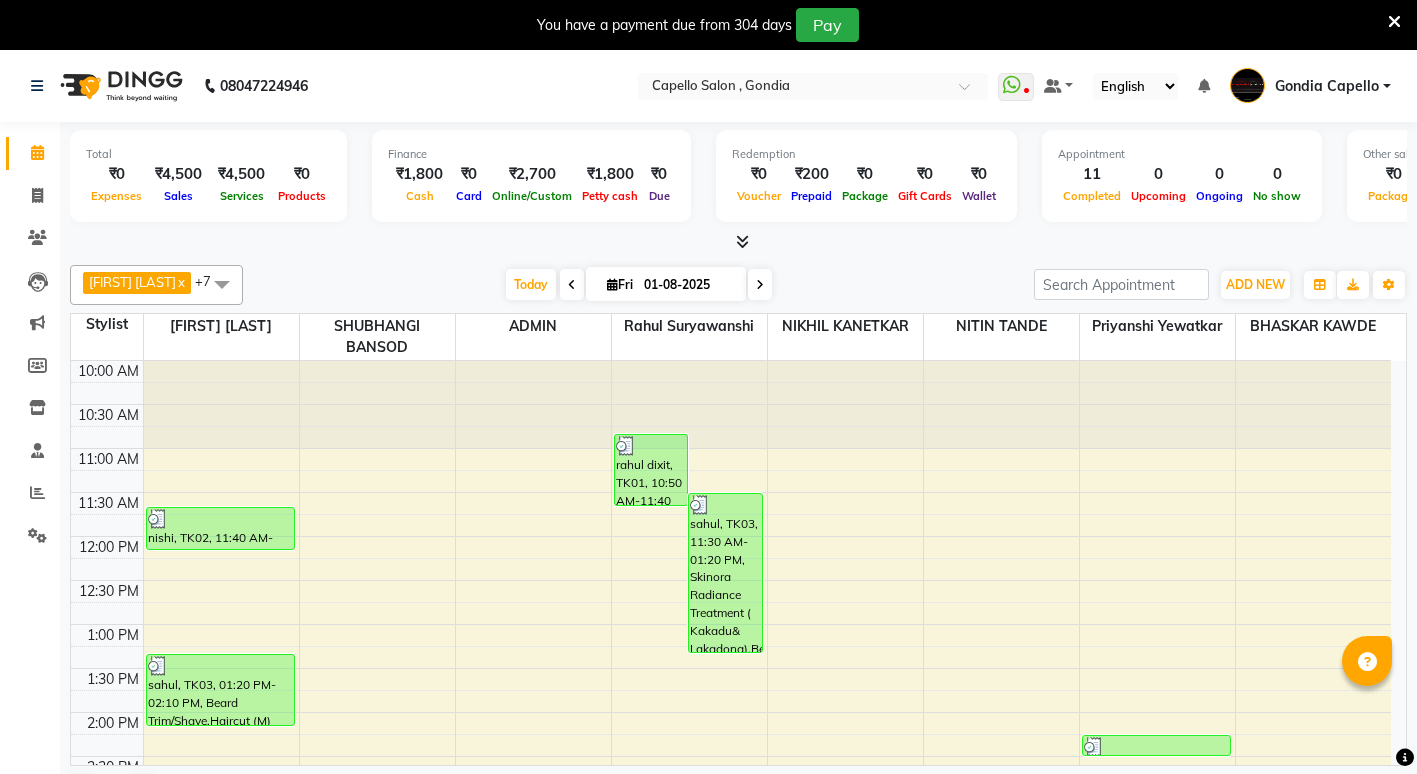 scroll, scrollTop: 0, scrollLeft: 0, axis: both 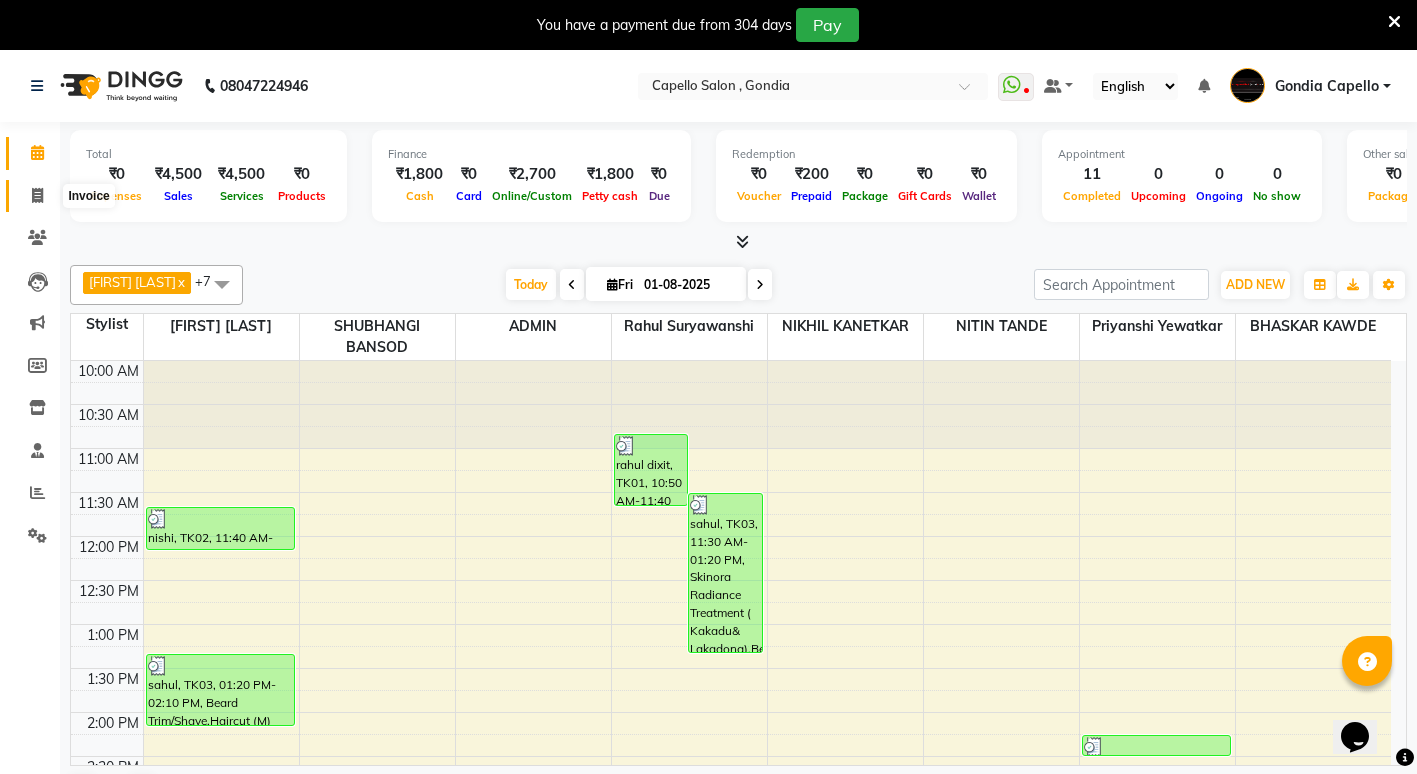 click 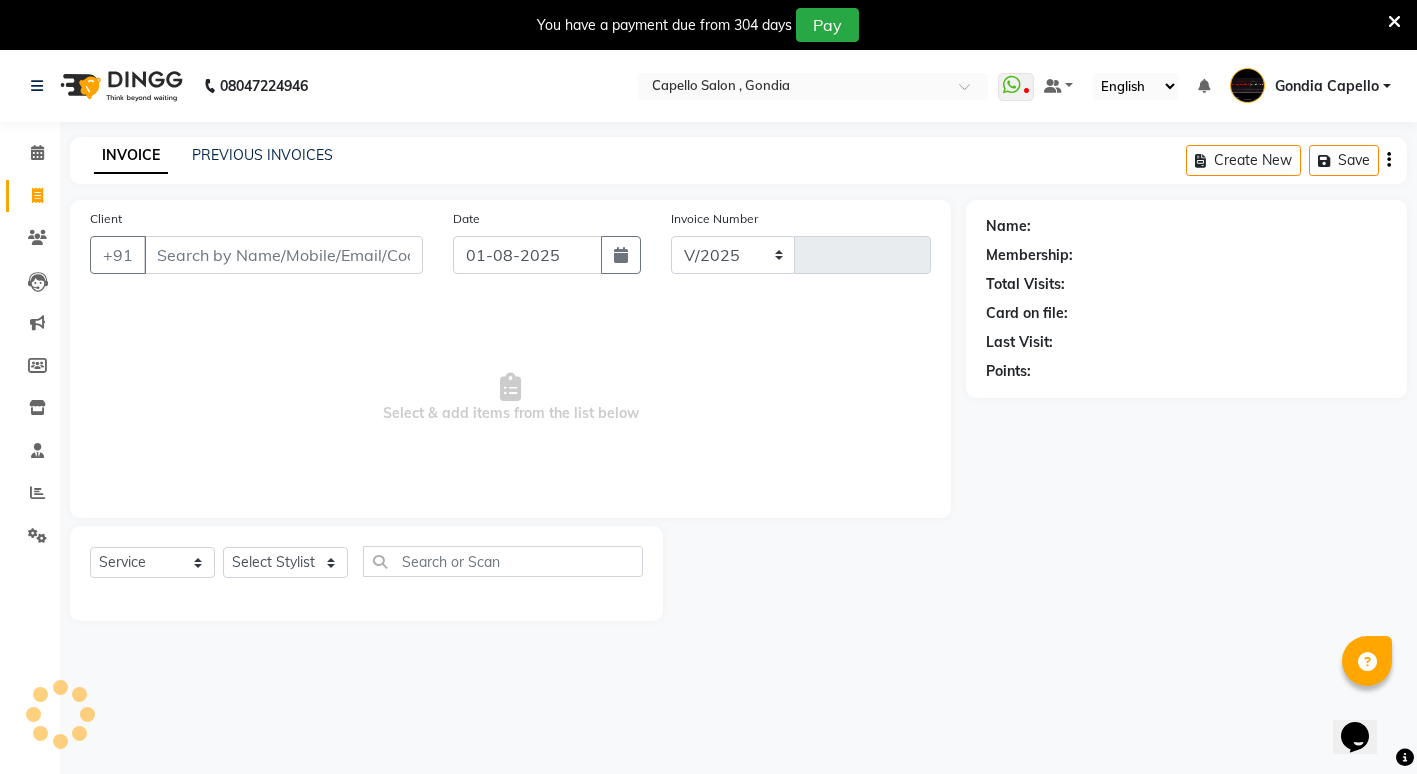 select on "853" 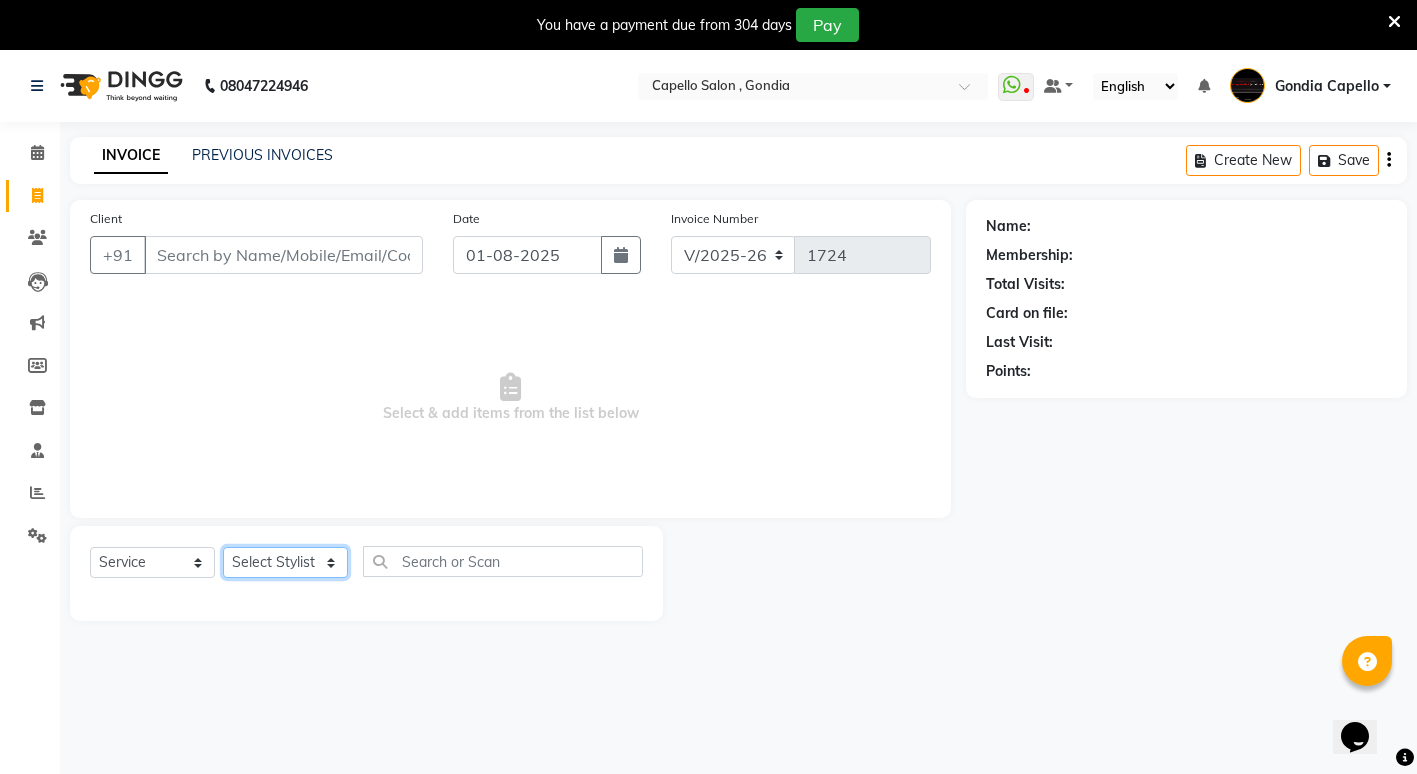 click on "Select Stylist" 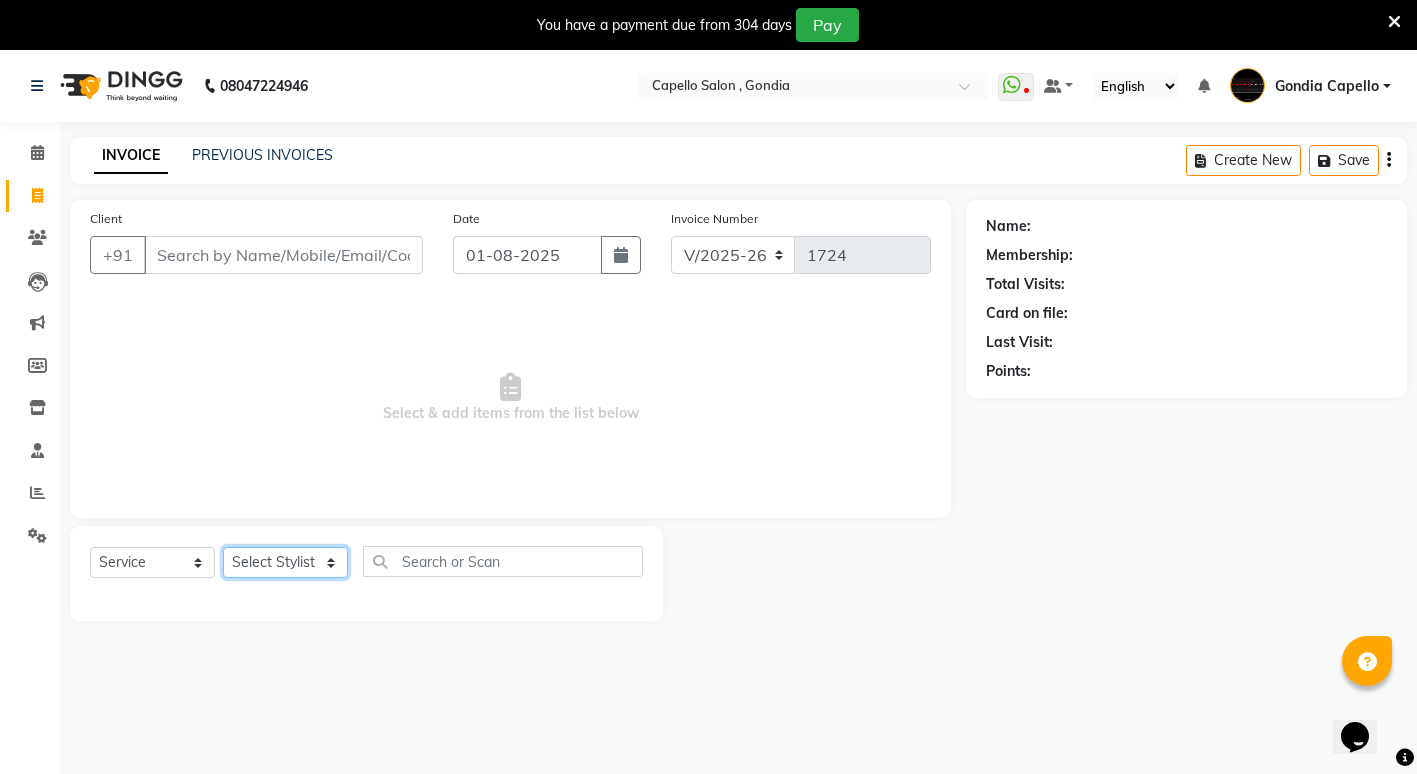 select on "16500" 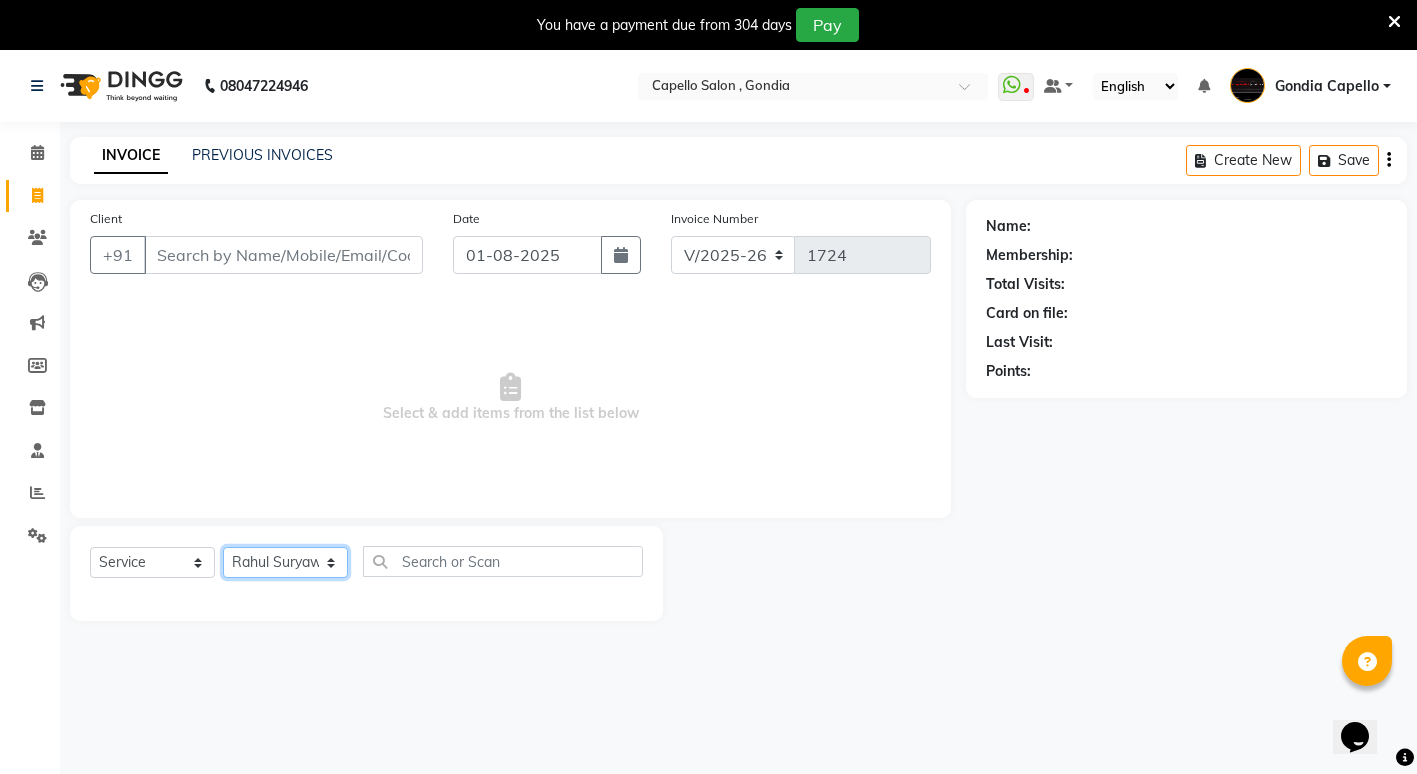 click on "Select Stylist ADMIN [FIRST] [LAST] [FIRST] [LAST] [FIRST] [LAST] Gondia Capello [FIRST] [LAST] [FIRST] [LAST] [FIRST] [LAST] [FIRST] [LAST] [FIRST] [LAST] [FIRST] [LAST] (M) [FIRST] [LAST]" 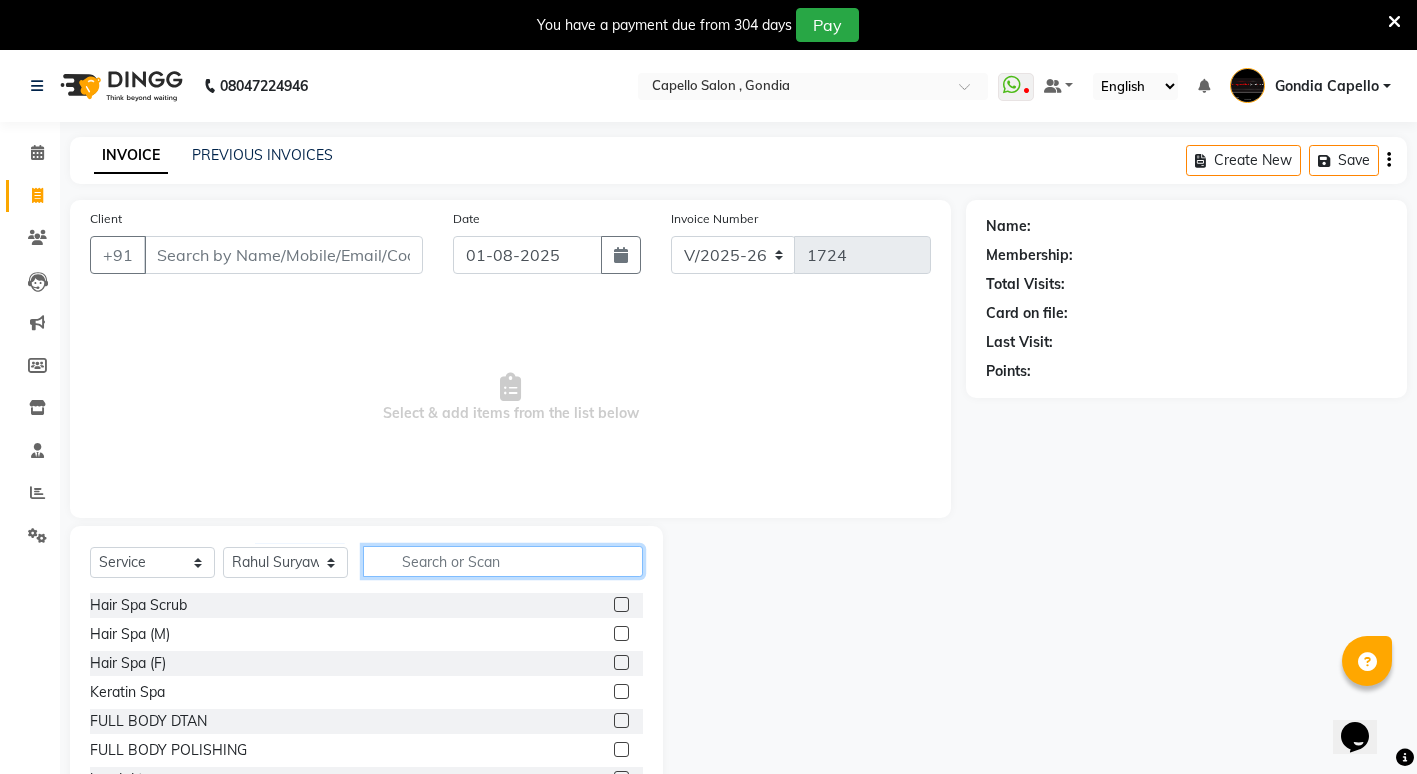 click 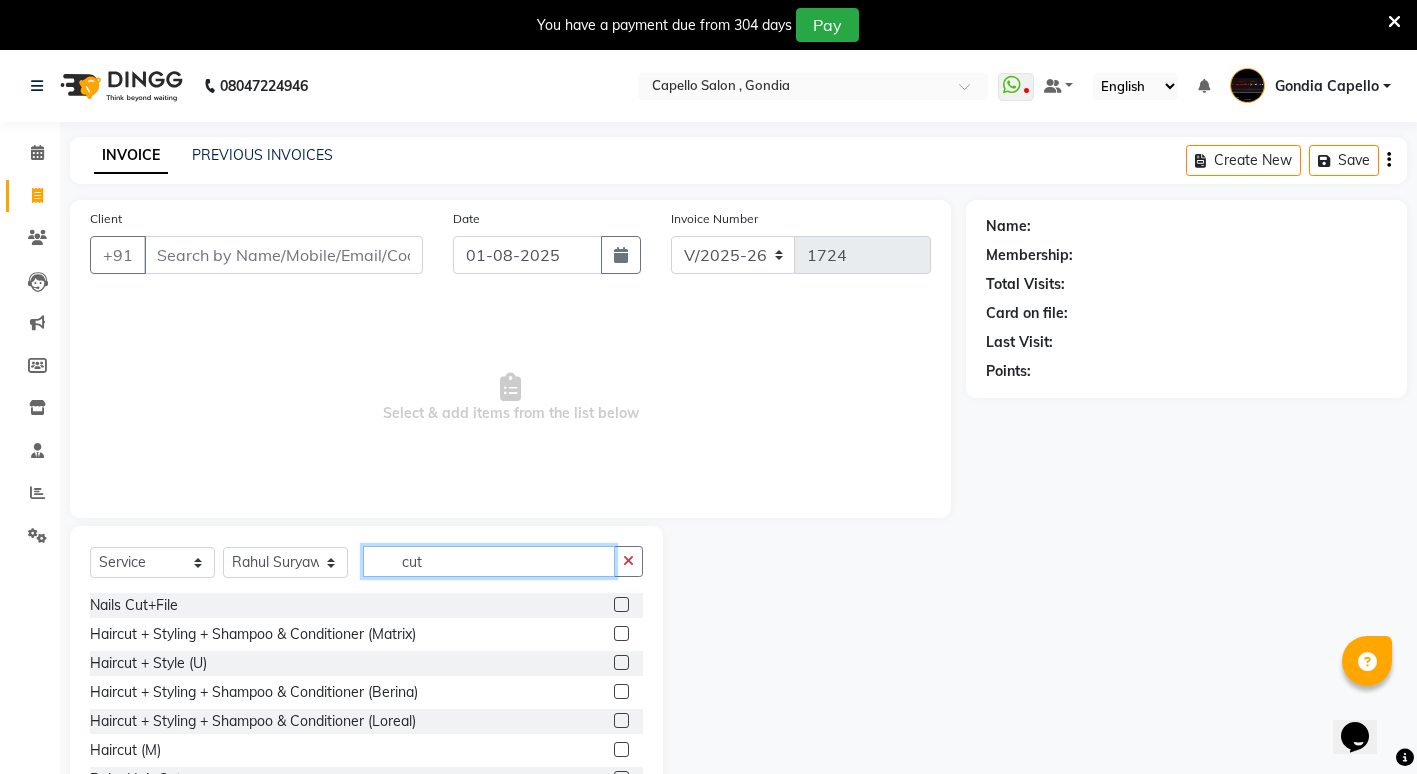 type on "cut" 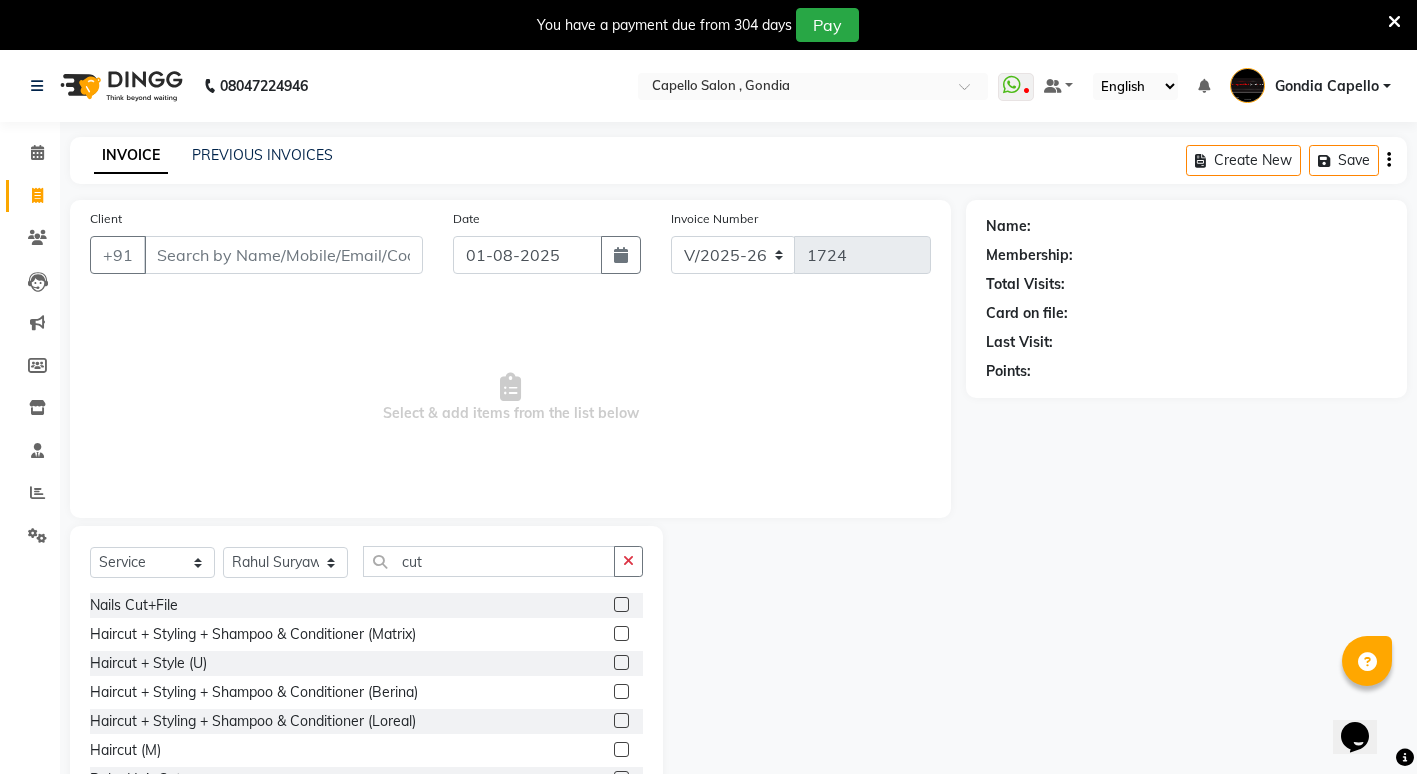 click 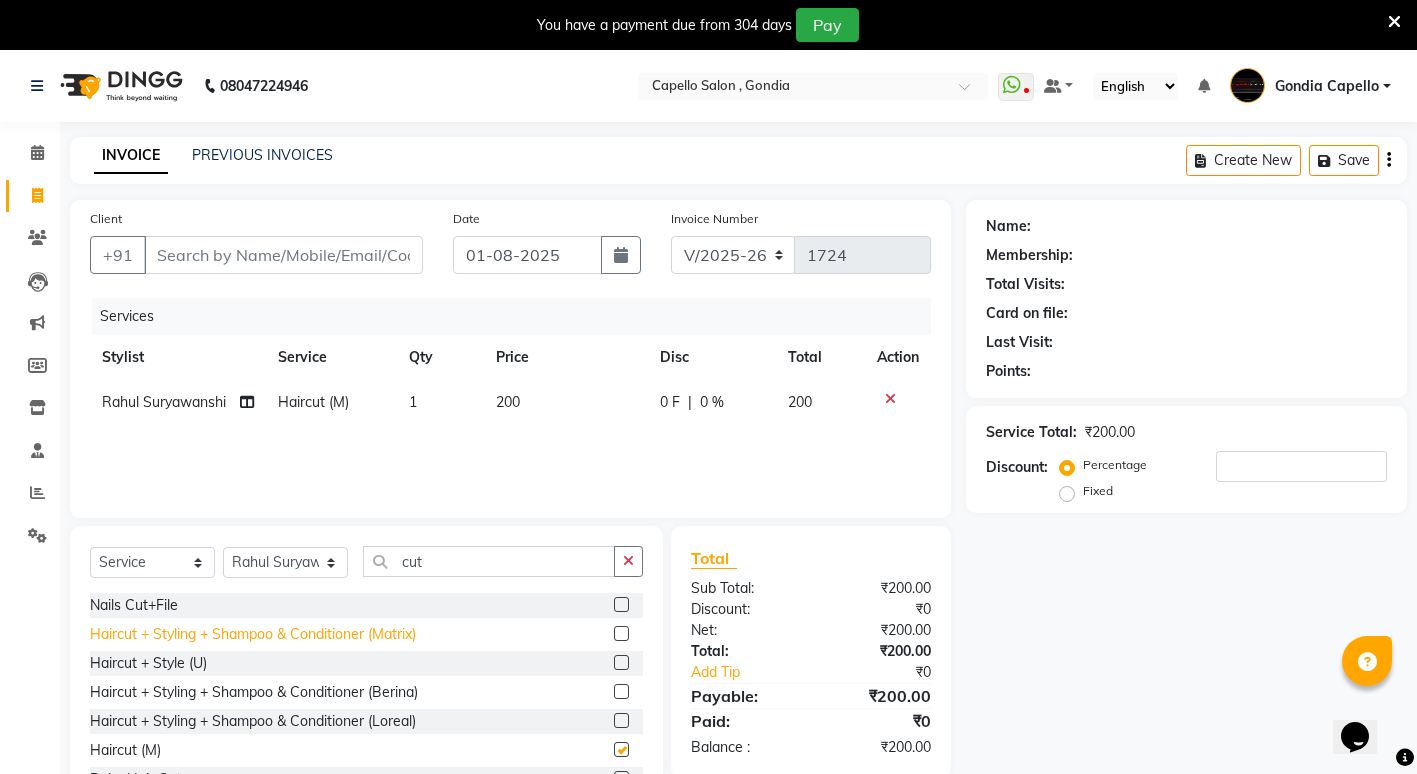 checkbox on "false" 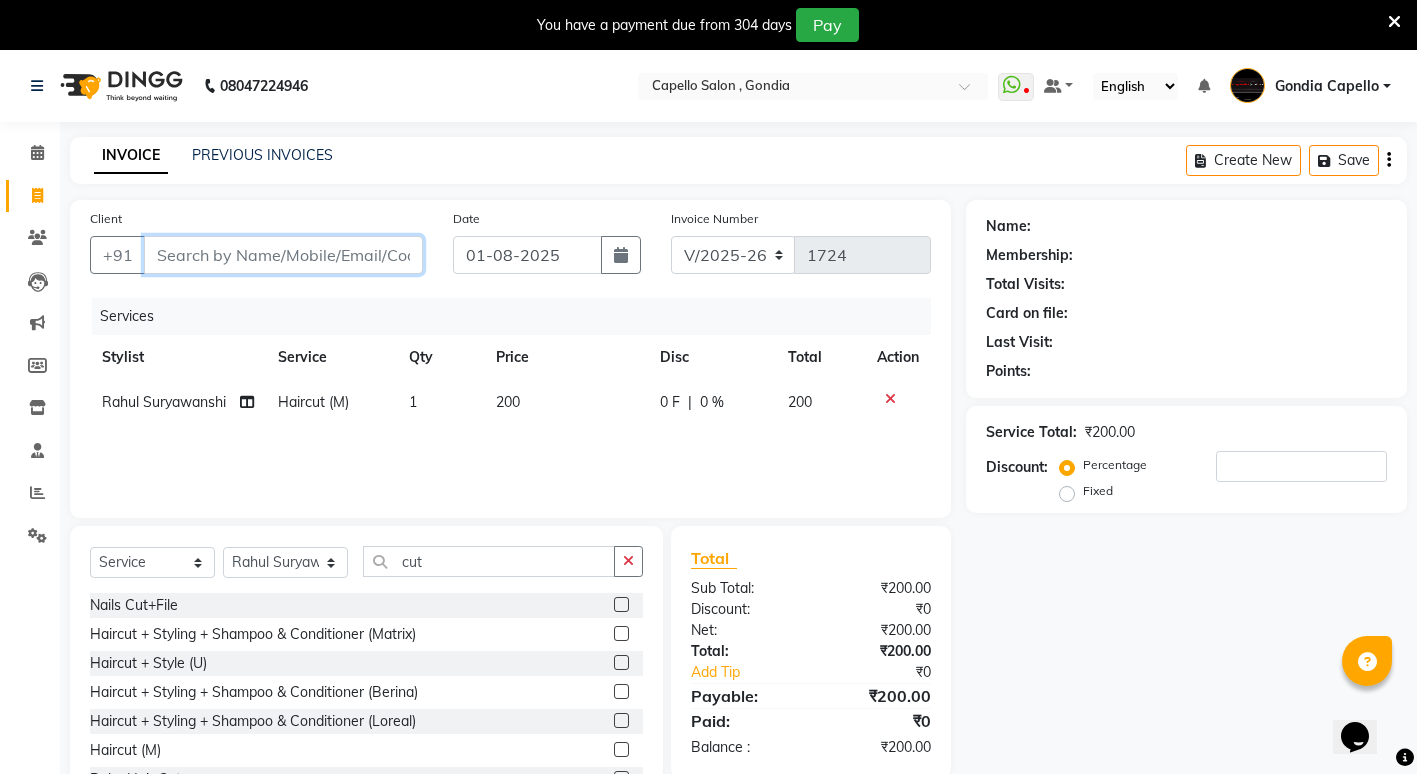 click on "Client" at bounding box center (283, 255) 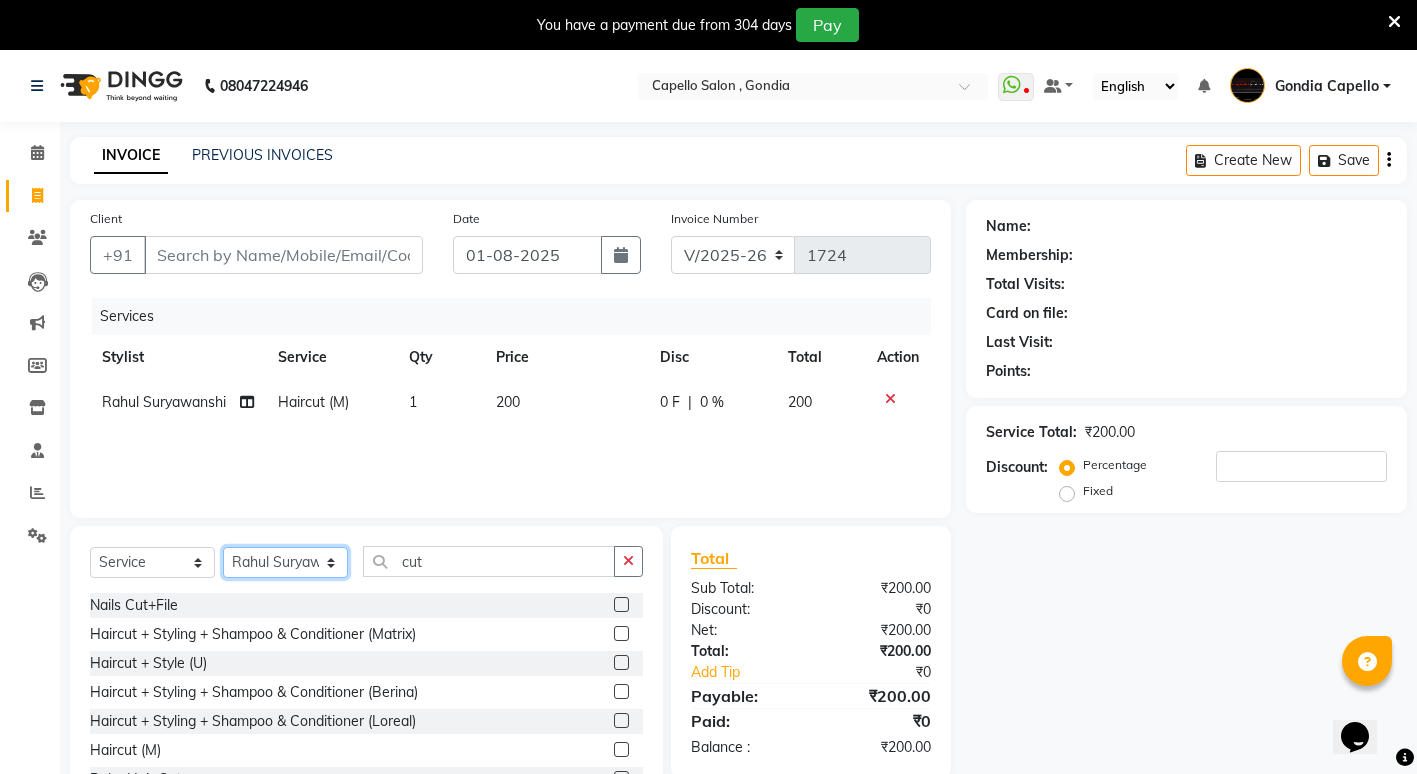 click on "Select Stylist ADMIN ANIKET BAGDE BHASKAR KAWDE GAURAV KHOBRAGADE Gondia Capello NIKHIL KANETKAR  NITIN TANDE priyanshi yewatkar Rahul Suryawanshi SHUBHANGI BANSOD Uma Khandare (M) YAKSHITA KURVE" 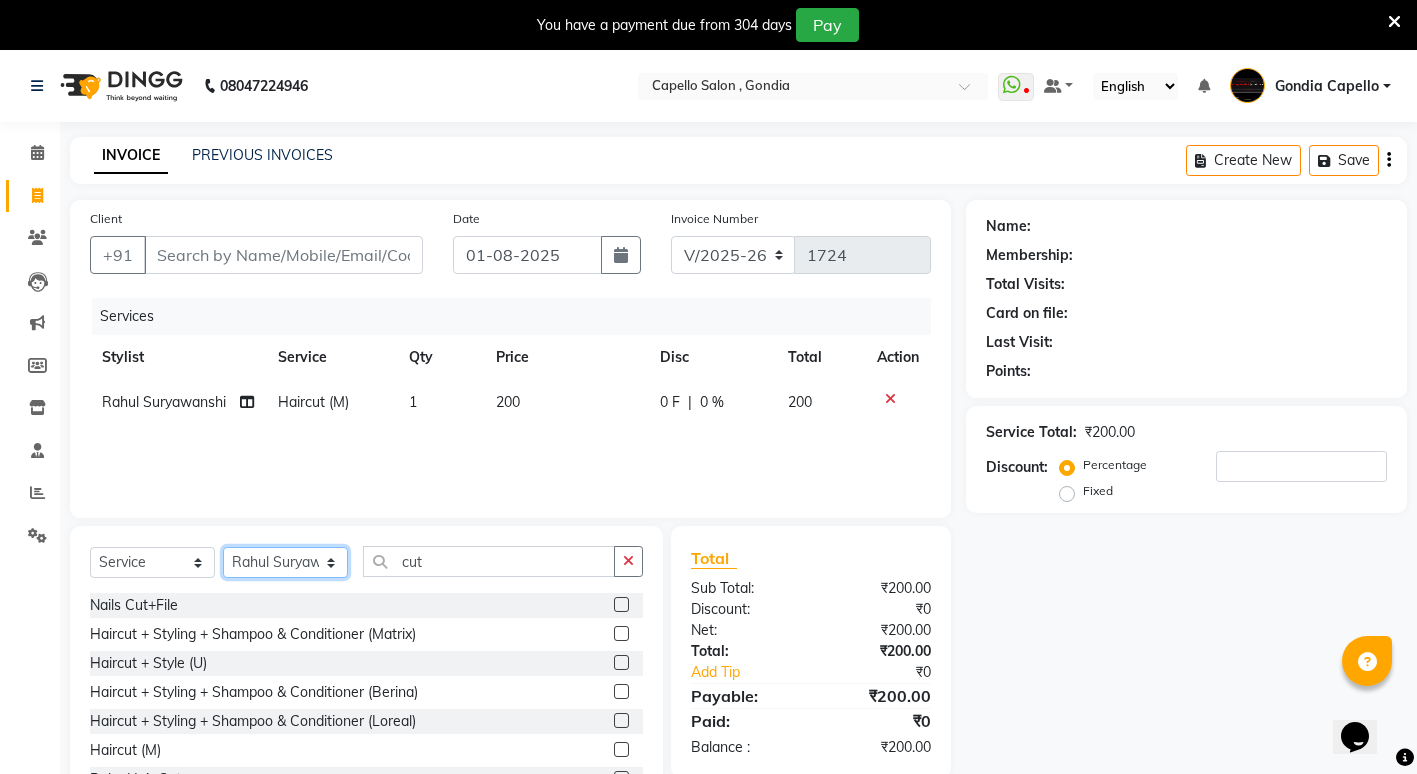 select on "14375" 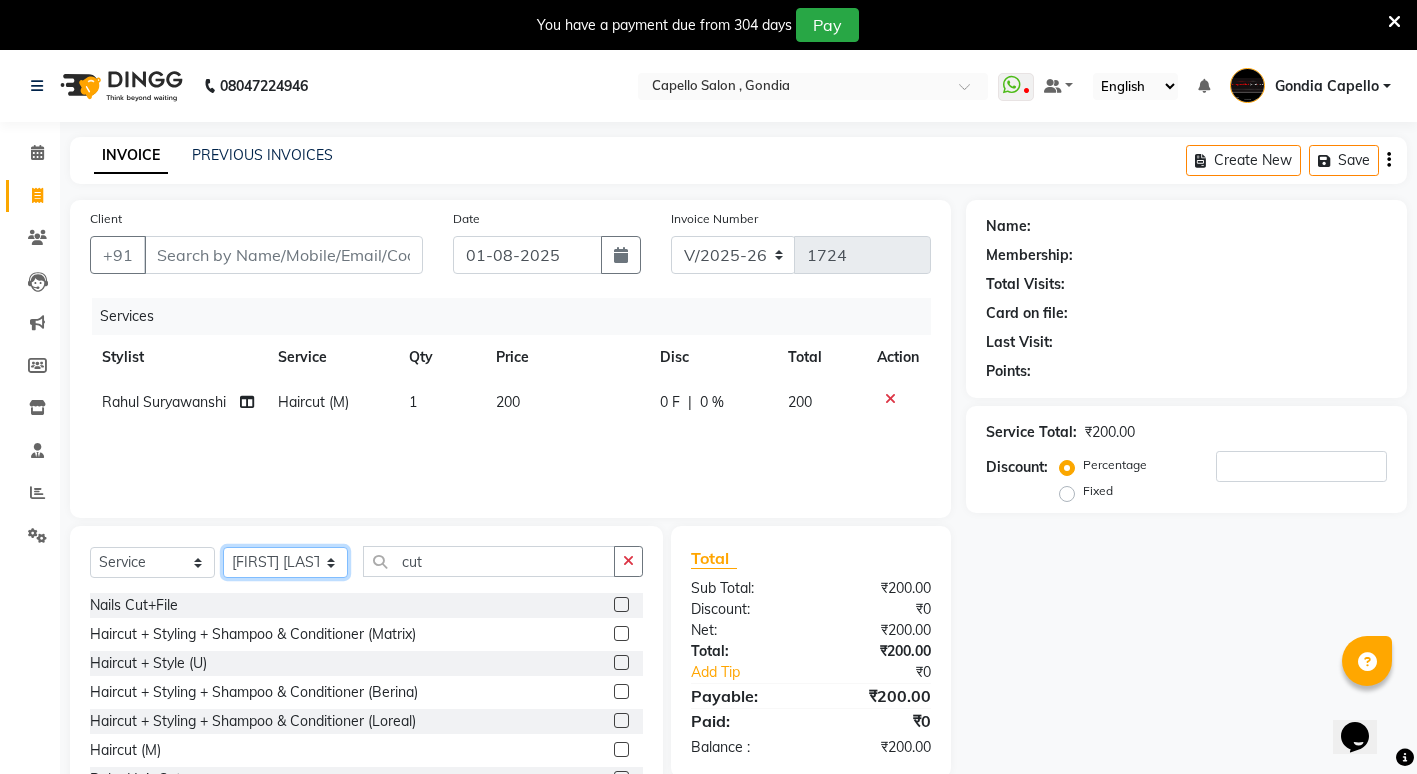 click on "Select Stylist ADMIN ANIKET BAGDE BHASKAR KAWDE GAURAV KHOBRAGADE Gondia Capello NIKHIL KANETKAR  NITIN TANDE priyanshi yewatkar Rahul Suryawanshi SHUBHANGI BANSOD Uma Khandare (M) YAKSHITA KURVE" 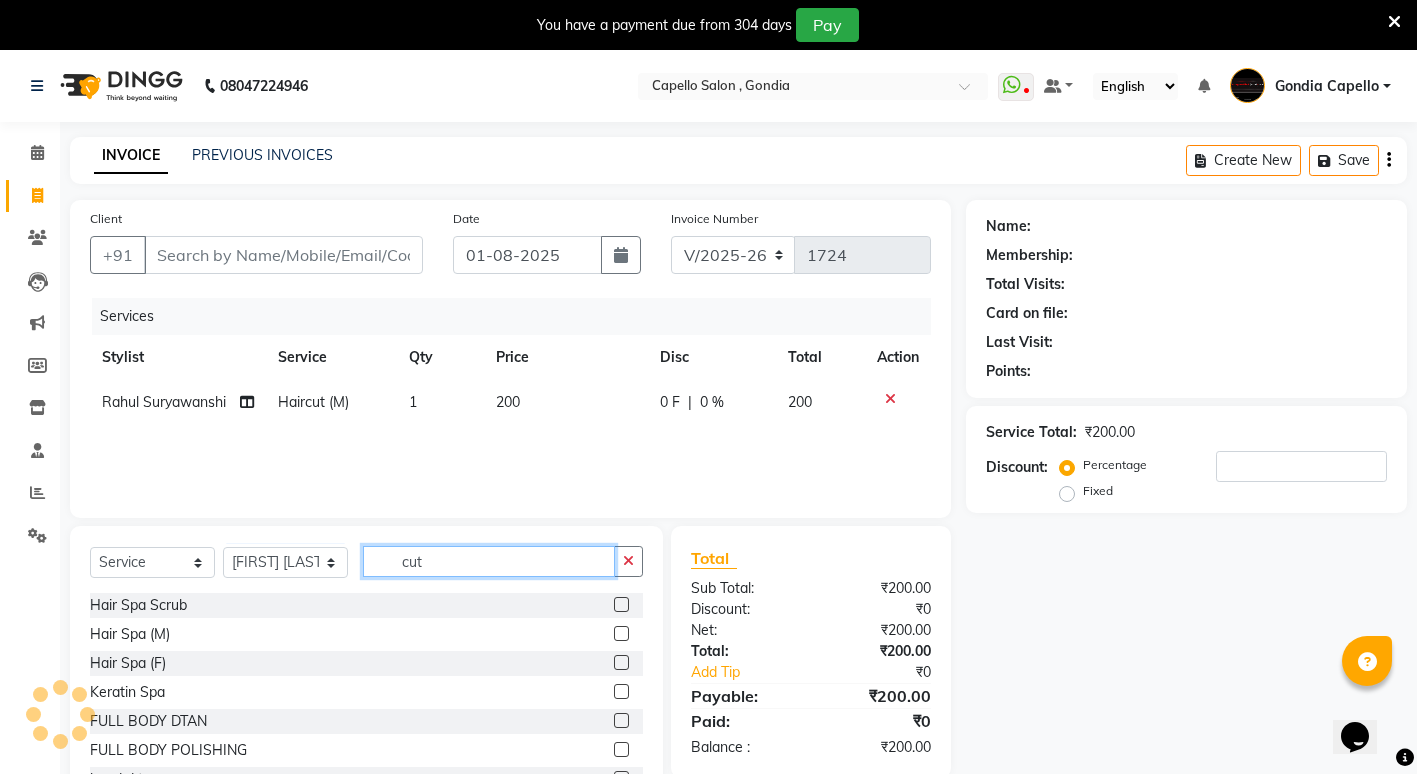 click on "cut" 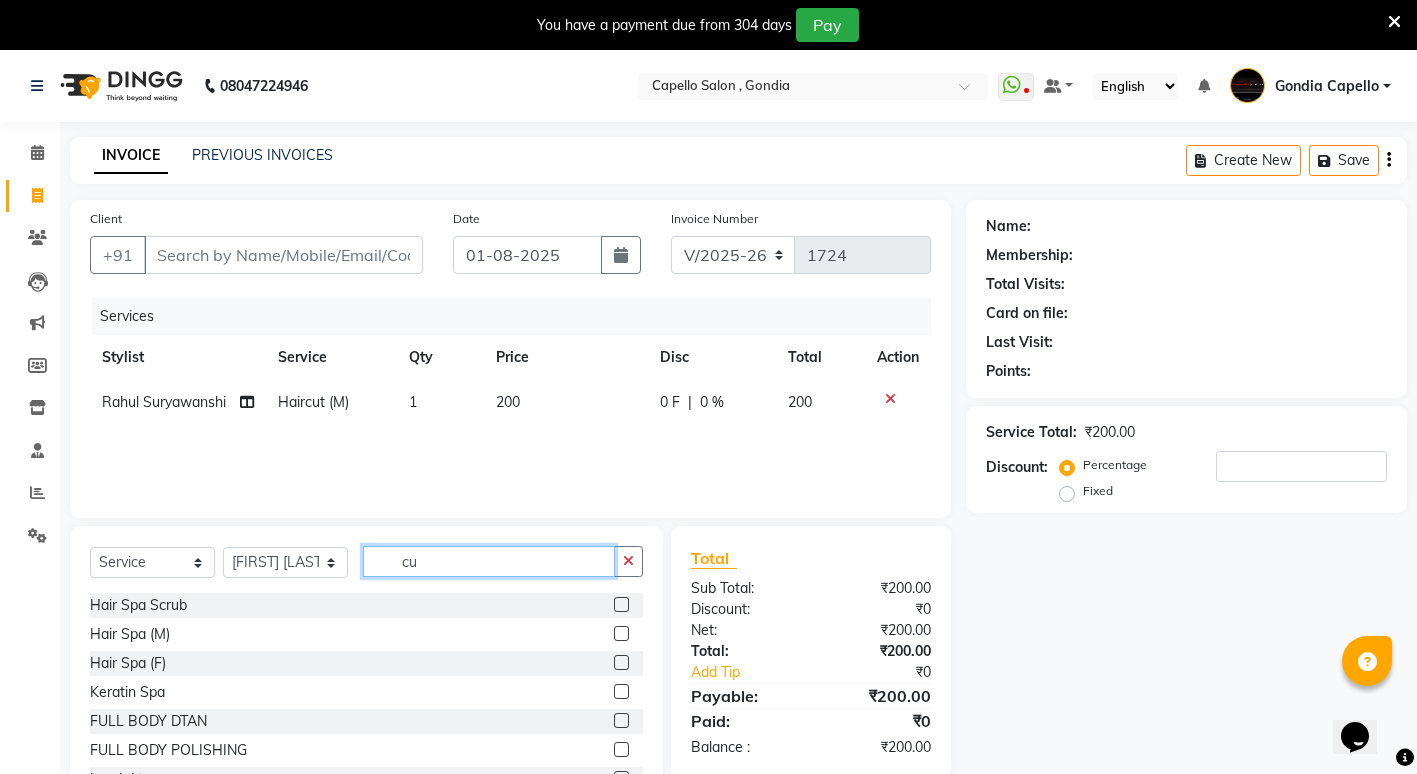 type on "c" 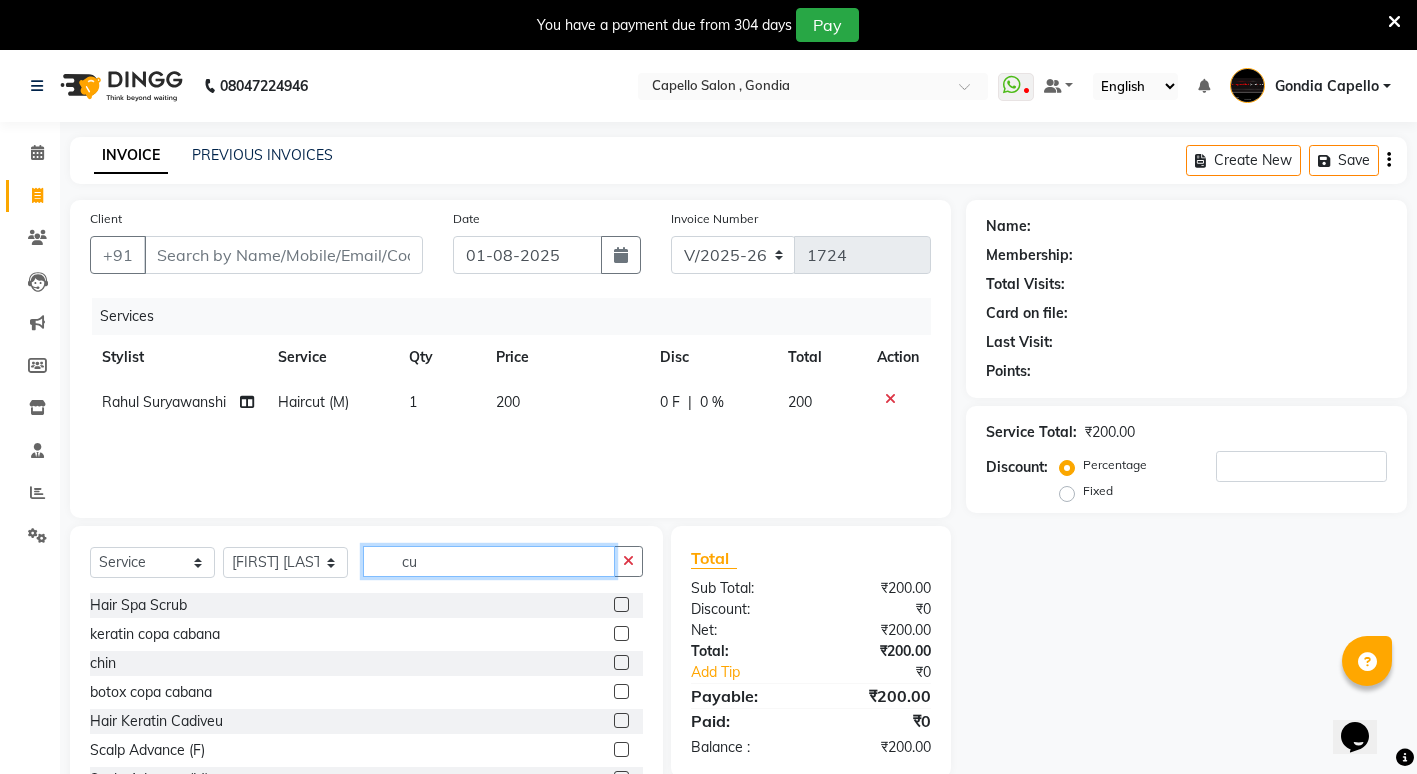 type on "cut" 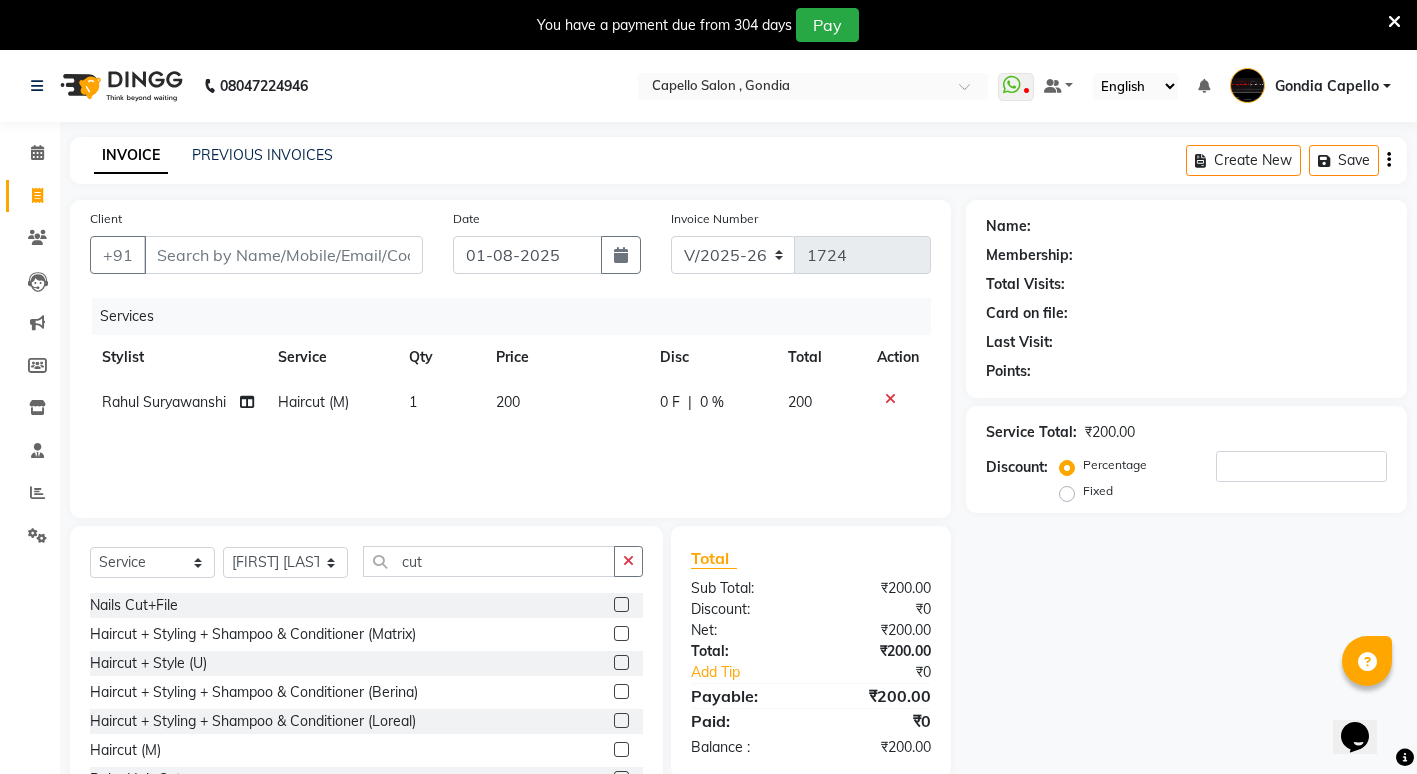 click 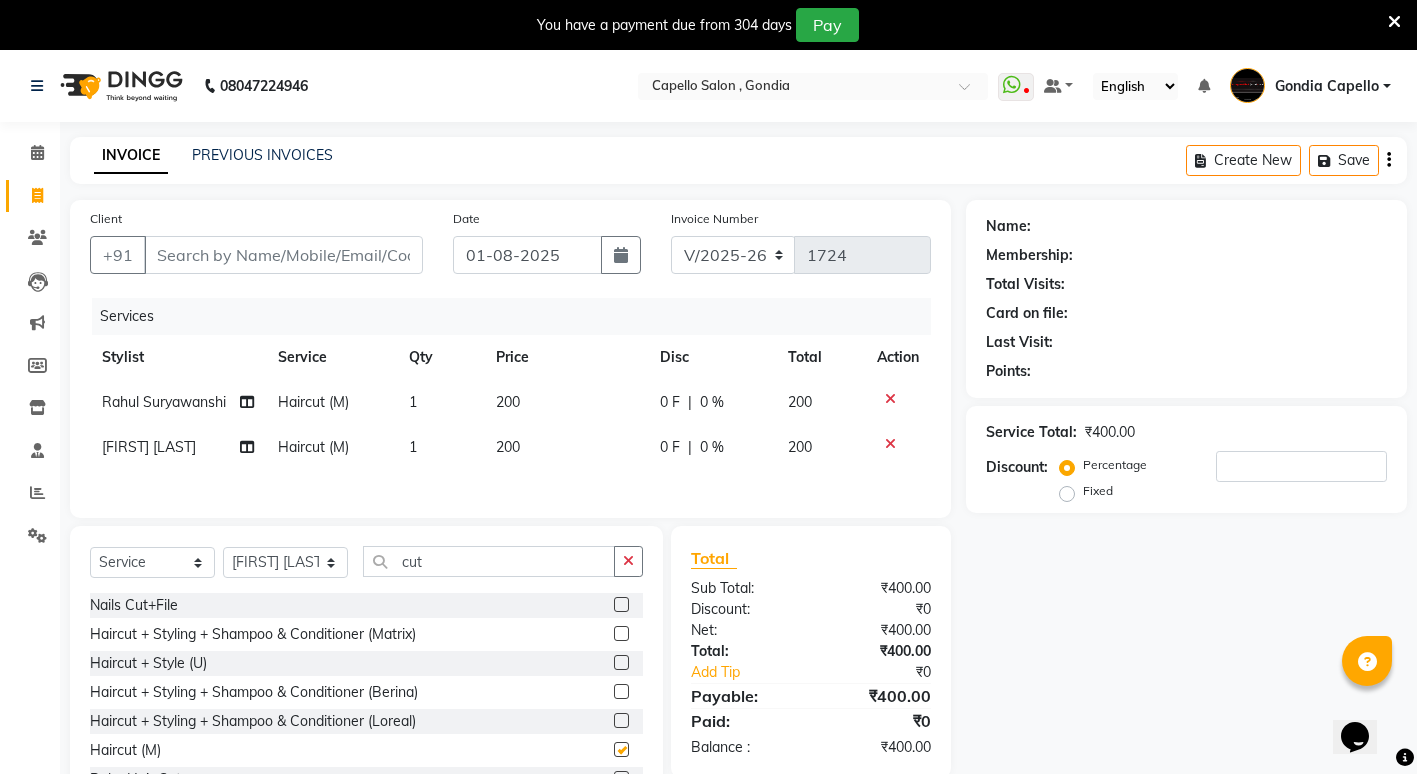 checkbox on "false" 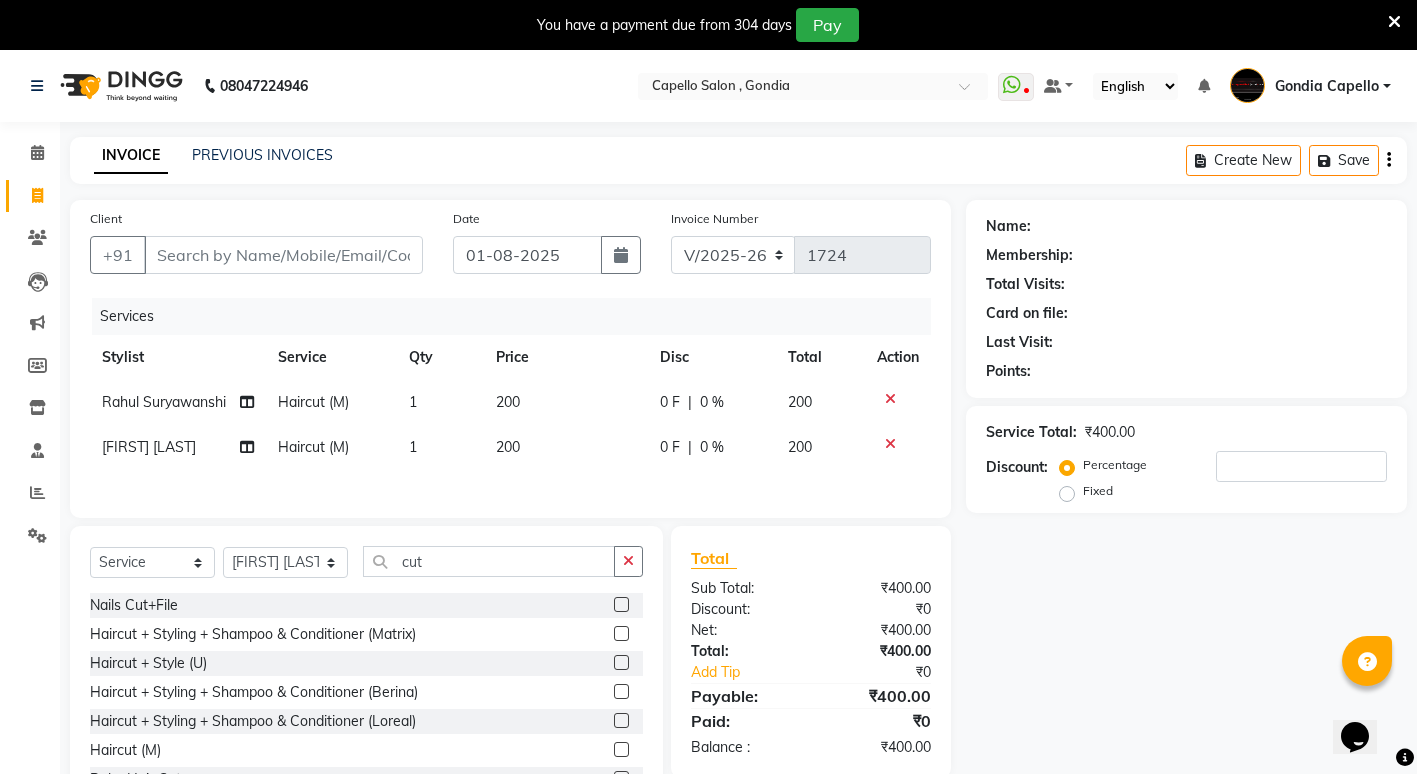 scroll, scrollTop: 80, scrollLeft: 0, axis: vertical 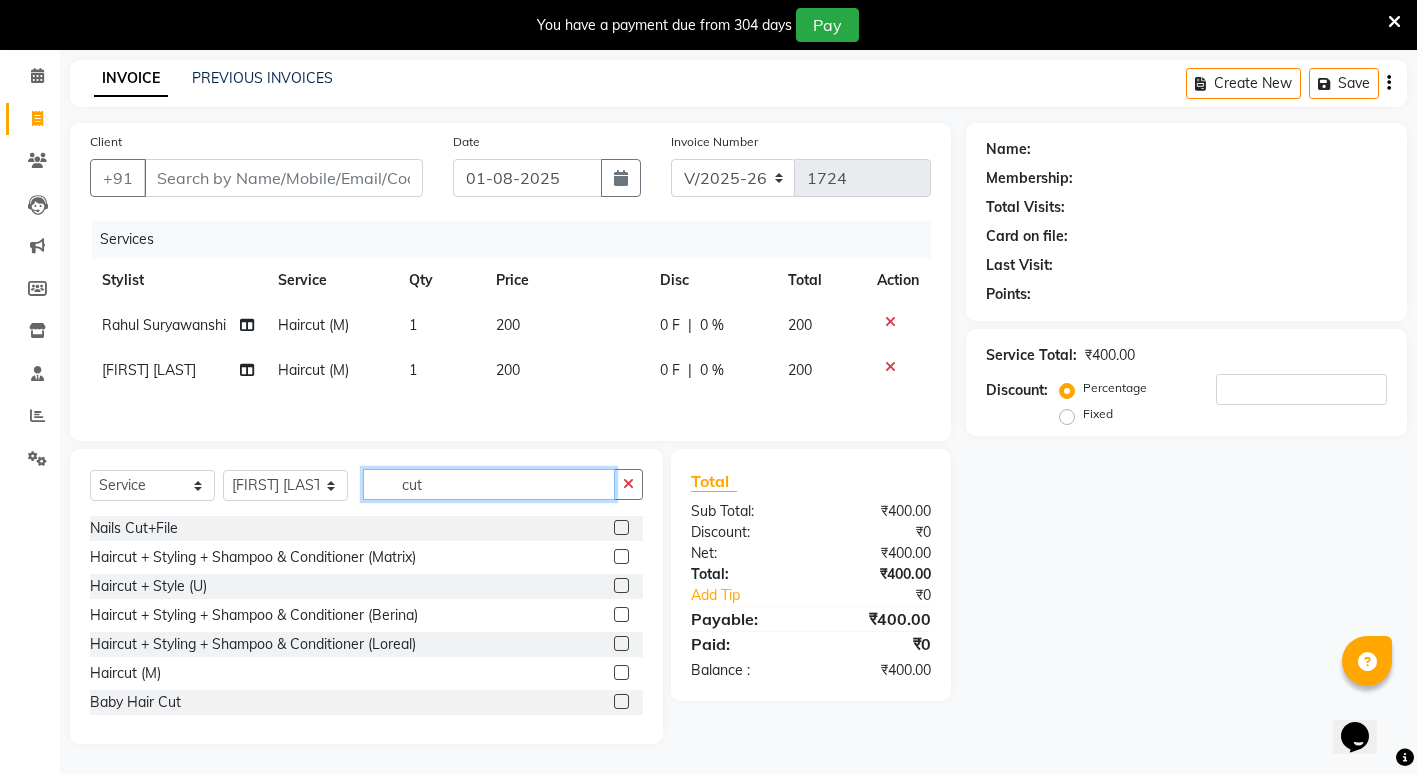 click on "cut" 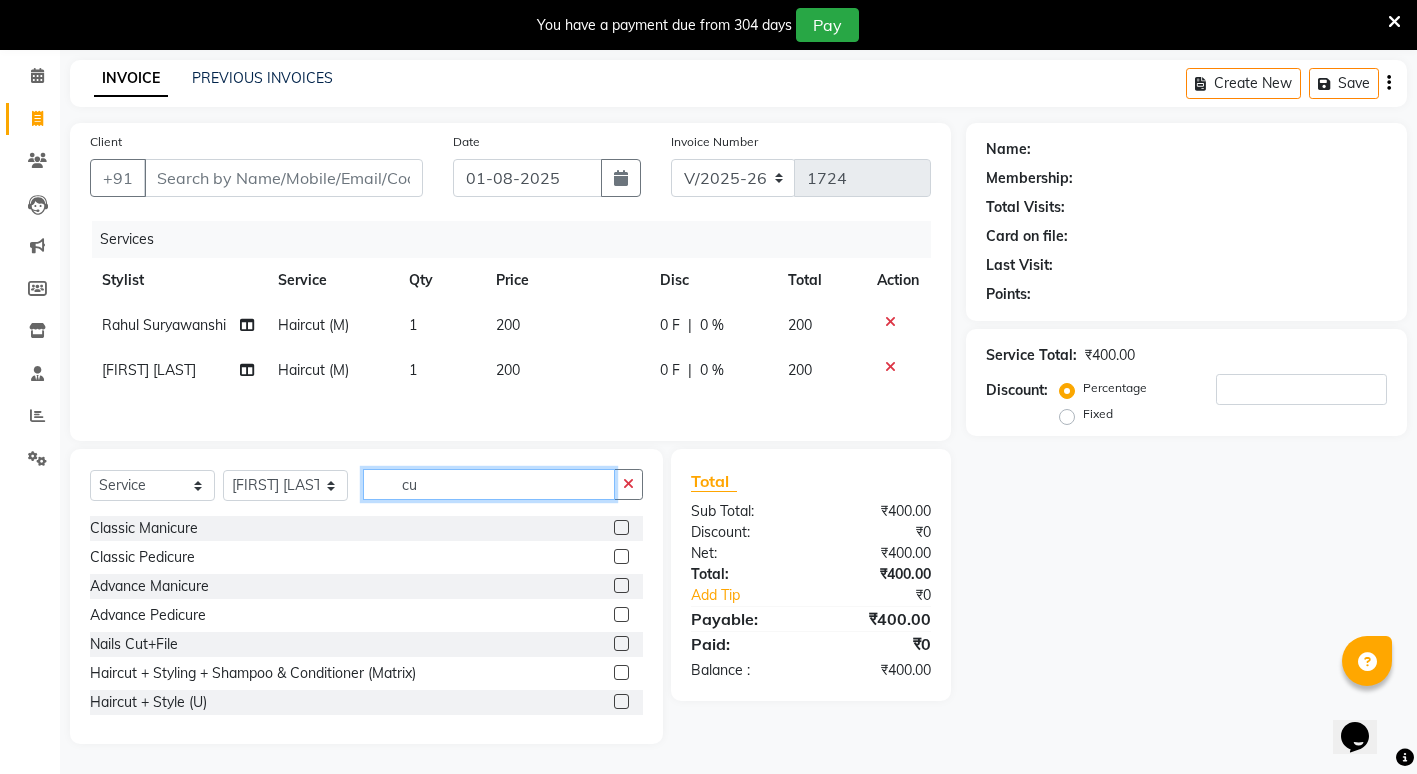 type on "c" 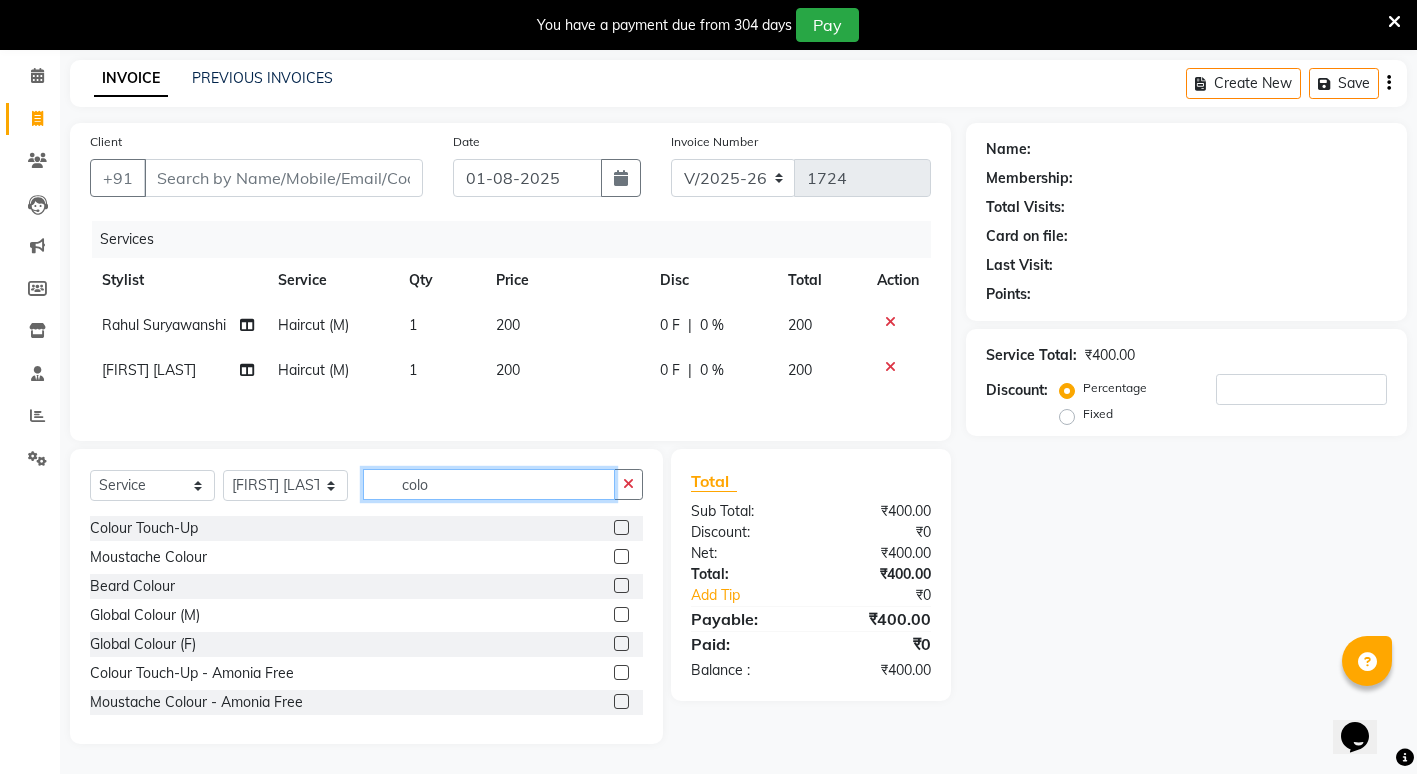 type on "colo" 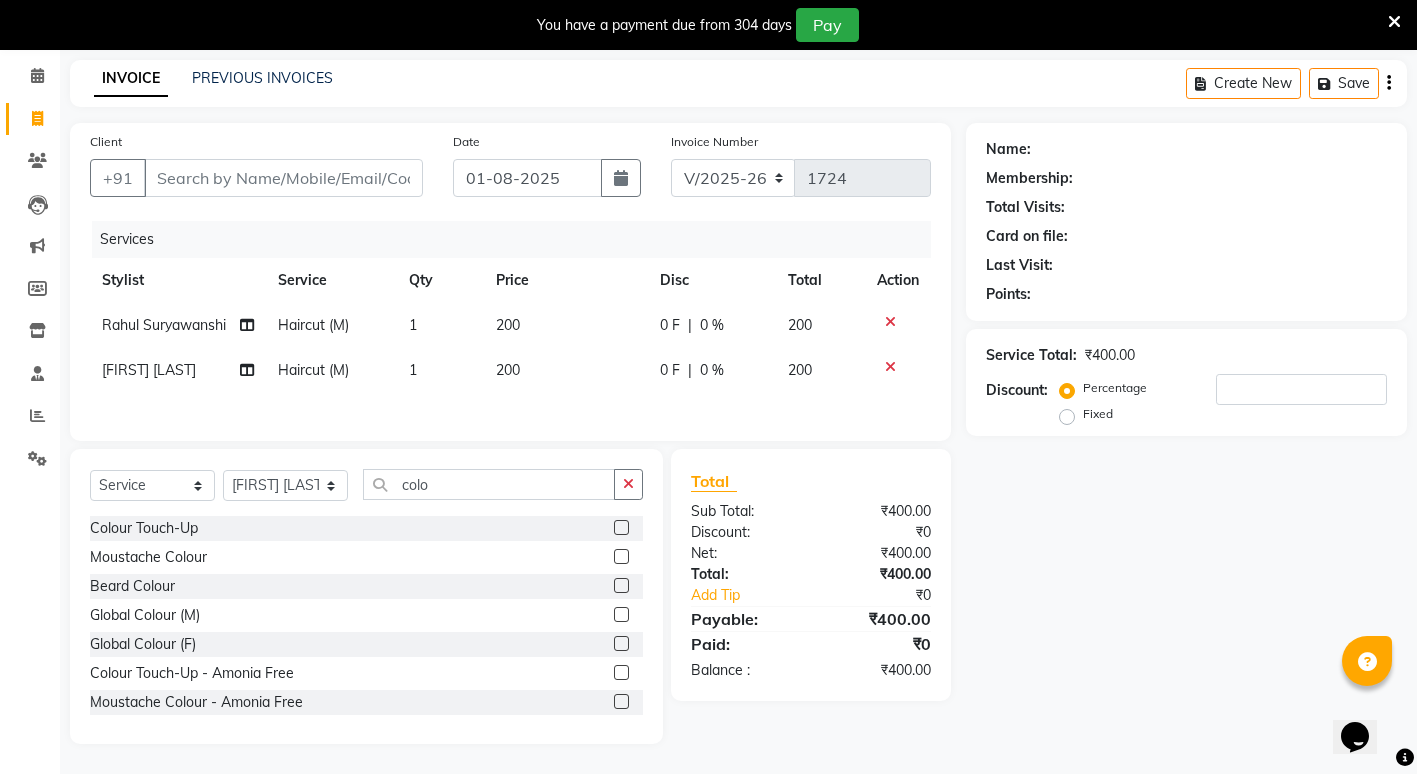 click 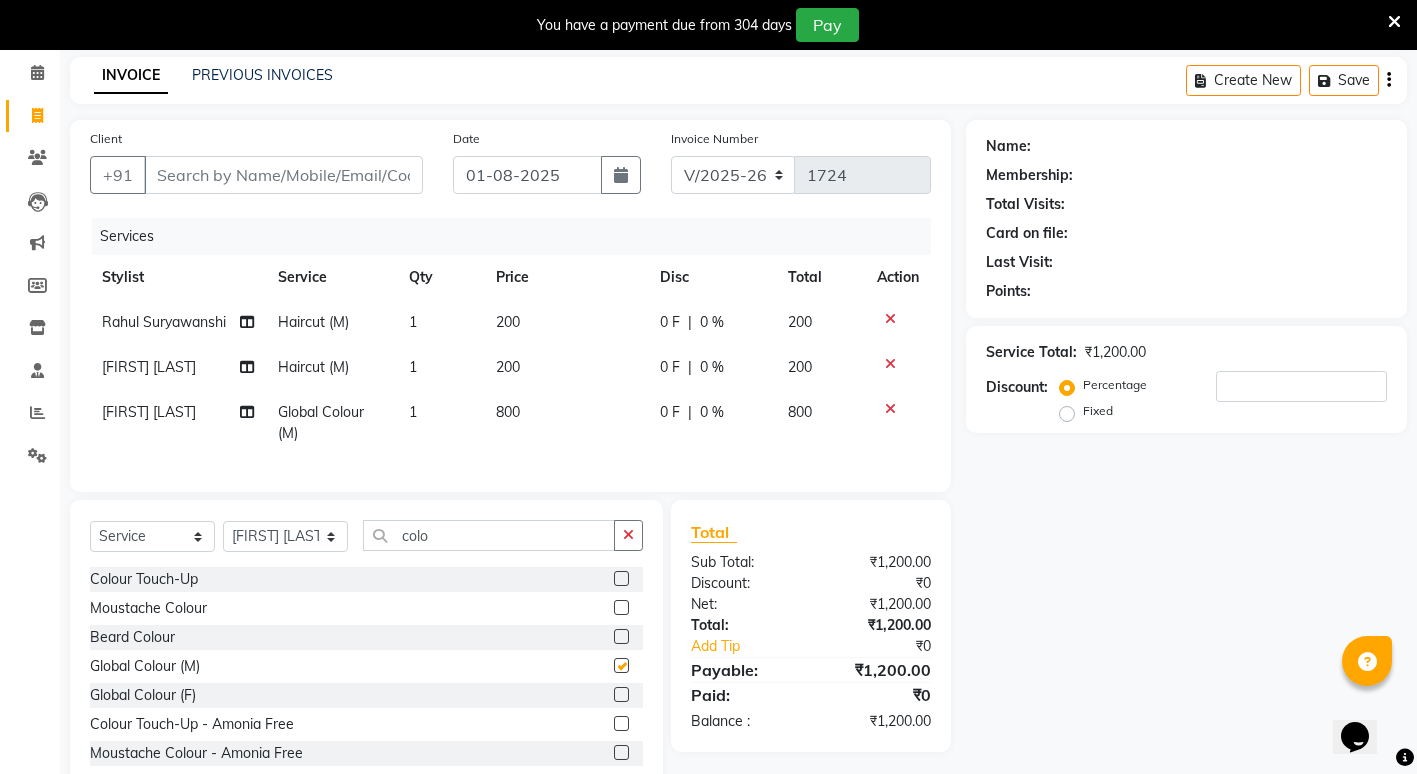checkbox on "false" 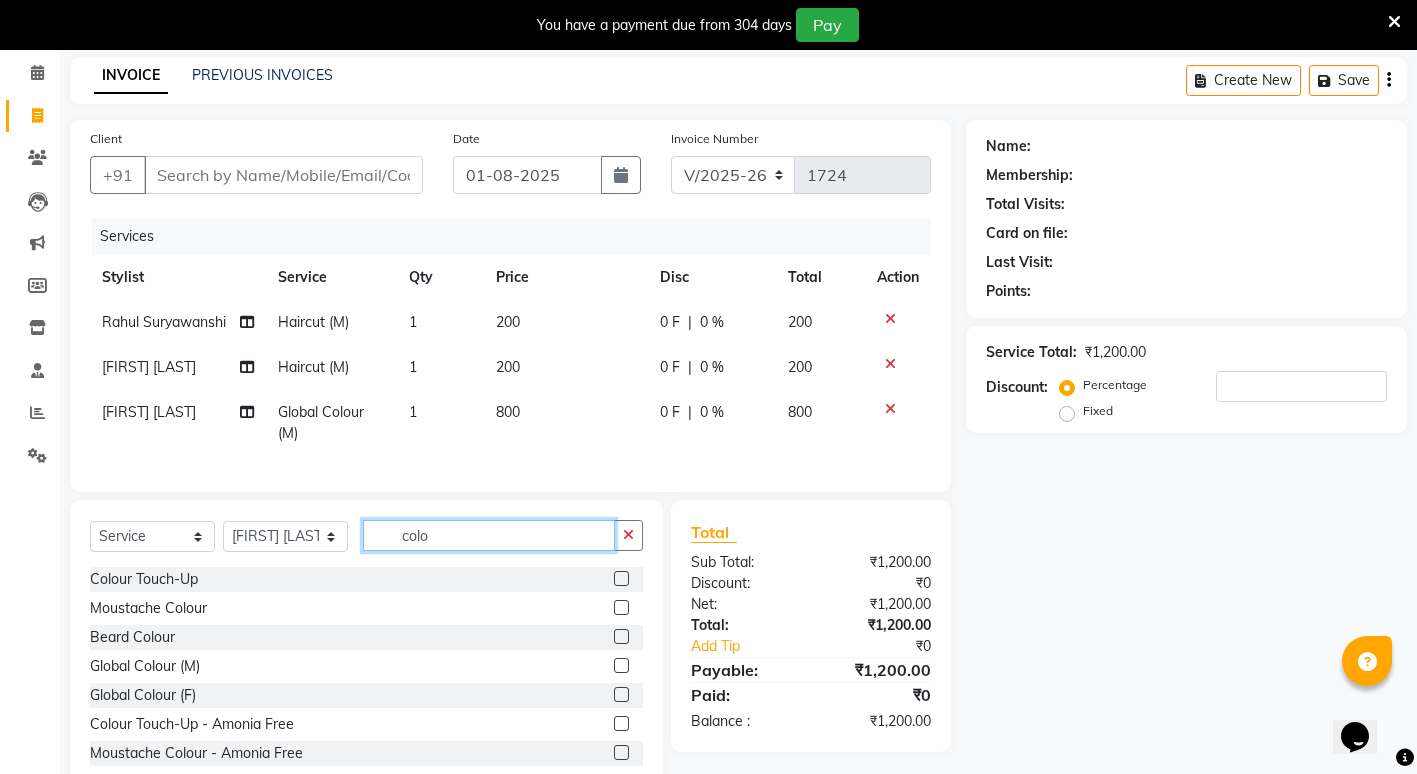 click on "colo" 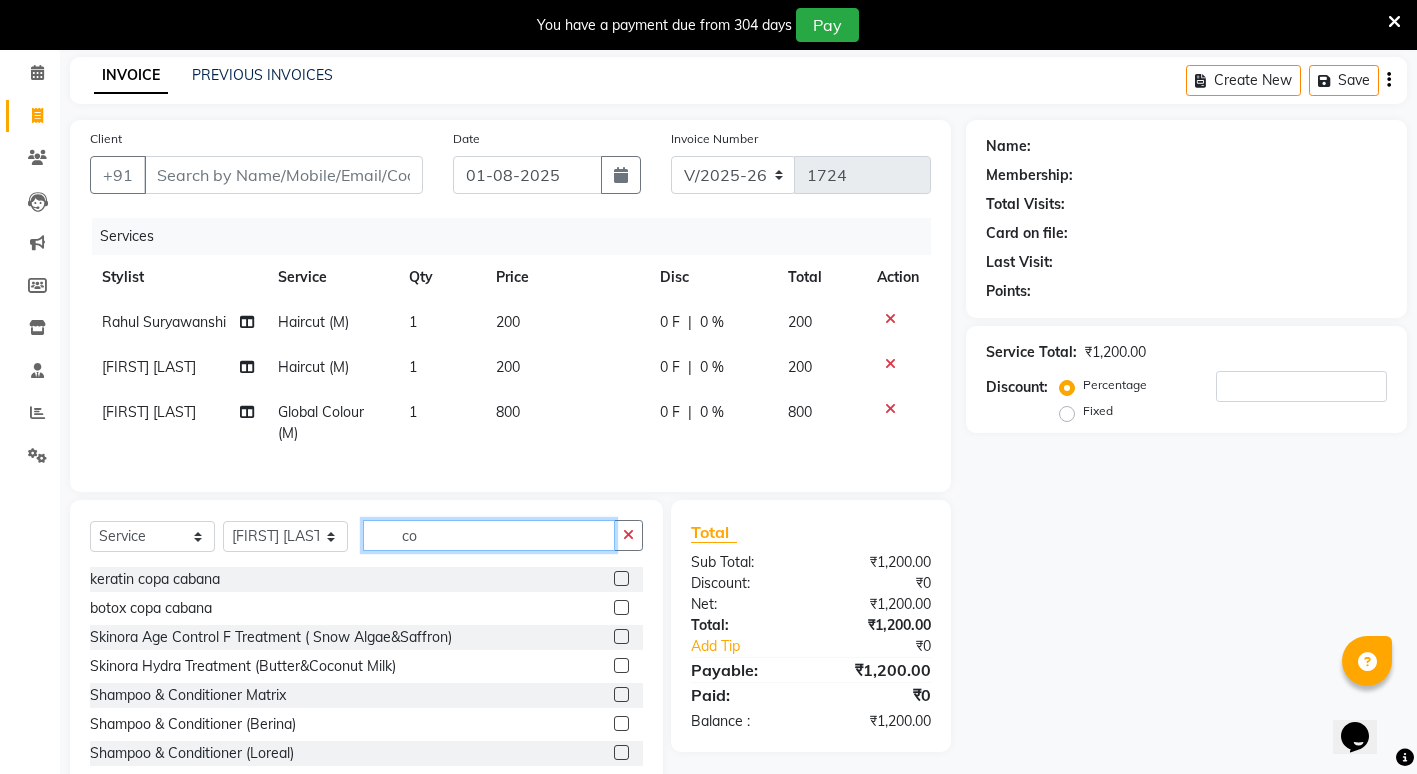 type on "c" 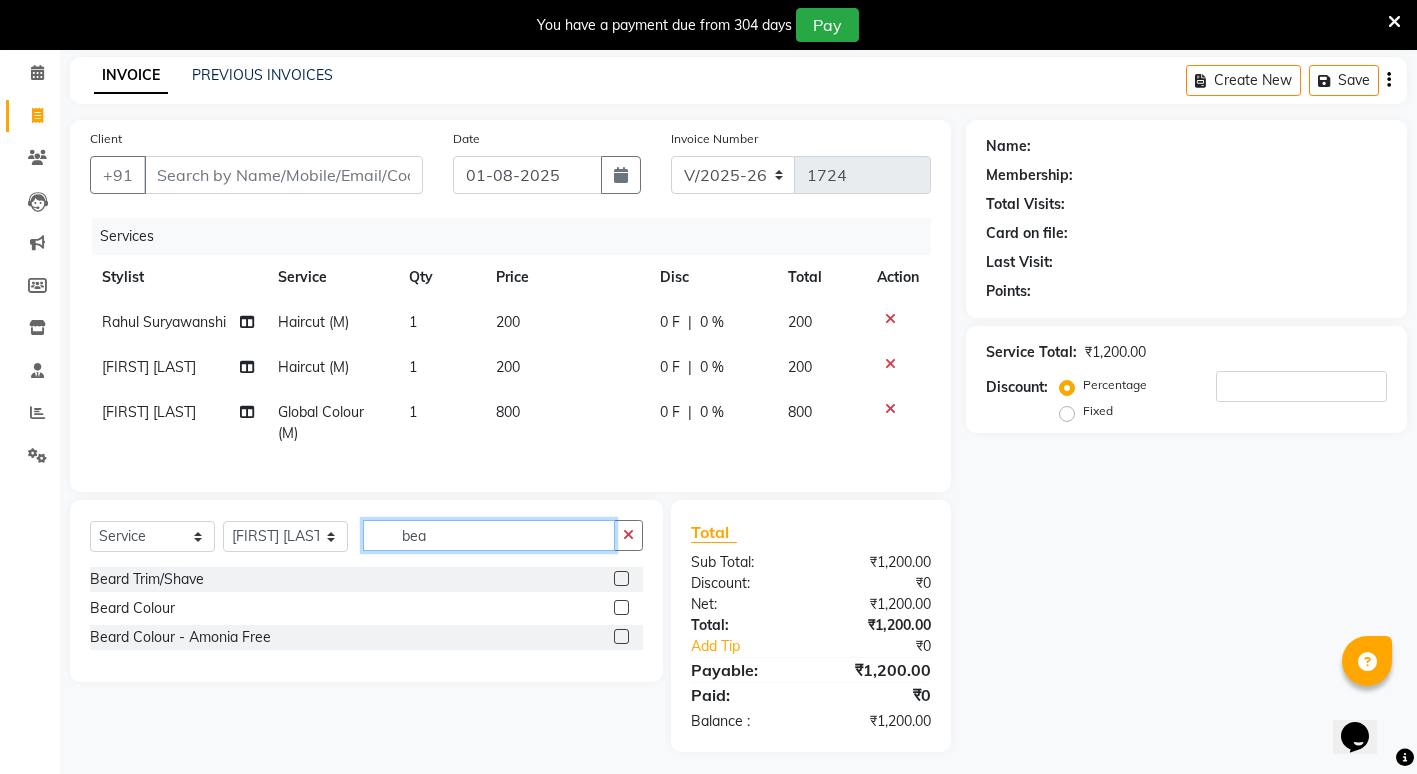 type on "bea" 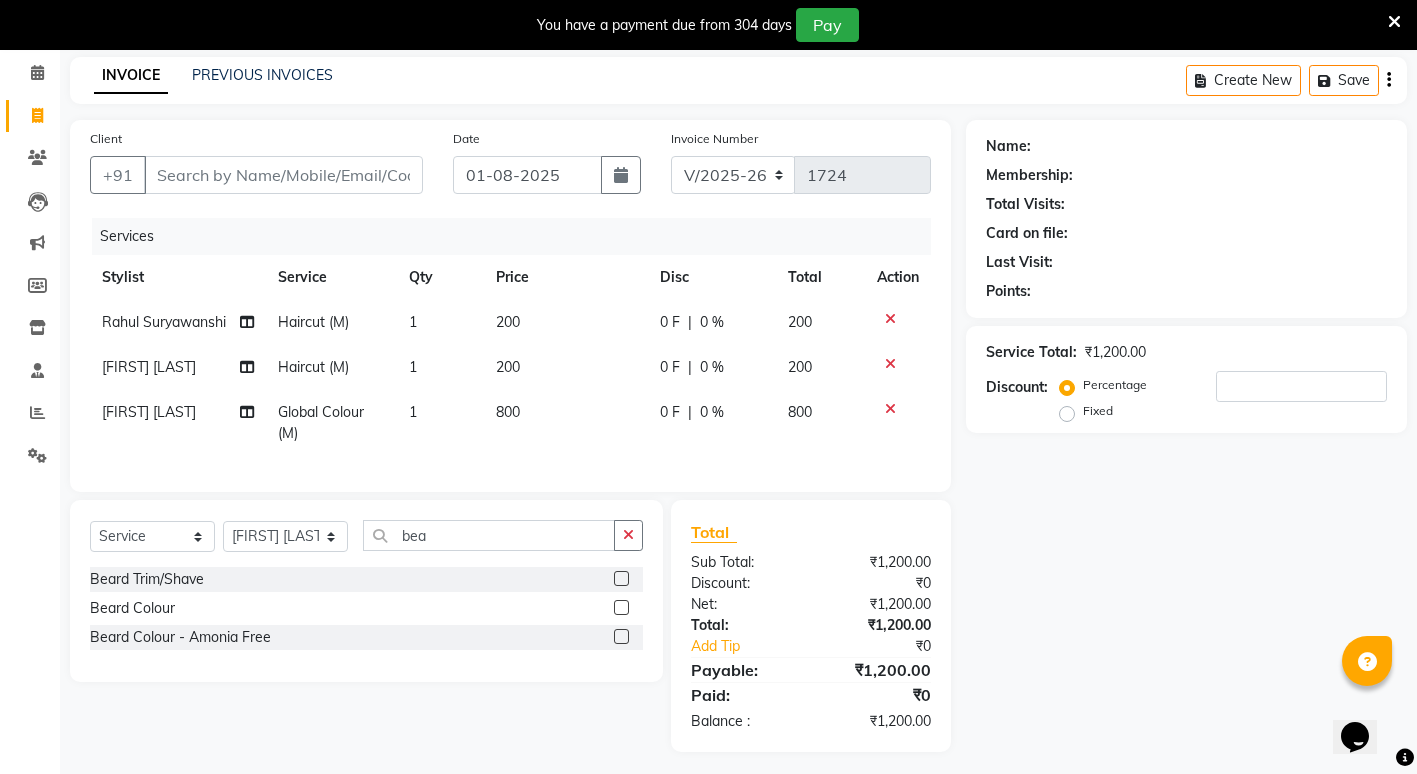 click 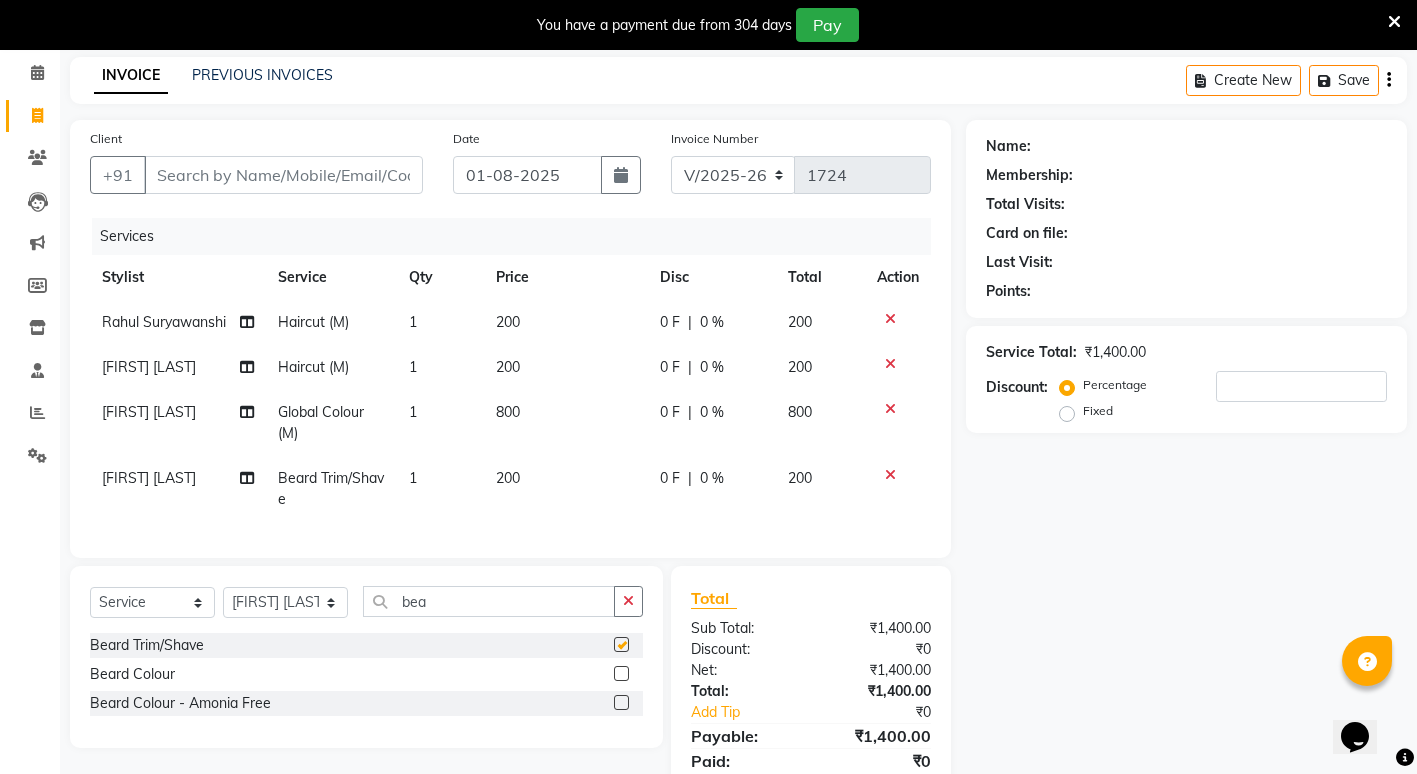 checkbox on "false" 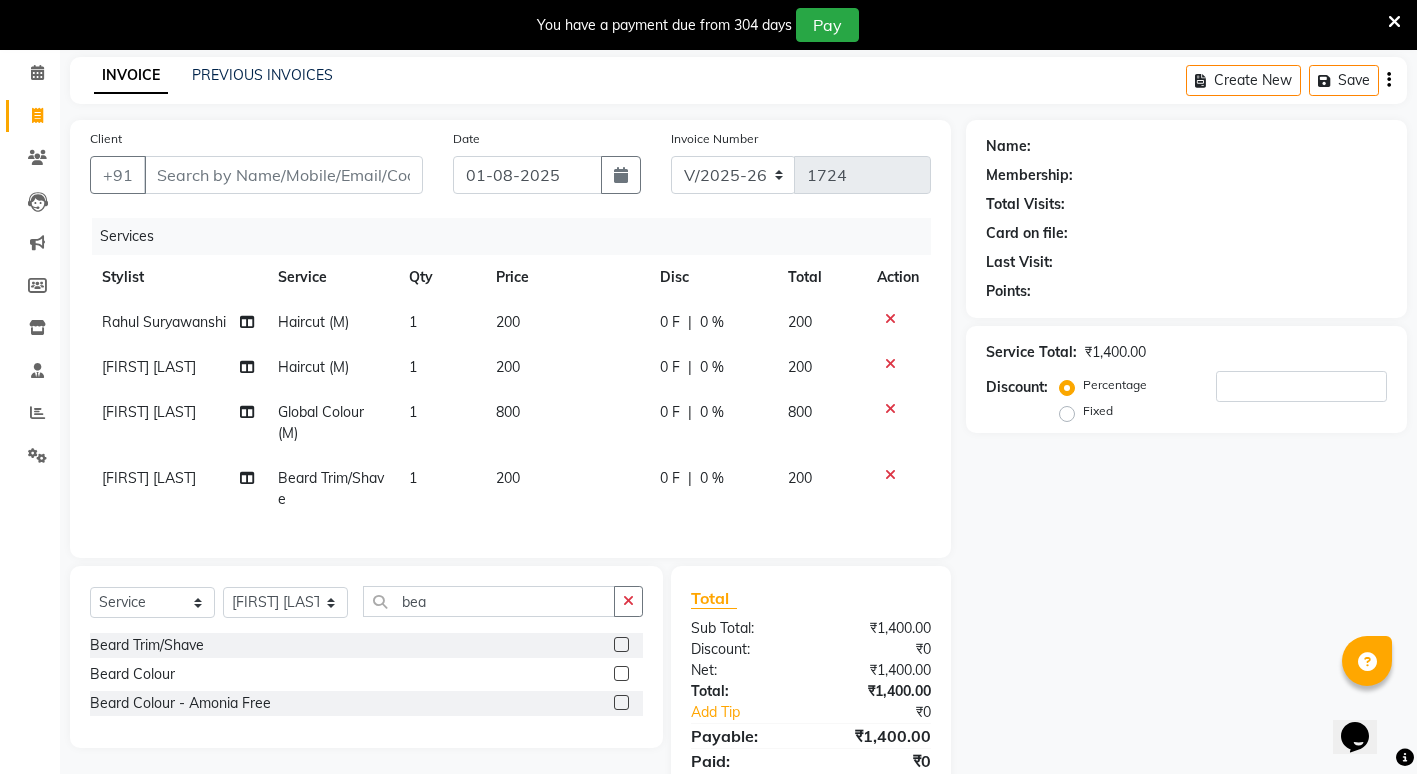 click on "800" 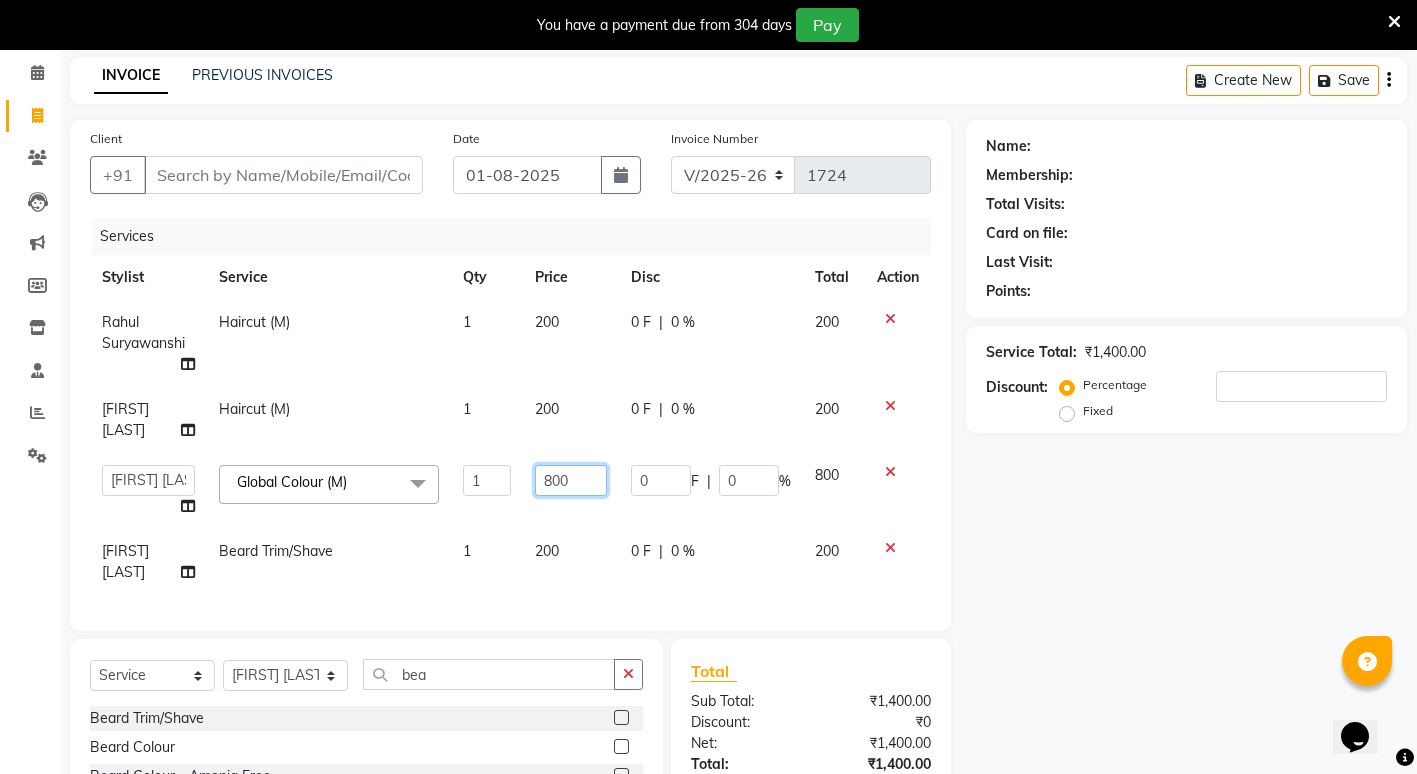 click on "800" 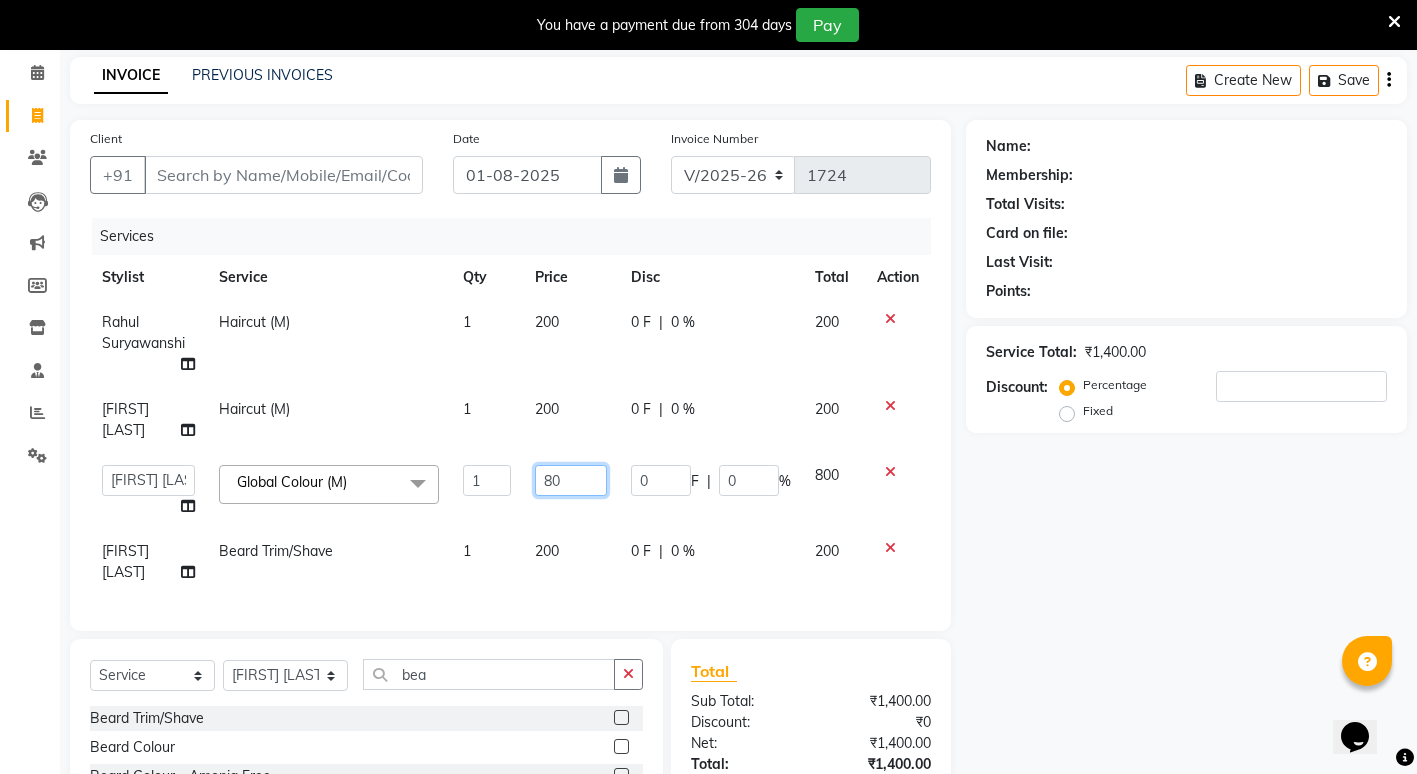 type on "8" 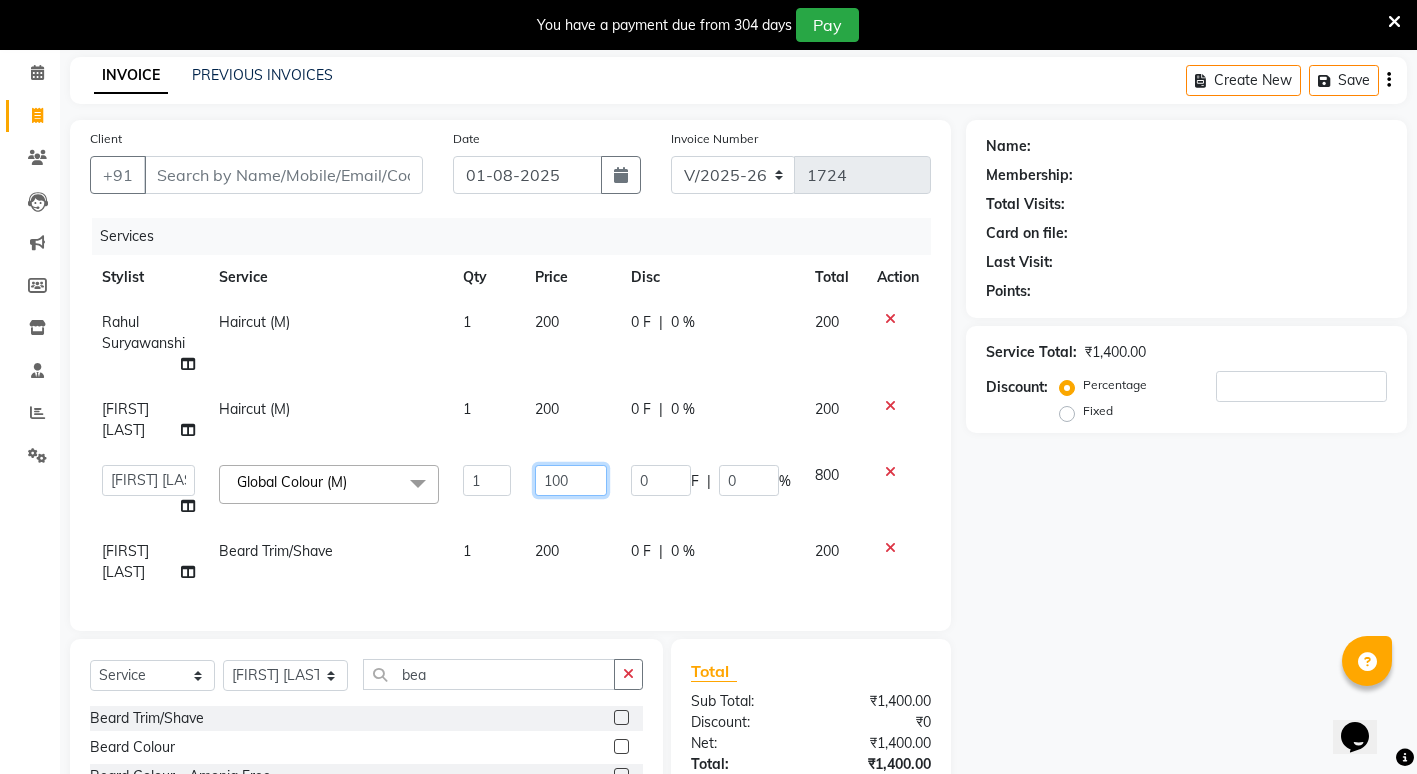 type on "1000" 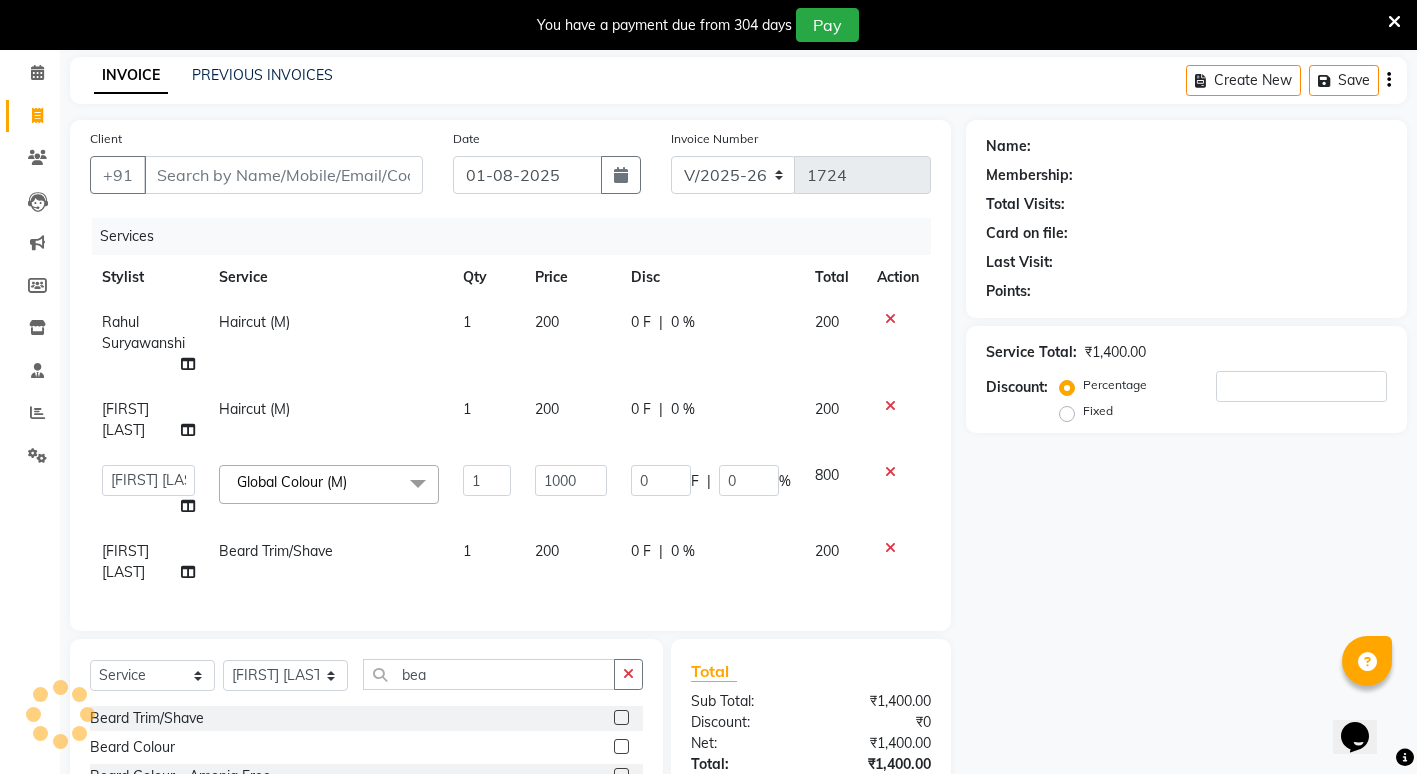 click on "Name: Membership: Total Visits: Card on file: Last Visit:  Points:  Service Total:  ₹1,400.00  Discount:  Percentage   Fixed" 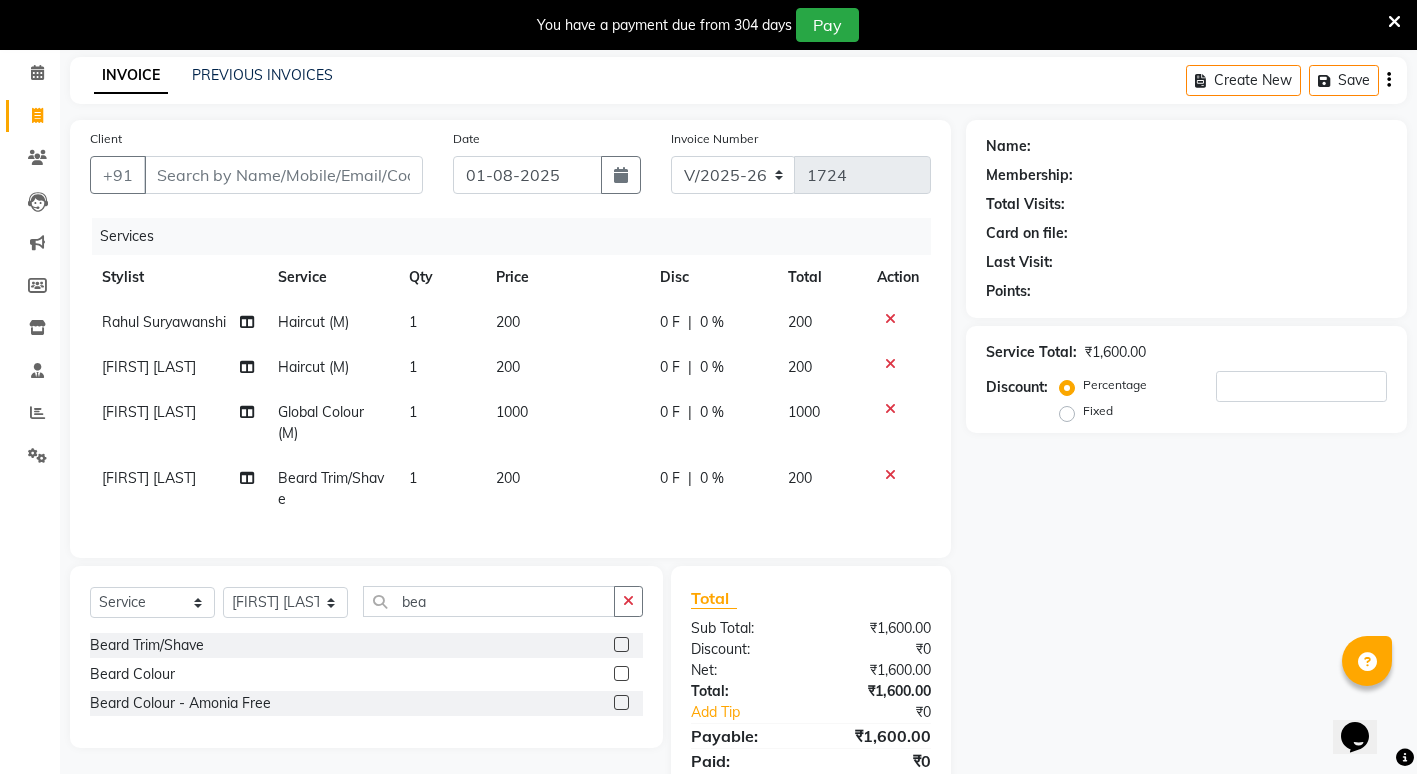 scroll, scrollTop: 0, scrollLeft: 0, axis: both 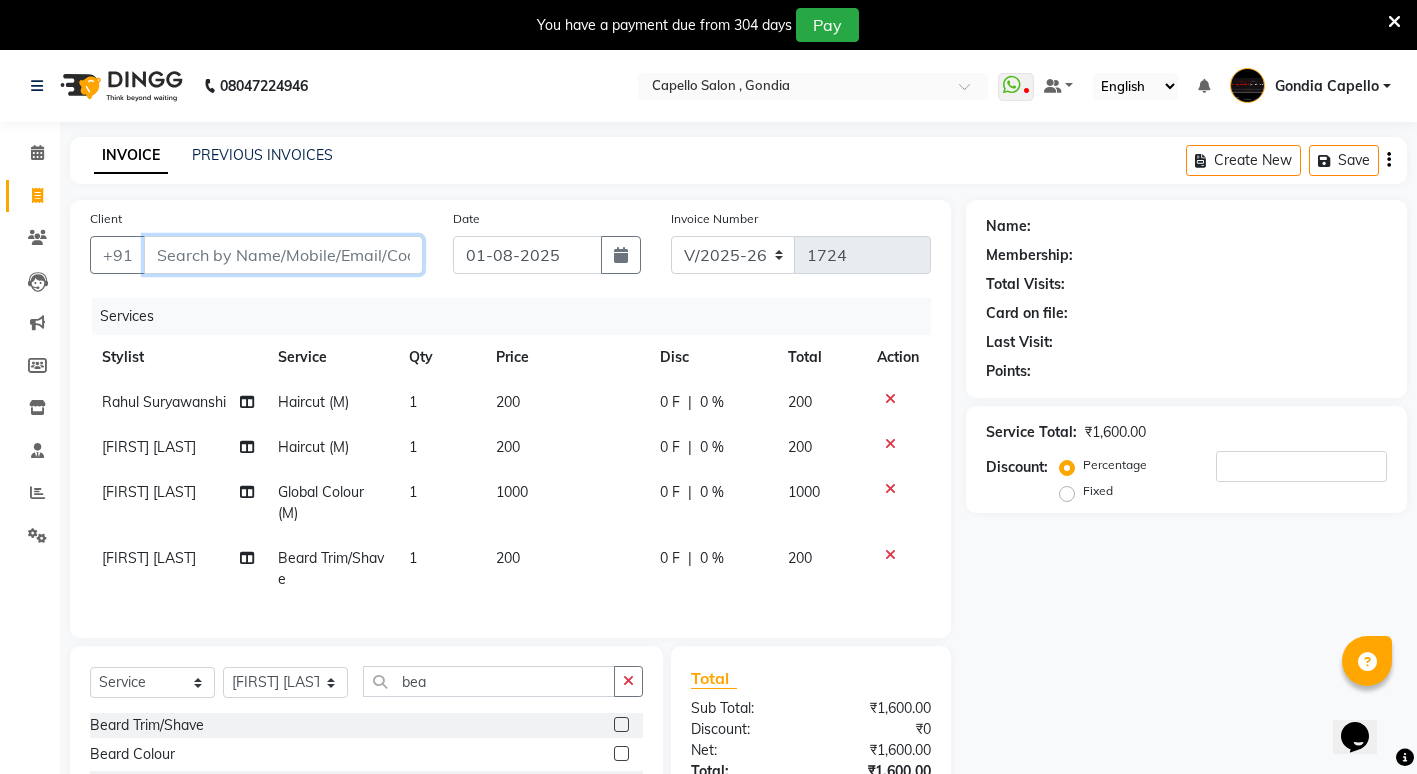 click on "Client" at bounding box center (283, 255) 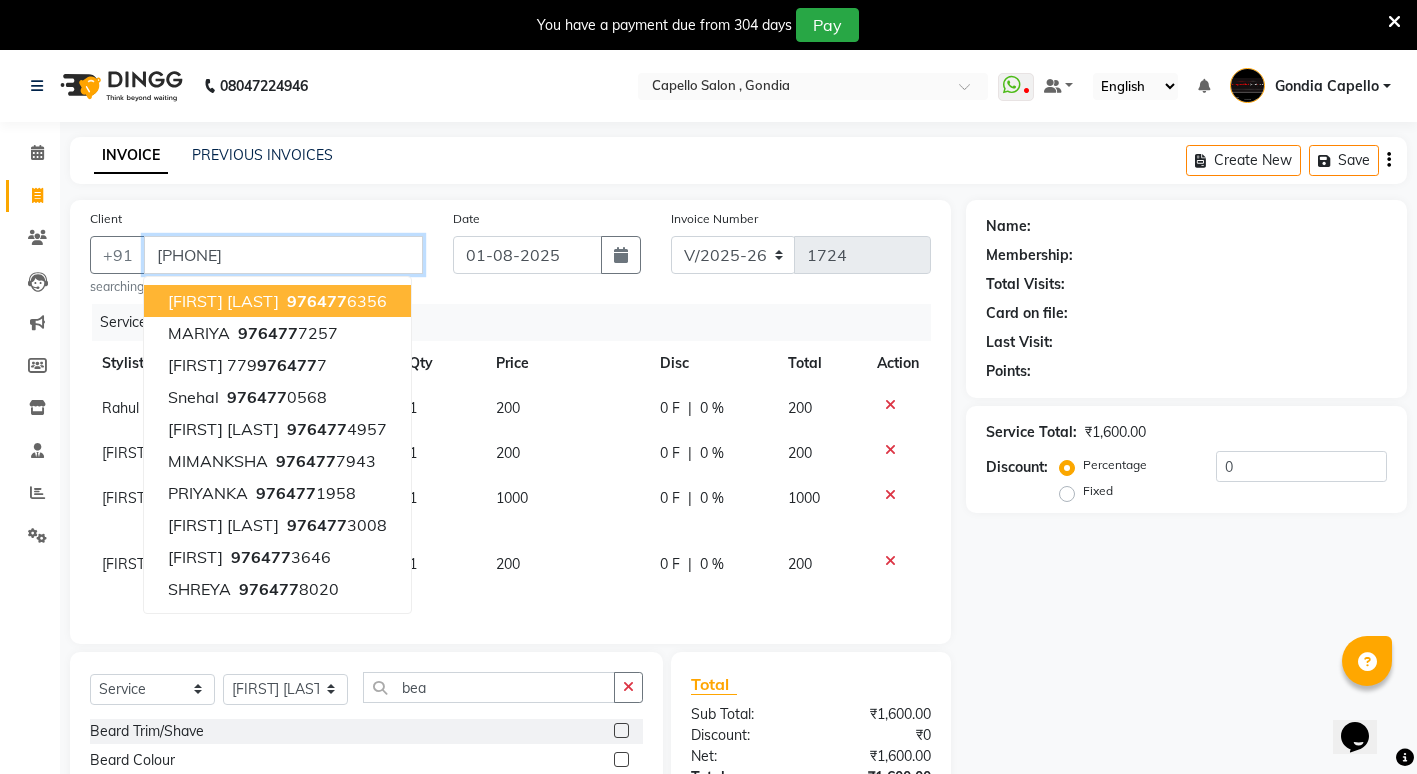 type on "[PHONE]" 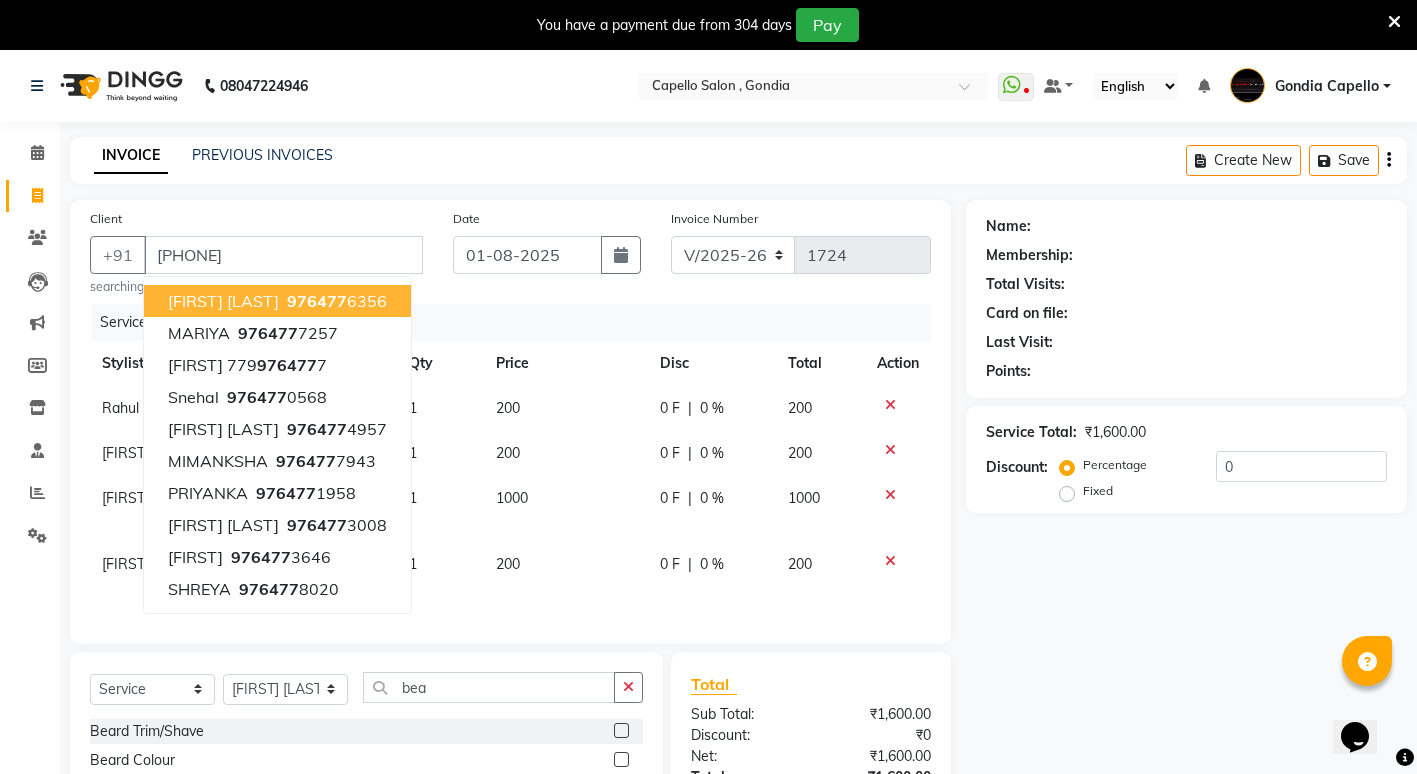 select on "1: Object" 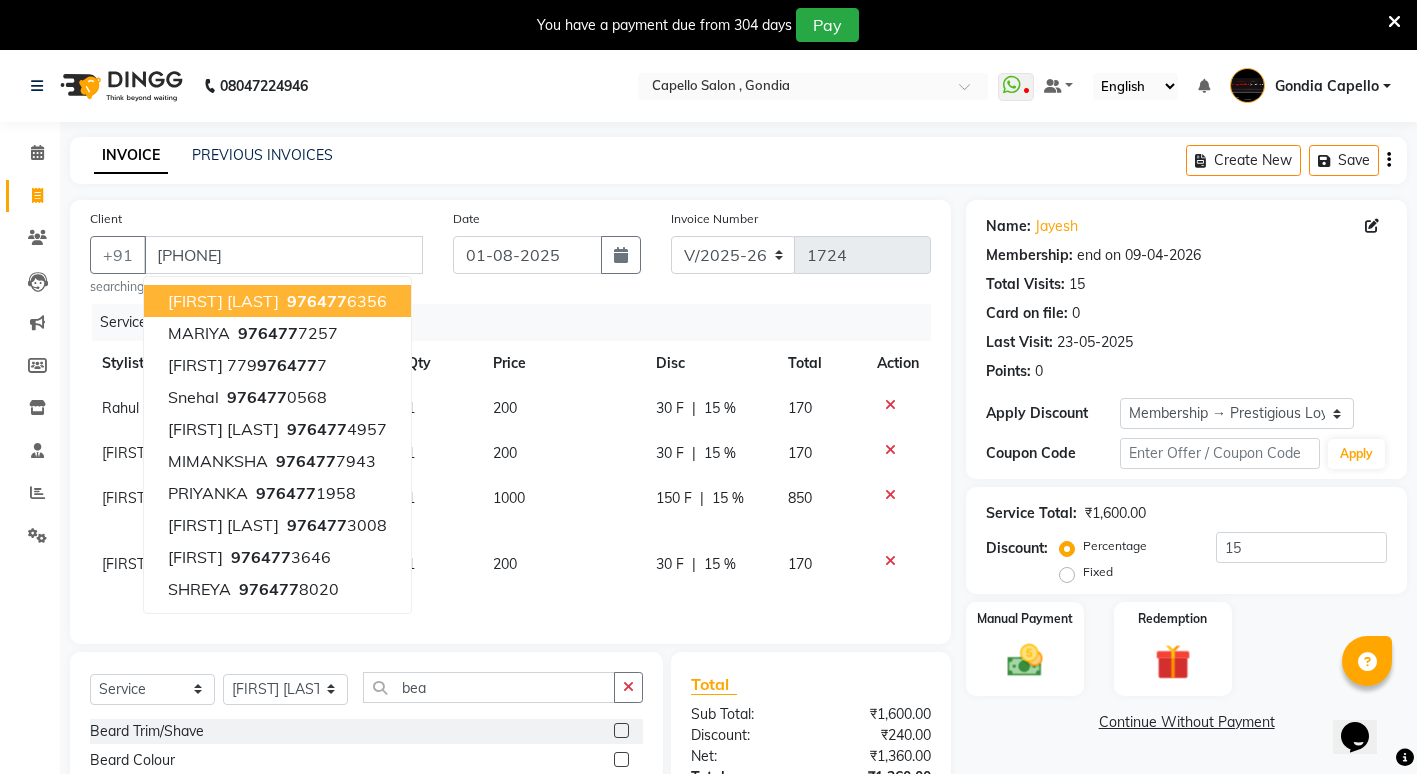 scroll, scrollTop: 100, scrollLeft: 0, axis: vertical 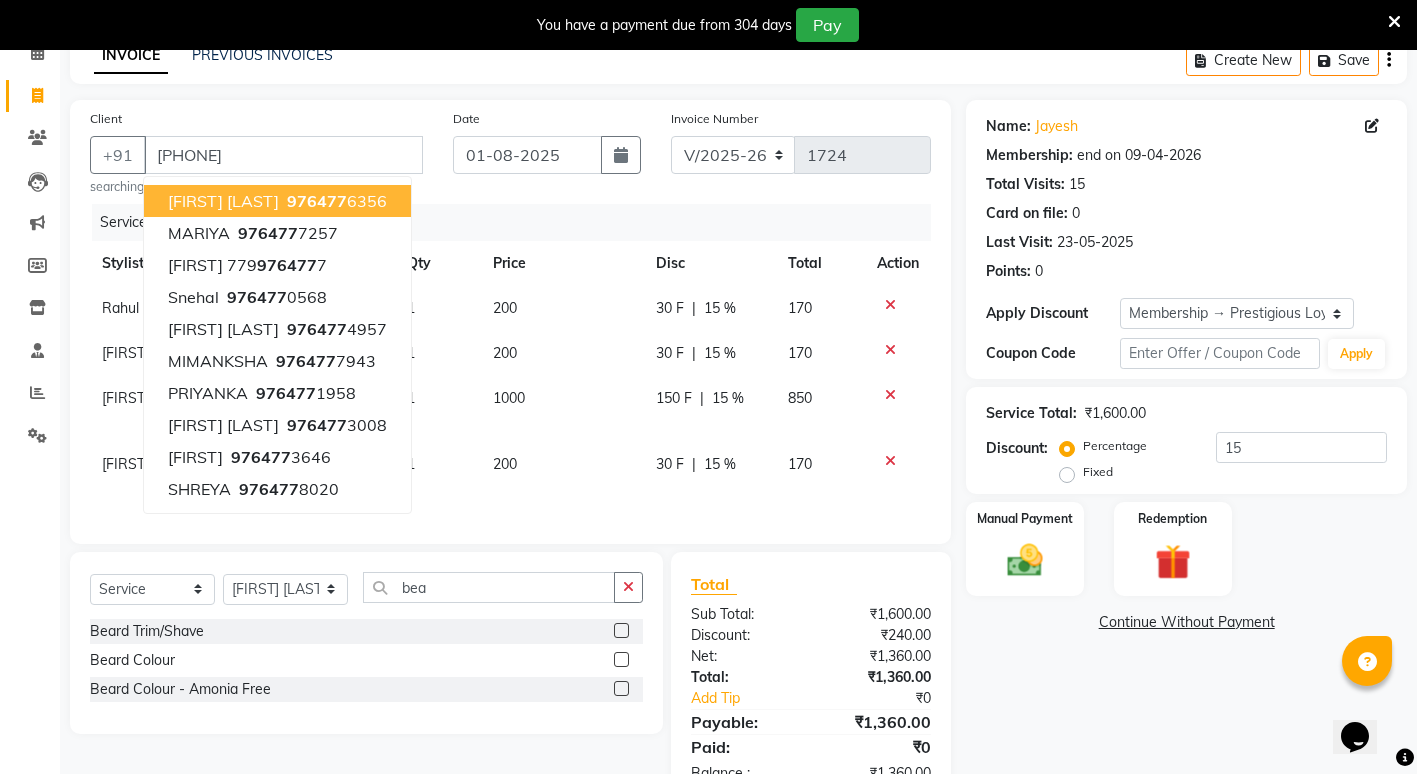 click on "Name: Jayesh  Membership: end on 09-04-2026 Total Visits:  15 Card on file:  0 Last Visit:   23-05-2025 Points:   0  Apply Discount Select Membership → Prestigious Loyalty Membership Coupon Code Apply Service Total:  ₹1,600.00  Discount:  Percentage   Fixed  15 Manual Payment Redemption  Continue Without Payment" 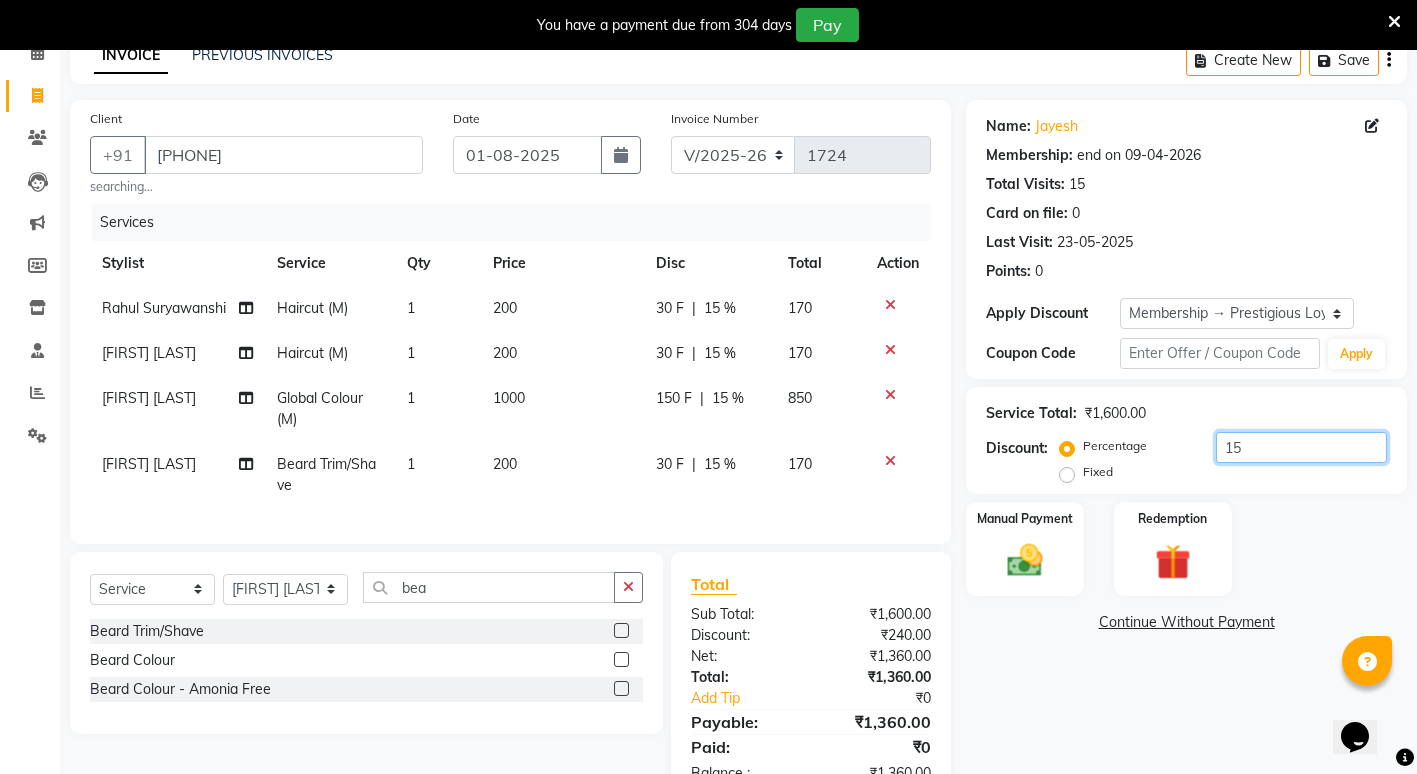 click on "15" 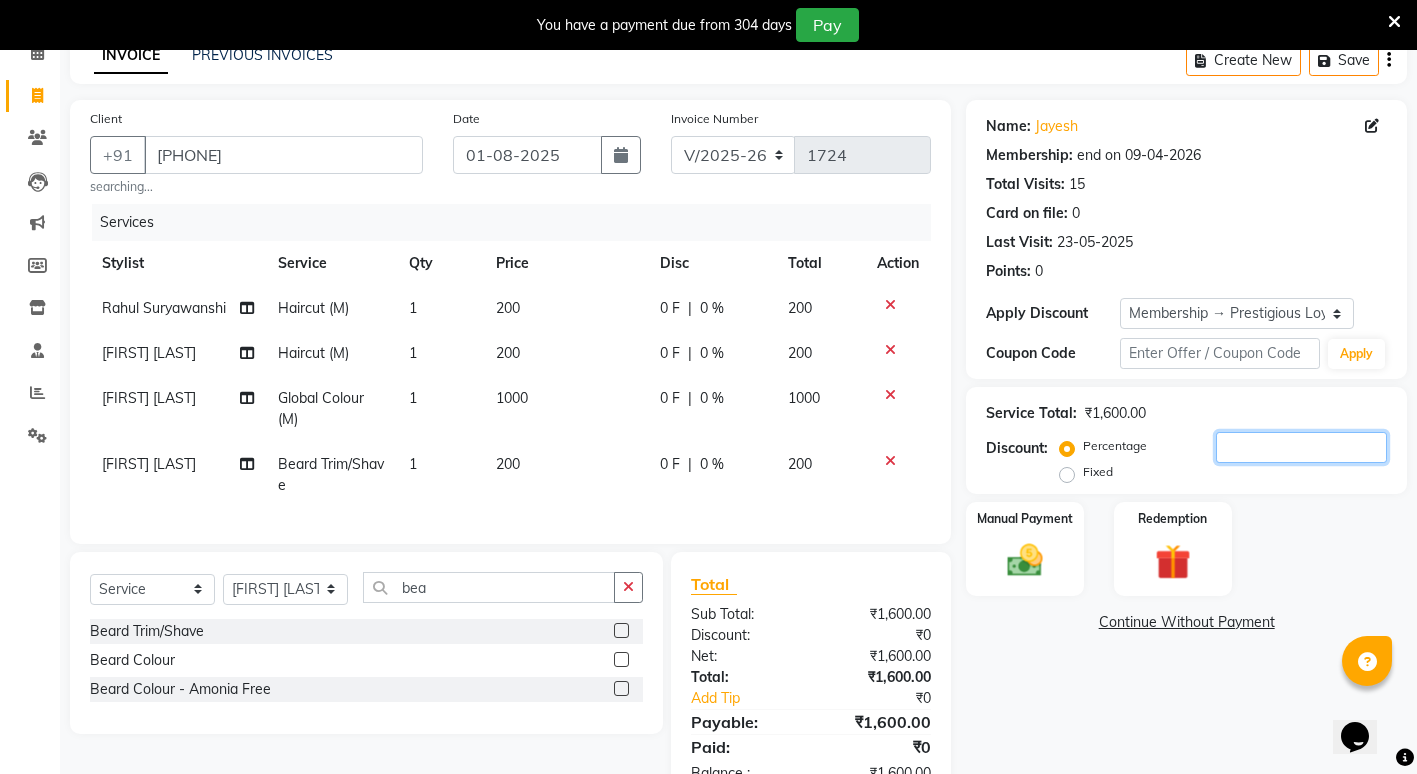 type 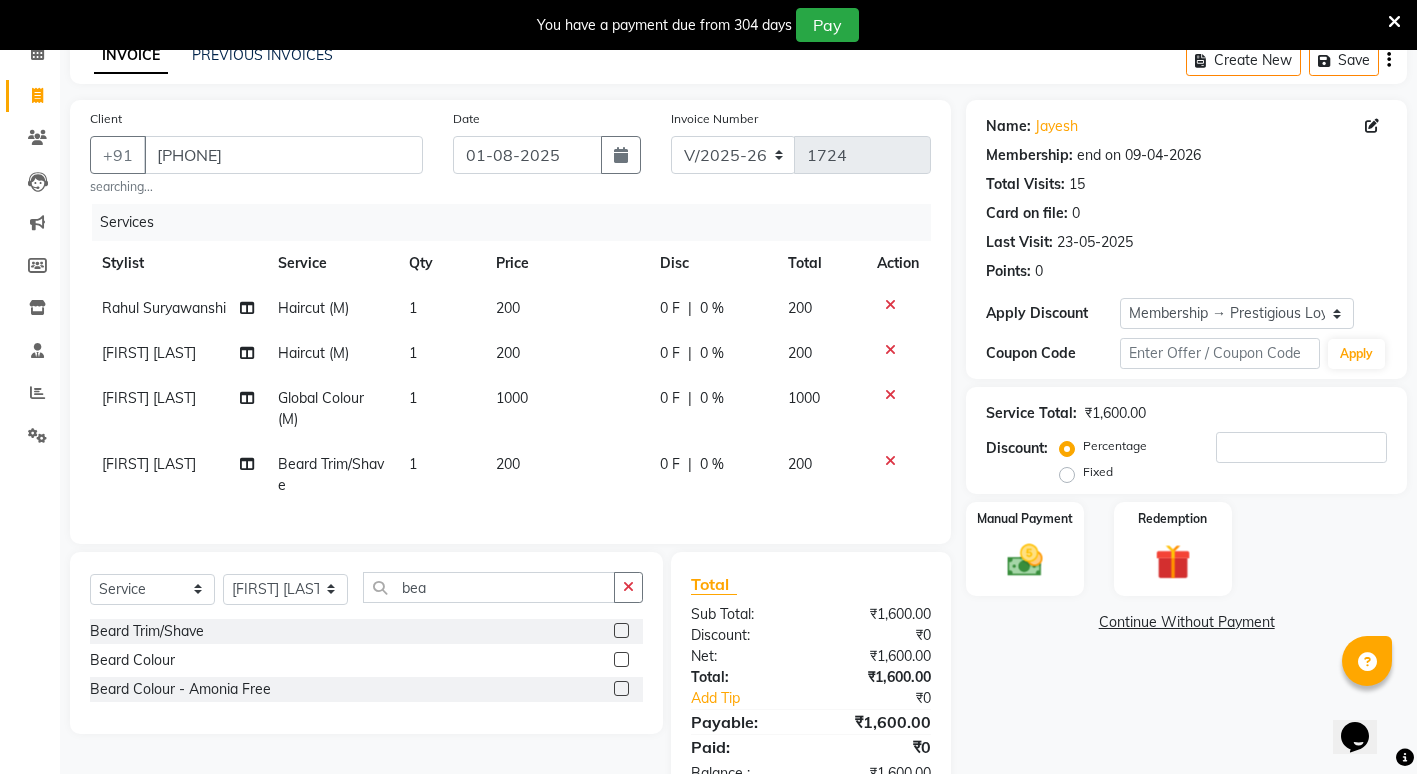 click on "1000" 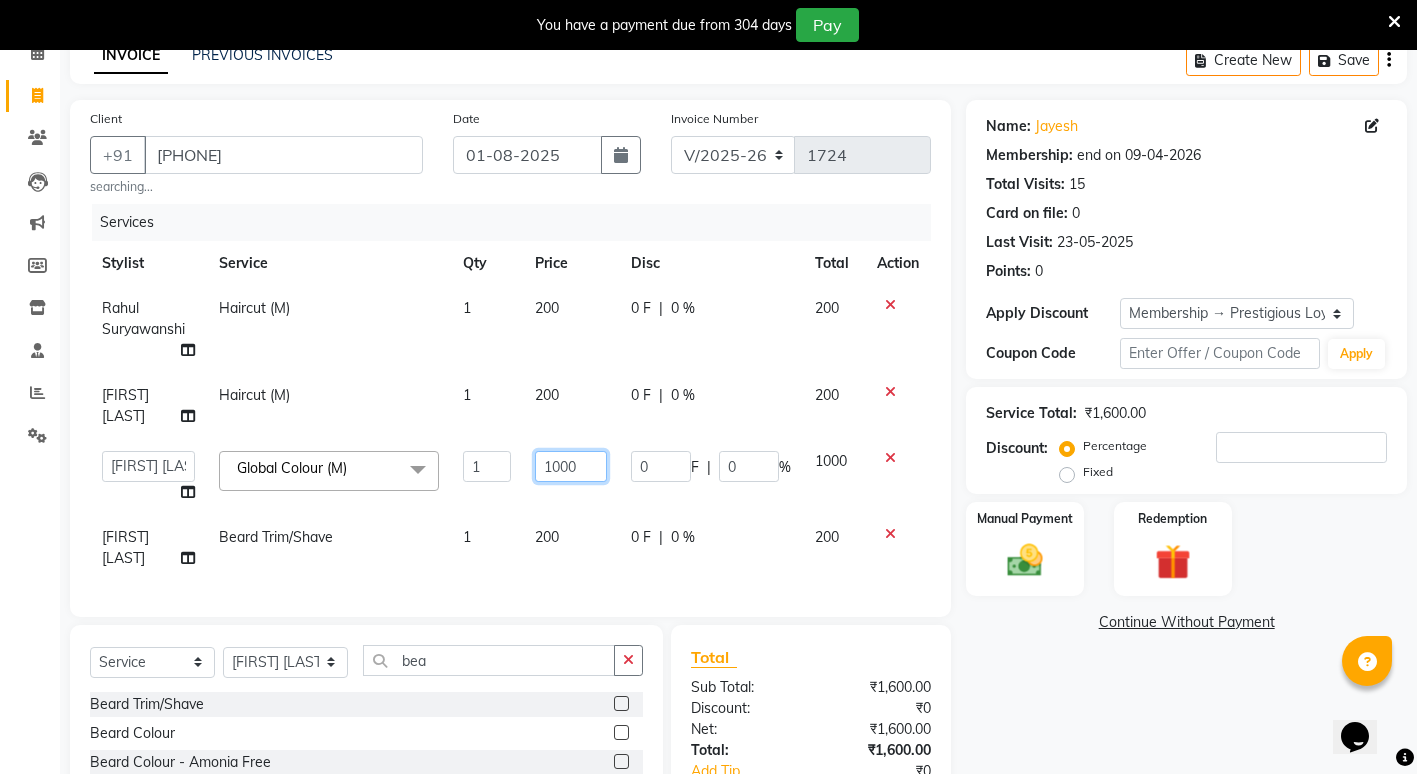 click on "1000" 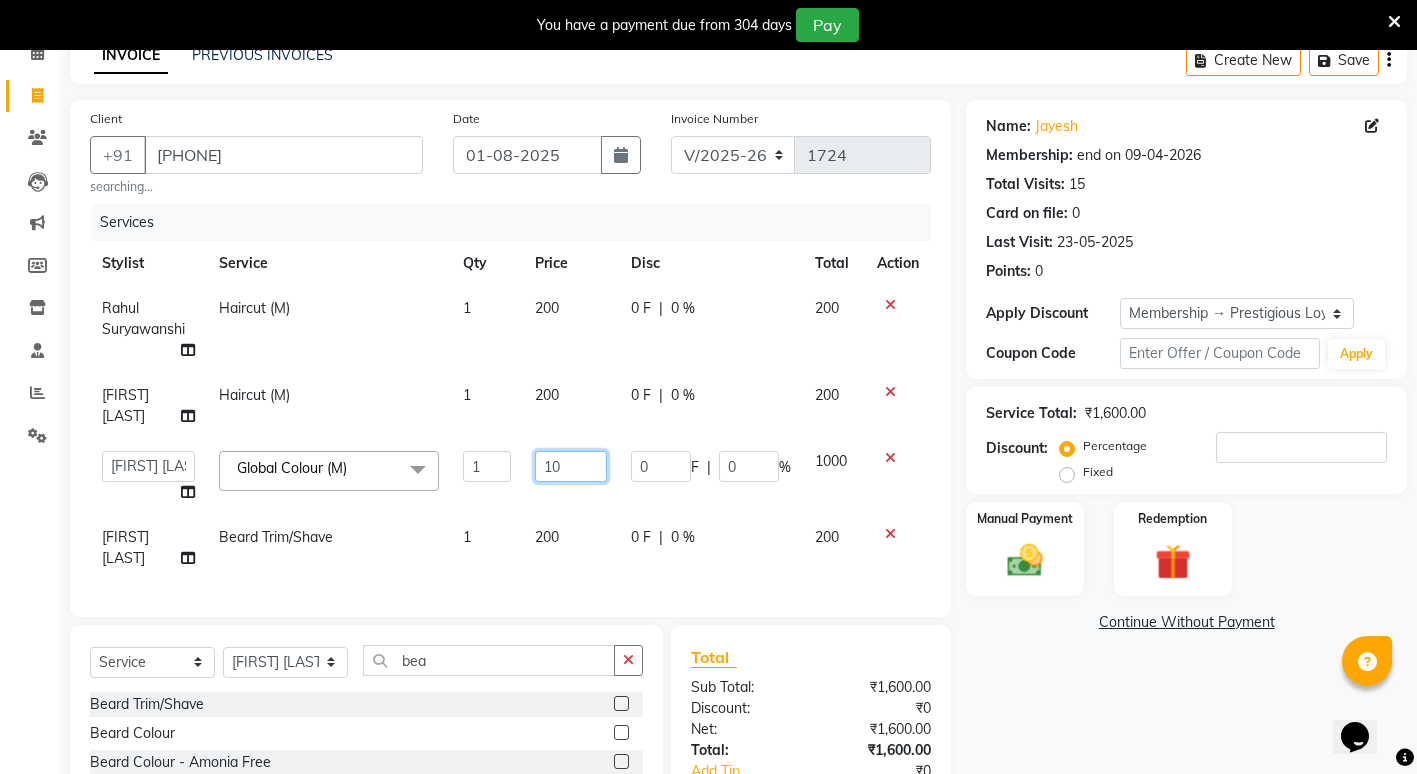 type on "1" 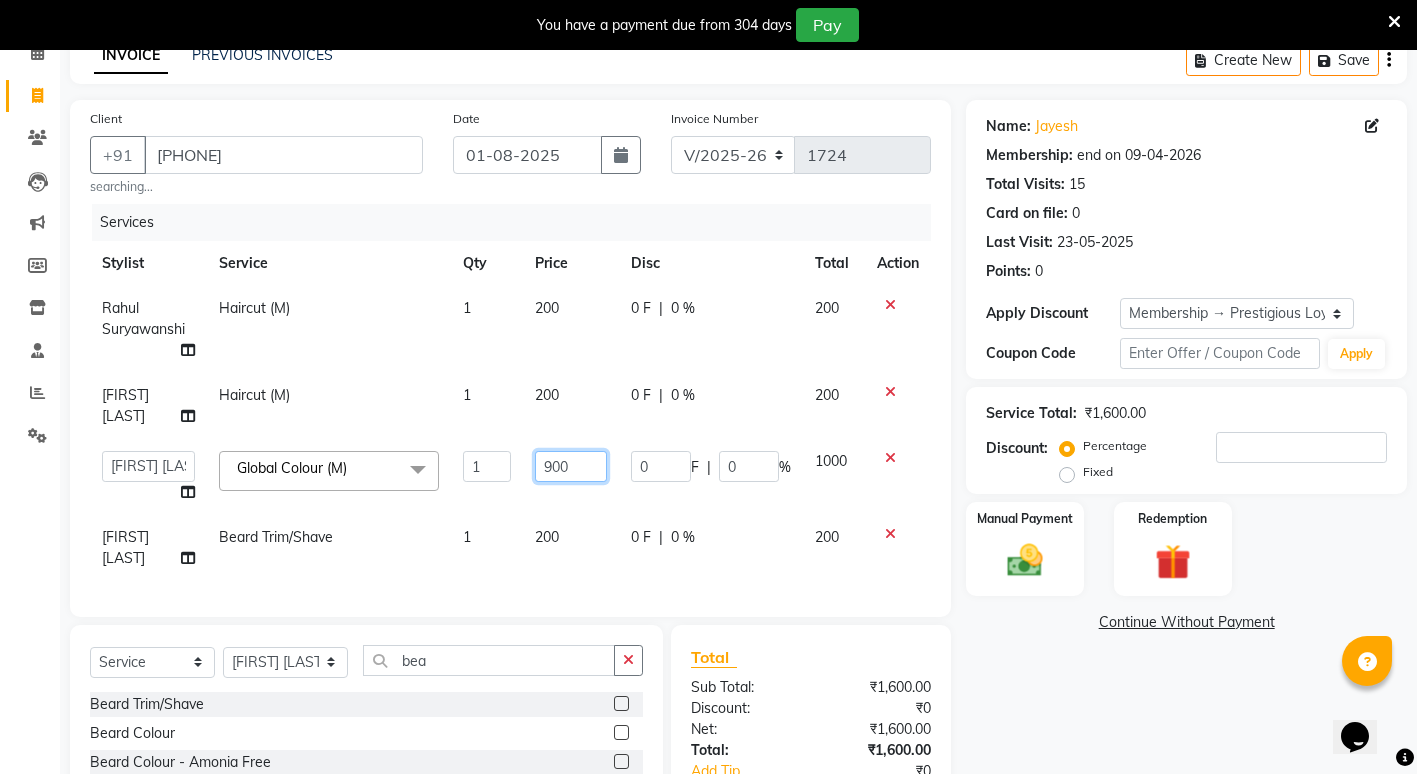 scroll, scrollTop: 248, scrollLeft: 0, axis: vertical 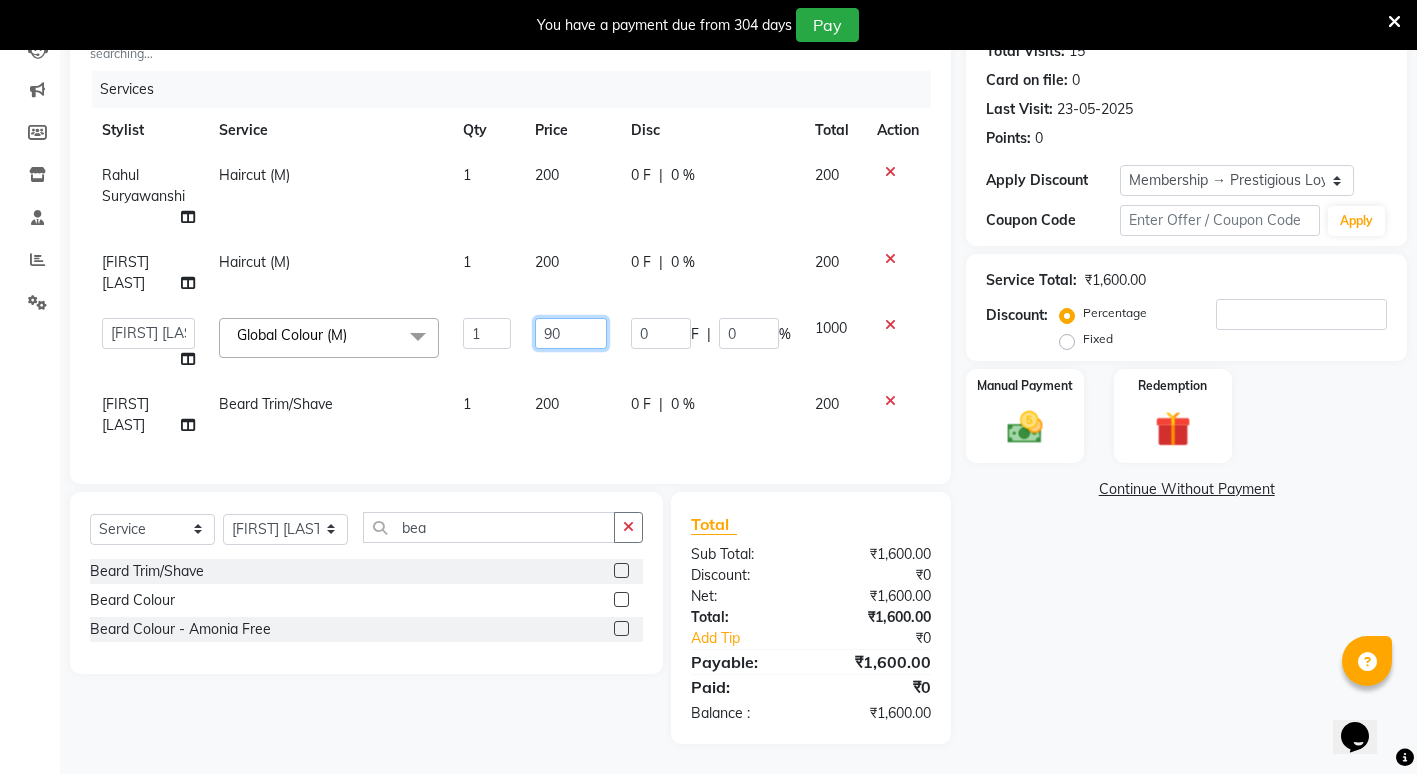 type on "9" 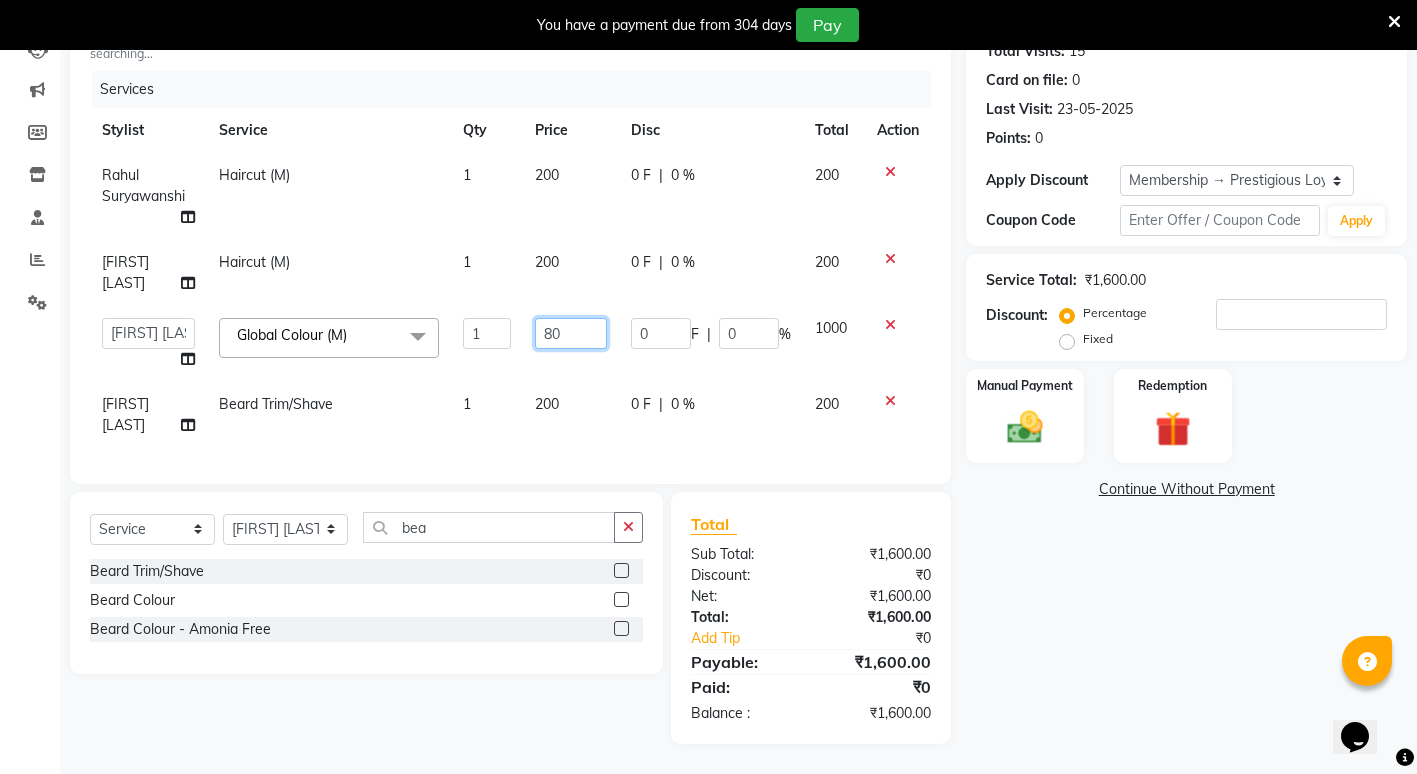 type on "800" 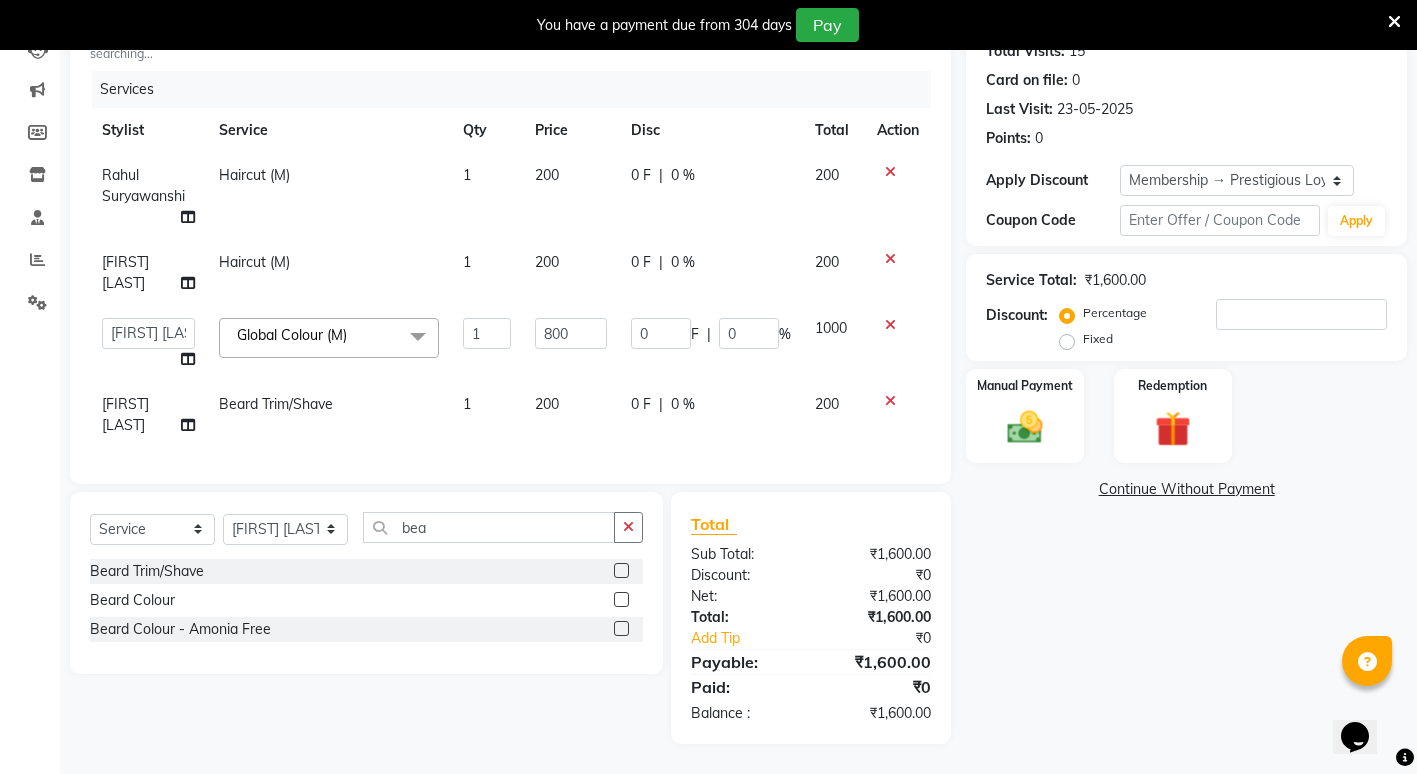 click on "Name: Jayesh  Membership: end on 09-04-2026 Total Visits:  15 Card on file:  0 Last Visit:   23-05-2025 Points:   0  Apply Discount Select Membership → Prestigious Loyalty Membership Coupon Code Apply Service Total:  ₹1,600.00  Discount:  Percentage   Fixed  Manual Payment Redemption  Continue Without Payment" 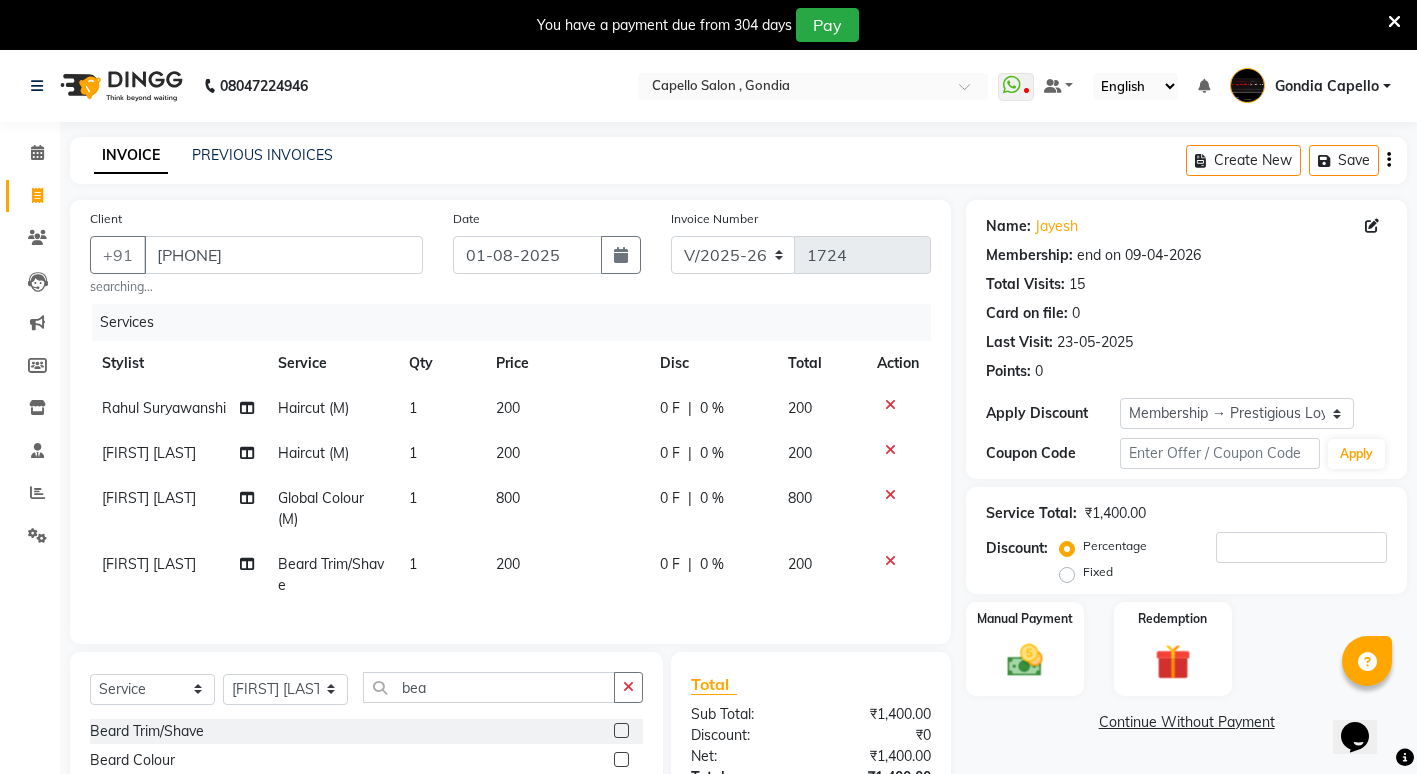 scroll, scrollTop: 175, scrollLeft: 0, axis: vertical 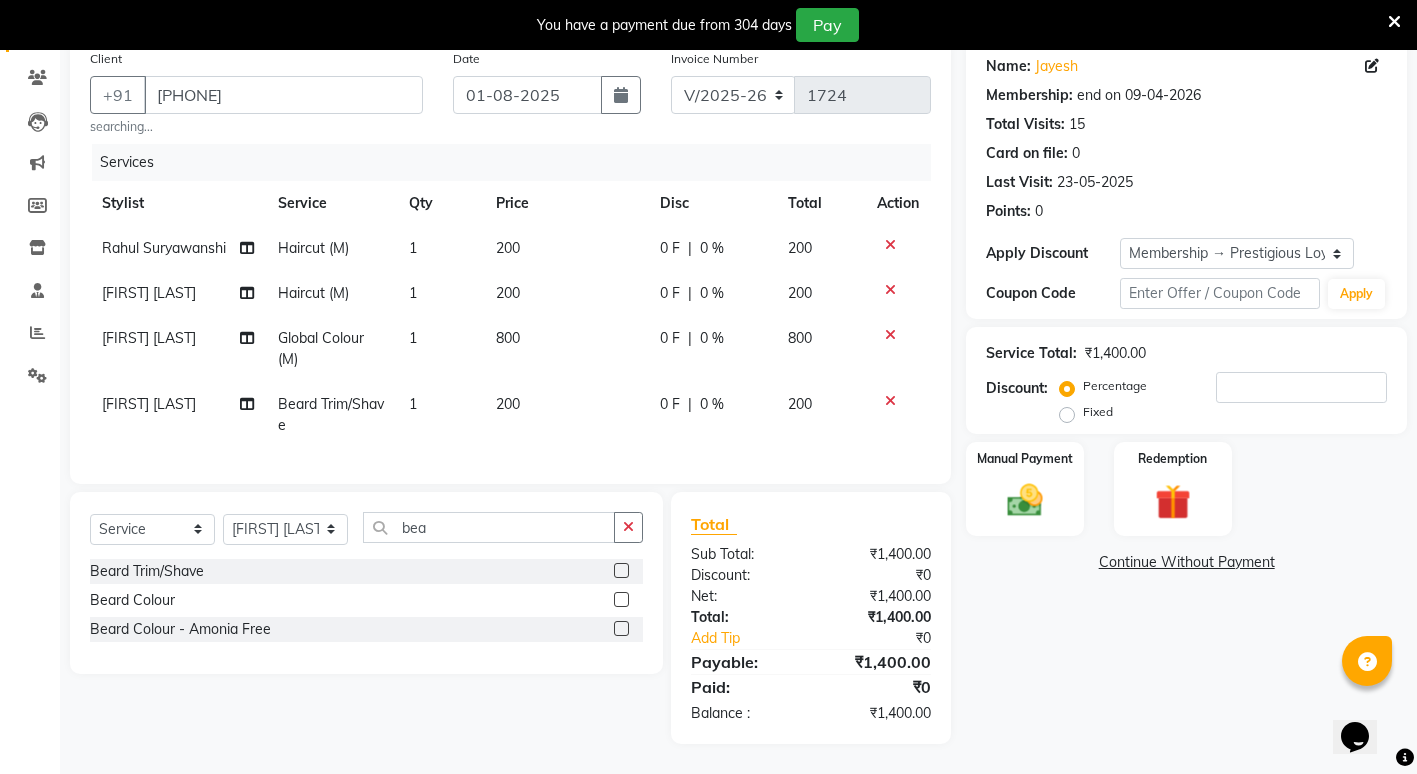 click on "800" 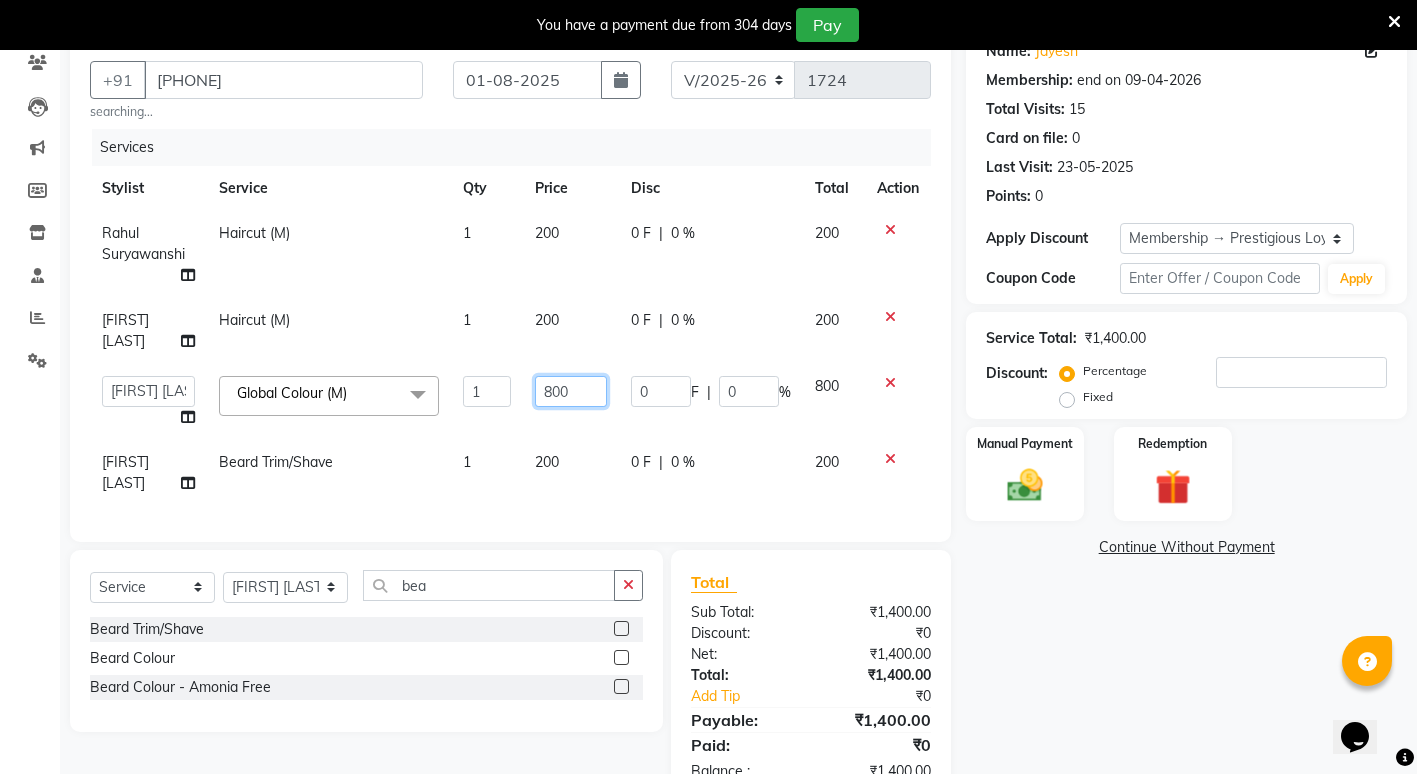 click on "800" 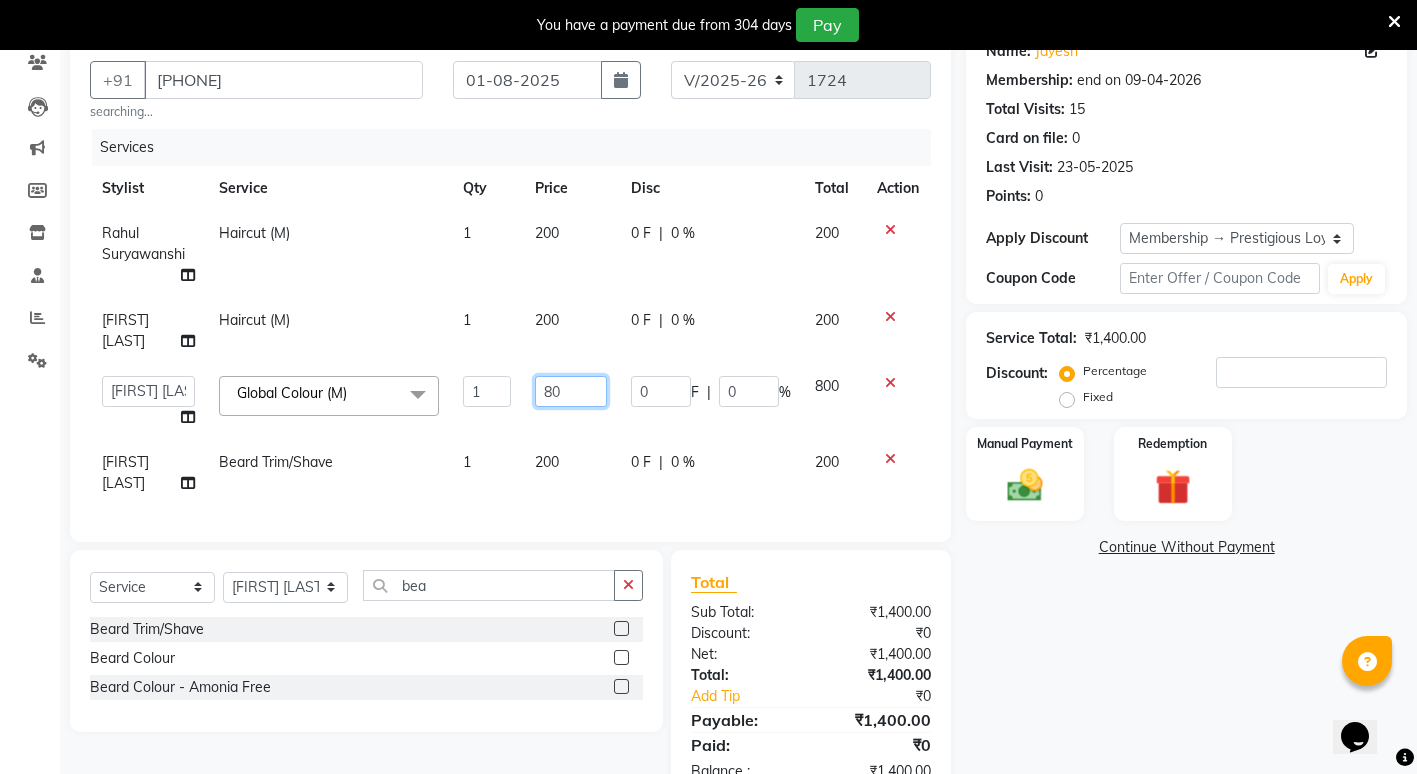 type on "8" 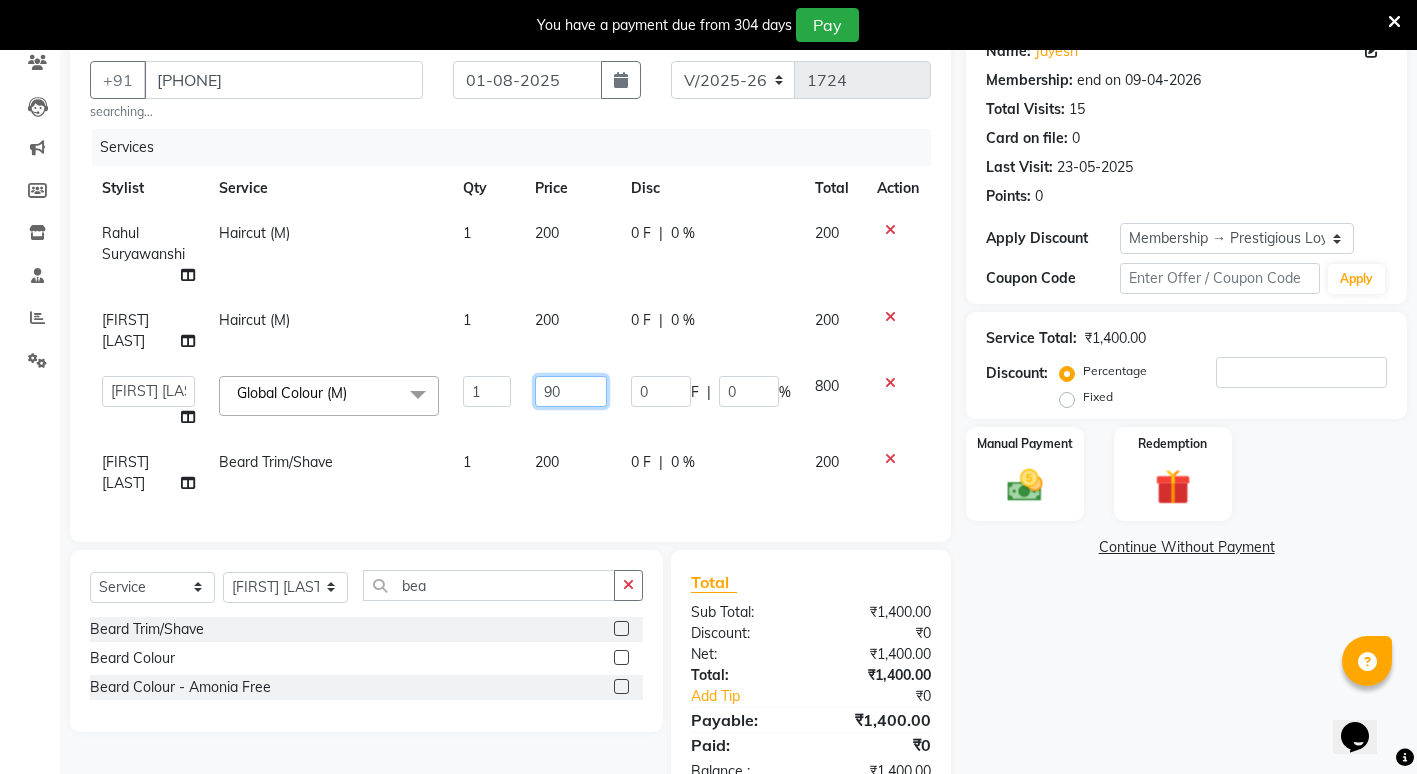 type on "900" 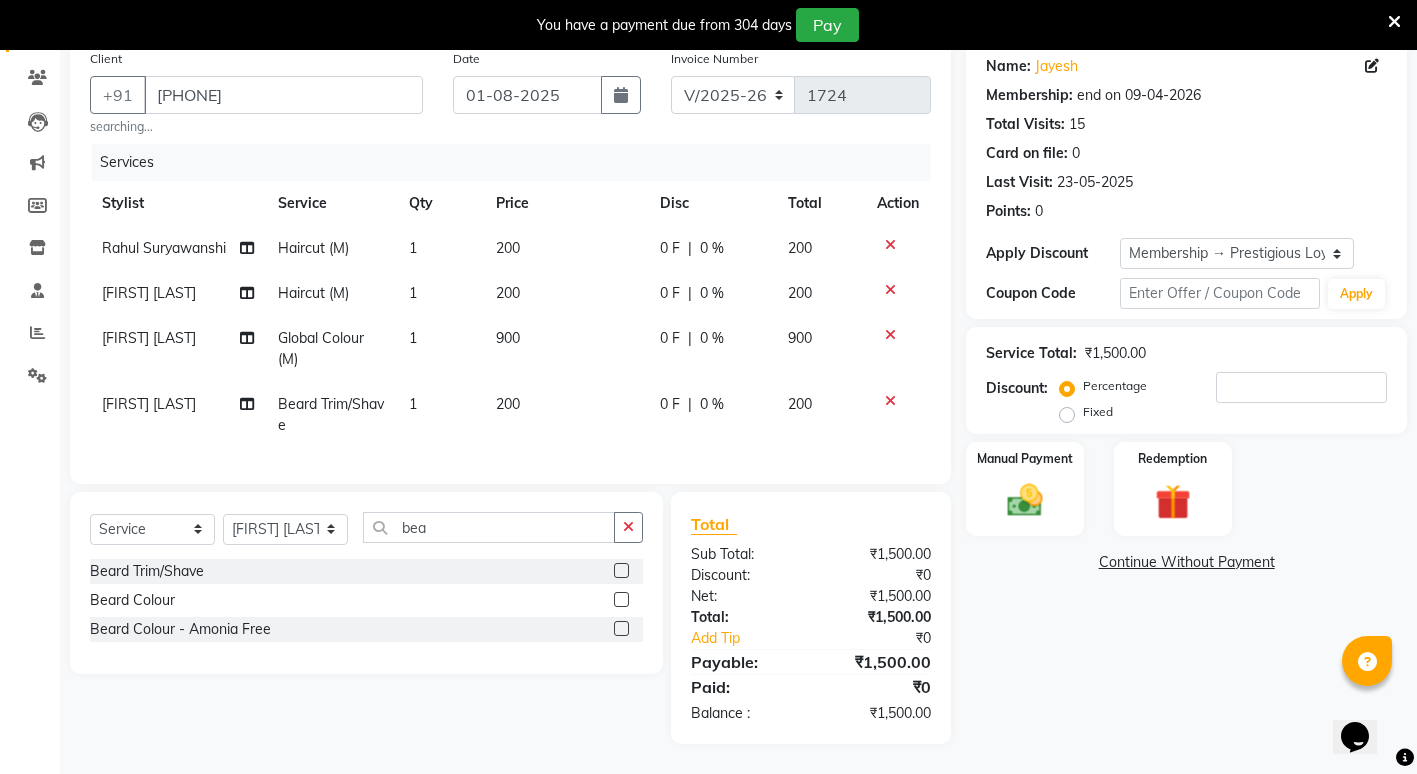 click on "Name: Jayesh  Membership: end on 09-04-2026 Total Visits:  15 Card on file:  0 Last Visit:   23-05-2025 Points:   0  Apply Discount Select Membership → Prestigious Loyalty Membership Coupon Code Apply Service Total:  ₹1,500.00  Discount:  Percentage   Fixed  Manual Payment Redemption  Continue Without Payment" 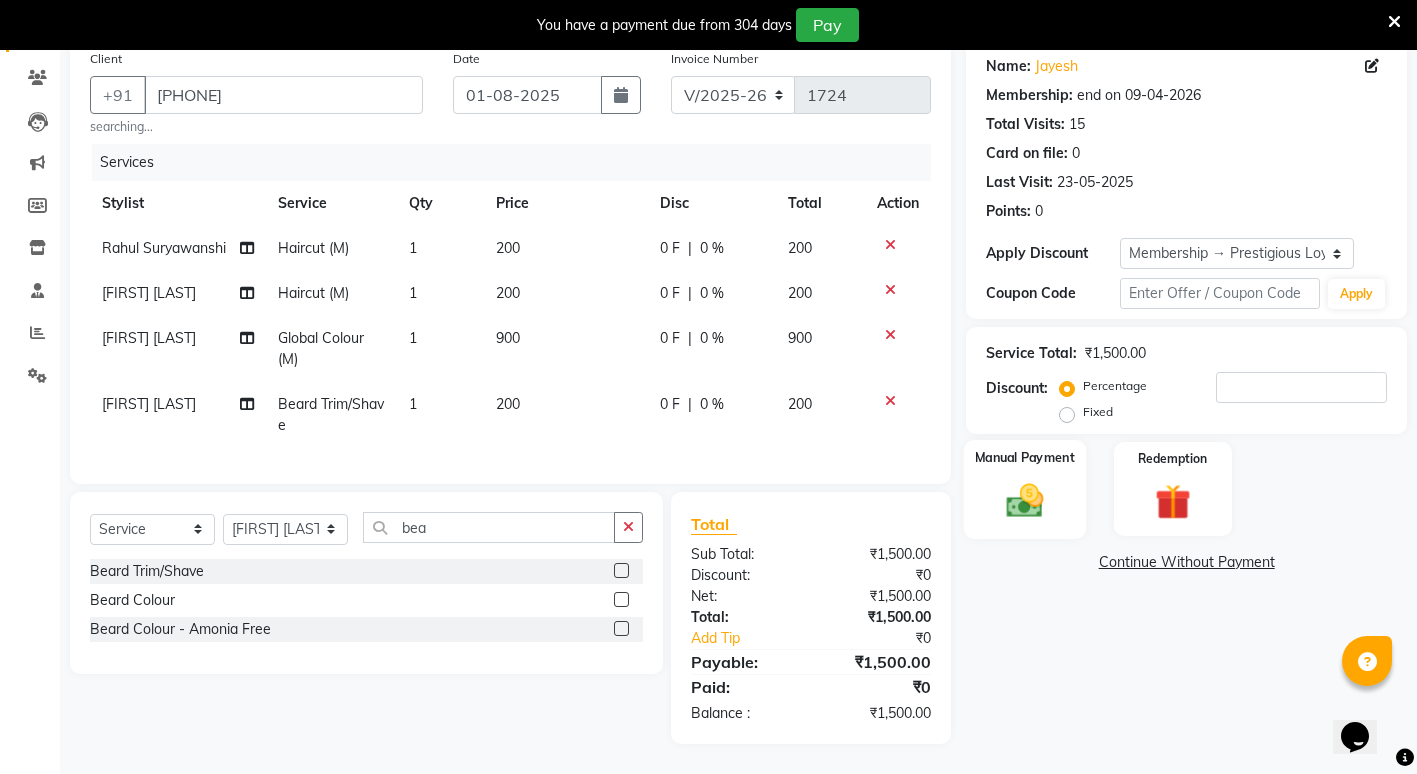 click 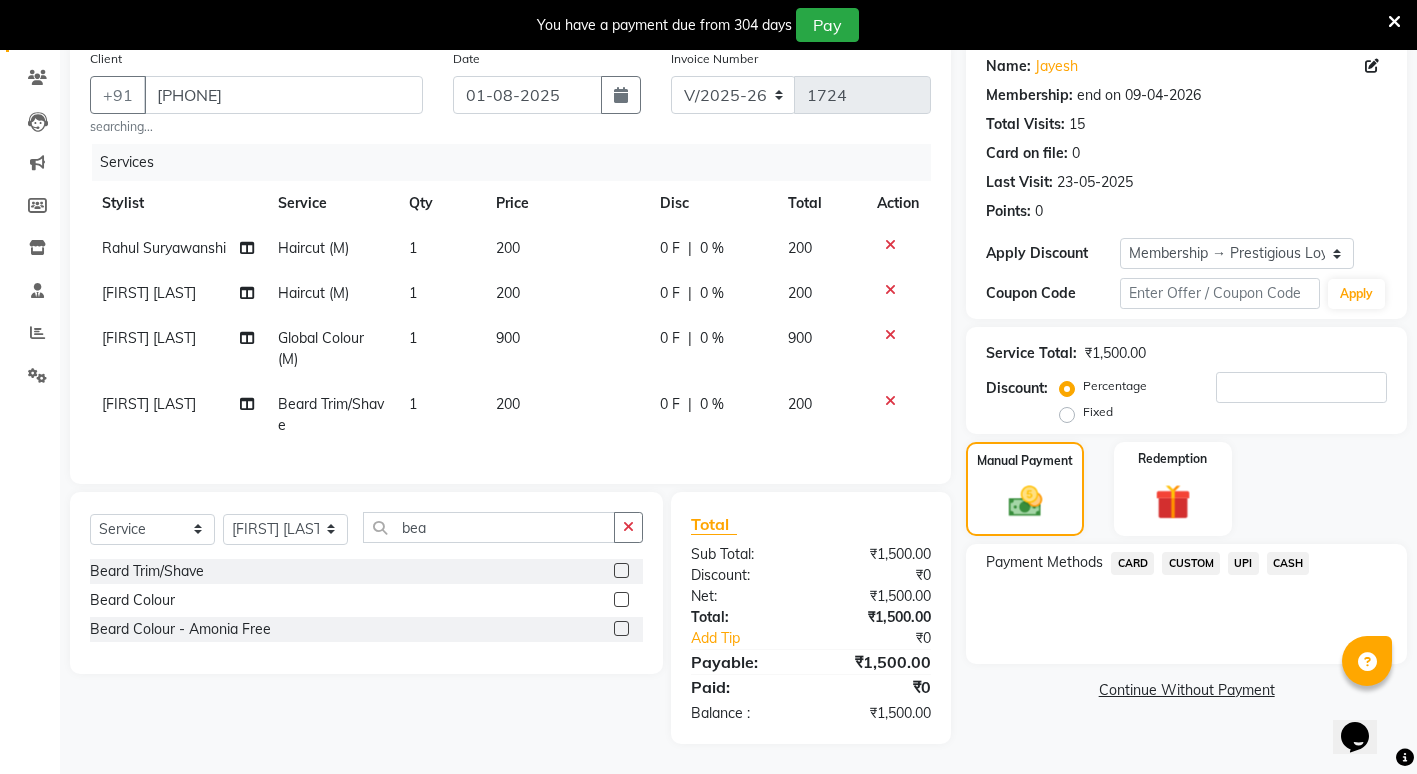 click on "CASH" 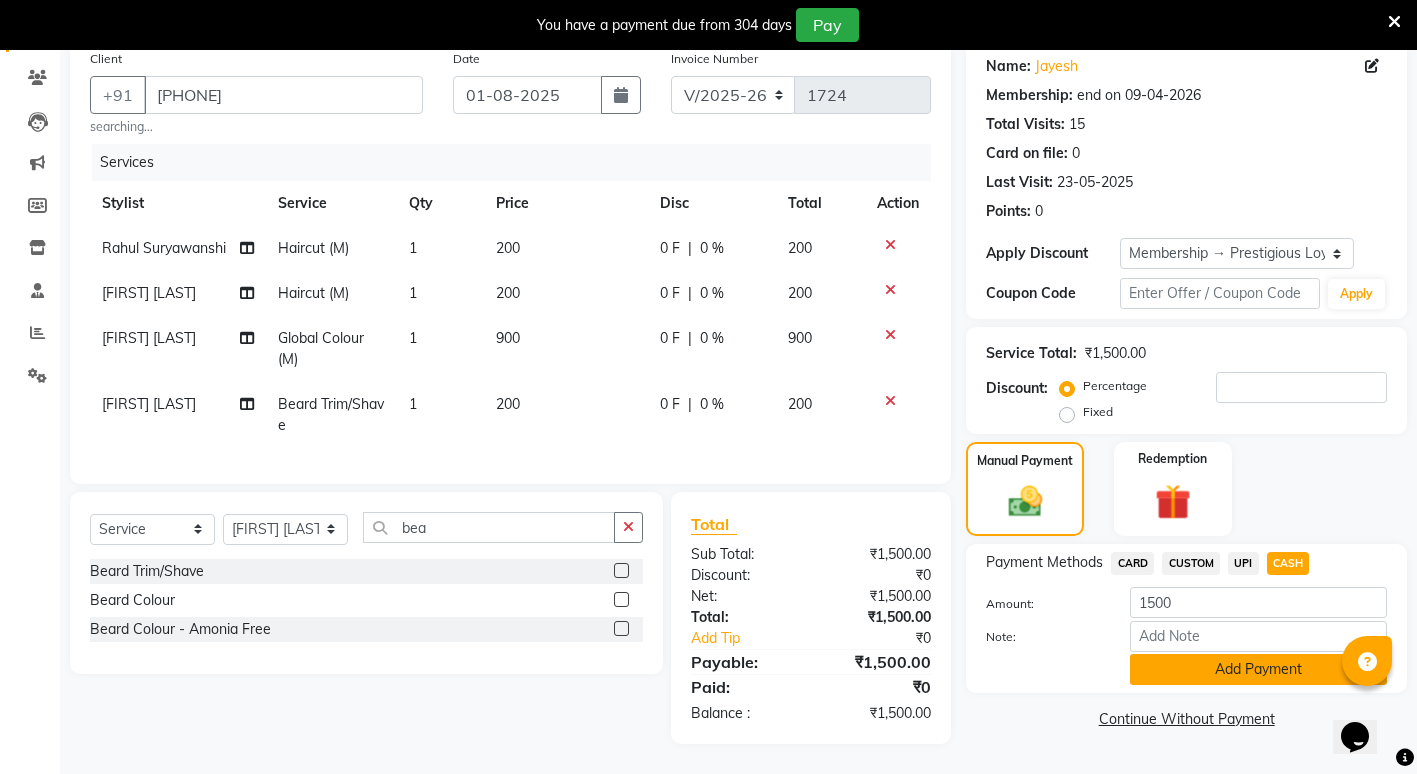 click on "Add Payment" 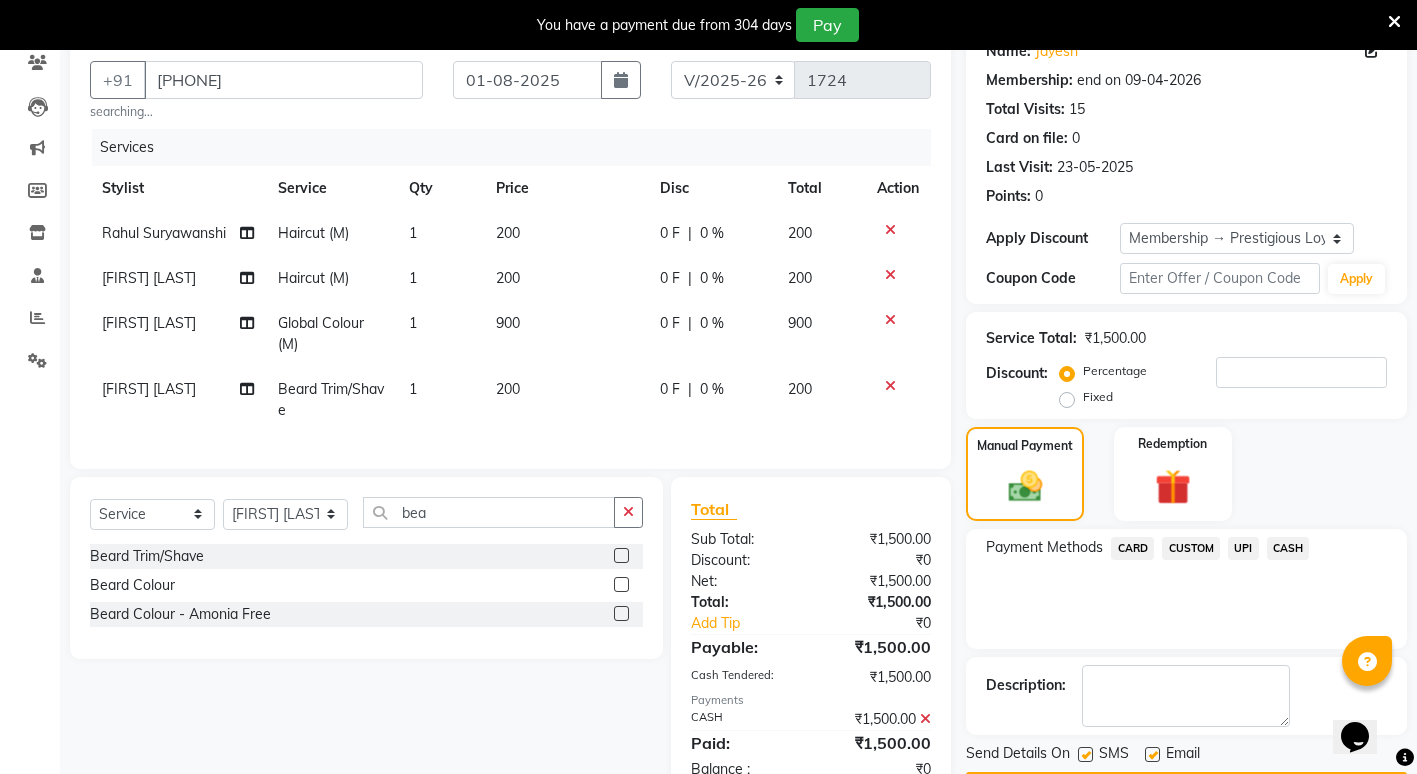 scroll, scrollTop: 246, scrollLeft: 0, axis: vertical 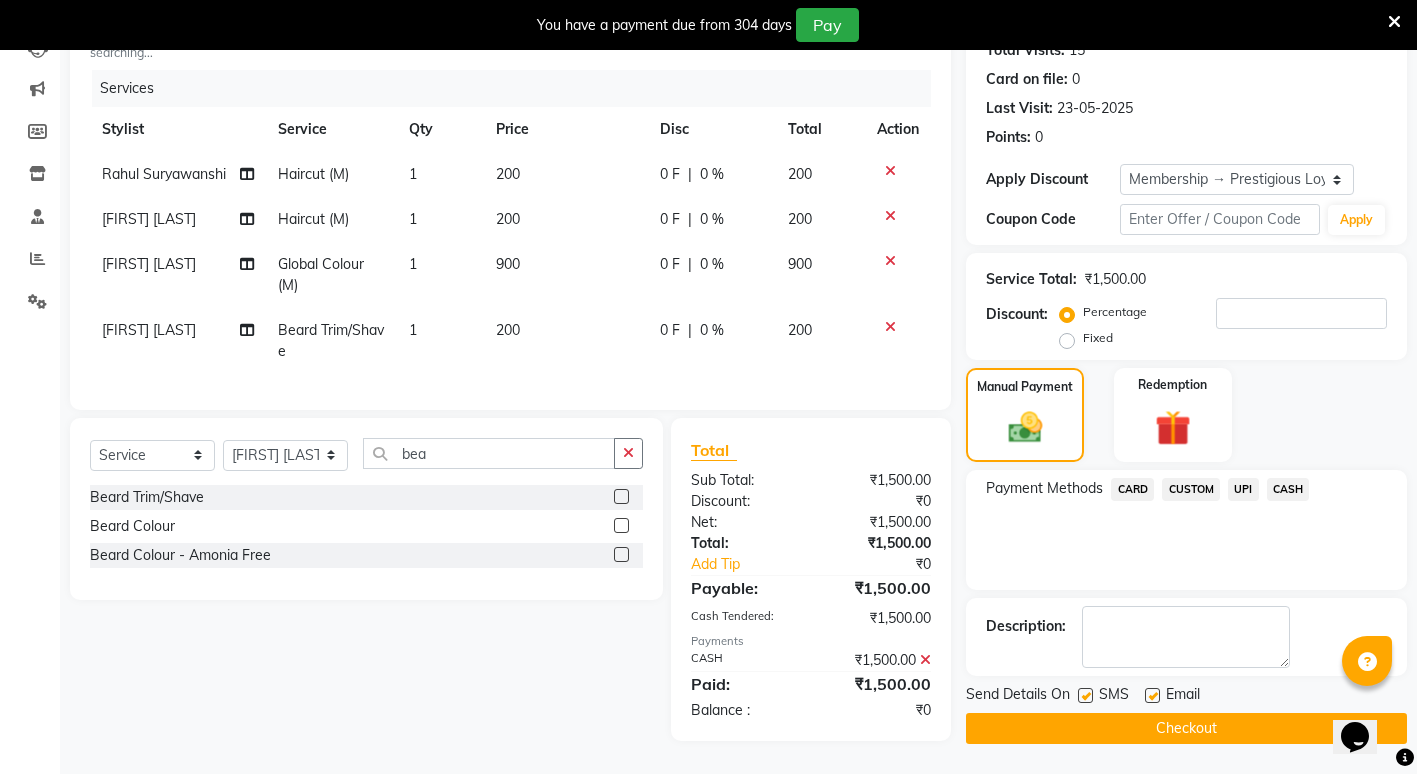 click on "Checkout" 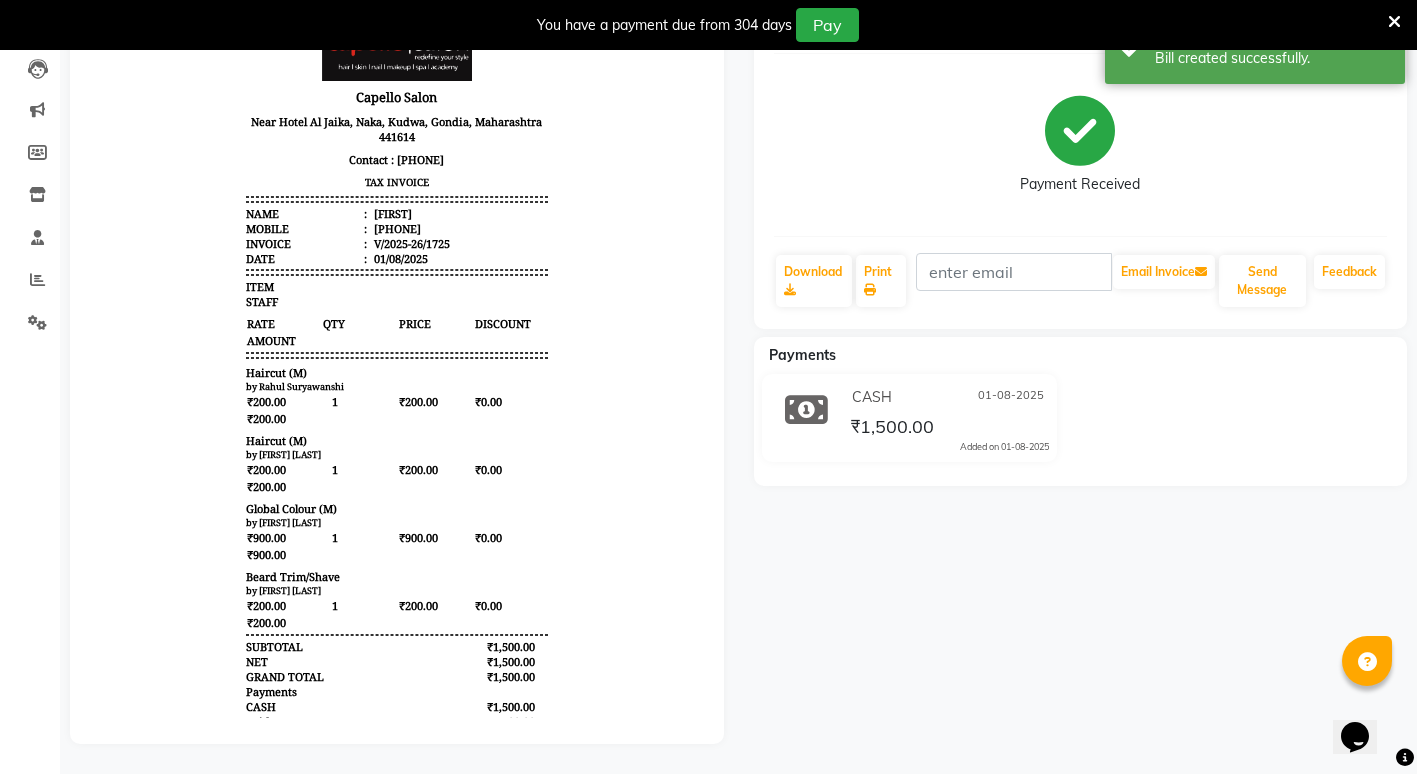 scroll, scrollTop: 0, scrollLeft: 0, axis: both 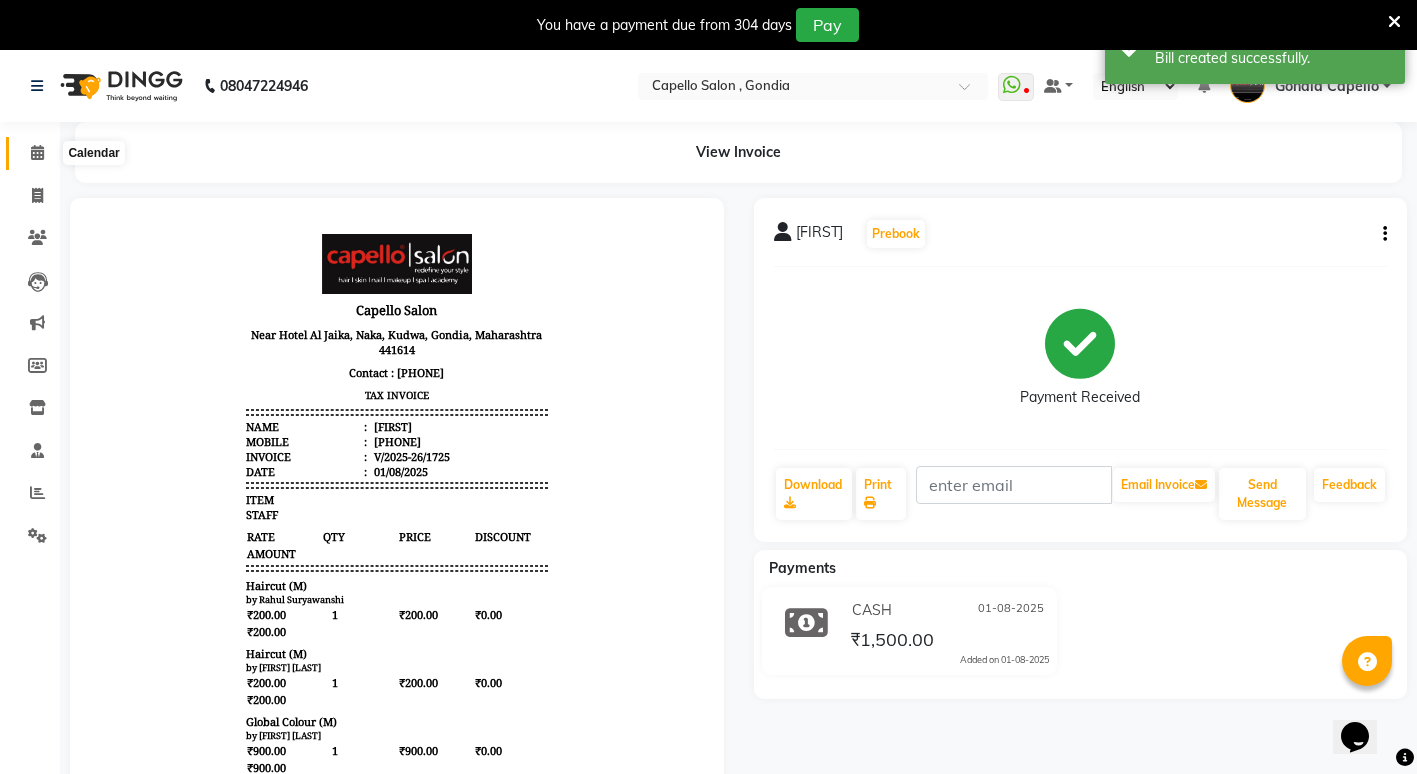 click 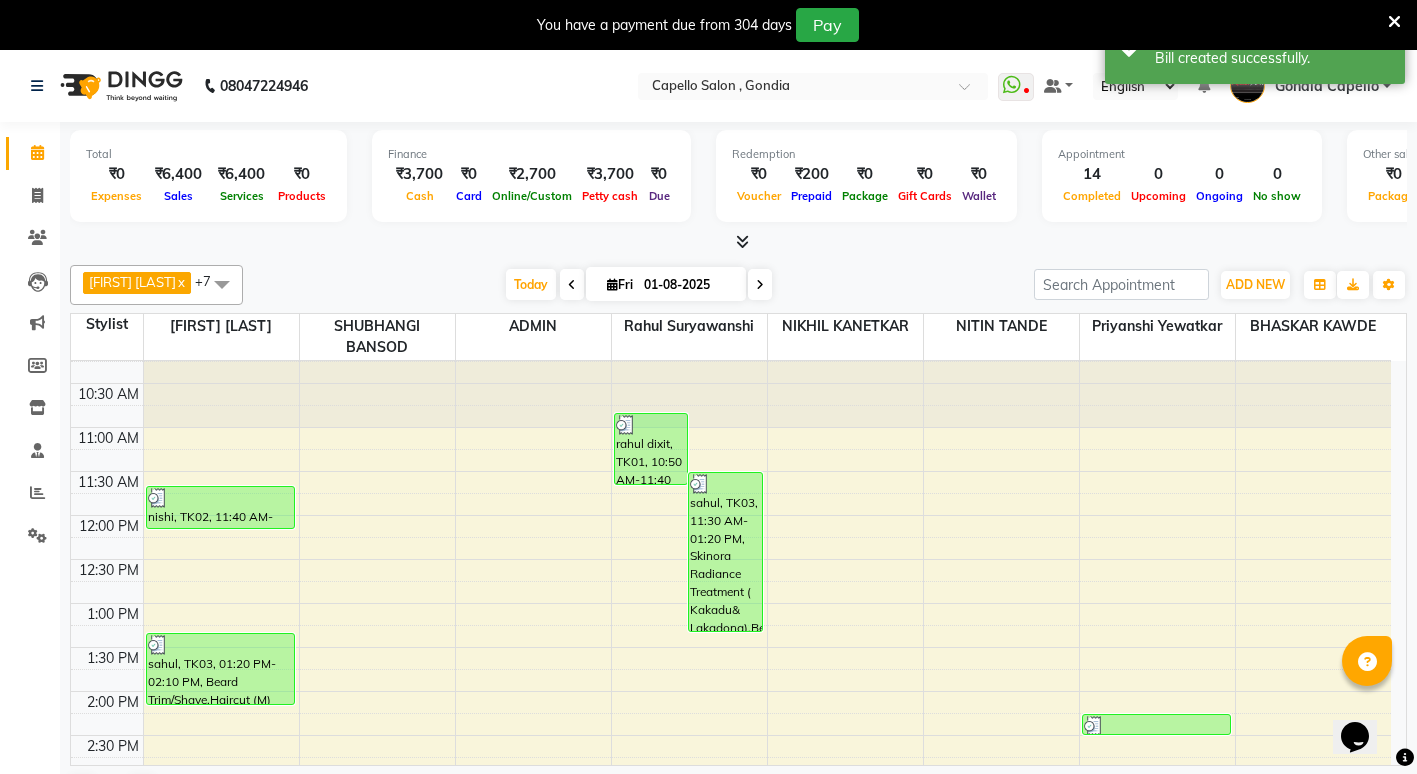 scroll, scrollTop: 0, scrollLeft: 0, axis: both 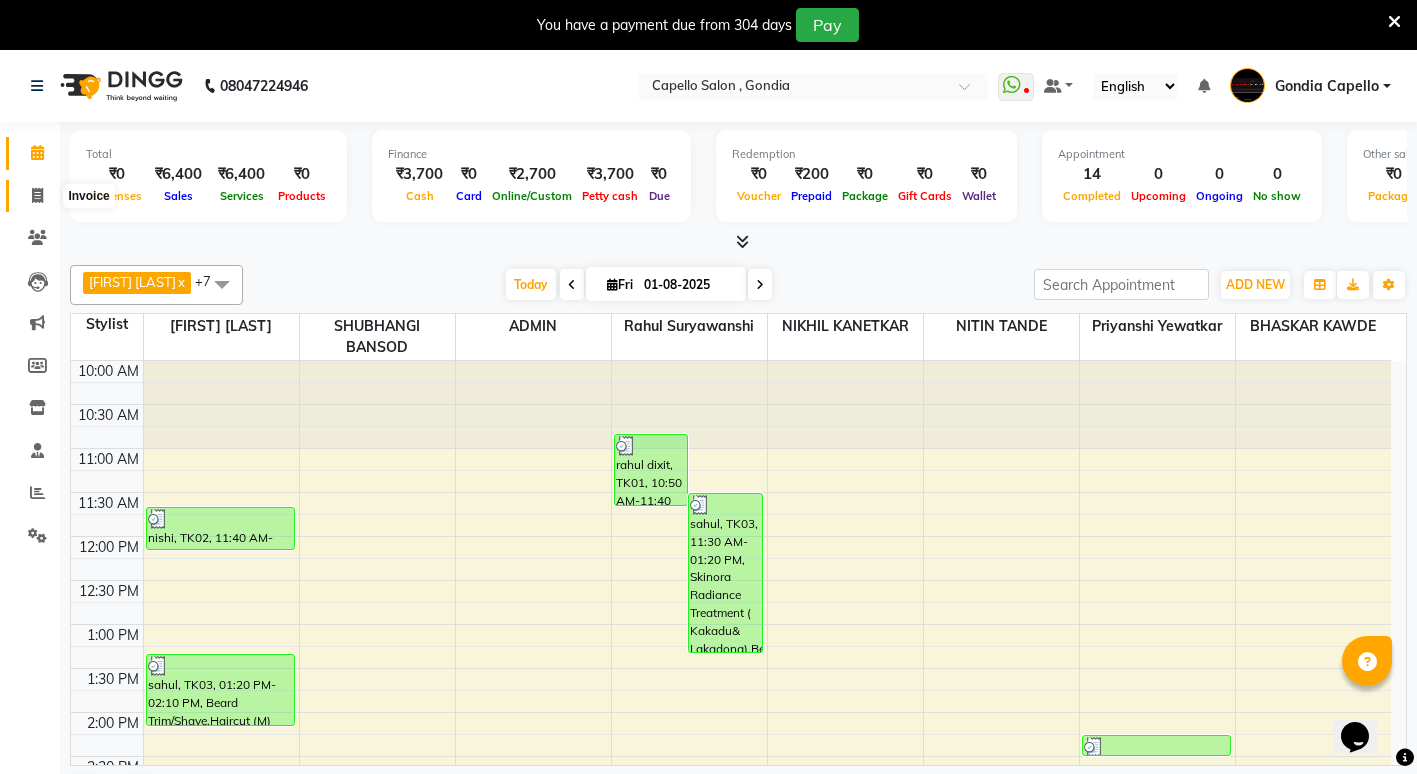 click 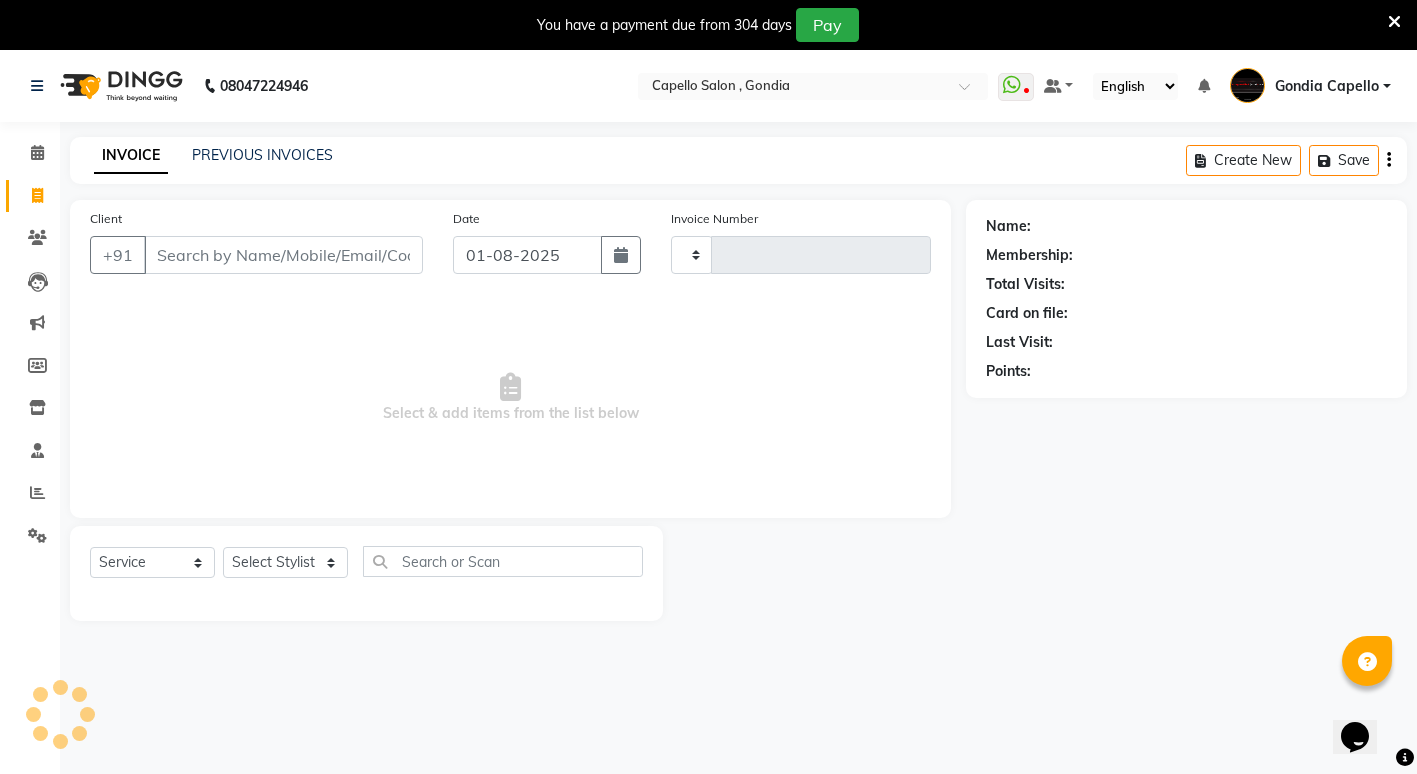 type on "1726" 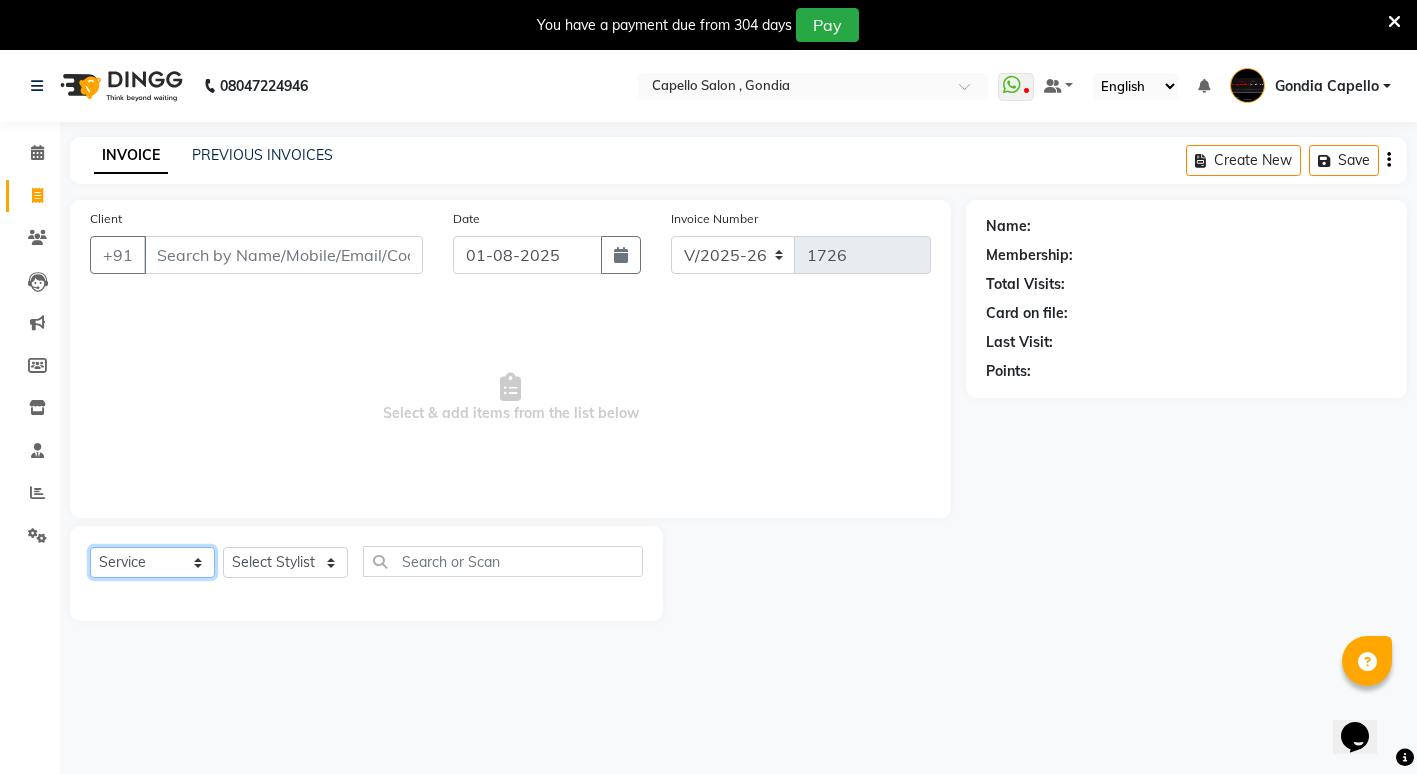 click on "Select  Service  Product  Membership  Package Voucher Prepaid Gift Card" 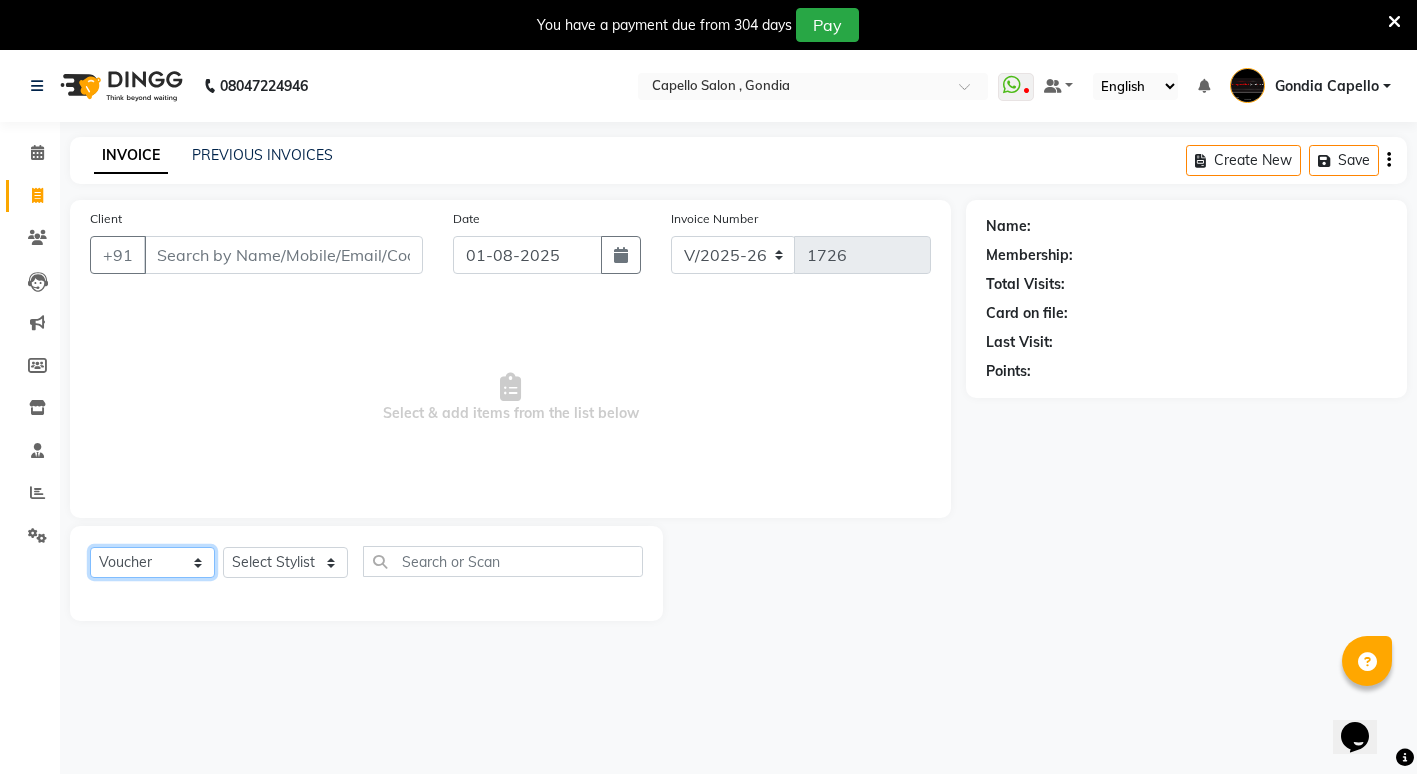 click on "Select  Service  Product  Membership  Package Voucher Prepaid Gift Card" 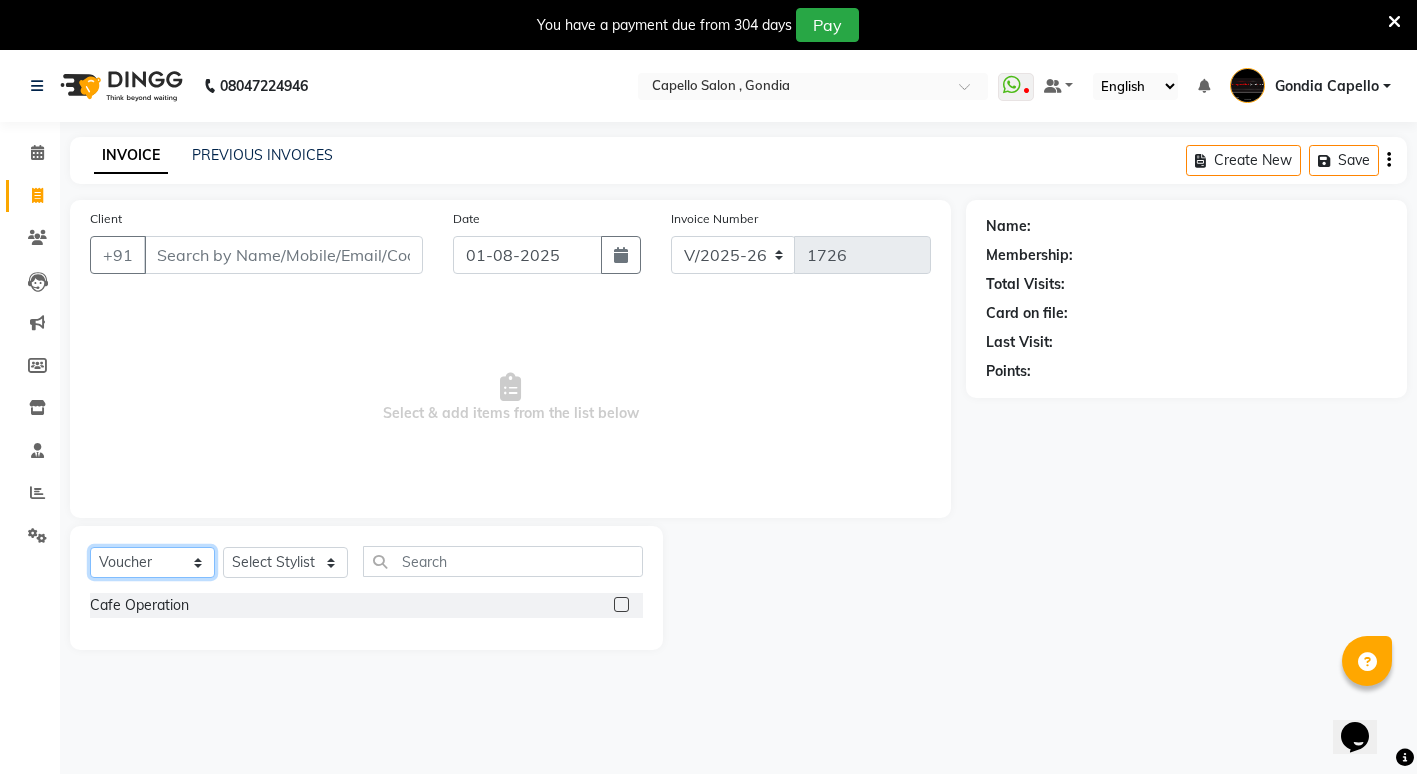 click on "Select  Service  Product  Membership  Package Voucher Prepaid Gift Card" 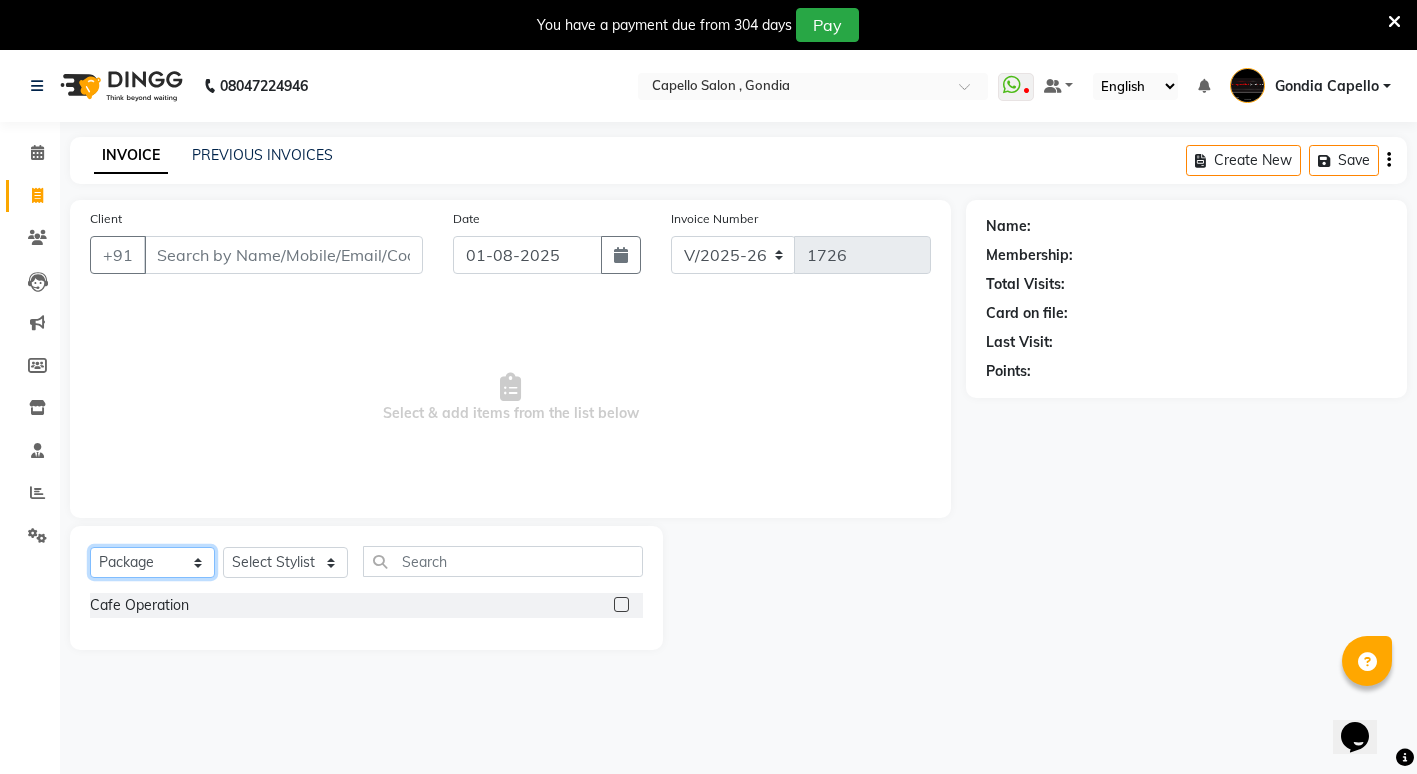 click on "Select  Service  Product  Membership  Package Voucher Prepaid Gift Card" 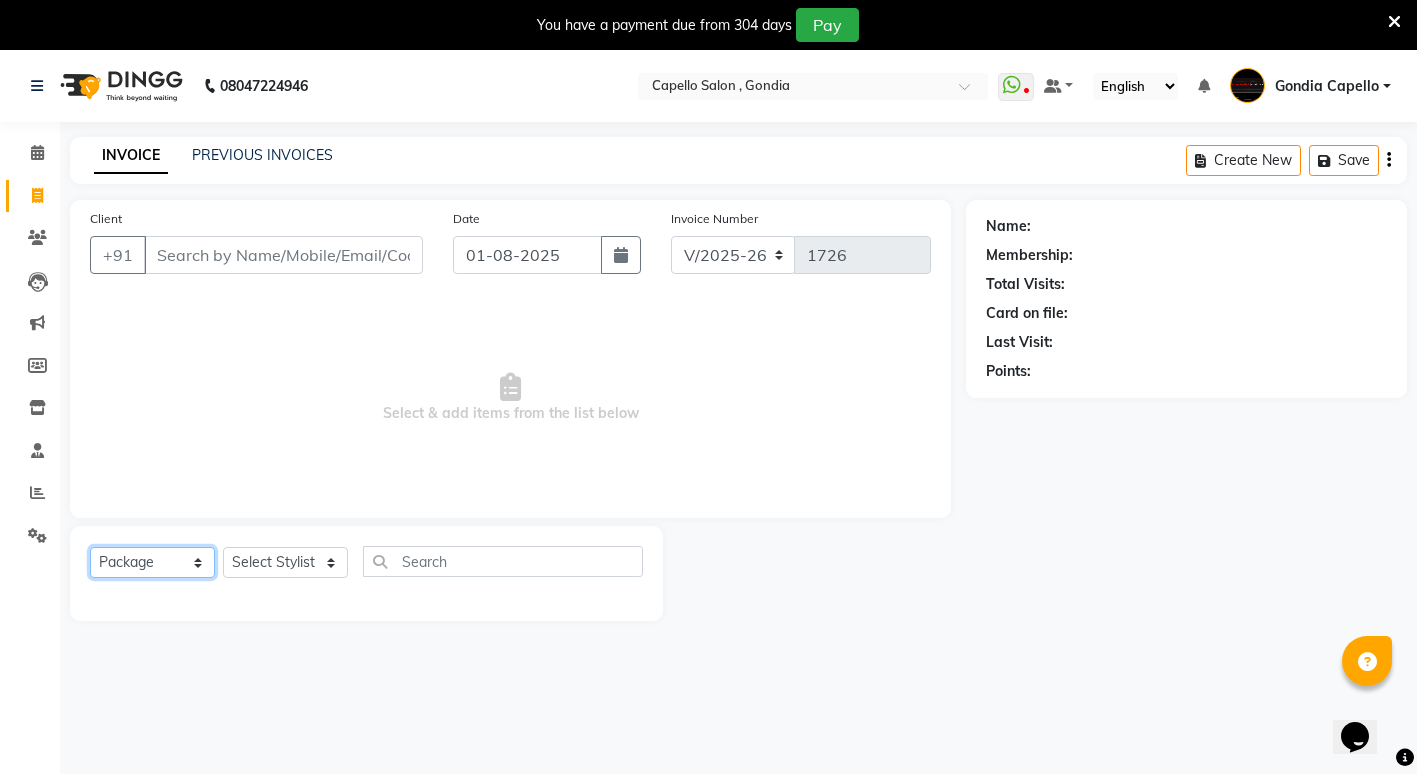 click on "Select  Service  Product  Membership  Package Voucher Prepaid Gift Card" 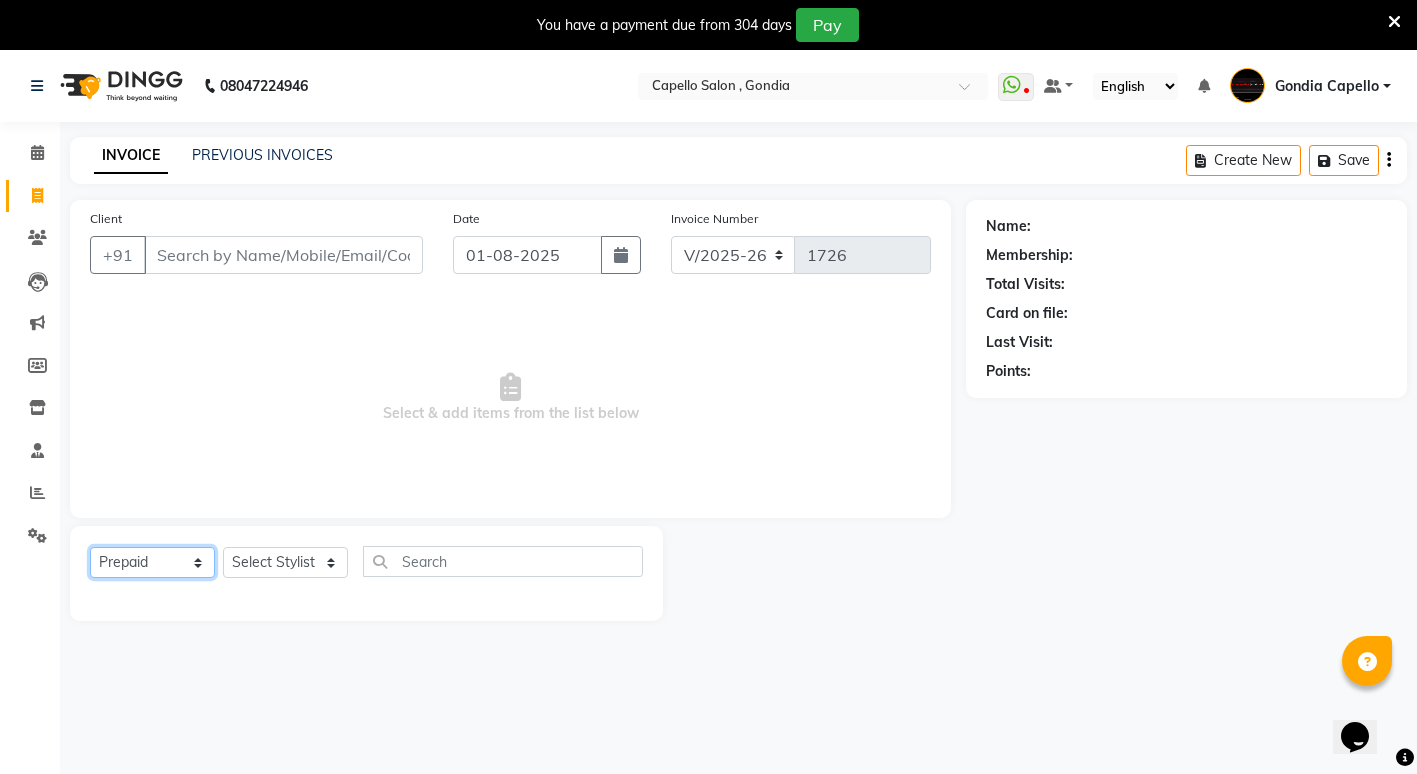 click on "Select  Service  Product  Membership  Package Voucher Prepaid Gift Card" 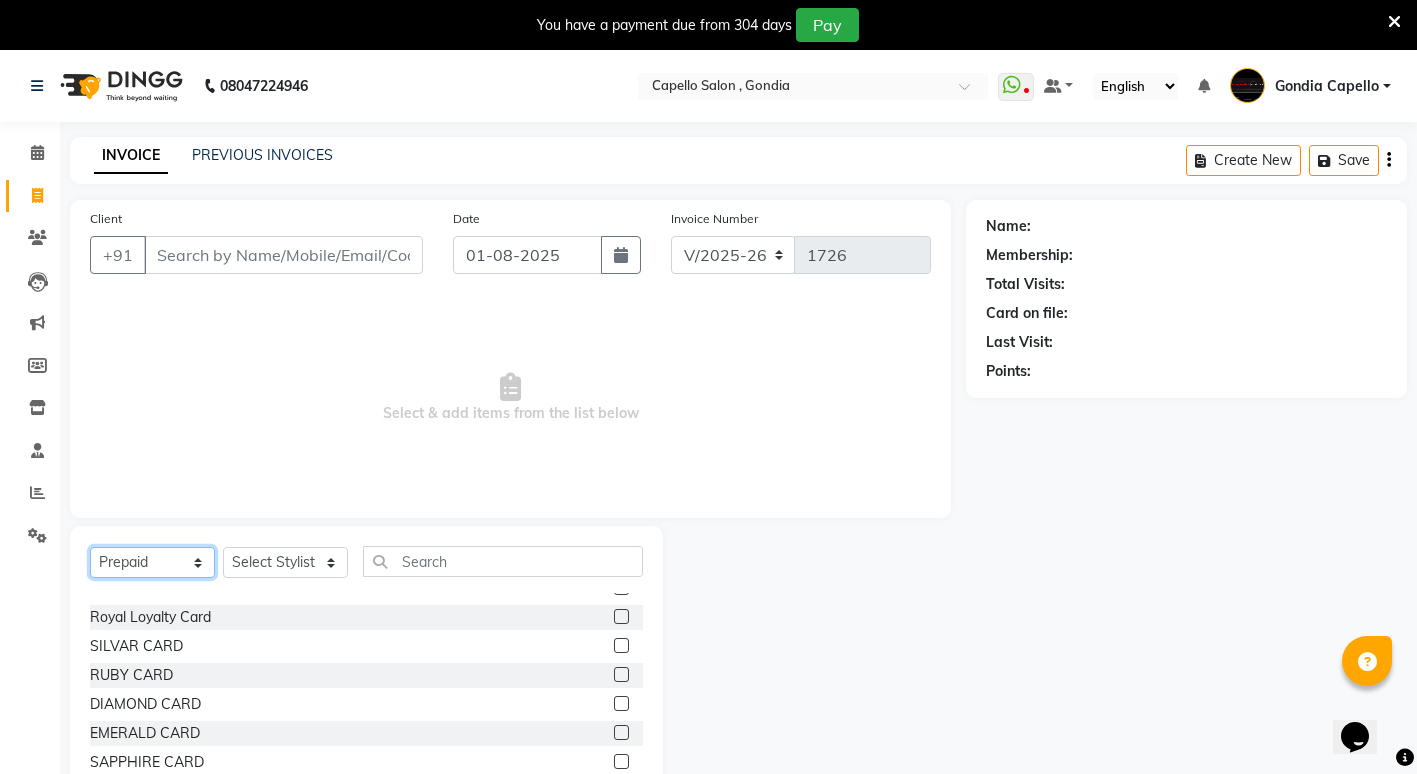 scroll, scrollTop: 0, scrollLeft: 0, axis: both 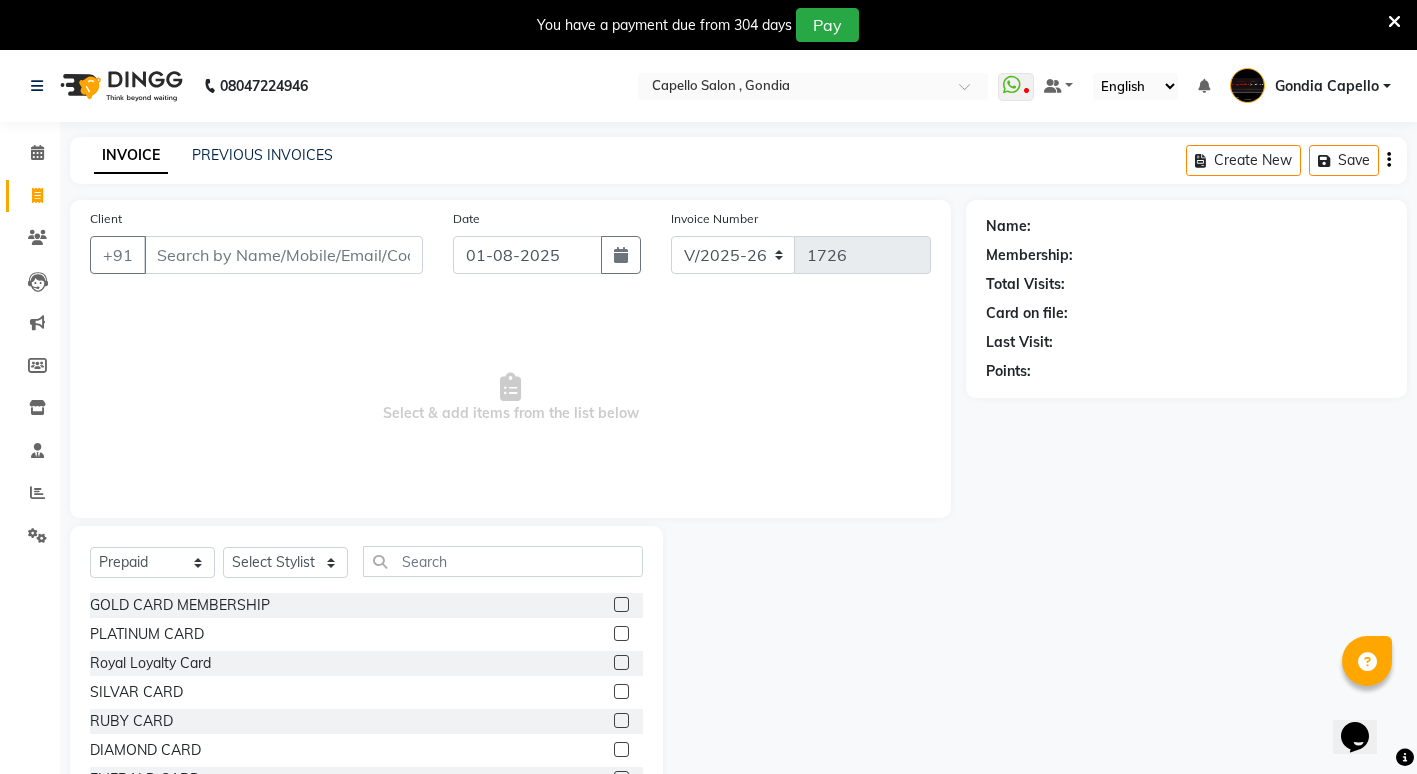 click 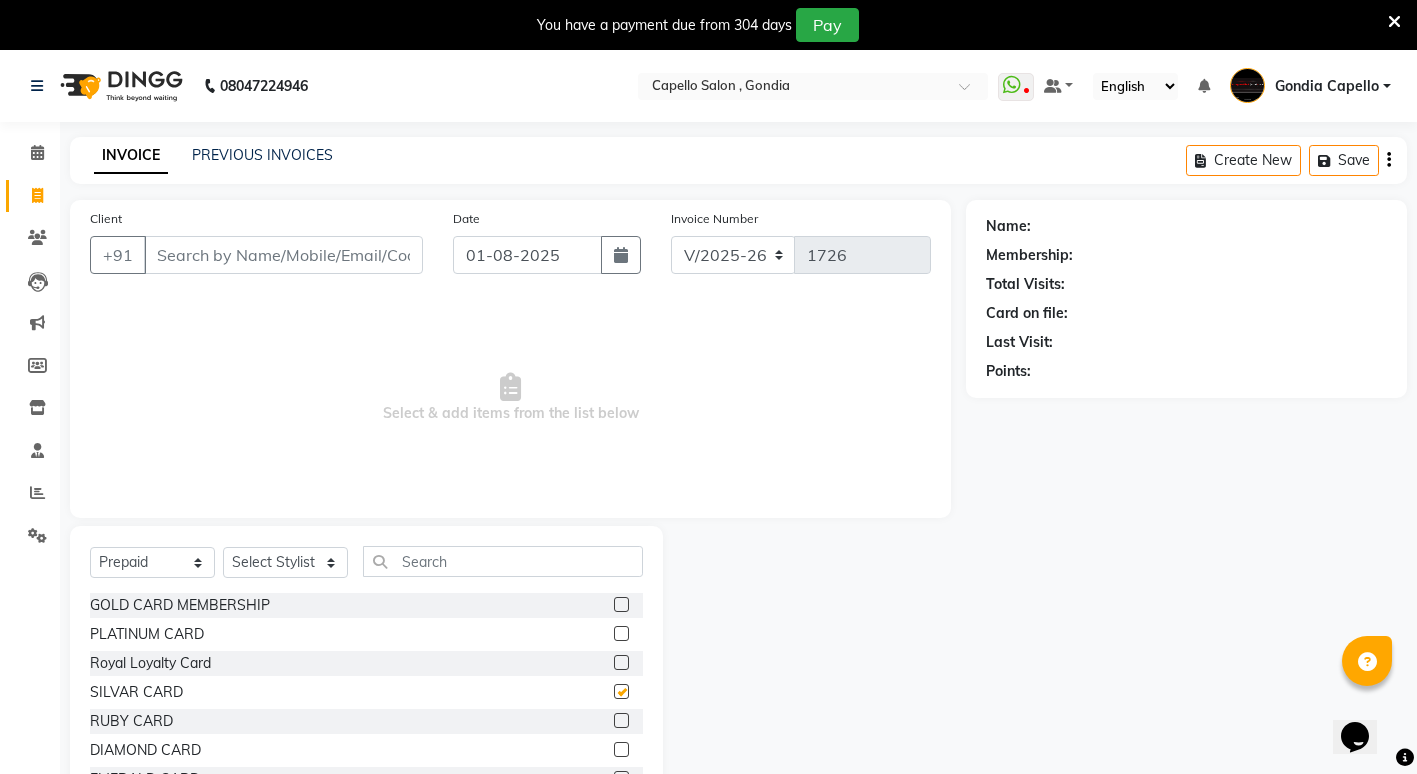 checkbox on "false" 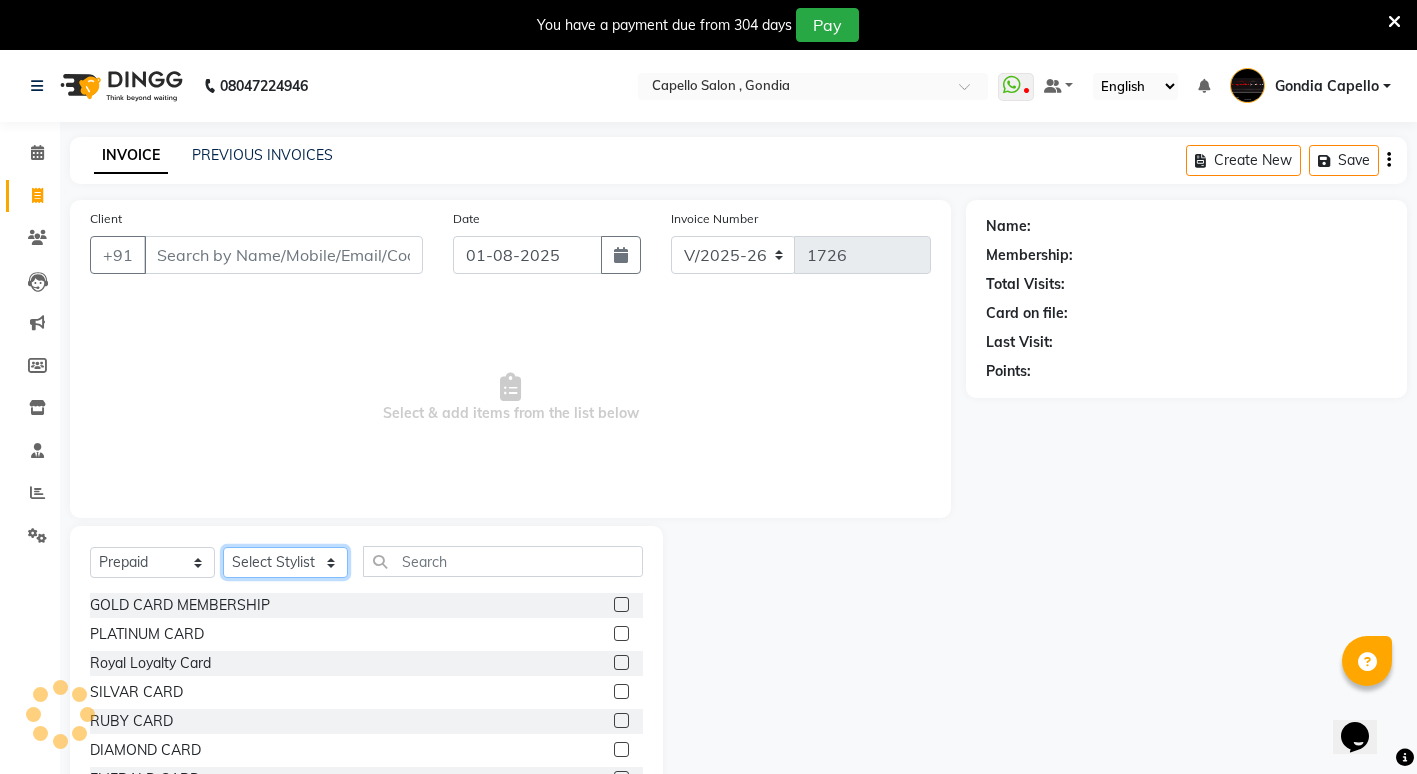 click on "Select Stylist ADMIN ANIKET BAGDE BHASKAR KAWDE GAURAV KHOBRAGADE Gondia Capello NIKHIL KANETKAR  NITIN TANDE priyanshi yewatkar Rahul Suryawanshi SHUBHANGI BANSOD Uma Khandare (M) YAKSHITA KURVE" 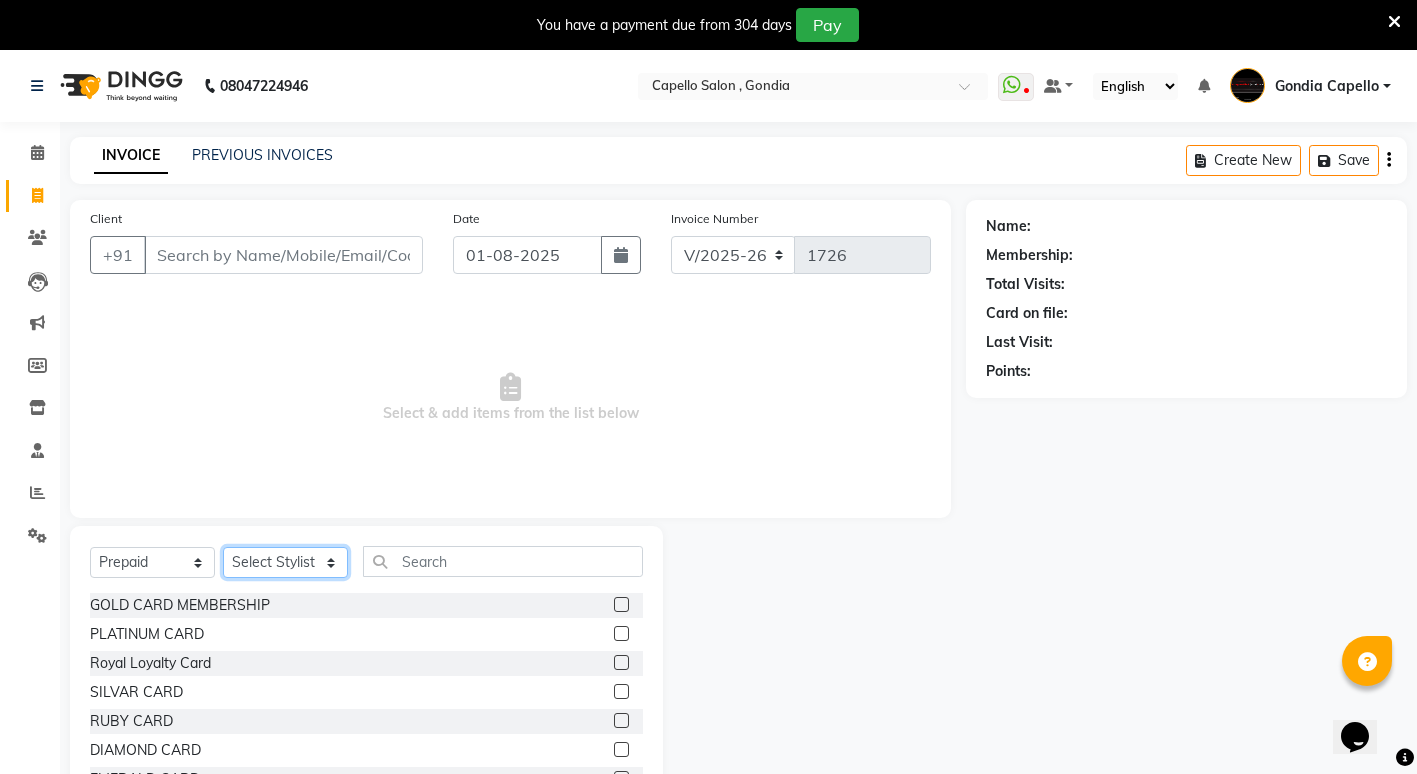 select on "16500" 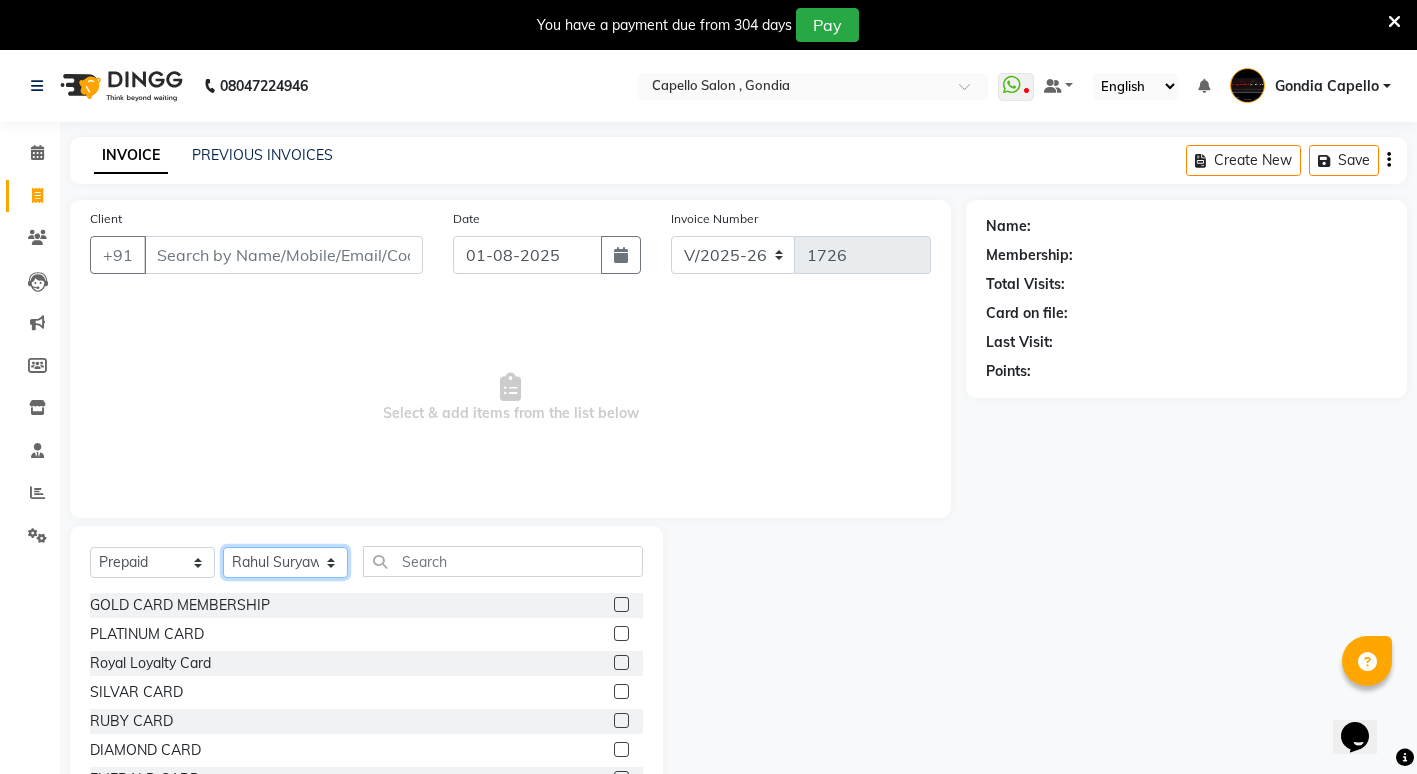 click on "Select Stylist ADMIN ANIKET BAGDE BHASKAR KAWDE GAURAV KHOBRAGADE Gondia Capello NIKHIL KANETKAR  NITIN TANDE priyanshi yewatkar Rahul Suryawanshi SHUBHANGI BANSOD Uma Khandare (M) YAKSHITA KURVE" 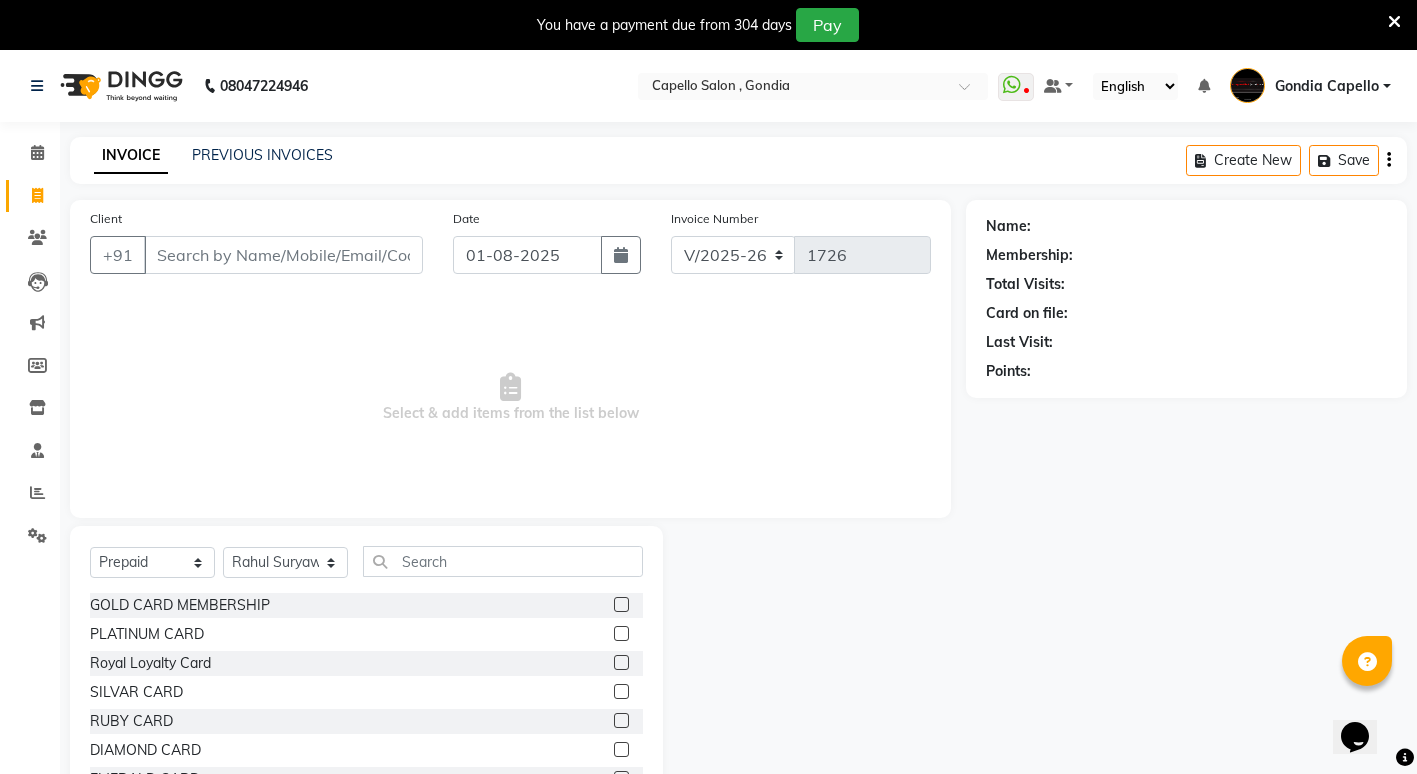 click 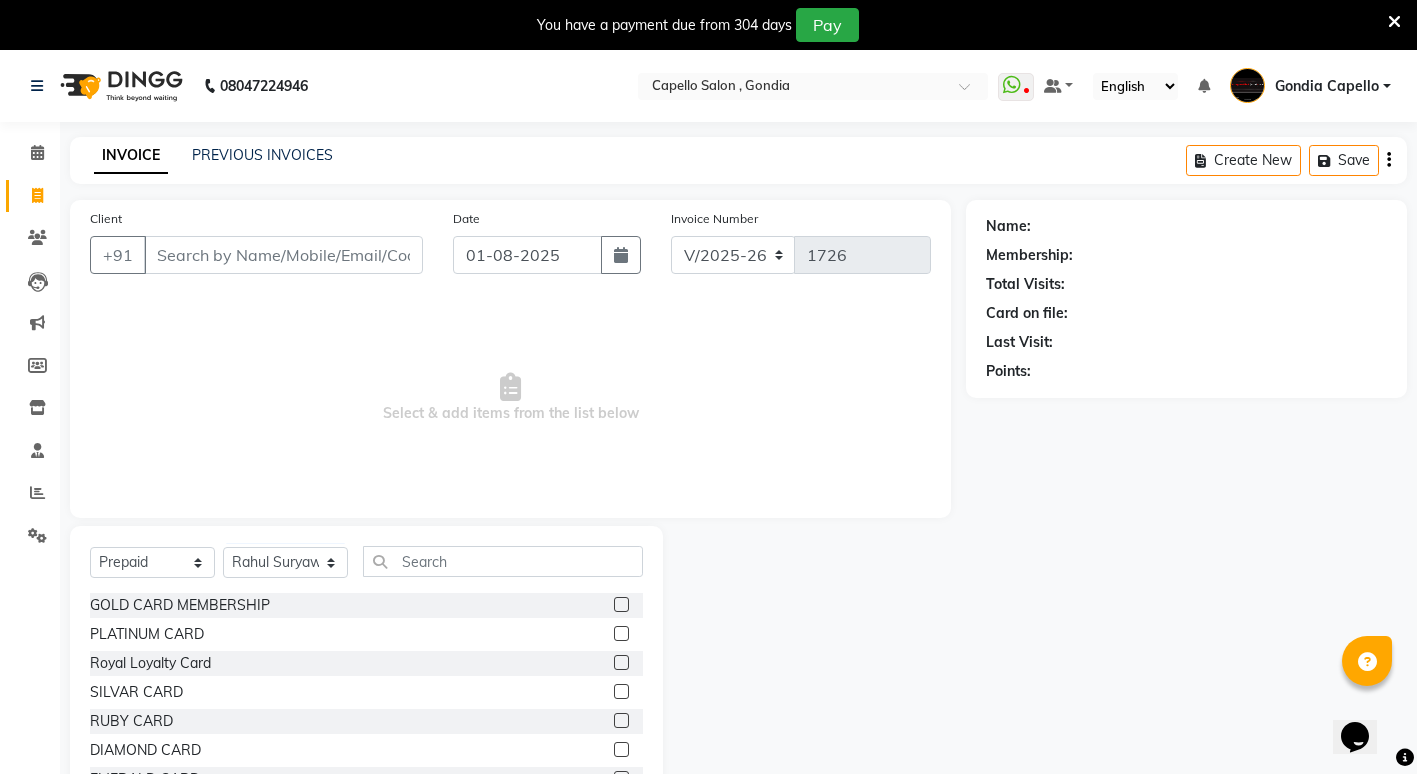 click at bounding box center [620, 692] 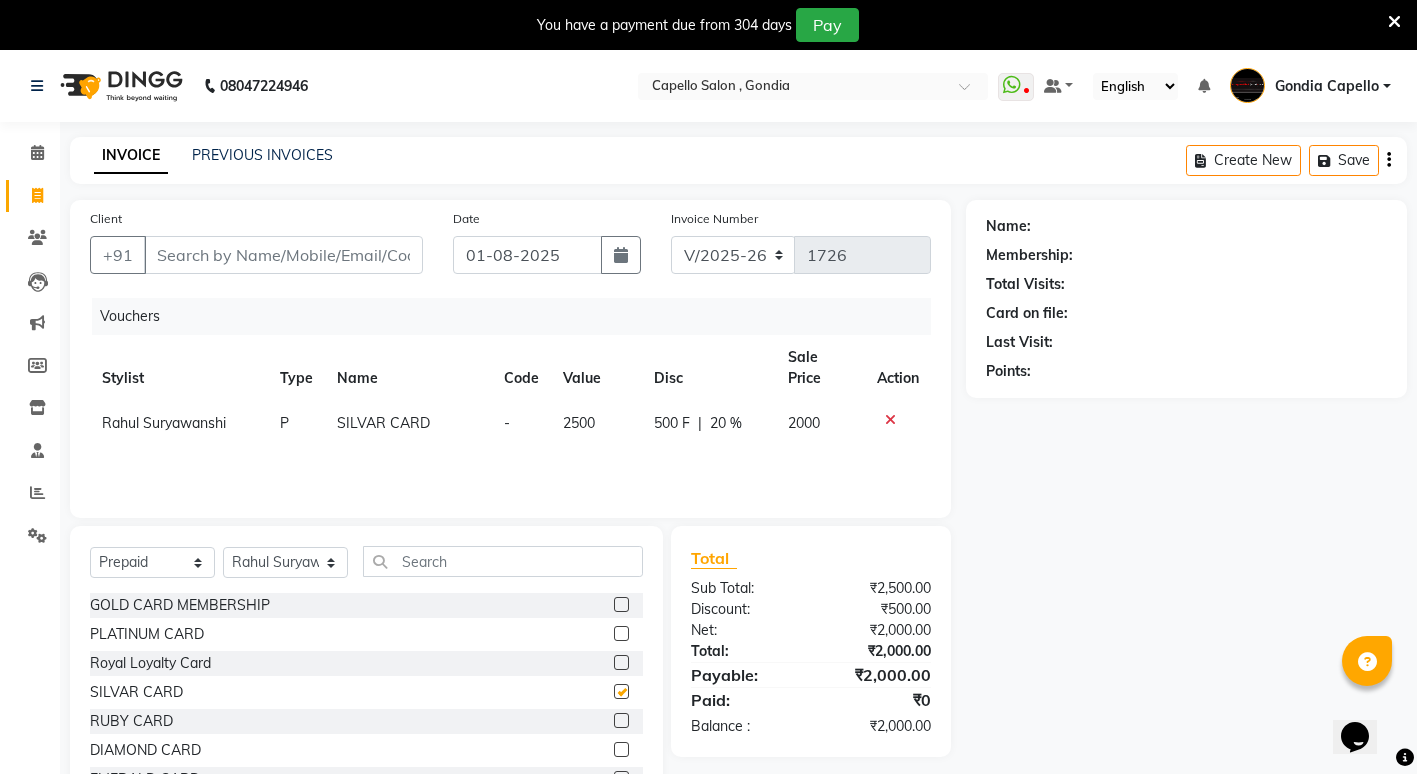 checkbox on "false" 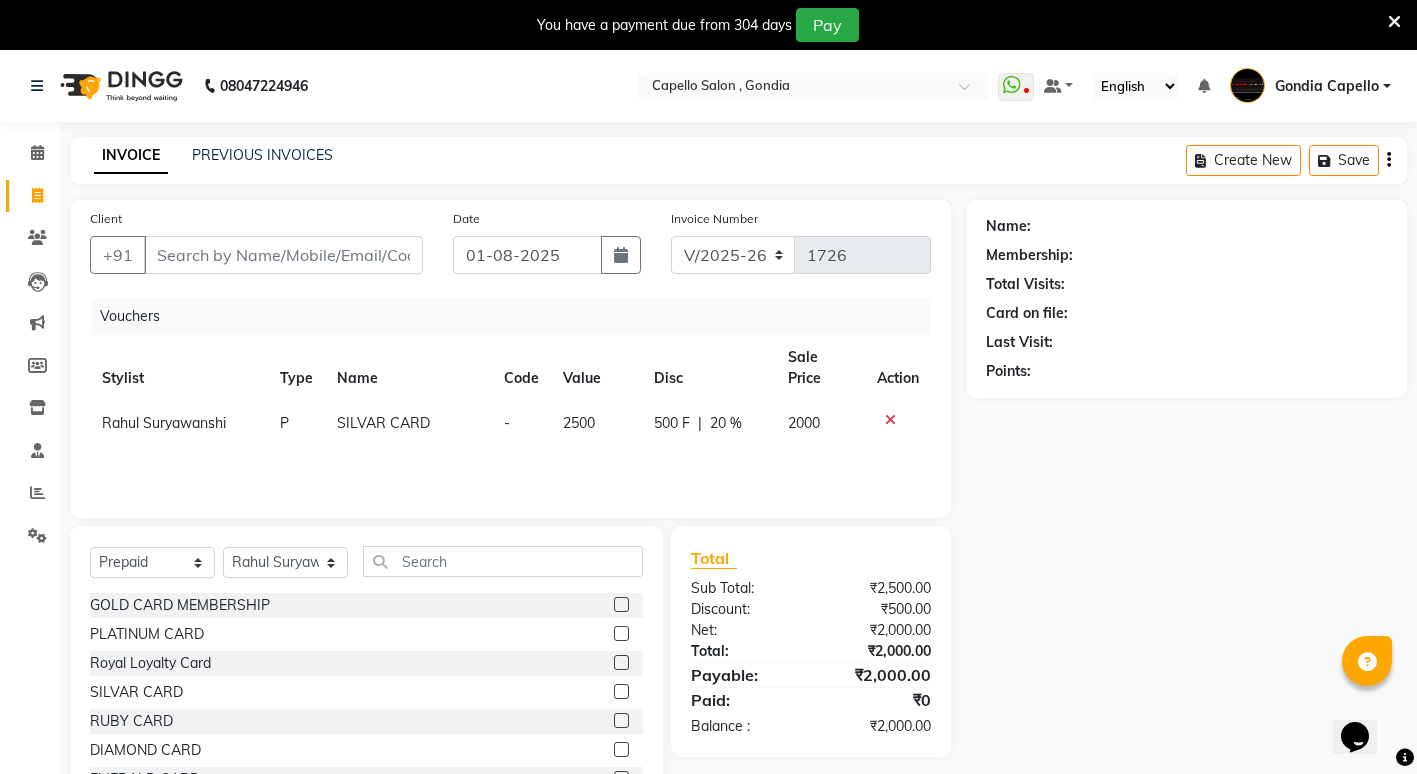 click 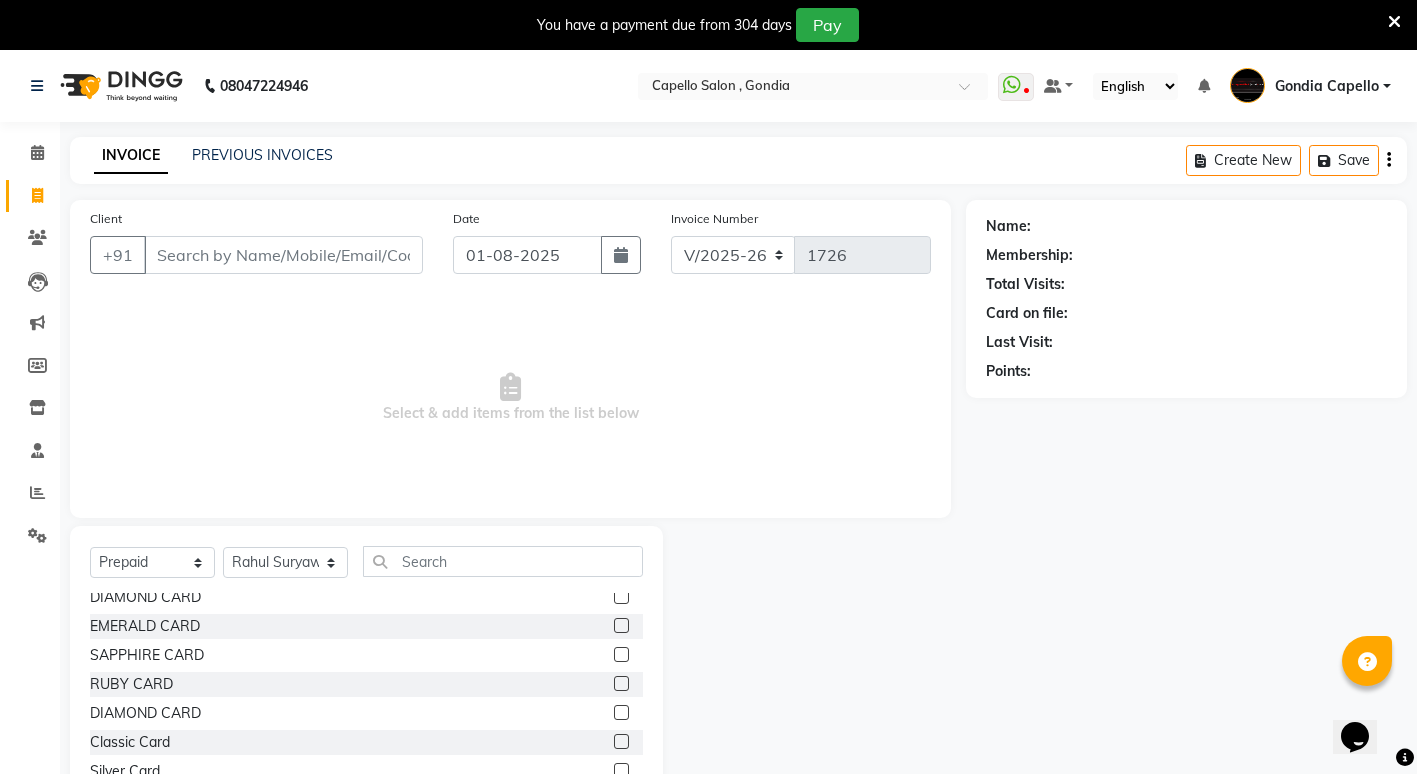 scroll, scrollTop: 200, scrollLeft: 0, axis: vertical 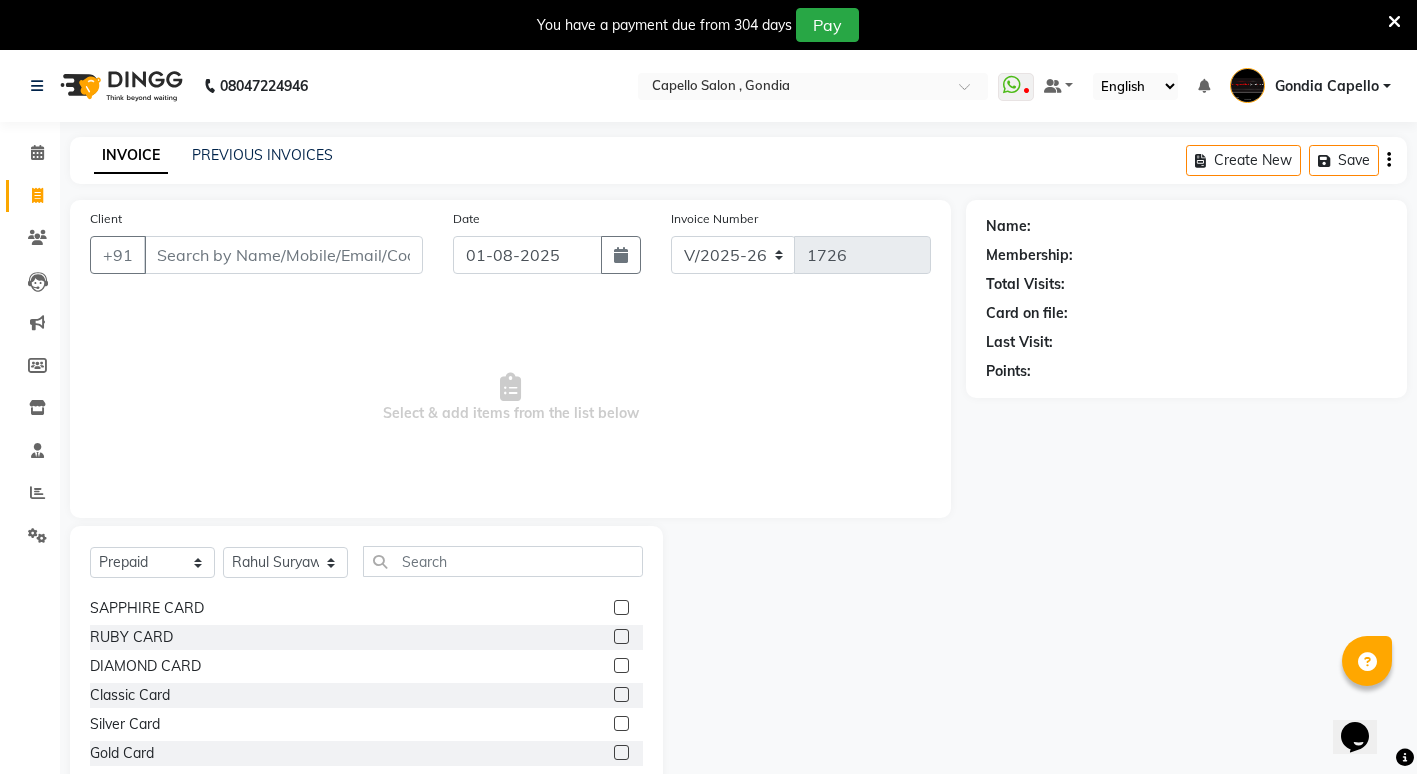 click 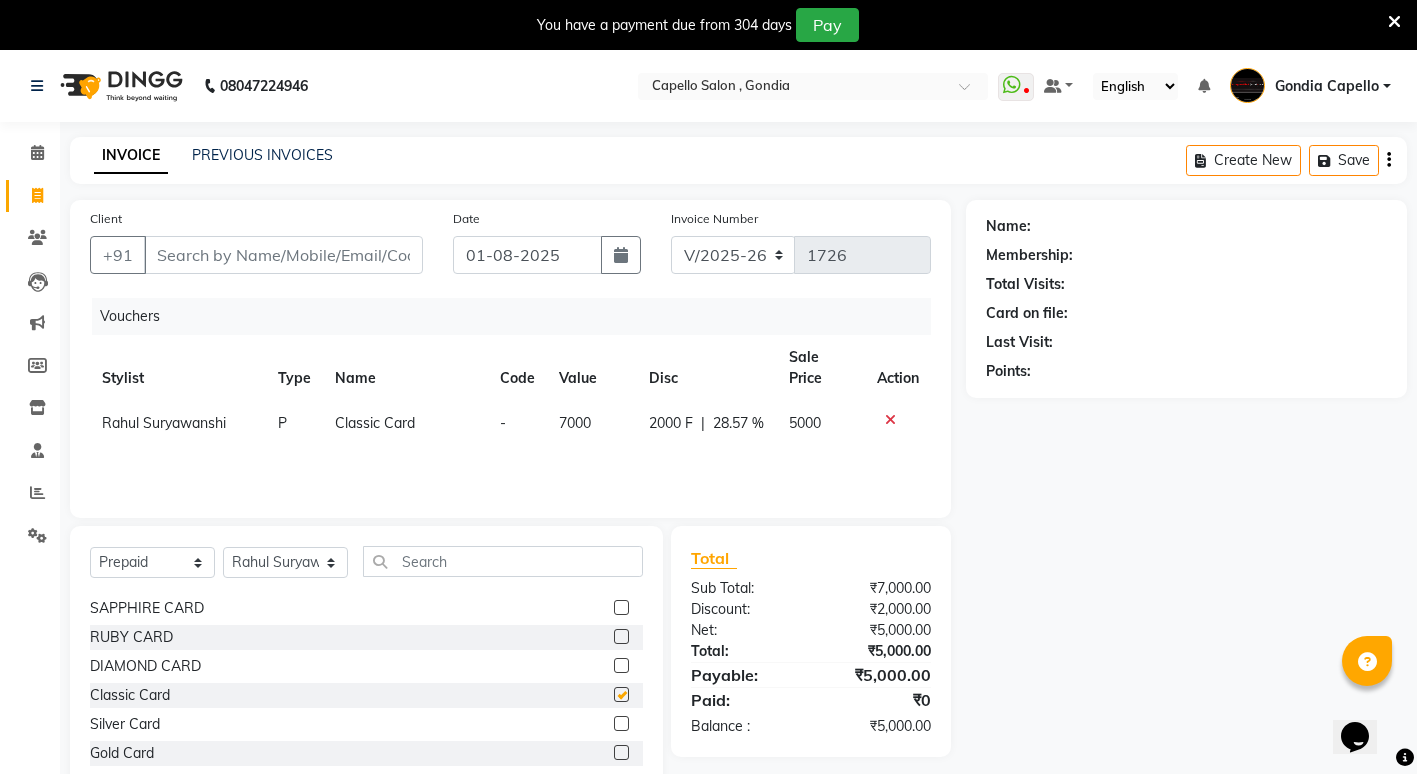 checkbox on "false" 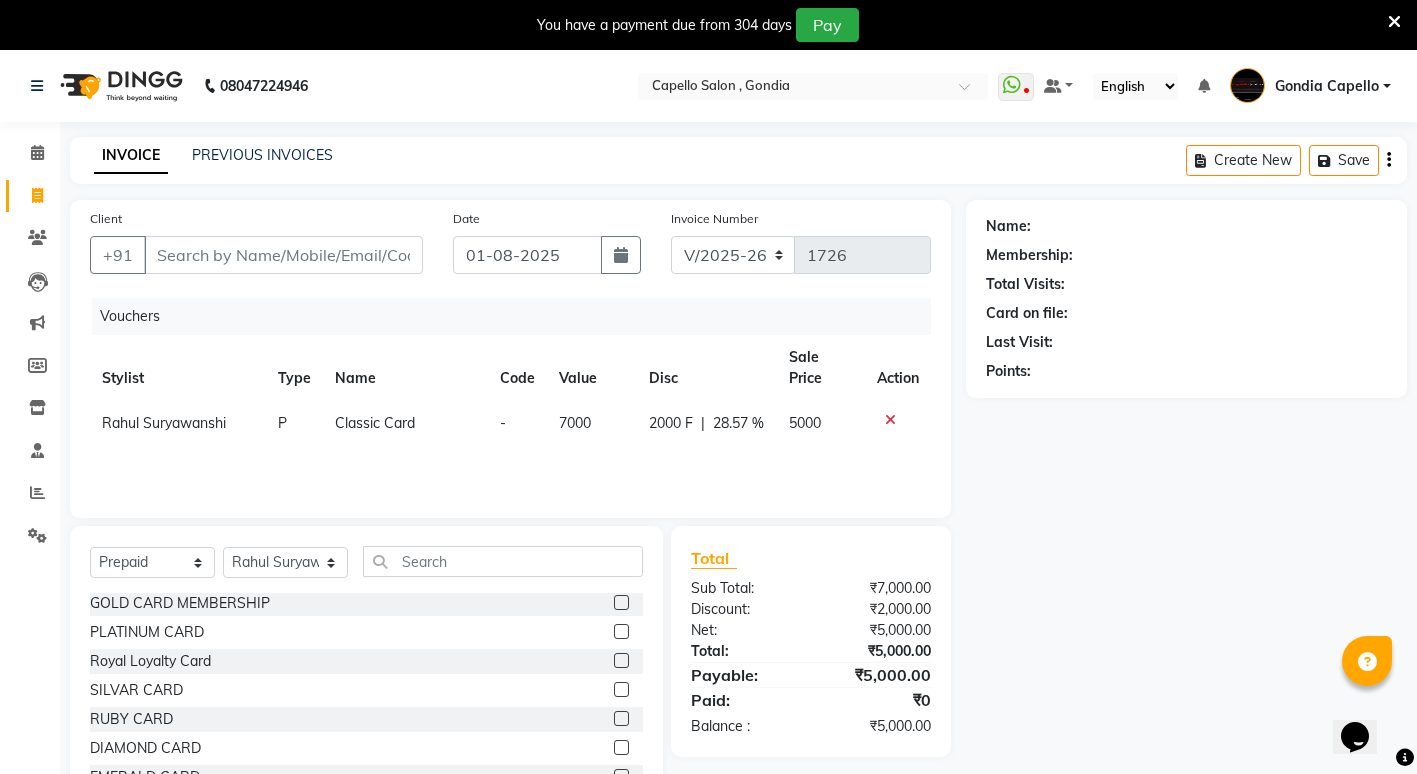 scroll, scrollTop: 0, scrollLeft: 0, axis: both 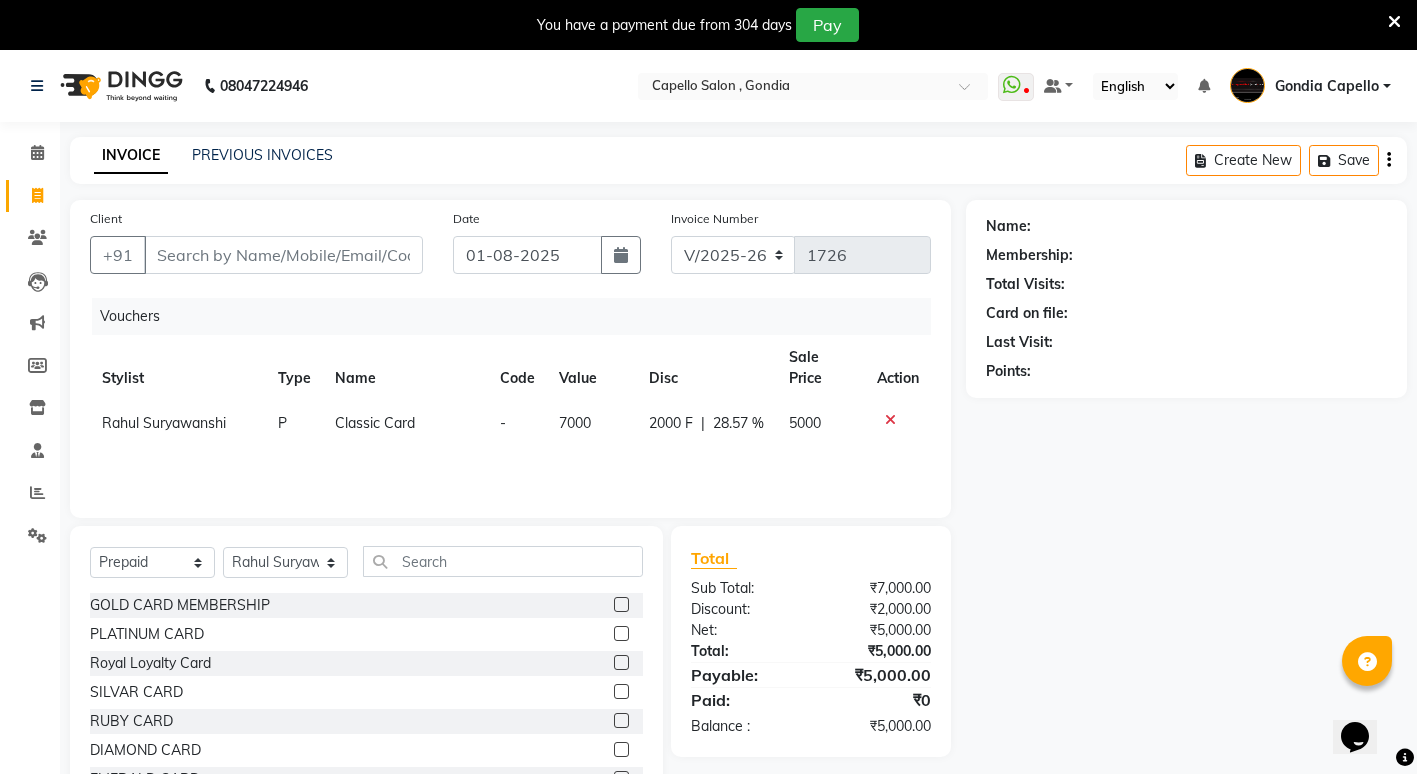 click 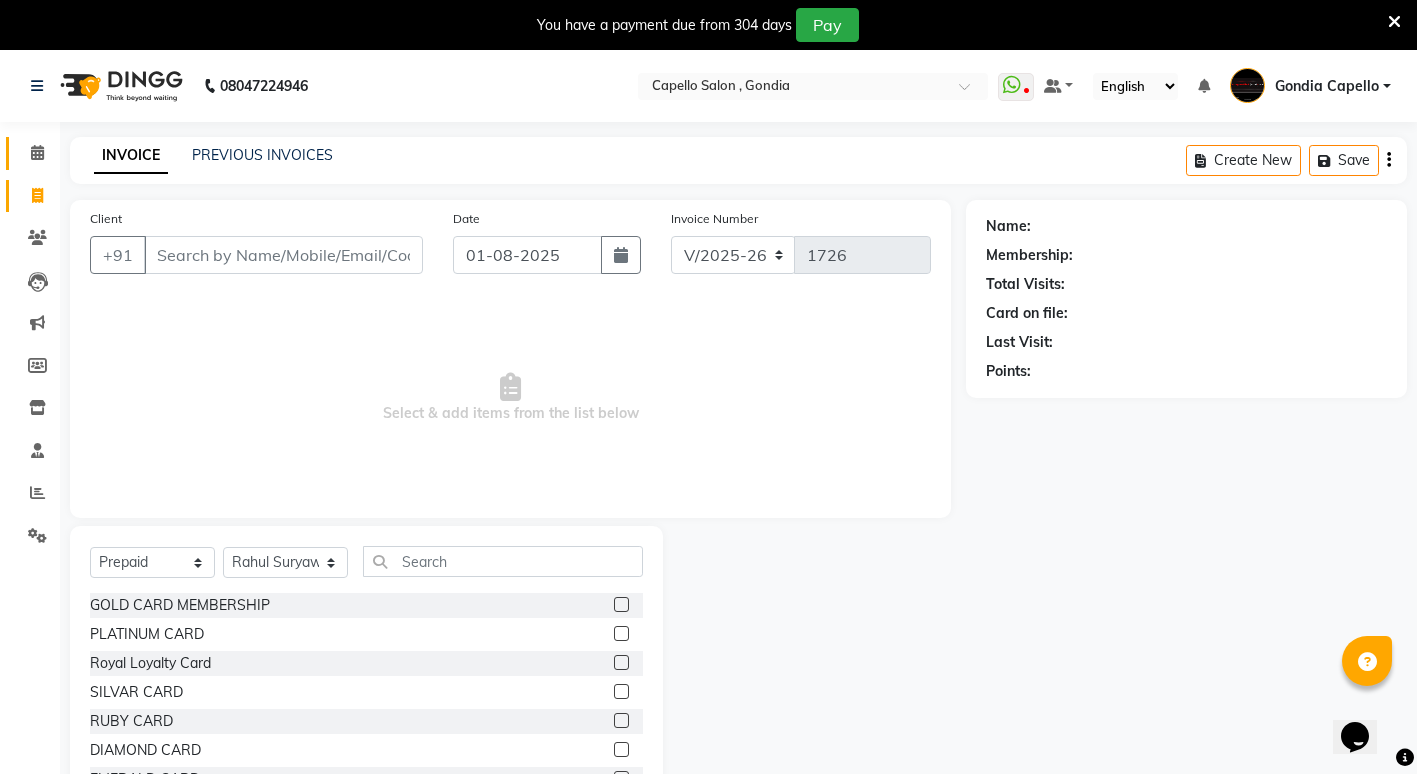 click on "Calendar" 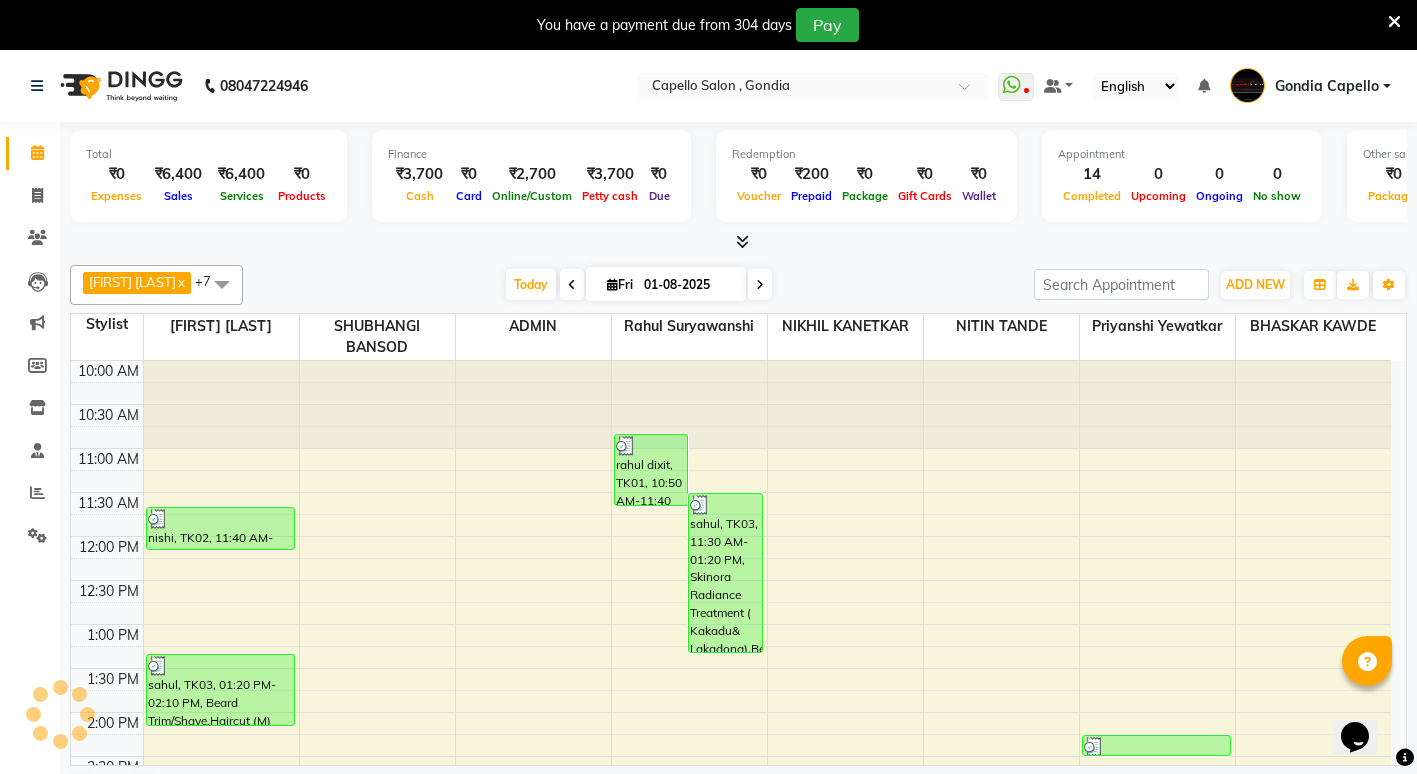 scroll, scrollTop: 0, scrollLeft: 0, axis: both 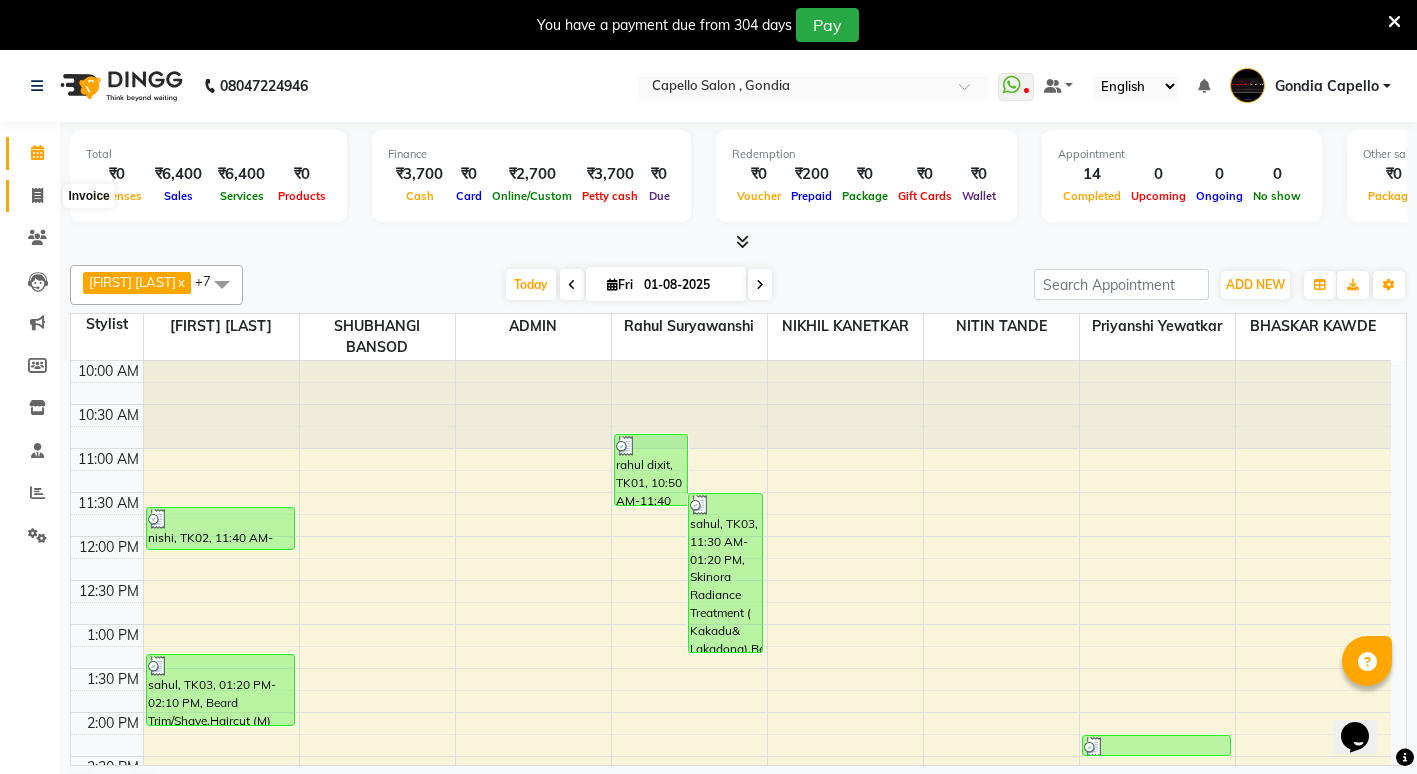 click 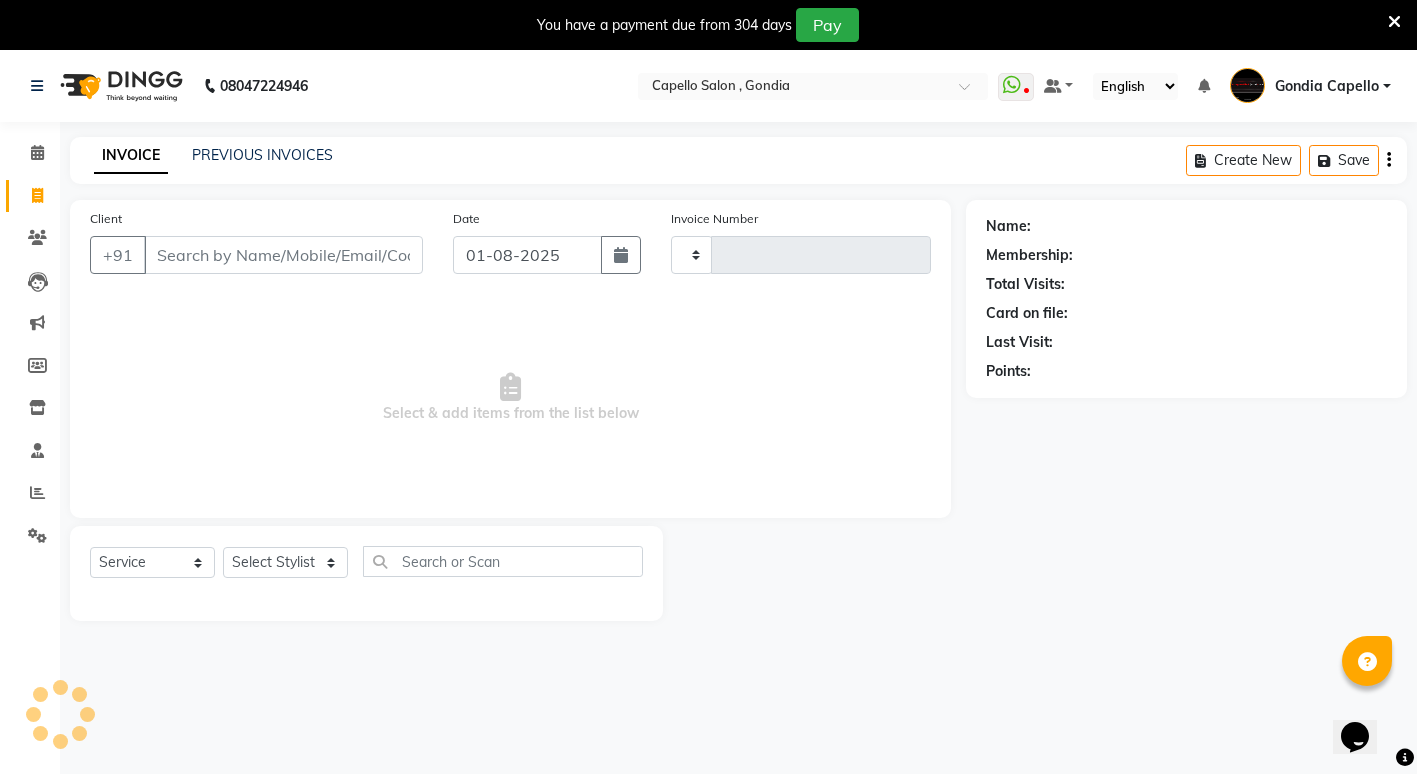 type on "1726" 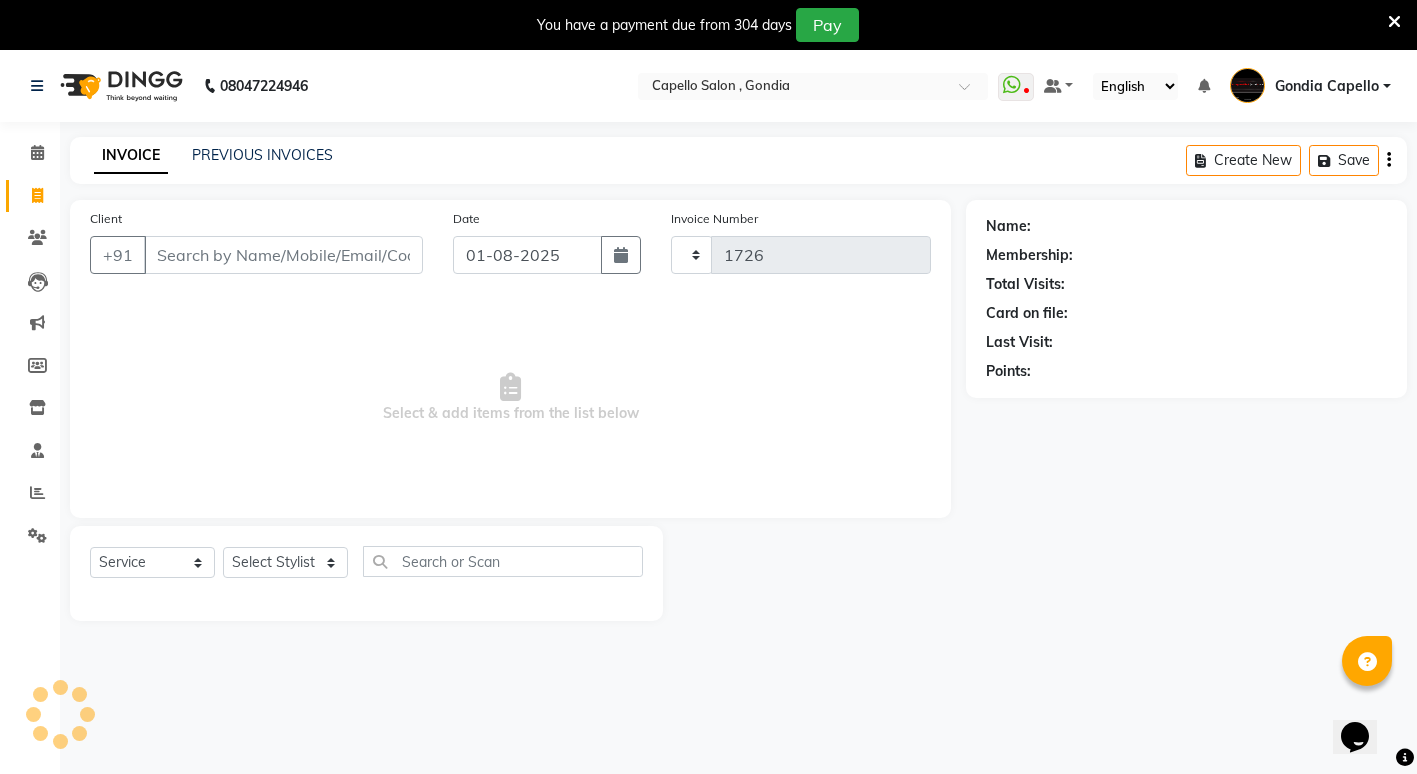 select on "853" 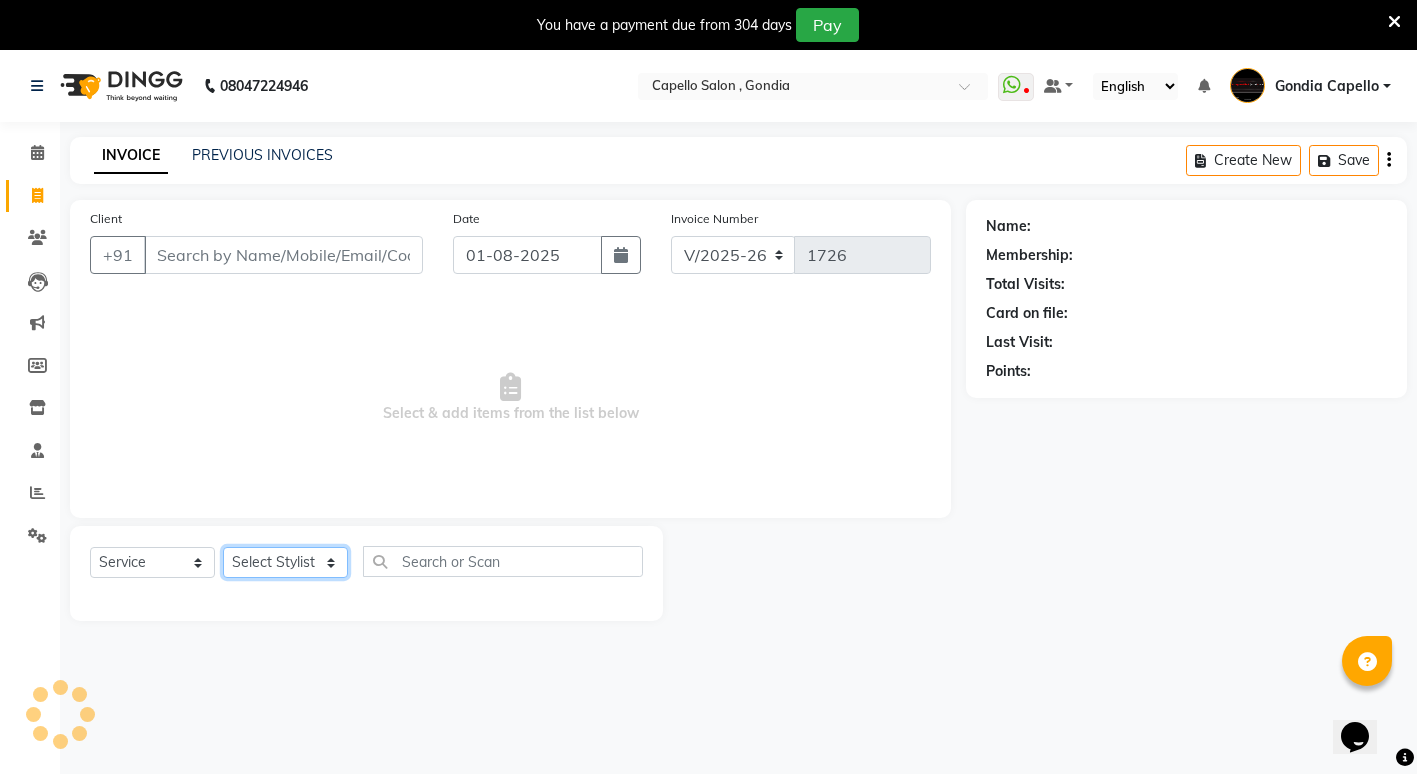 click on "Select Stylist ADMIN ANIKET BAGDE BHASKAR KAWDE GAURAV KHOBRAGADE Gondia Capello NIKHIL KANETKAR  NITIN TANDE priyanshi yewatkar Rahul Suryawanshi SHUBHANGI BANSOD Uma Khandare (M) YAKSHITA KURVE" 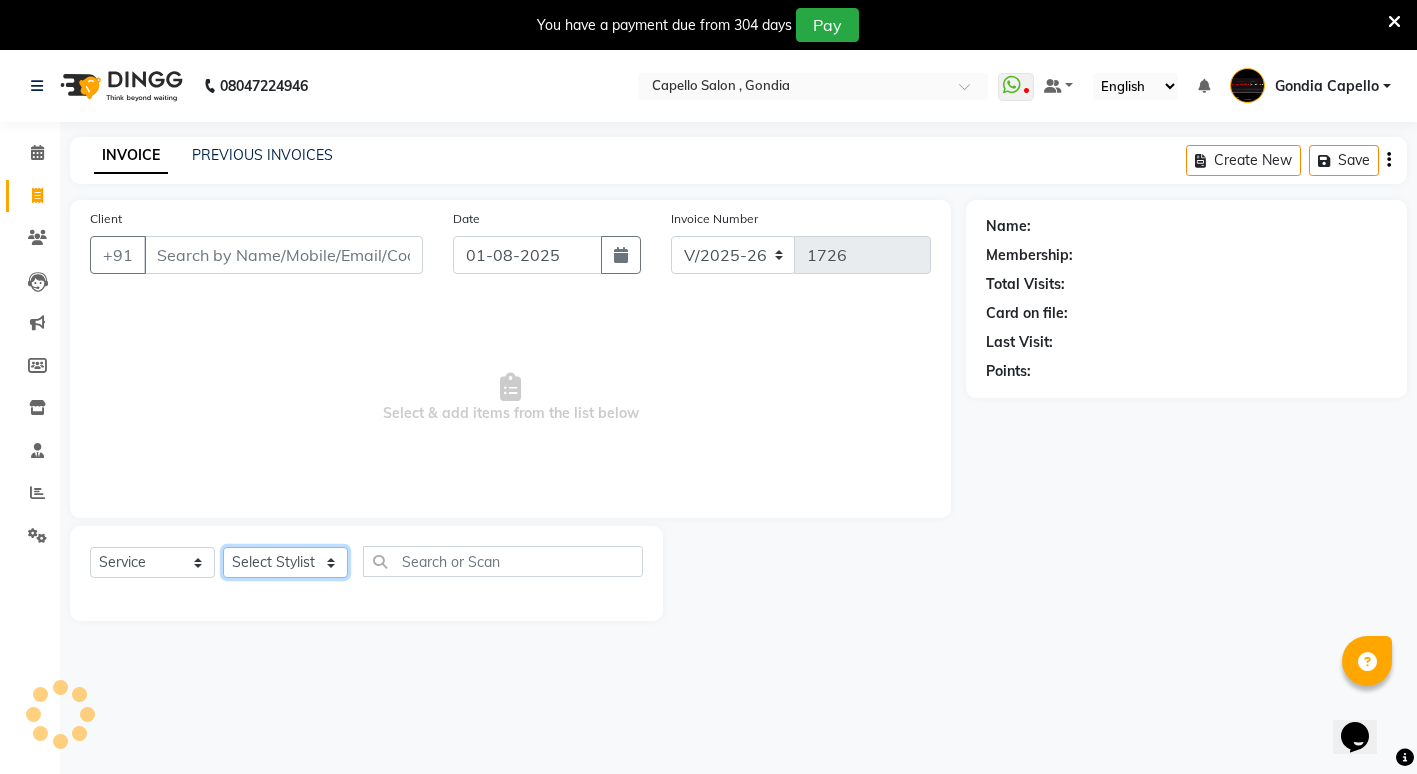 select on "16500" 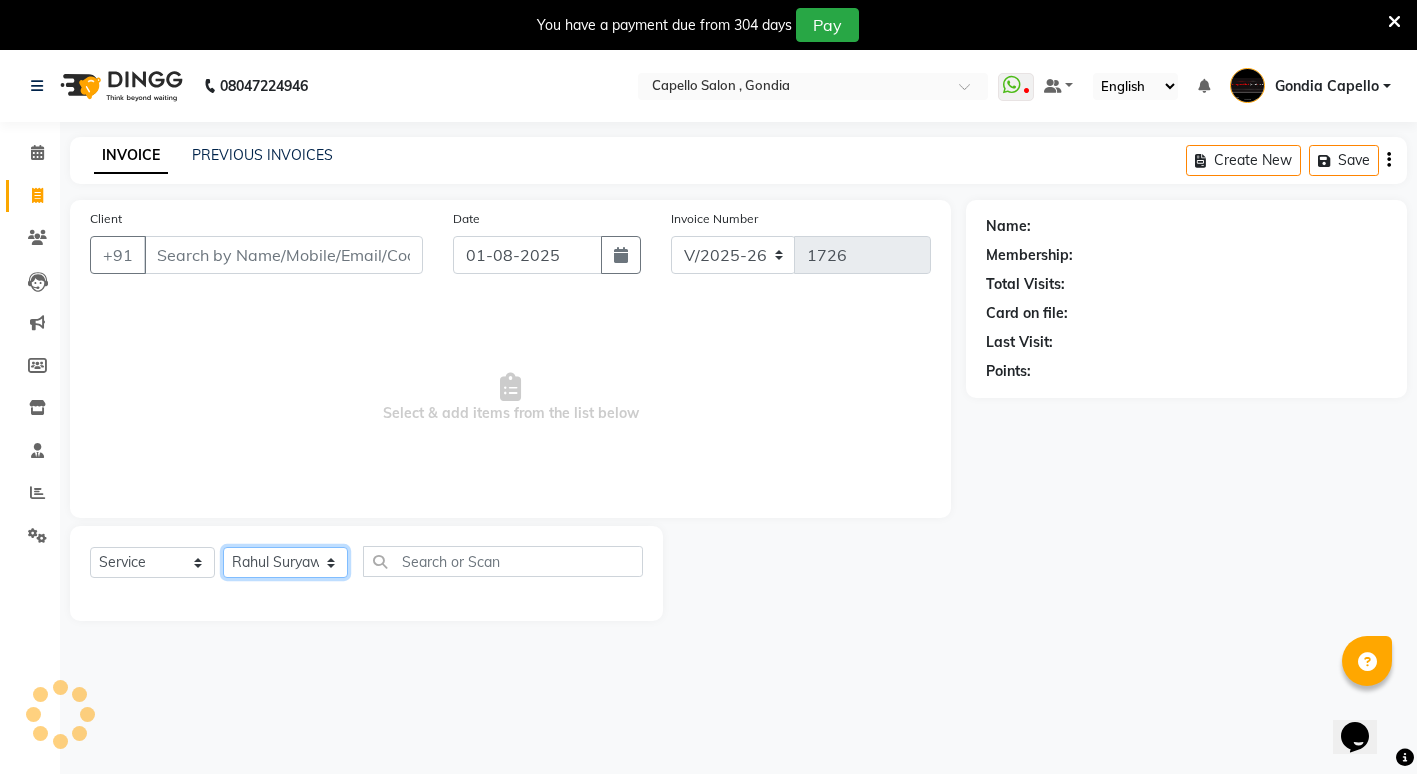 click on "Select Stylist ADMIN ANIKET BAGDE BHASKAR KAWDE GAURAV KHOBRAGADE Gondia Capello NIKHIL KANETKAR  NITIN TANDE priyanshi yewatkar Rahul Suryawanshi SHUBHANGI BANSOD Uma Khandare (M) YAKSHITA KURVE" 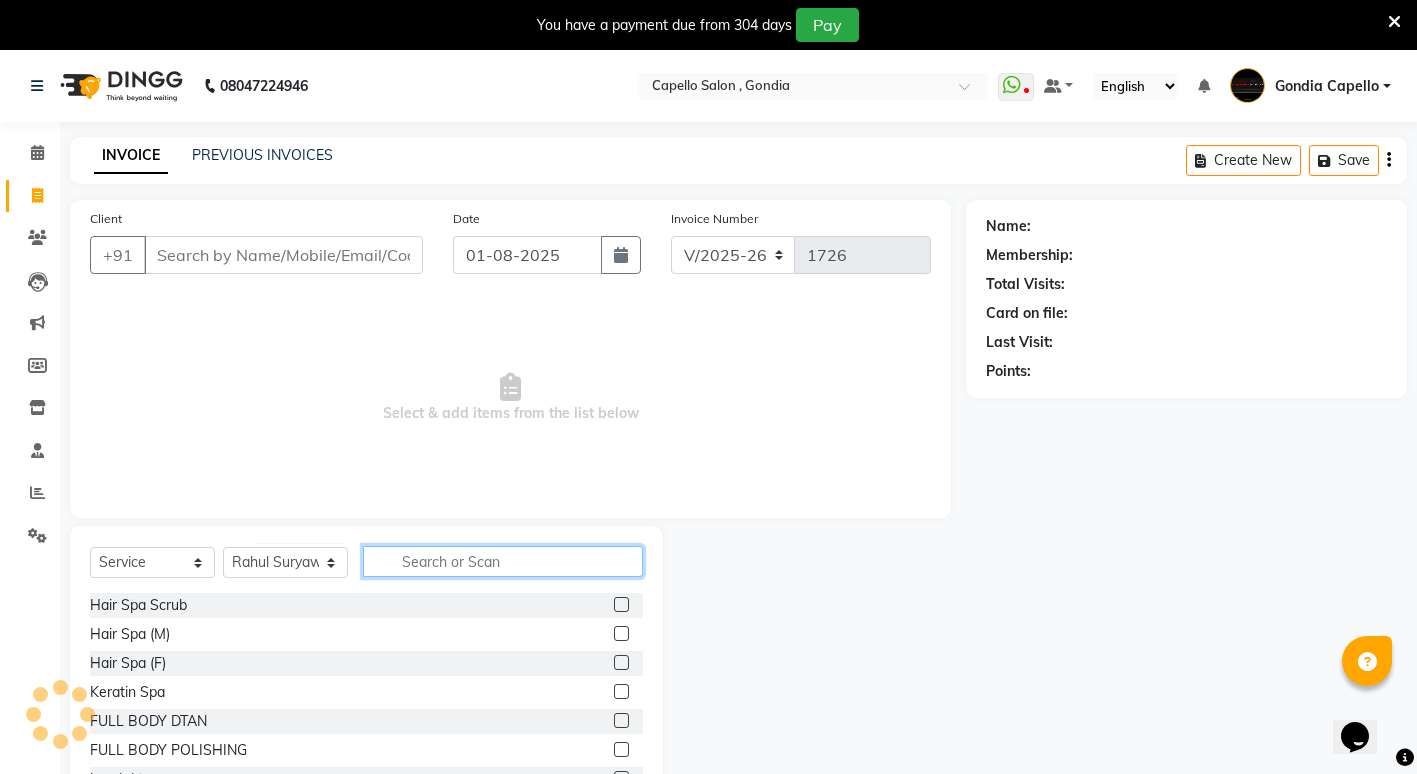 drag, startPoint x: 402, startPoint y: 558, endPoint x: 419, endPoint y: 571, distance: 21.400934 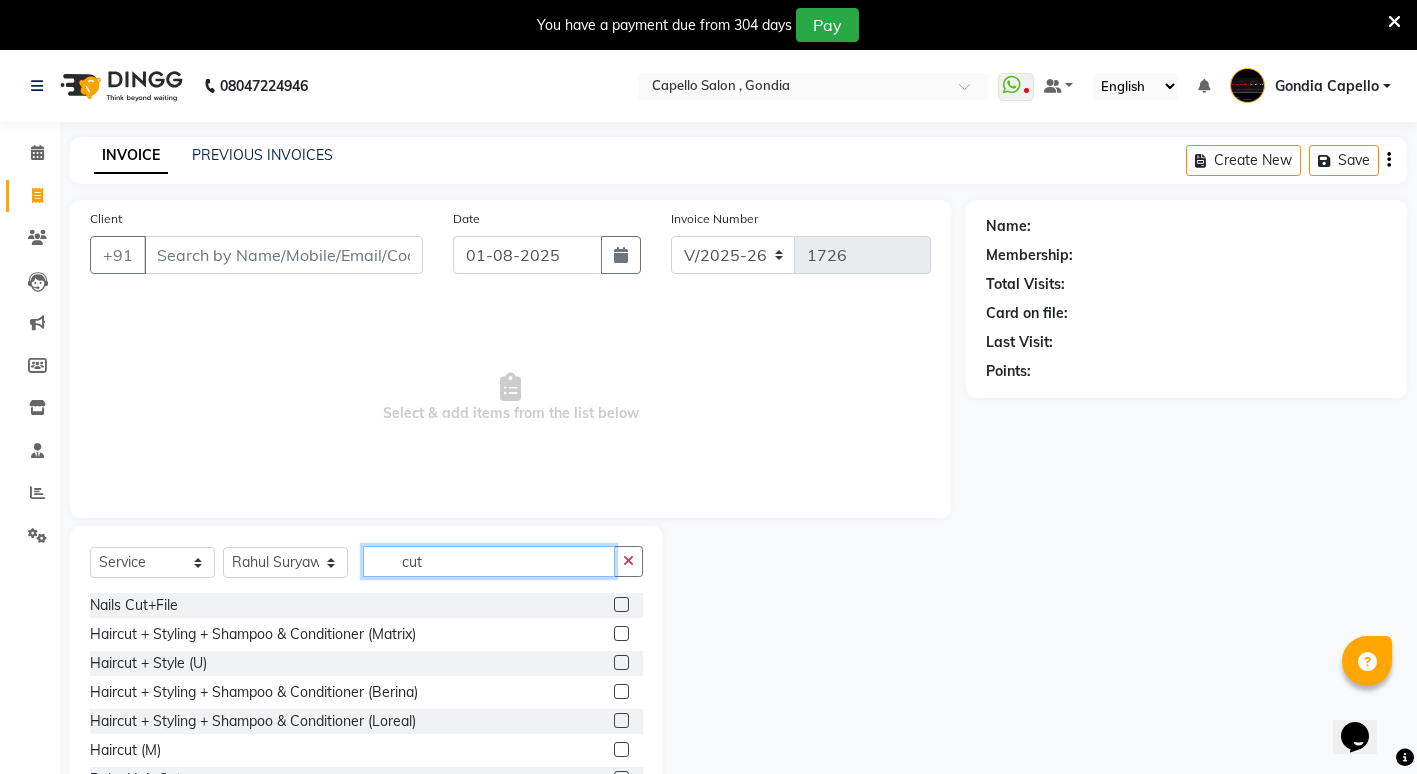type on "cut" 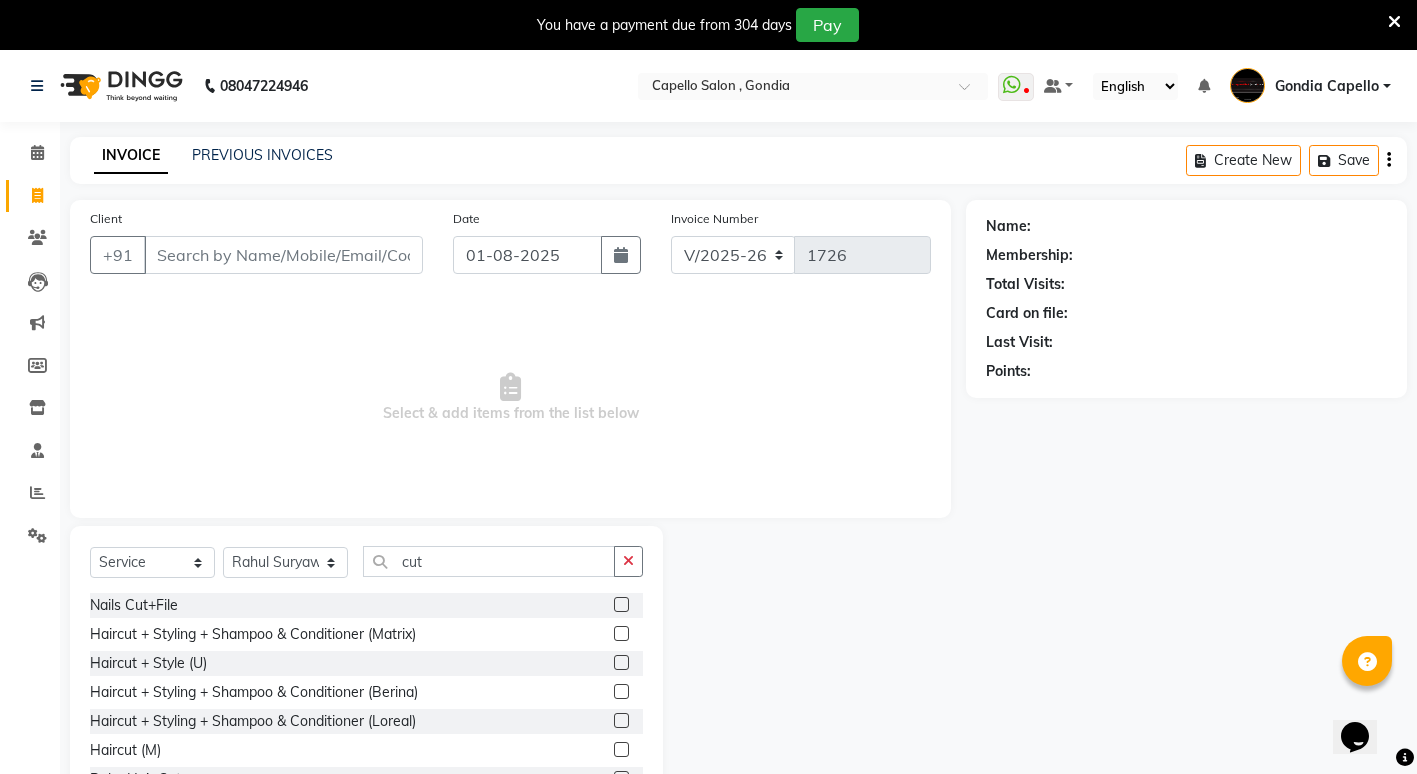 click 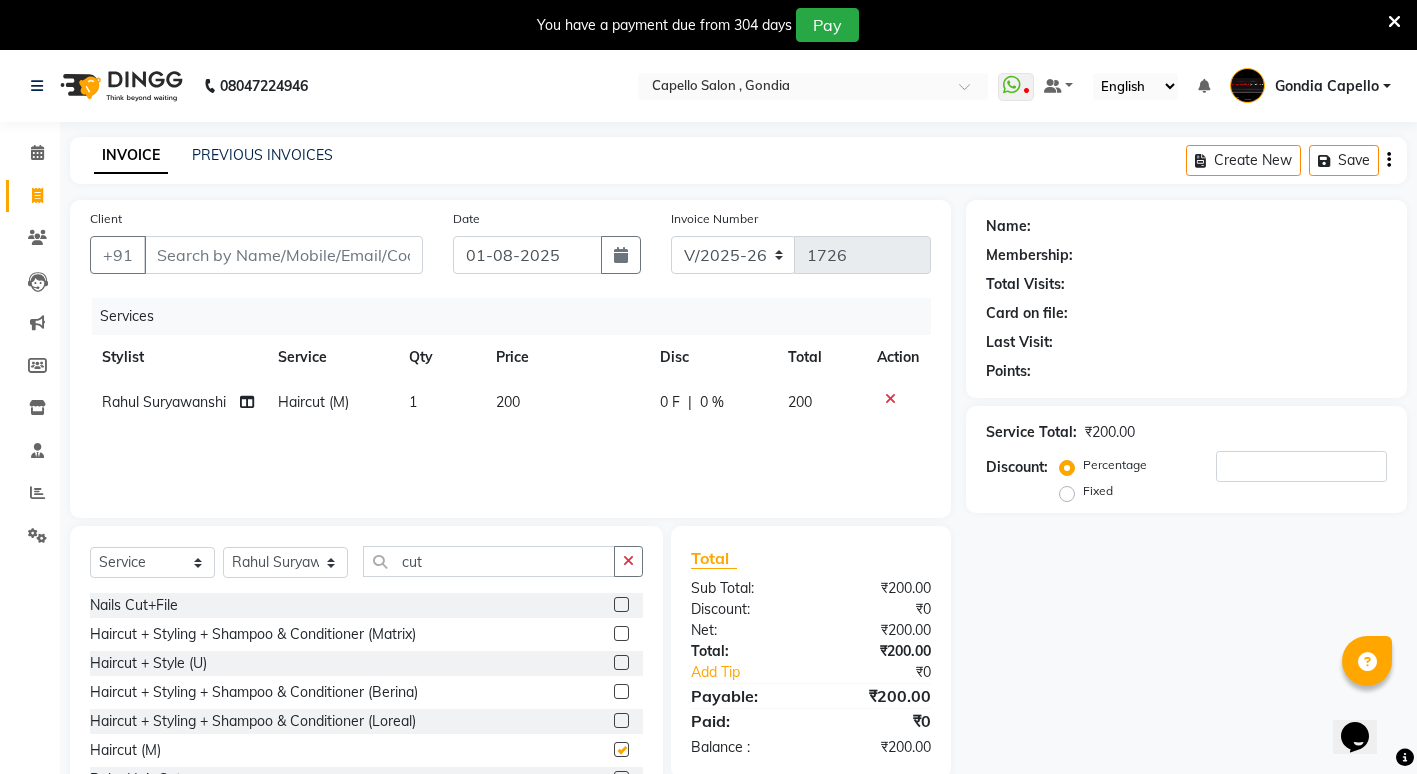 checkbox on "false" 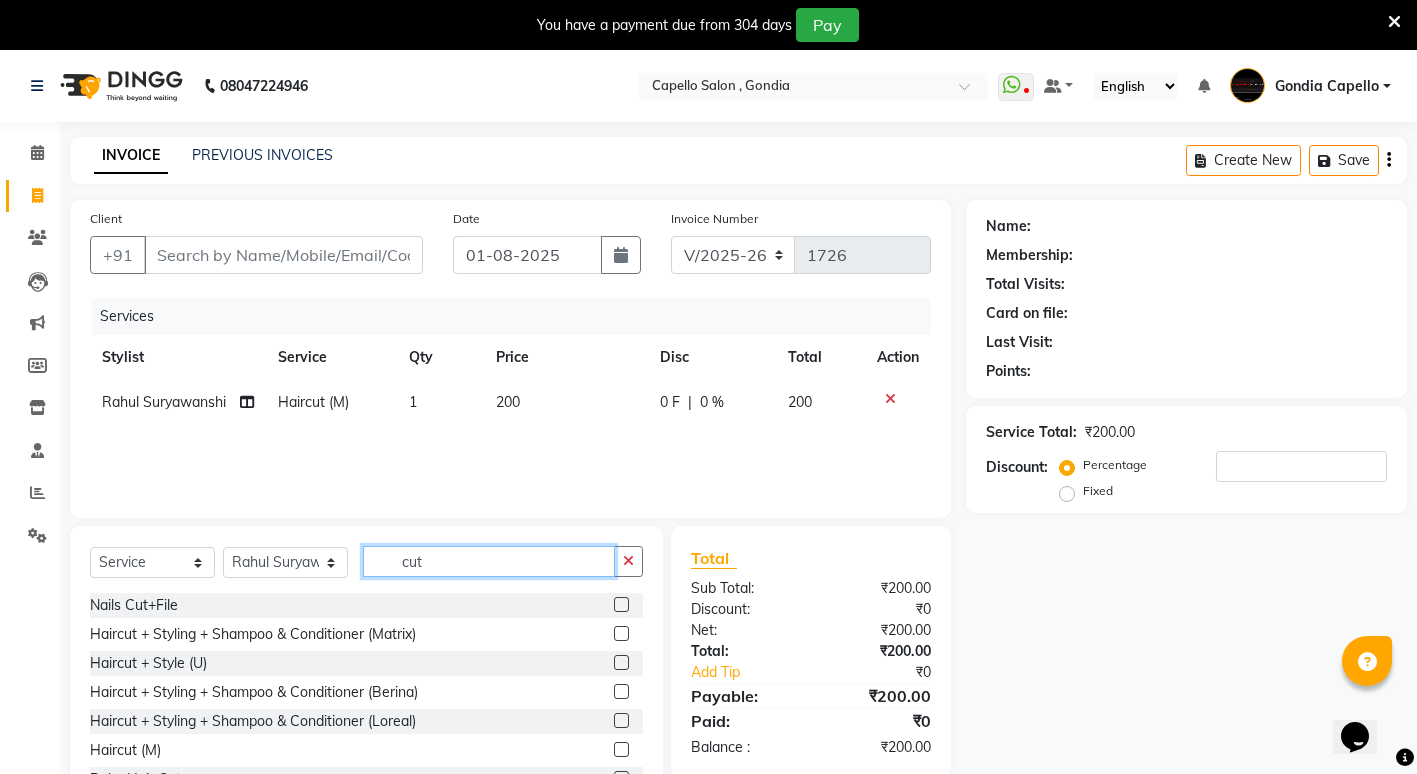click on "cut" 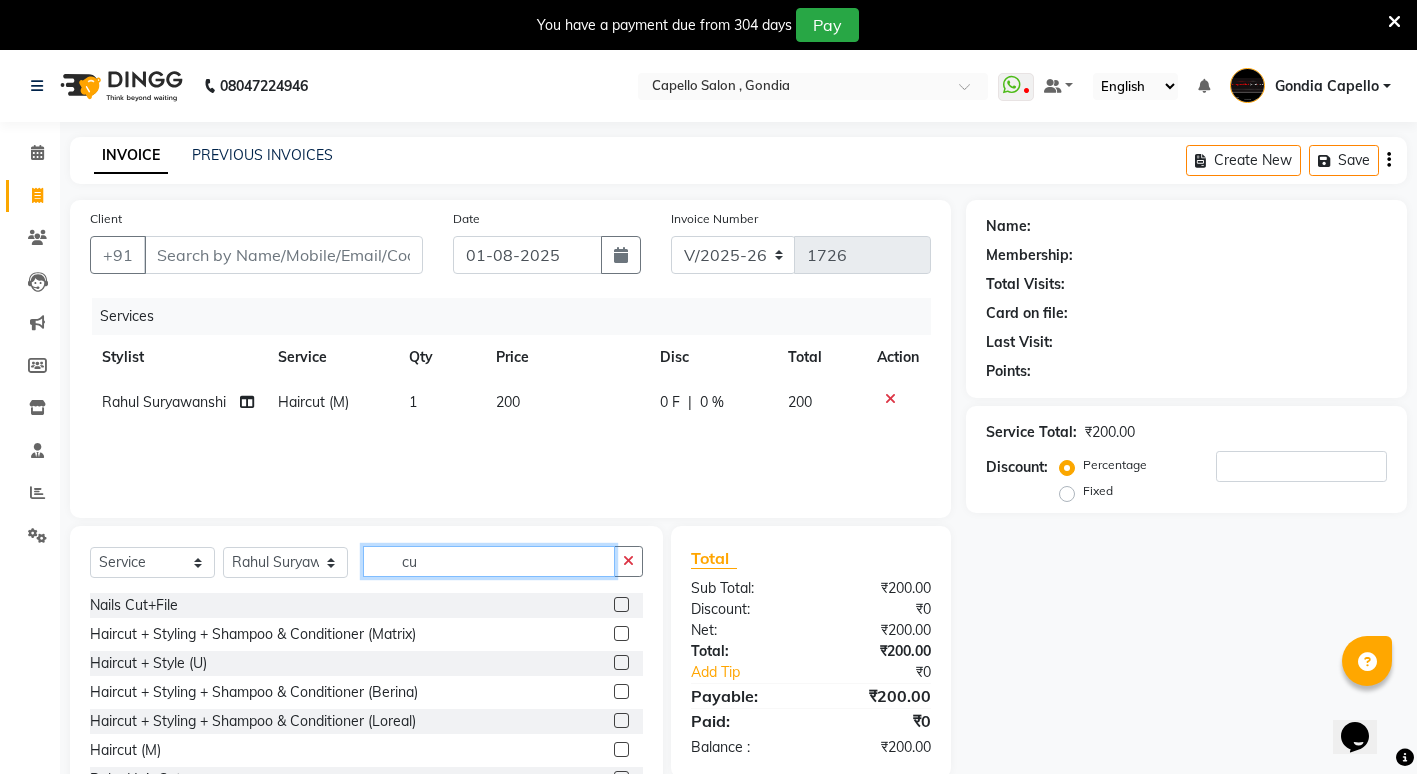 type on "c" 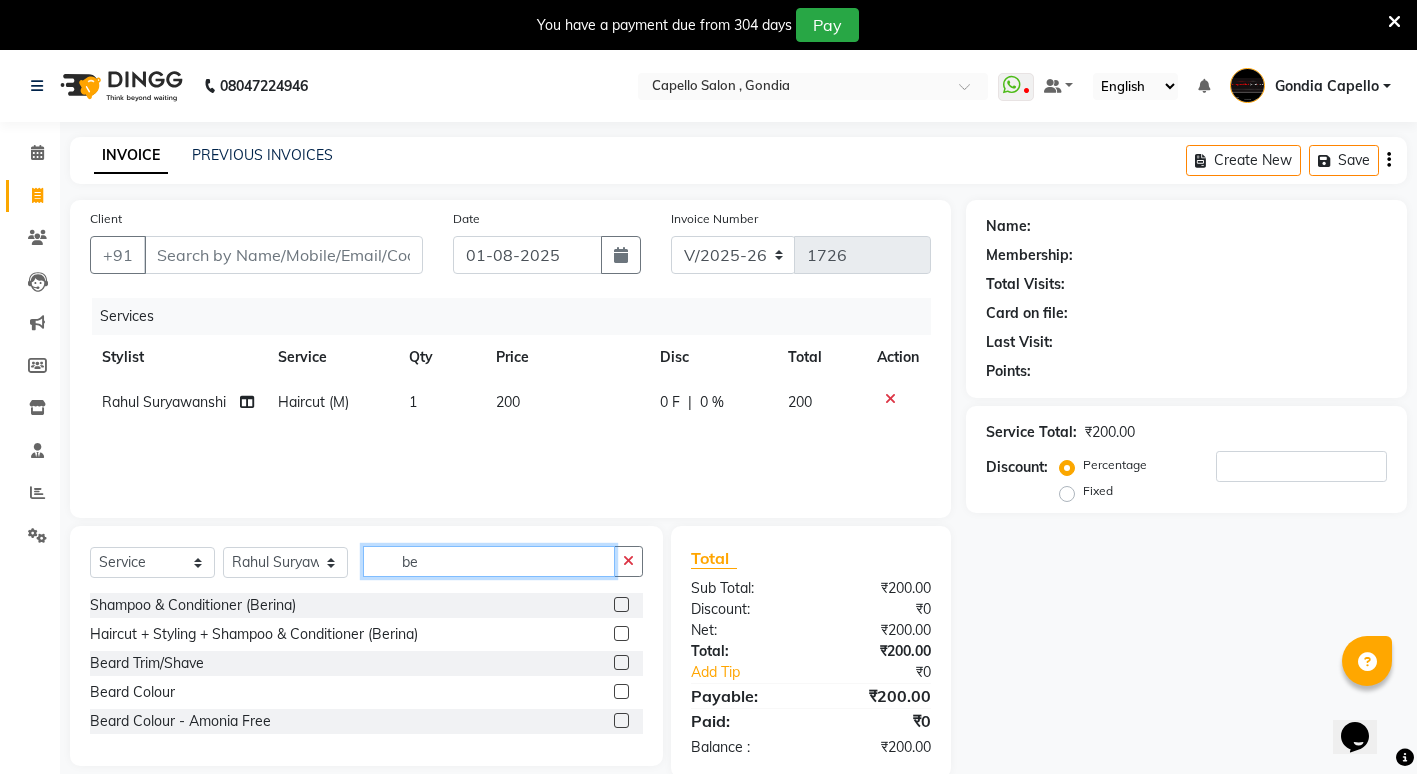 type on "be" 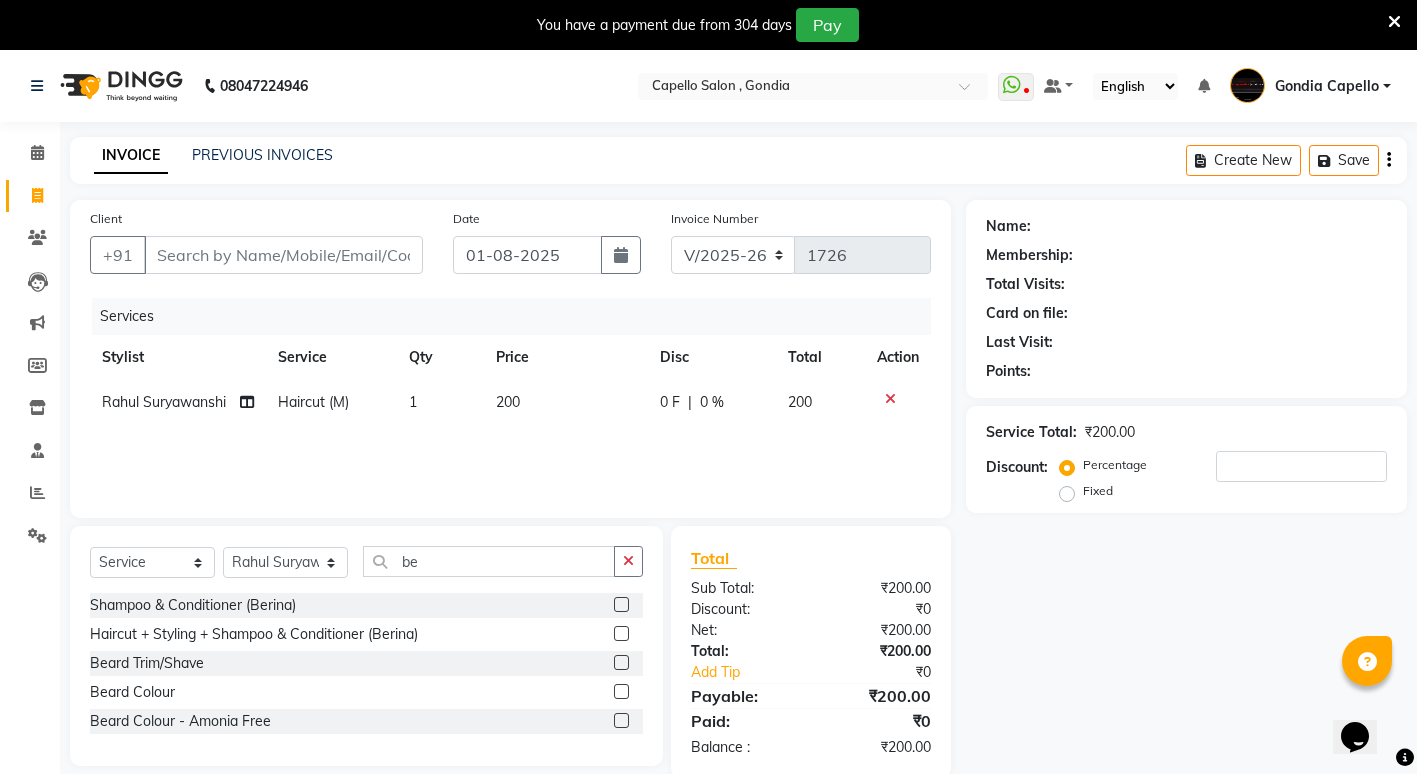 click 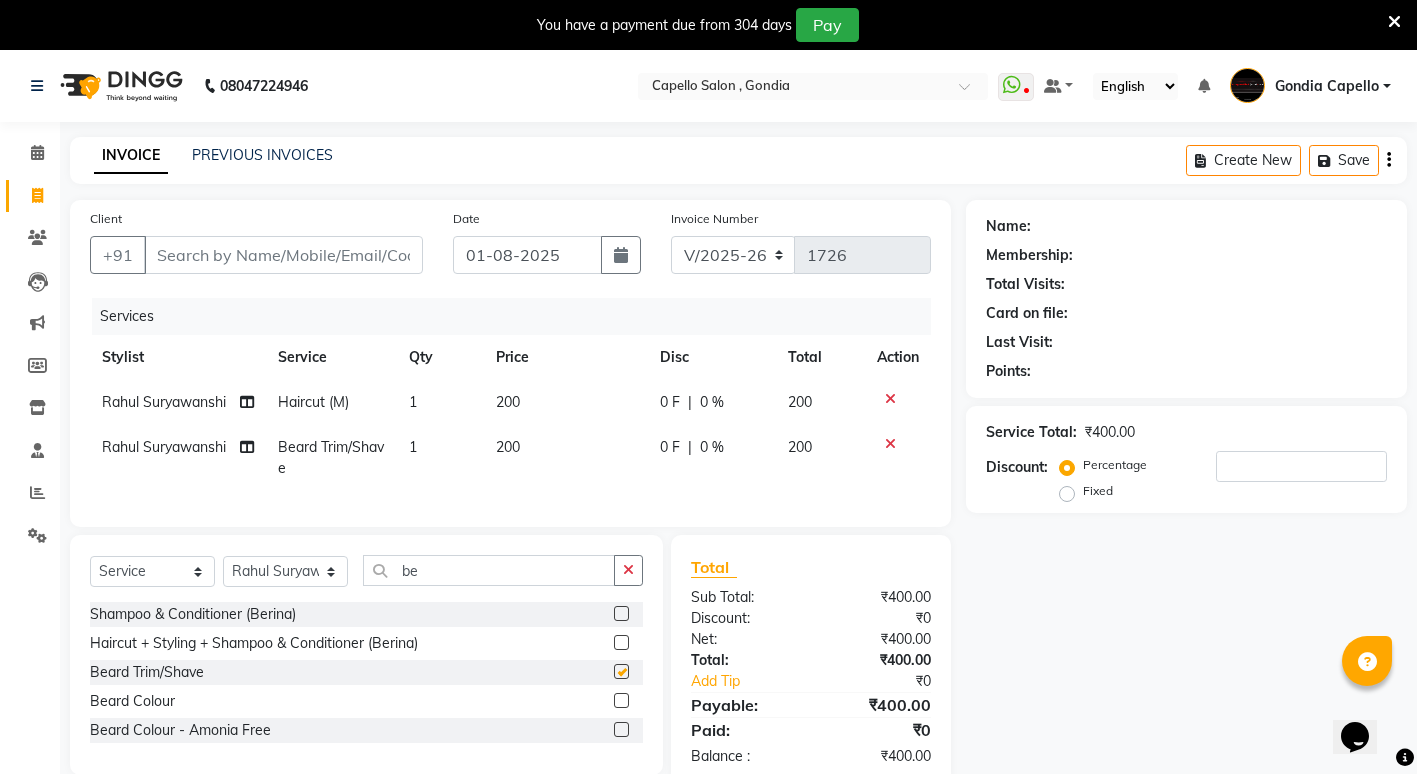 checkbox on "false" 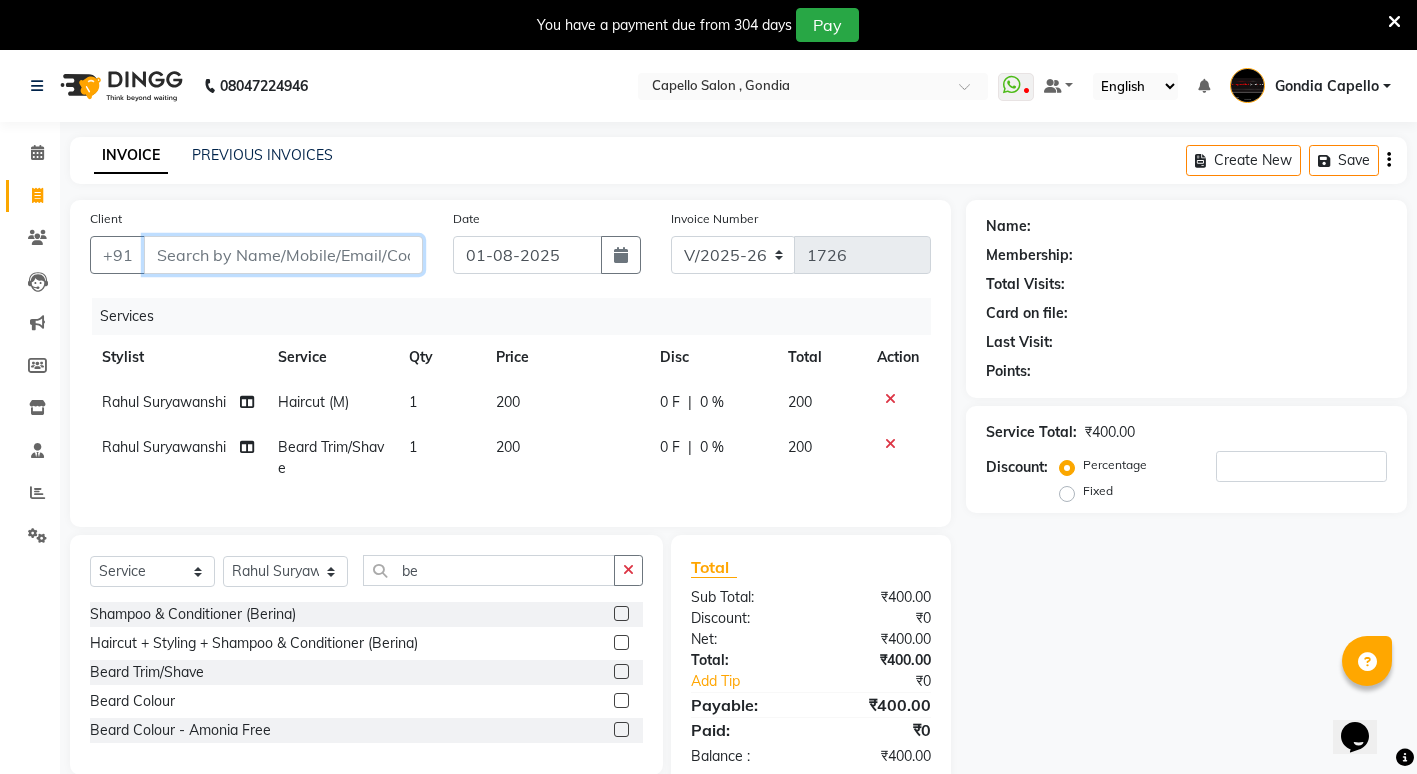 click on "Client" at bounding box center [283, 255] 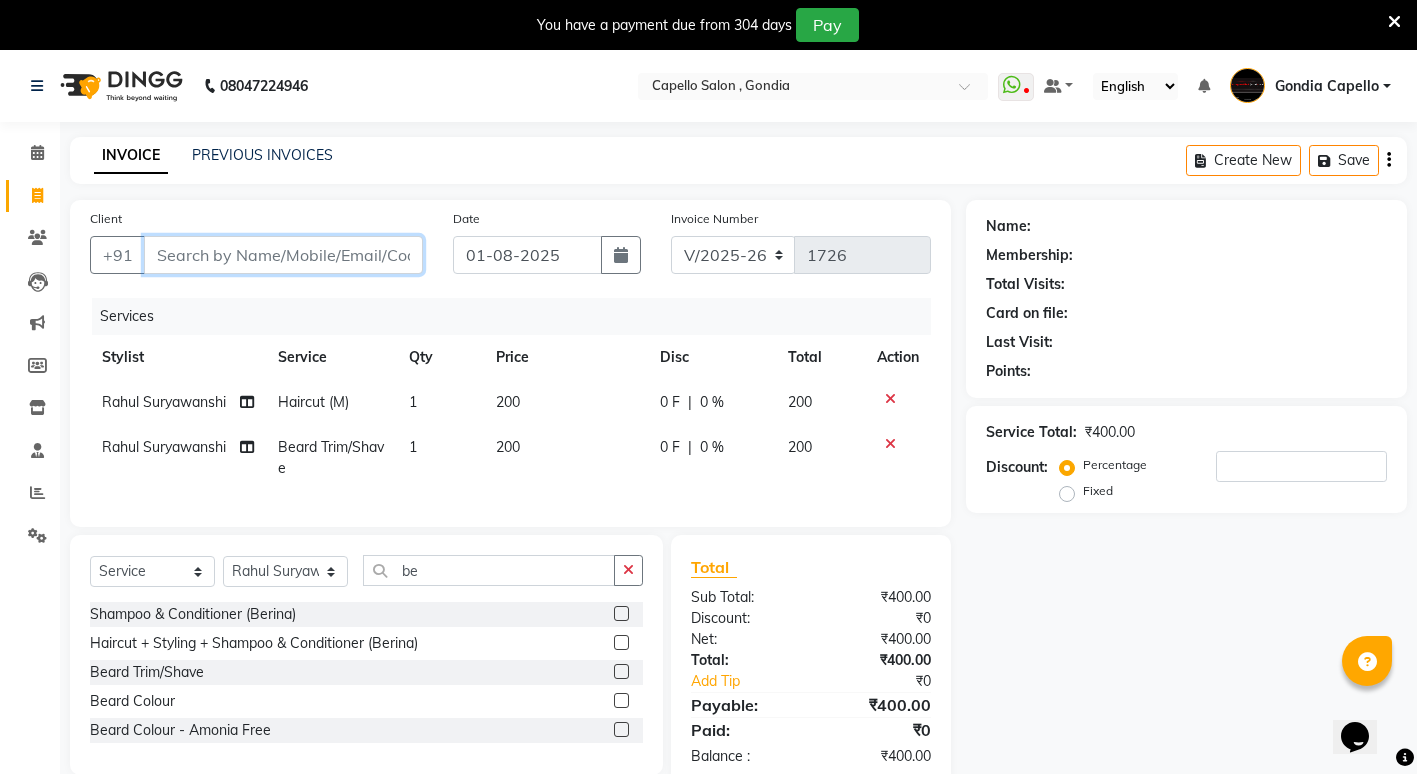 click on "Client" at bounding box center (283, 255) 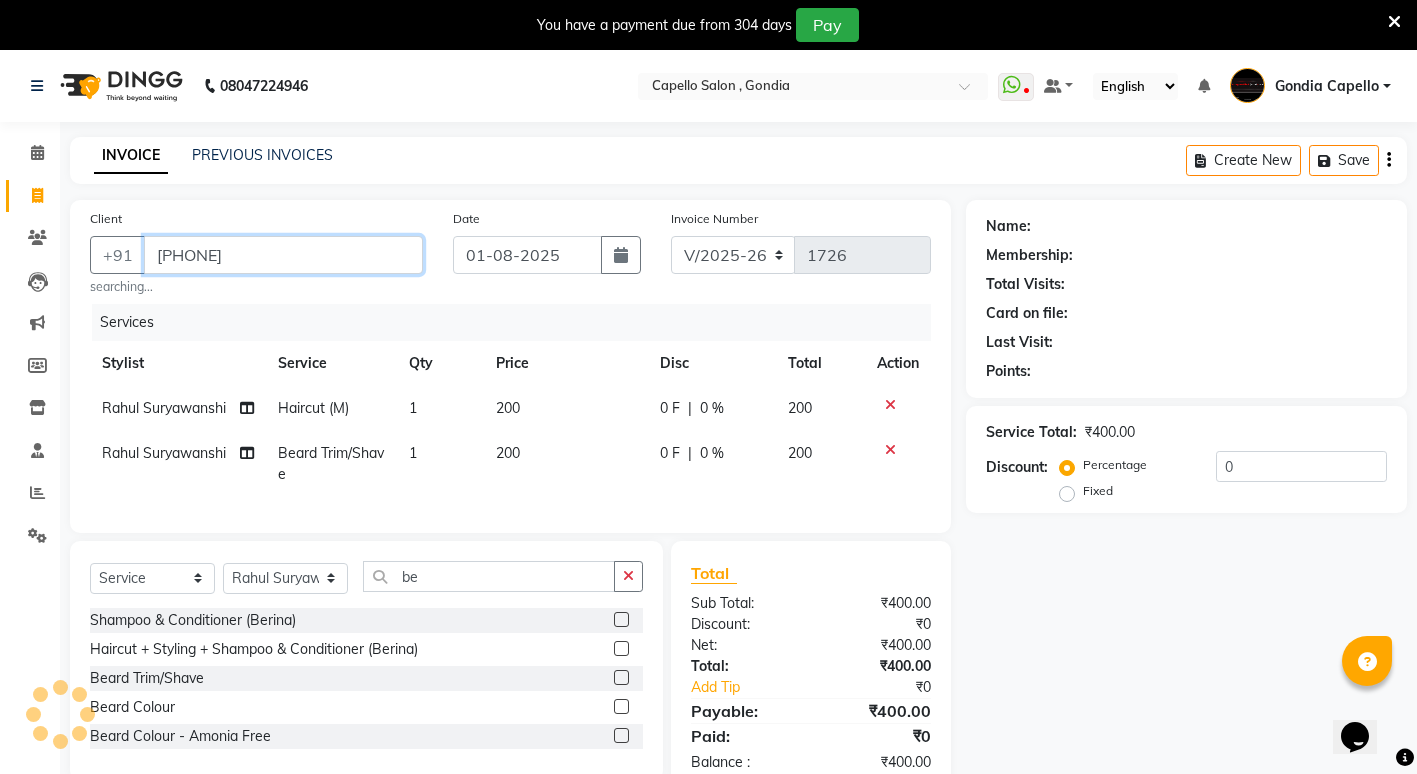 type on "9922484555" 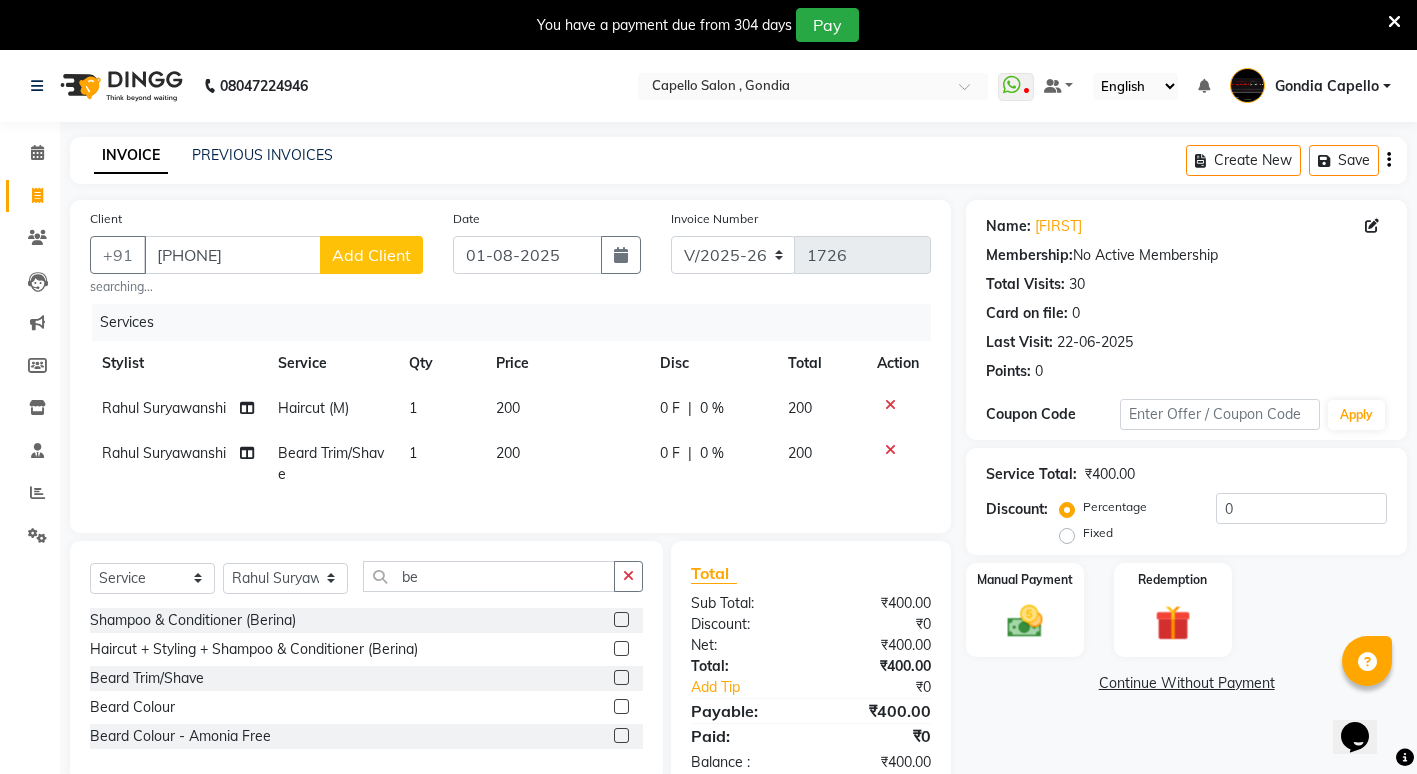click on "Name: Sudhanshu  Membership:  No Active Membership  Total Visits:  30 Card on file:  0 Last Visit:   22-06-2025 Points:   0  Coupon Code Apply Service Total:  ₹400.00  Discount:  Percentage   Fixed  0 Manual Payment Redemption  Continue Without Payment" 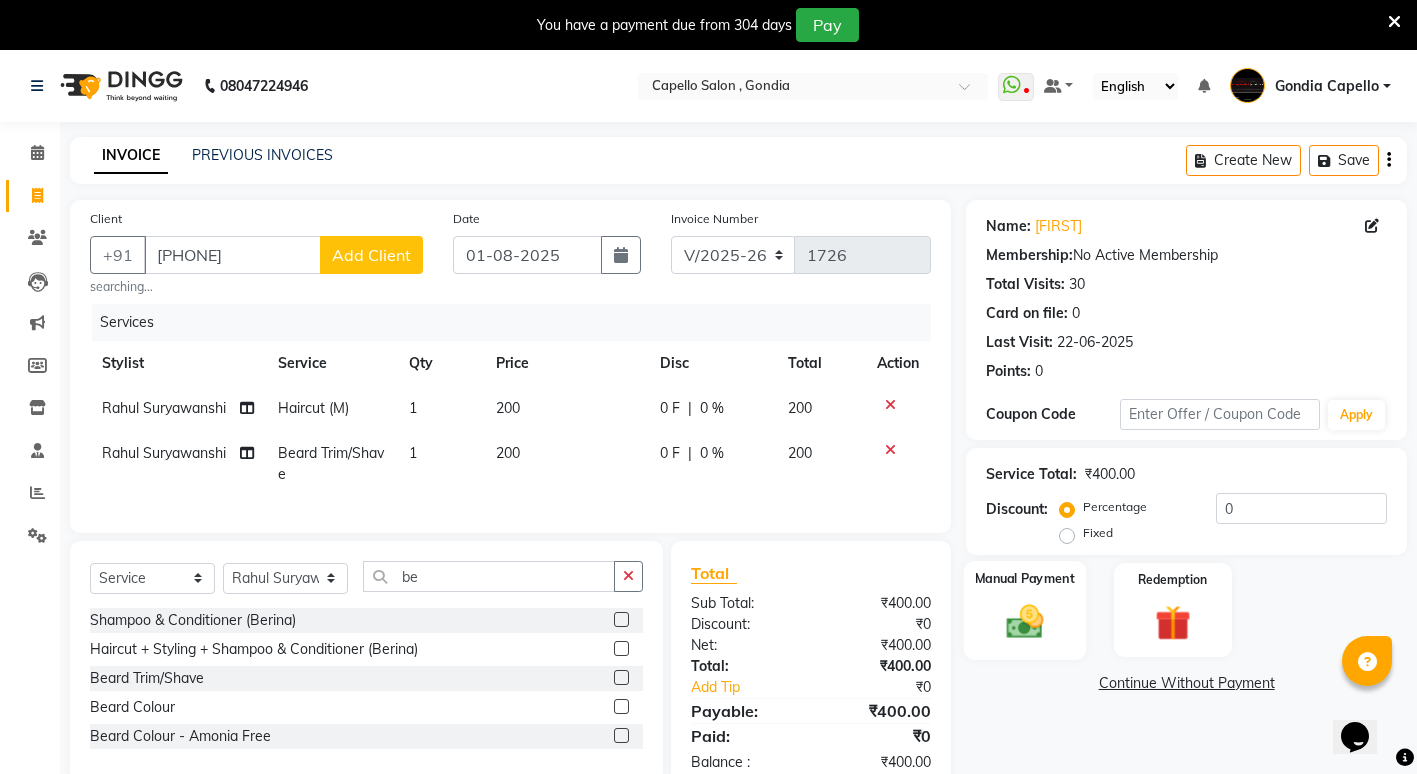click on "Manual Payment" 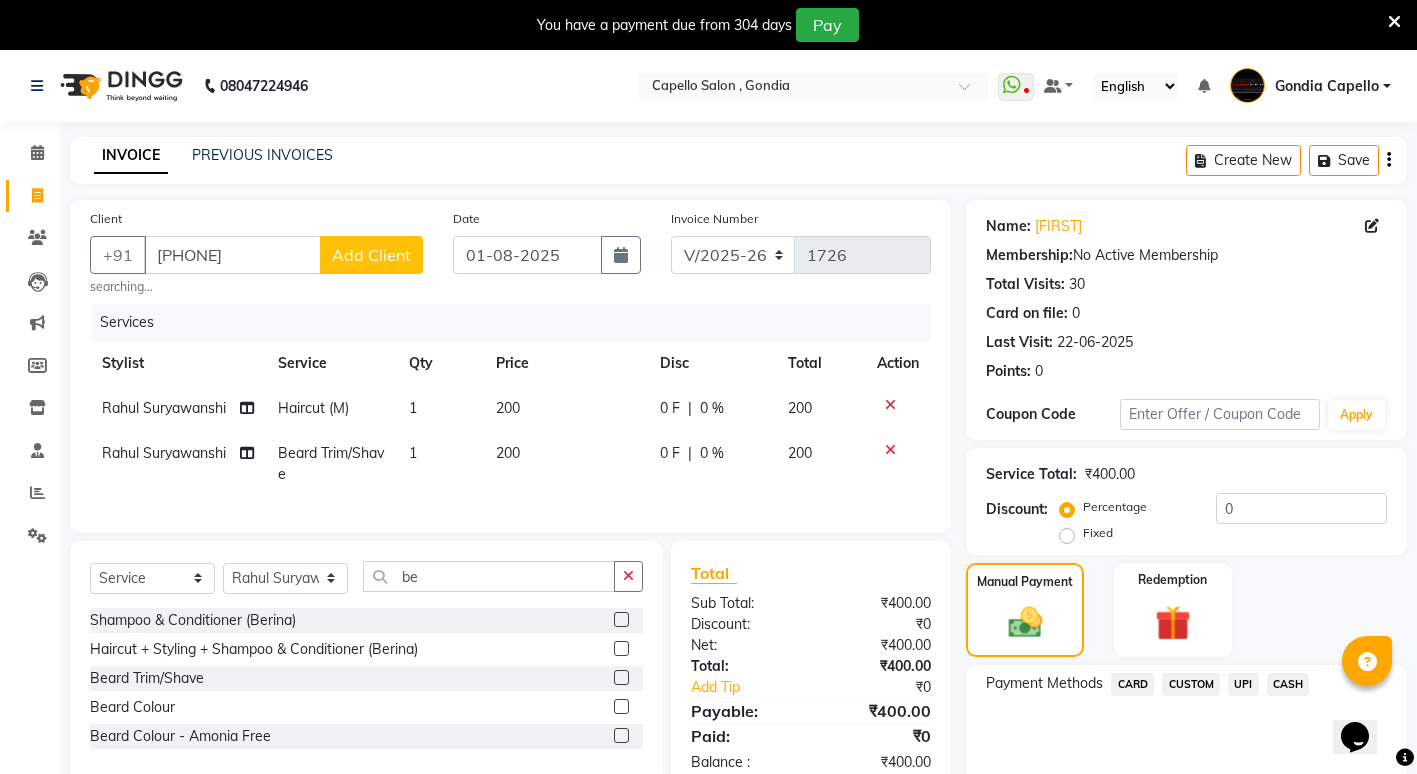 click on "CASH" 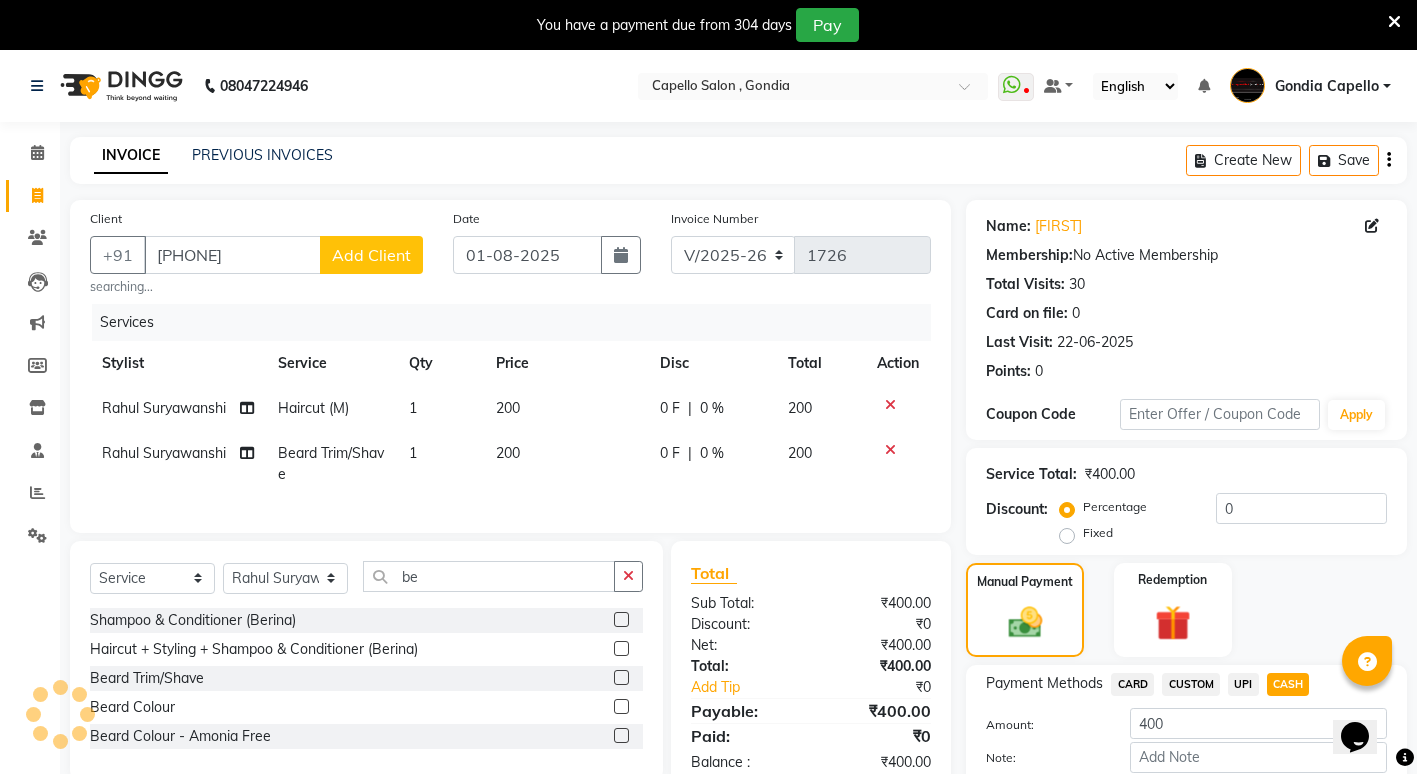 scroll, scrollTop: 111, scrollLeft: 0, axis: vertical 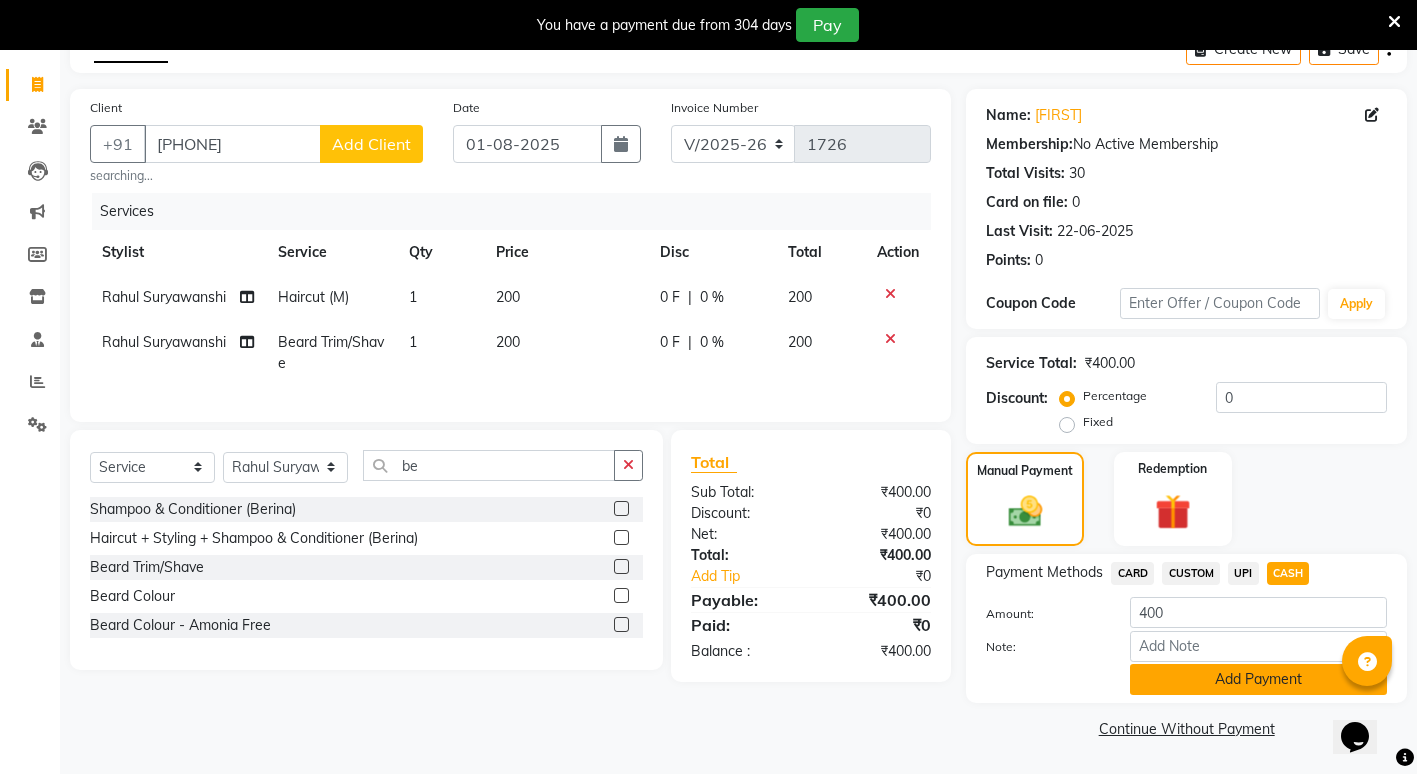 click on "Add Payment" 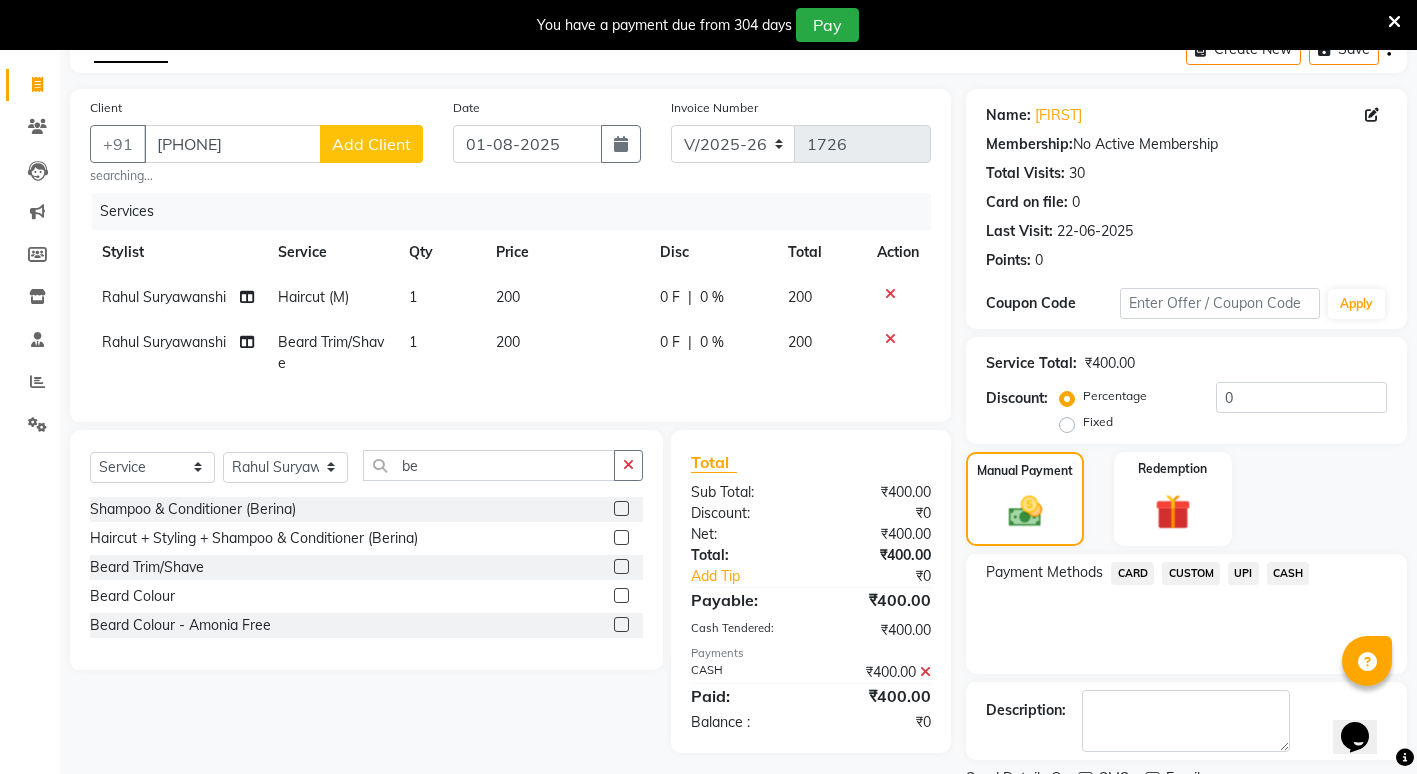 scroll, scrollTop: 195, scrollLeft: 0, axis: vertical 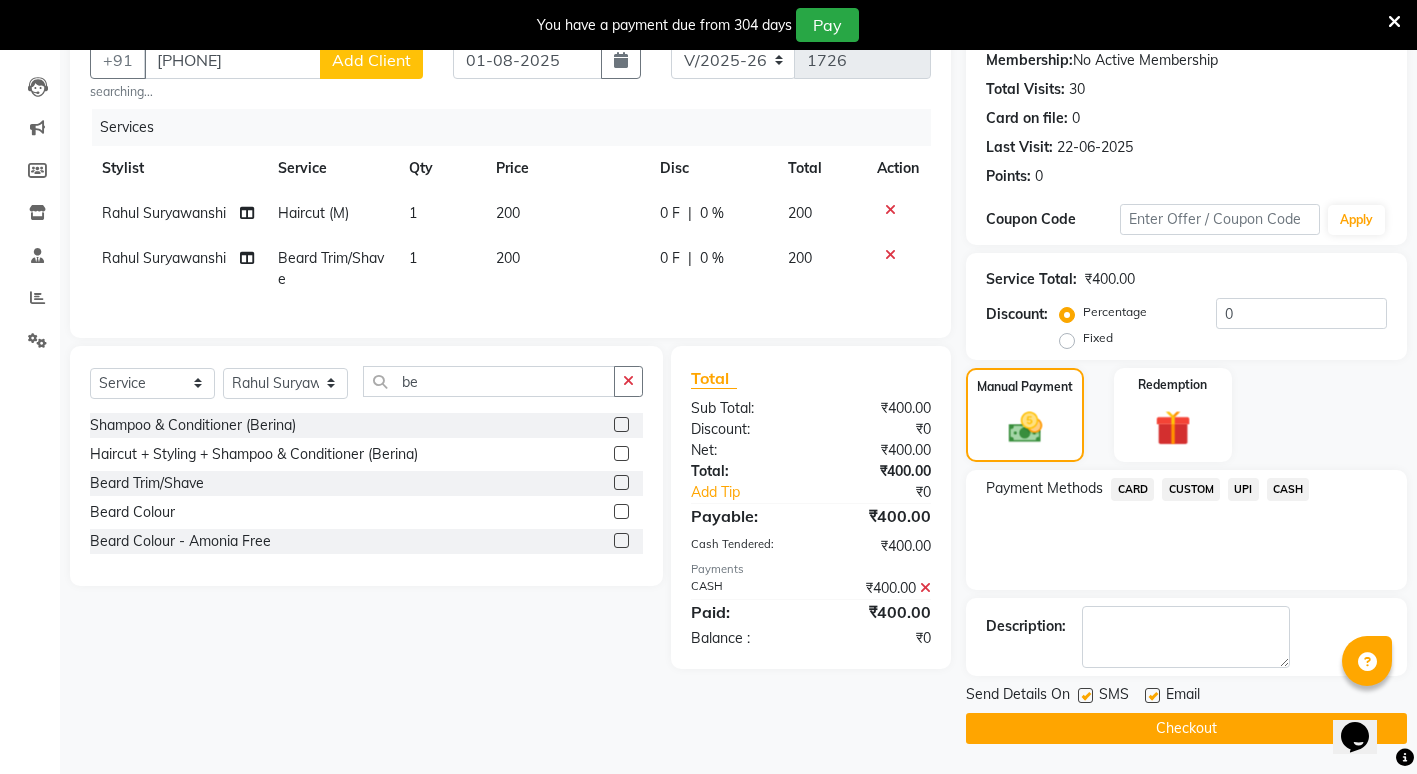 click on "Send Details On SMS Email  Checkout" 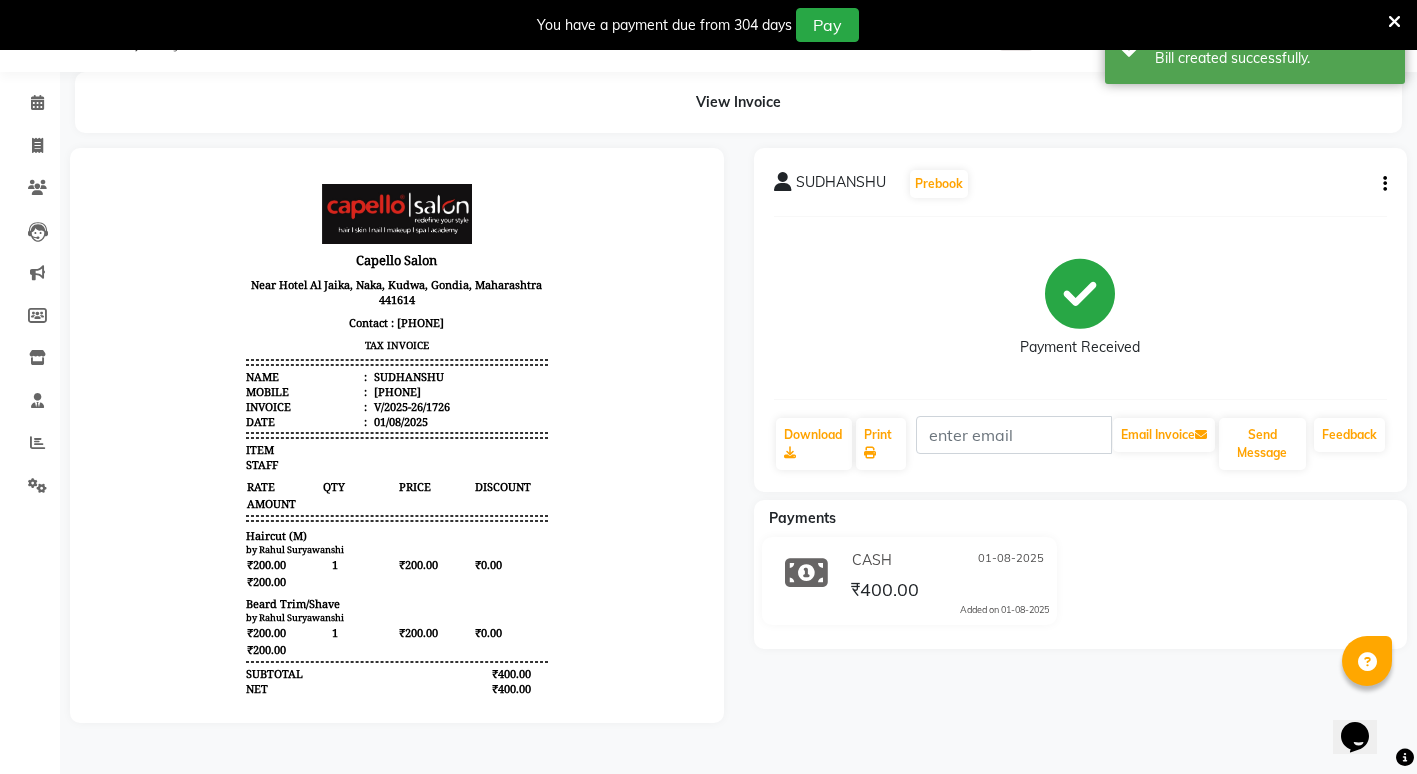 scroll, scrollTop: 0, scrollLeft: 0, axis: both 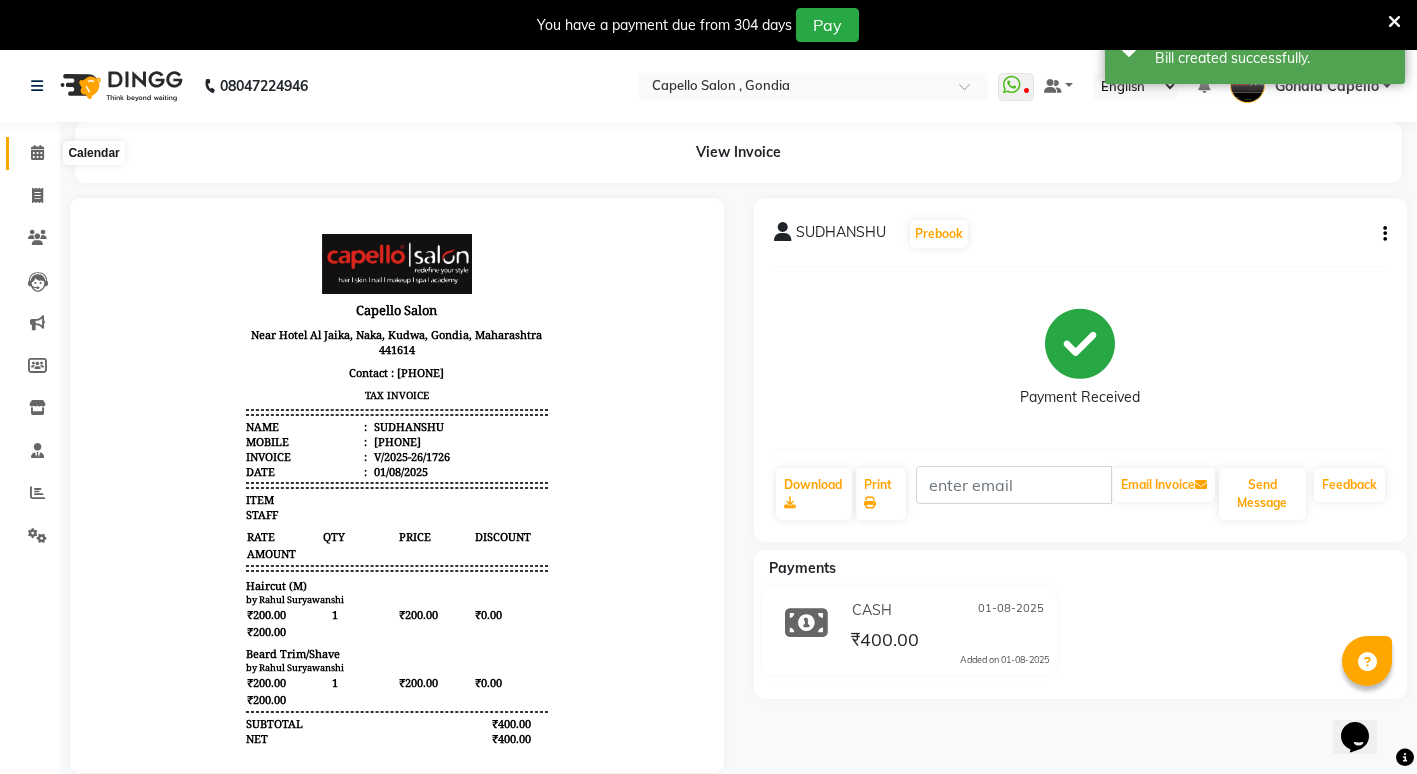 click 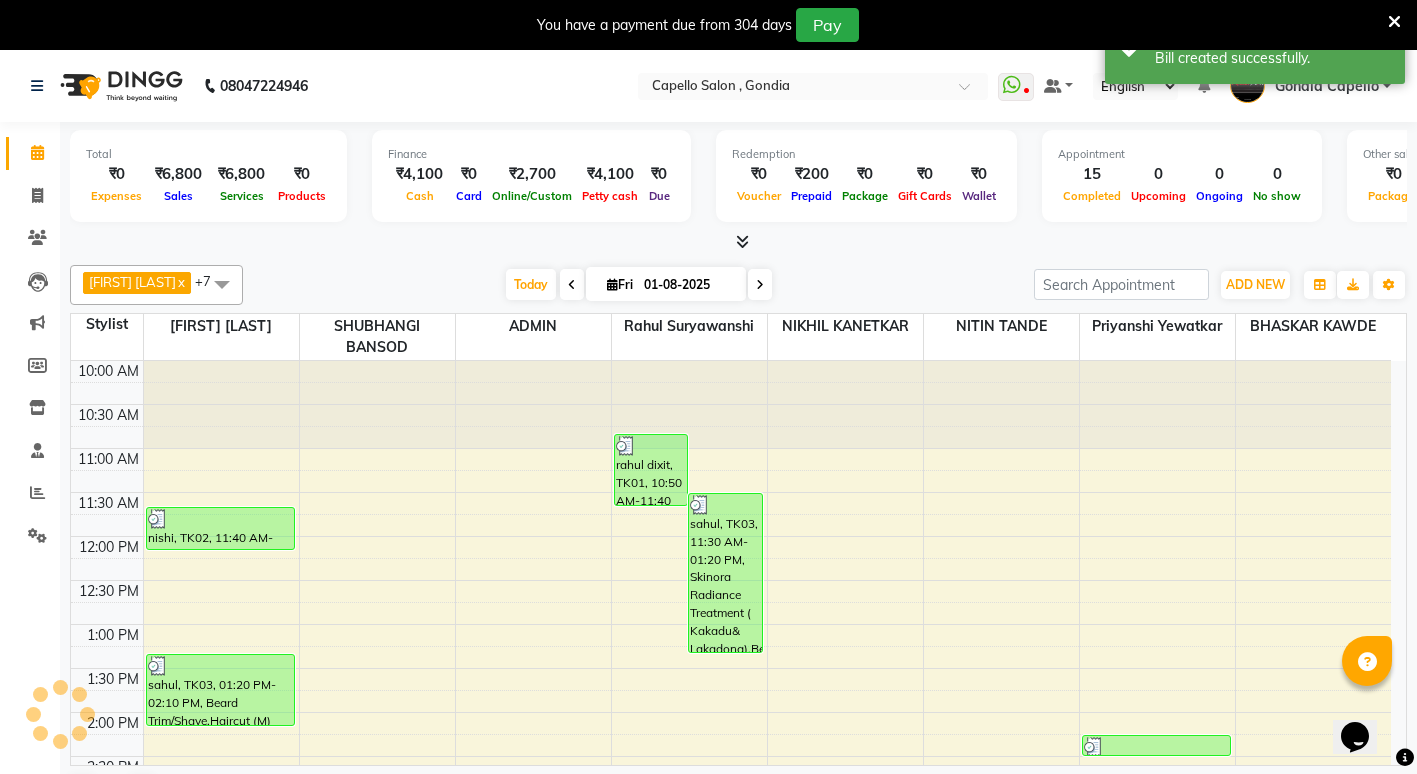 scroll, scrollTop: 0, scrollLeft: 0, axis: both 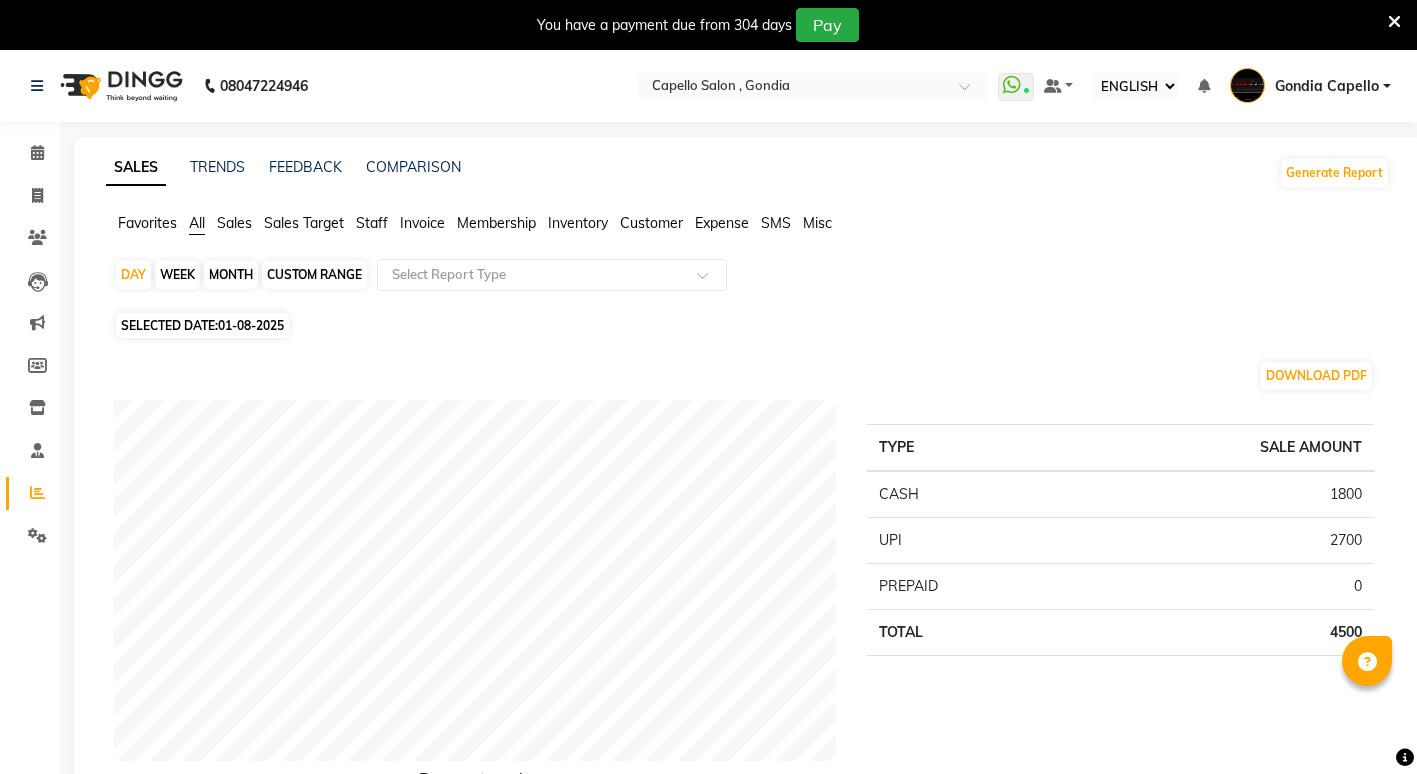 select on "ec" 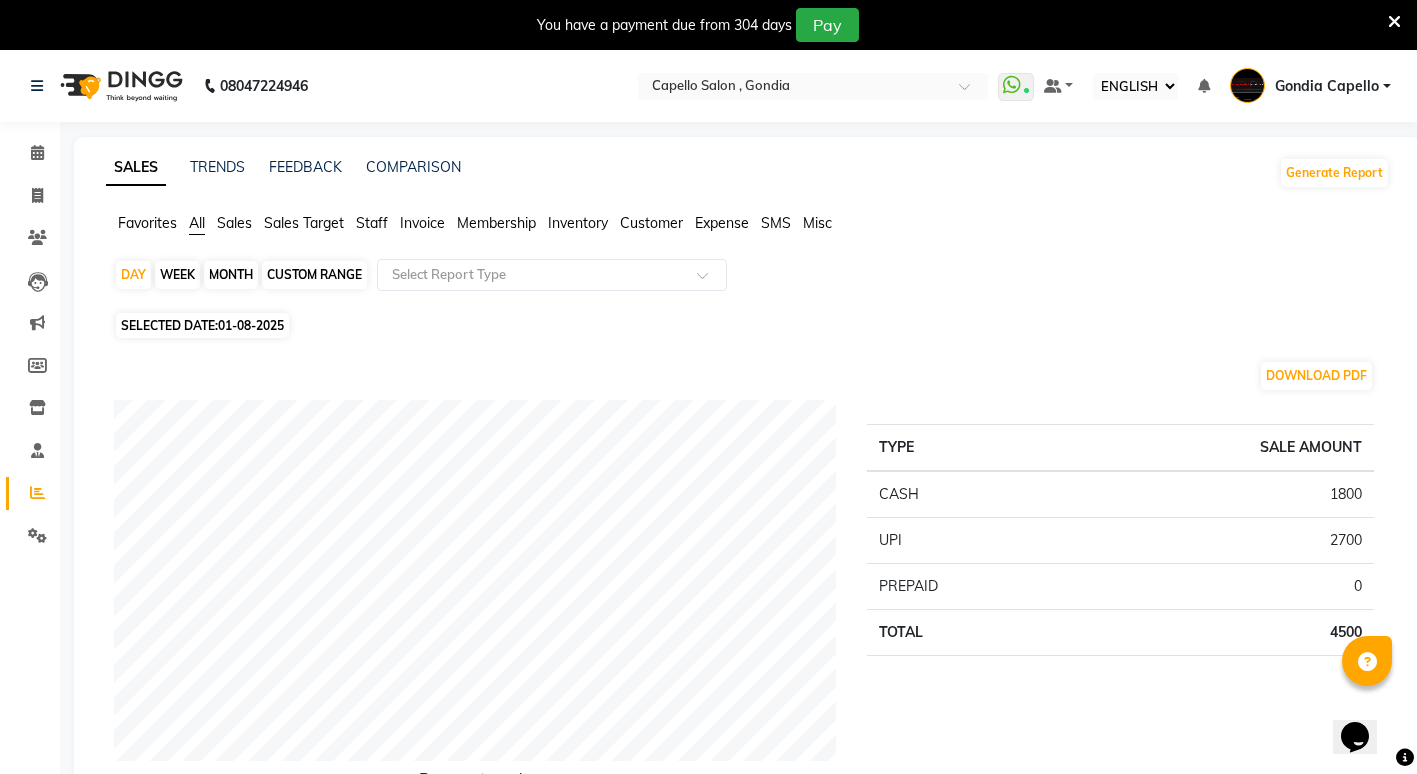 scroll, scrollTop: 0, scrollLeft: 0, axis: both 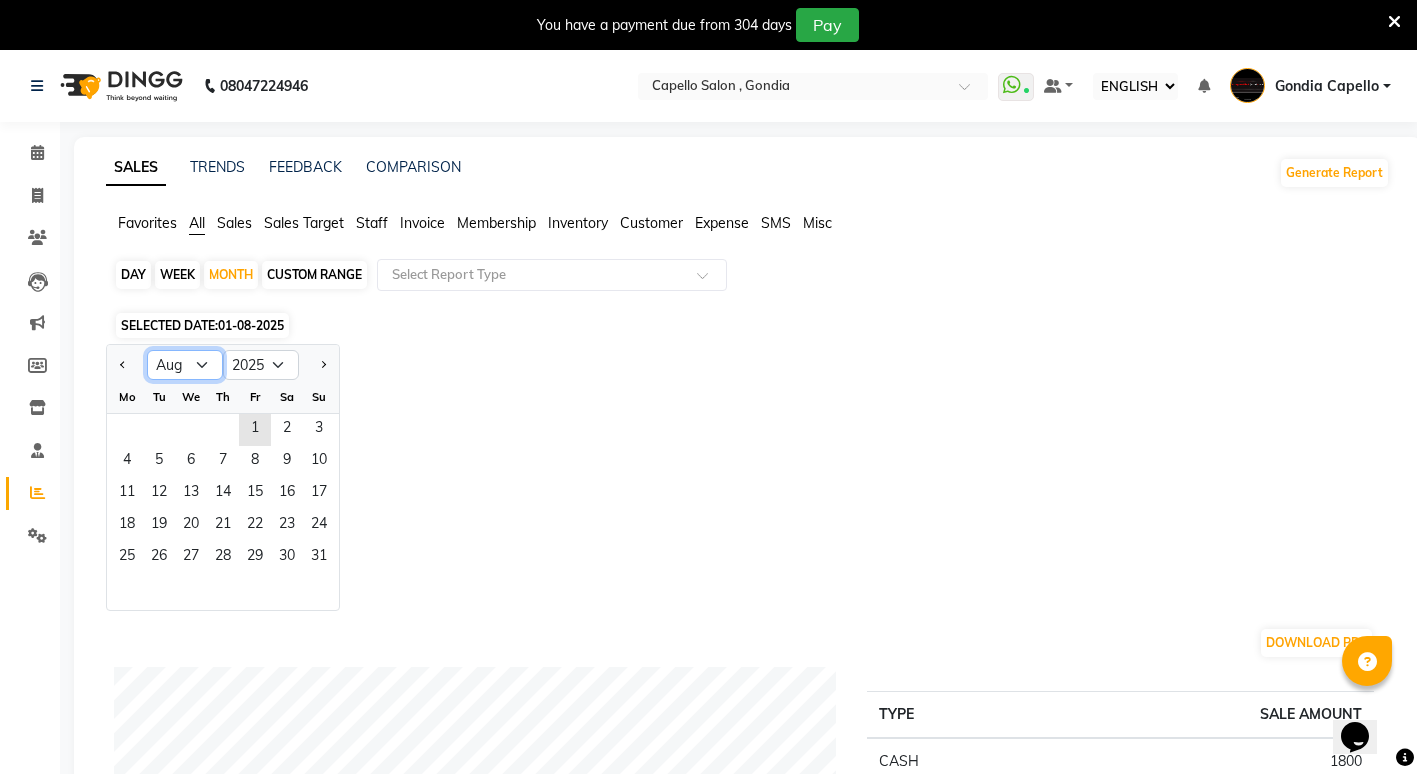 click on "Jan Feb Mar Apr May Jun Jul Aug Sep Oct Nov Dec" 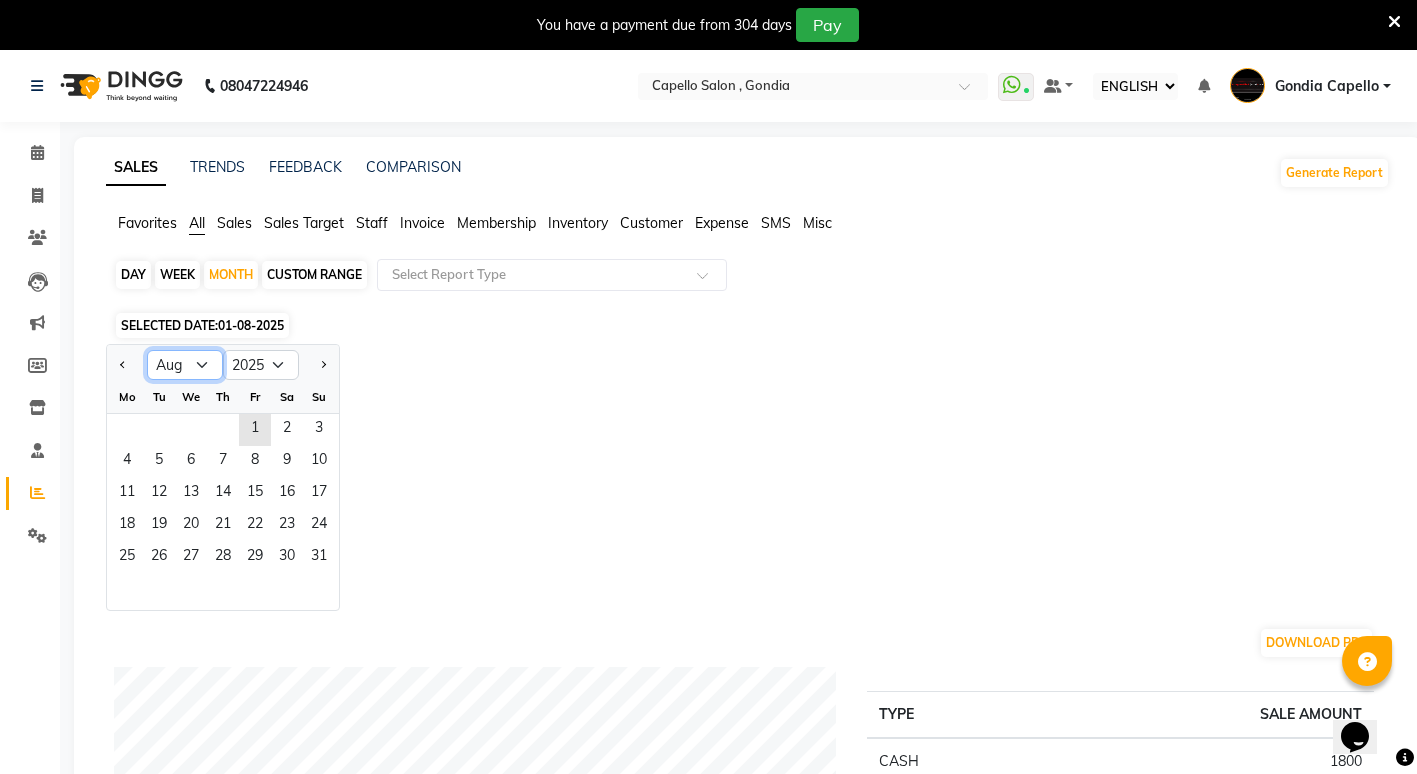 select on "7" 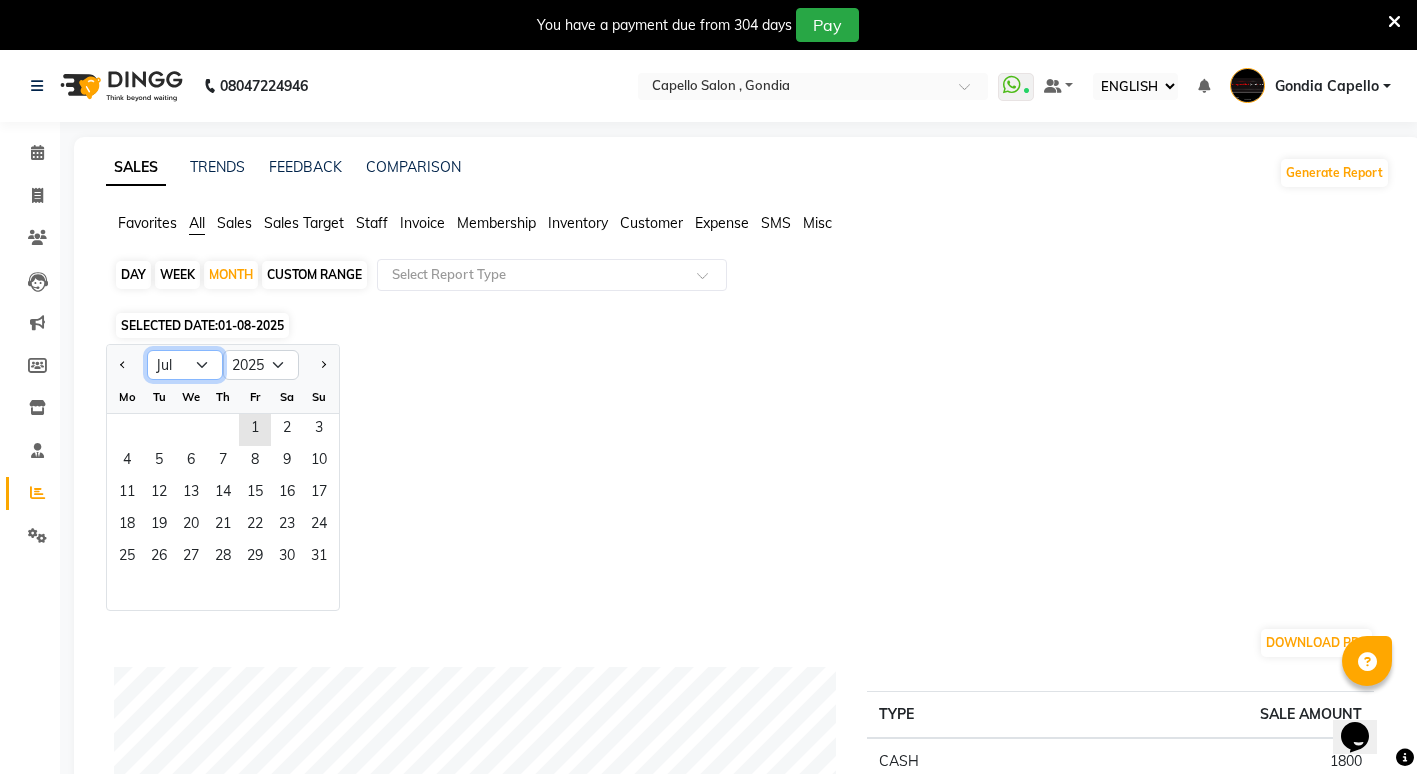 click on "Jan Feb Mar Apr May Jun Jul Aug Sep Oct Nov Dec" 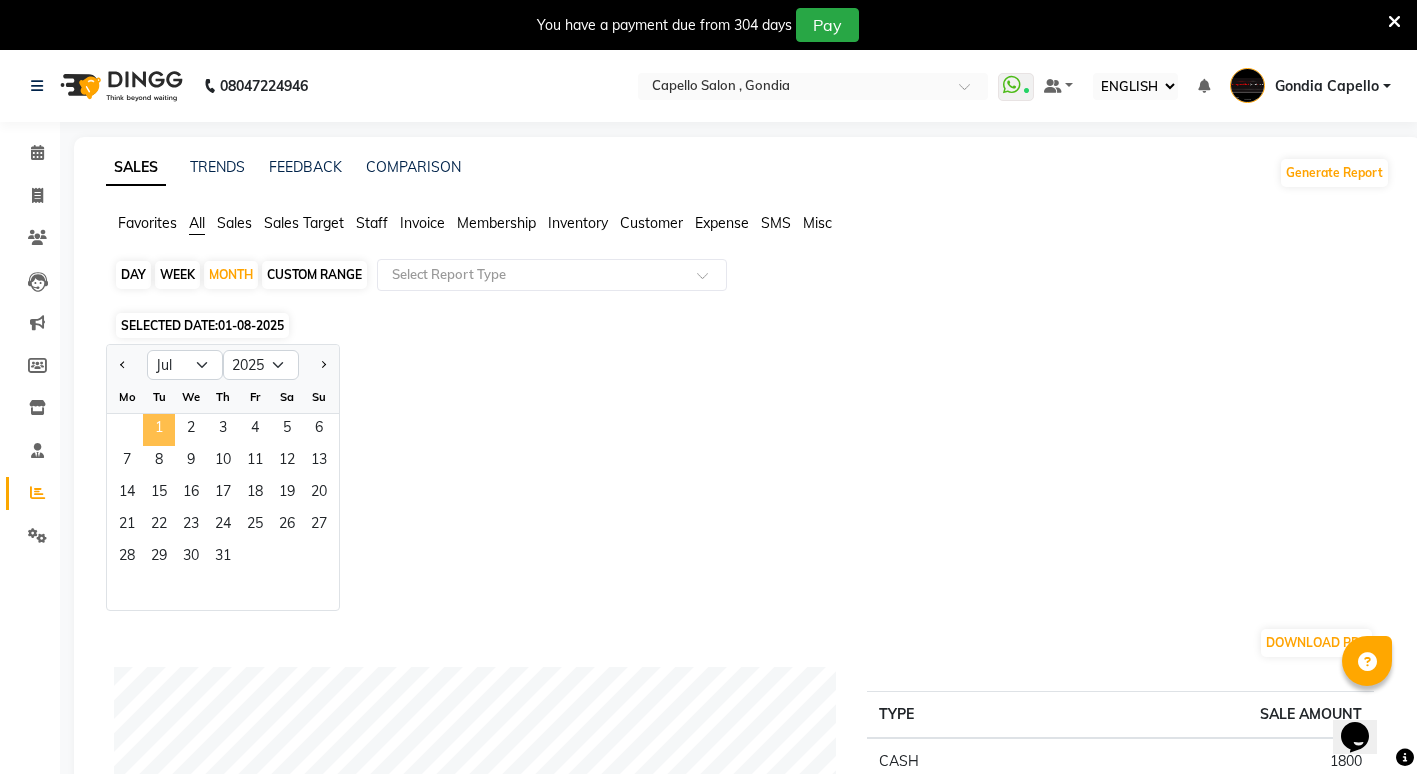 click on "1" 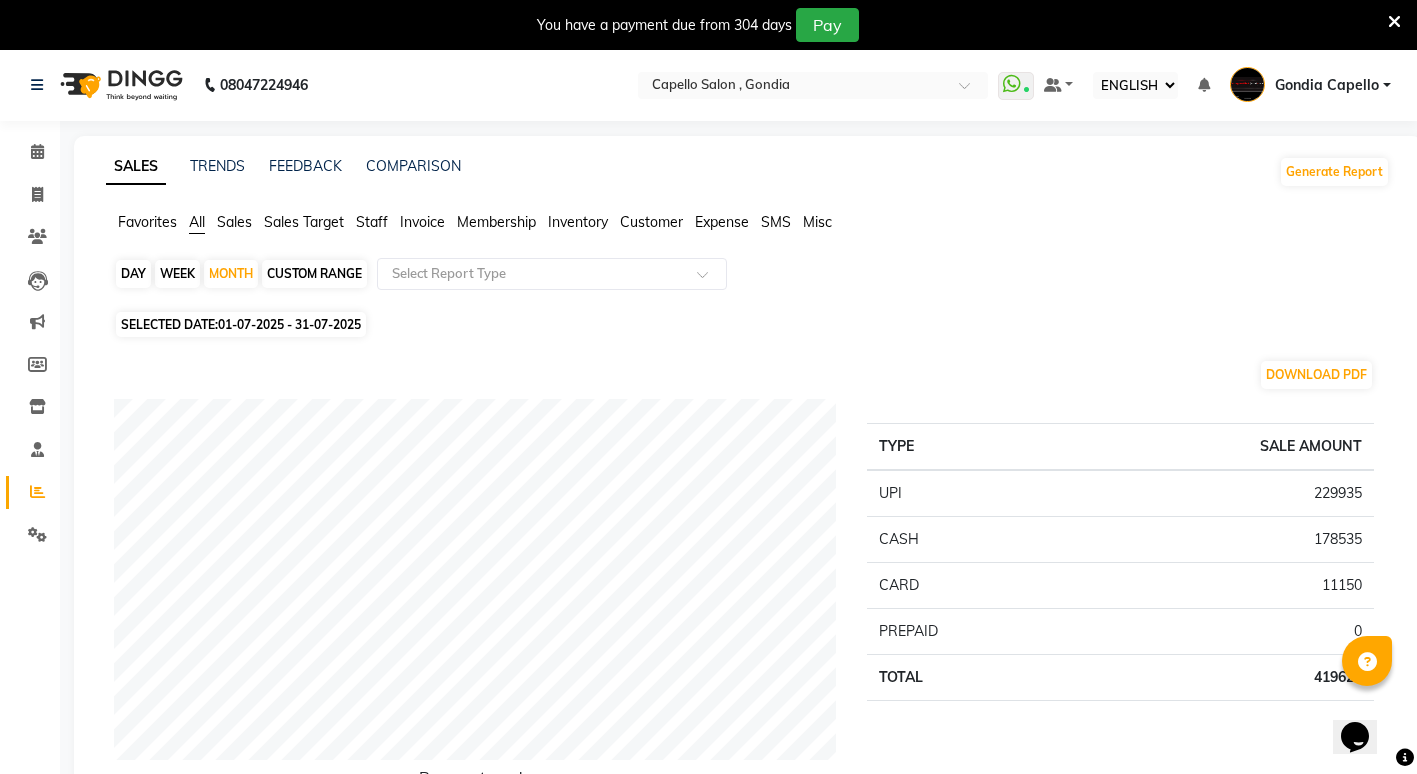 scroll, scrollTop: 0, scrollLeft: 0, axis: both 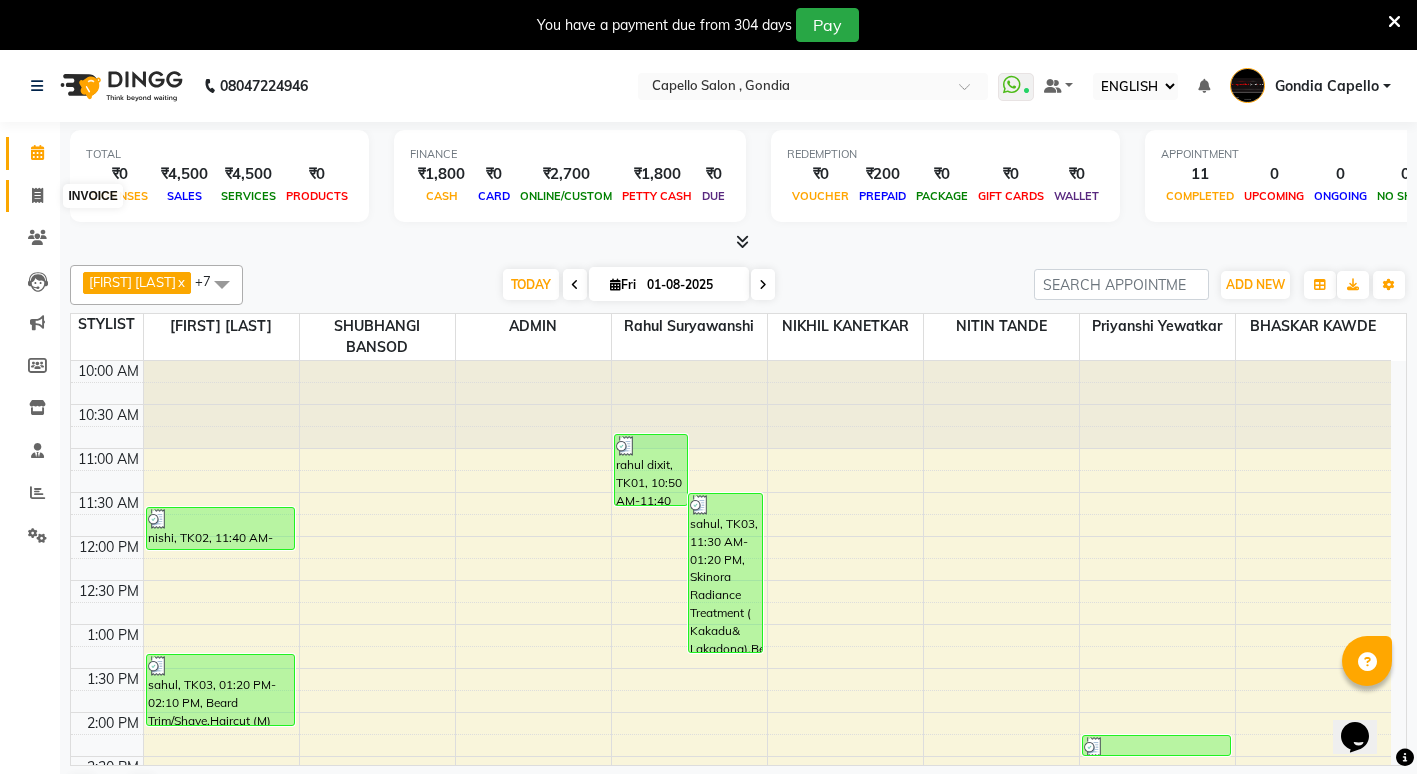 click 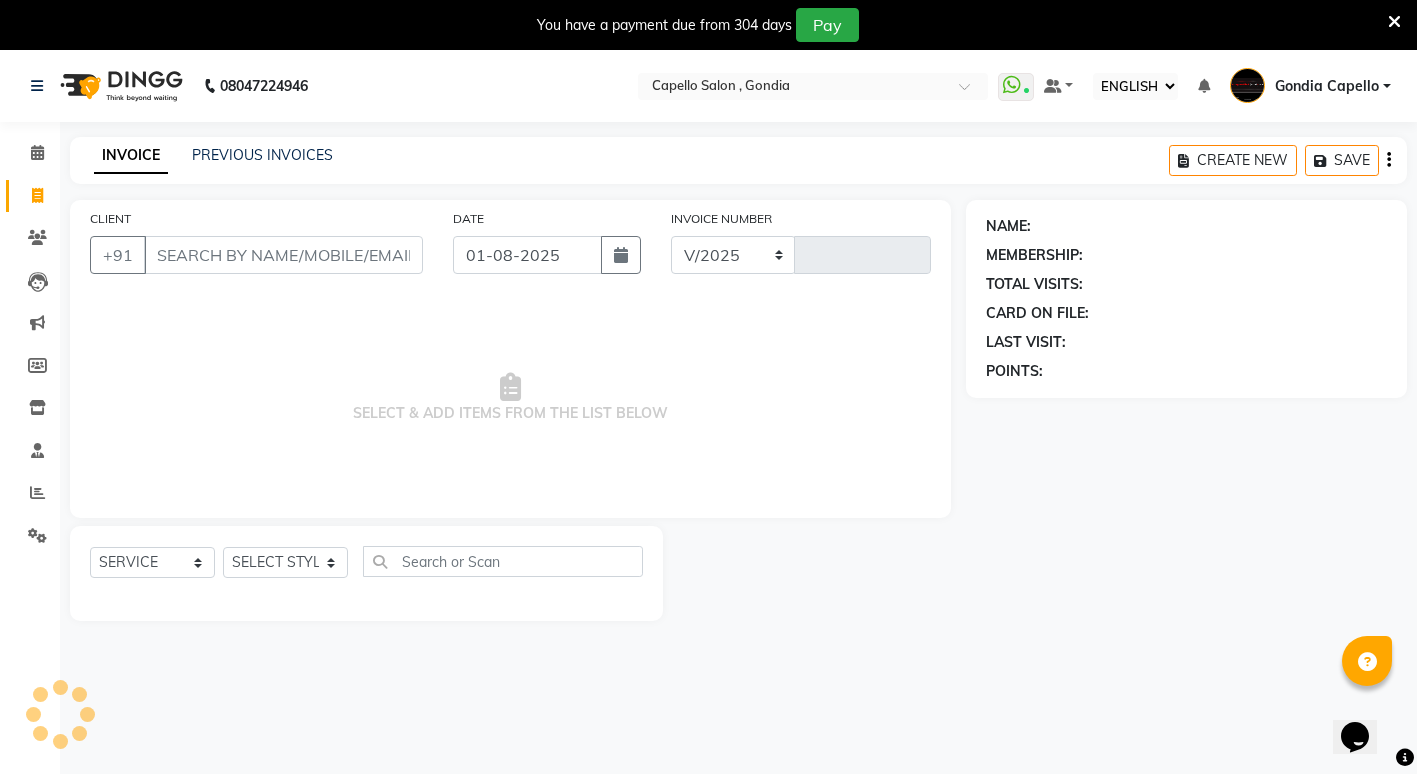 select on "853" 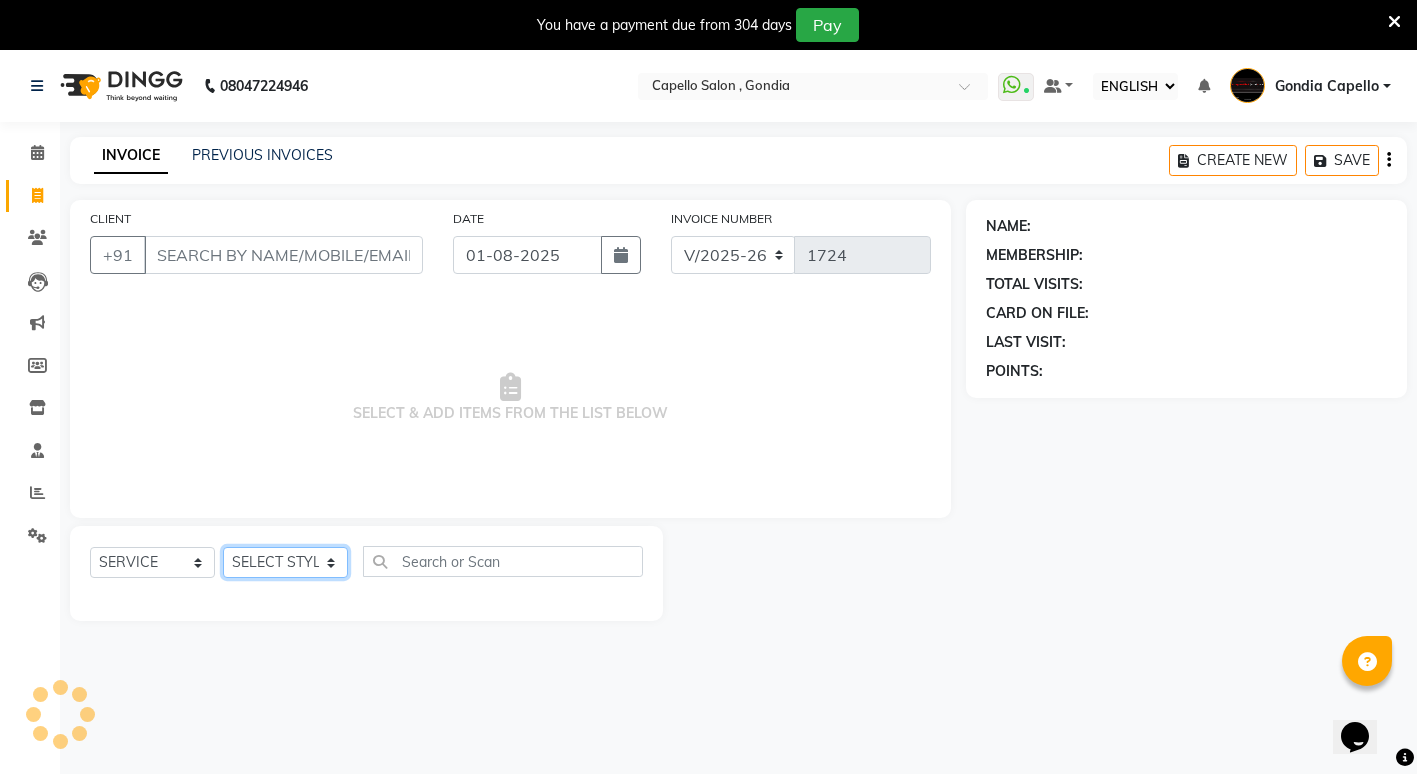 click on "SELECT STYLIST" 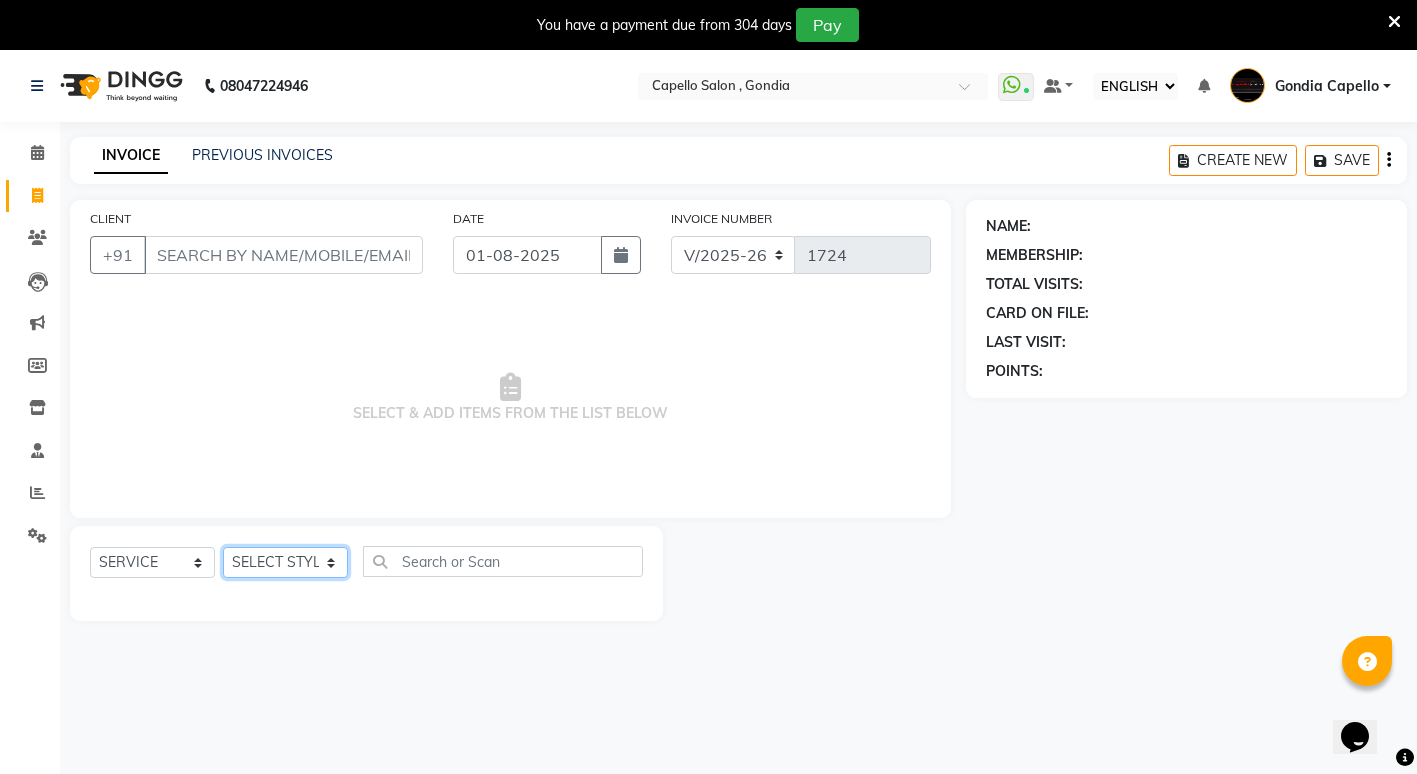 click on "SELECT STYLIST" 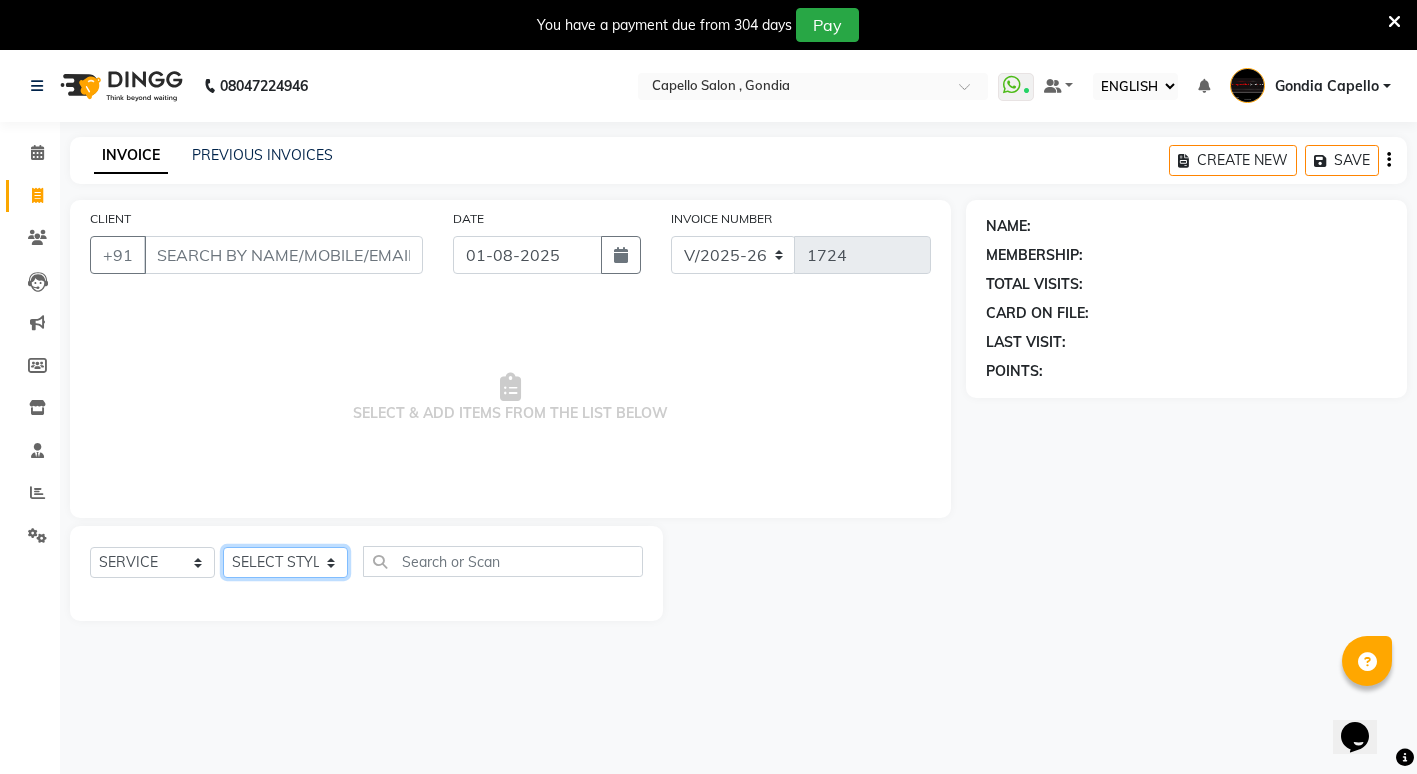 click on "SELECT STYLIST ADMIN [FIRST] [LAST] [FIRST] [LAST] [FIRST] [LAST] [CITY] Capello [FIRST] [LAST] [FIRST] [LAST] [FIRST] [LAST] [FIRST] [LAST] [FIRST] [LAST] [FIRST] [LAST] (M) [FIRST] [LAST]" 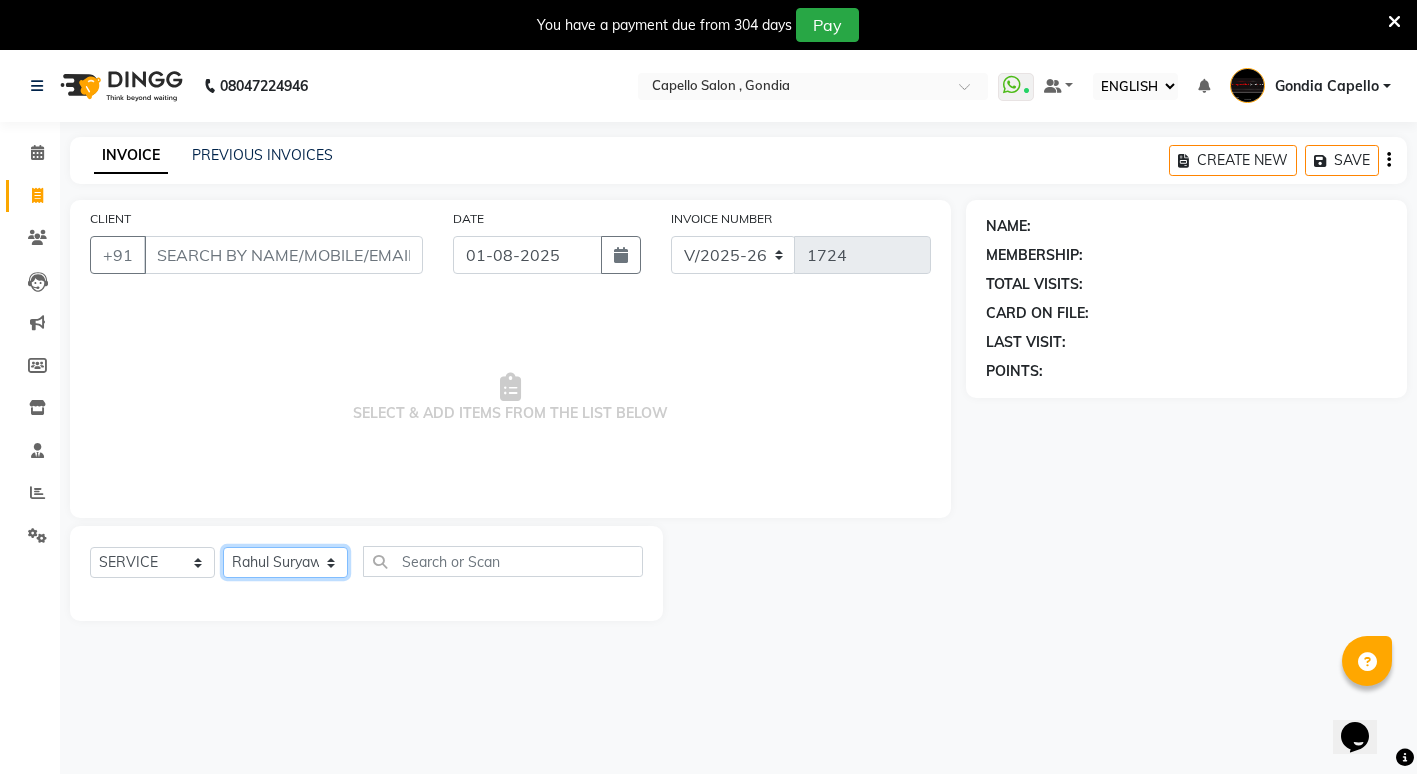 click on "SELECT STYLIST ADMIN [FIRST] [LAST] [FIRST] [LAST] [FIRST] [LAST] [CITY] Capello [FIRST] [LAST] [FIRST] [LAST] [FIRST] [LAST] [FIRST] [LAST] [FIRST] [LAST] [FIRST] [LAST] (M) [FIRST] [LAST]" 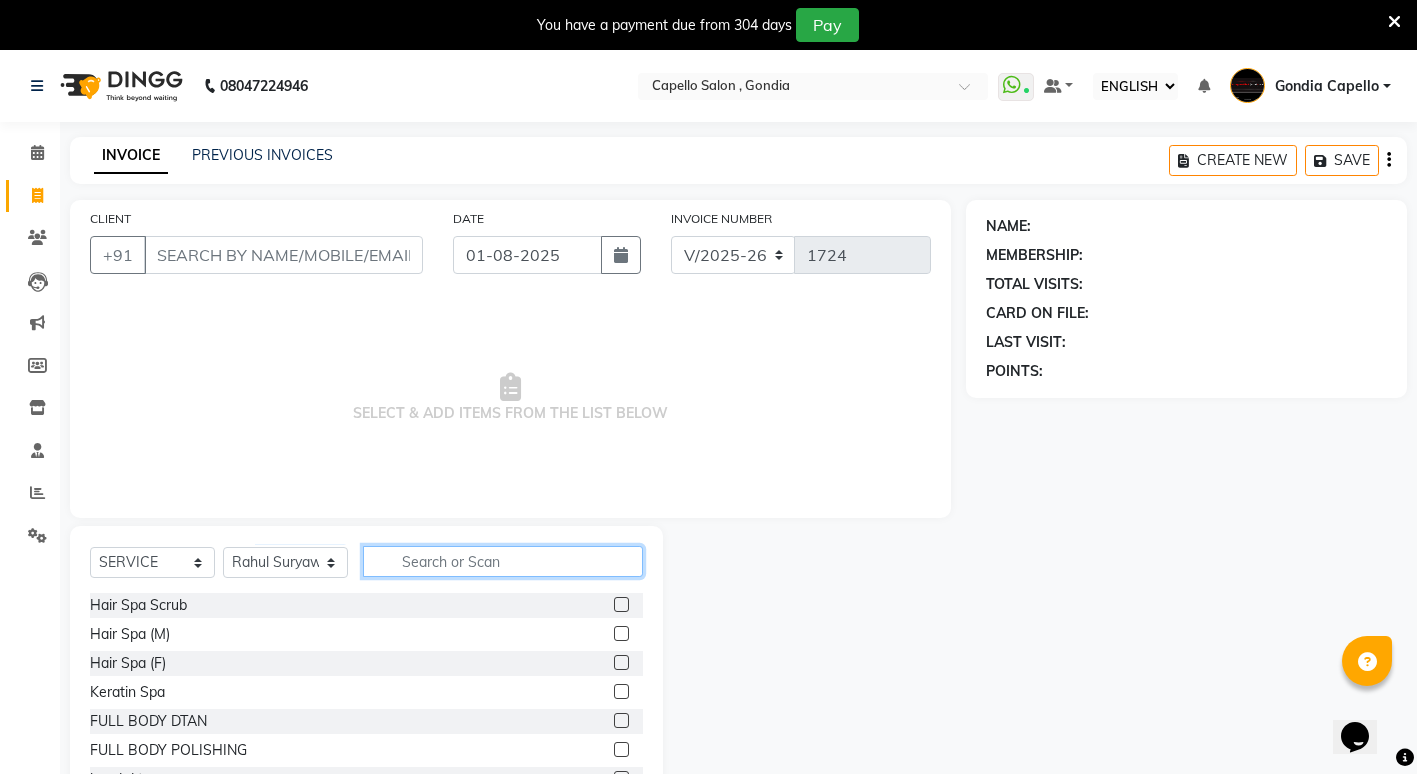 click 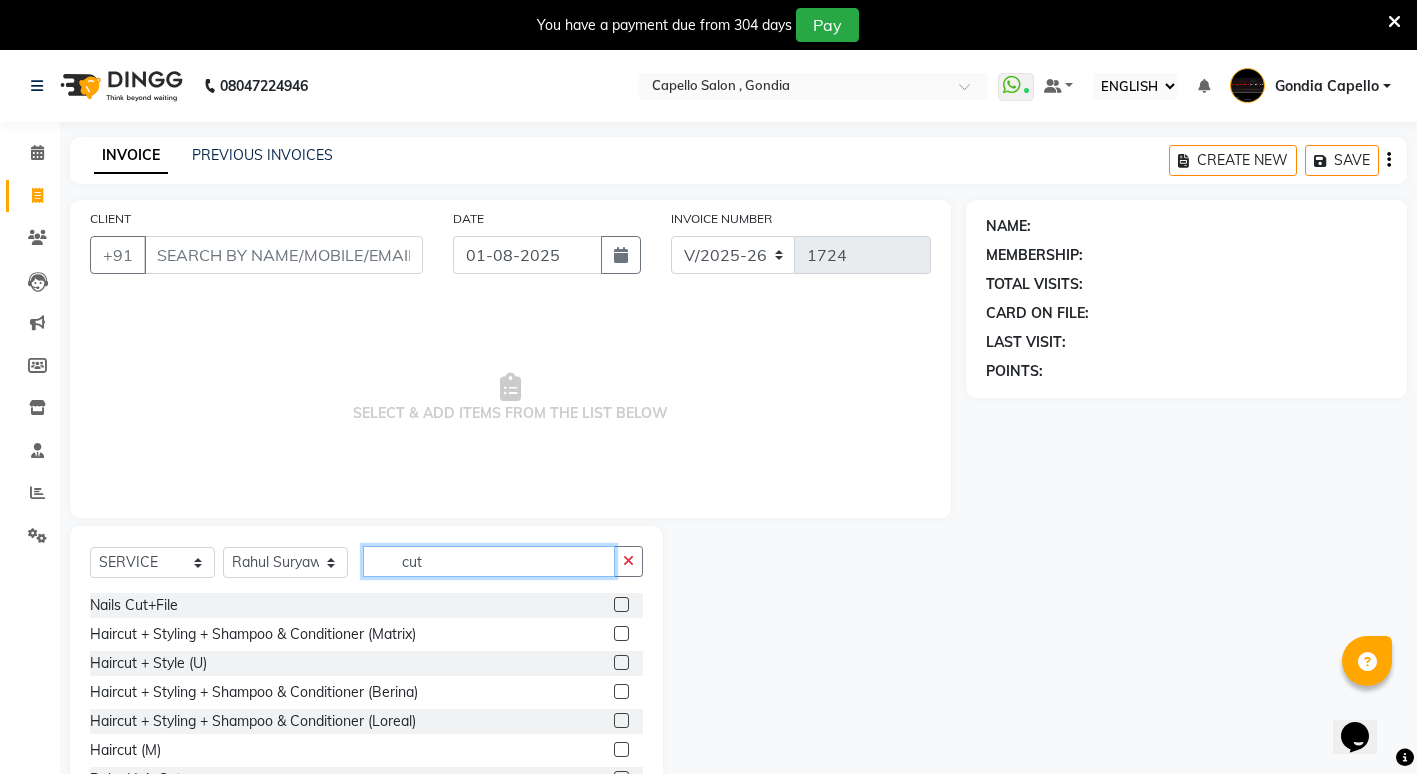 type on "cut" 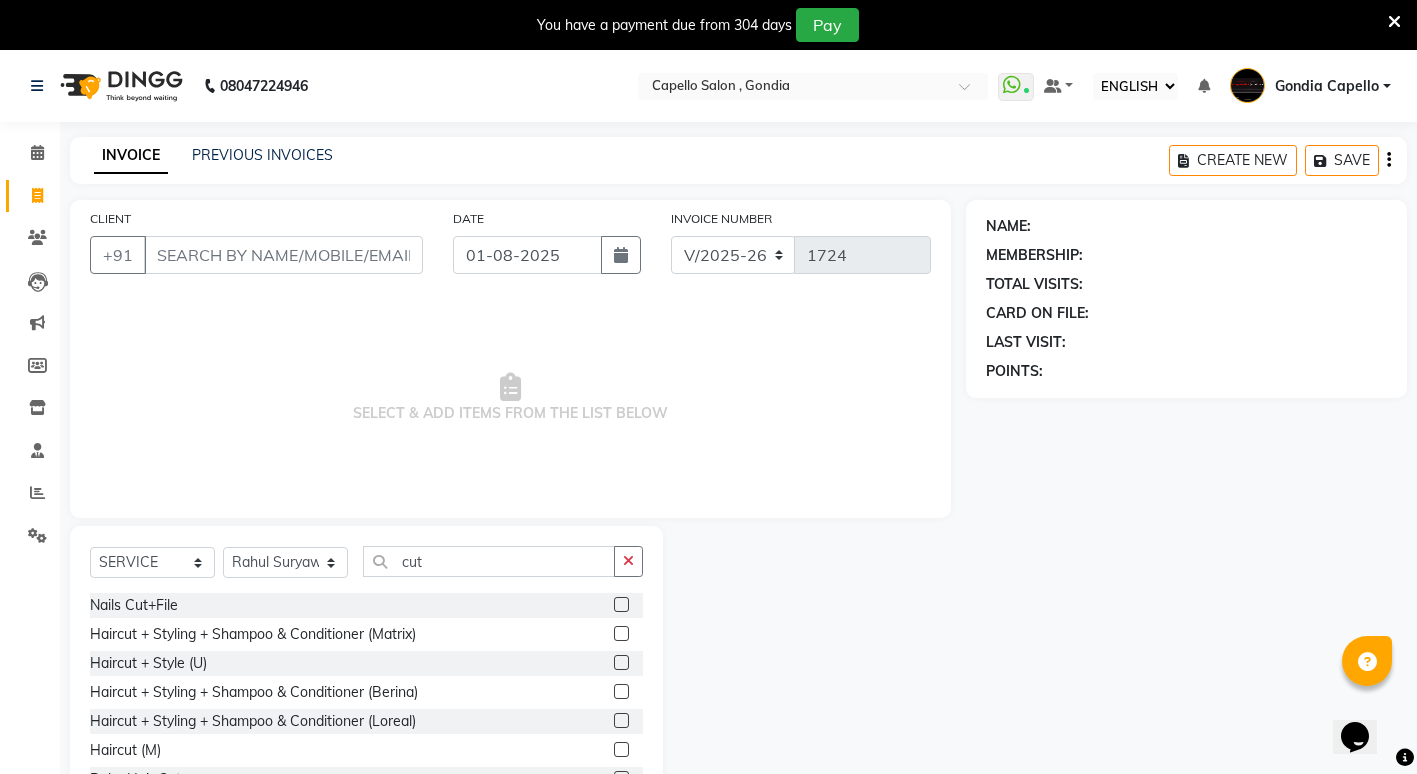 click 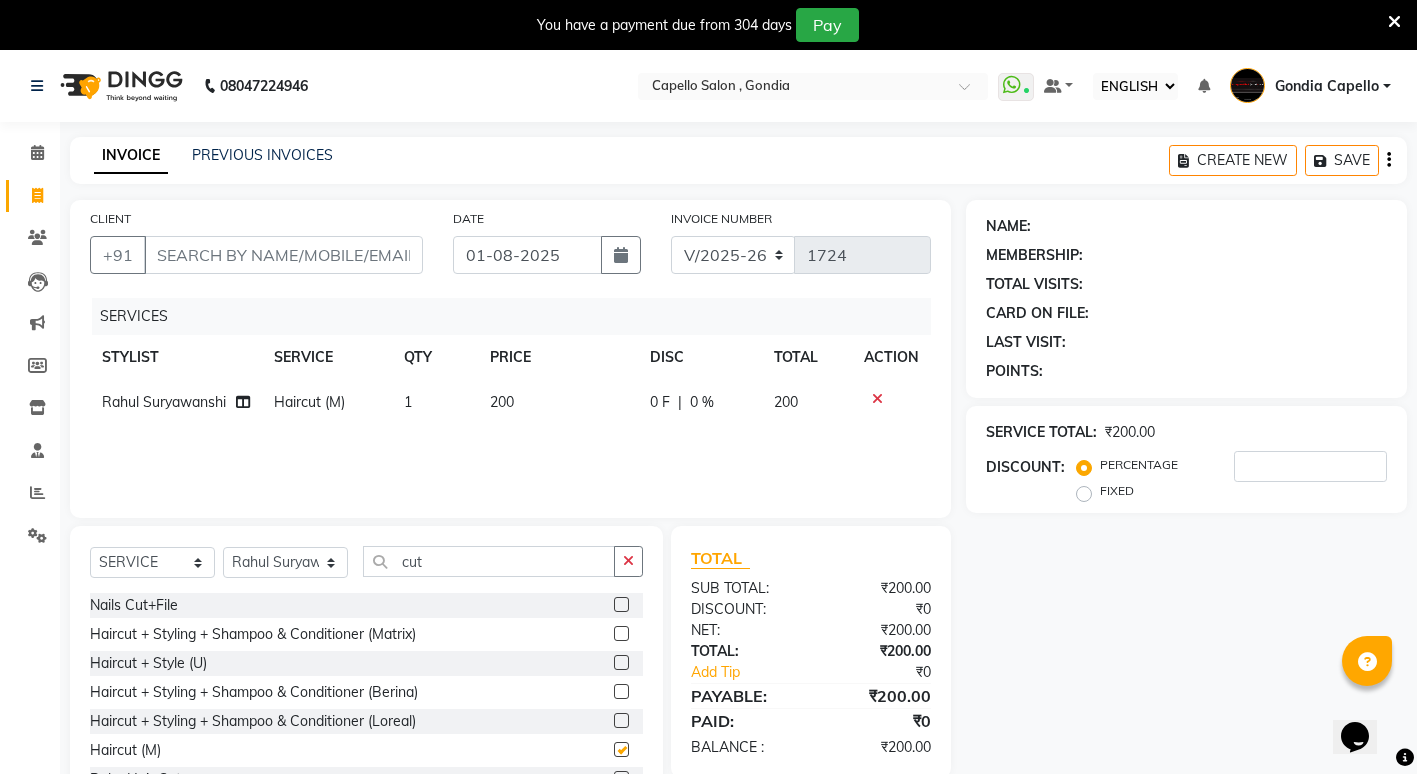 checkbox on "false" 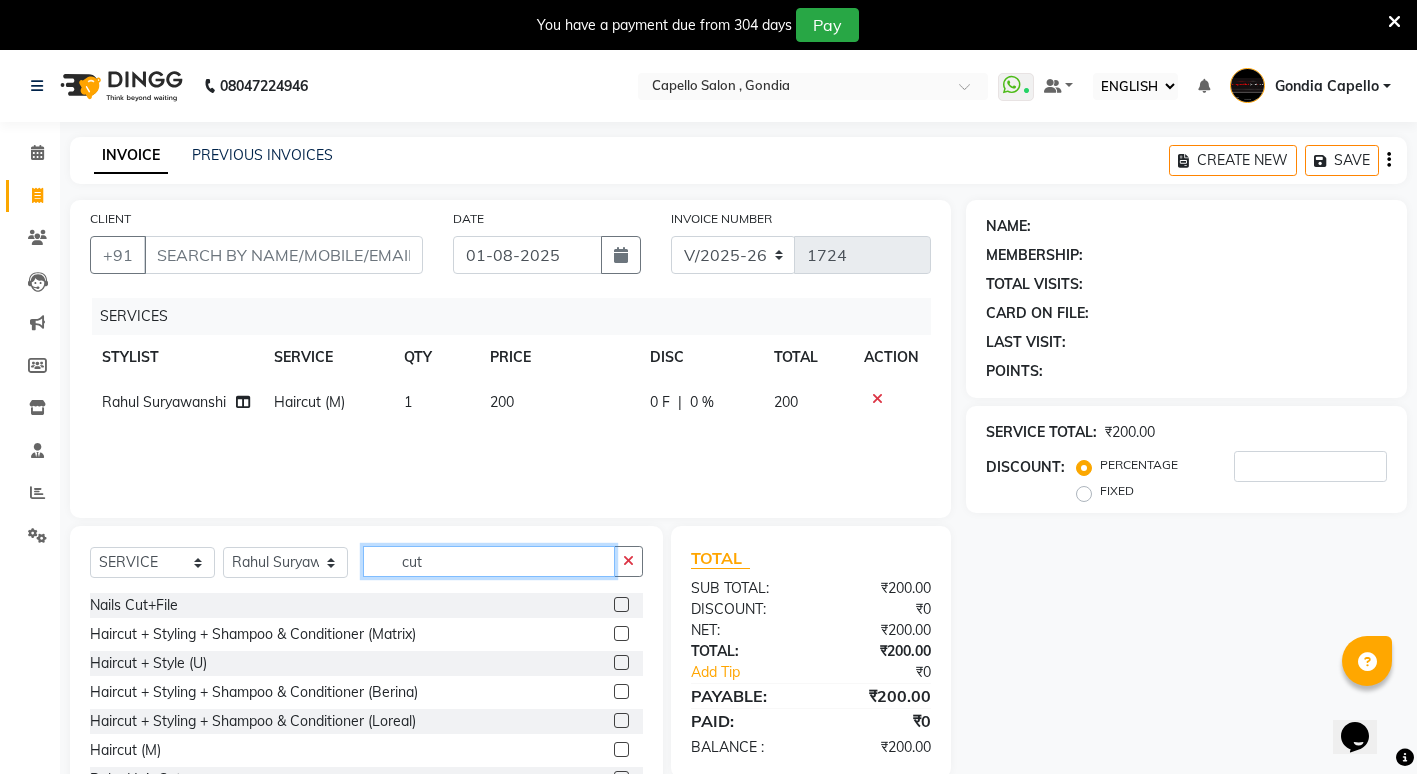 click on "cut" 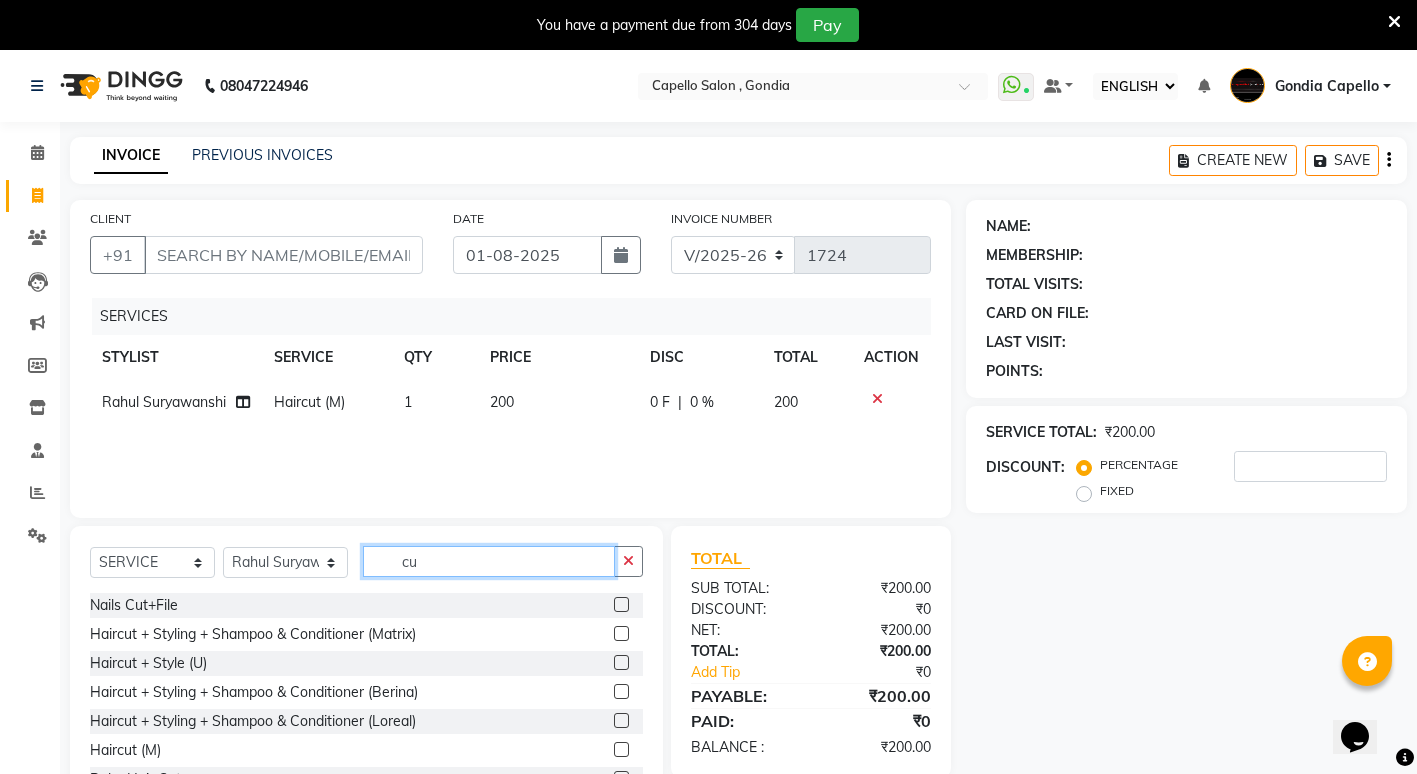type on "c" 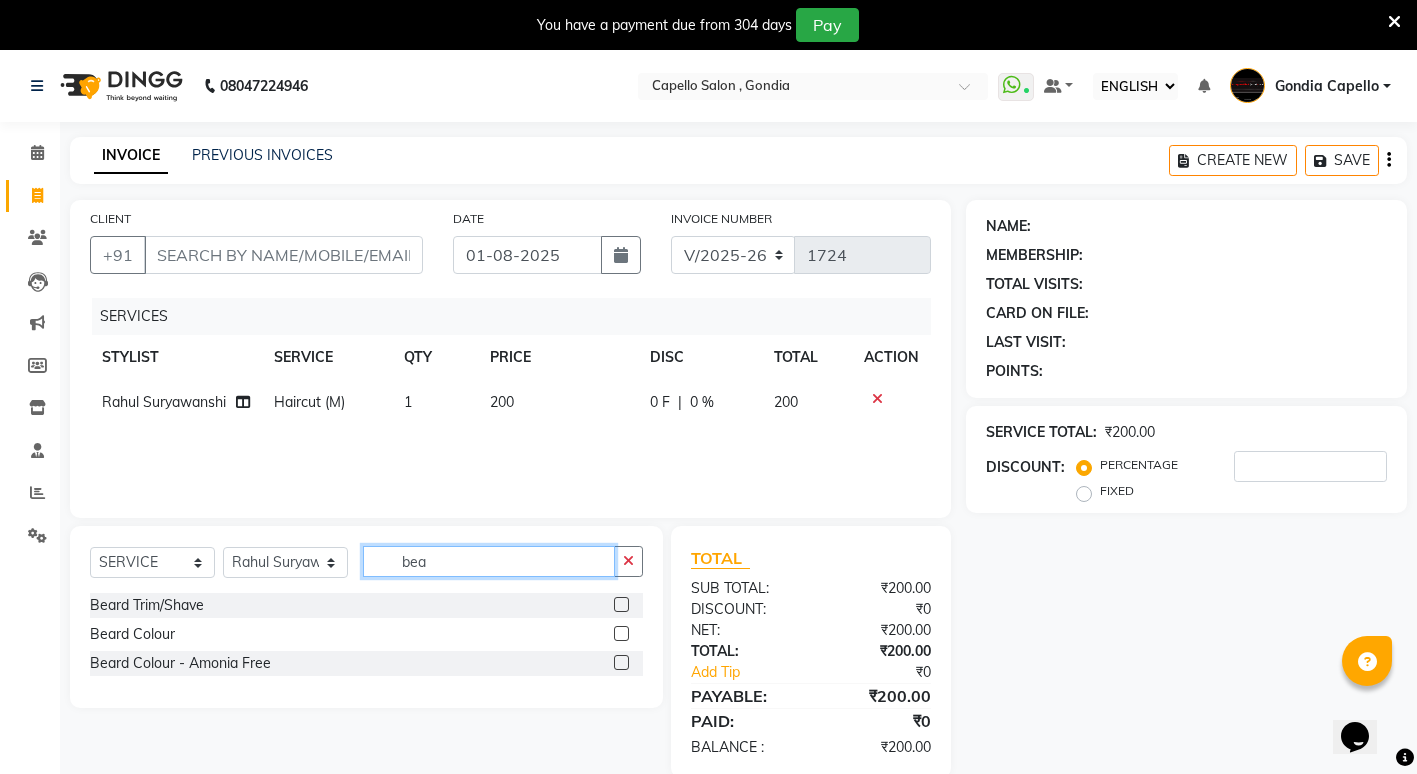 type on "bea" 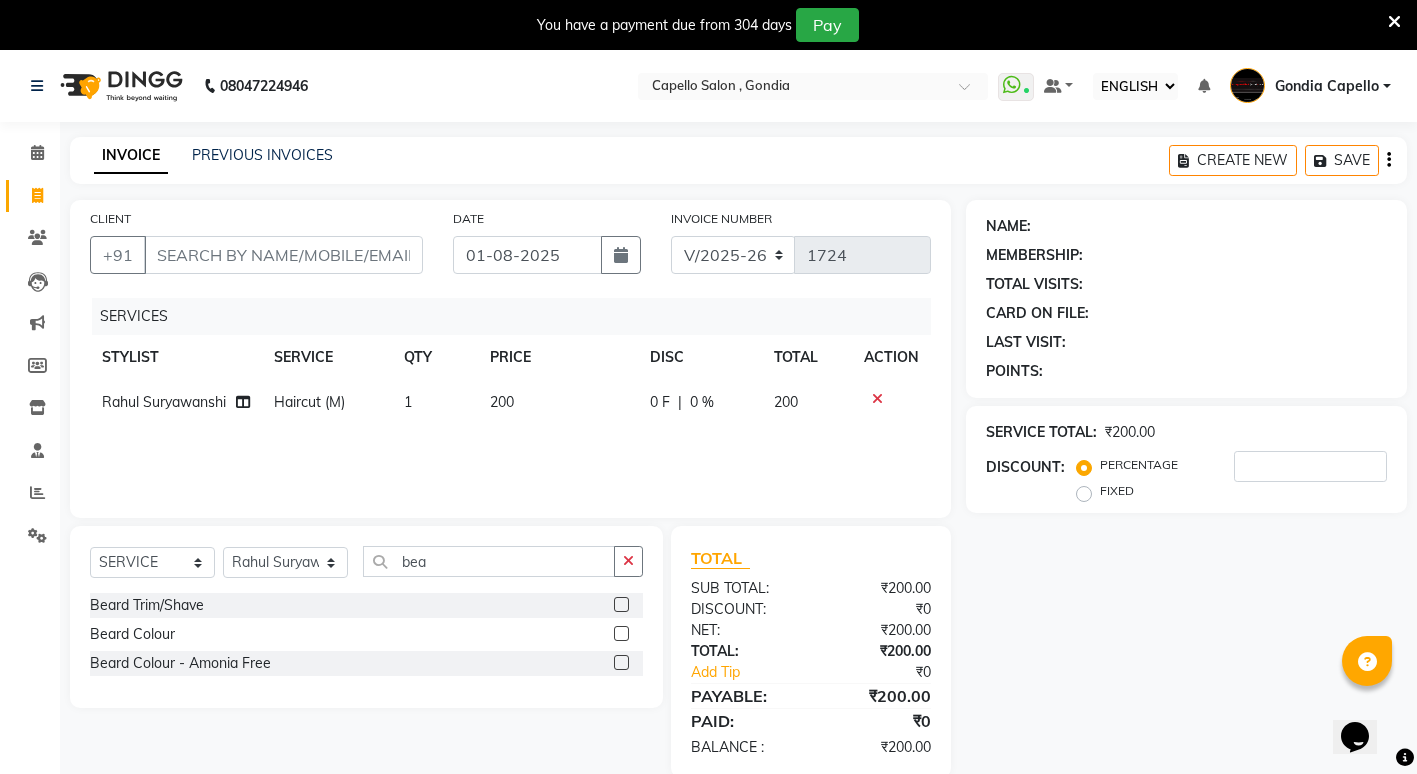 click 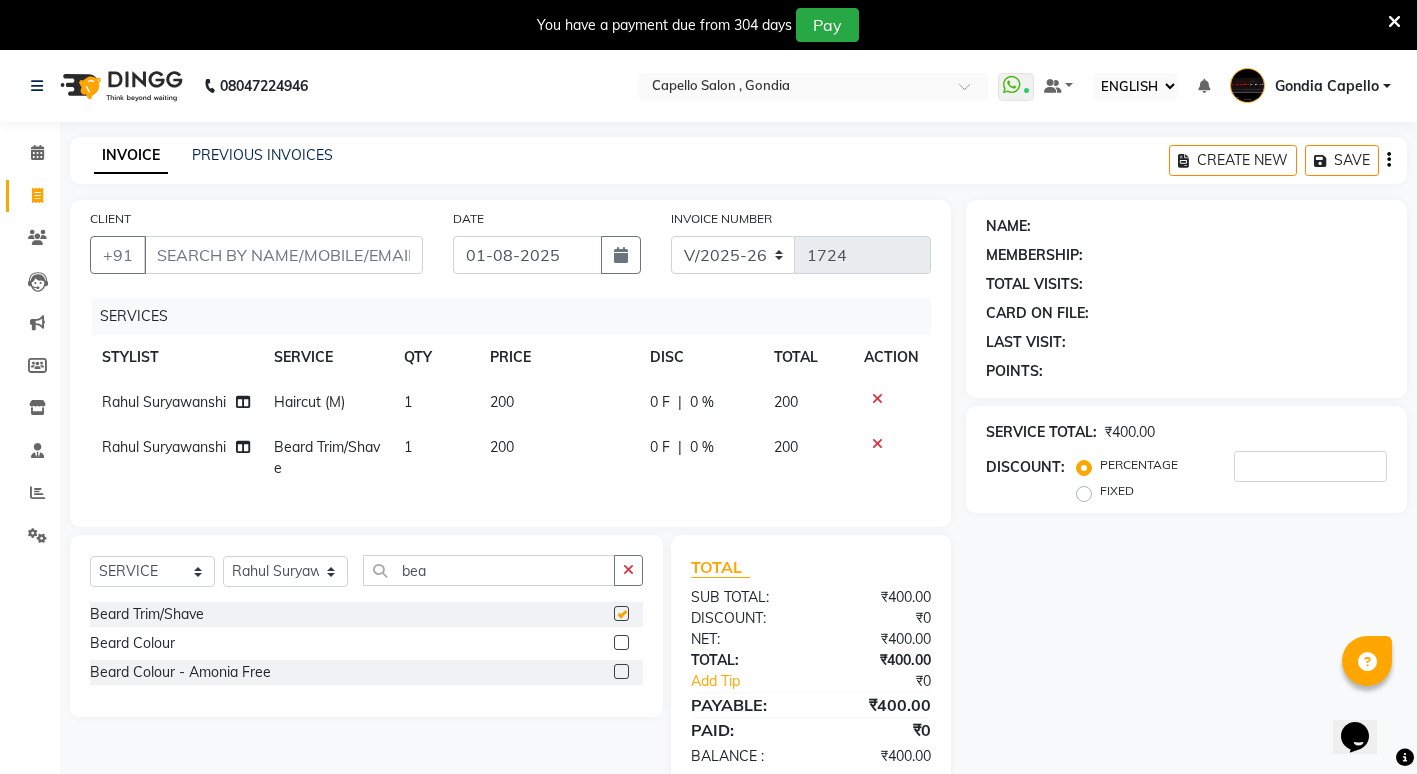 checkbox on "false" 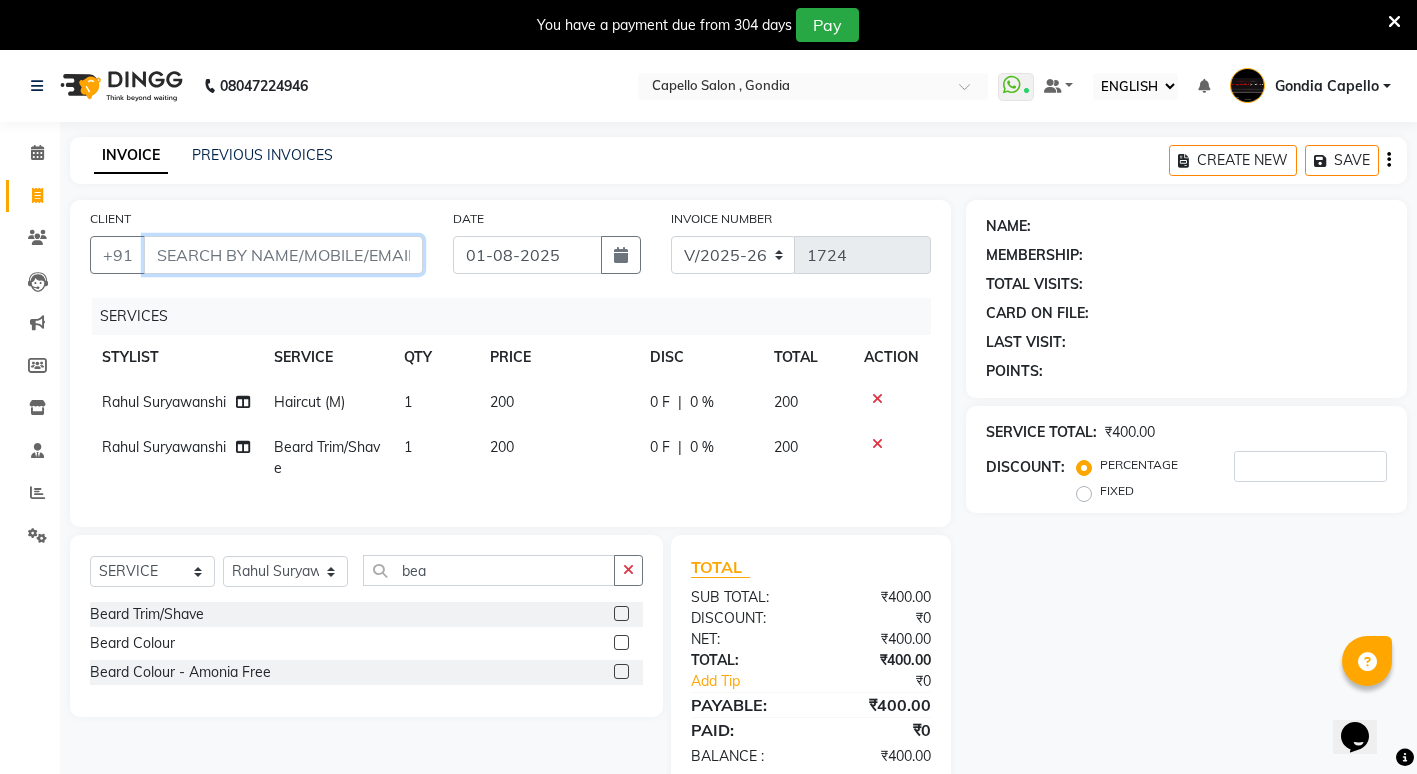 click on "CLIENT" at bounding box center [283, 255] 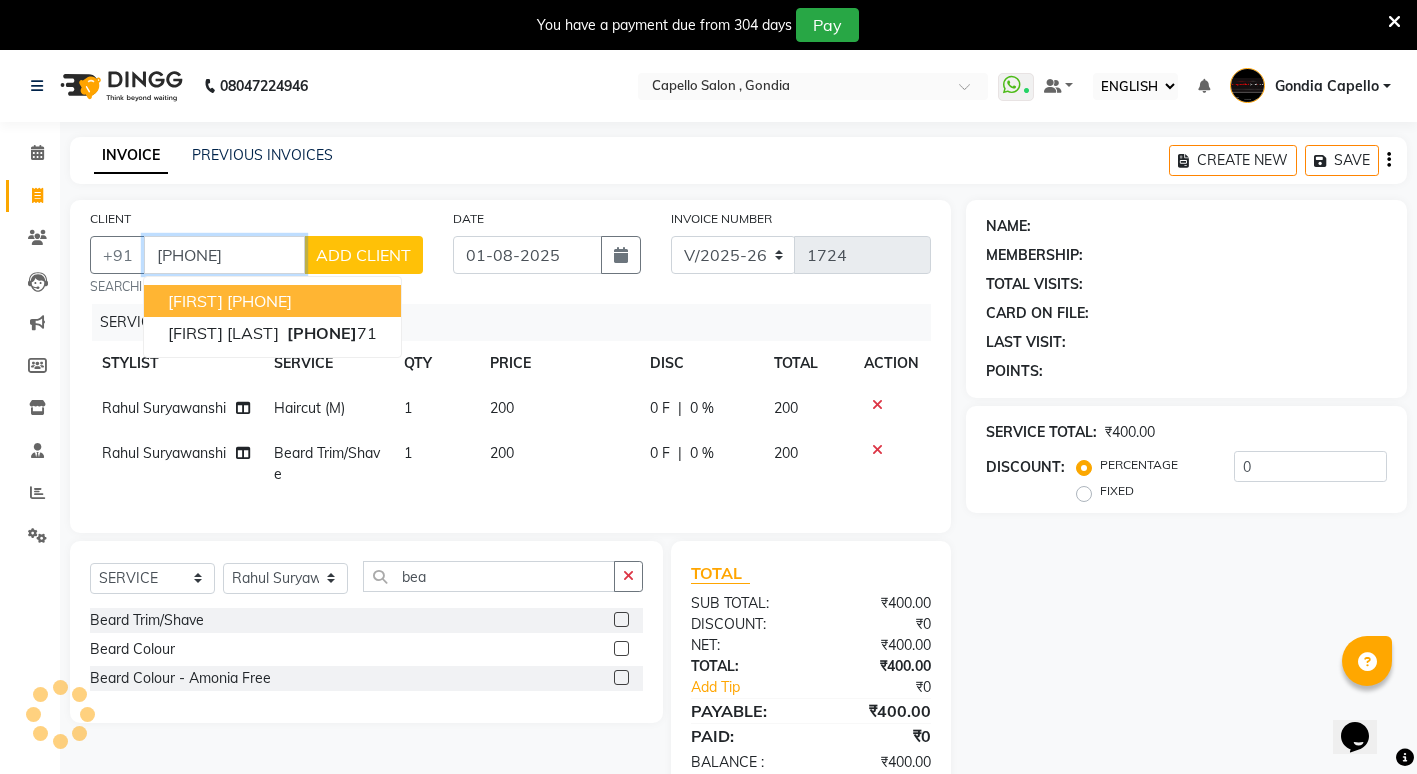 type on "8668299071" 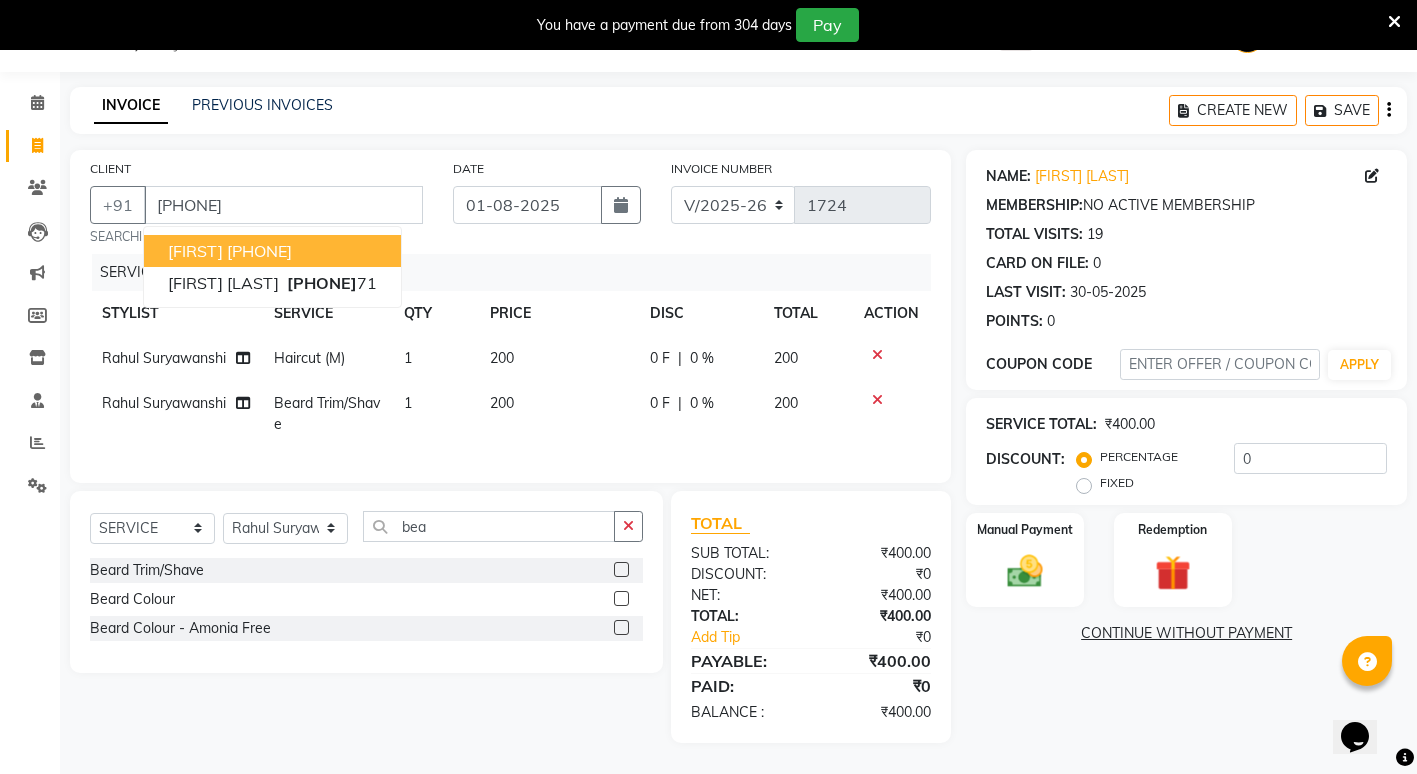 scroll, scrollTop: 64, scrollLeft: 0, axis: vertical 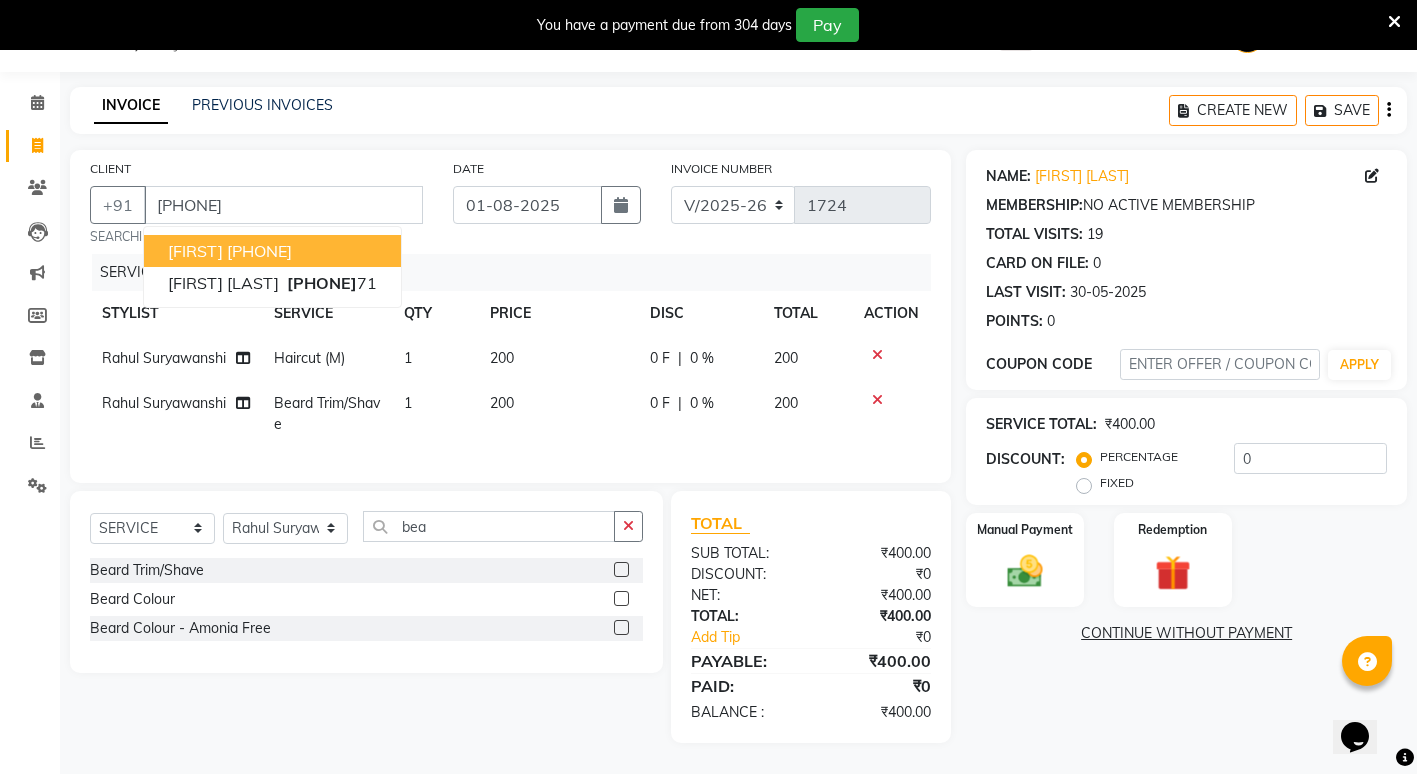 click on "NAME: Rahul Agrawal MEMBERSHIP:  NO ACTIVE MEMBERSHIP  TOTAL VISITS:  19 CARD ON FILE:  0 LAST VISIT:   30-05-2025 POINTS:   0  COUPON CODE APPLY SERVICE TOTAL:  ₹400.00  DISCOUNT:  PERCENTAGE   FIXED  0 Manual Payment Redemption  CONTINUE WITHOUT PAYMENT" 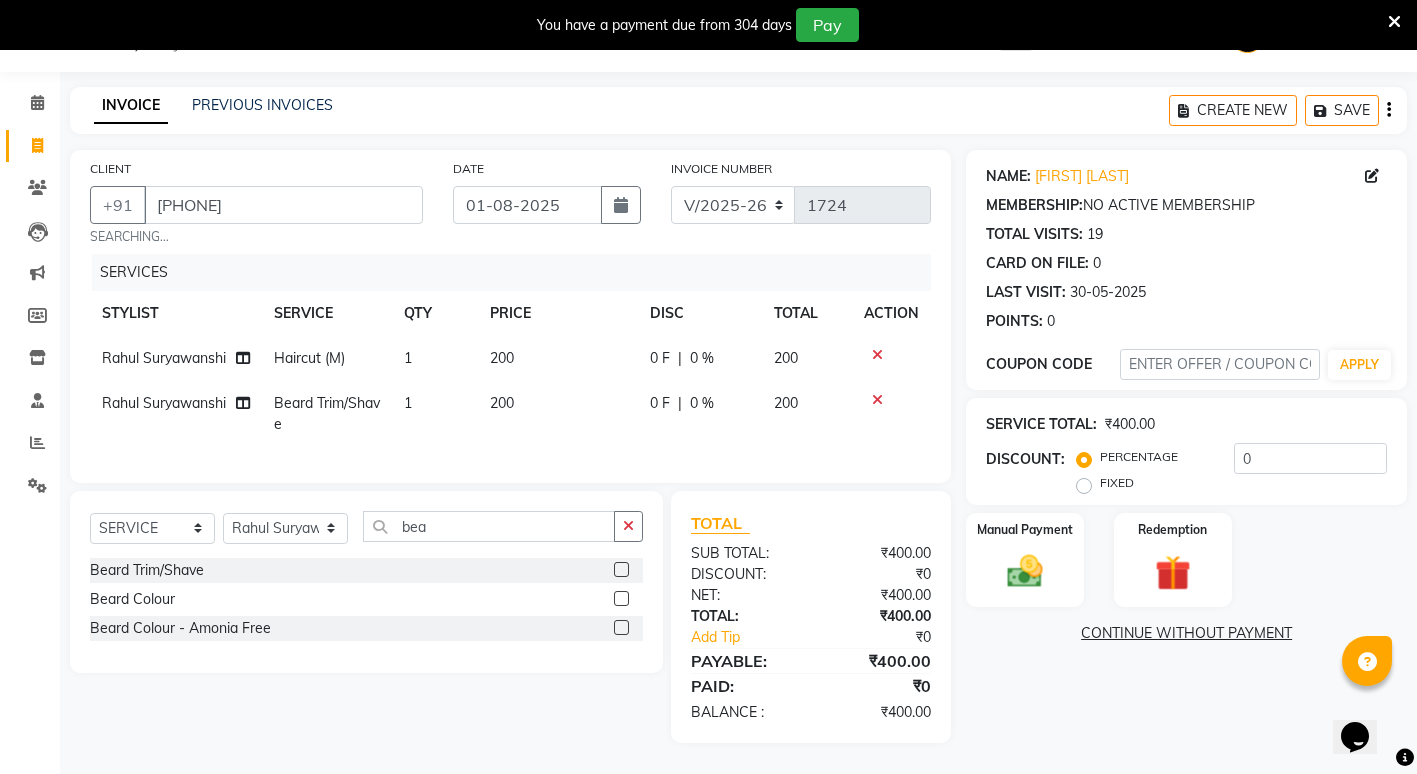 click on "Manual Payment Redemption" 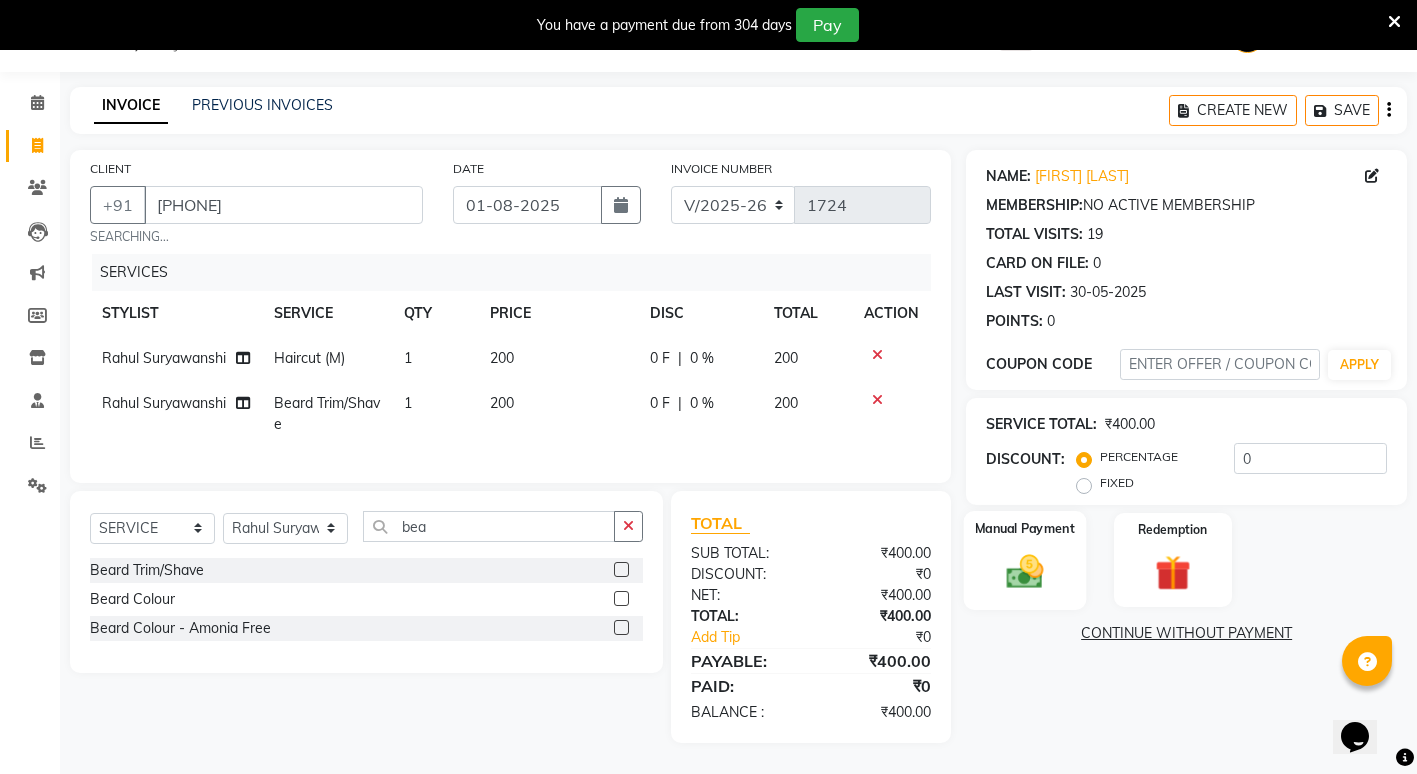 click on "Manual Payment" 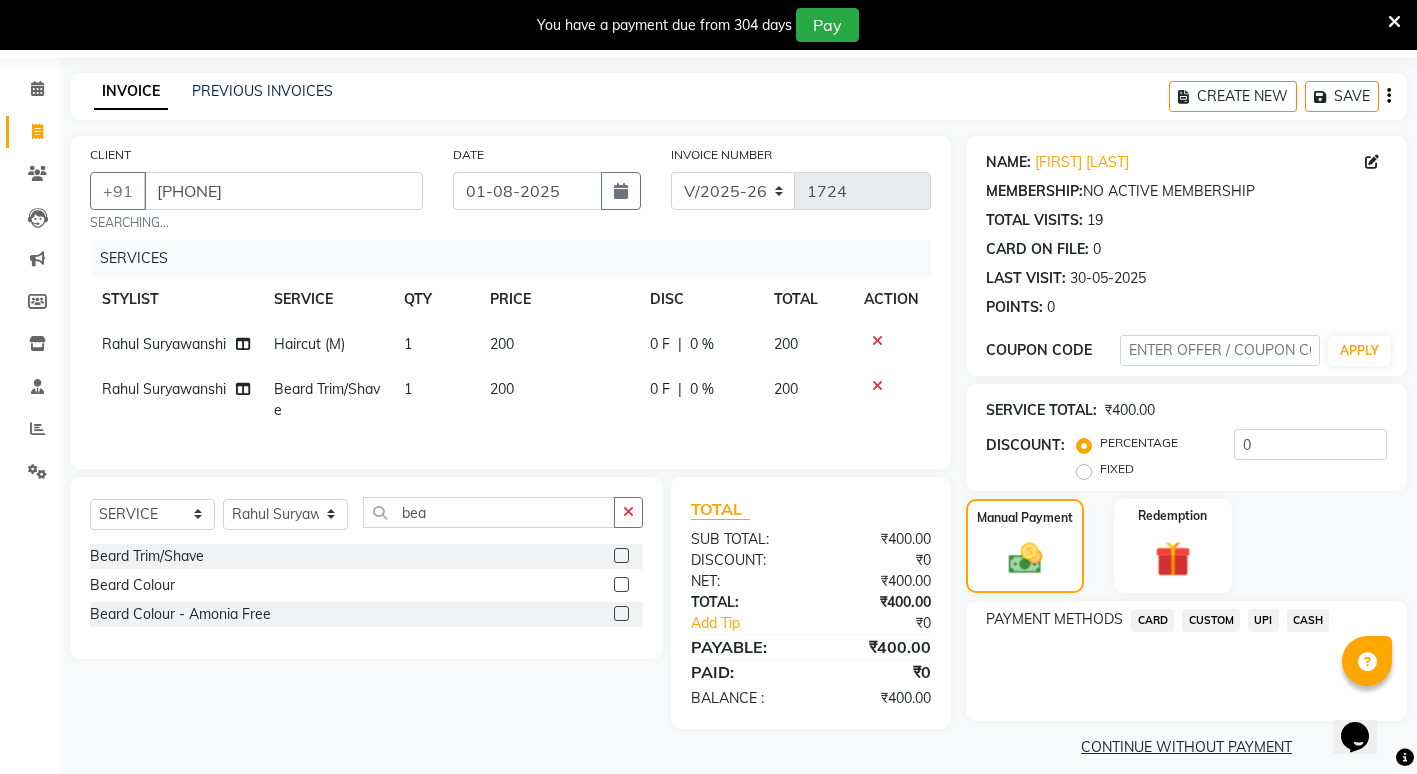 click on "CASH" 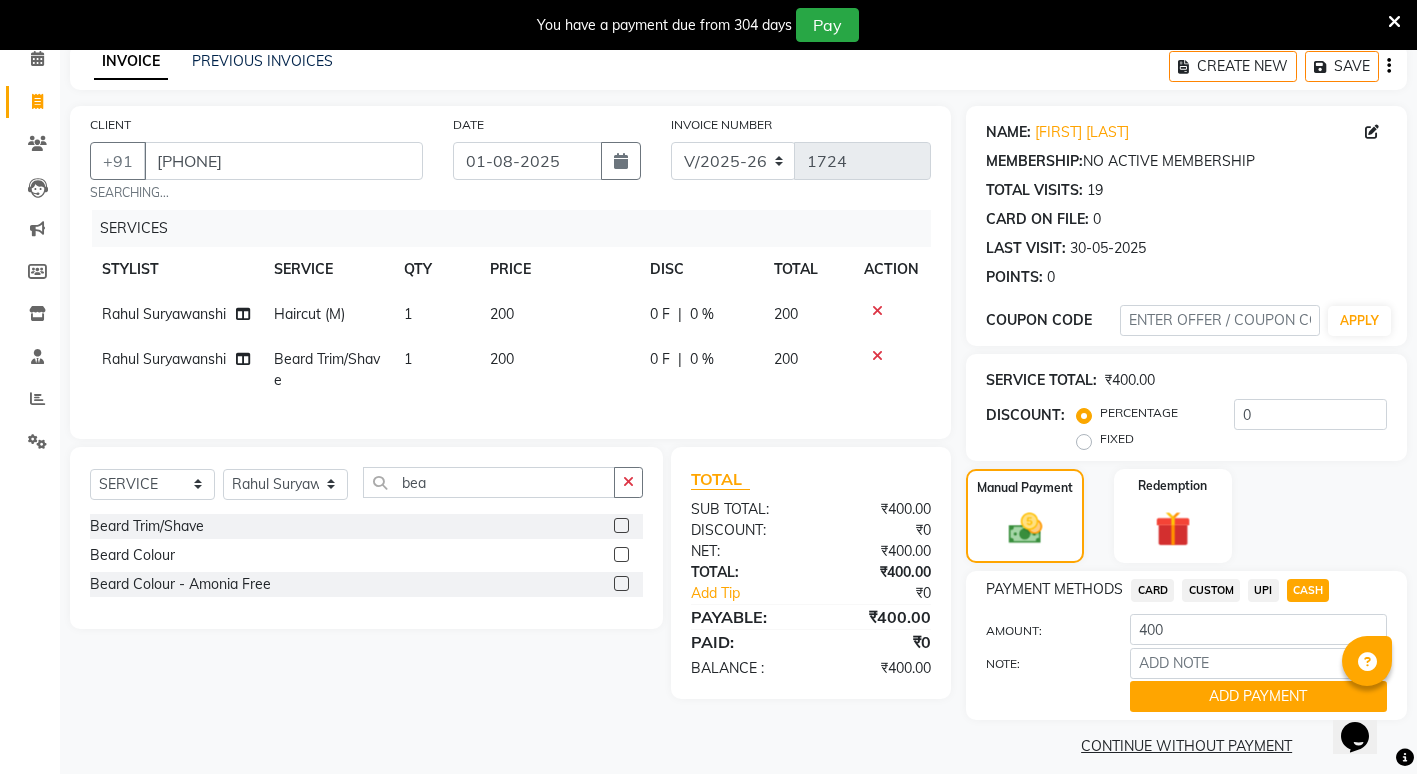 scroll, scrollTop: 111, scrollLeft: 0, axis: vertical 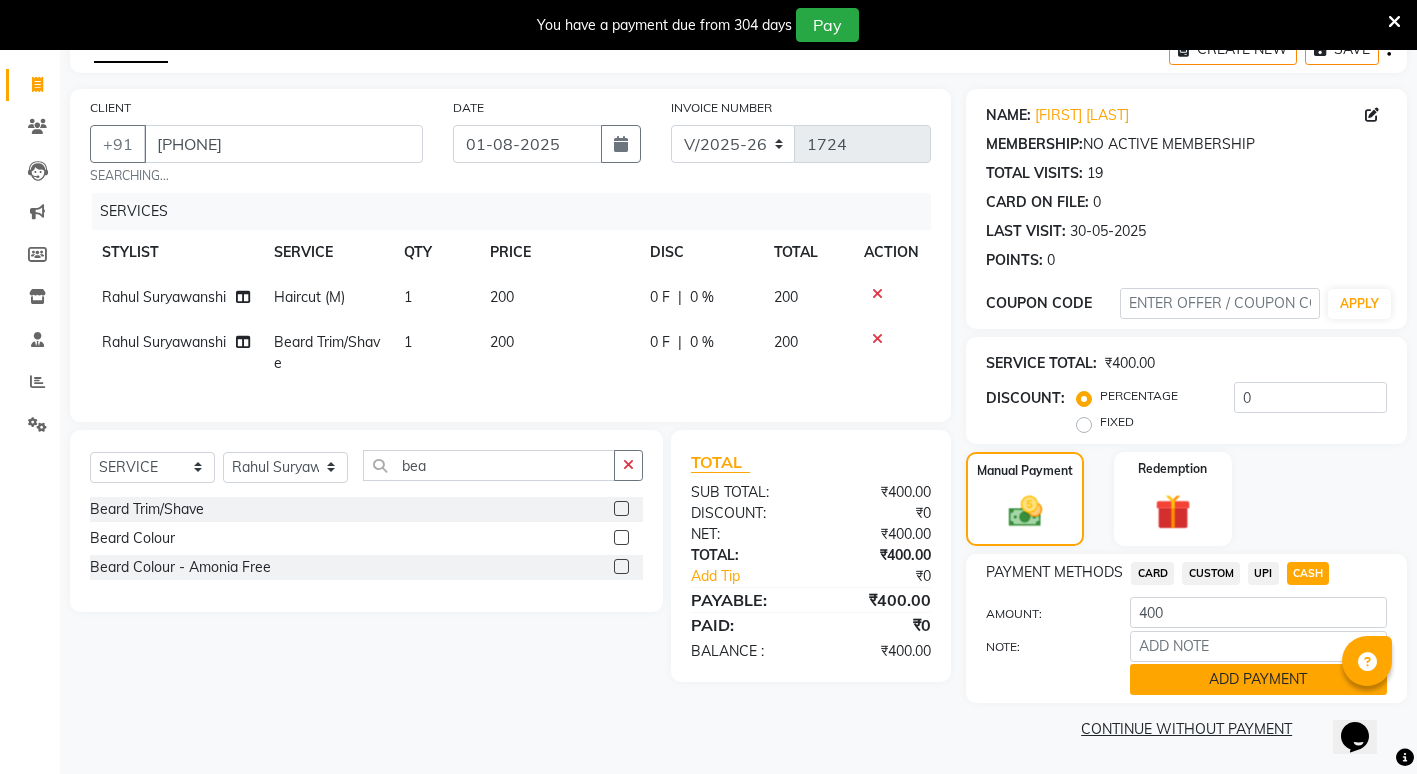 click on "ADD PAYMENT" 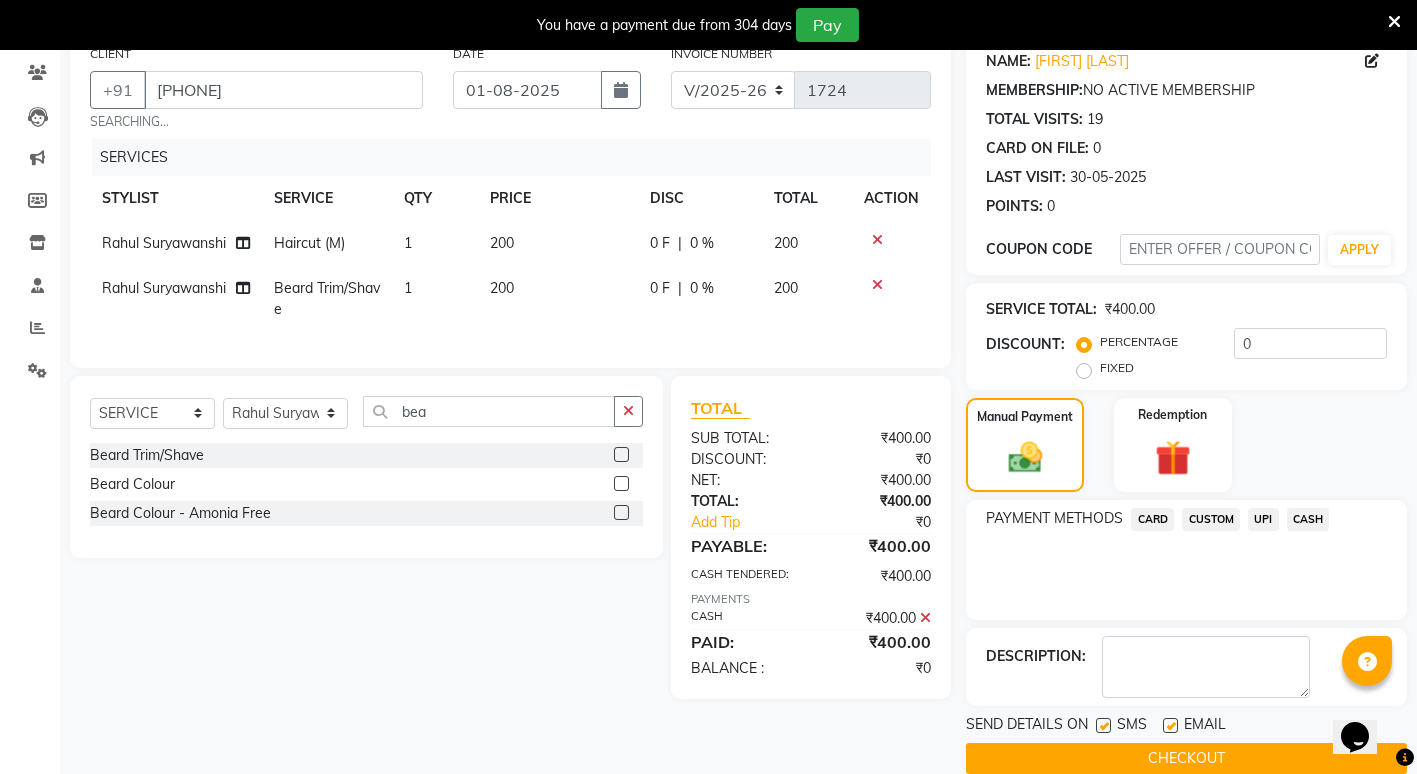 scroll, scrollTop: 195, scrollLeft: 0, axis: vertical 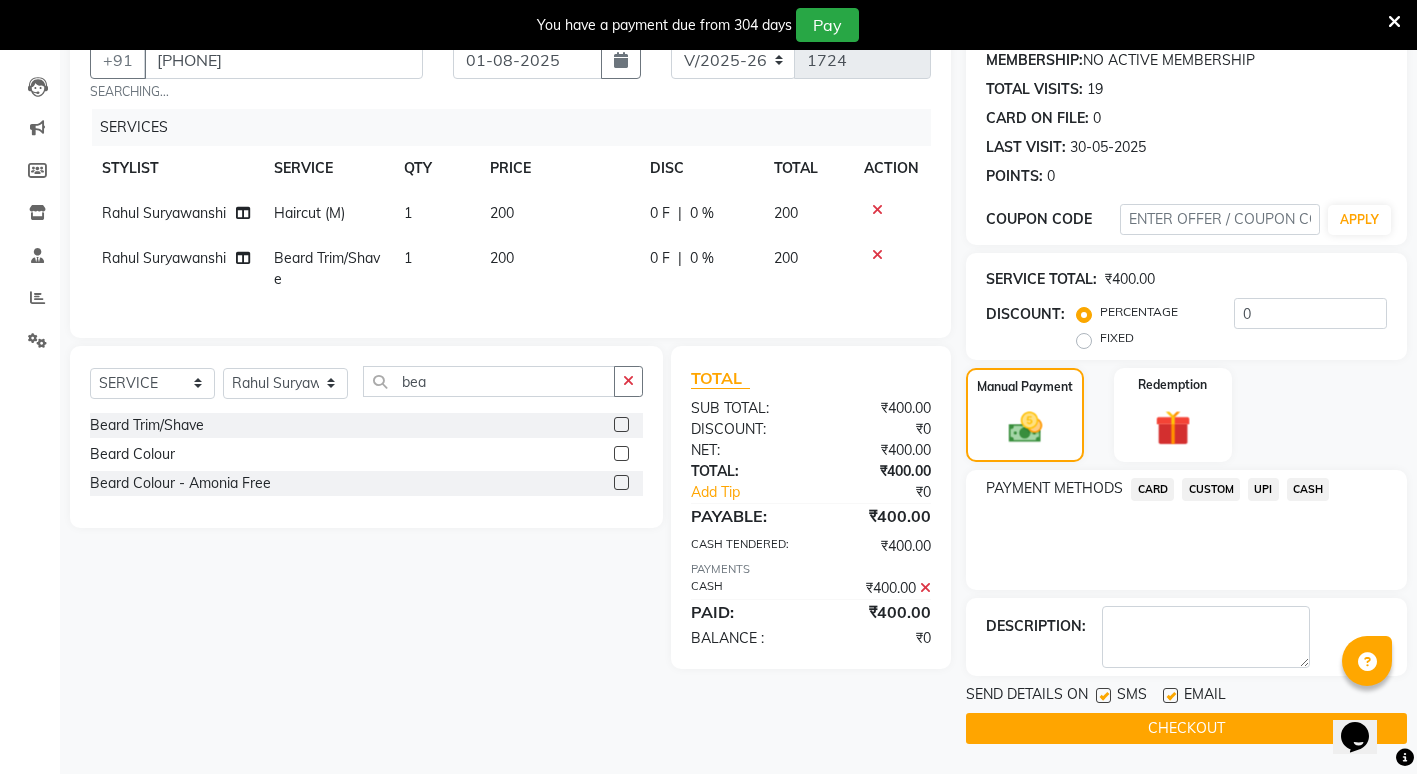 click on "CHECKOUT" 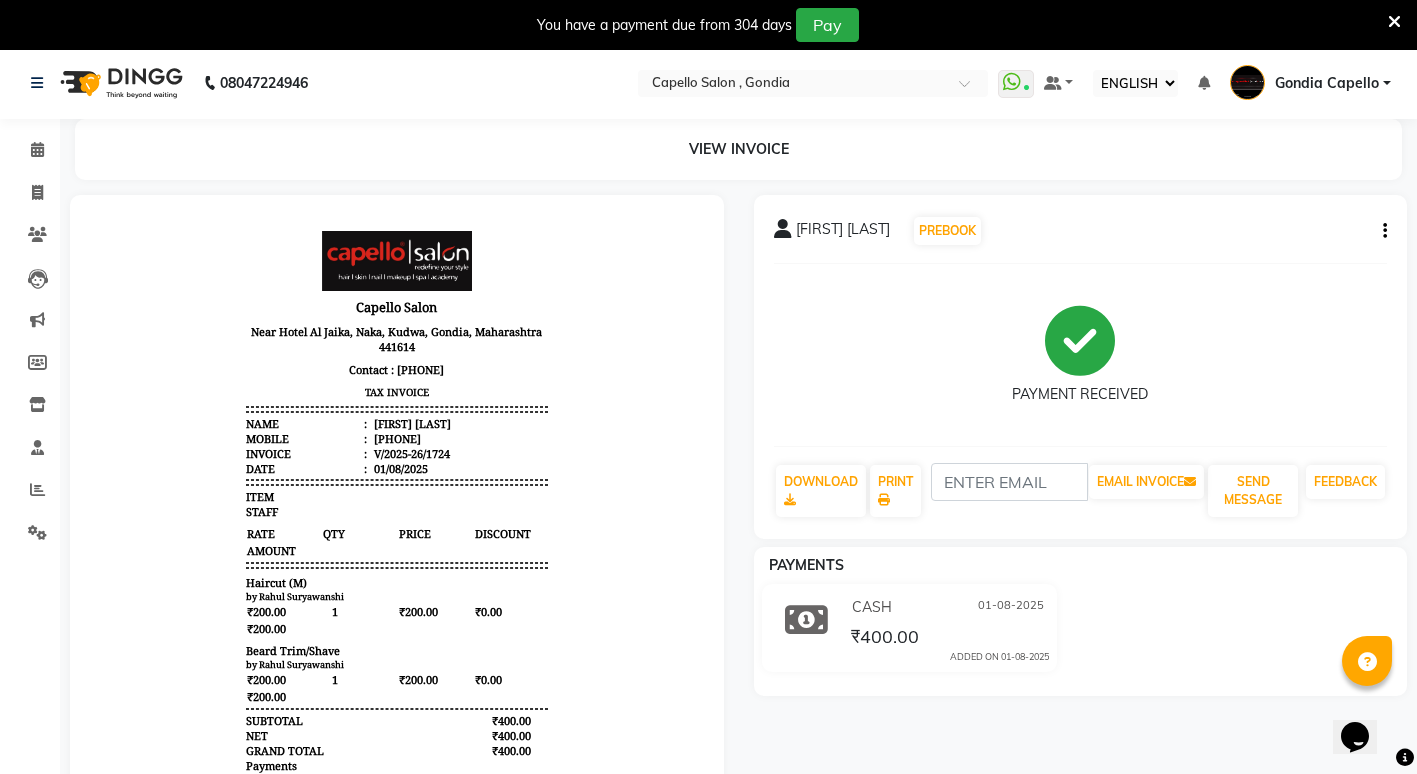 scroll, scrollTop: 0, scrollLeft: 0, axis: both 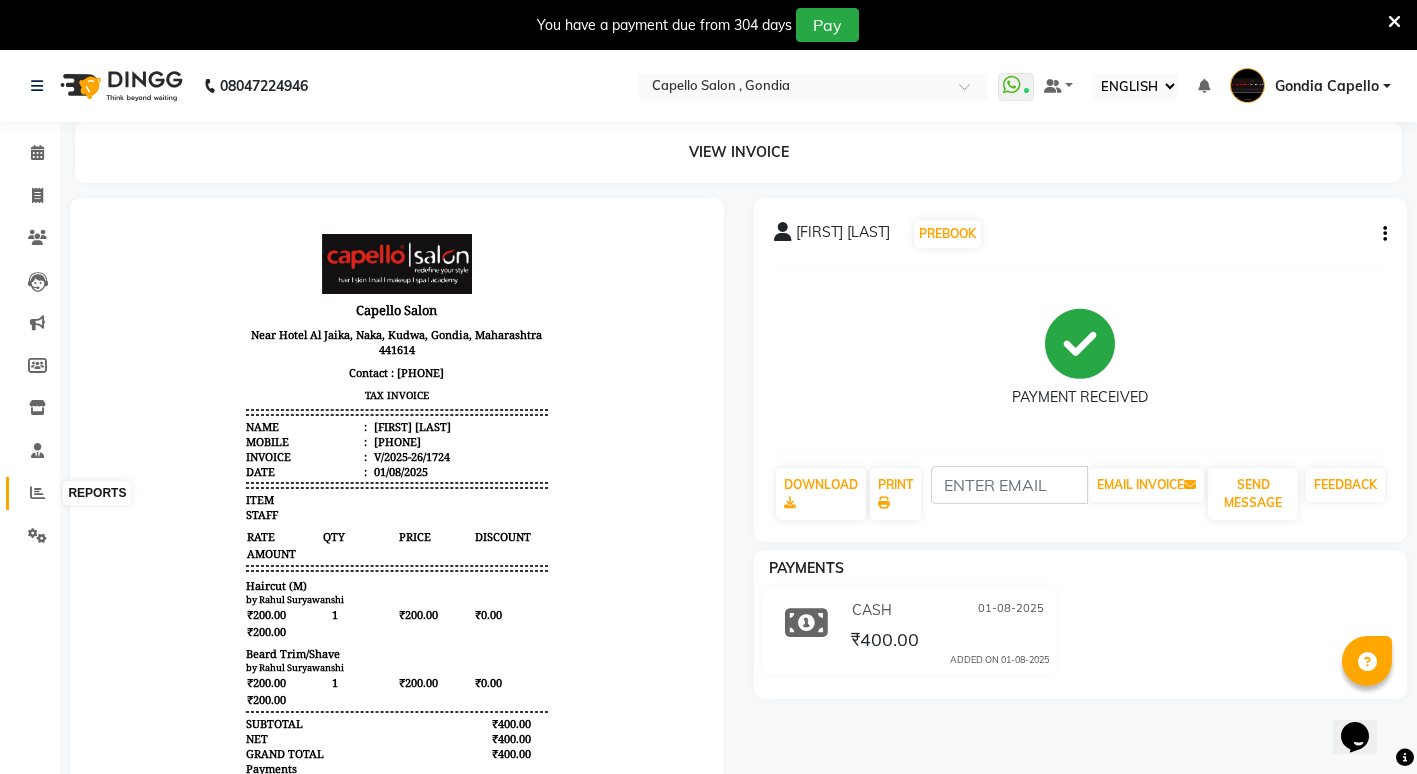 click 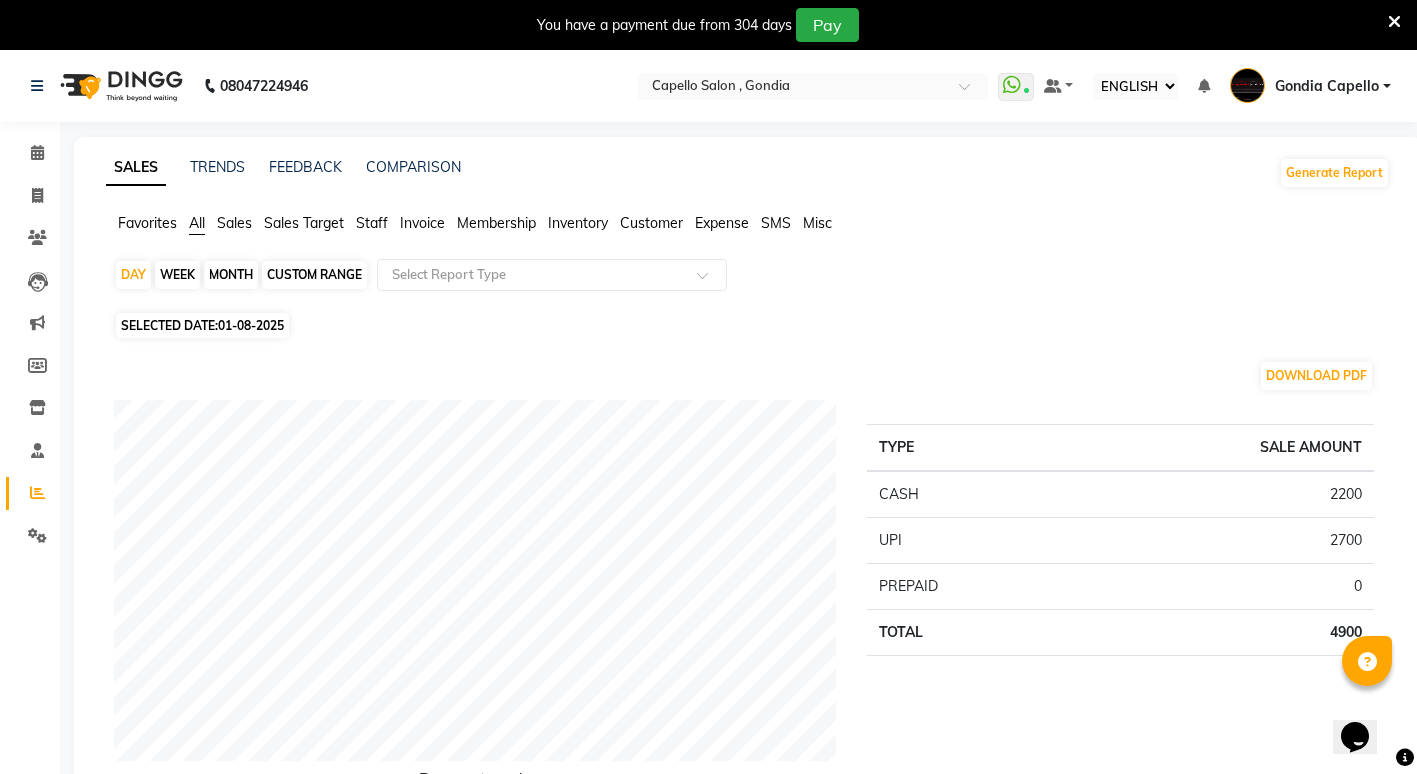 click on "Staff" 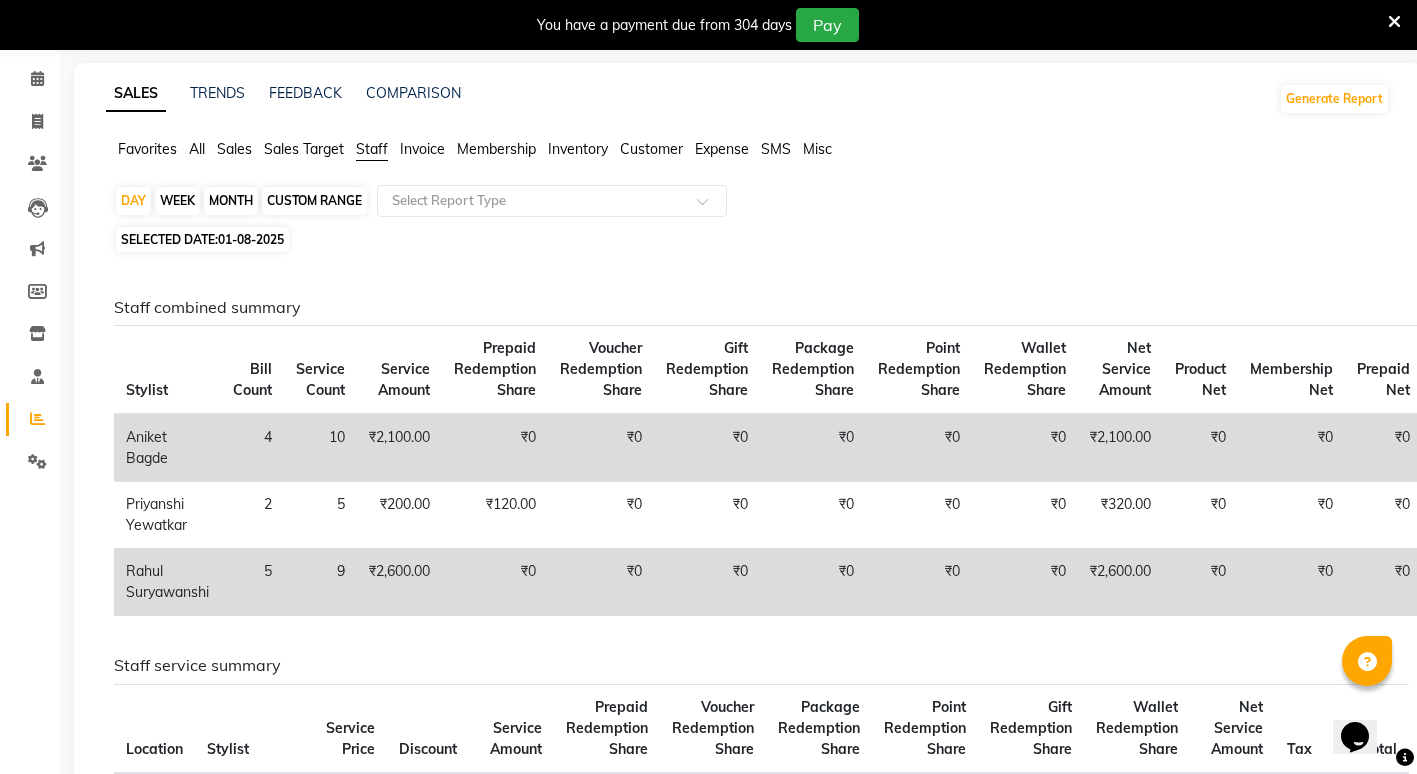 scroll, scrollTop: 0, scrollLeft: 0, axis: both 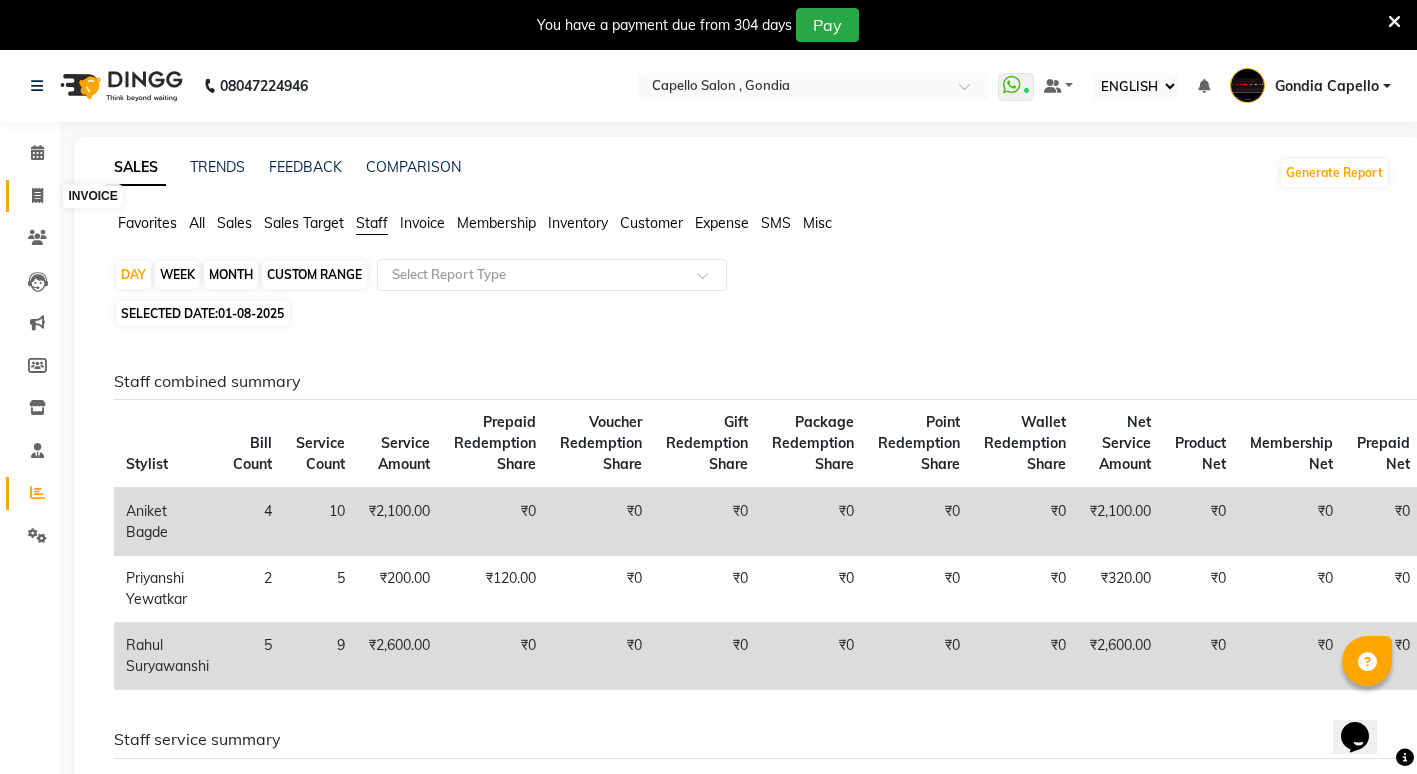 click 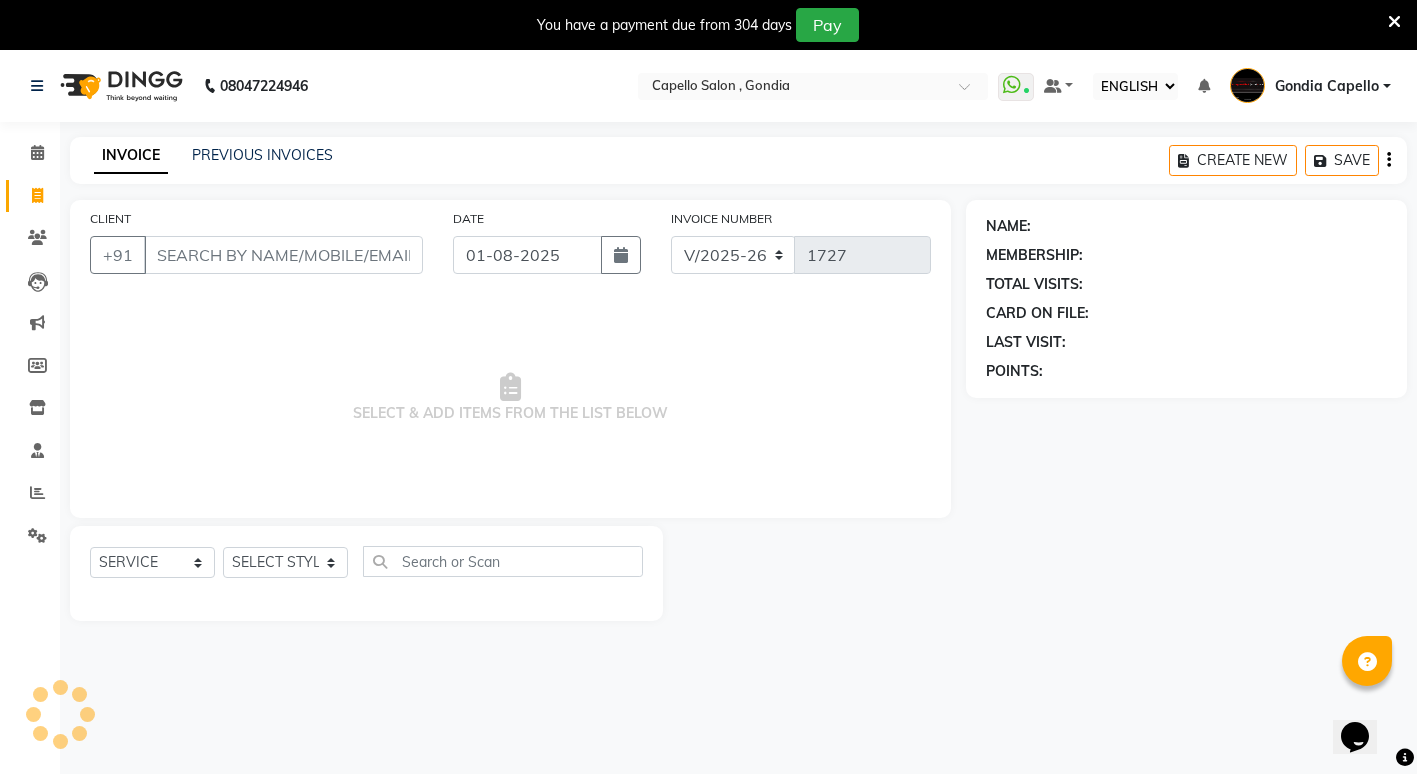 scroll, scrollTop: 50, scrollLeft: 0, axis: vertical 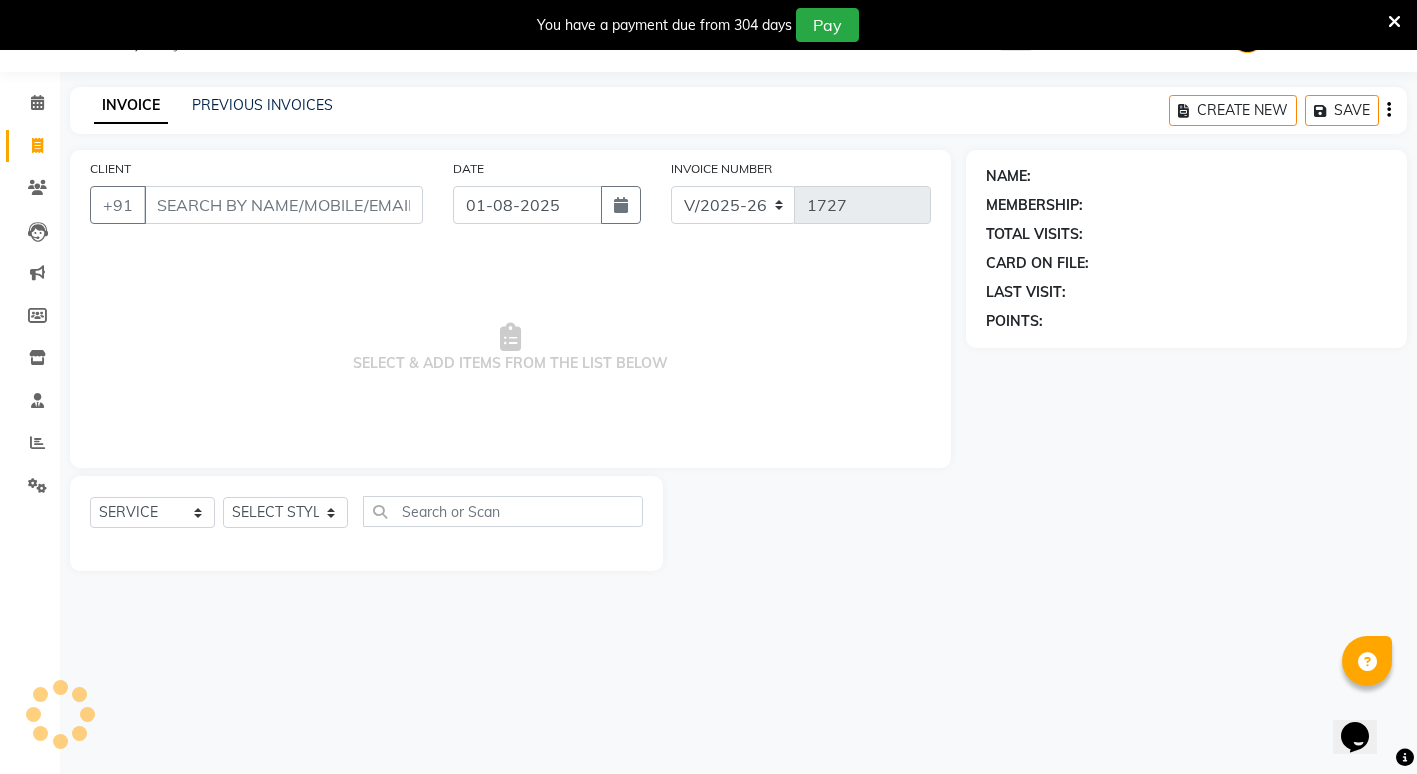 click on "CLIENT +91" 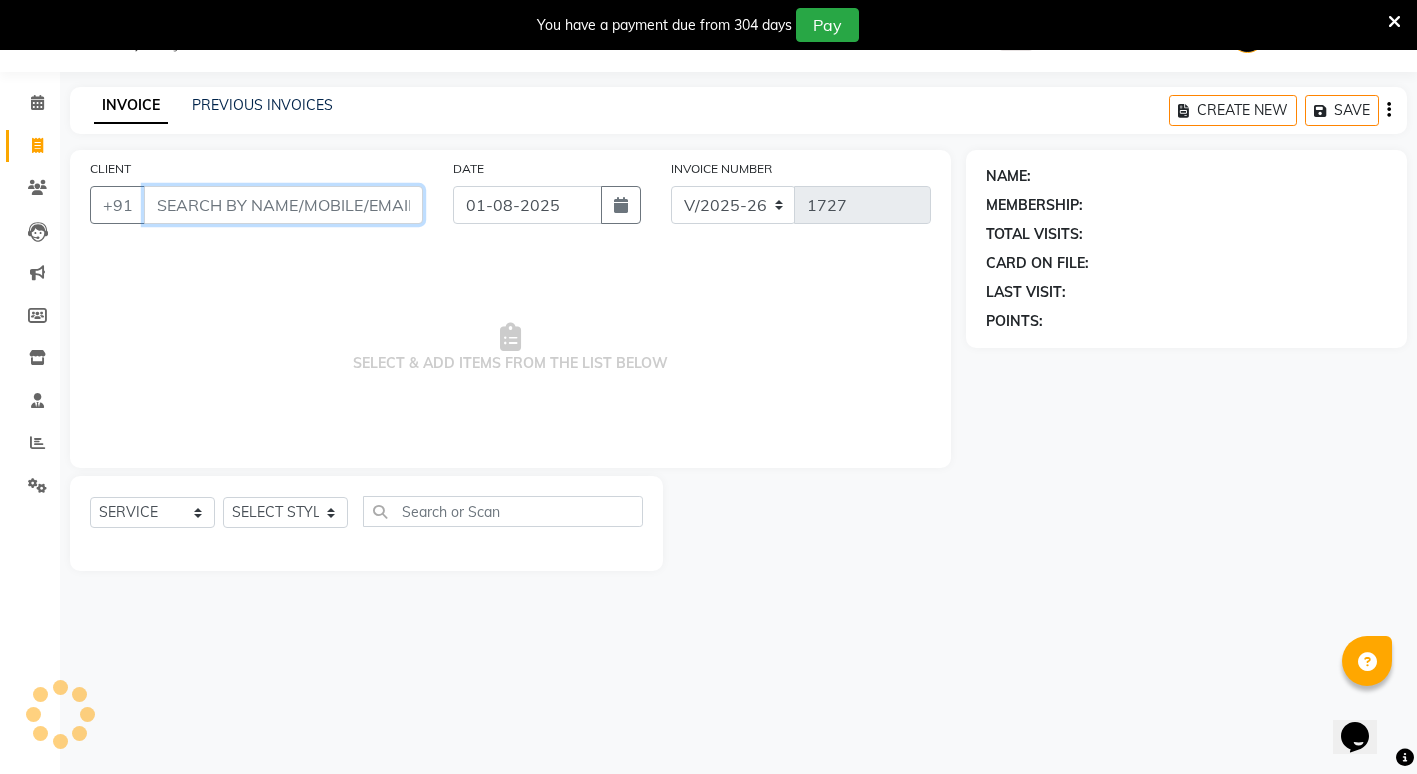 click on "CLIENT" at bounding box center [283, 205] 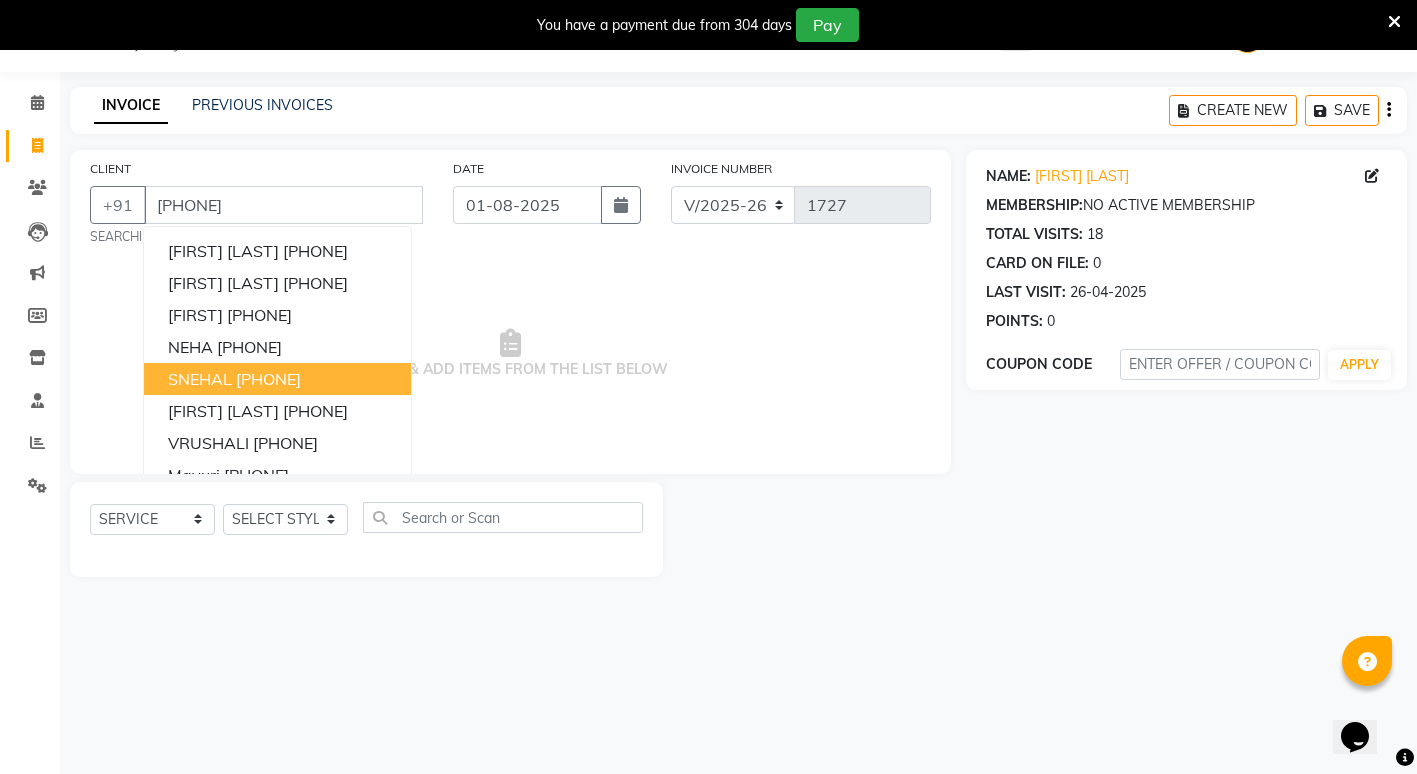 click on "08047224946 Select Location × Capello Salon , Gondia  WhatsApp Status  ✕ Status:  Connected Most Recent Message: 01-08-2025     04:48 PM Recent Service Activity: 01-08-2025     06:21 PM Default Panel My Panel English ENGLISH Español العربية मराठी हिंदी ગુજરાતી தமிழ் 中文 NOTIFICATIONS NOTHING TO SHOW Gondia Capello Manage Profile CHANGE PASSWORD Sign out  Version:3.15.11  ☀ Capello Salon , Gondia  CALENDAR  INVOICE  CLIENTS  LEADS   MARKETING  MEMBERS  INVENTORY  STAFF  REPORTS  SETTINGS COMPLETED INPROGRESS UPCOMING DROPPED TENTATIVE CHECK-IN CONFIRM BOOKINGS Generate Report SEGMENTS Page Builder INVOICE PREVIOUS INVOICES CREATE NEW   SAVE  CLIENT +91 997021202 DIVYA CHABRA  9970214722 Rashmi Nimbalkar  9970211682 YASHASHRI  9970215686 NEHA  9970218488 SNEHAL  9970215001 ISHAN TAMSETWAR  9970219209 VRUSHALI  9970213950 mayuri  9970219482 rinkesh  9970218337 SHUBHAM SINGHANIA   9970212 021 SEARCHING... DATE 01-08-2025 INVOICE NUMBER V/2025  18" at bounding box center (708, 387) 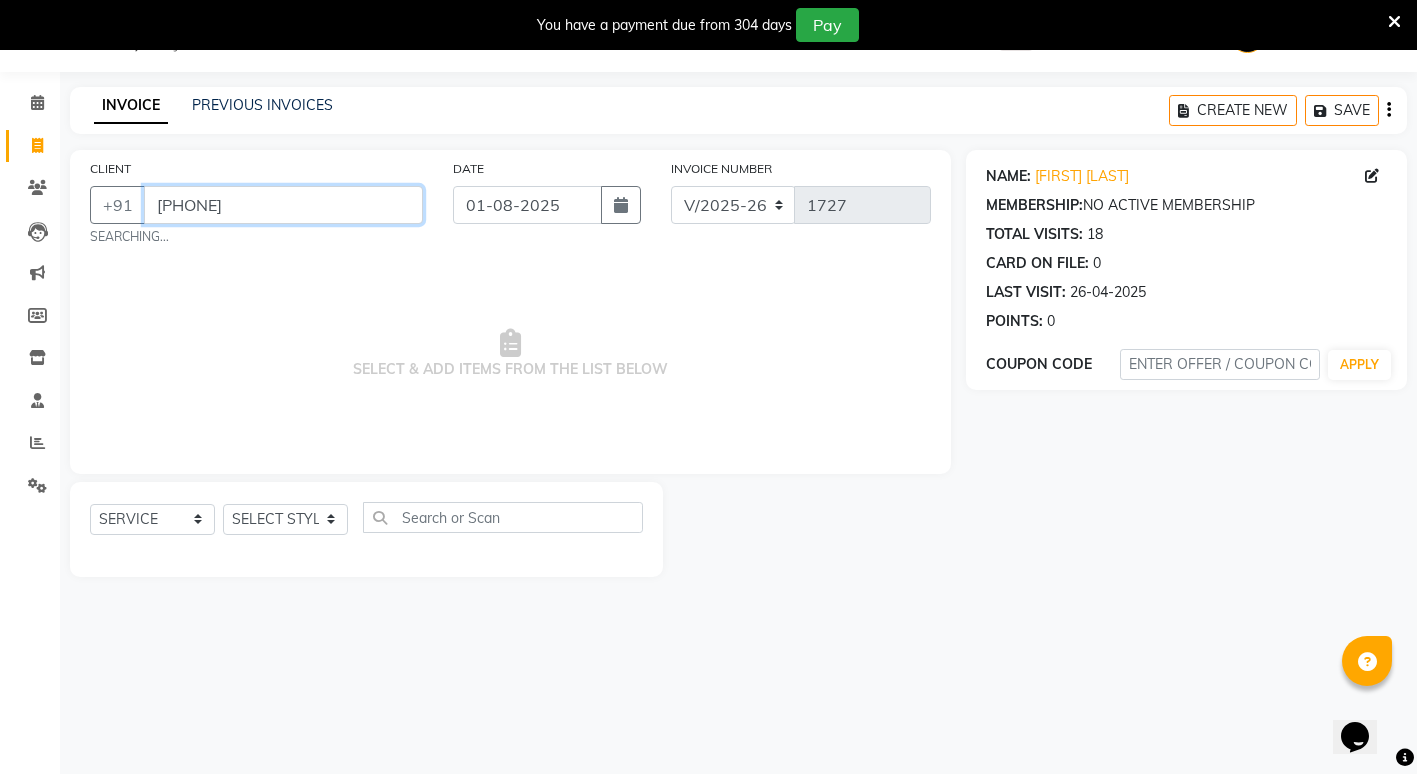 click on "997021202" at bounding box center (283, 205) 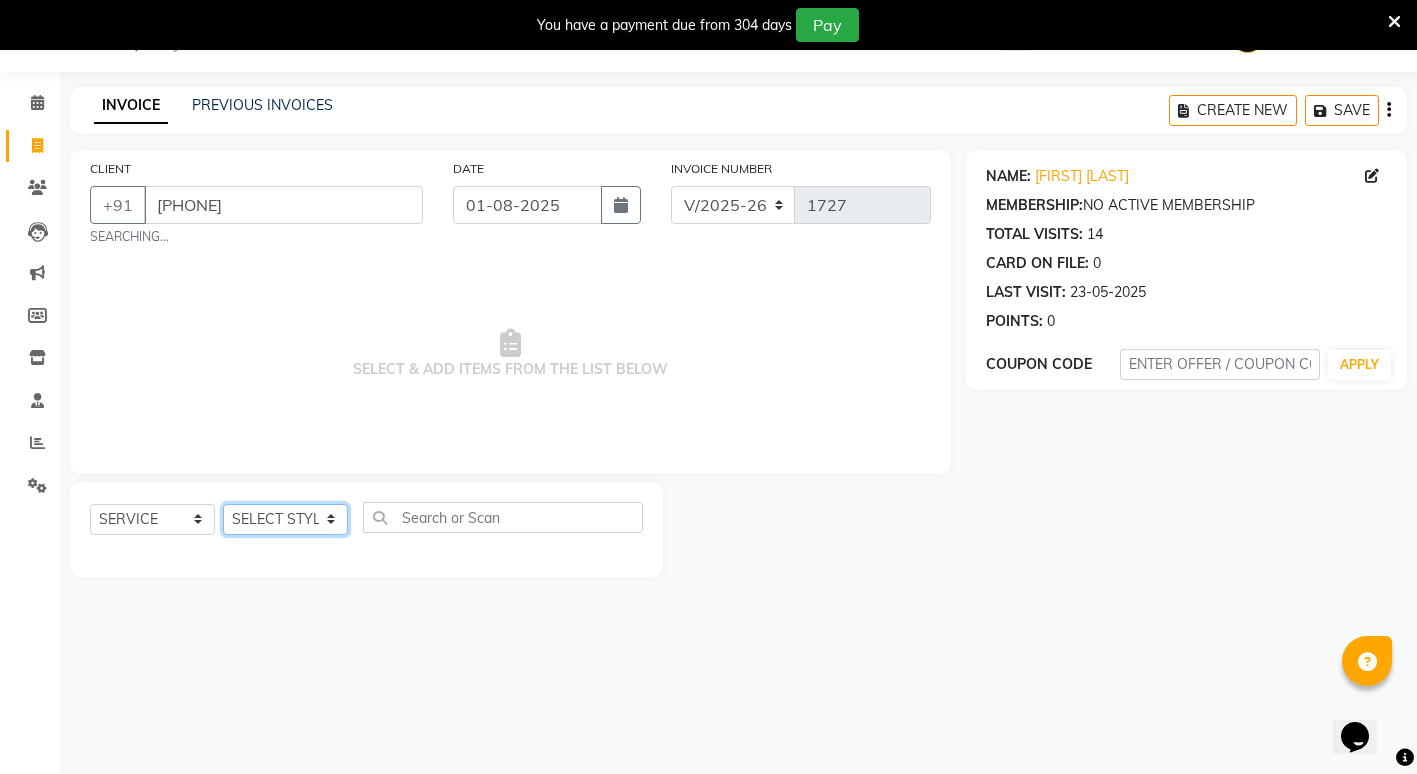 click on "SELECT STYLIST ADMIN ANIKET BAGDE BHASKAR KAWDE GAURAV KHOBRAGADE Gondia Capello NIKHIL KANETKAR  NITIN TANDE priyanshi yewatkar Rahul Suryawanshi SHUBHANGI BANSOD Uma Khandare (M) YAKSHITA KURVE" 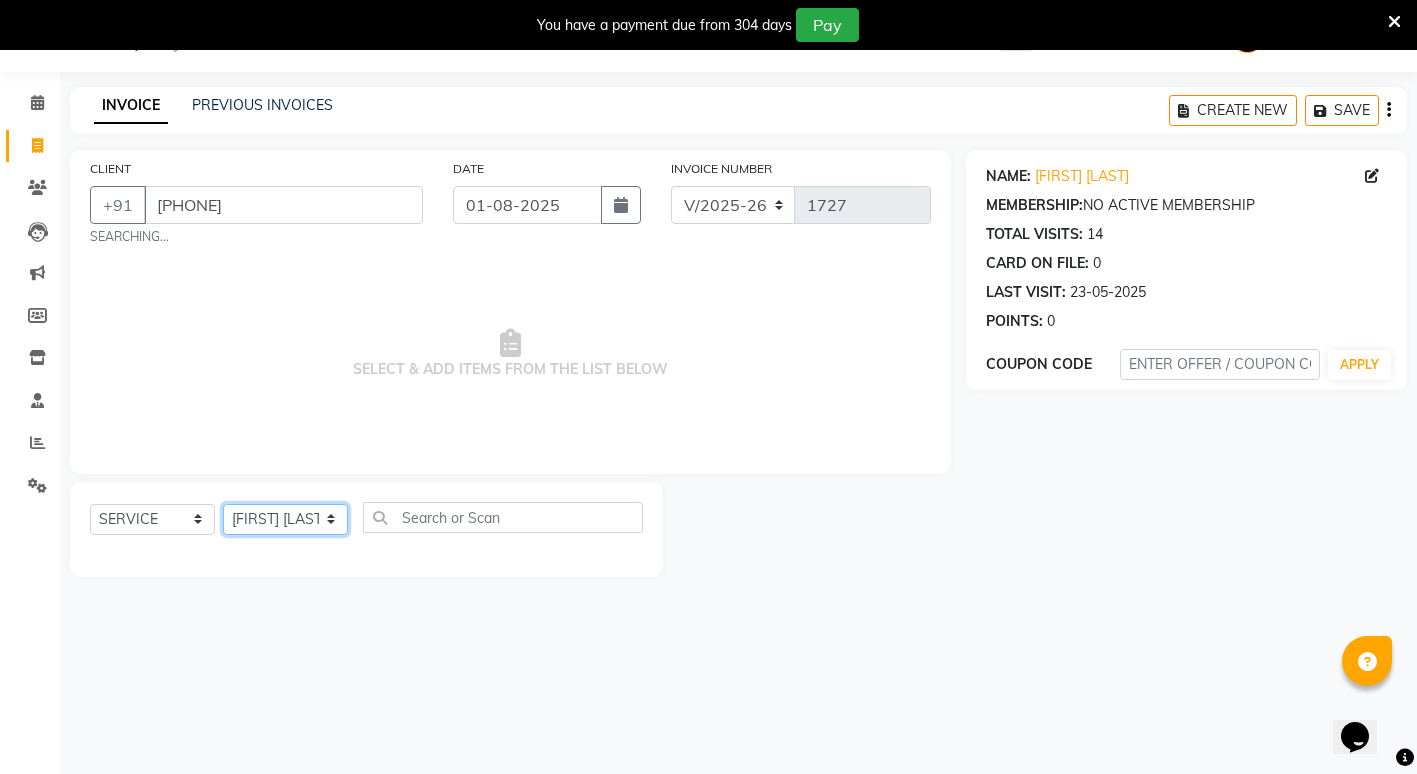 click on "SELECT STYLIST ADMIN ANIKET BAGDE BHASKAR KAWDE GAURAV KHOBRAGADE Gondia Capello NIKHIL KANETKAR  NITIN TANDE priyanshi yewatkar Rahul Suryawanshi SHUBHANGI BANSOD Uma Khandare (M) YAKSHITA KURVE" 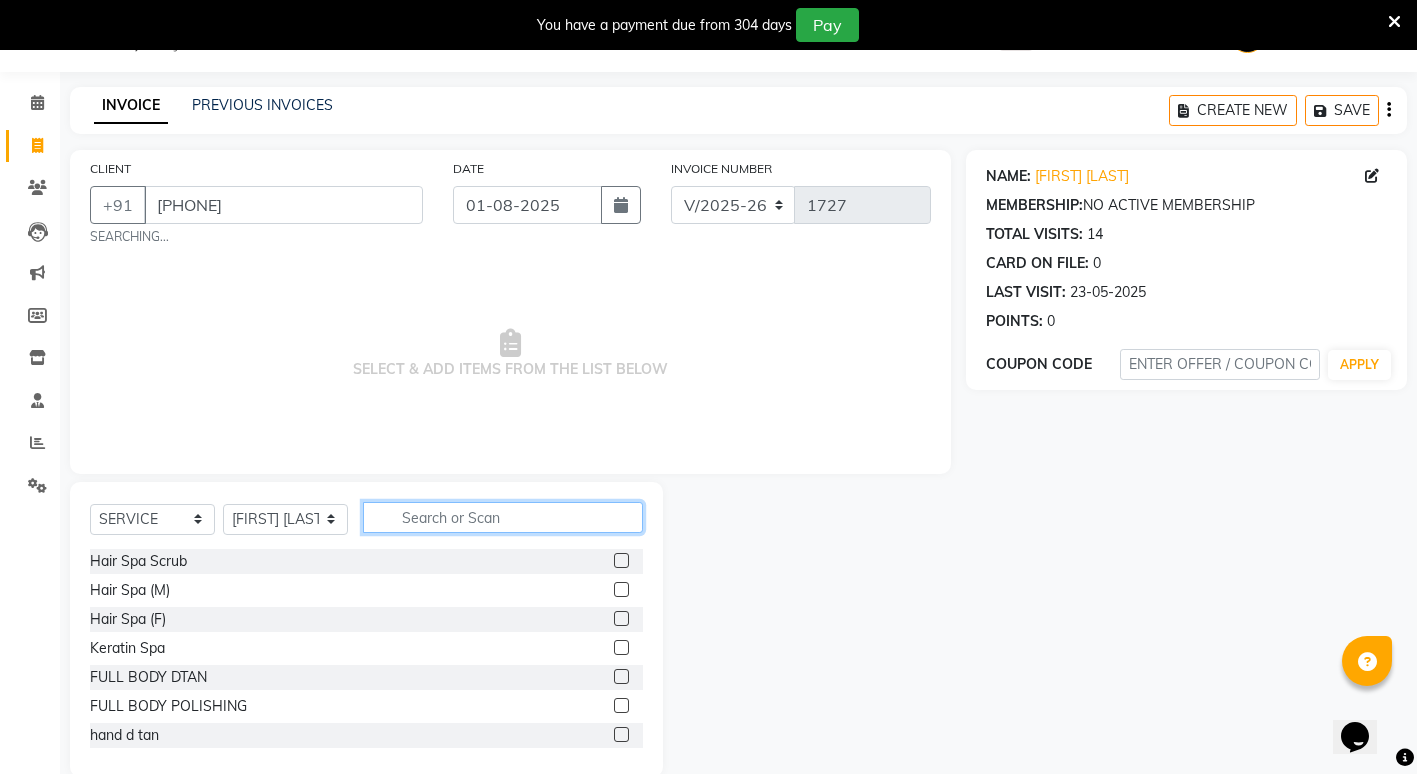 click 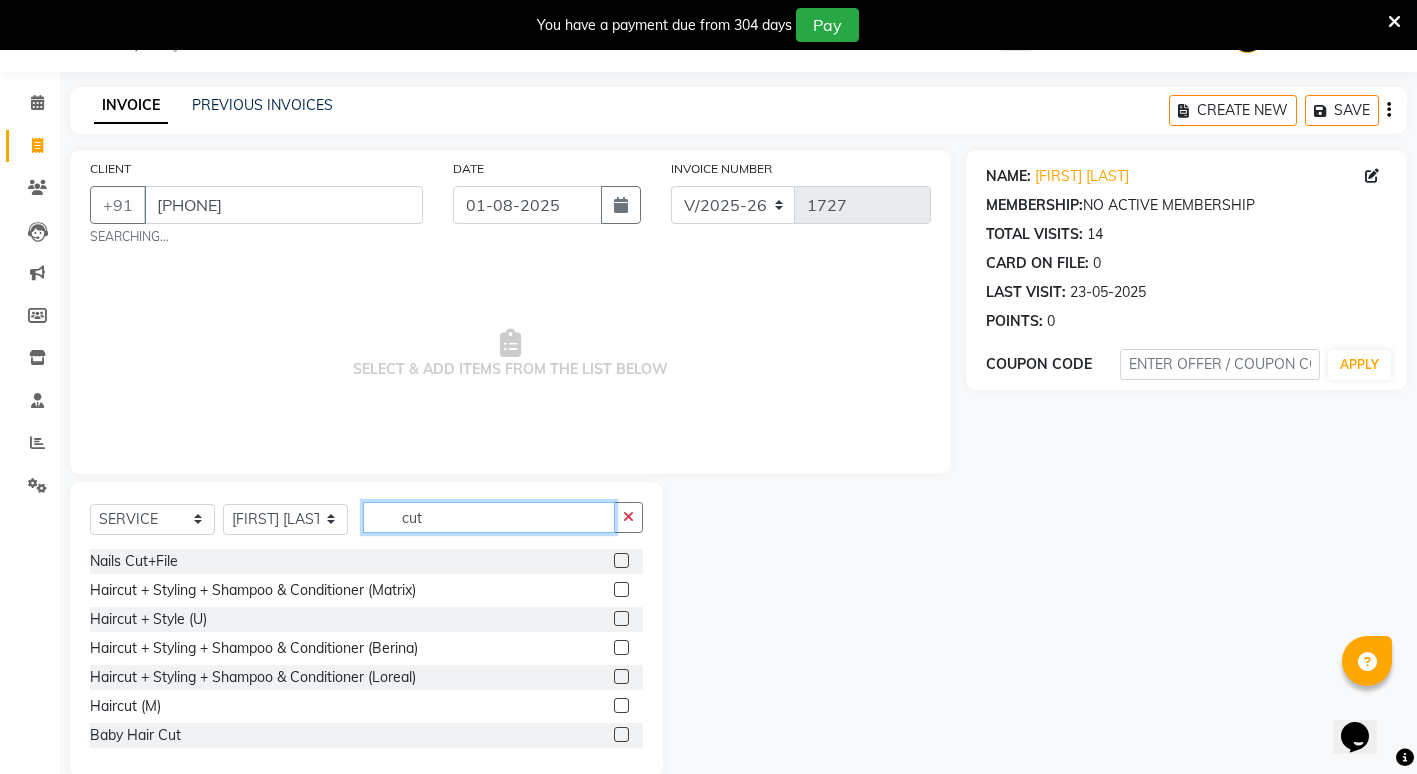 type on "cut" 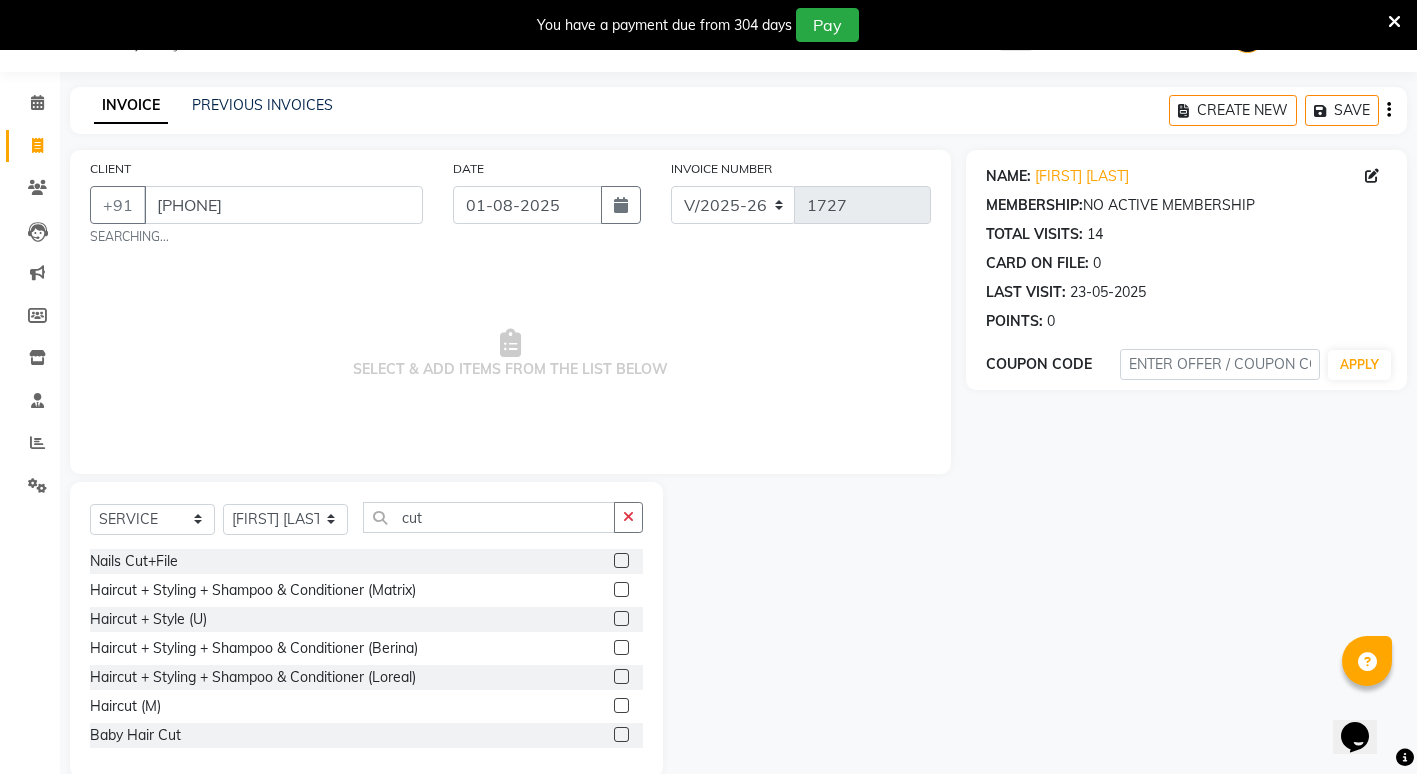 click 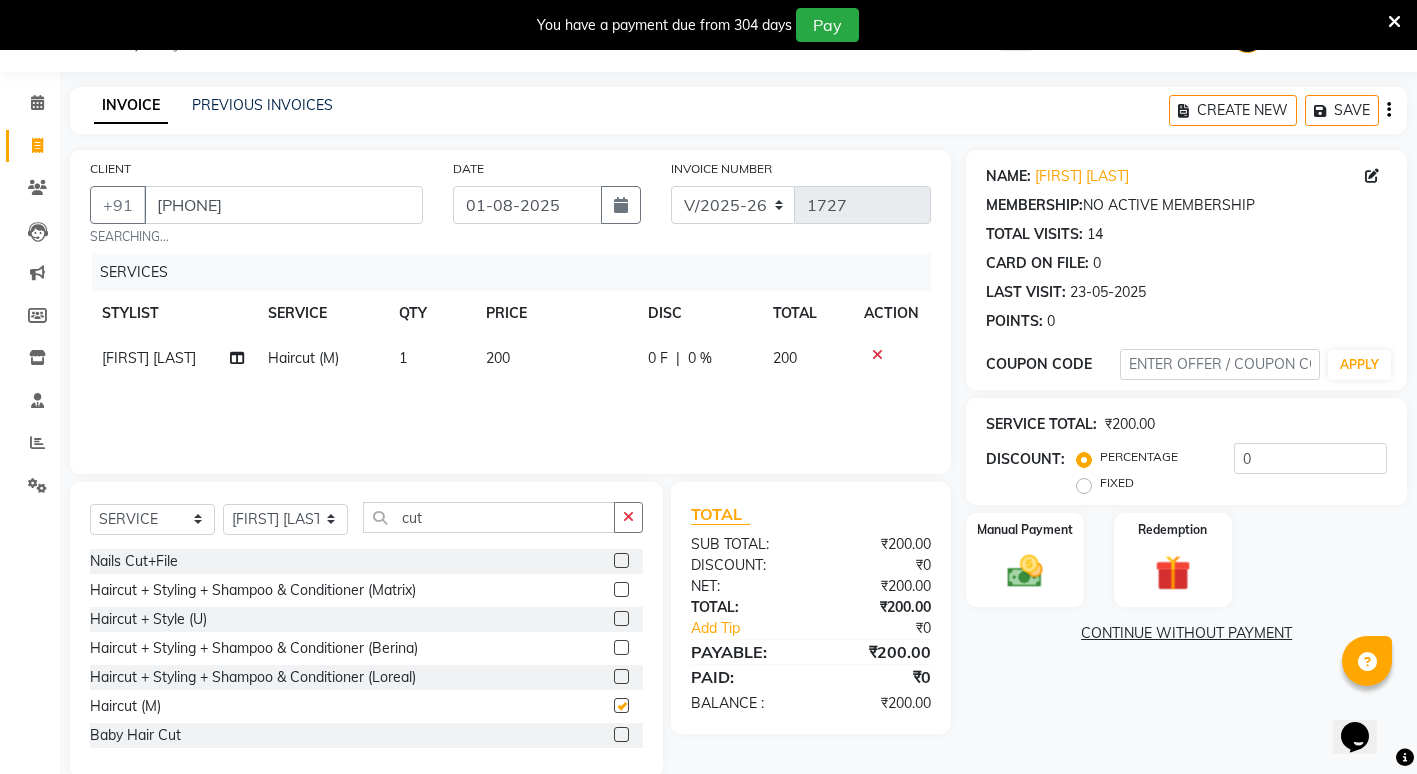 checkbox on "false" 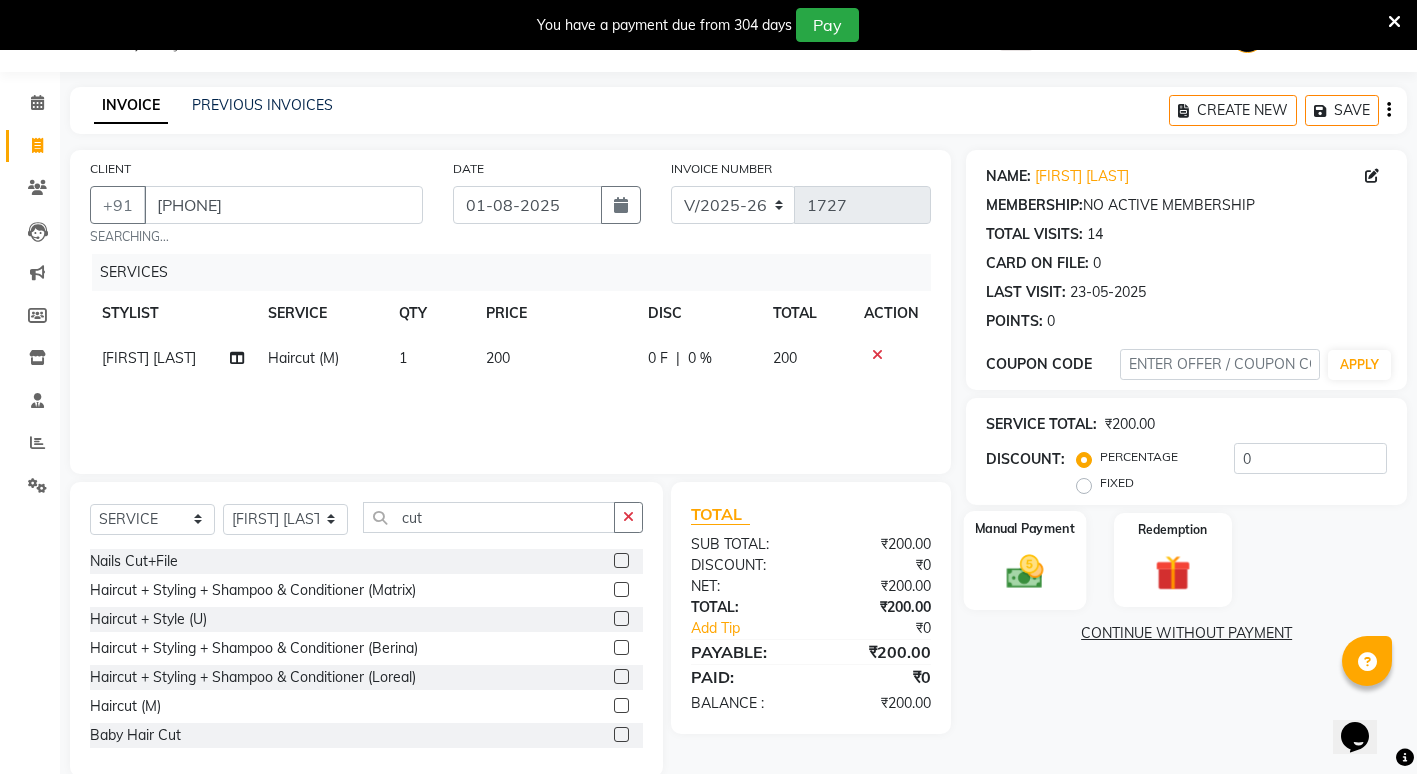 click 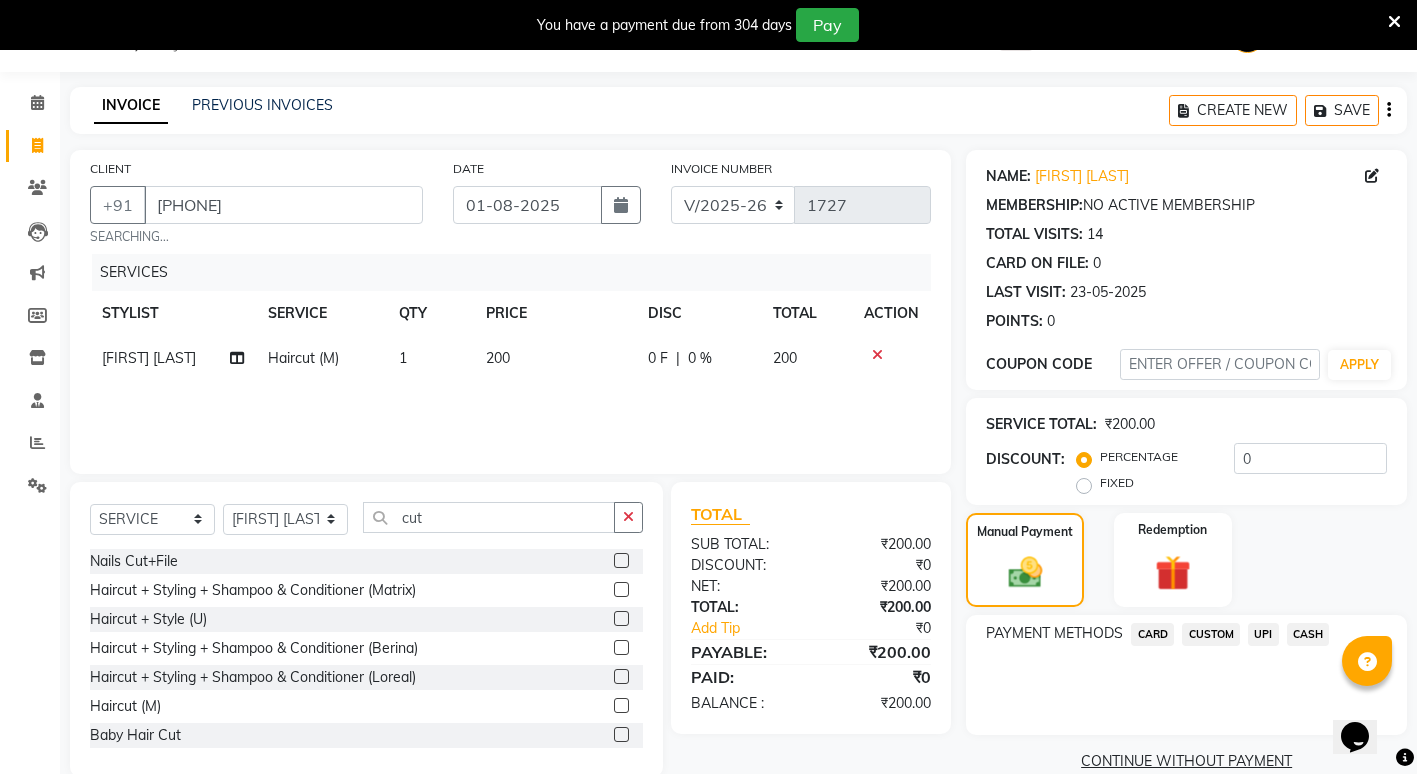 click on "CASH" 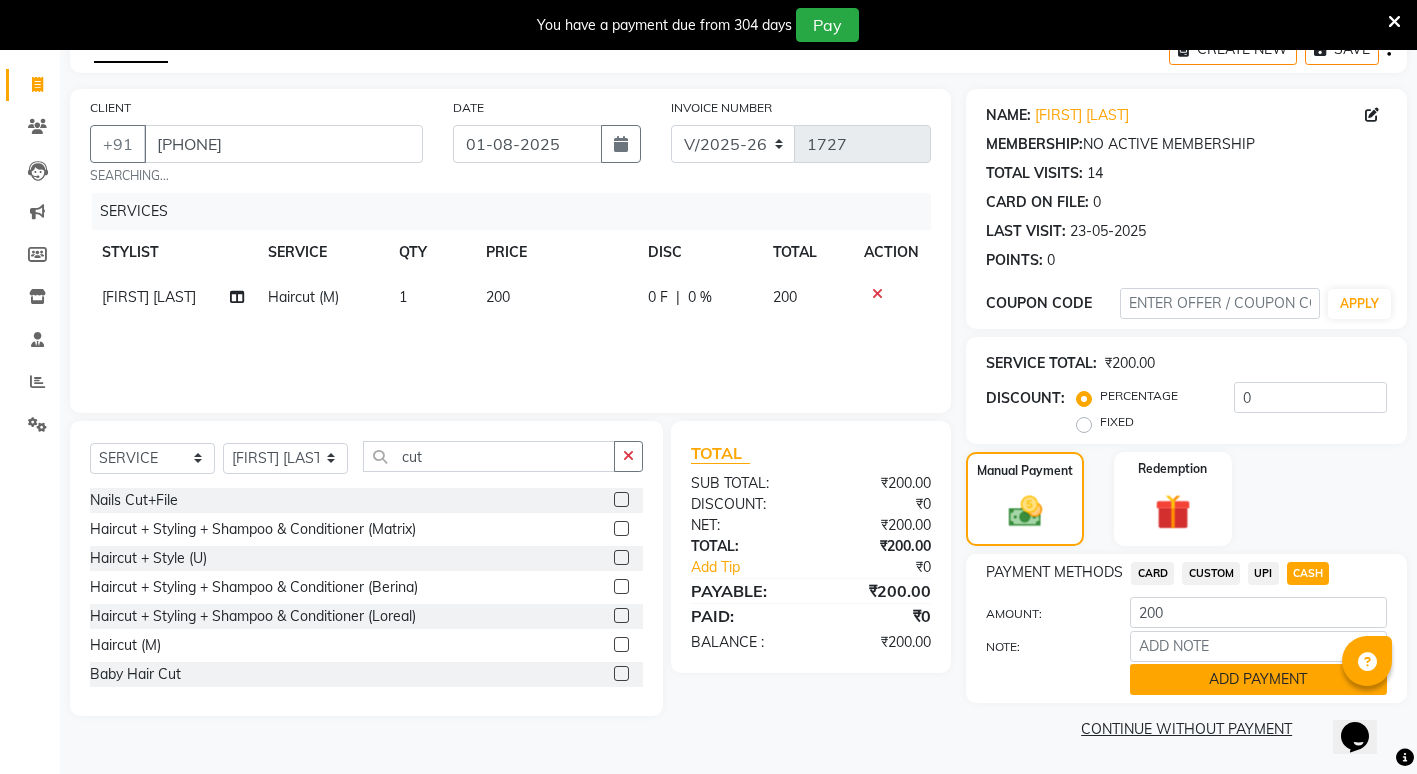 click on "ADD PAYMENT" 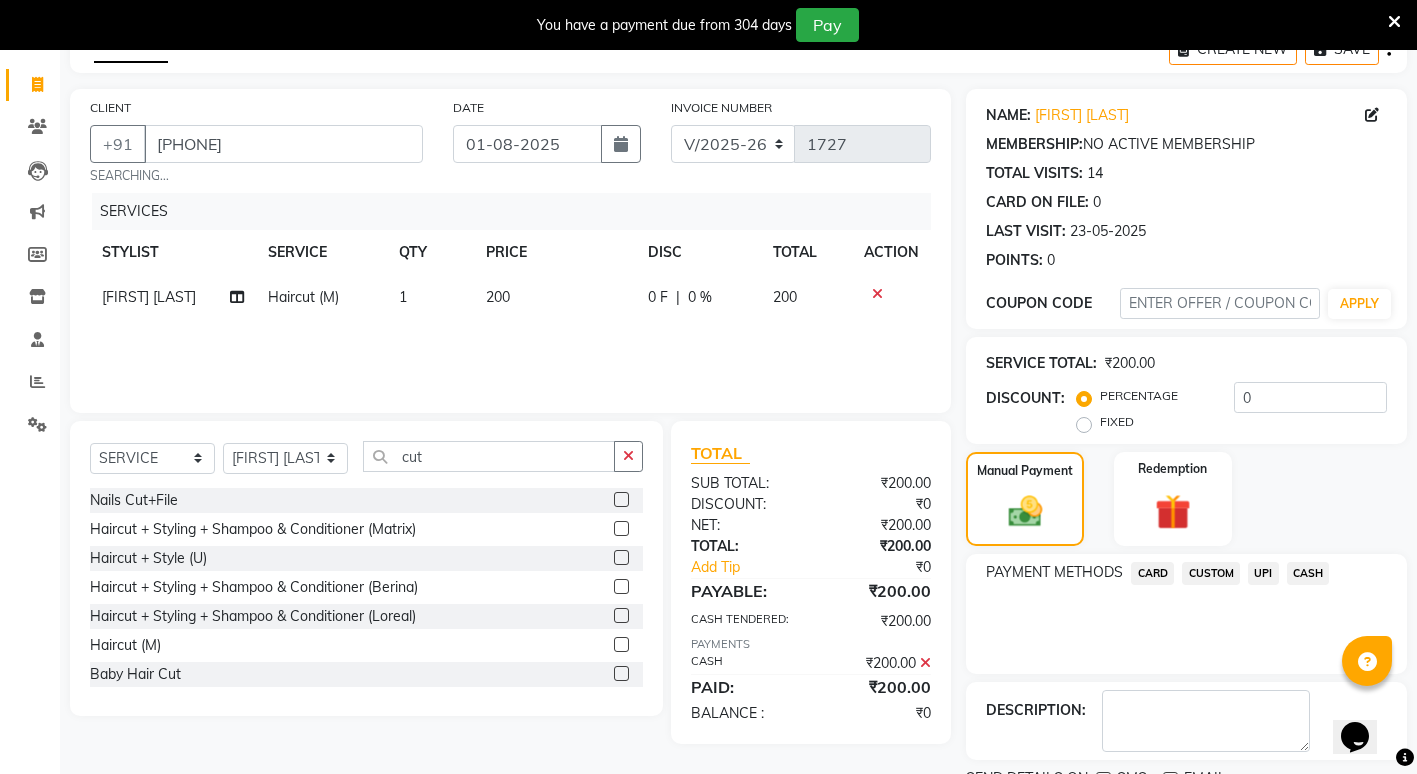 scroll, scrollTop: 195, scrollLeft: 0, axis: vertical 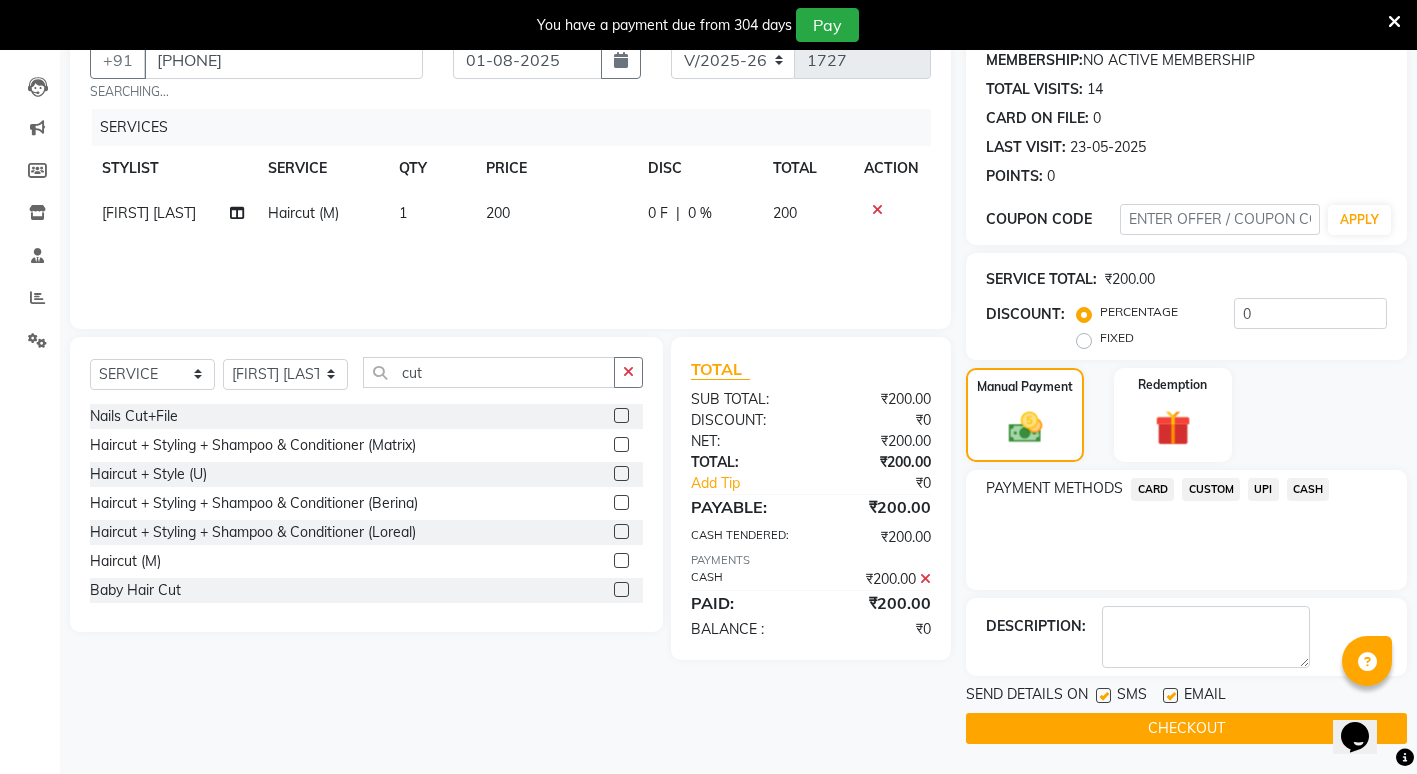 click on "CHECKOUT" 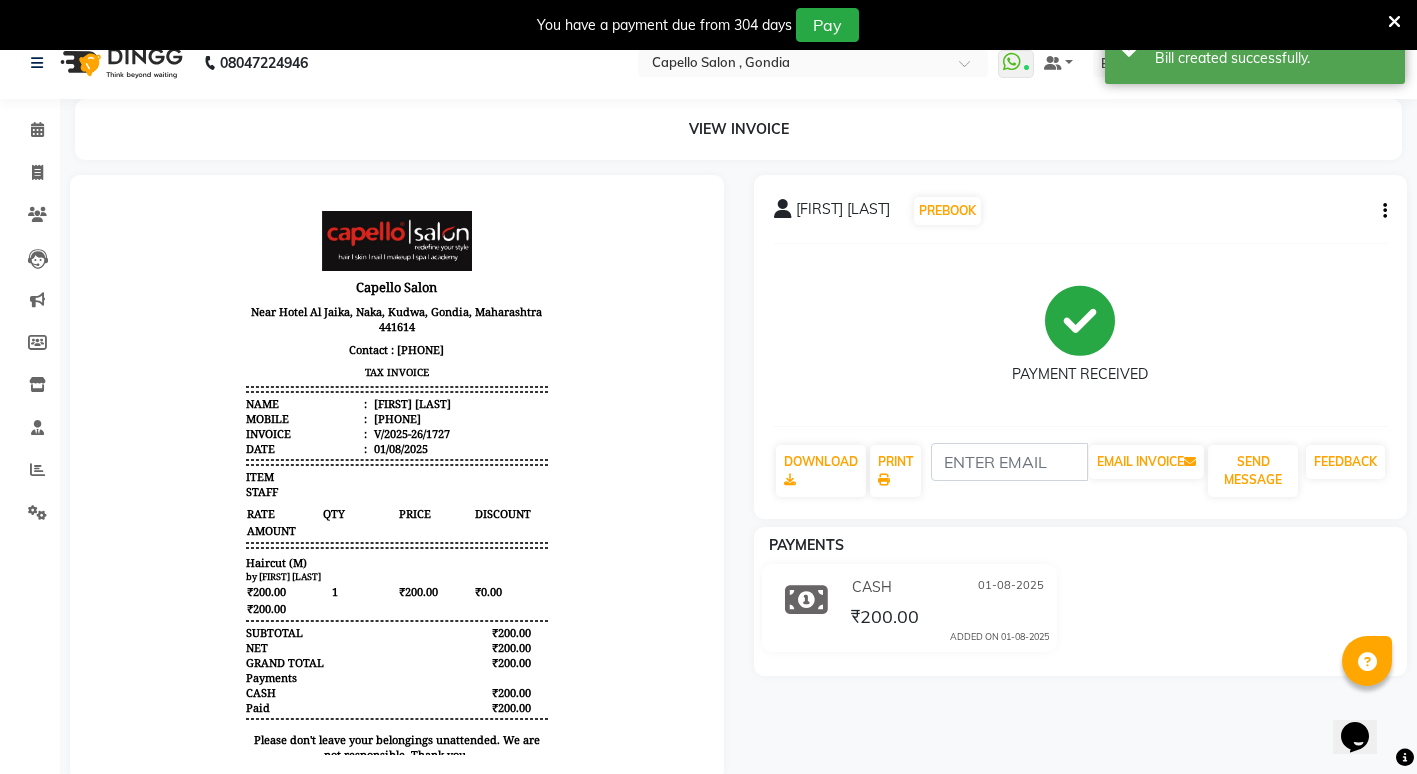scroll, scrollTop: 0, scrollLeft: 0, axis: both 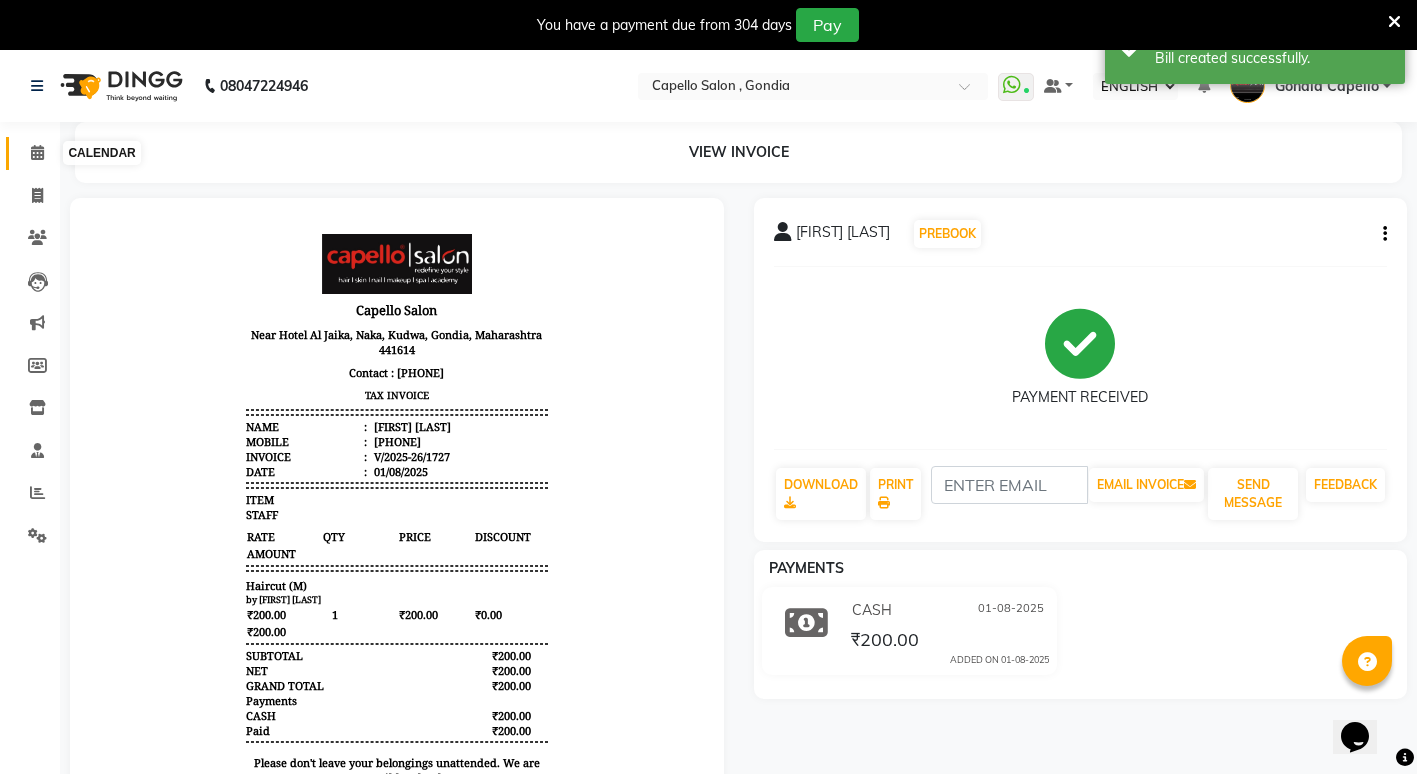 click 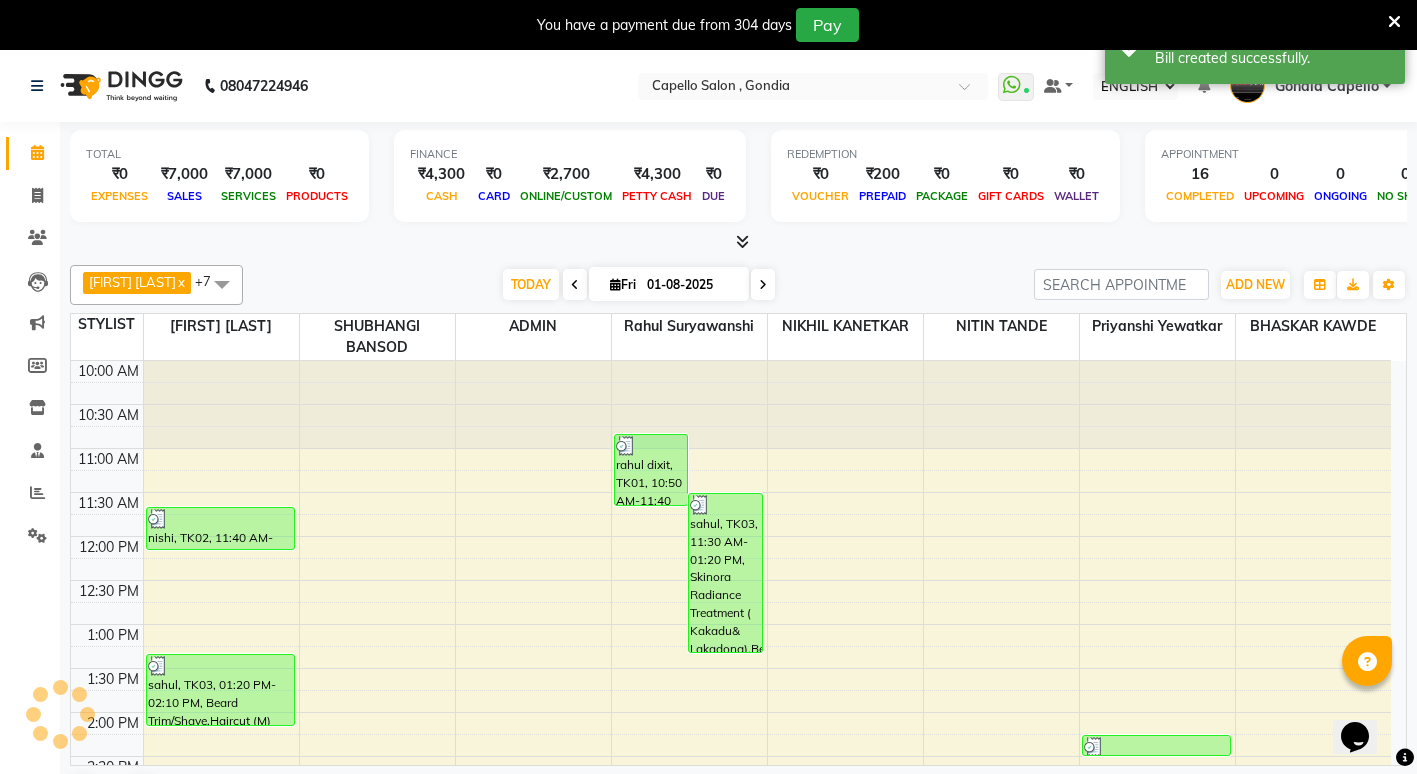 scroll, scrollTop: 651, scrollLeft: 0, axis: vertical 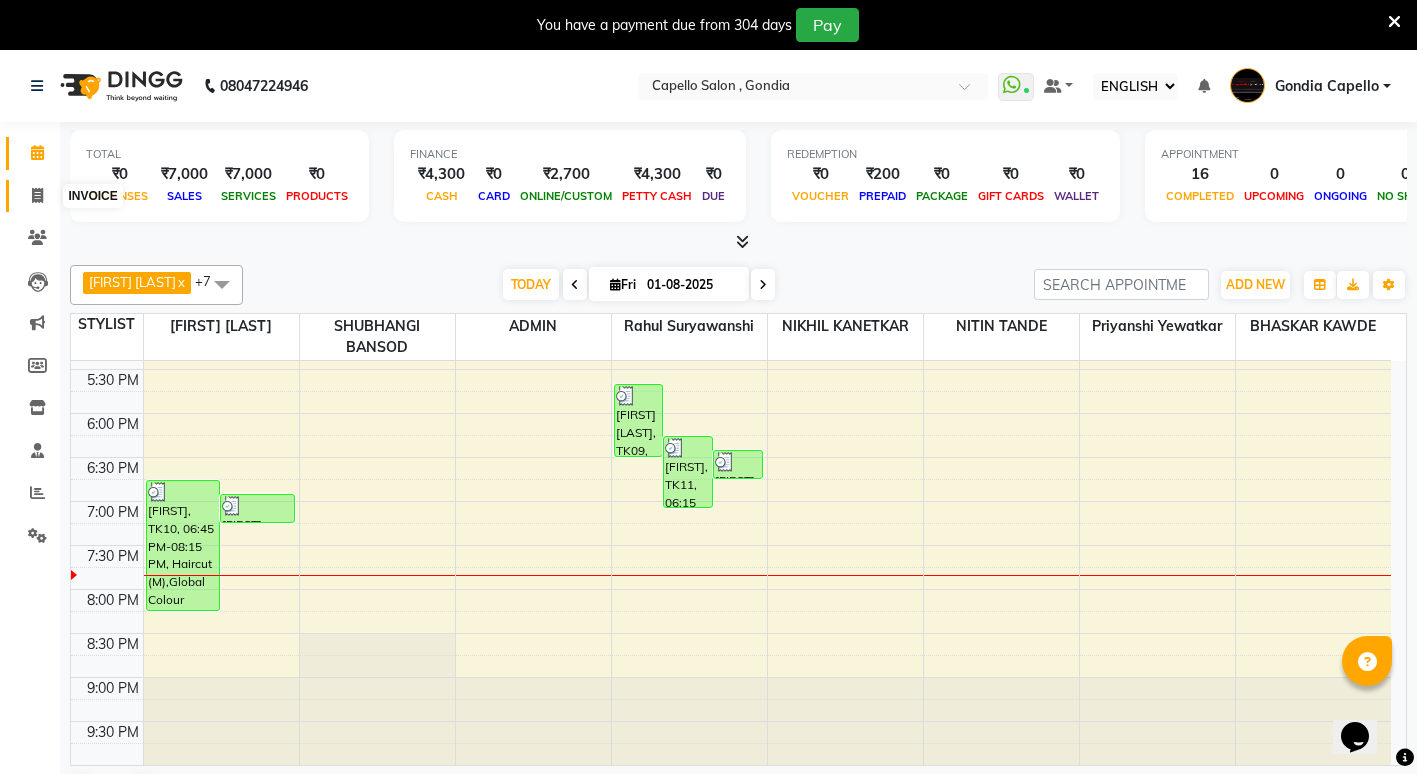 click 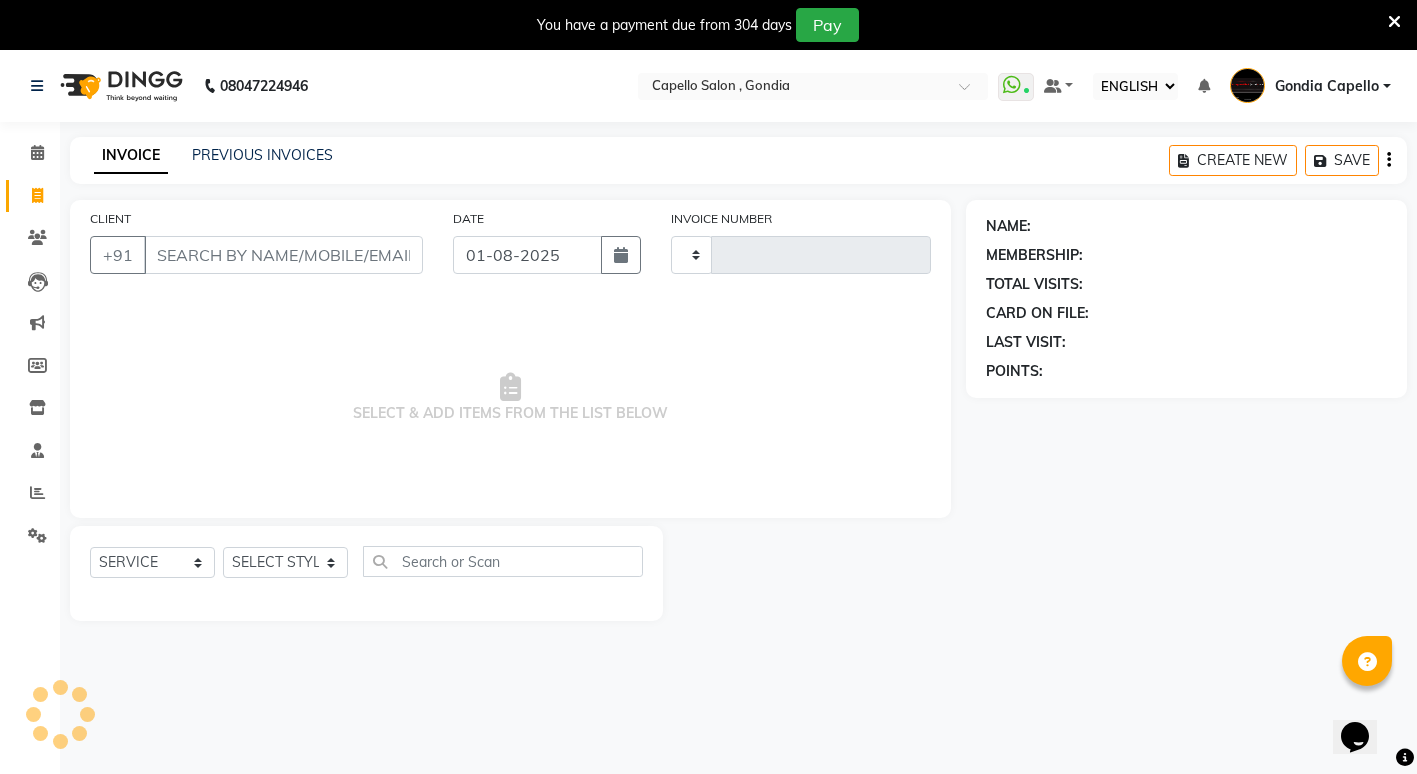 type on "1728" 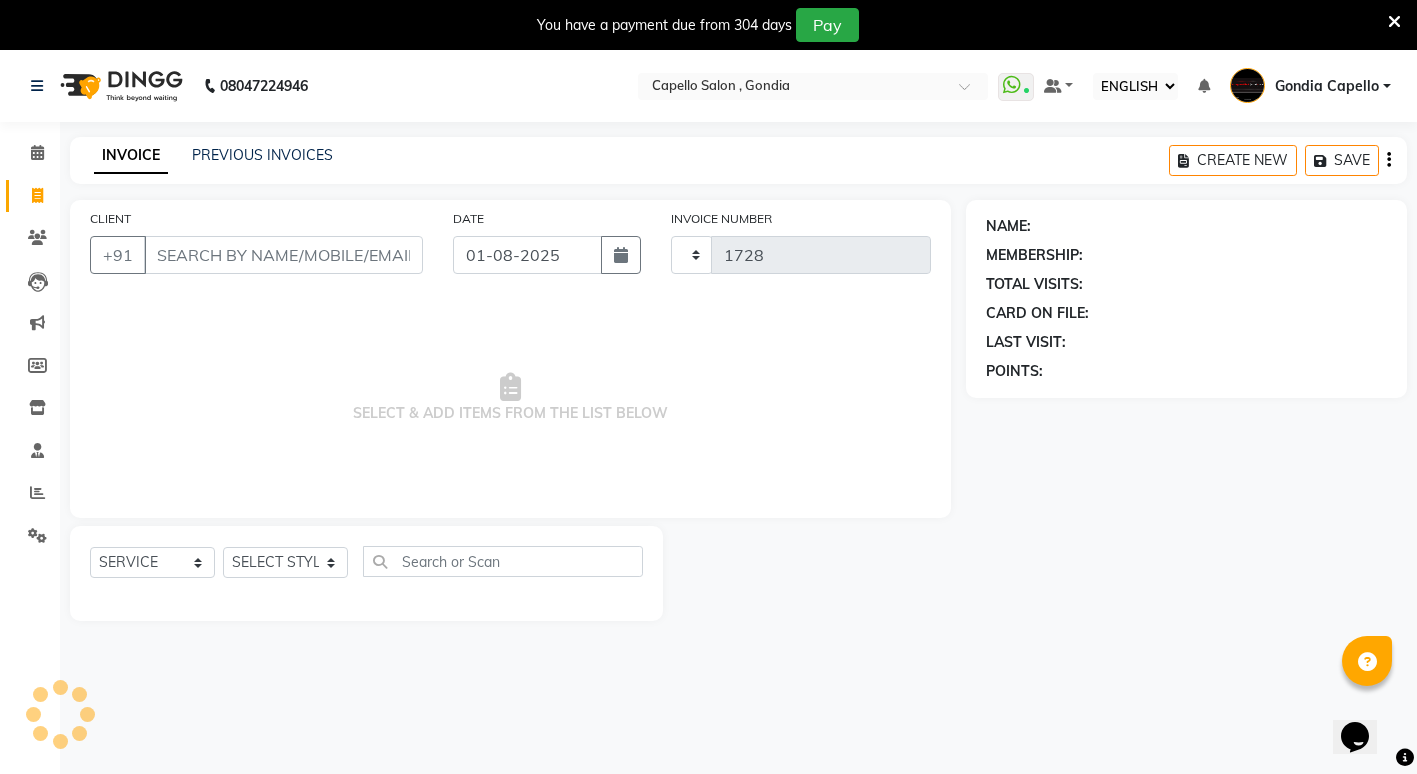 select on "853" 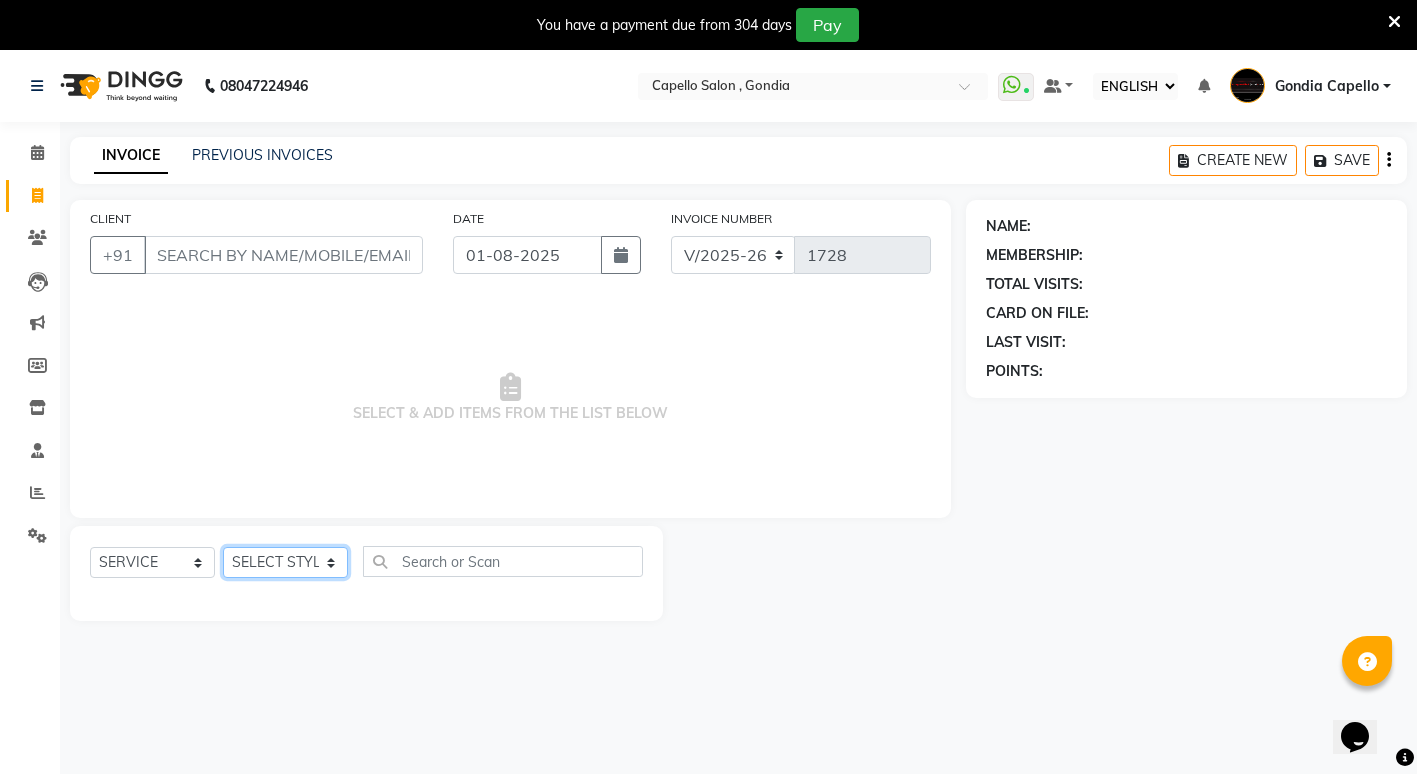 click on "SELECT STYLIST ADMIN ANIKET BAGDE BHASKAR KAWDE GAURAV KHOBRAGADE Gondia Capello NIKHIL KANETKAR  NITIN TANDE priyanshi yewatkar Rahul Suryawanshi SHUBHANGI BANSOD Uma Khandare (M) YAKSHITA KURVE" 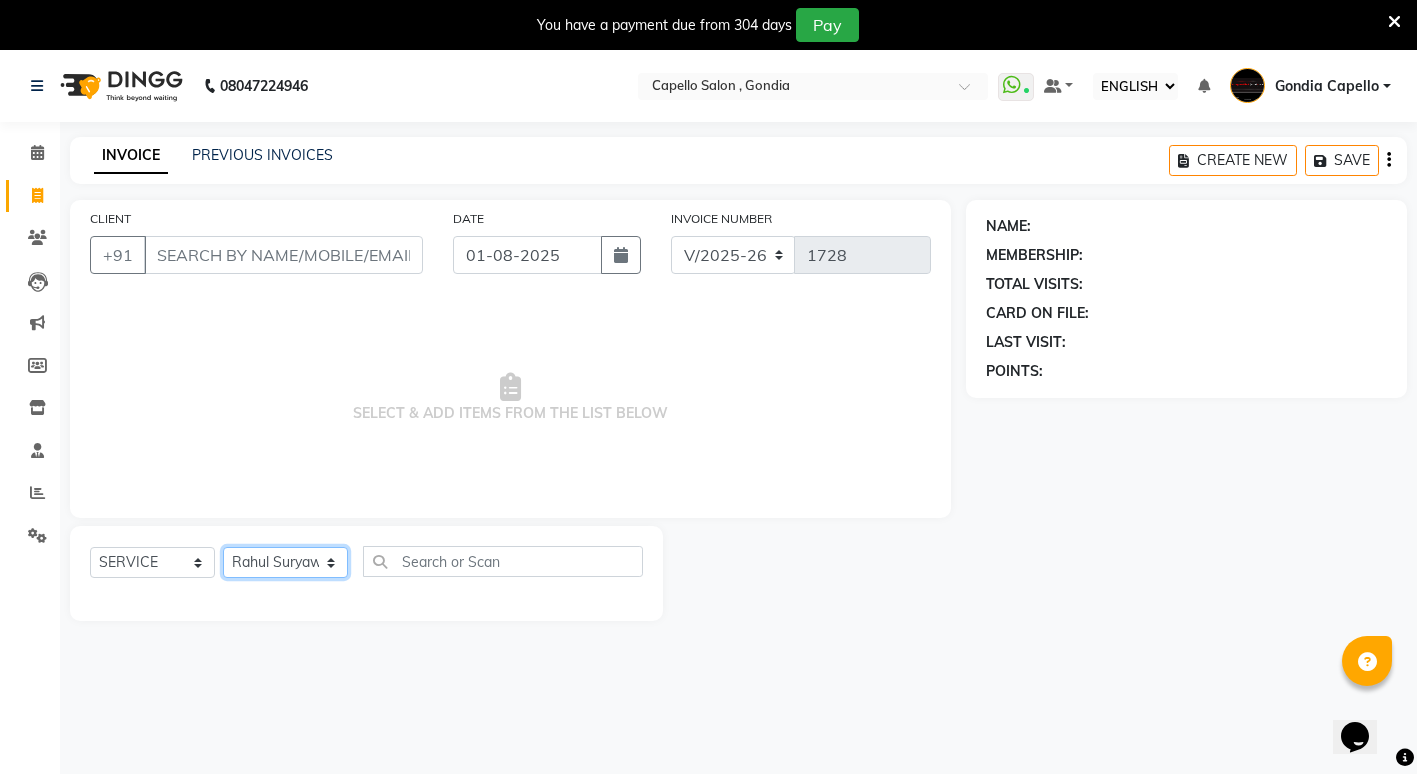 click on "SELECT STYLIST ADMIN ANIKET BAGDE BHASKAR KAWDE GAURAV KHOBRAGADE Gondia Capello NIKHIL KANETKAR  NITIN TANDE priyanshi yewatkar Rahul Suryawanshi SHUBHANGI BANSOD Uma Khandare (M) YAKSHITA KURVE" 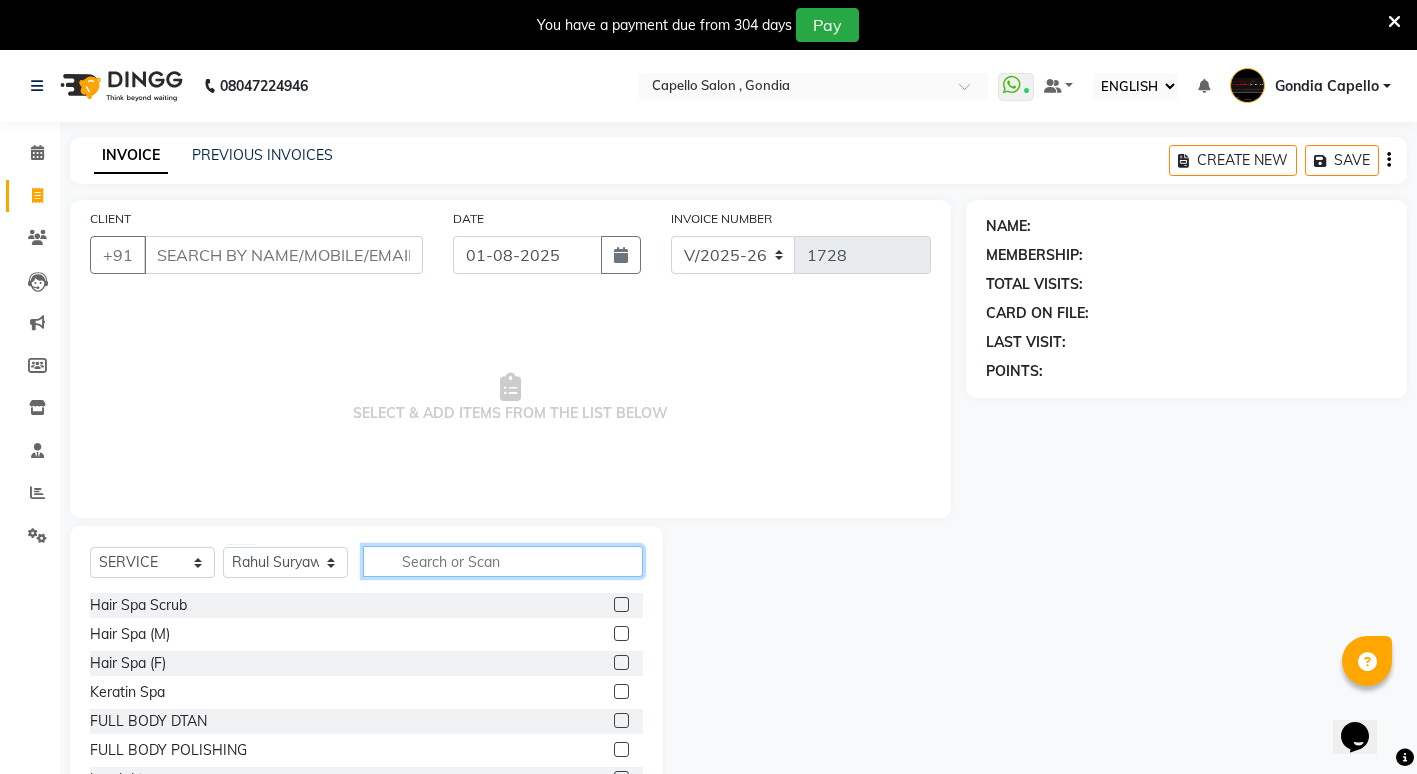 click 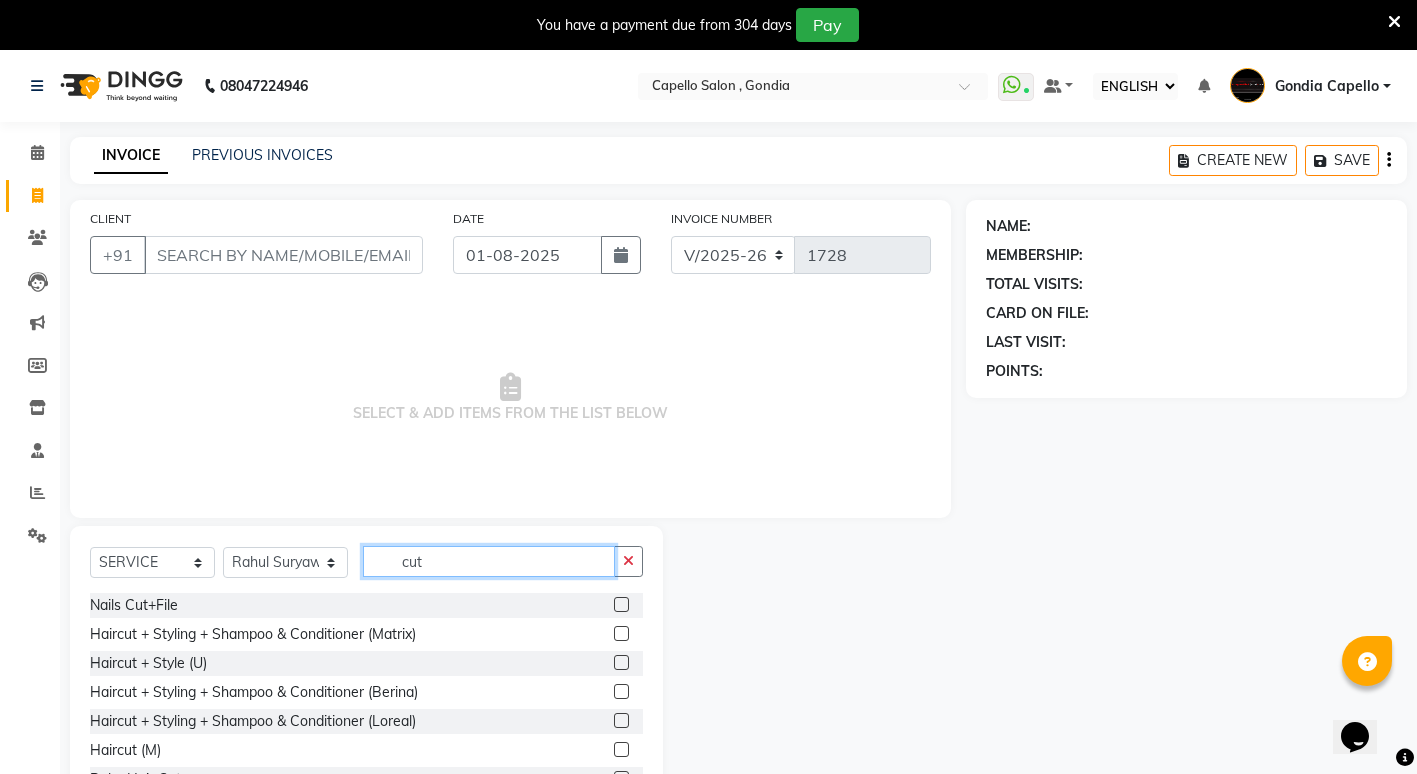 type on "cut" 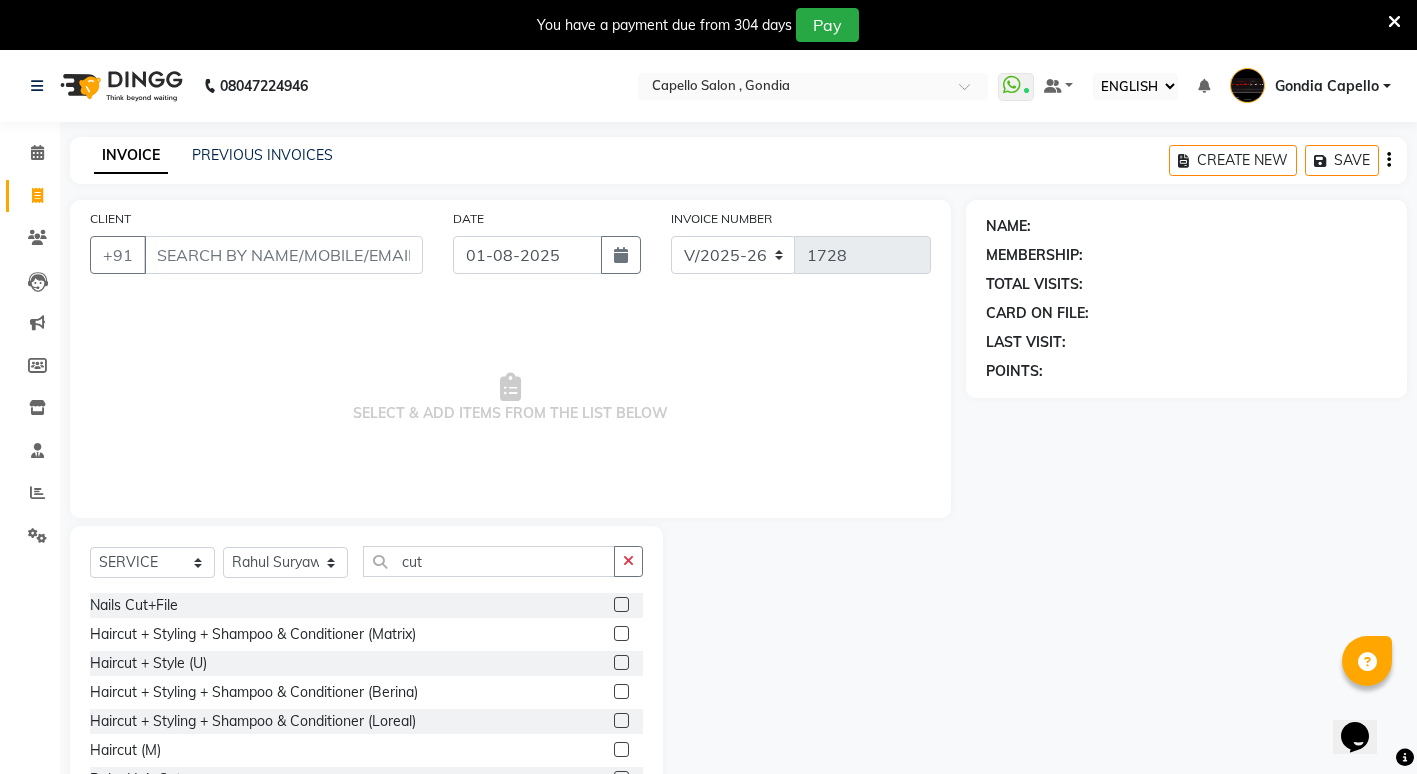 click 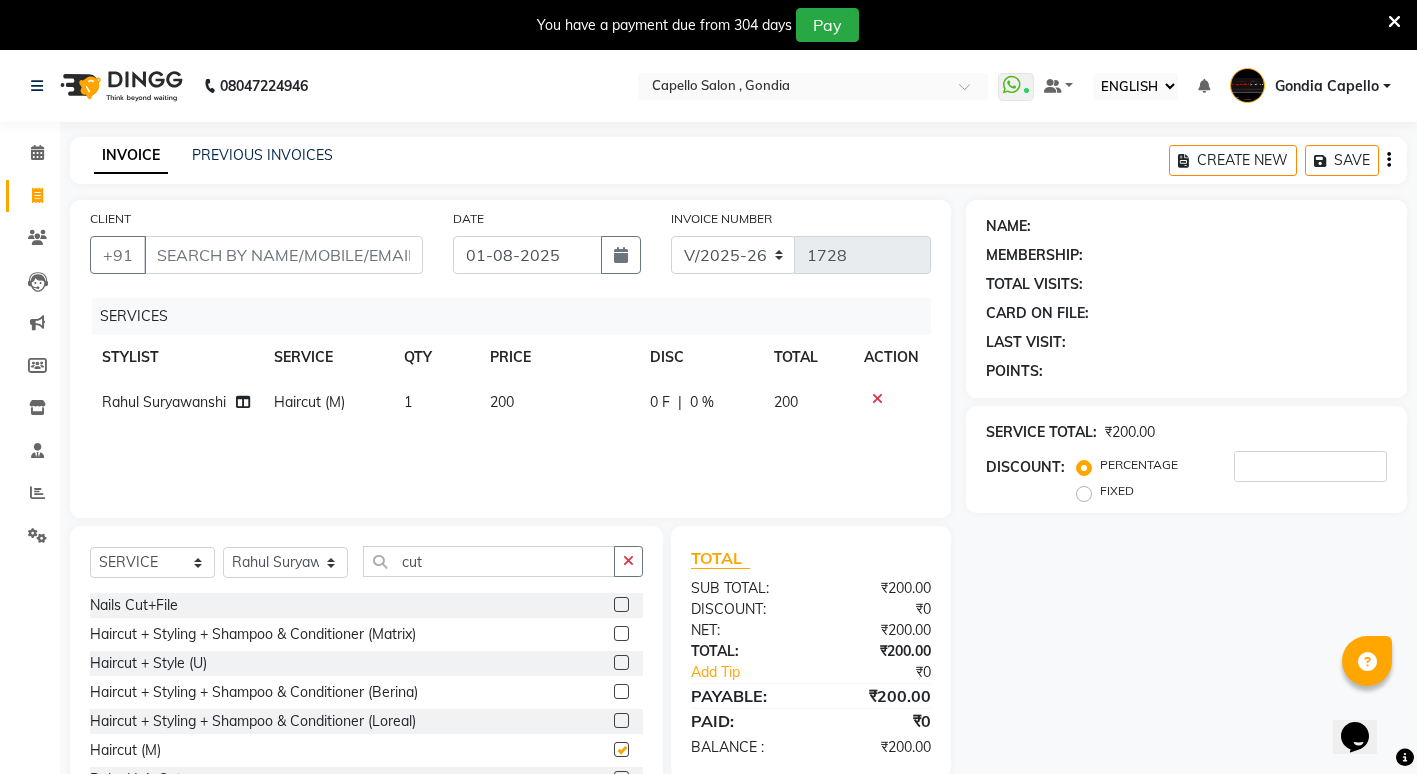 checkbox on "false" 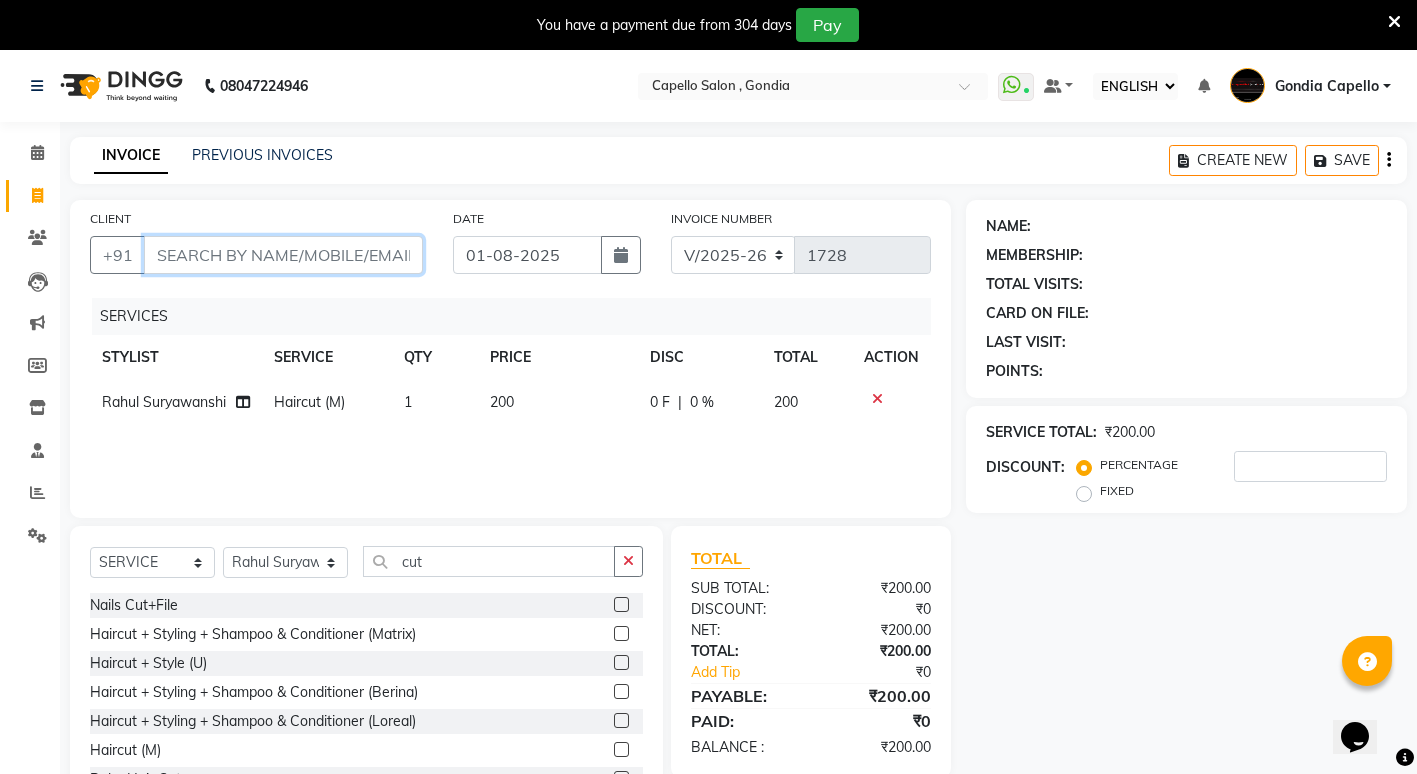 click on "CLIENT" at bounding box center (283, 255) 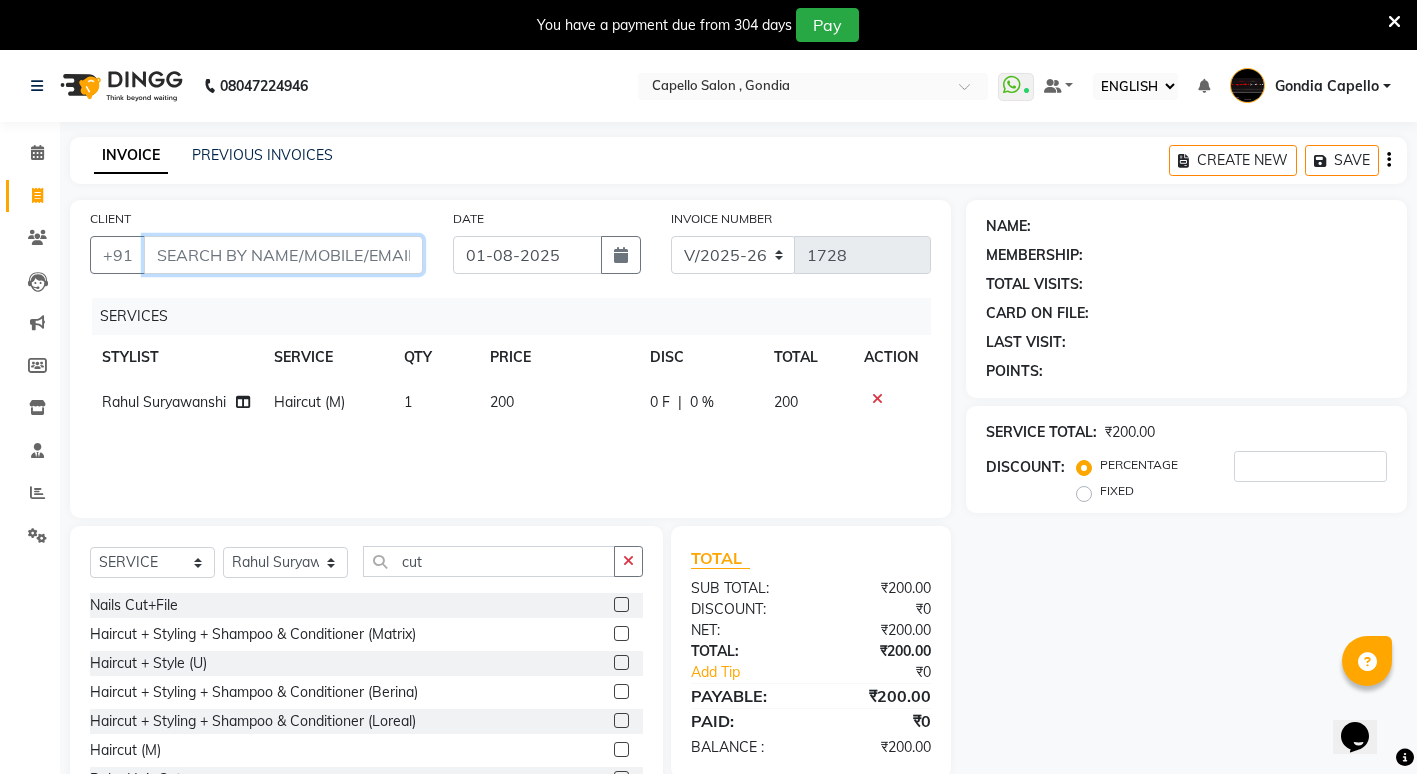 click on "CLIENT" at bounding box center (283, 255) 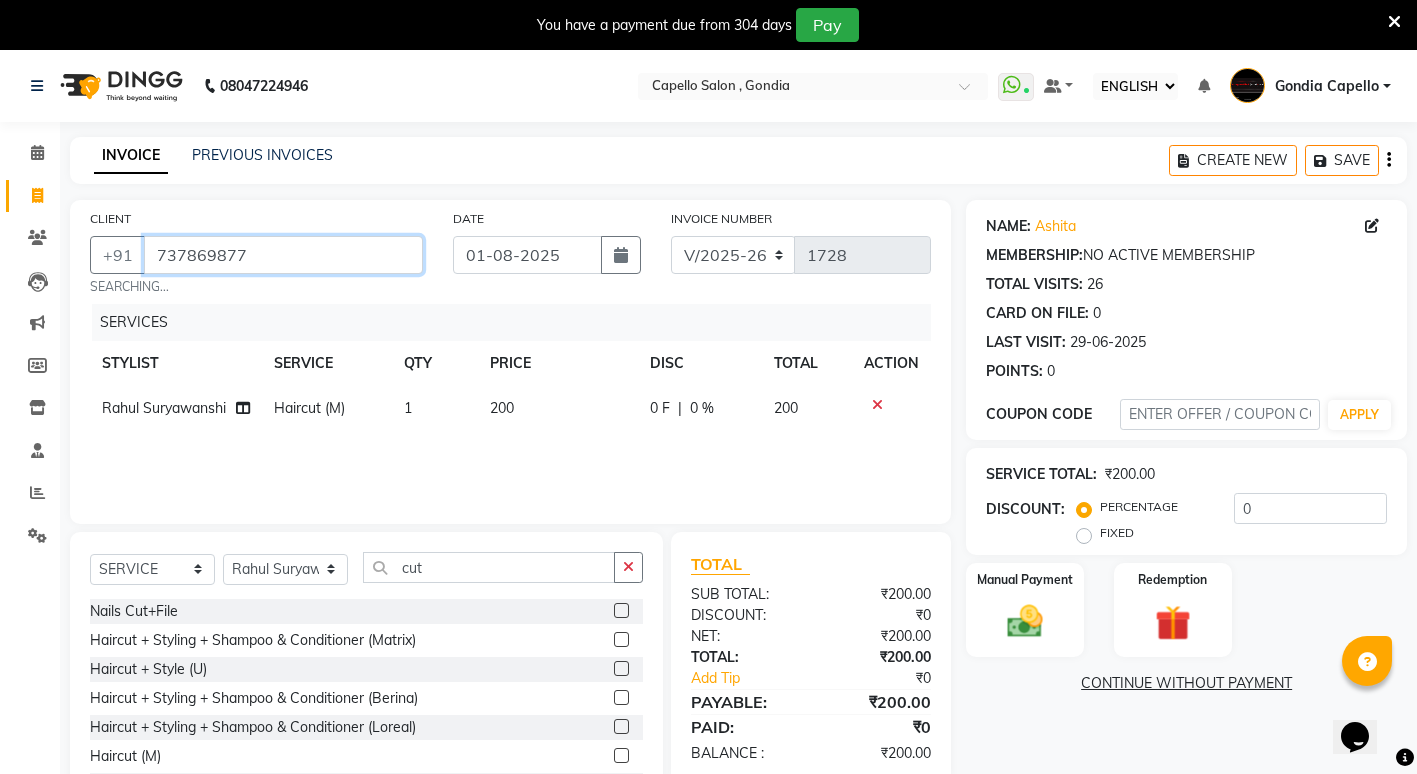 click on "737869877" at bounding box center (283, 255) 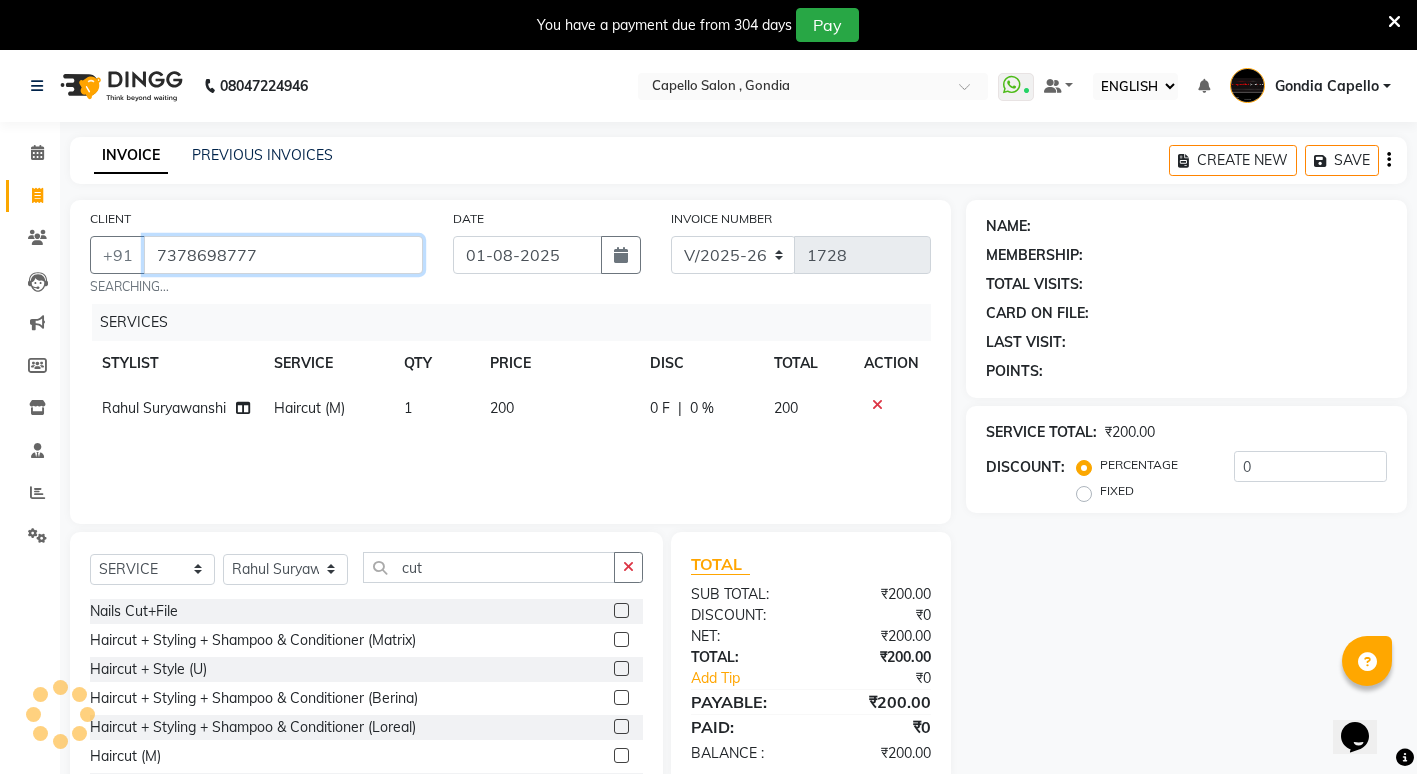 type on "7378698777" 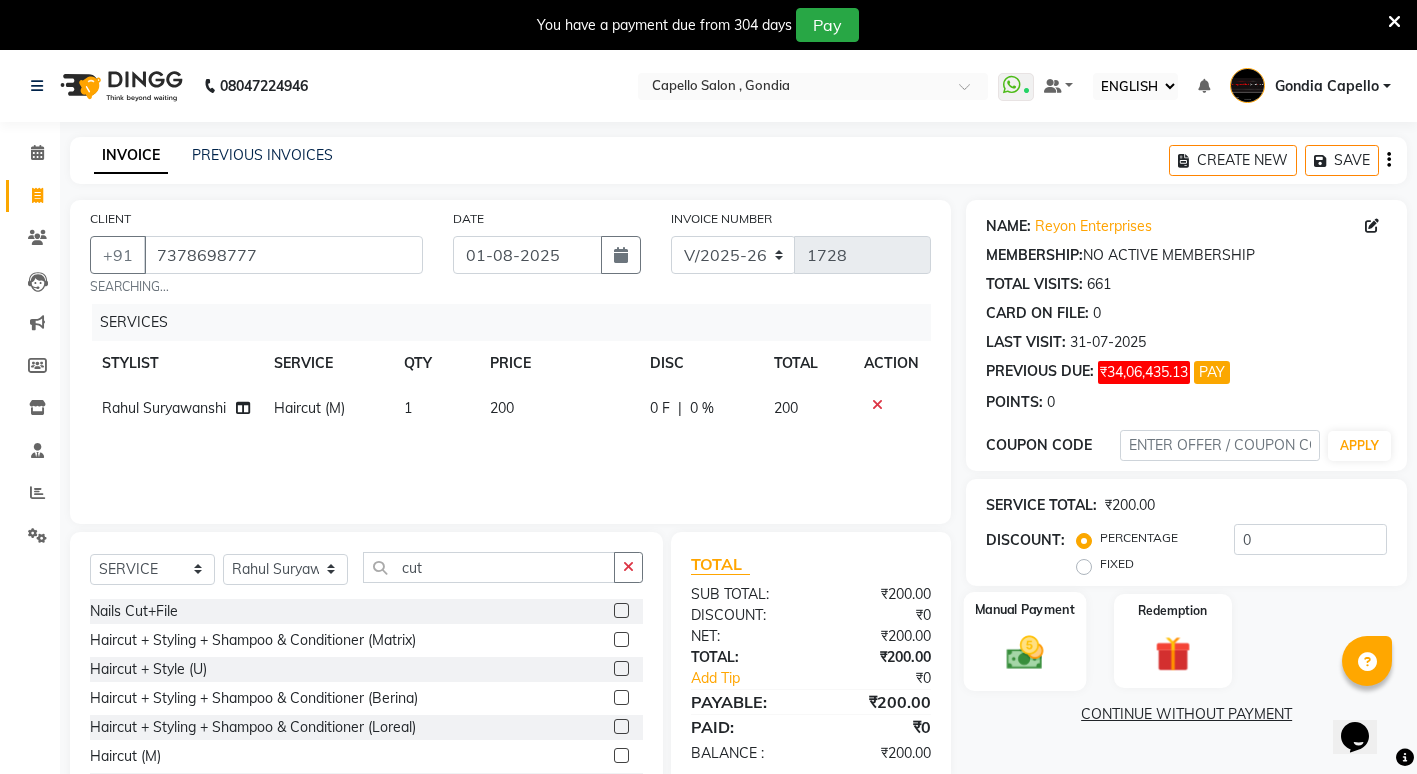 click 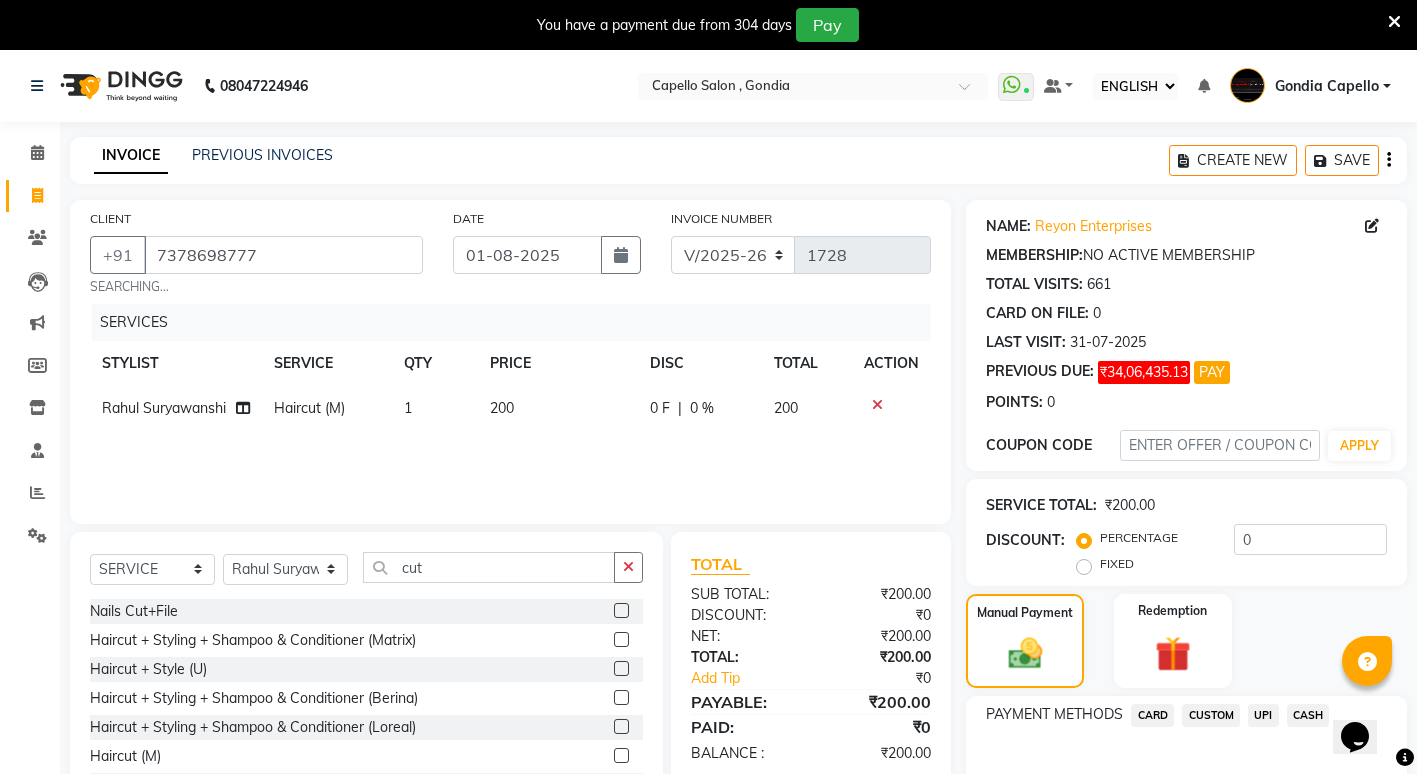 click on "CASH" 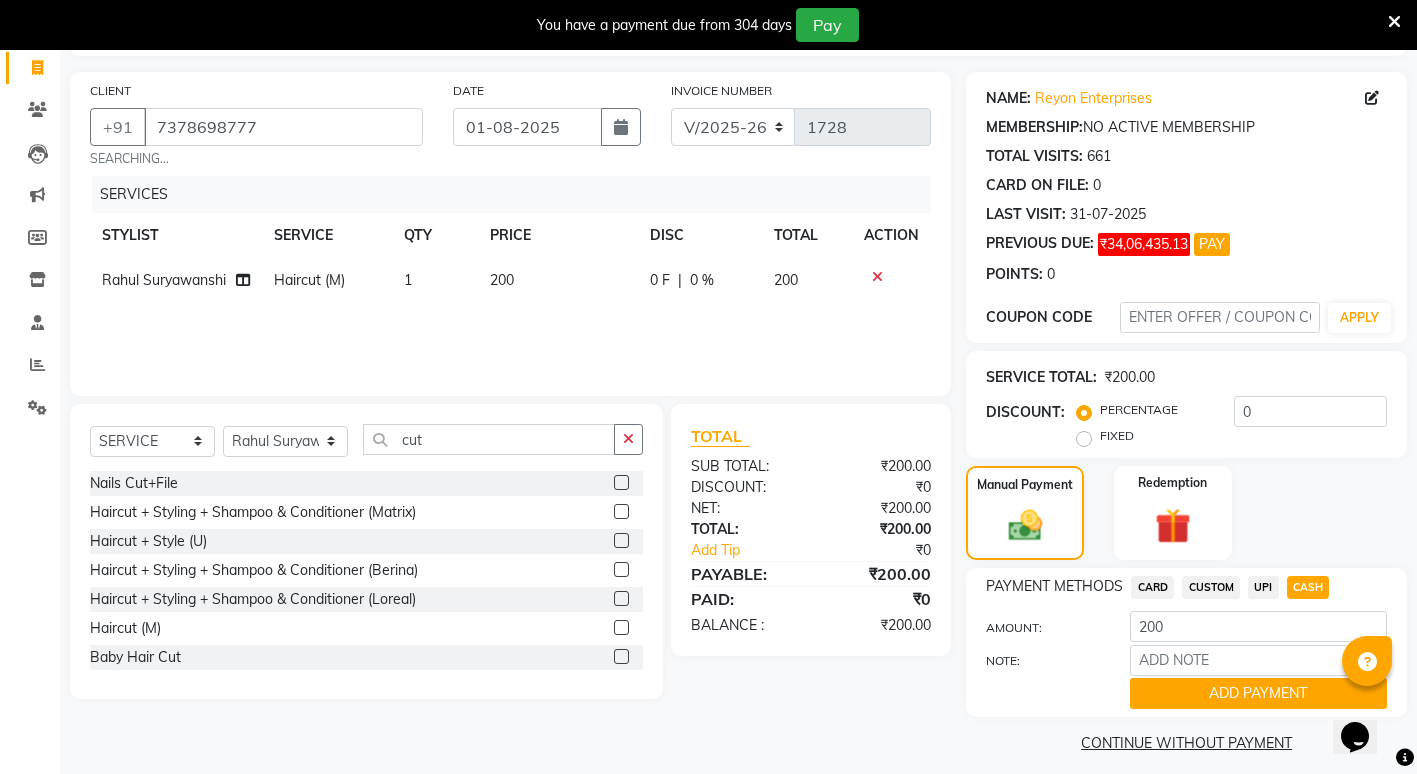 scroll, scrollTop: 142, scrollLeft: 0, axis: vertical 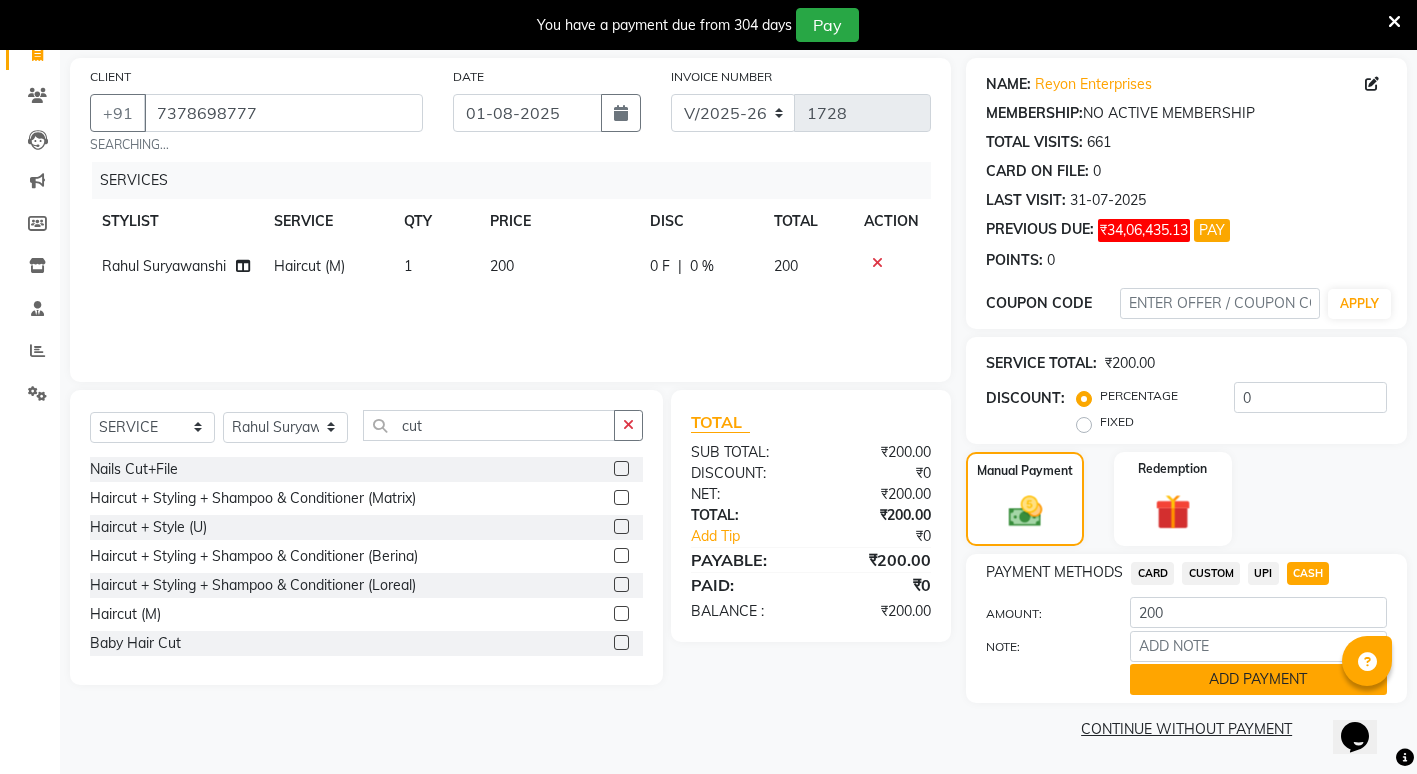 click on "ADD PAYMENT" 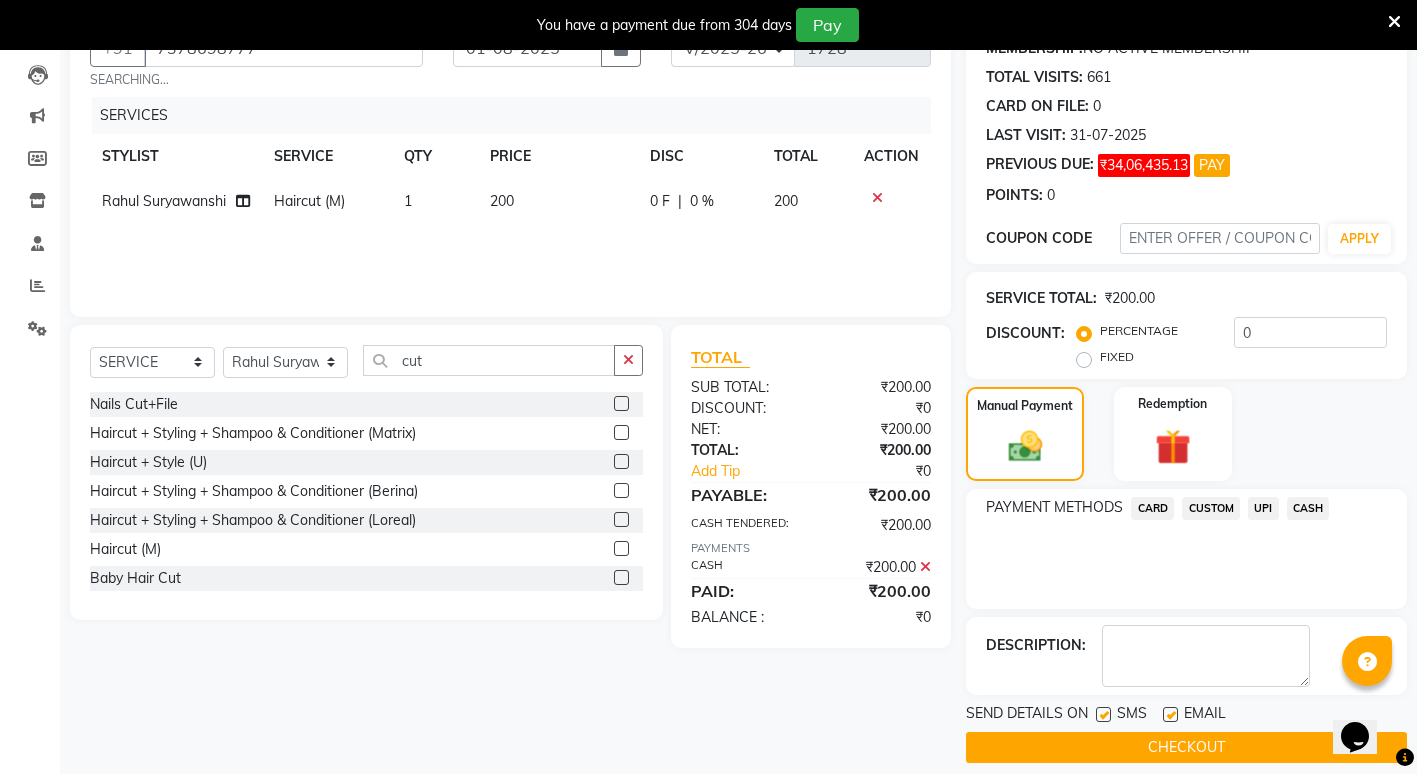 scroll, scrollTop: 226, scrollLeft: 0, axis: vertical 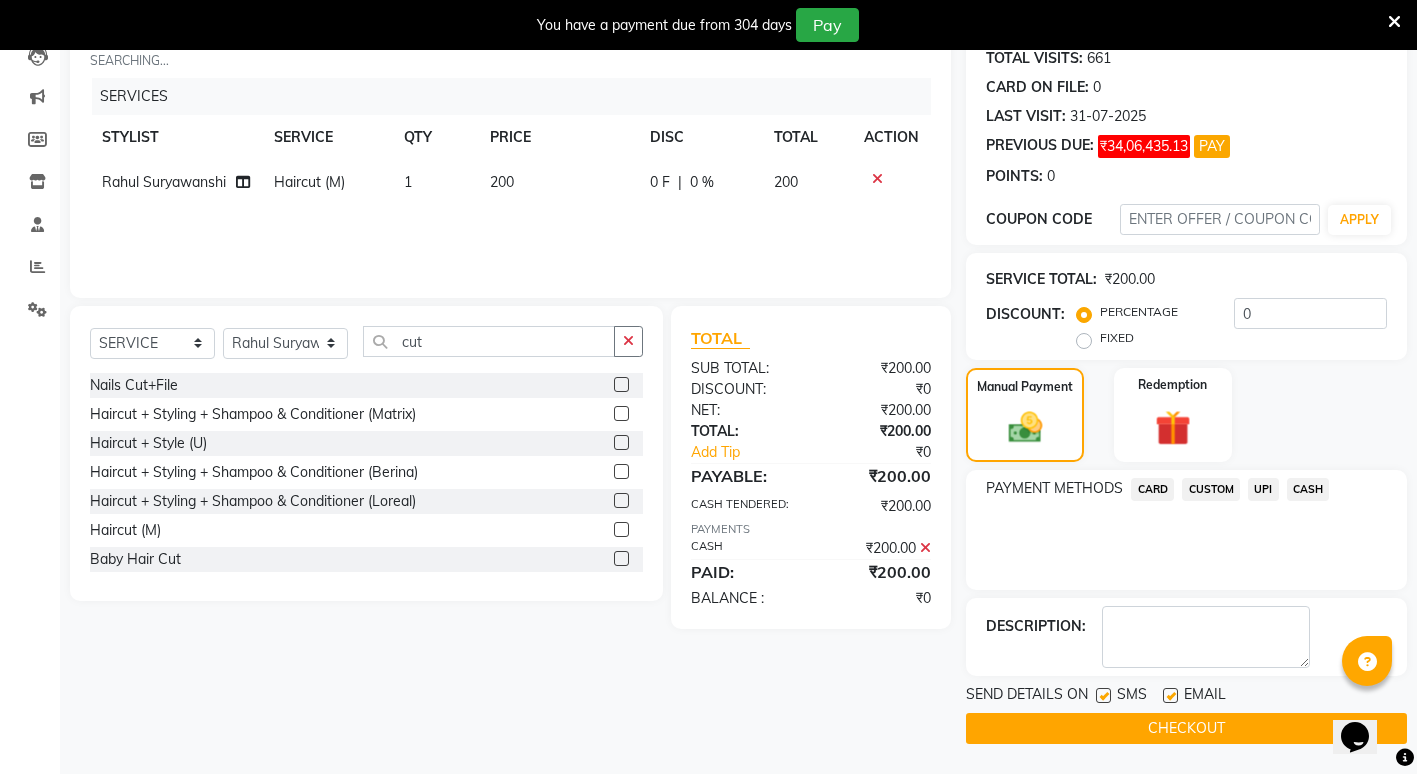 click on "CHECKOUT" 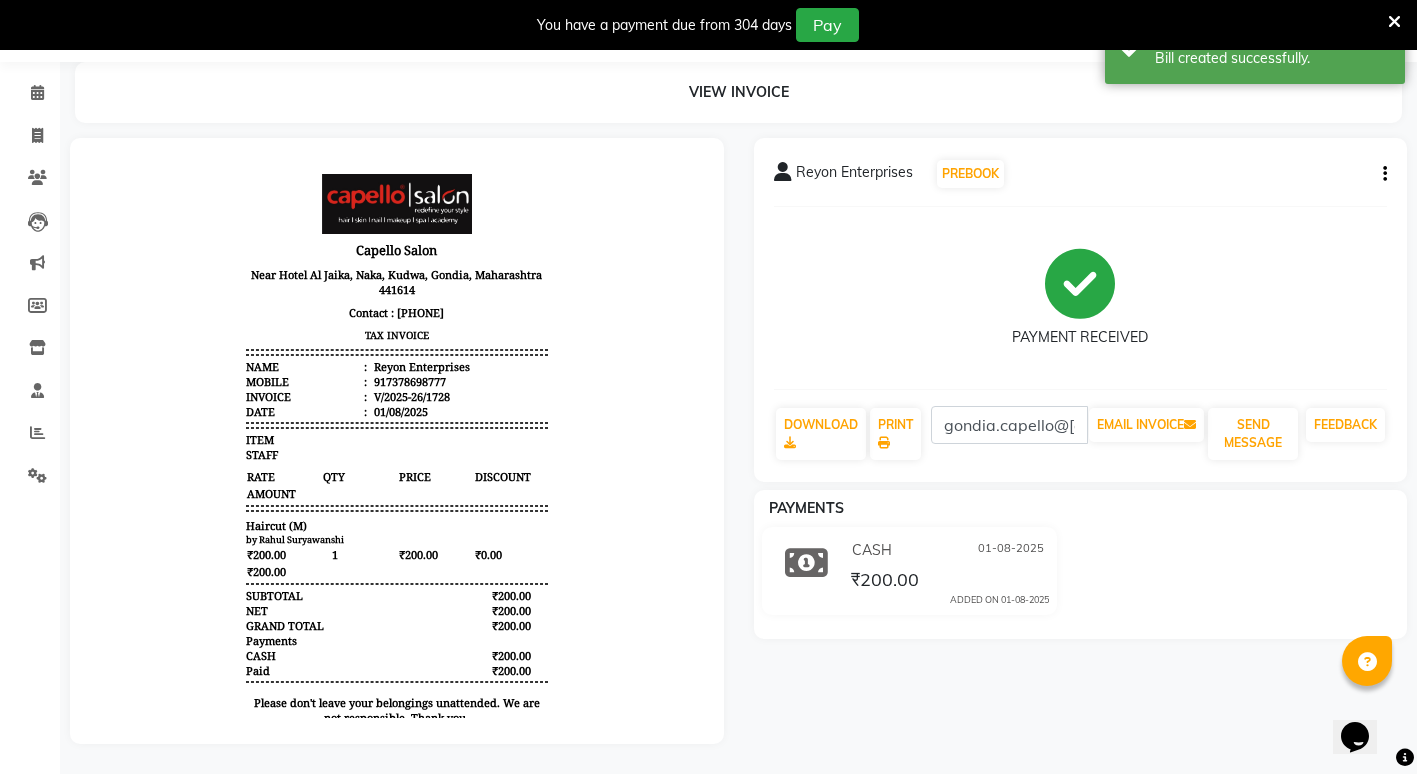 scroll, scrollTop: 0, scrollLeft: 0, axis: both 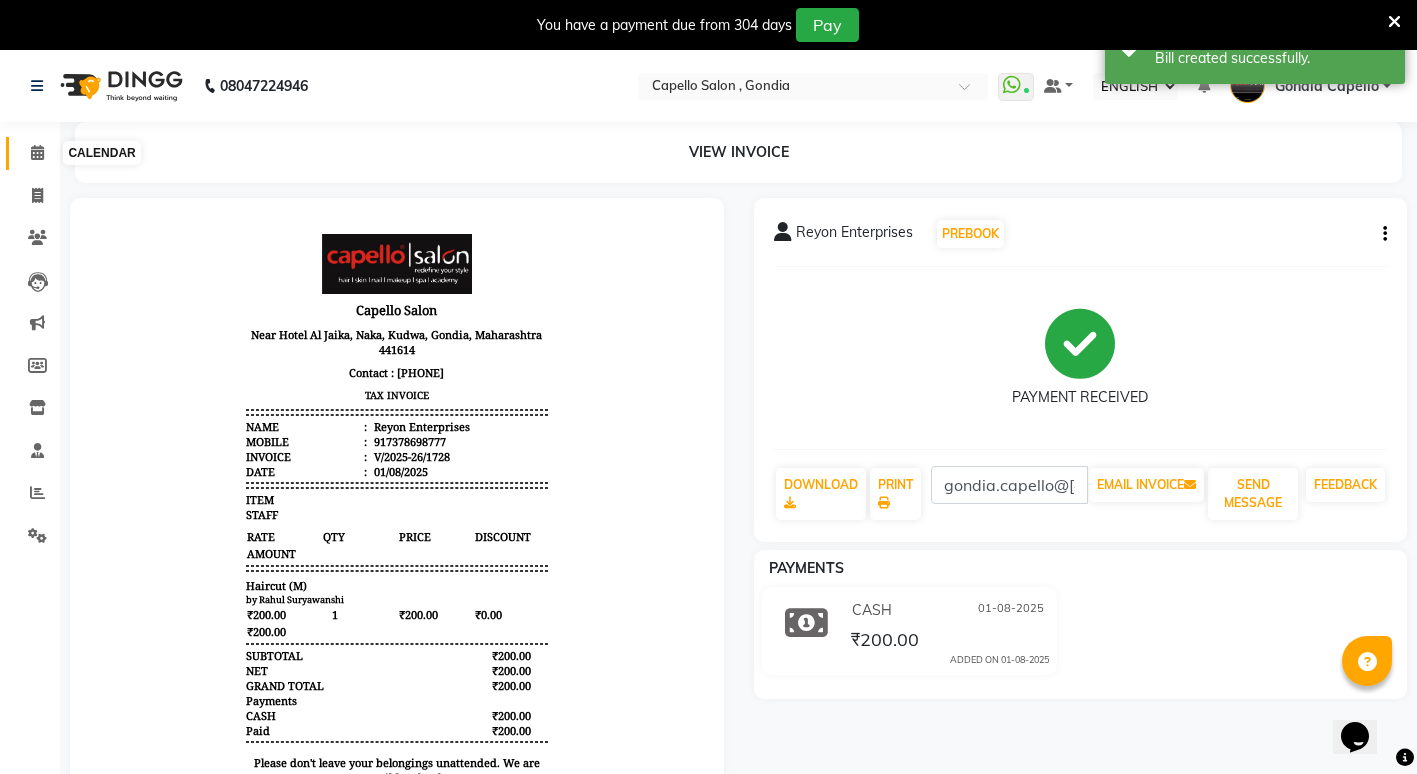 click 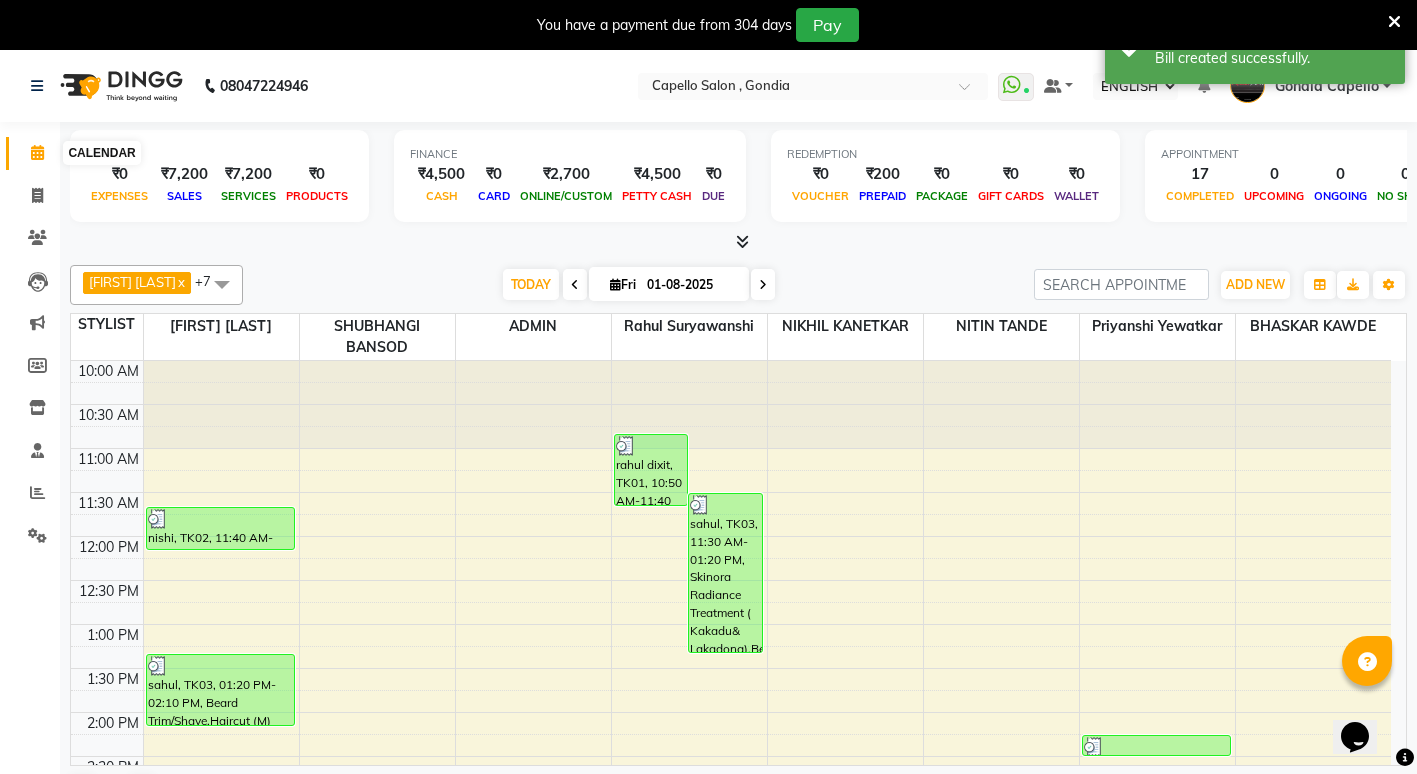 click 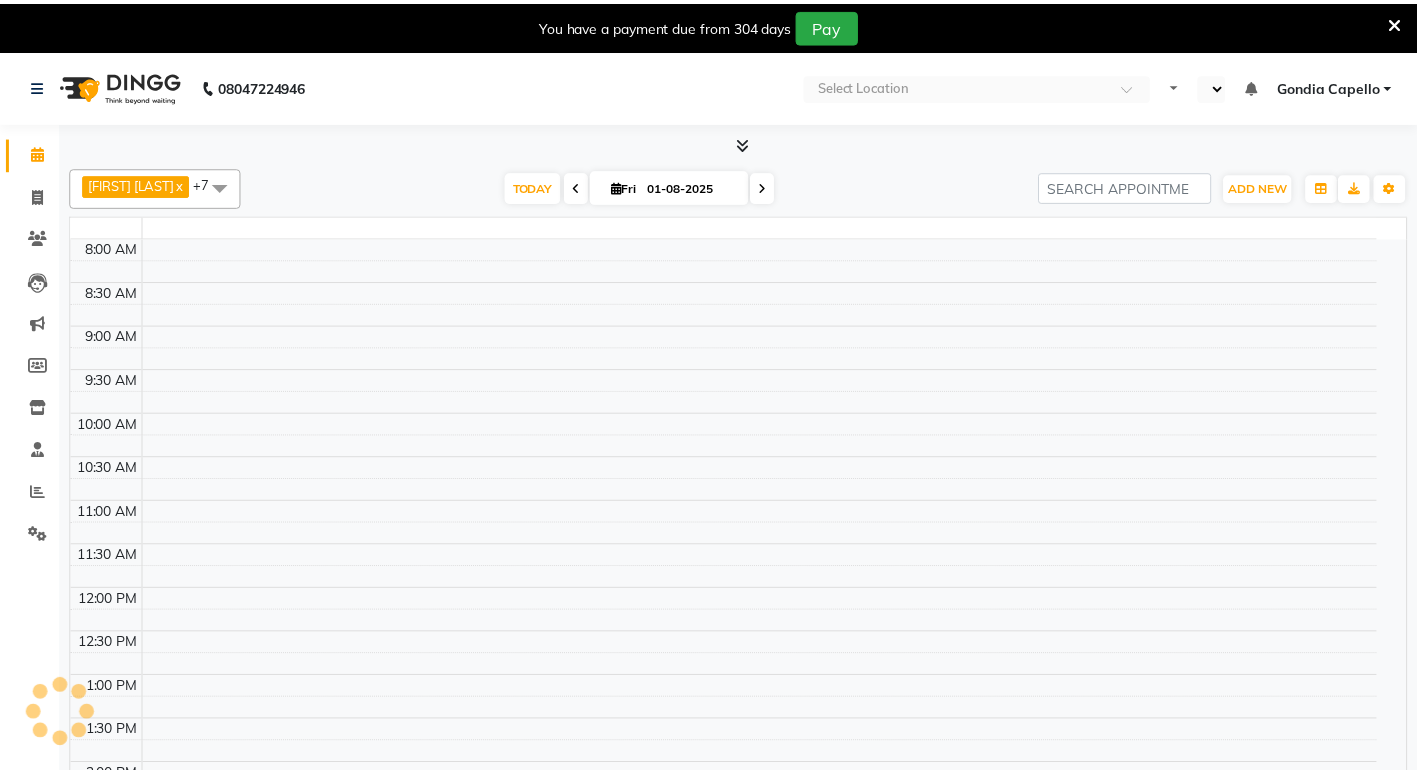 scroll, scrollTop: 0, scrollLeft: 0, axis: both 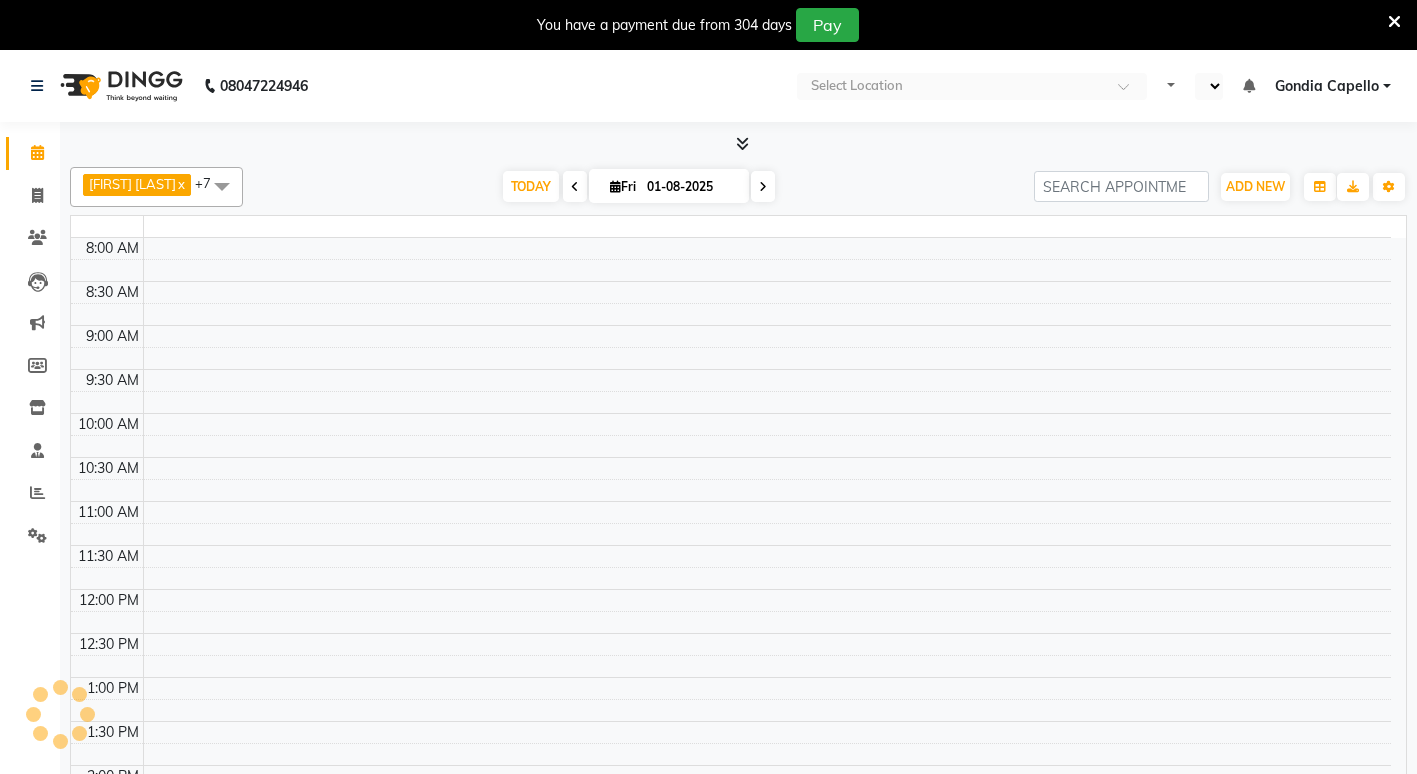 select on "ec" 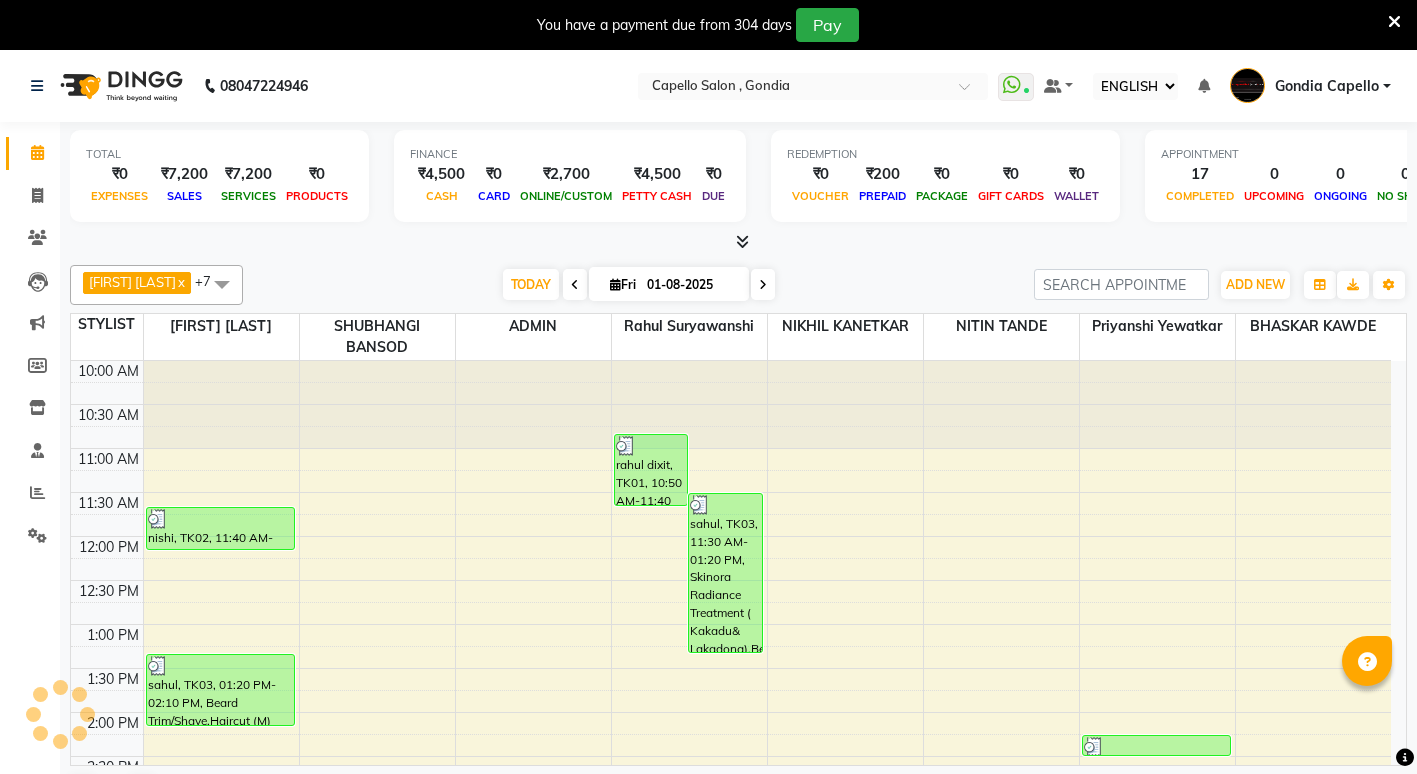 scroll, scrollTop: 0, scrollLeft: 0, axis: both 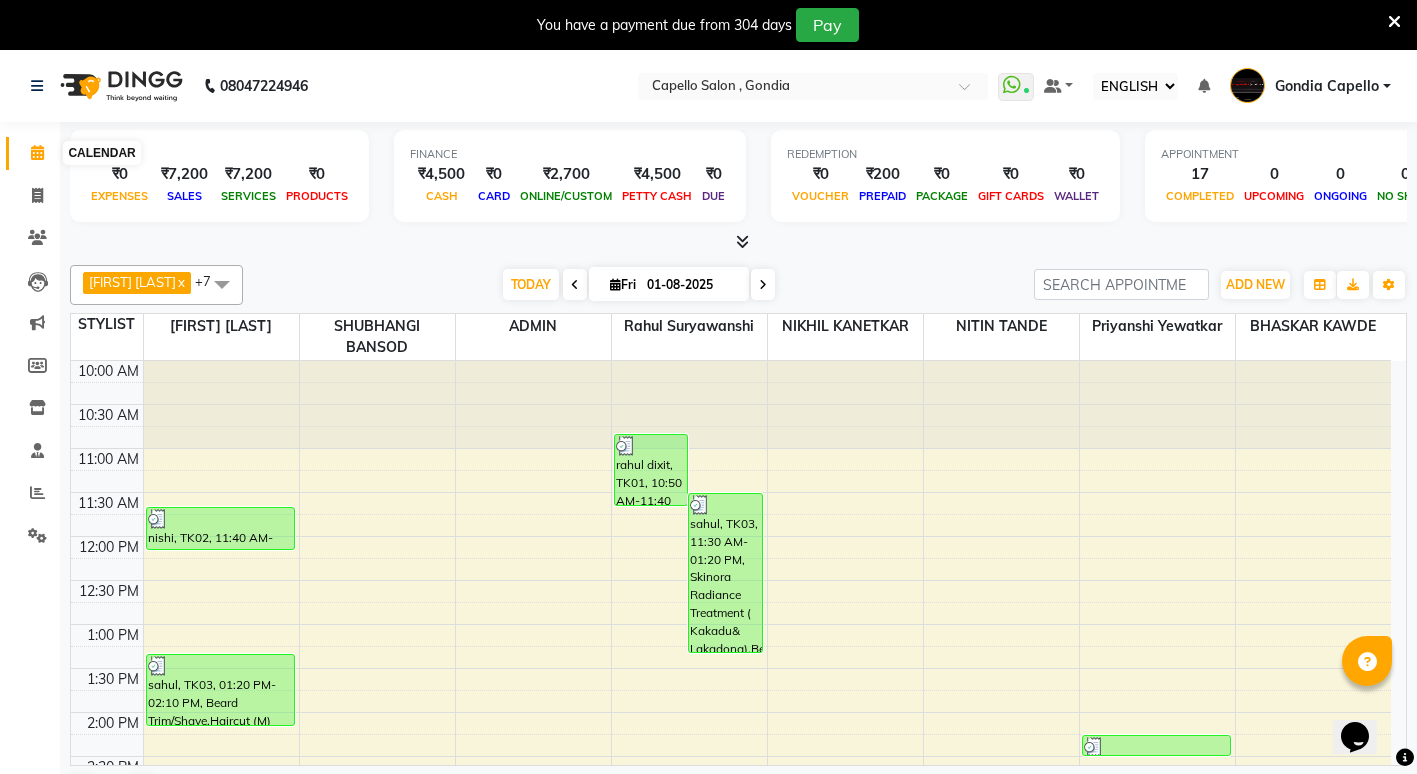 click 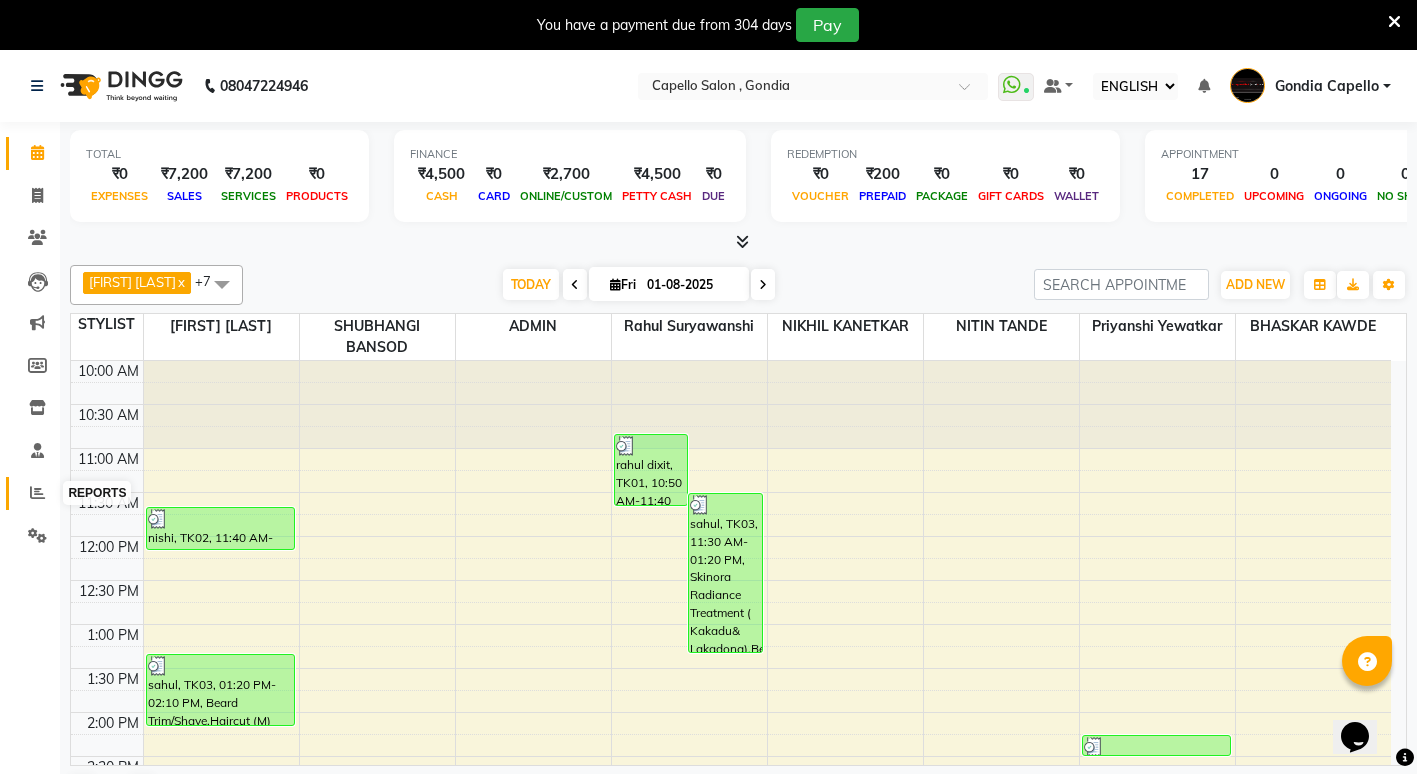 click 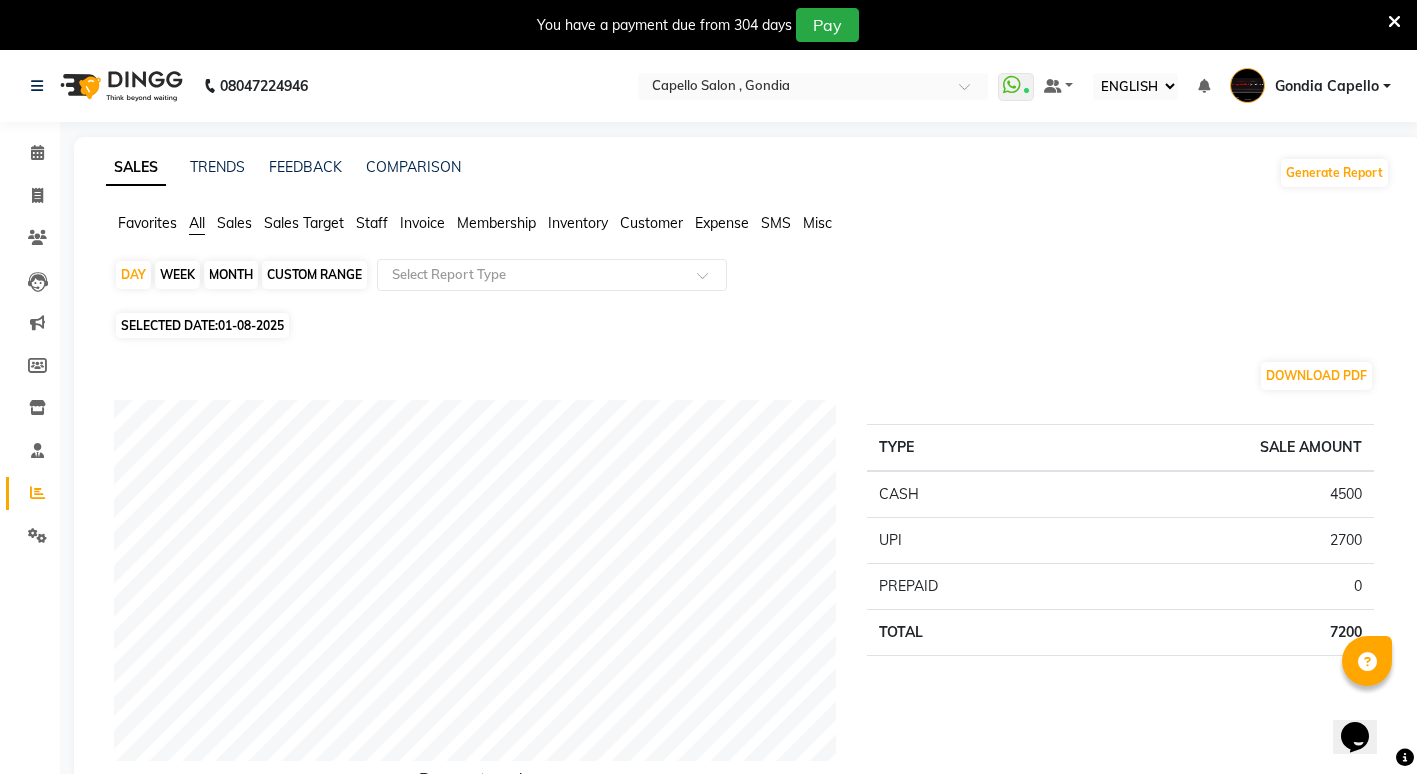 click on "MONTH" 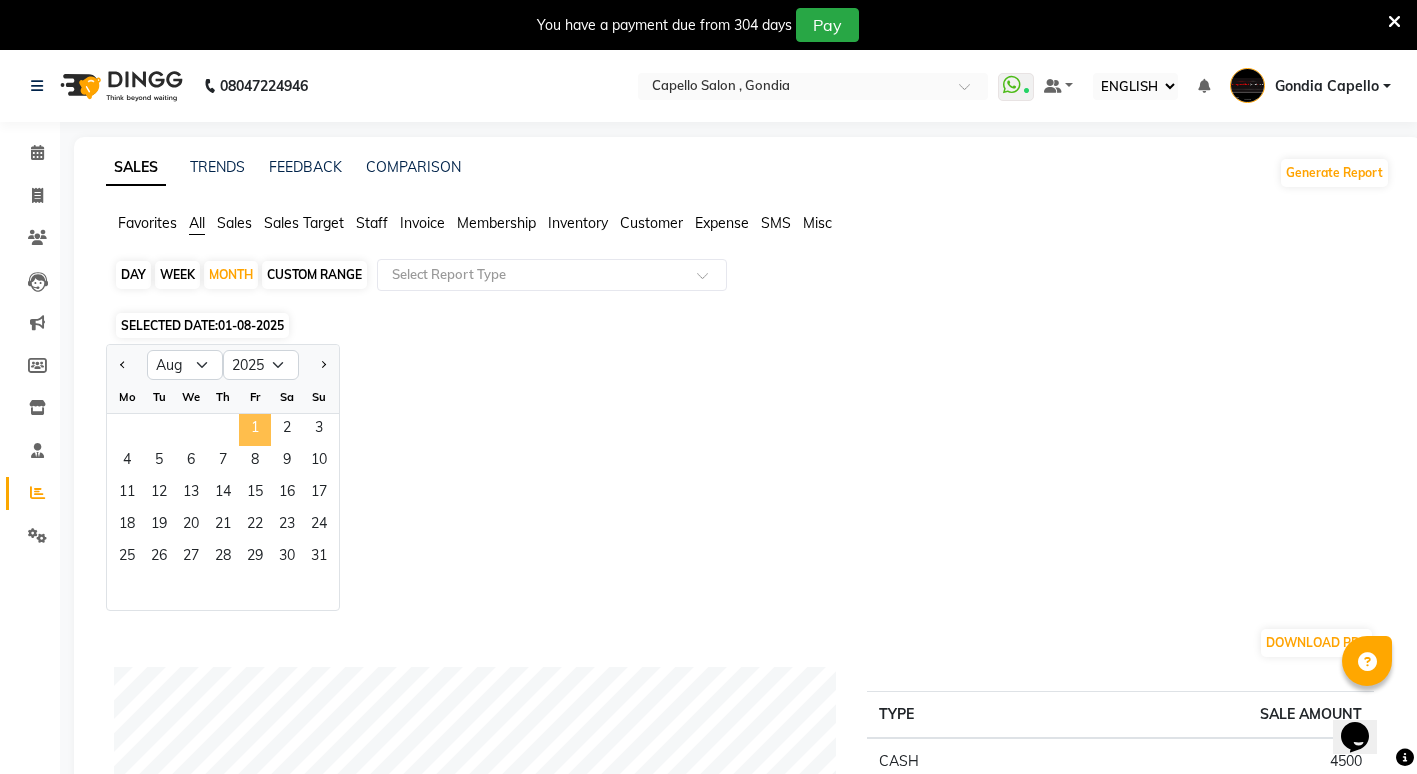 click on "1" 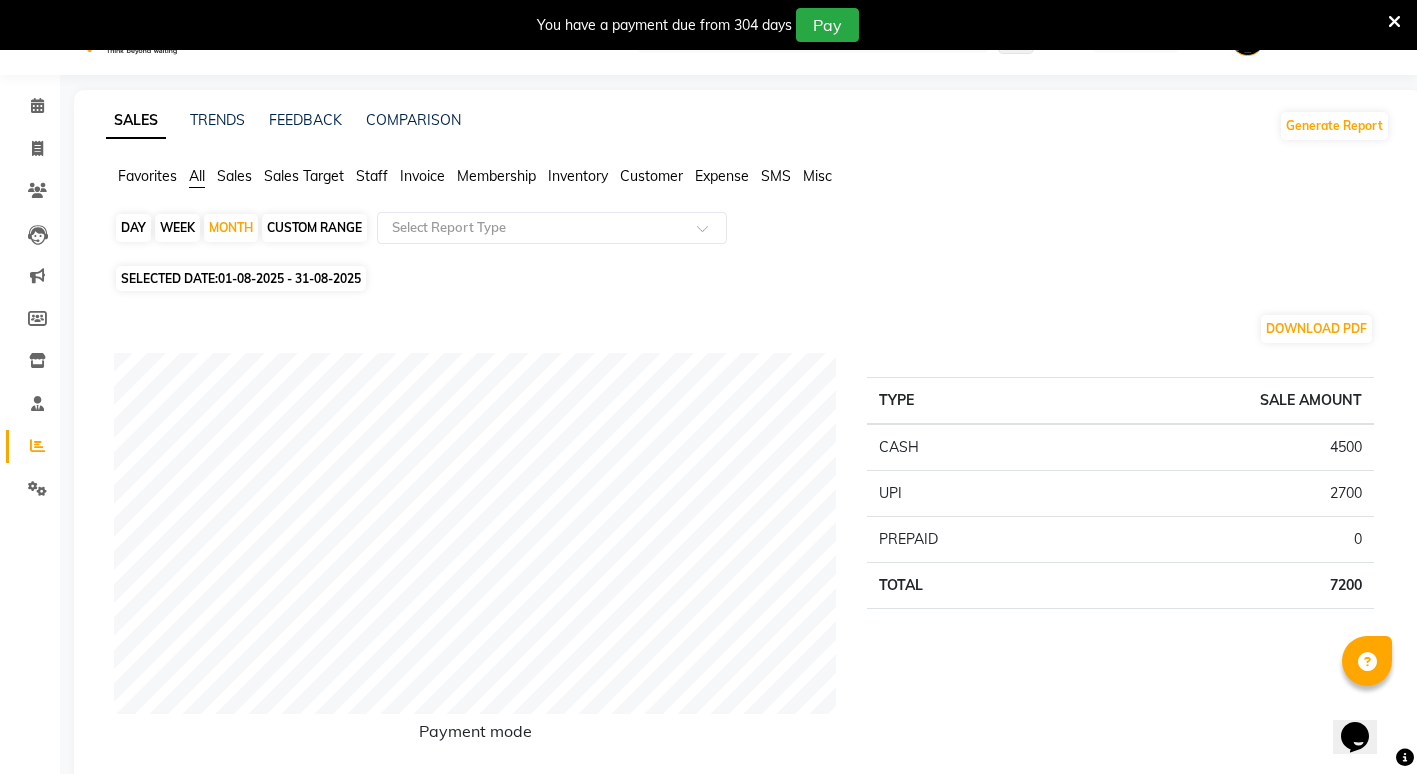 scroll, scrollTop: 0, scrollLeft: 0, axis: both 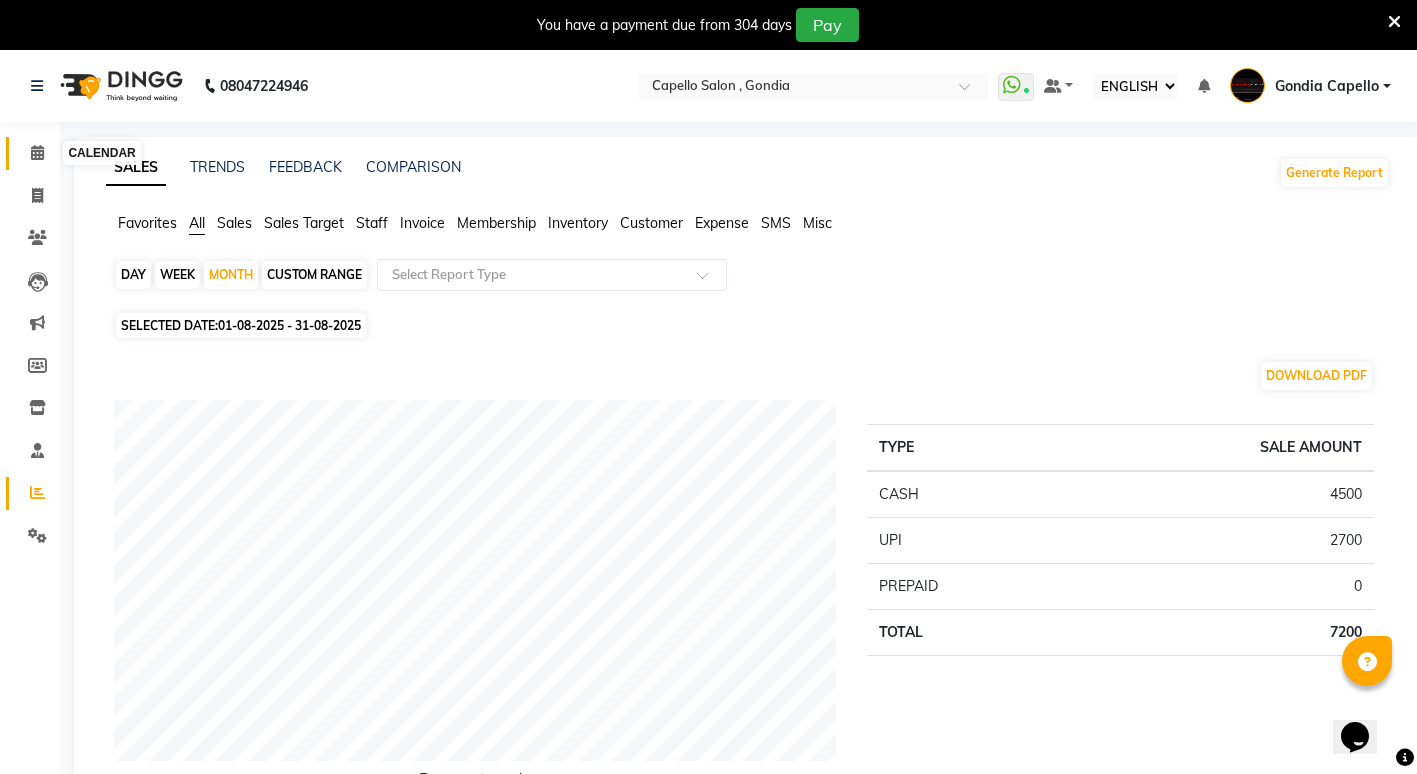 click 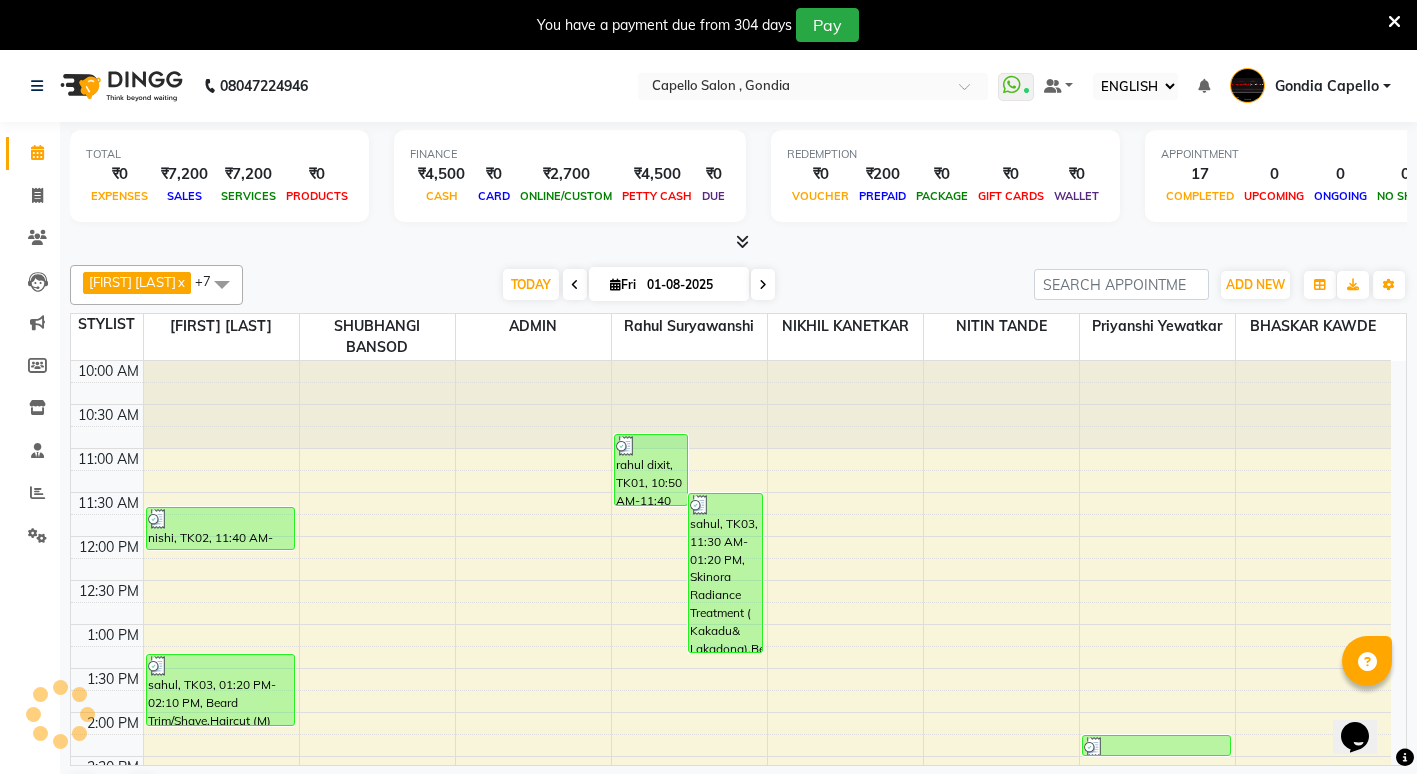 scroll, scrollTop: 0, scrollLeft: 0, axis: both 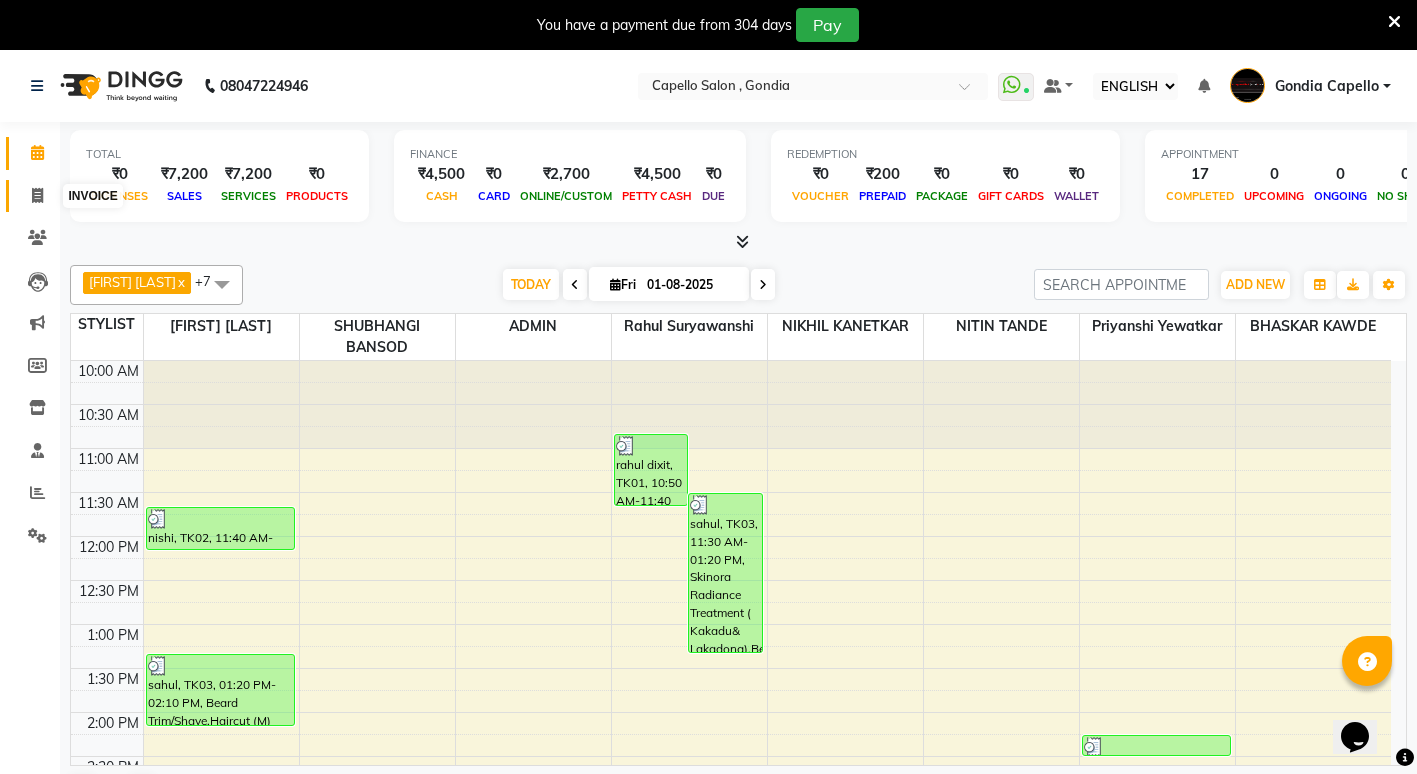 drag, startPoint x: 31, startPoint y: 202, endPoint x: 51, endPoint y: 215, distance: 23.853722 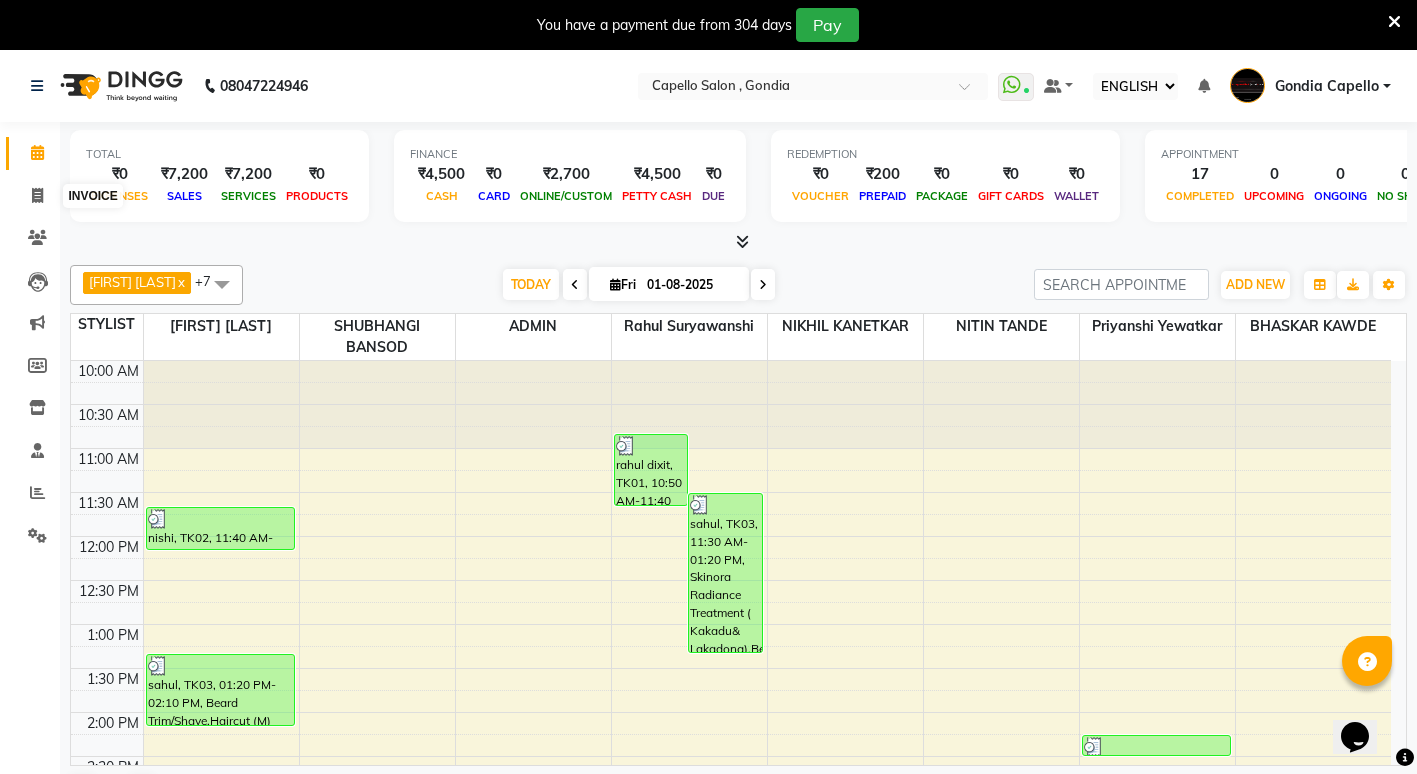 select on "service" 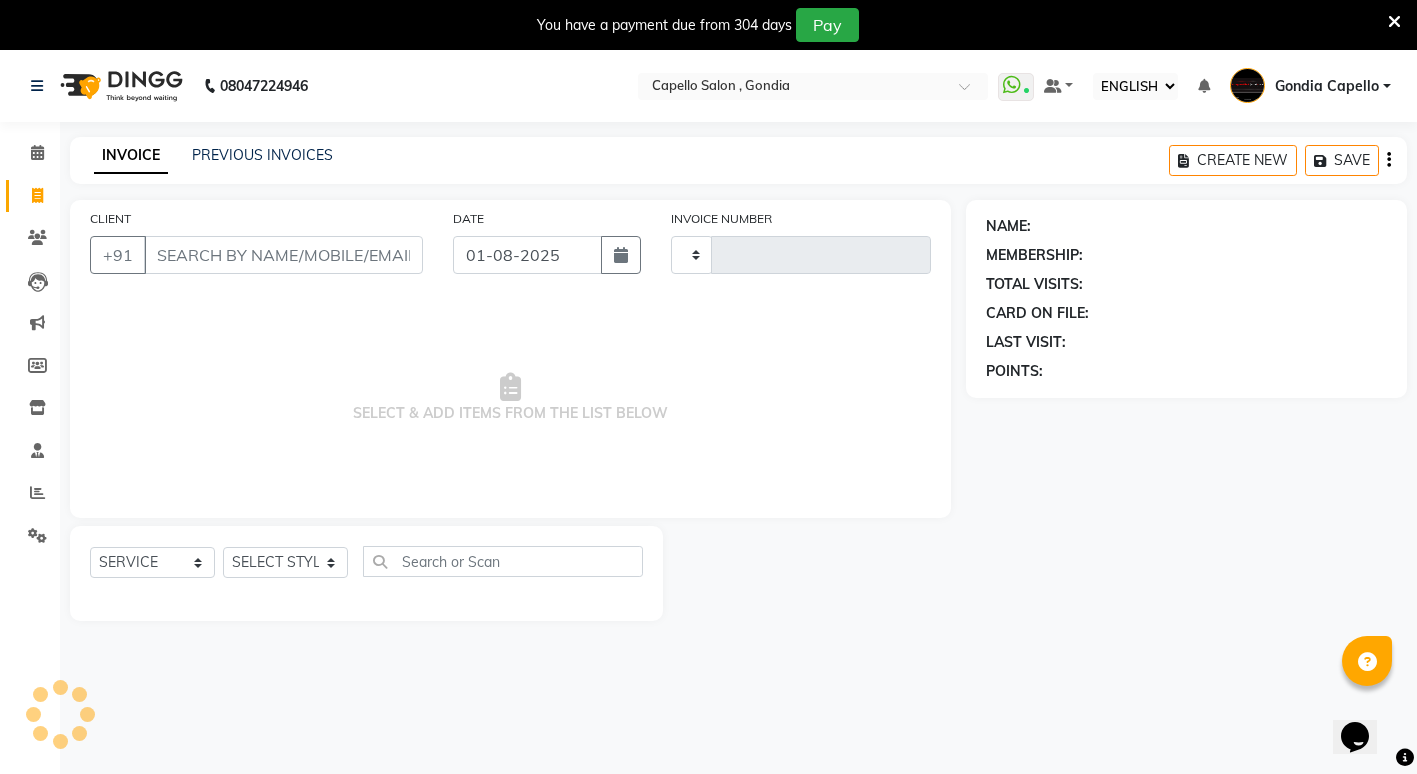 type on "1729" 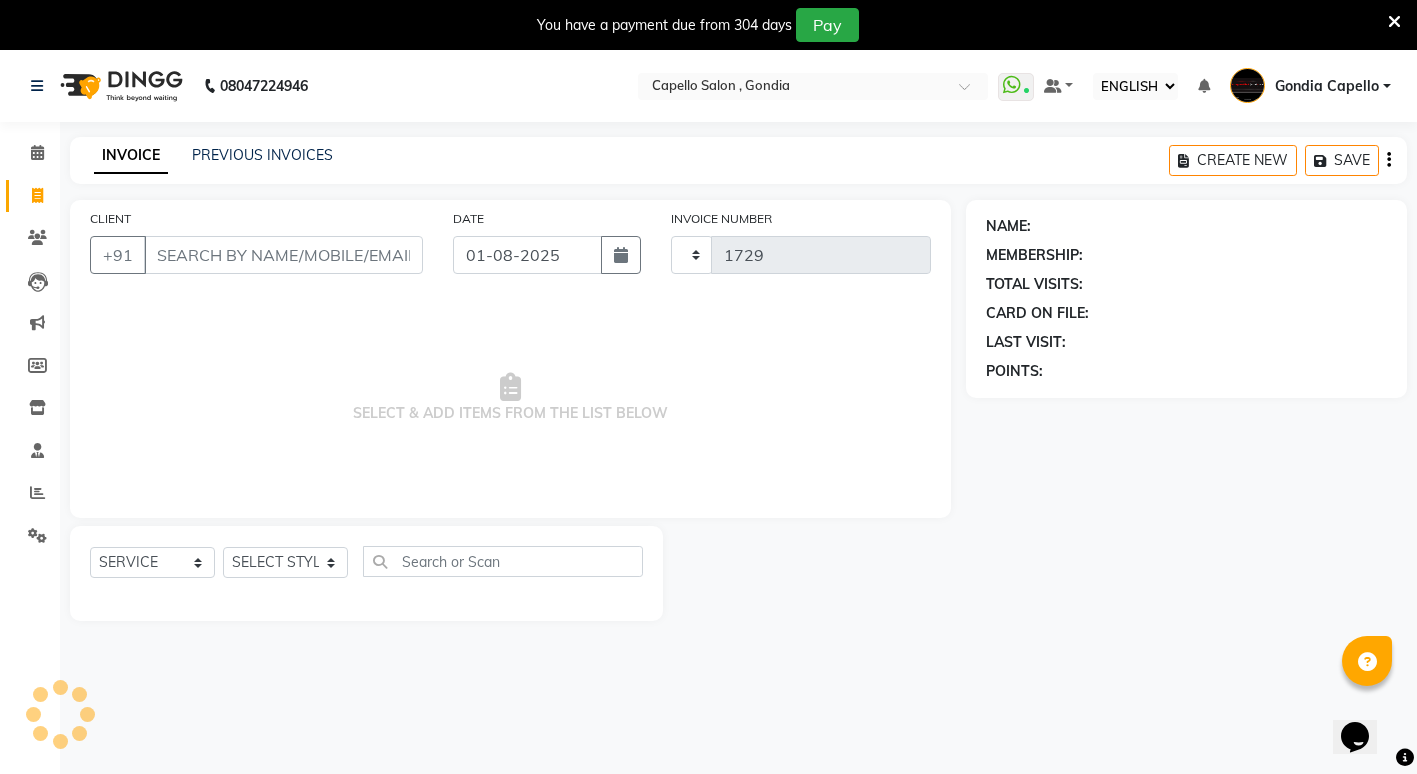 select on "853" 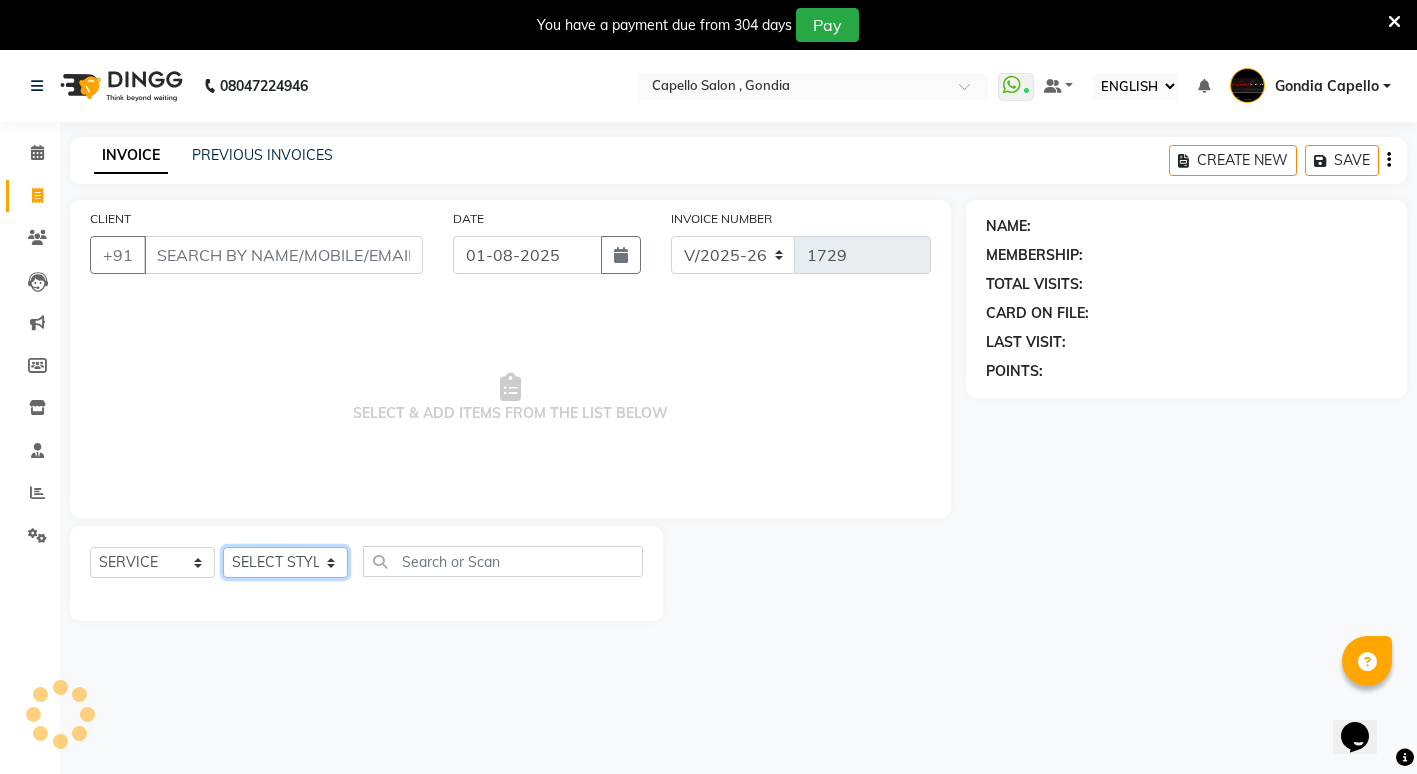 click on "SELECT STYLIST ADMIN [FIRST] [LAST] [FIRST] [LAST] [FIRST] [LAST] [CITY] Capello [FIRST] [LAST] [FIRST] [LAST] [FIRST] [LAST] [FIRST] [LAST] [FIRST] [LAST] [FIRST] [LAST] (M) [FIRST] [LAST]" 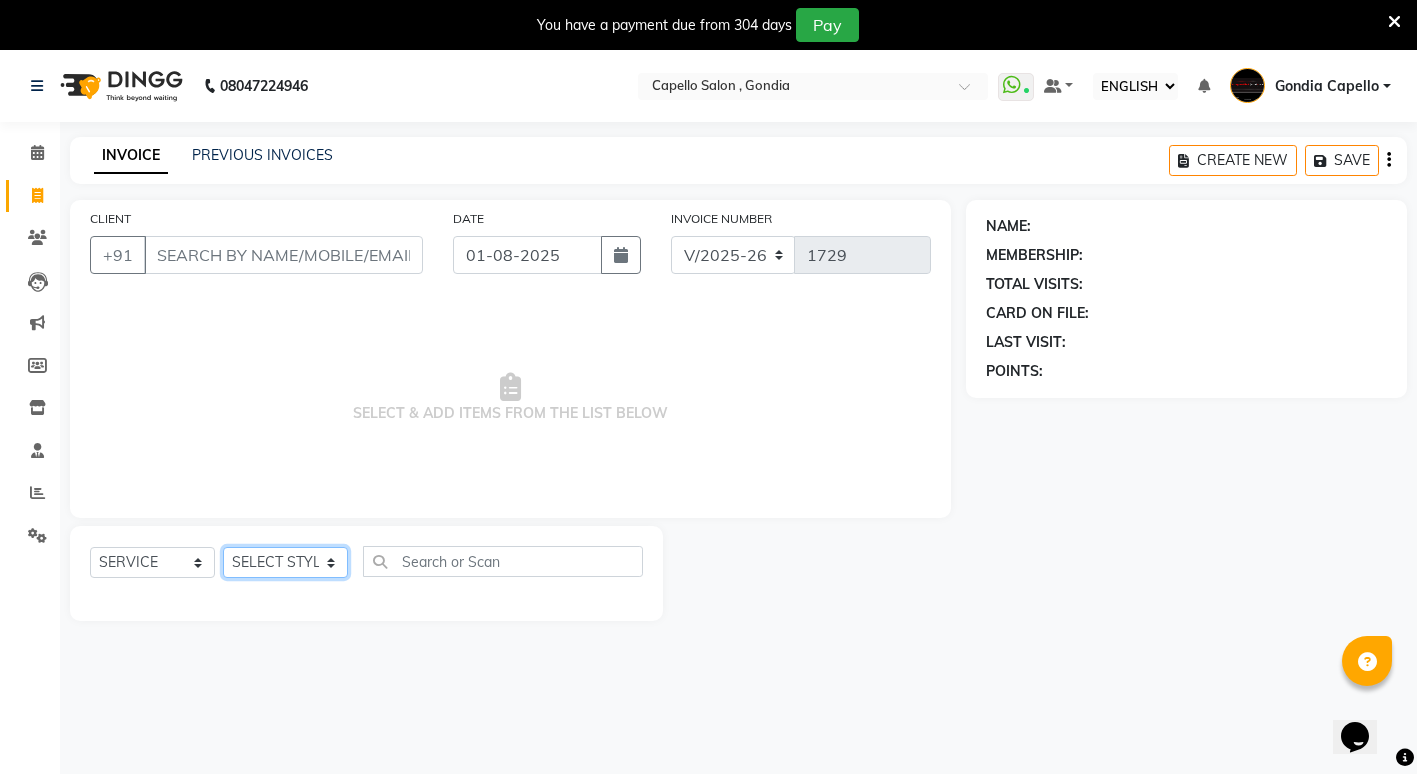 select on "14375" 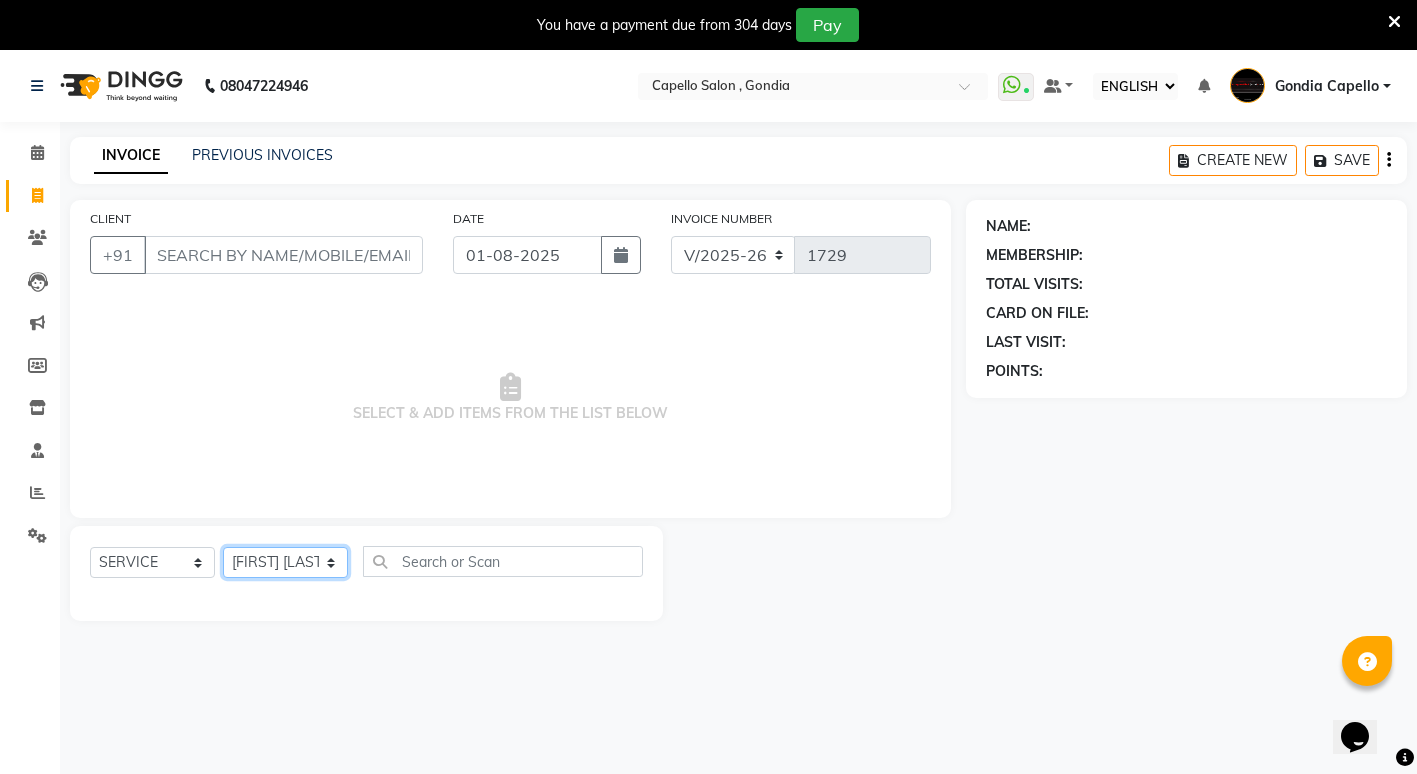 click on "SELECT STYLIST ADMIN [FIRST] [LAST] [FIRST] [LAST] [FIRST] [LAST] [CITY] Capello [FIRST] [LAST] [FIRST] [LAST] [FIRST] [LAST] [FIRST] [LAST] [FIRST] [LAST] [FIRST] [LAST] (M) [FIRST] [LAST]" 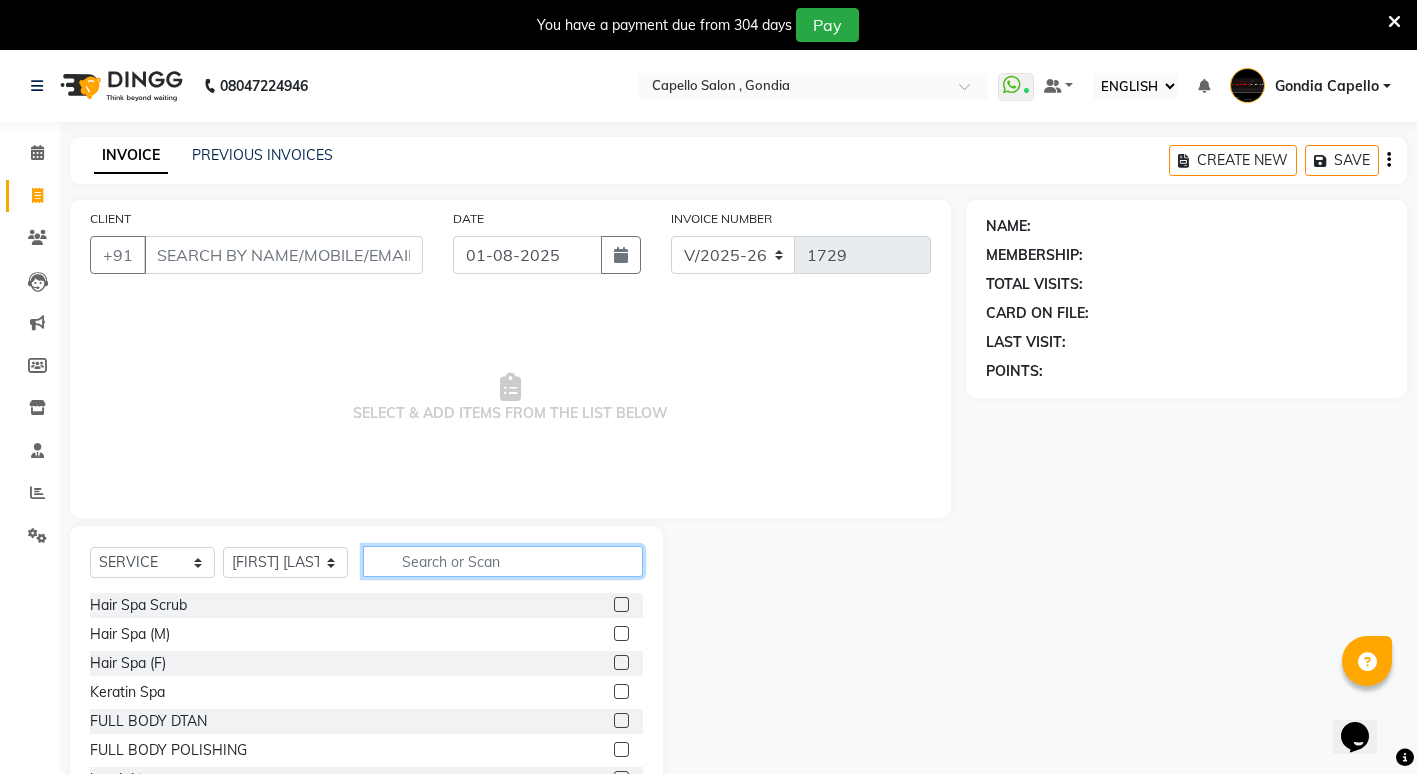 click 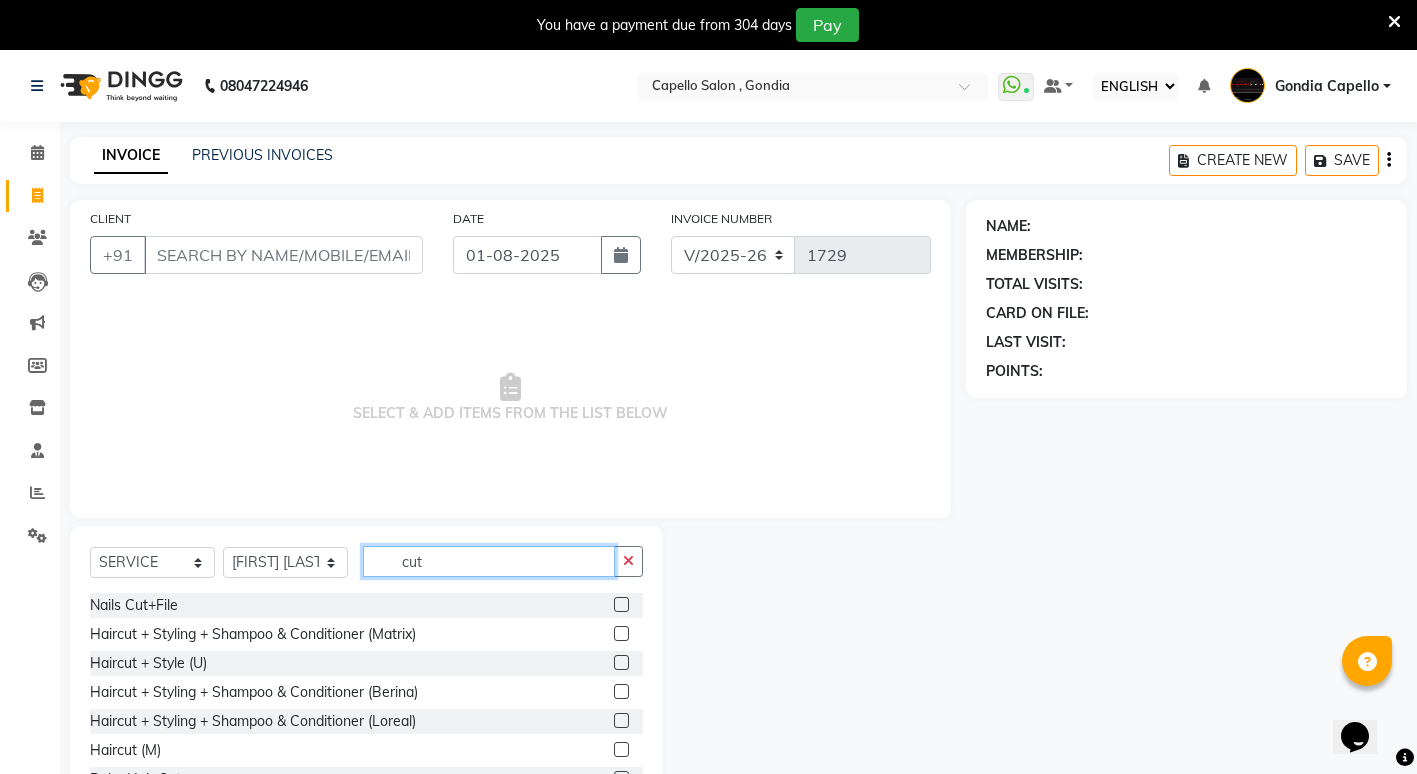 type on "cut" 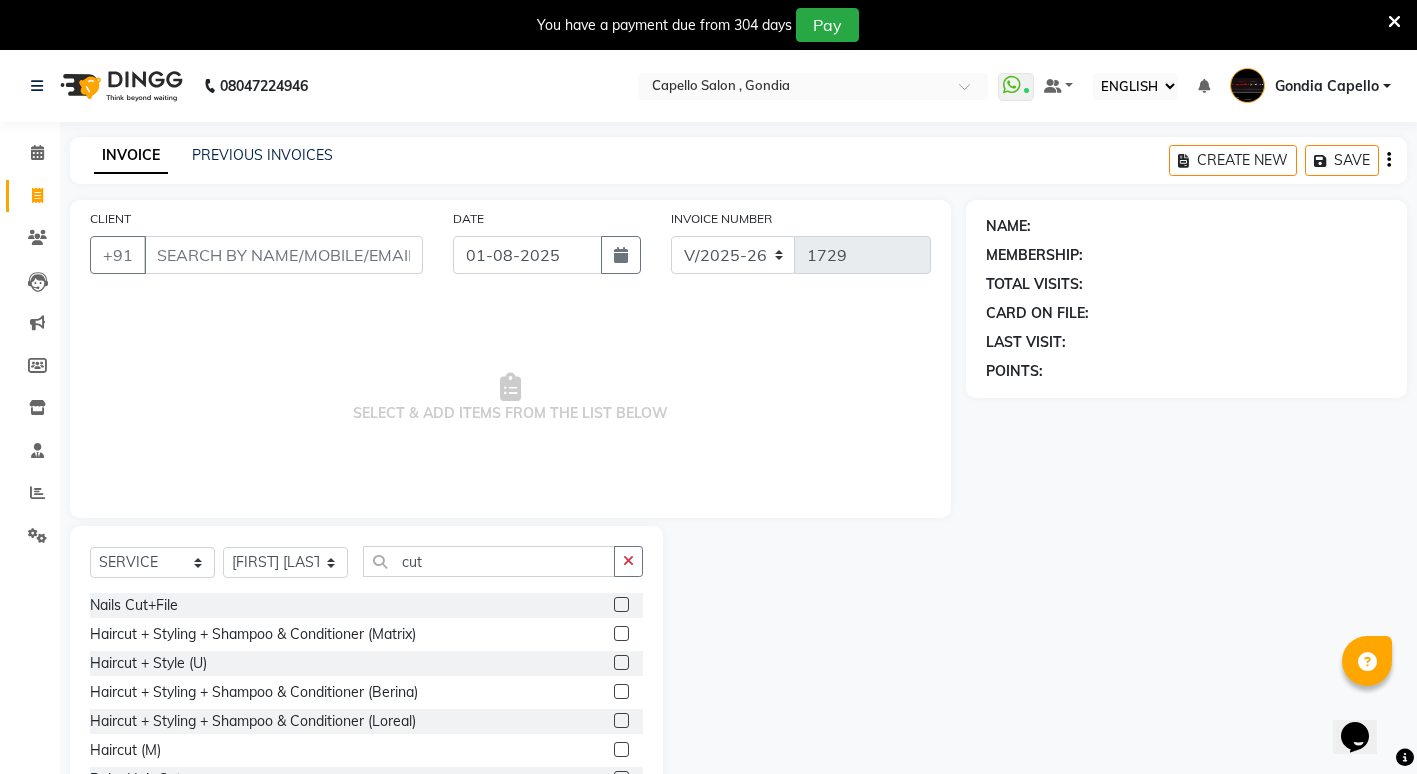 click 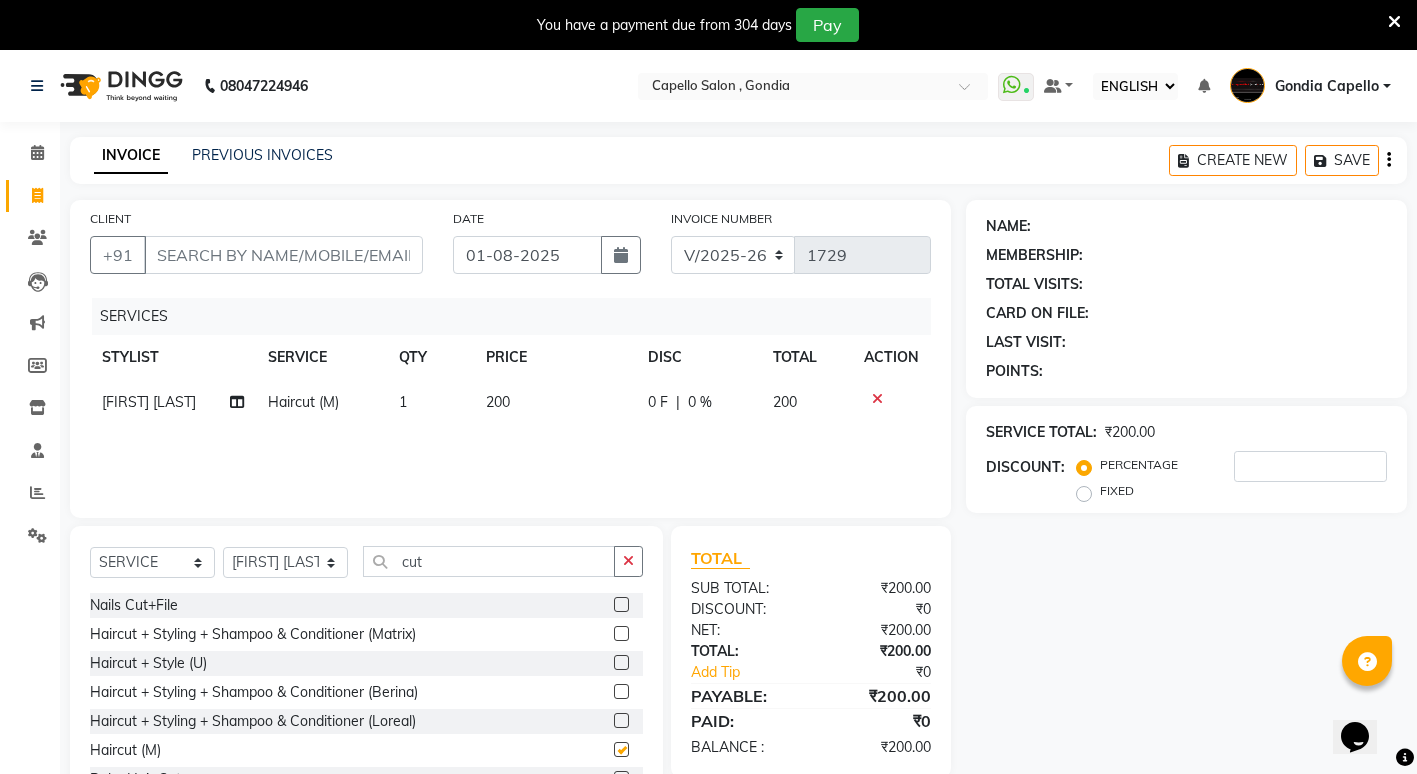 checkbox on "false" 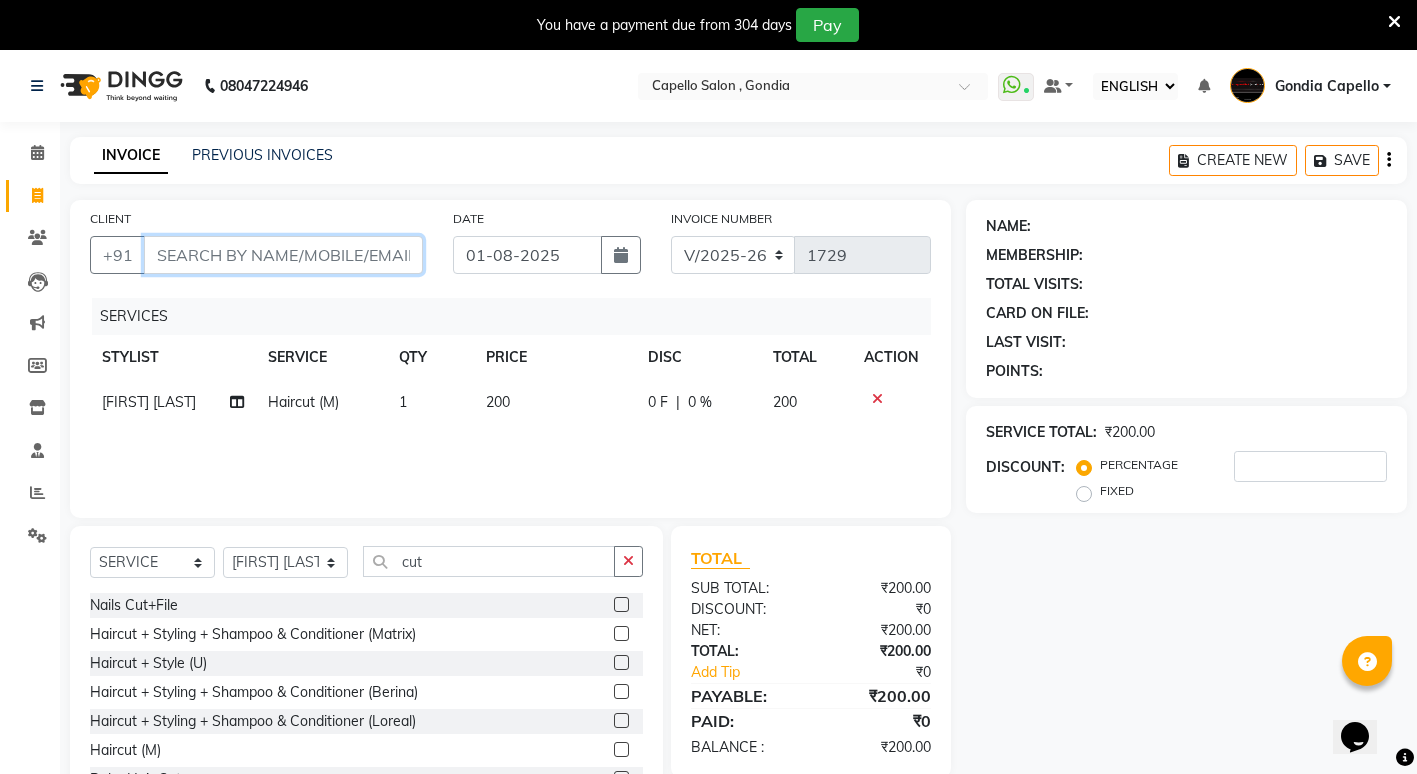 click on "CLIENT" at bounding box center [283, 255] 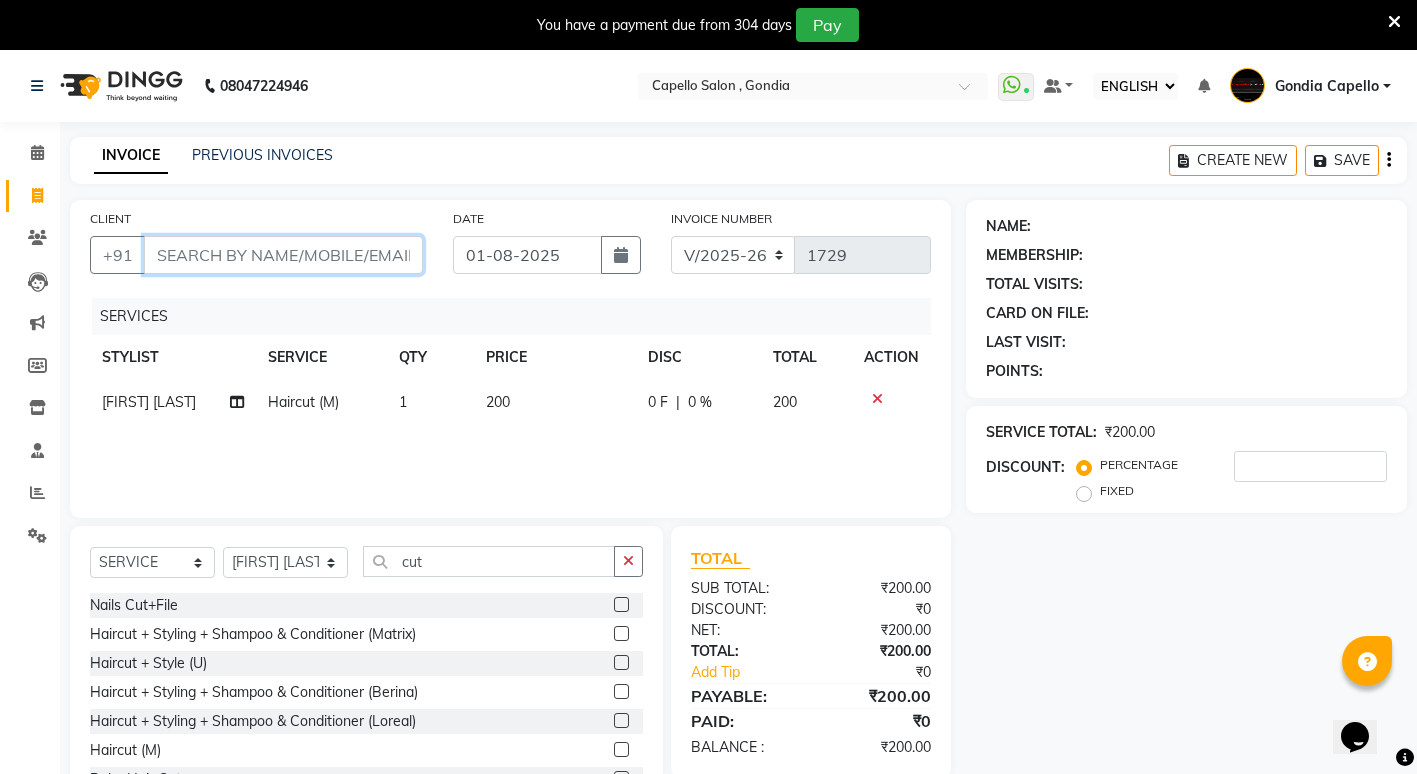 click on "CLIENT" at bounding box center [283, 255] 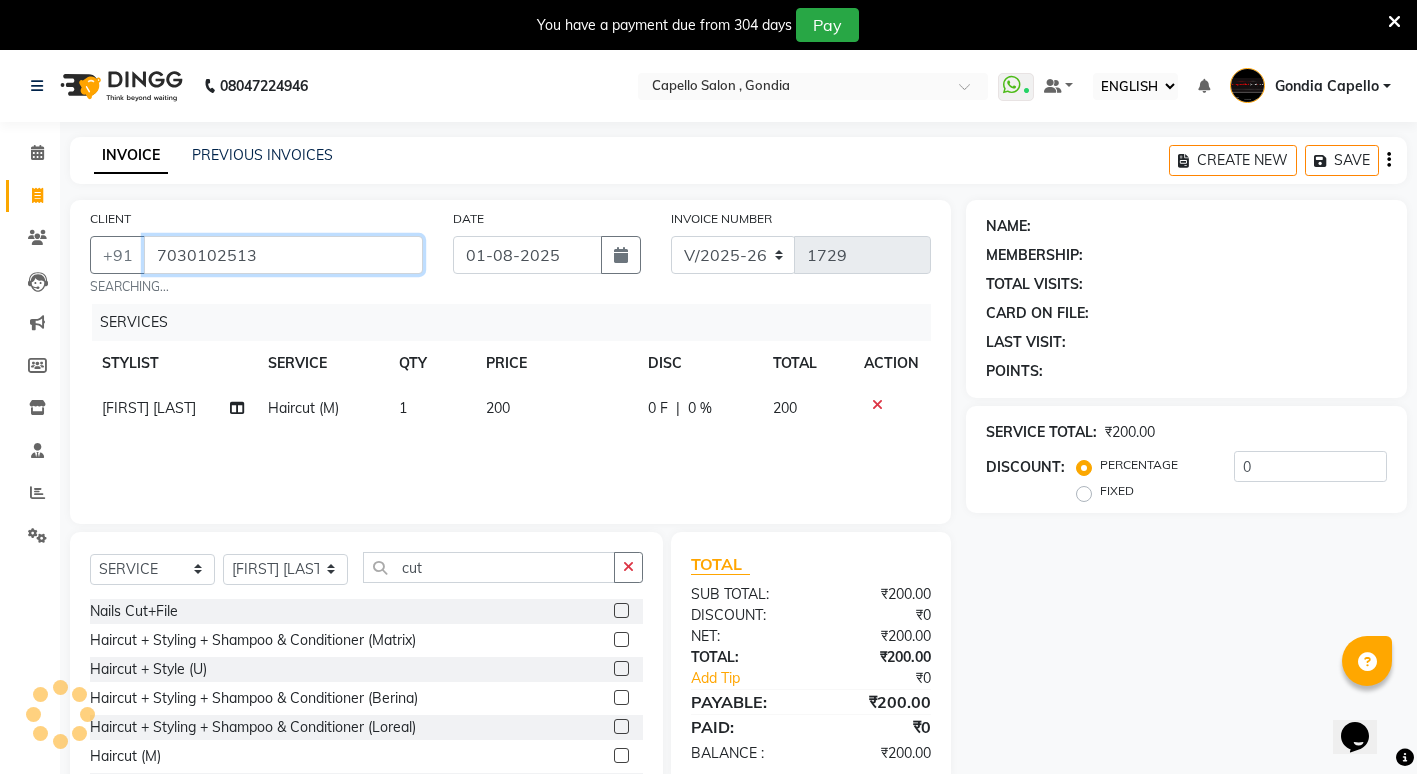 type on "7030102513" 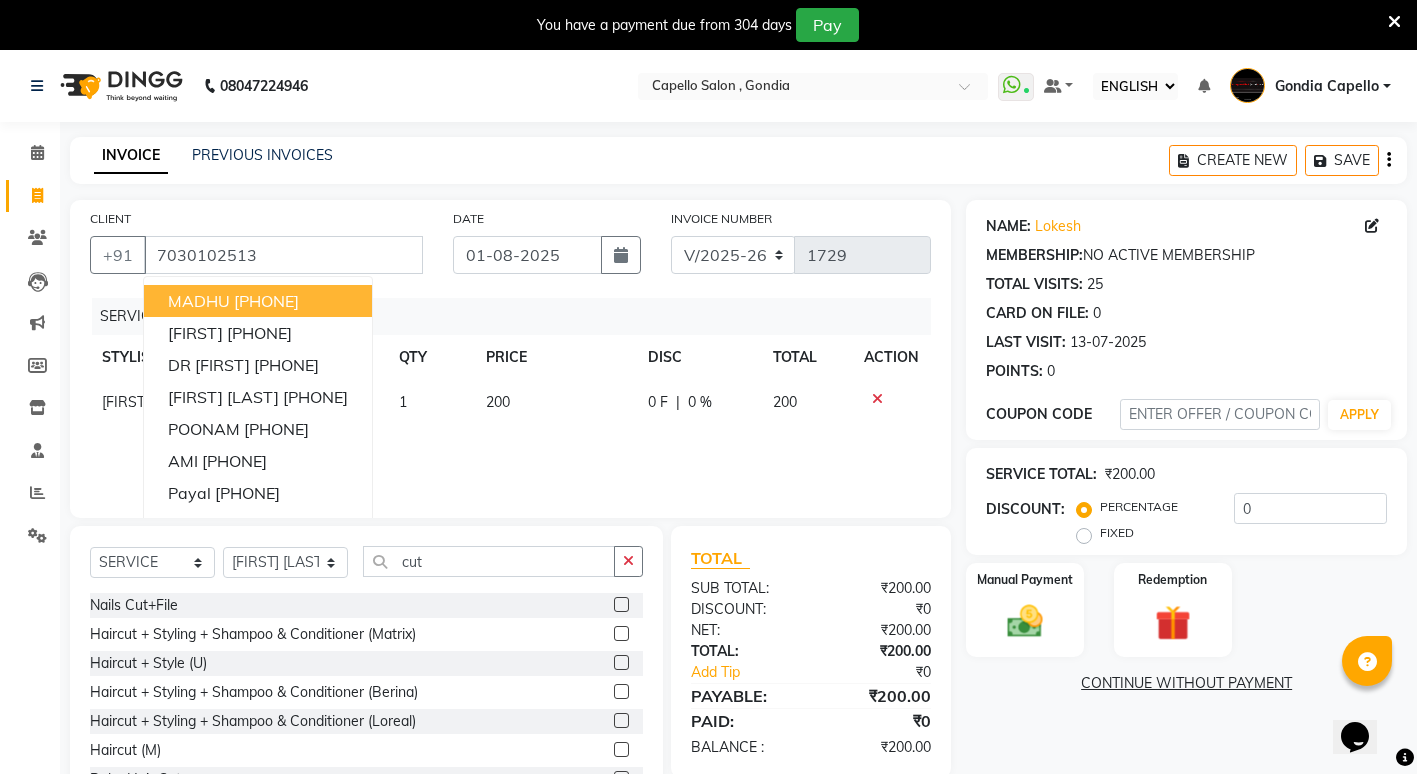 click on "NAME: Lokesh  MEMBERSHIP:  NO ACTIVE MEMBERSHIP  TOTAL VISITS:  25 CARD ON FILE:  0 LAST VISIT:   13-07-2025 POINTS:   0  COUPON CODE APPLY SERVICE TOTAL:  ₹200.00  DISCOUNT:  PERCENTAGE   FIXED  0 Manual Payment Redemption  CONTINUE WITHOUT PAYMENT" 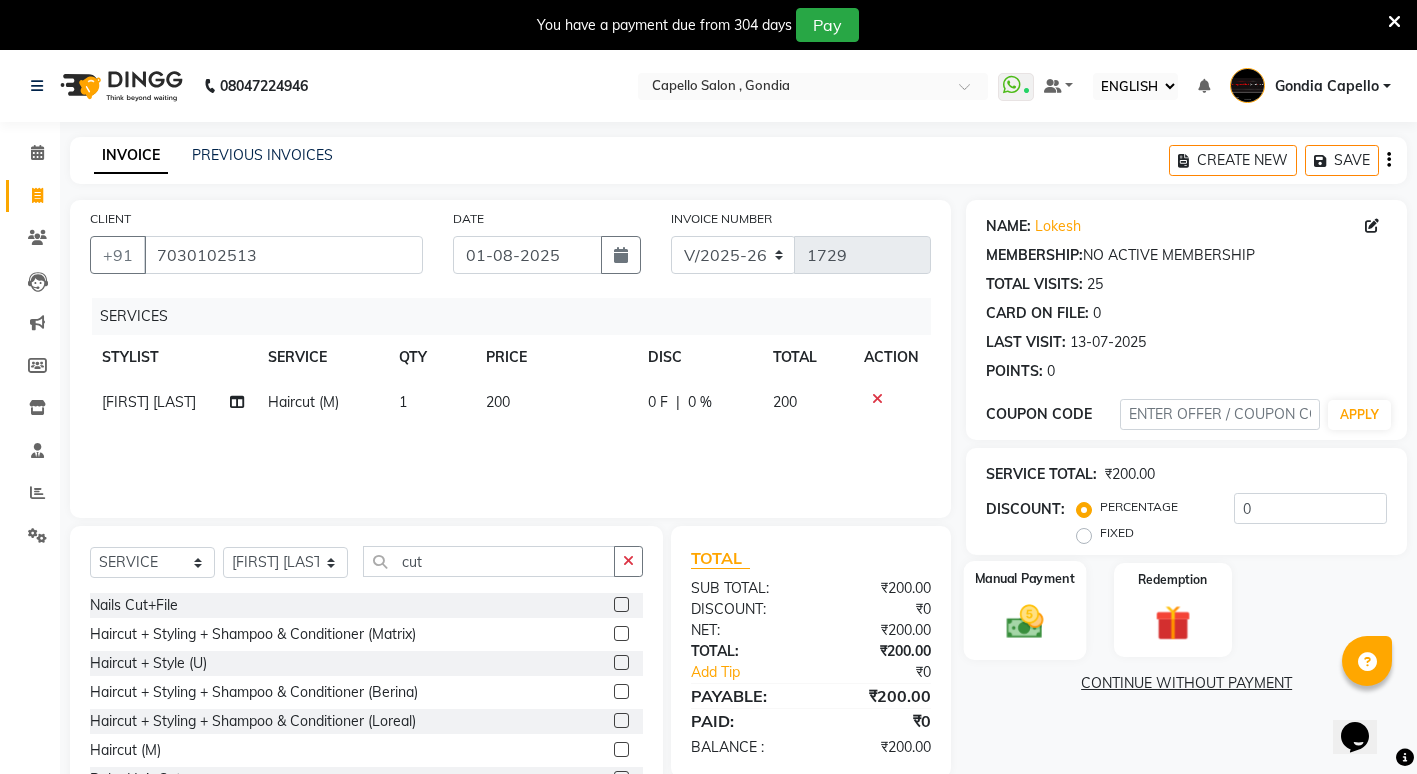 click on "Manual Payment" 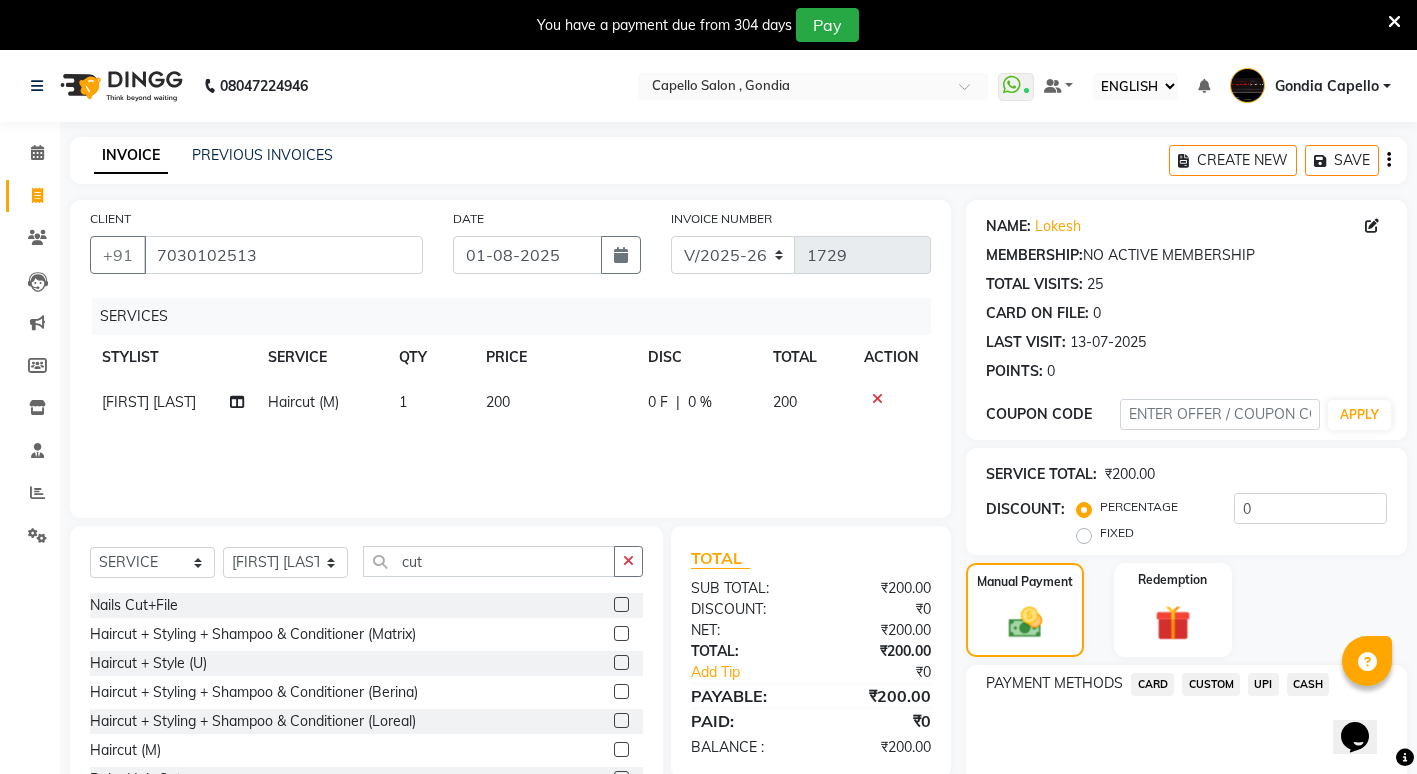 click on "UPI" 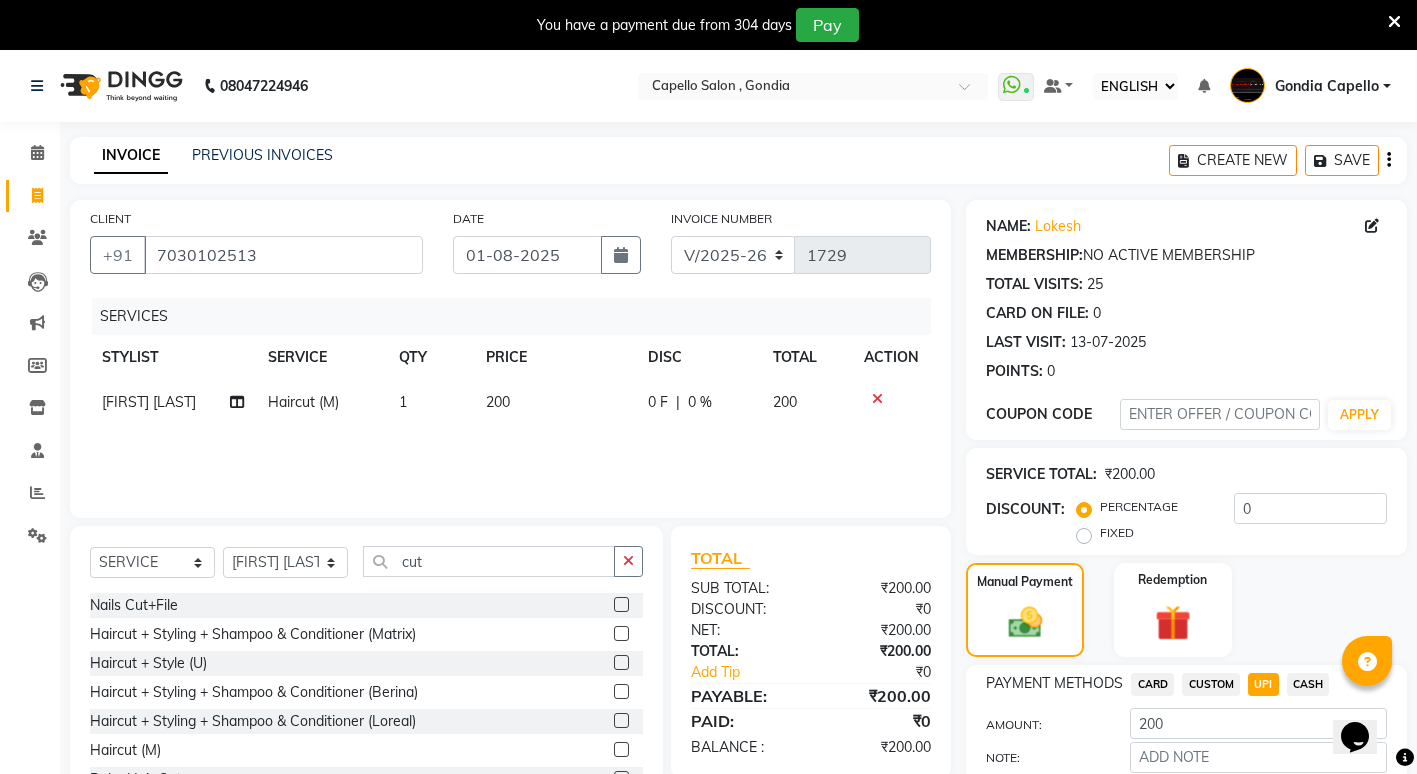 scroll, scrollTop: 111, scrollLeft: 0, axis: vertical 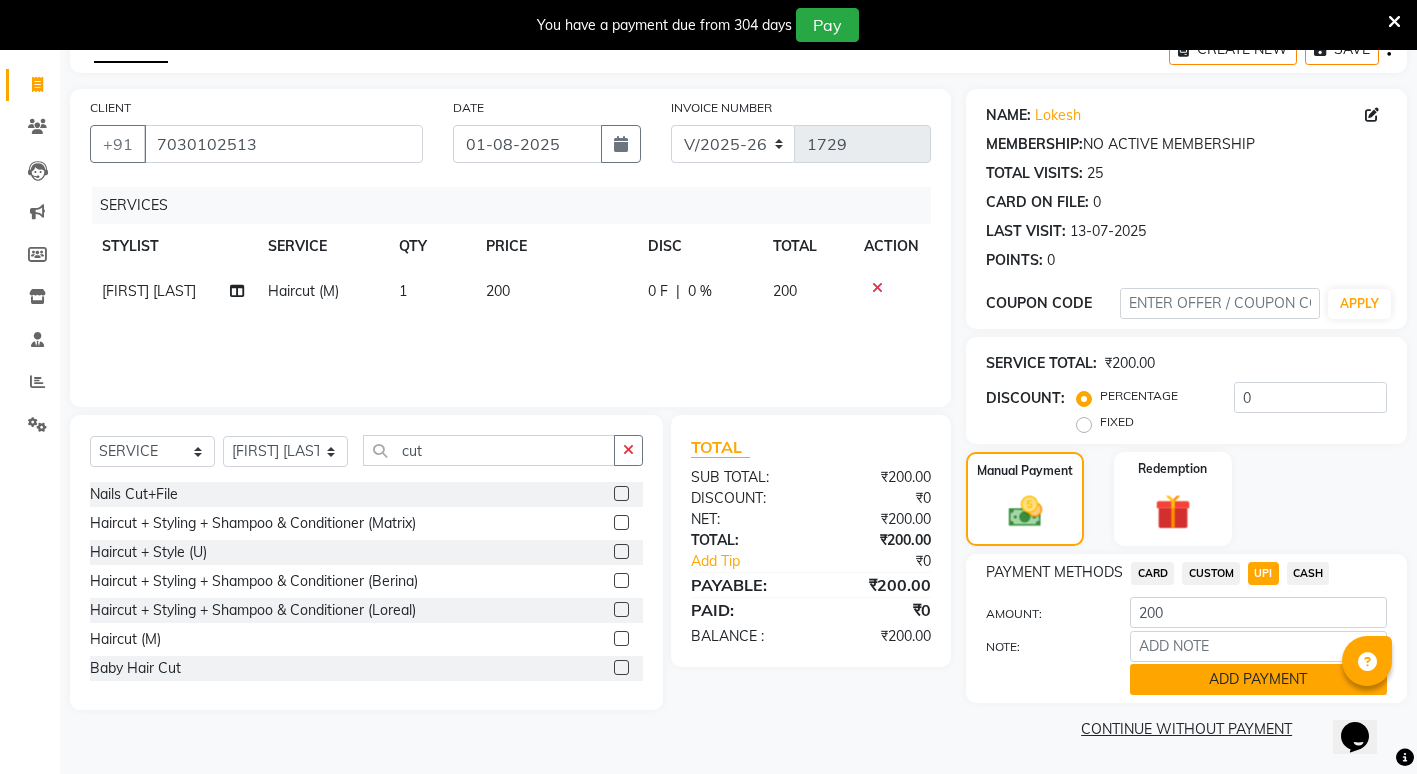 click on "ADD PAYMENT" 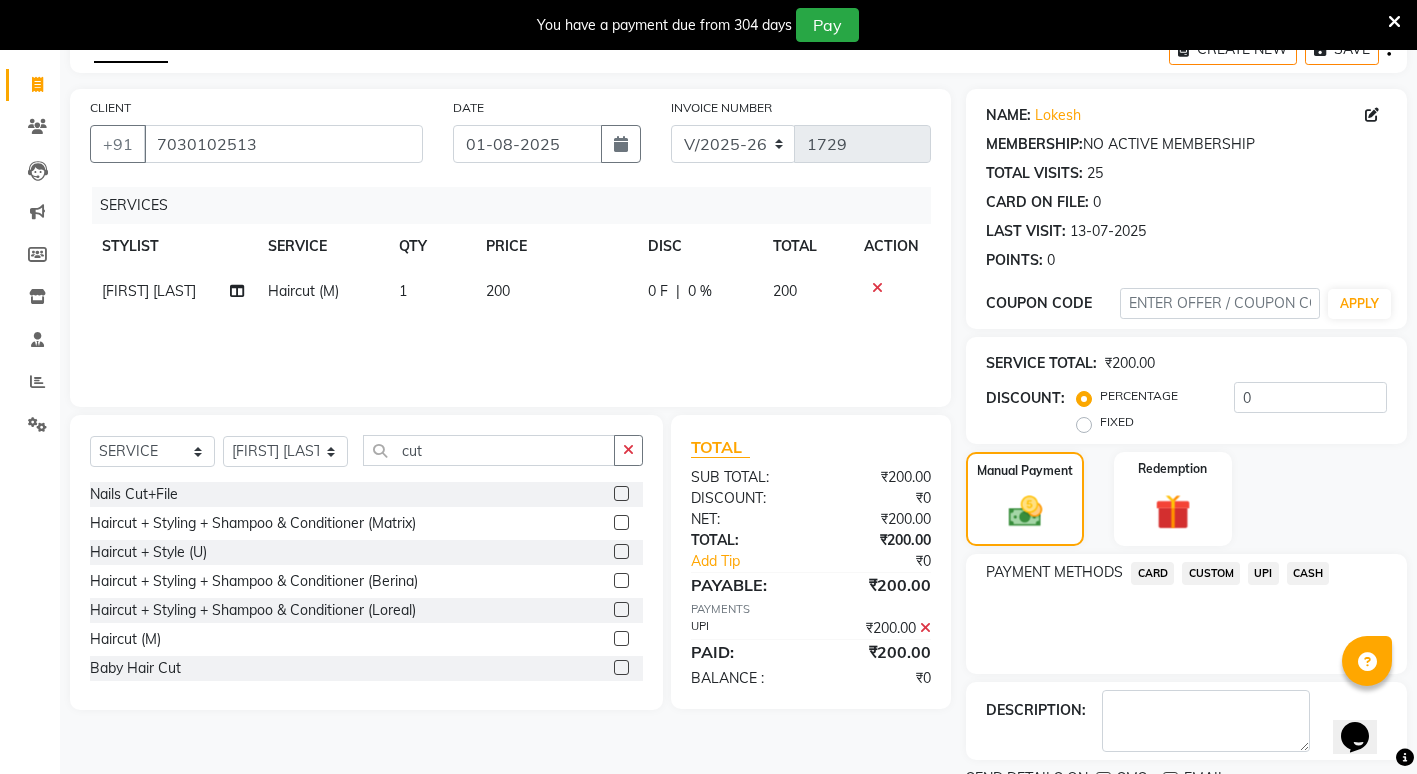 scroll, scrollTop: 195, scrollLeft: 0, axis: vertical 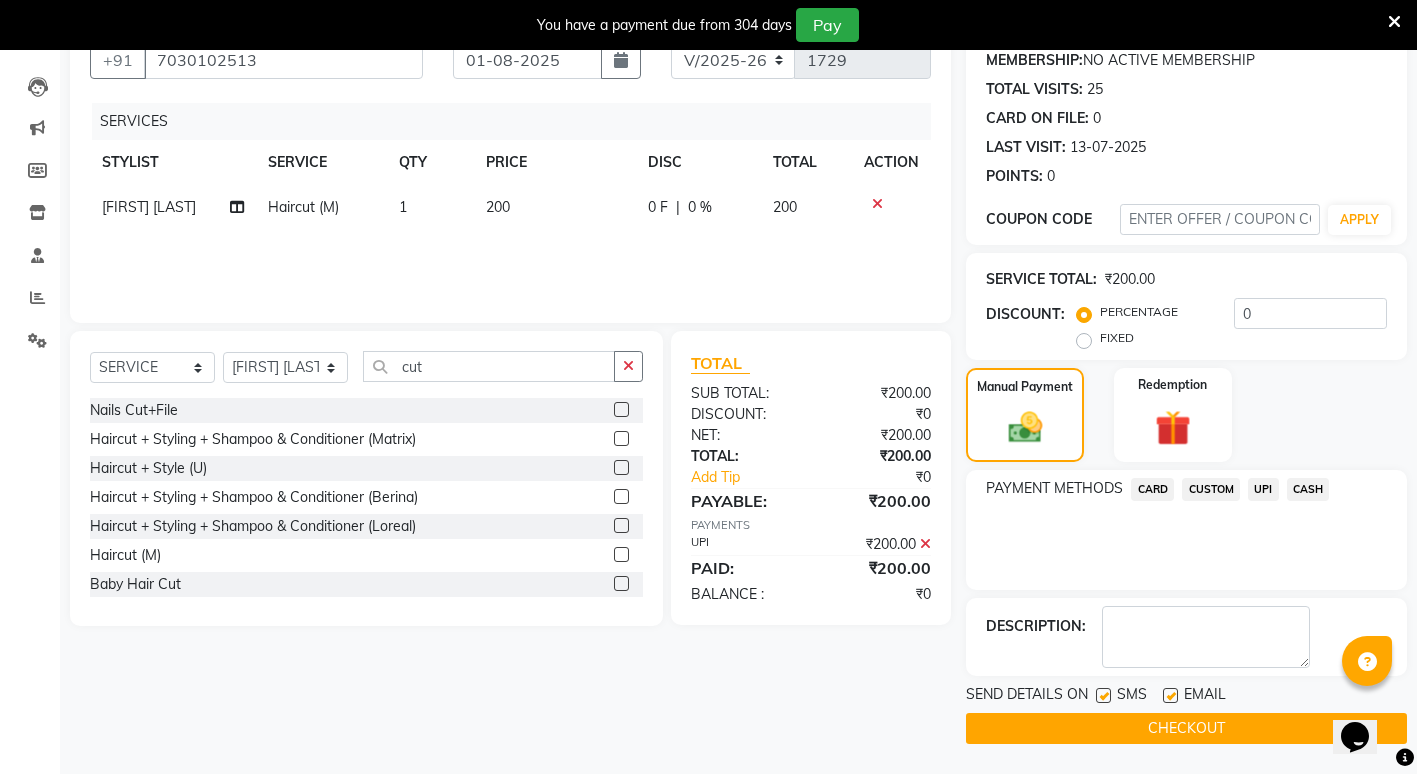 click on "CHECKOUT" 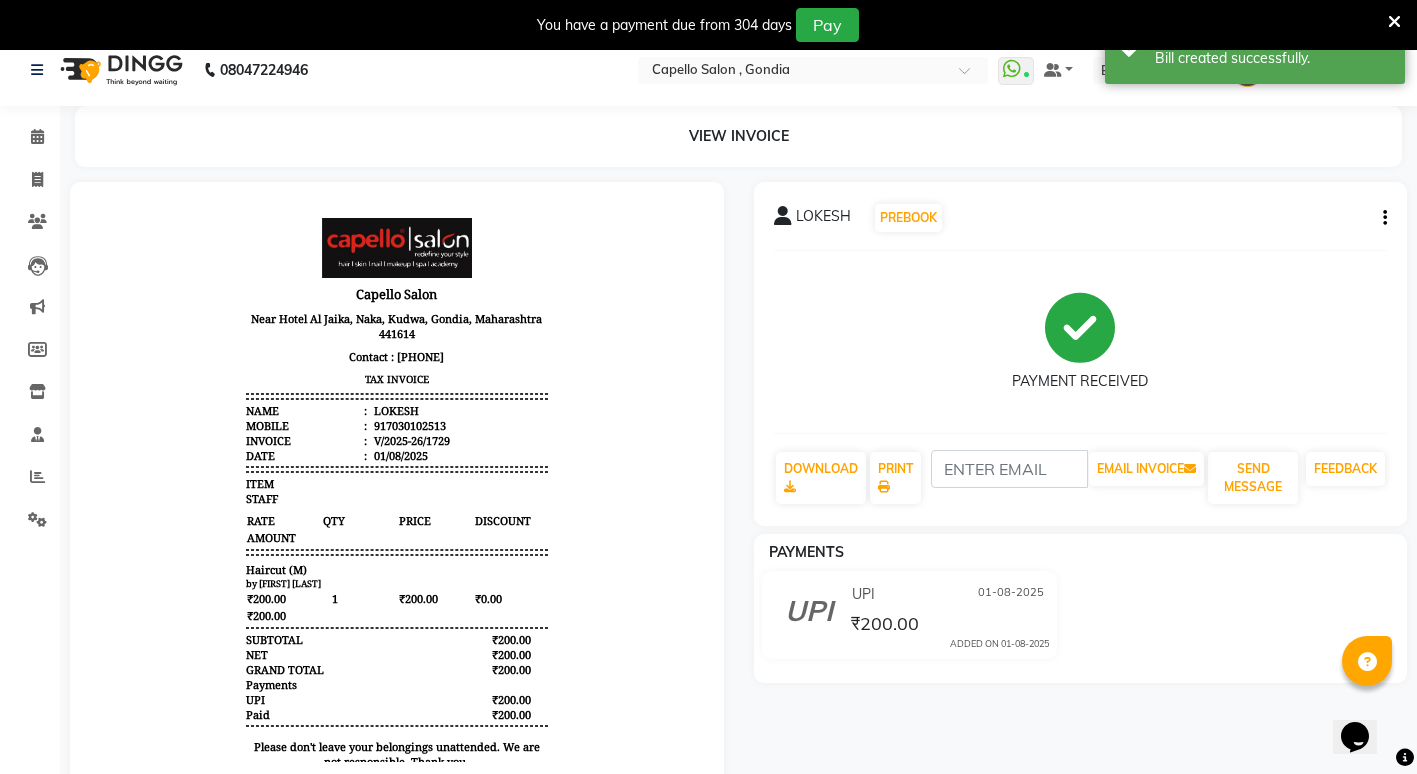 scroll, scrollTop: 0, scrollLeft: 0, axis: both 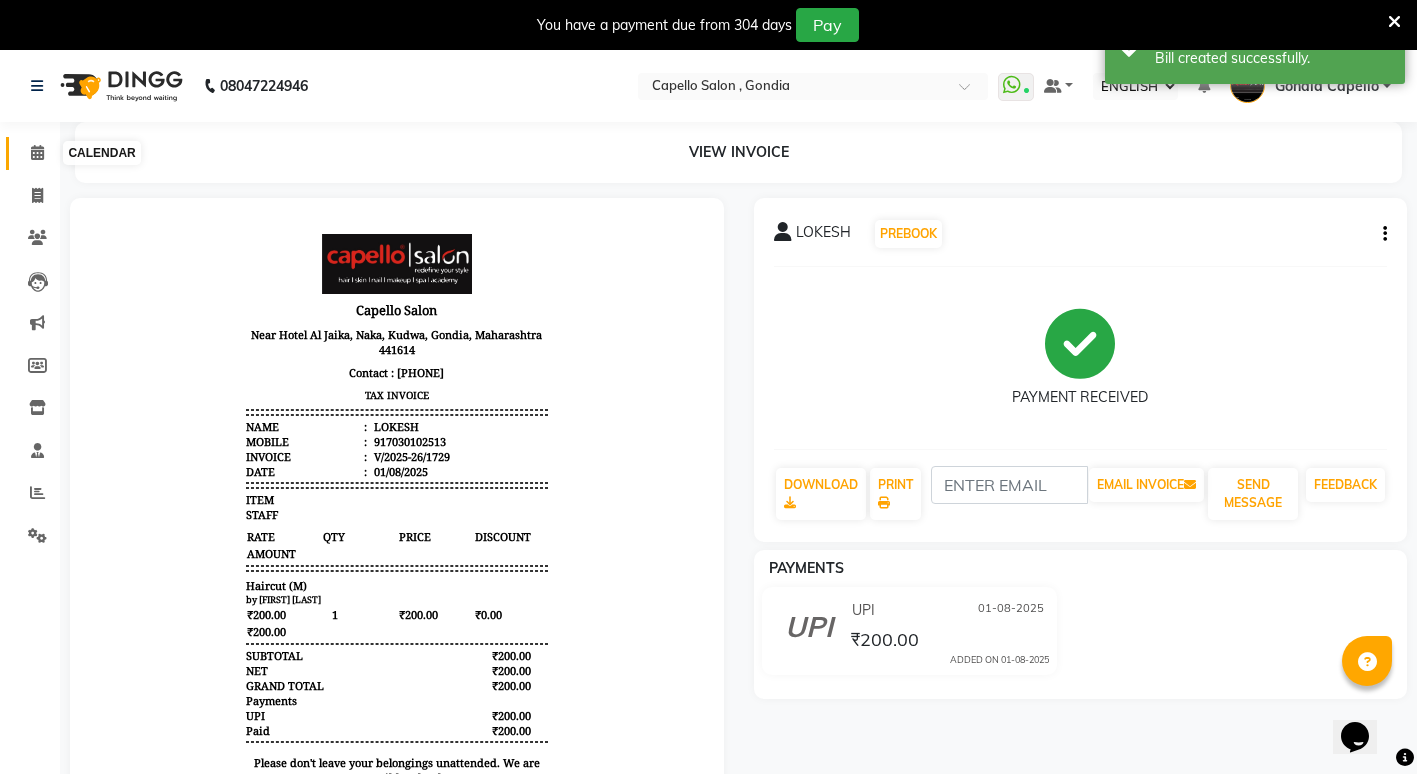 click 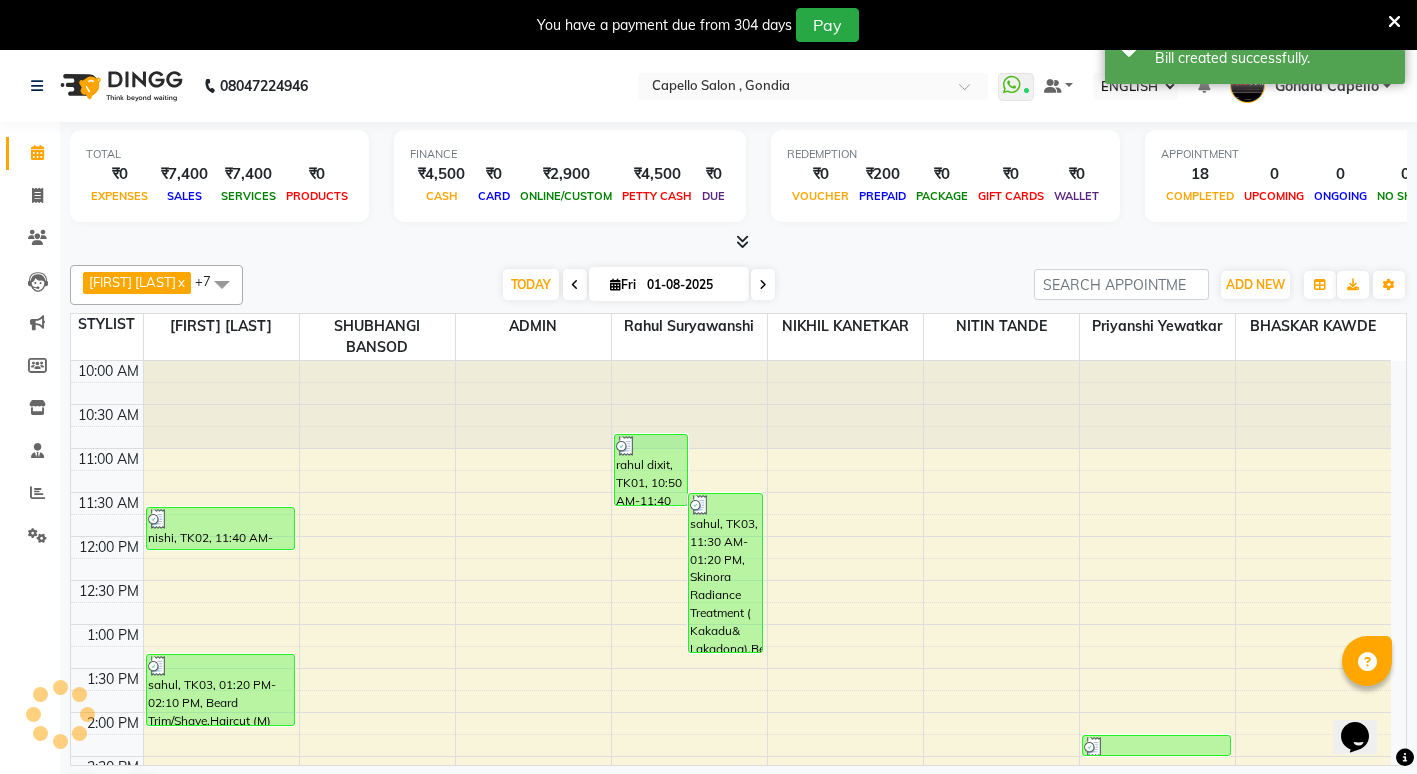 scroll, scrollTop: 0, scrollLeft: 0, axis: both 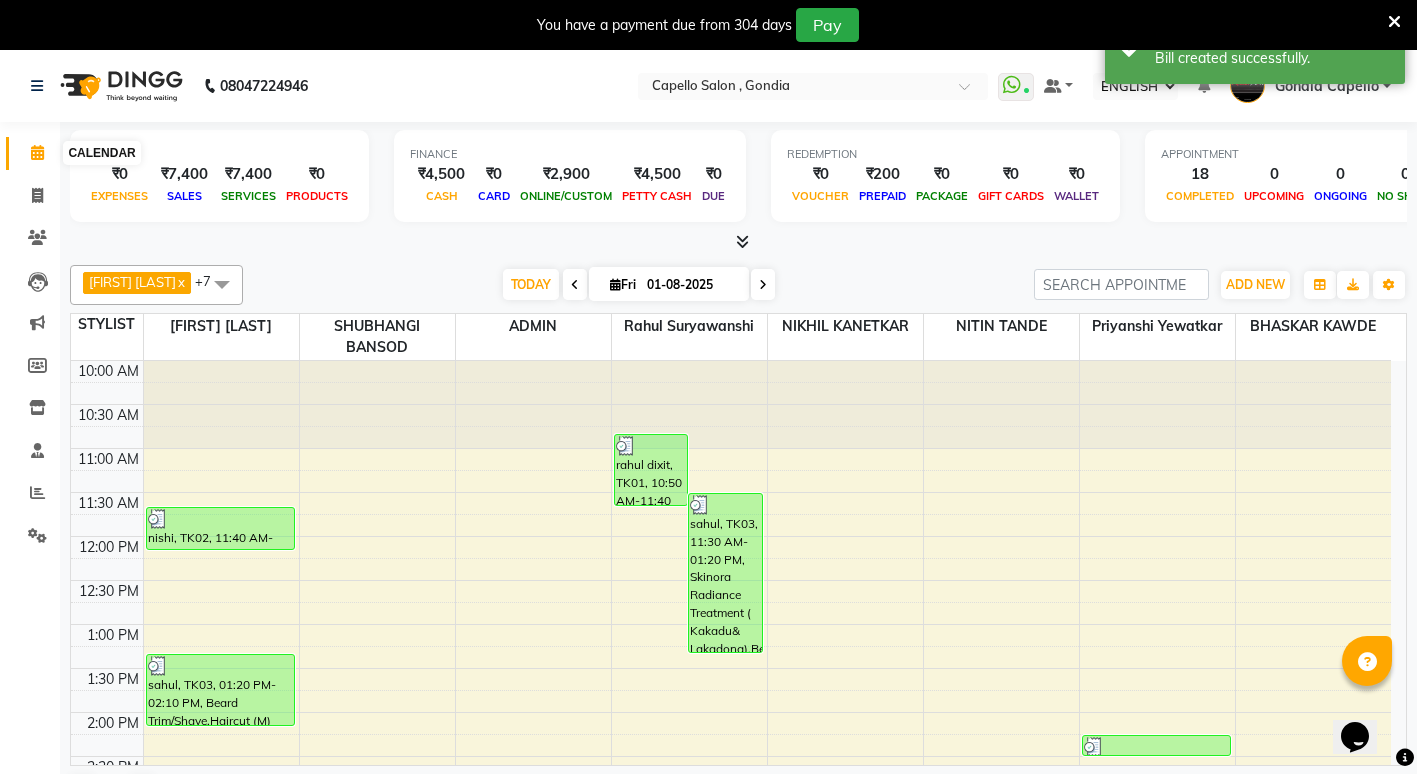 click 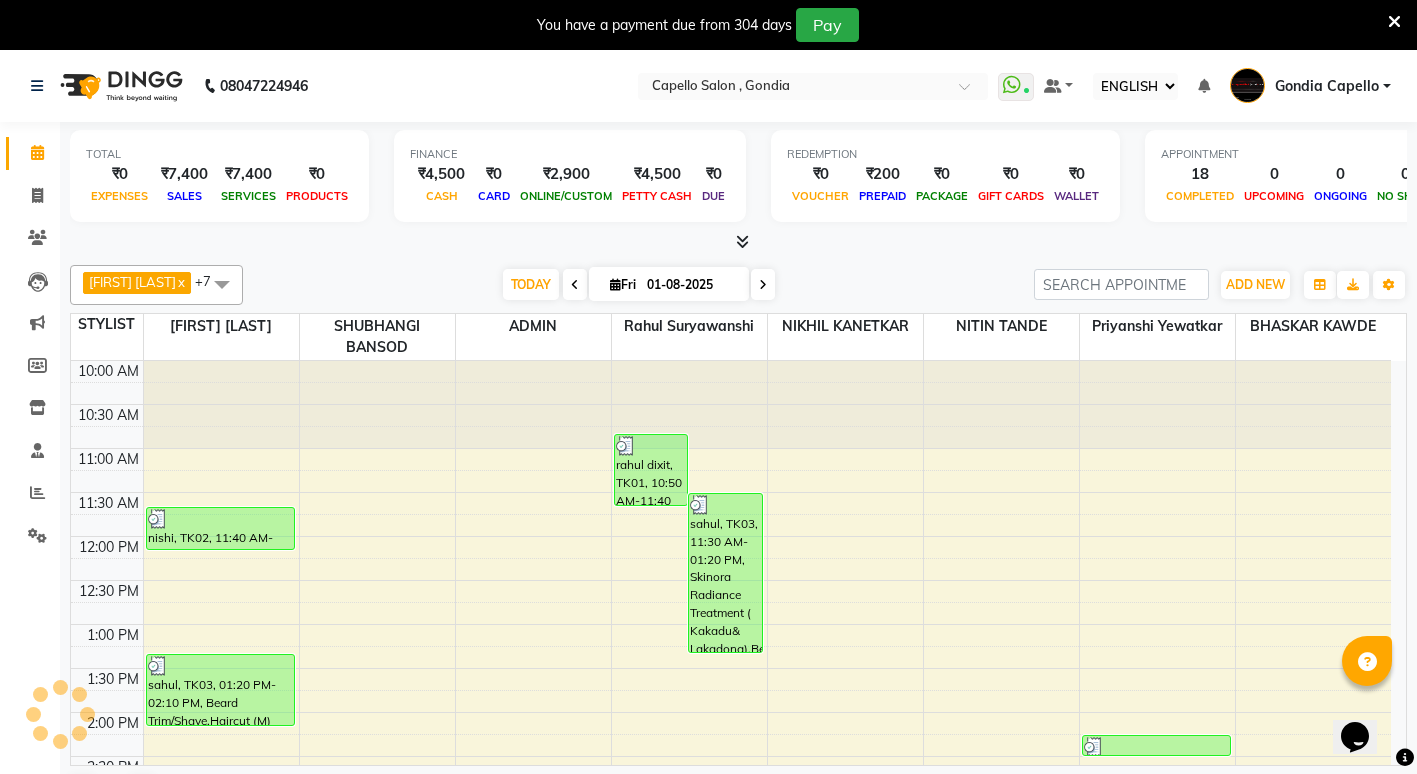 click on "10:00 AM 10:30 AM 11:00 AM 11:30 AM 12:00 PM 12:30 PM 1:00 PM 1:30 PM 2:00 PM 2:30 PM 3:00 PM 3:30 PM 4:00 PM 4:30 PM 5:00 PM 5:30 PM 6:00 PM 6:30 PM 7:00 PM 7:30 PM 8:00 PM 8:30 PM 9:00 PM 9:30 PM     PRATIK DIWANI, TK07, 02:55 PM-04:15 PM, Beard Trim/Shave,Haircut (M),Half Arms Waxing Rica,Hair Wash     mohit, TK08, 03:40 PM-04:45 PM, Haircut (M),Beard Trim/Shave,Hair Wash     JAYESH, TK10, 06:45 PM-08:15 PM, Haircut (M),Global Colour (M),Beard Trim/Shave     SHUBHAM SINGHANIA, TK12, 06:55 PM-07:15 PM, Haircut (M)     LOKESH, TK14, 07:45 PM-08:05 PM, Haircut (M)     nishi, TK02, 11:40 AM-12:10 PM, HAIRCUT (F)     sahul, TK03, 01:20 PM-02:10 PM, Beard Trim/Shave,Haircut (M)     rahul agrawal, TK09, 05:40 PM-06:30 PM, Haircut (M),Beard Trim/Shave     SUDHANSHU, TK11, 06:15 PM-07:05 PM, Haircut (M),Beard Trim/Shave     JAYESH, TK10, 06:25 PM-06:45 PM, Haircut (M)     rahul dixit, TK01, 10:50 AM-11:40 AM, Haircut (M),Beard Trim/Shave         ANSH AGRAWAL, TK05, 03:15 PM-03:45 PM, Beard Trim/Shave" at bounding box center [731, 888] 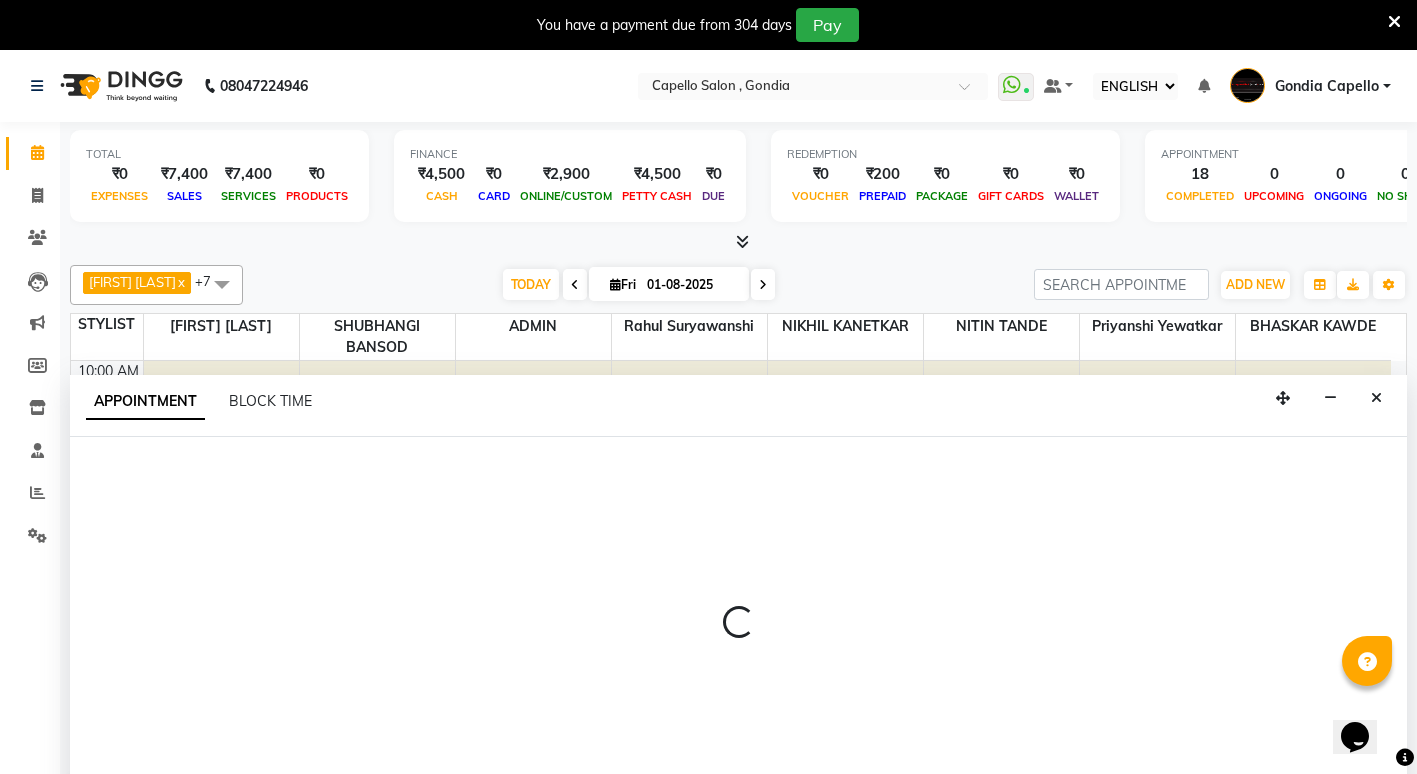 scroll, scrollTop: 51, scrollLeft: 0, axis: vertical 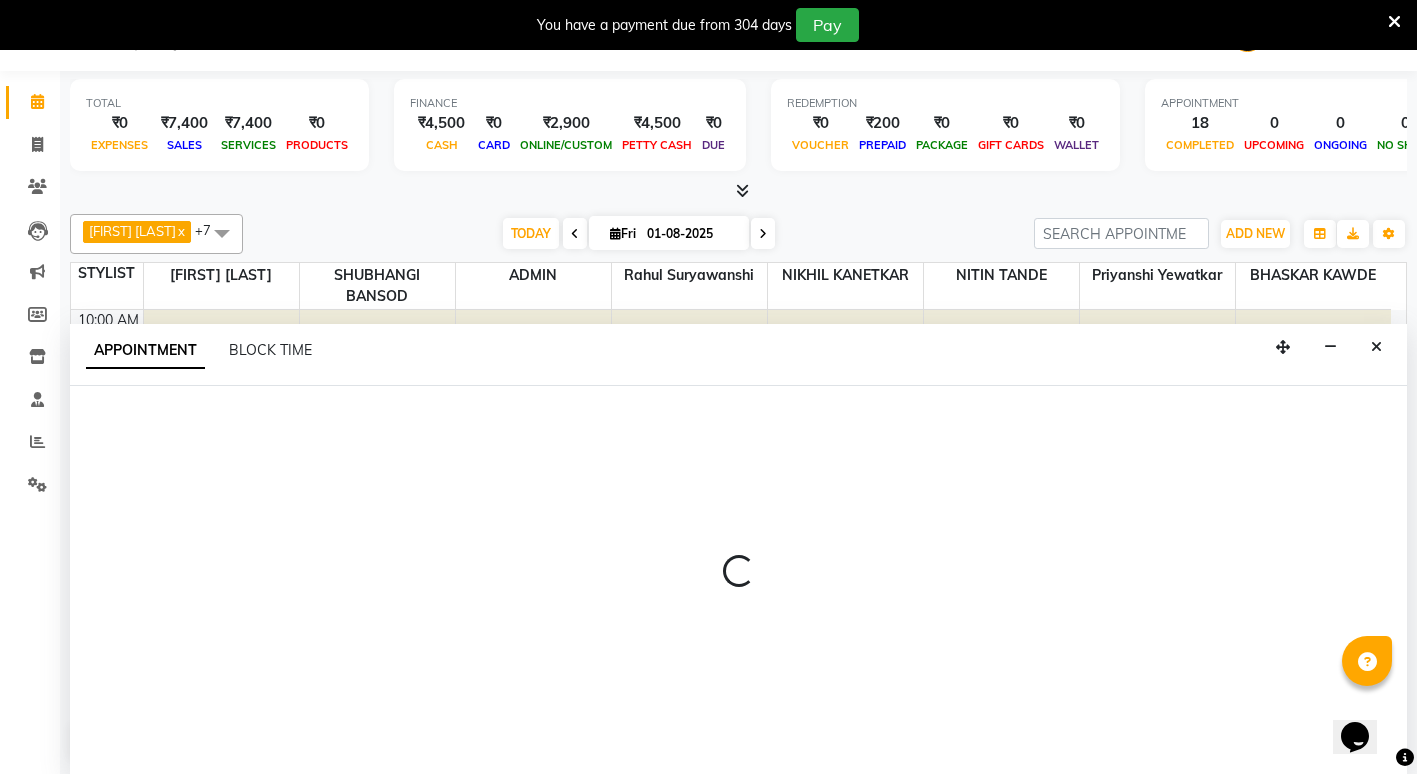 select on "14383" 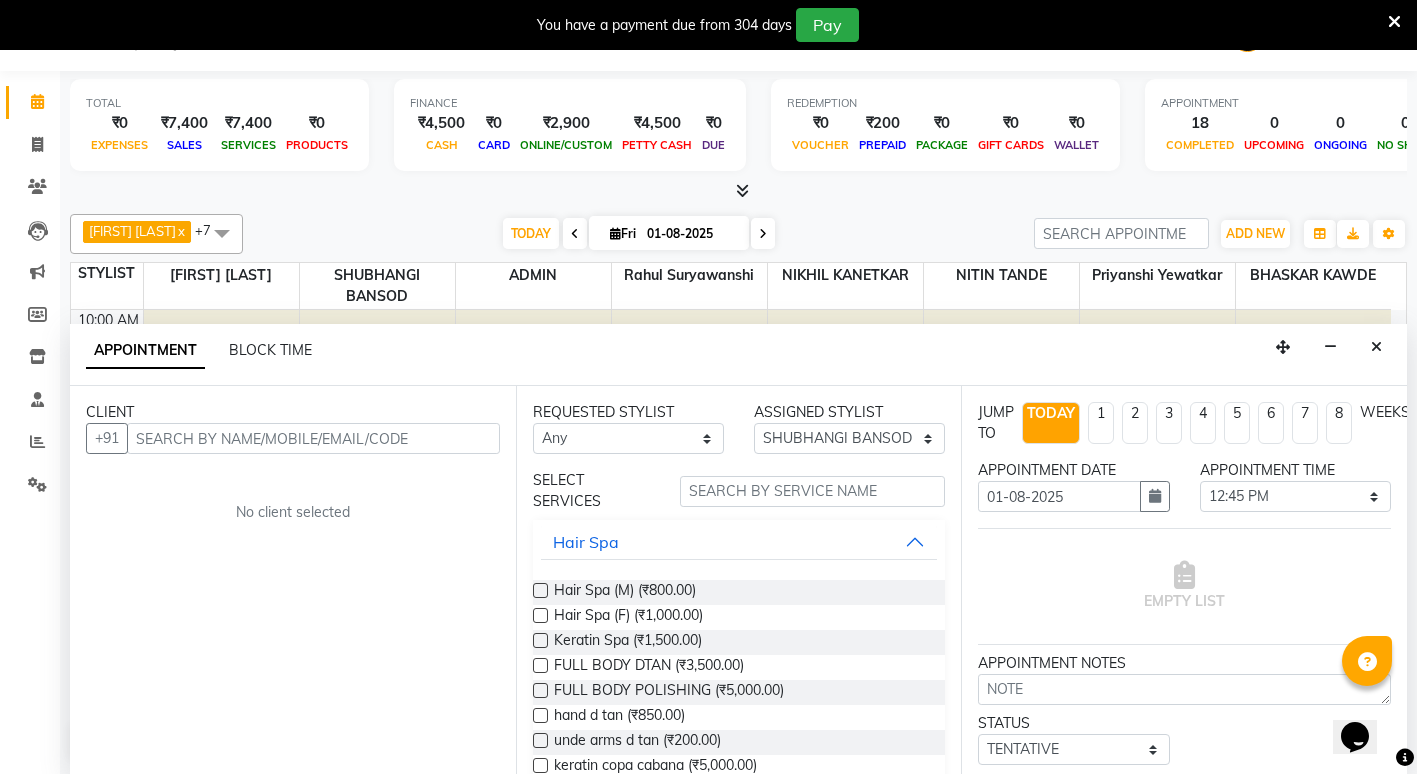 click at bounding box center (313, 438) 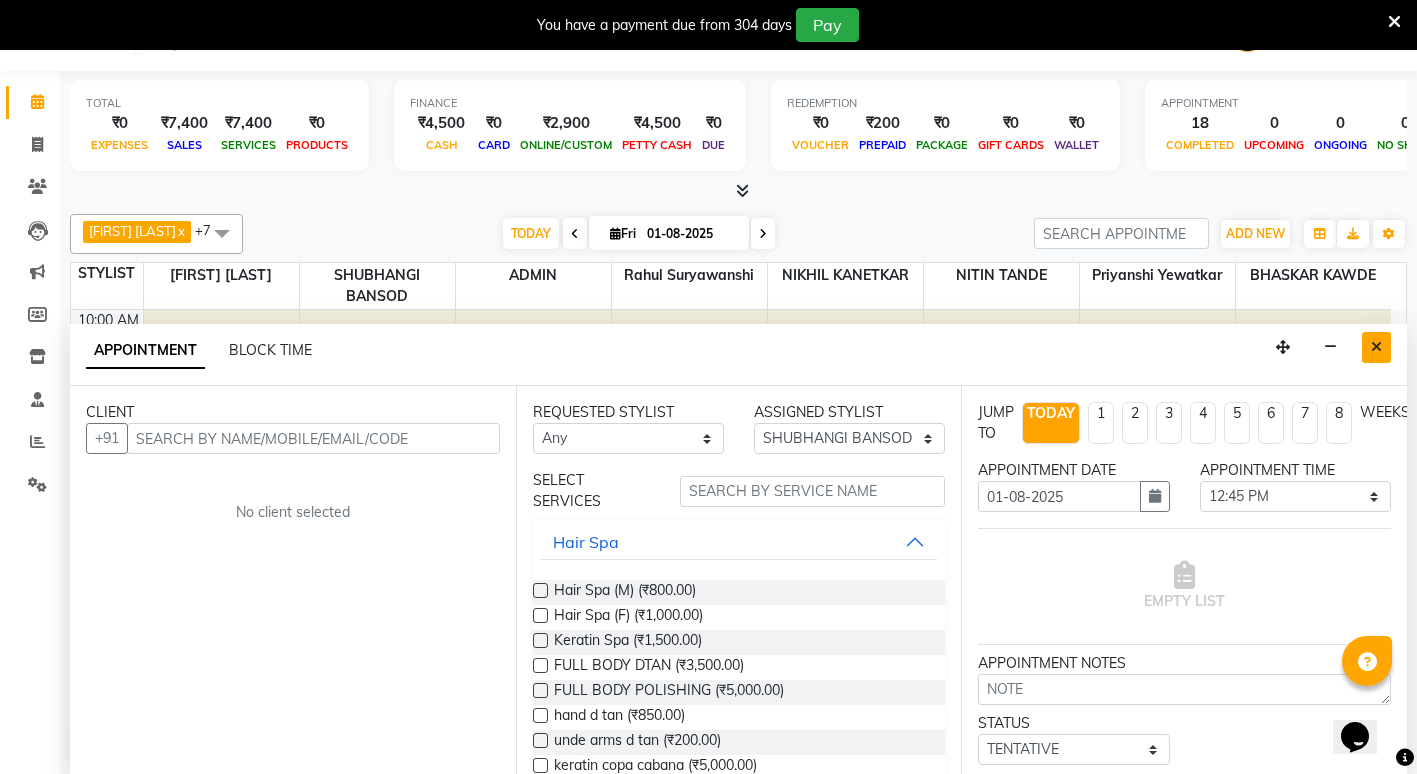 click at bounding box center [1376, 347] 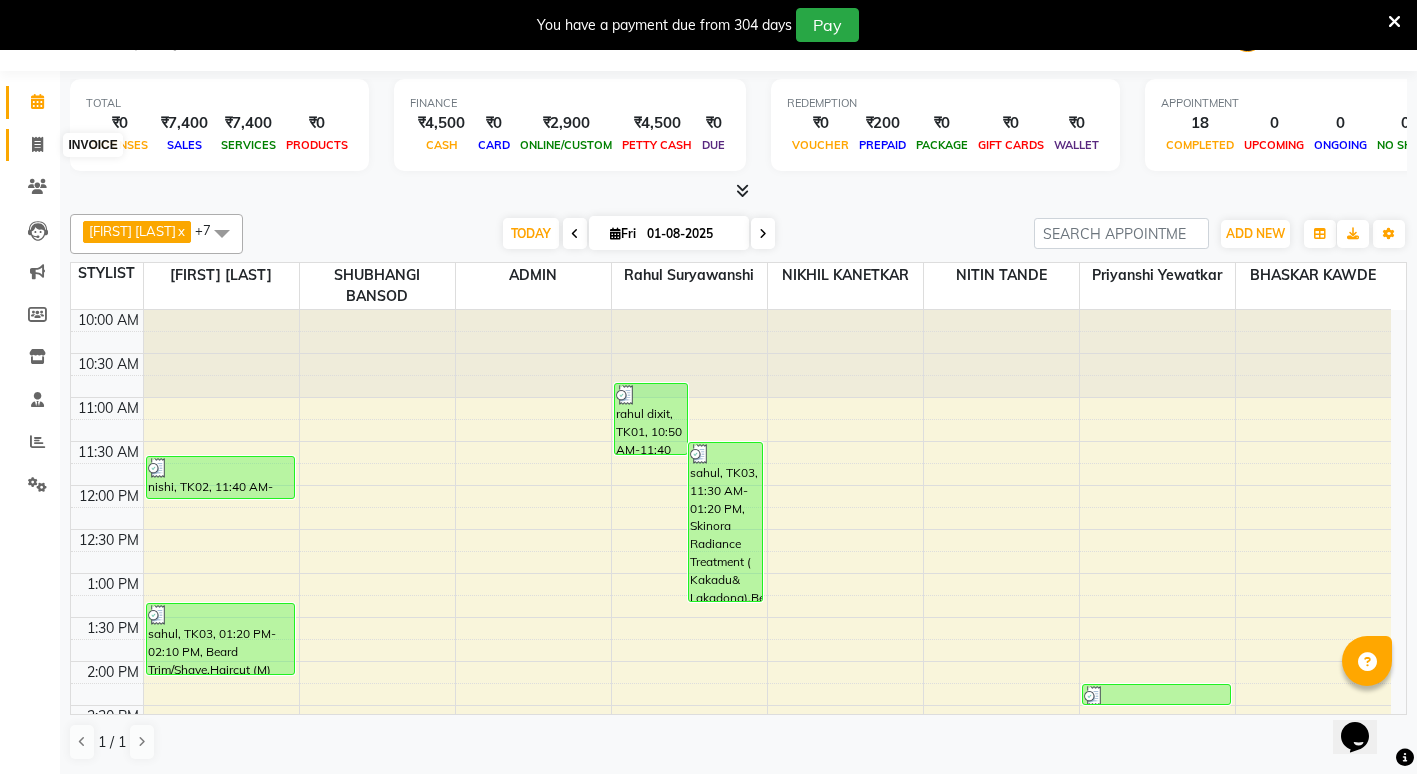 drag, startPoint x: 30, startPoint y: 145, endPoint x: 50, endPoint y: 145, distance: 20 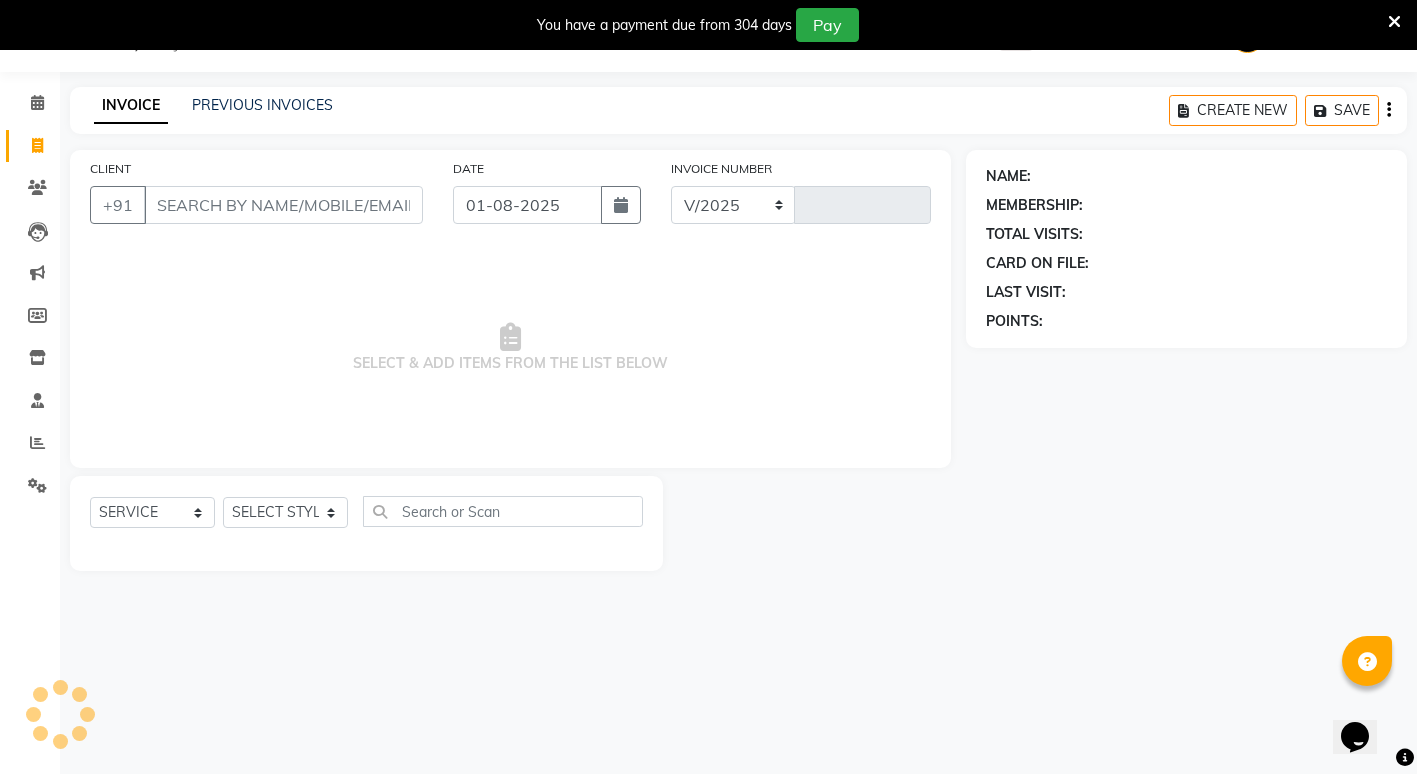 select on "853" 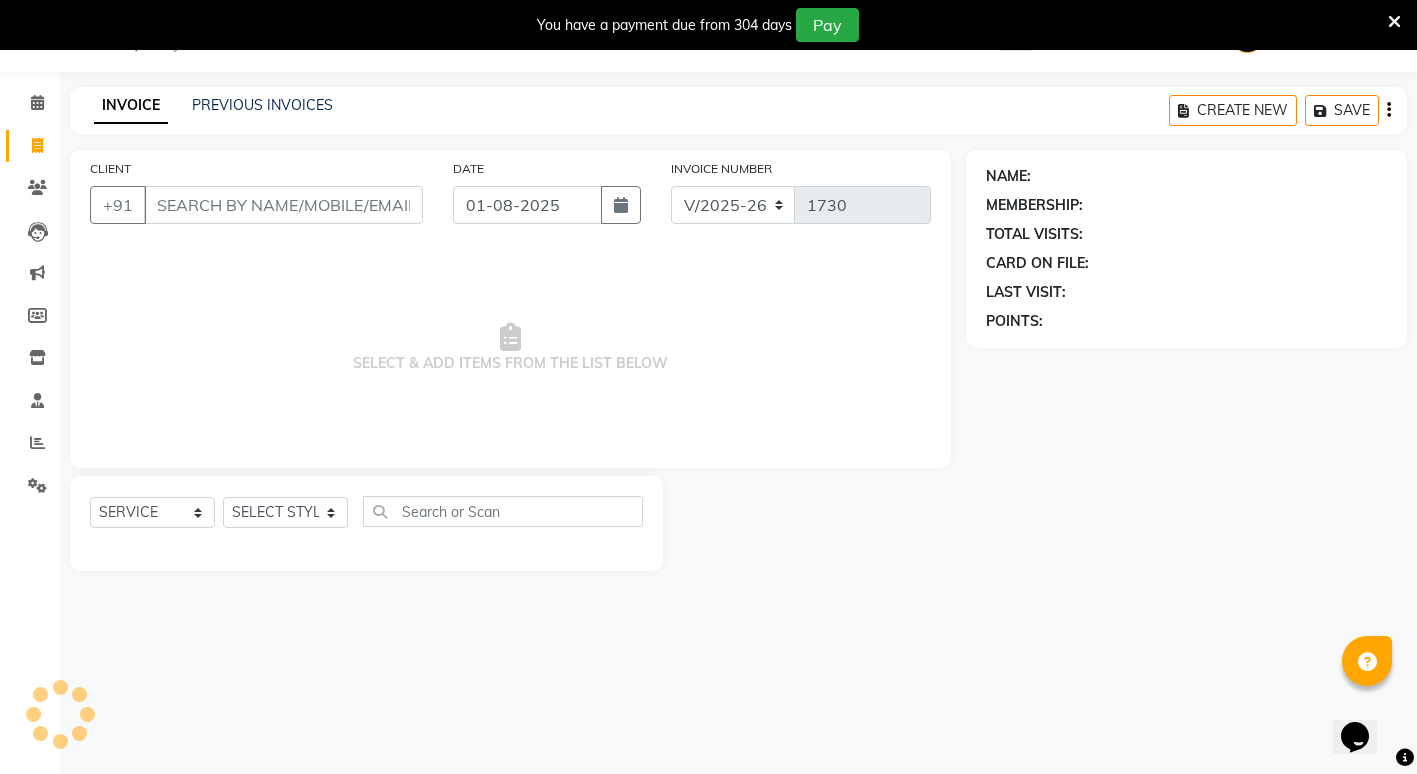 scroll, scrollTop: 50, scrollLeft: 0, axis: vertical 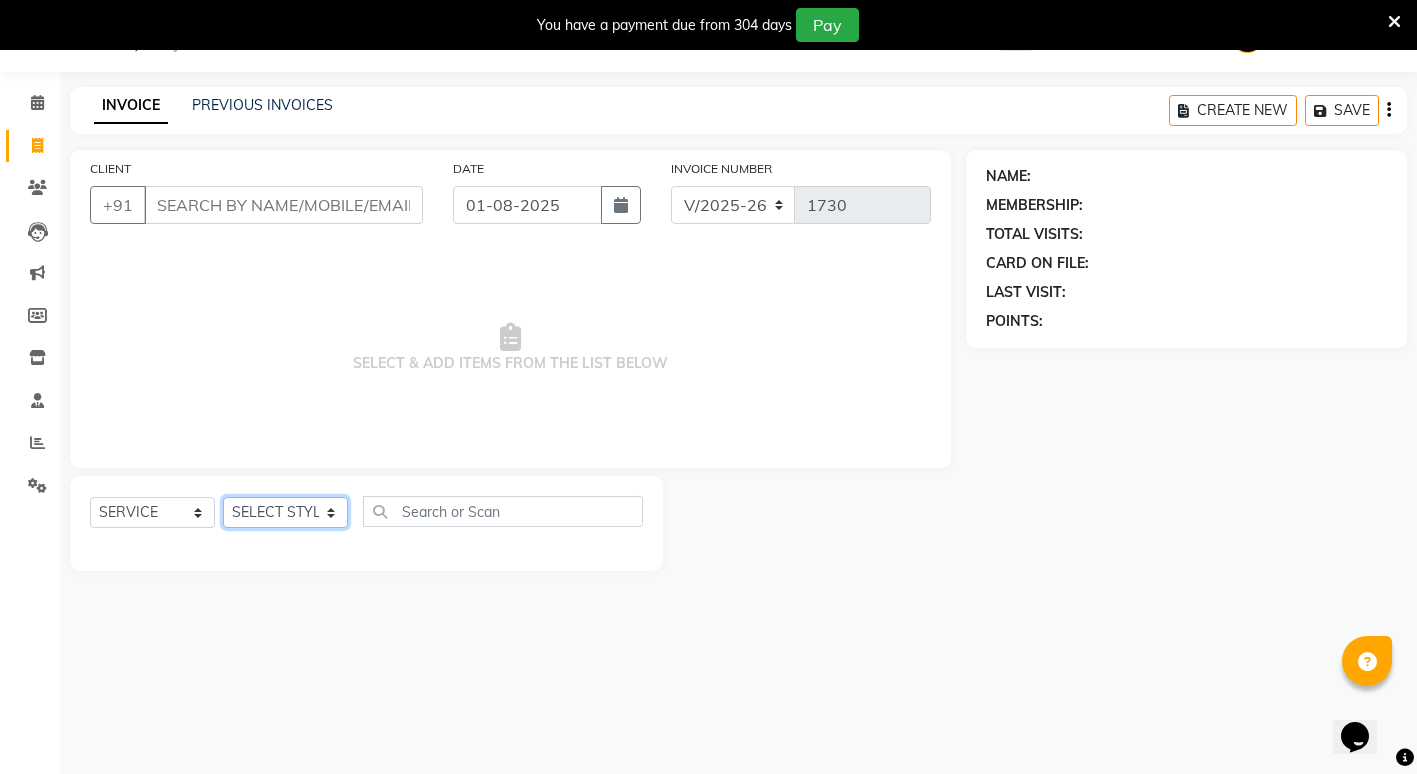 click on "SELECT STYLIST ADMIN ANIKET BAGDE BHASKAR KAWDE GAURAV KHOBRAGADE Gondia Capello NIKHIL KANETKAR  NITIN TANDE priyanshi yewatkar Rahul Suryawanshi SHUBHANGI BANSOD Uma Khandare (M) YAKSHITA KURVE" 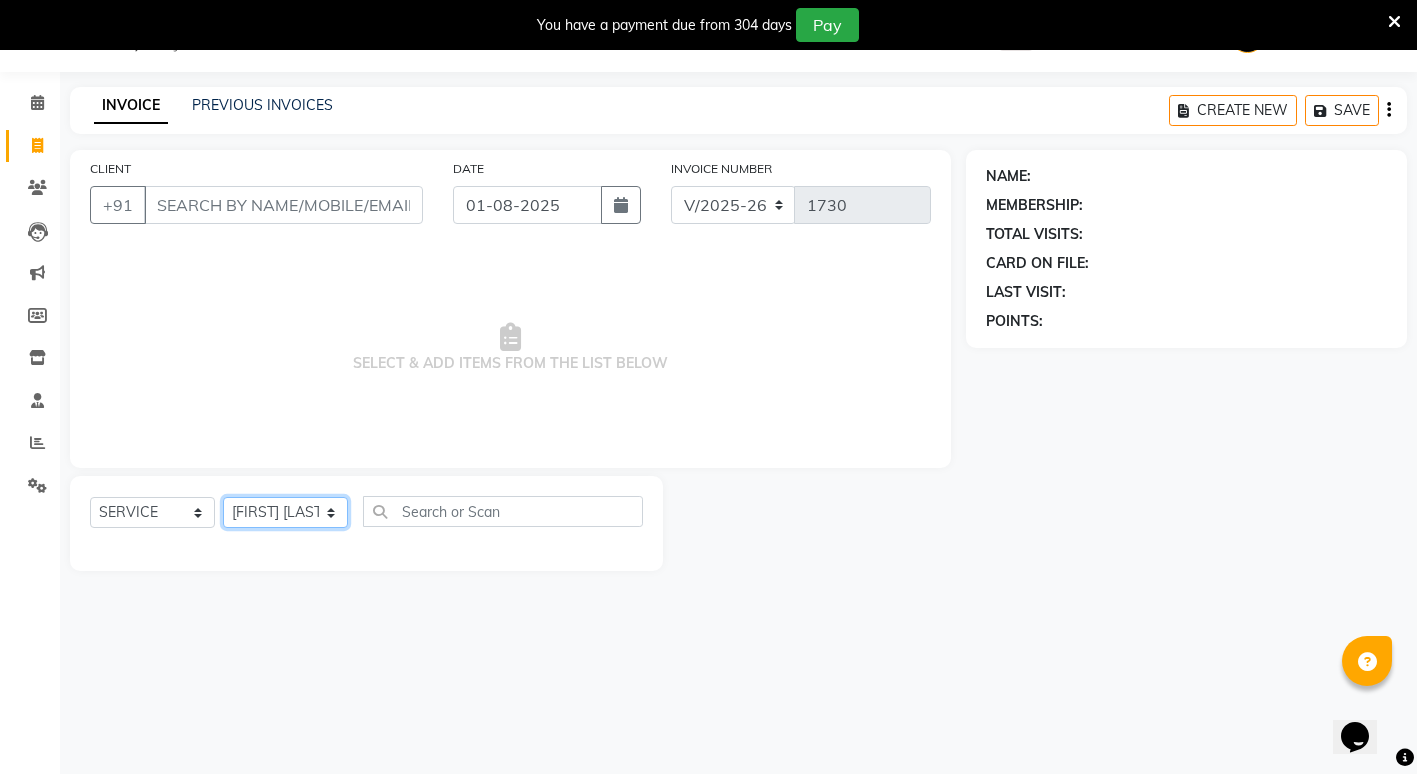 click on "SELECT STYLIST ADMIN ANIKET BAGDE BHASKAR KAWDE GAURAV KHOBRAGADE Gondia Capello NIKHIL KANETKAR  NITIN TANDE priyanshi yewatkar Rahul Suryawanshi SHUBHANGI BANSOD Uma Khandare (M) YAKSHITA KURVE" 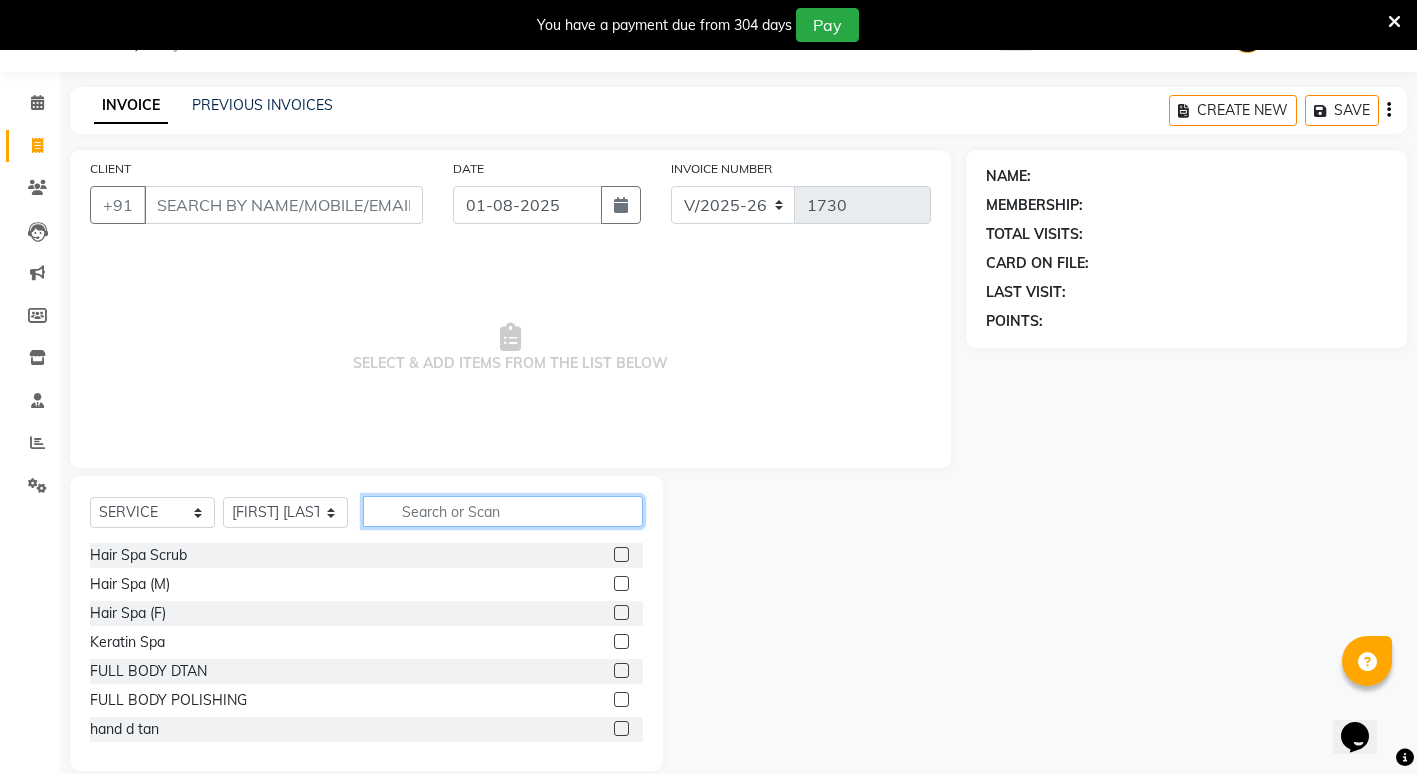 click 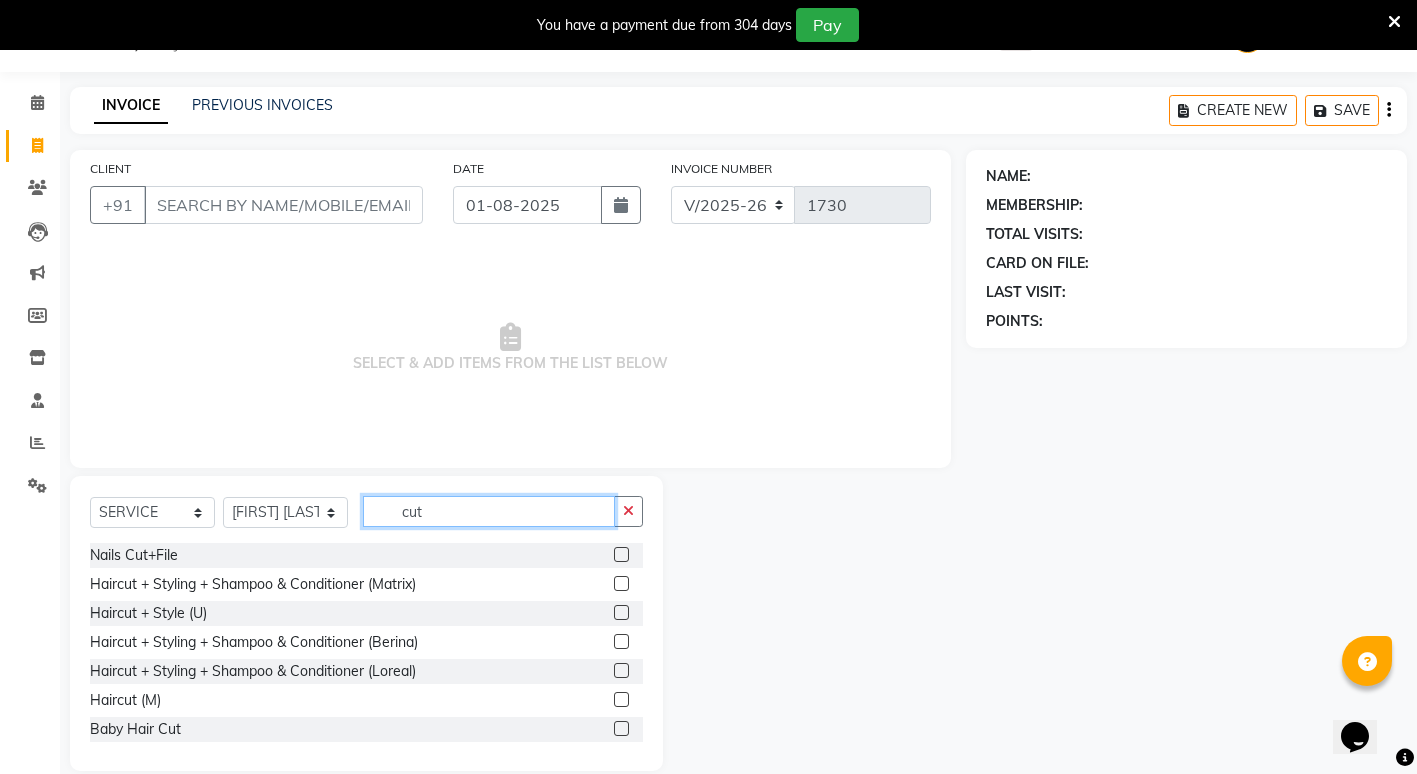 type on "cut" 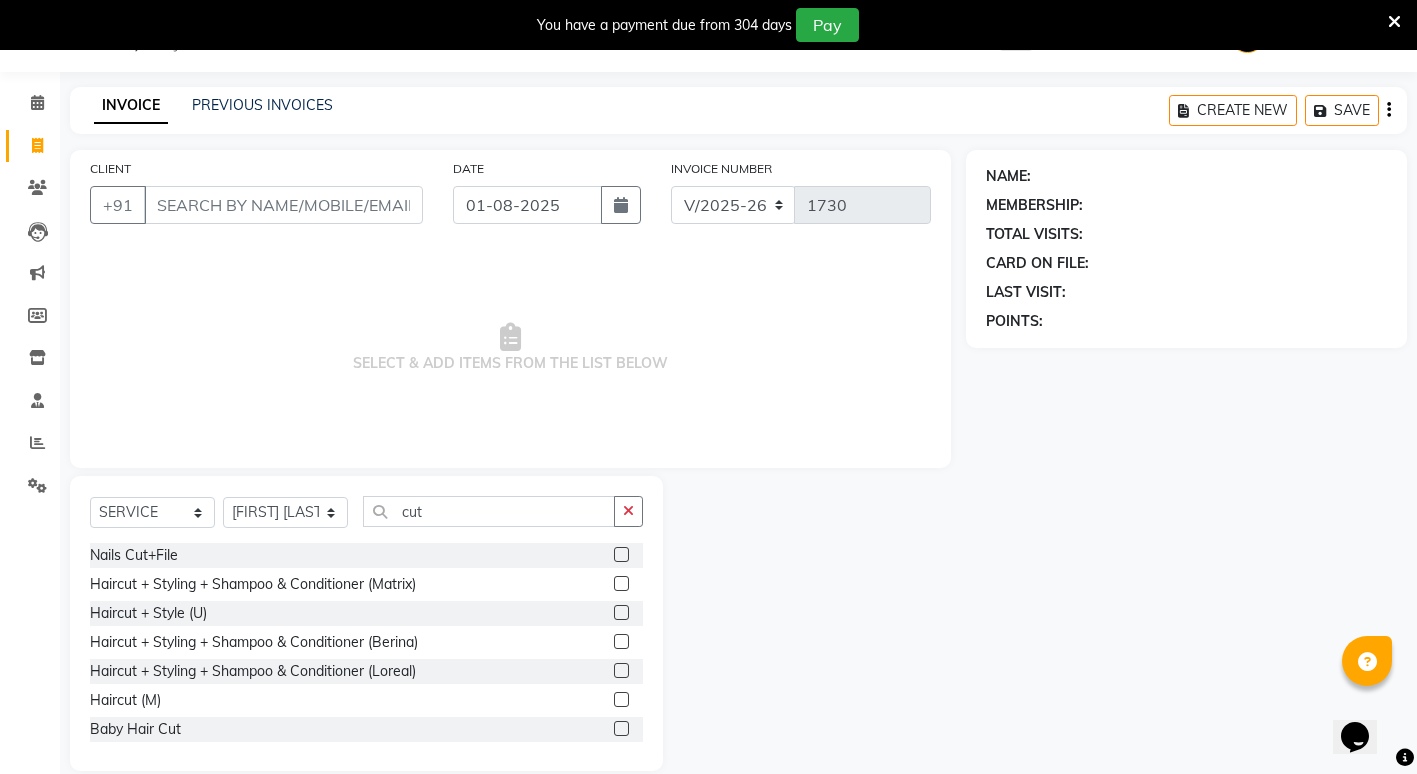click 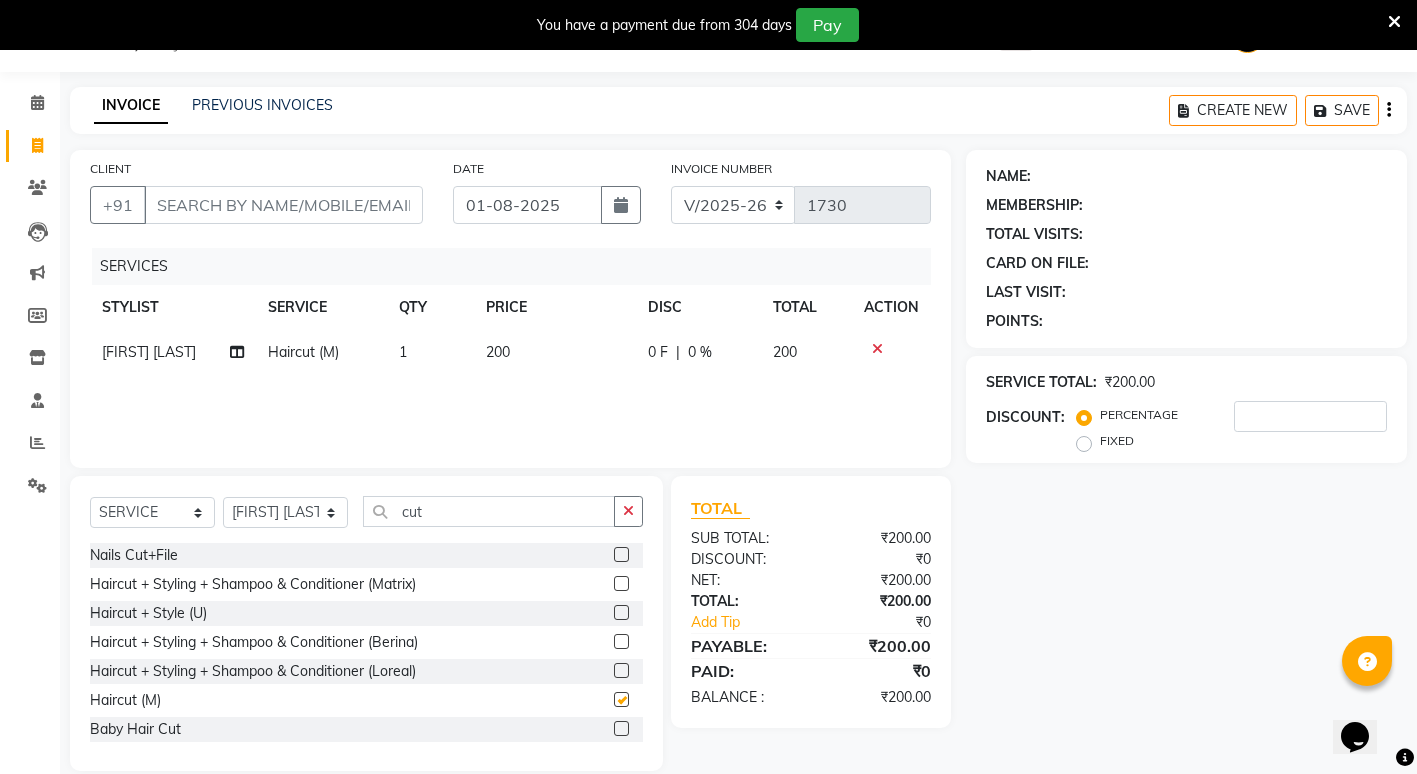checkbox on "false" 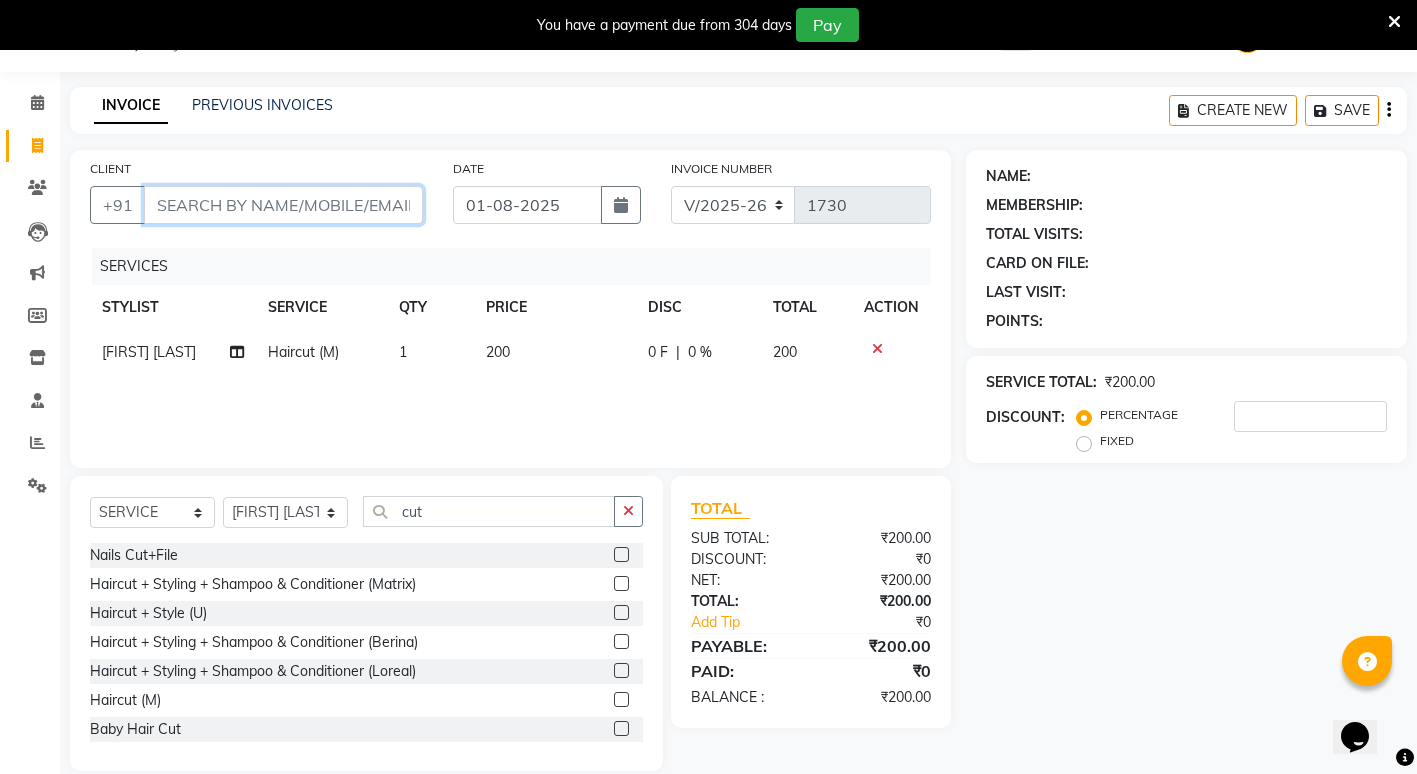 click on "CLIENT" at bounding box center [283, 205] 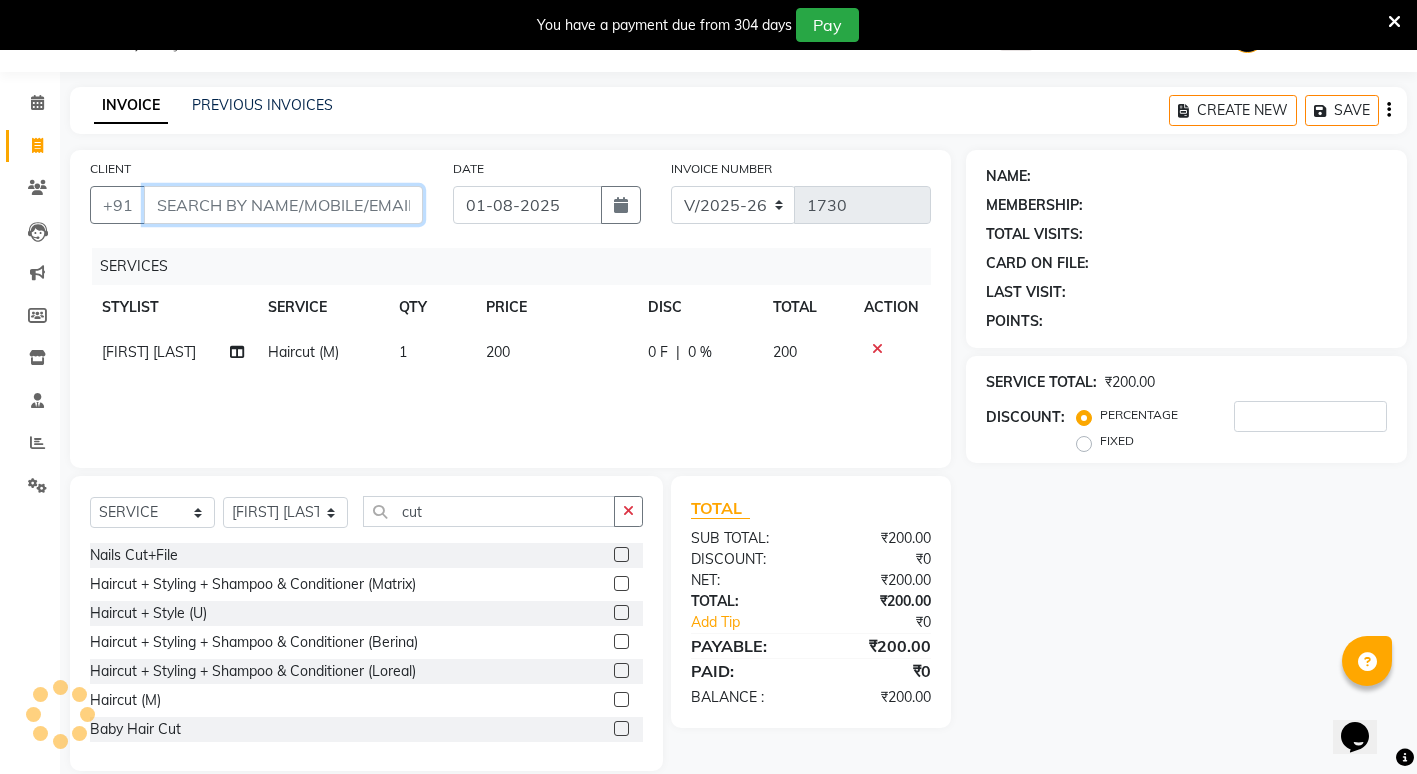 type on "9" 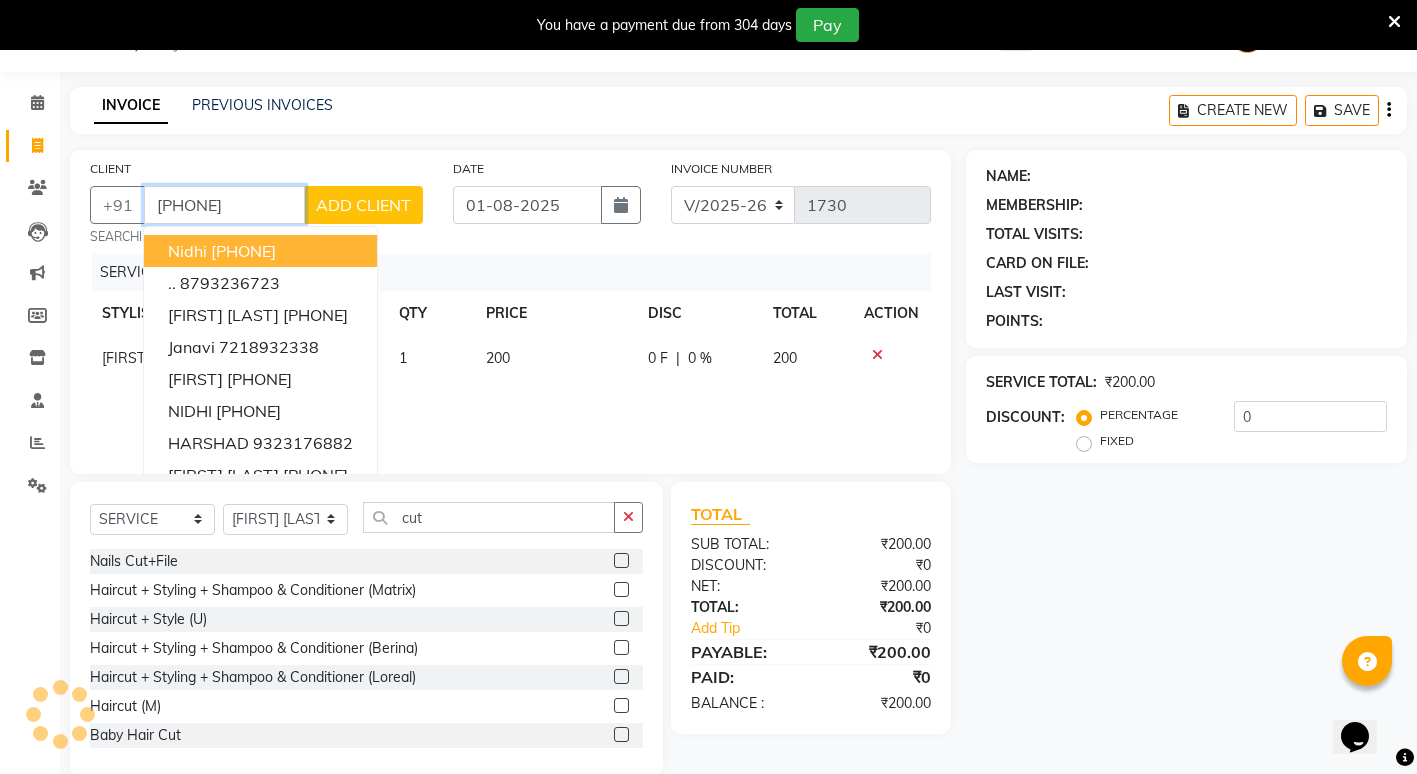 type on "9323062368" 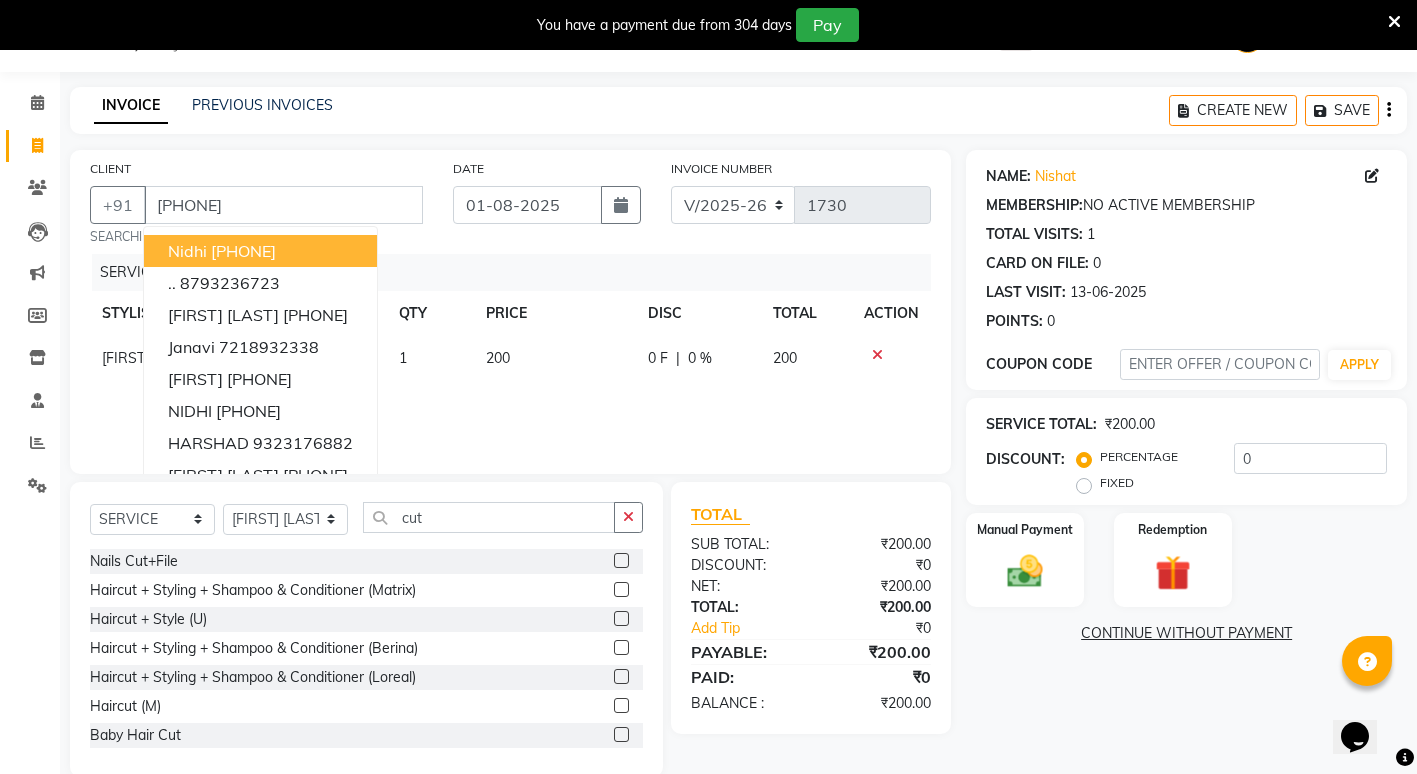 click on "NAME: Nishat  MEMBERSHIP:  NO ACTIVE MEMBERSHIP  TOTAL VISITS:  1 CARD ON FILE:  0 LAST VISIT:   13-06-2025 POINTS:   0  COUPON CODE APPLY SERVICE TOTAL:  ₹200.00  DISCOUNT:  PERCENTAGE   FIXED  0 Manual Payment Redemption  CONTINUE WITHOUT PAYMENT" 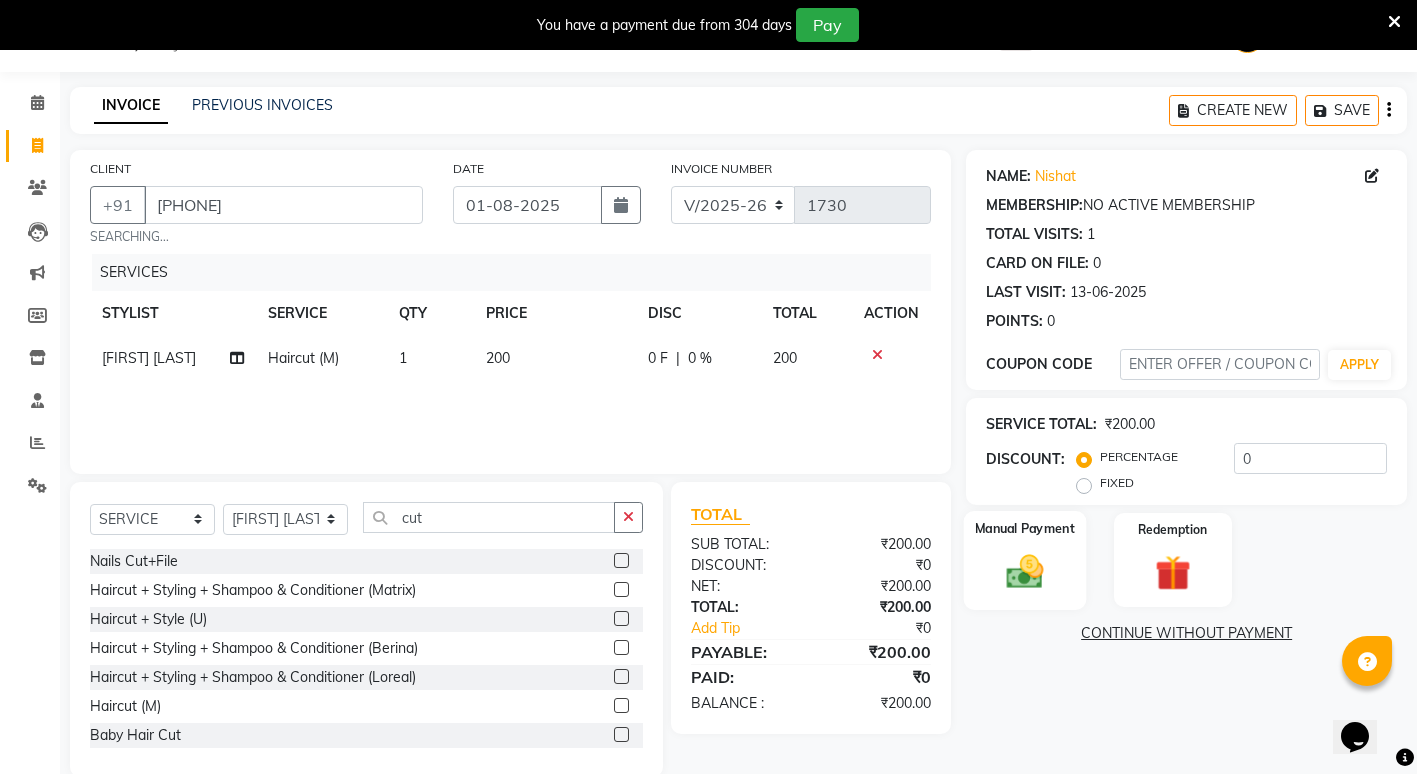 click 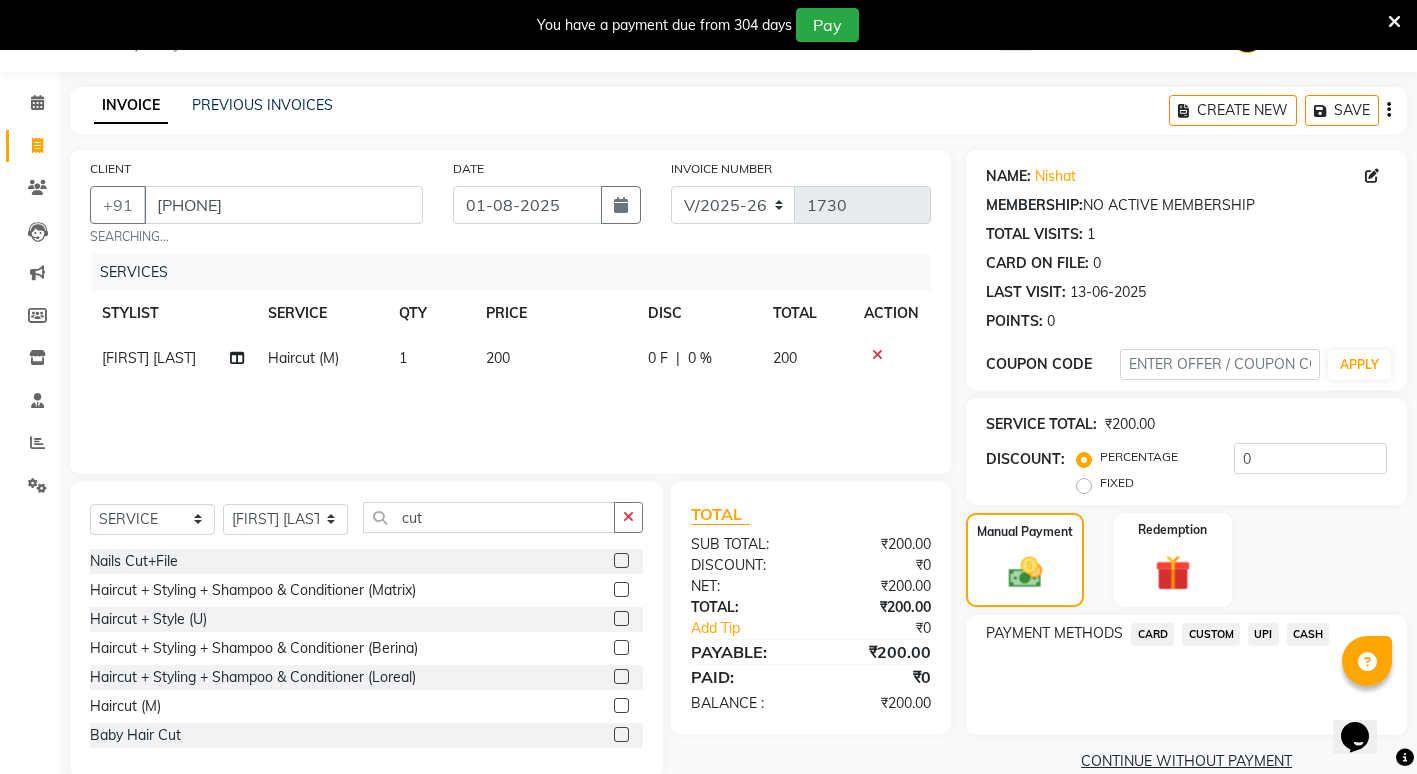 click on "UPI" 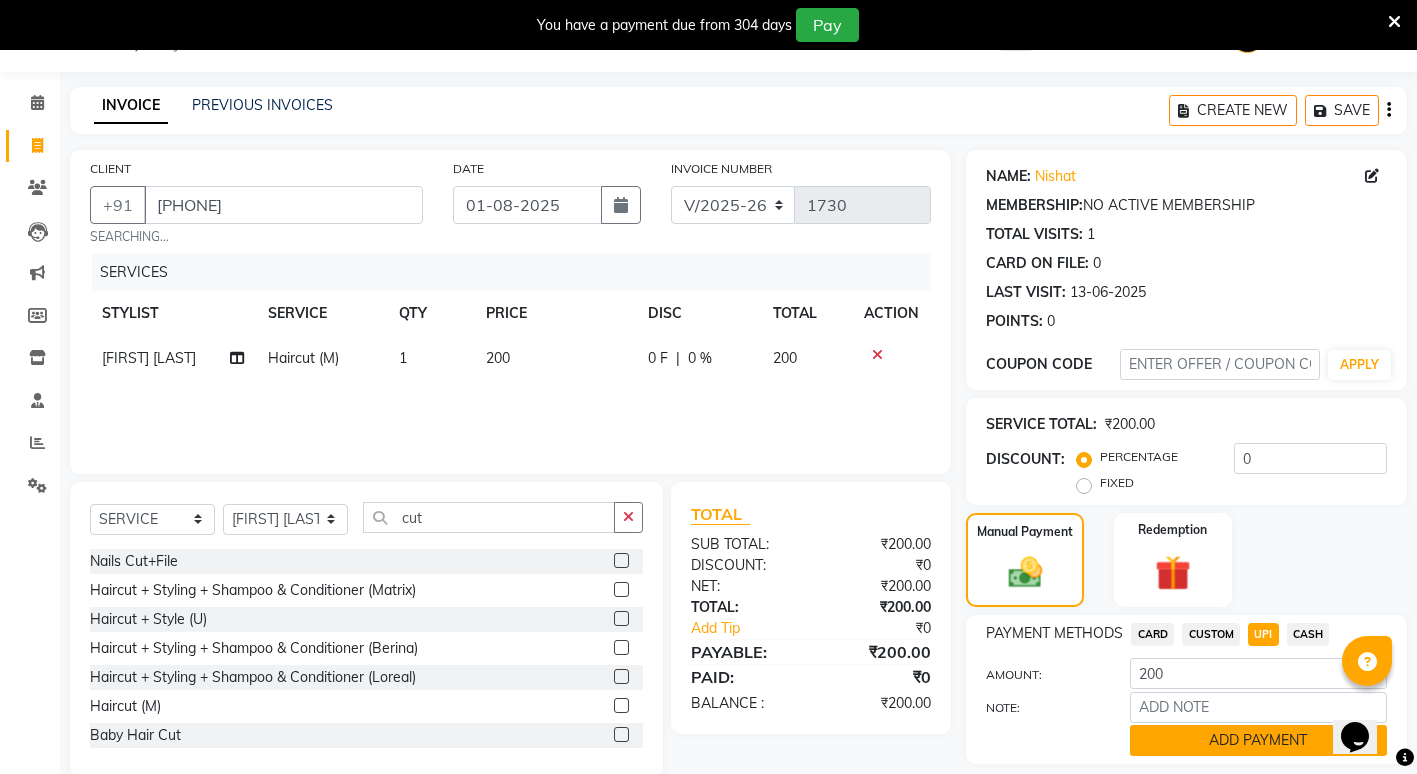 click on "ADD PAYMENT" 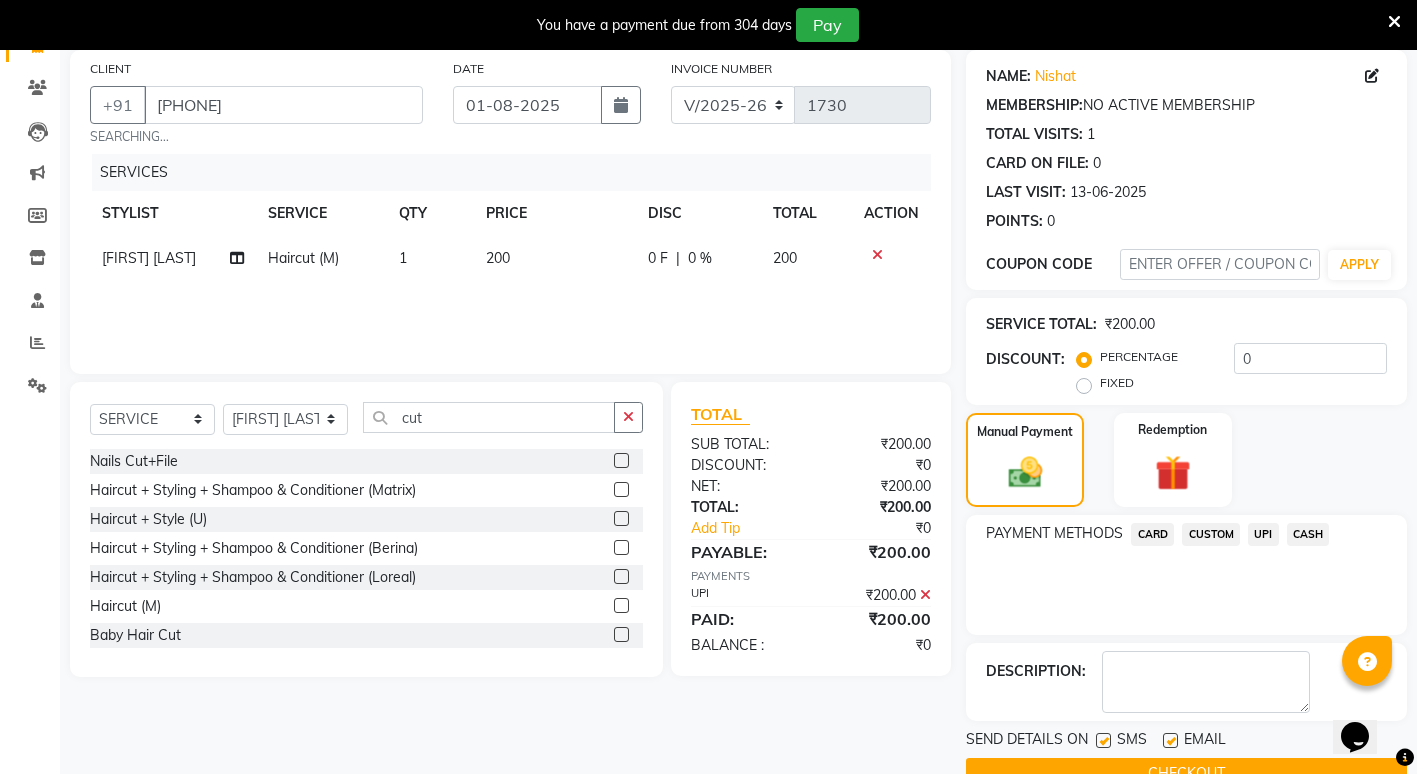 scroll, scrollTop: 195, scrollLeft: 0, axis: vertical 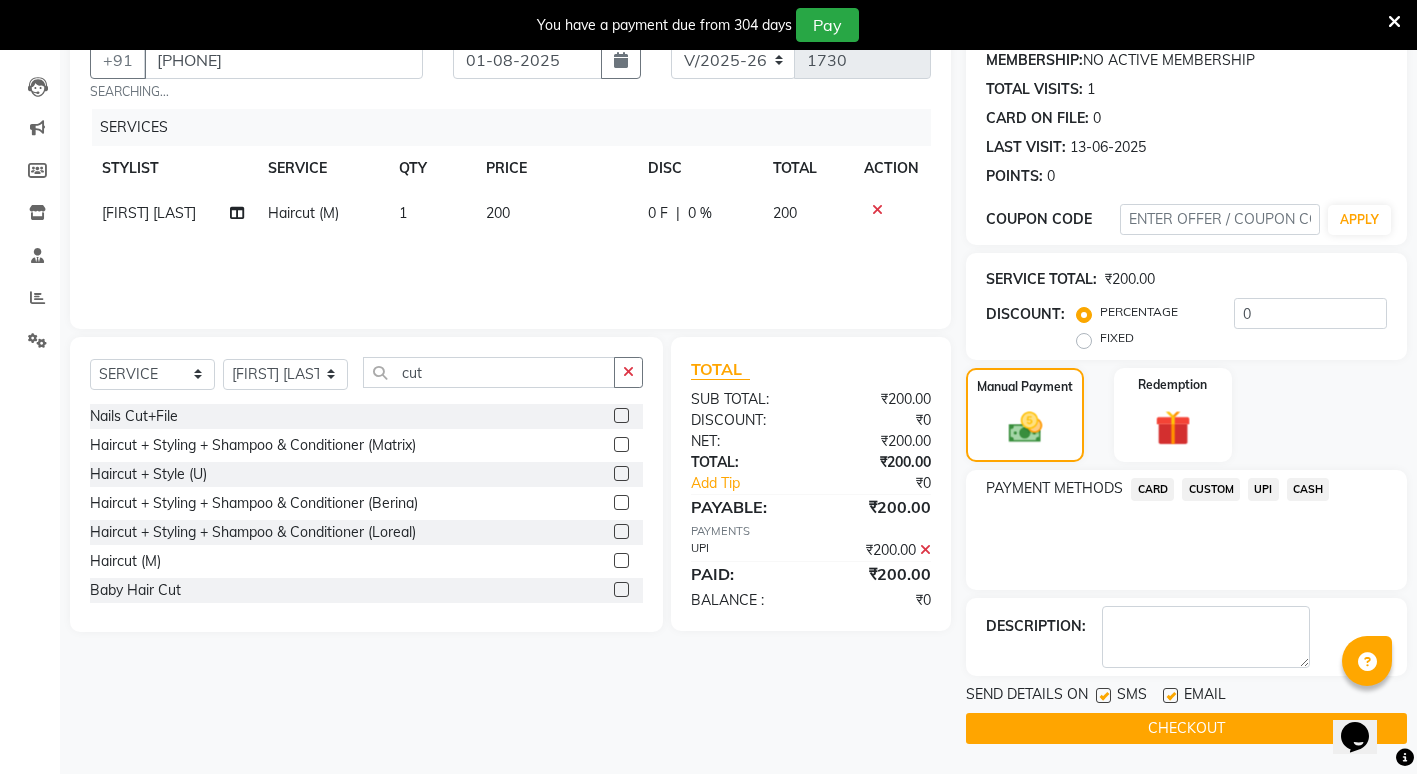 click on "CHECKOUT" 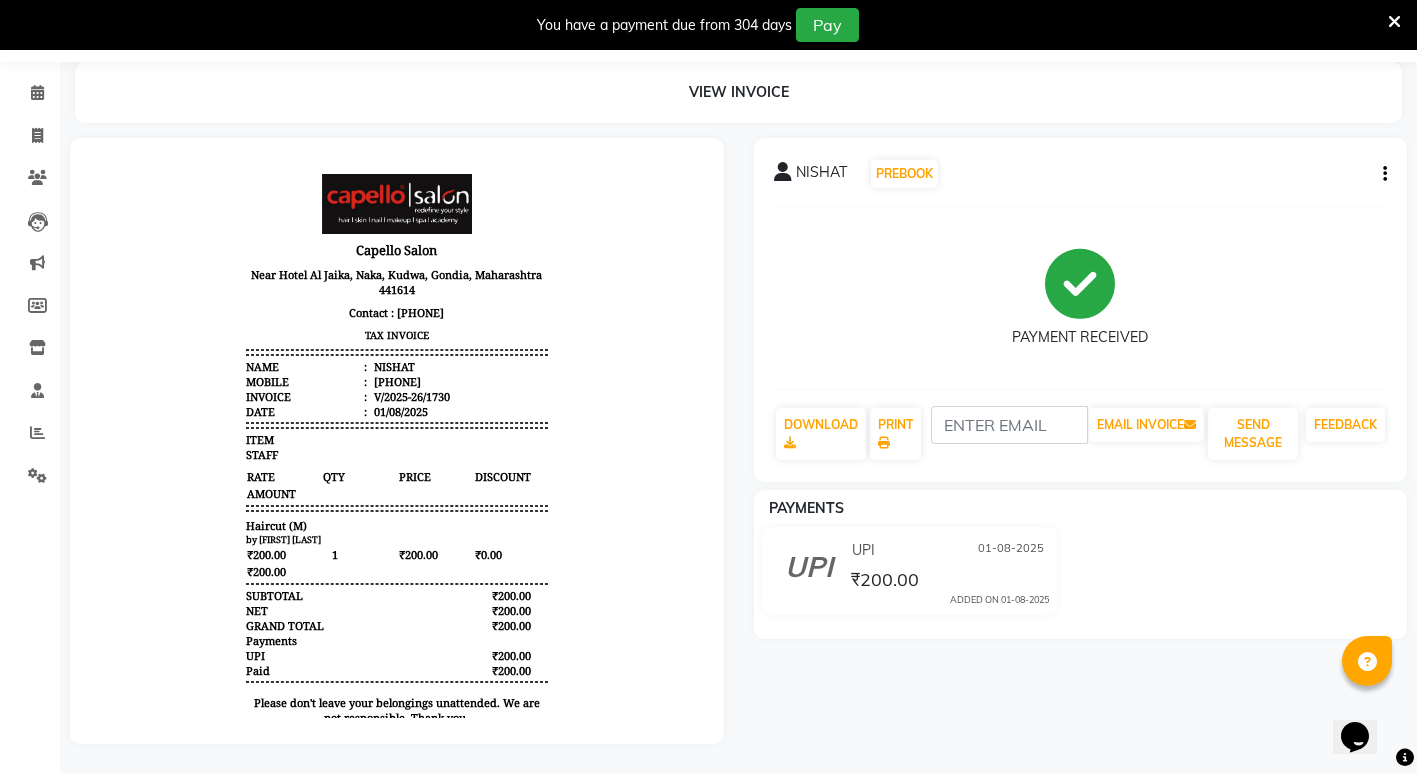 scroll, scrollTop: 0, scrollLeft: 0, axis: both 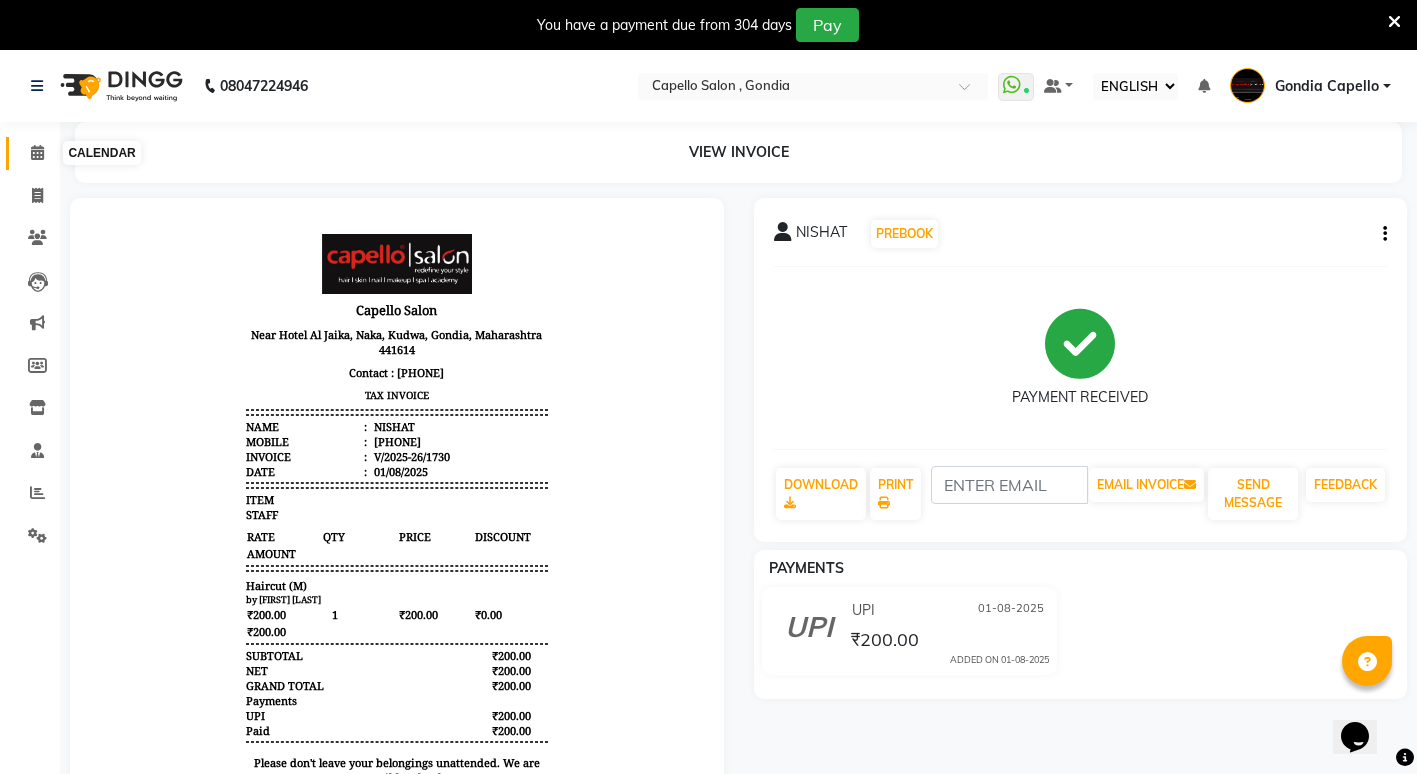 click 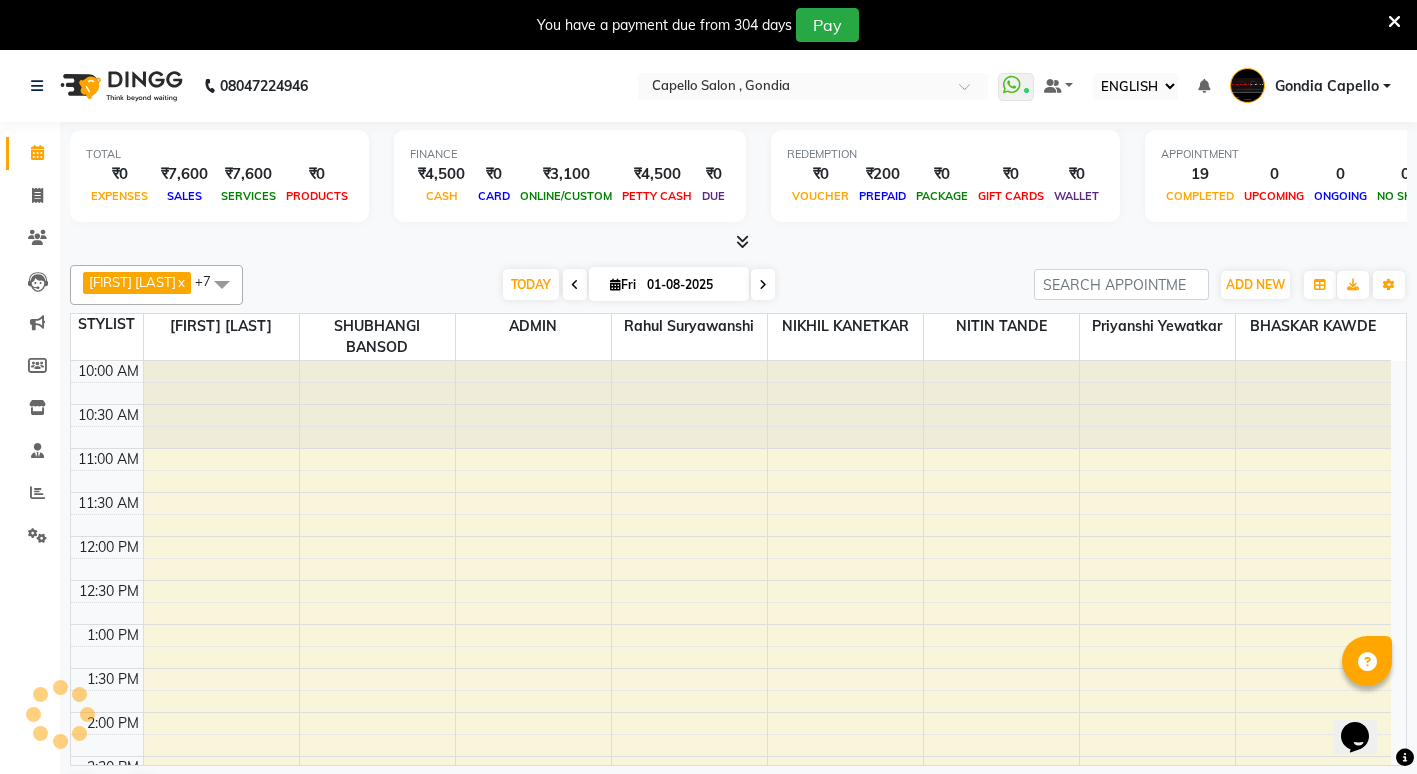 scroll, scrollTop: 613, scrollLeft: 0, axis: vertical 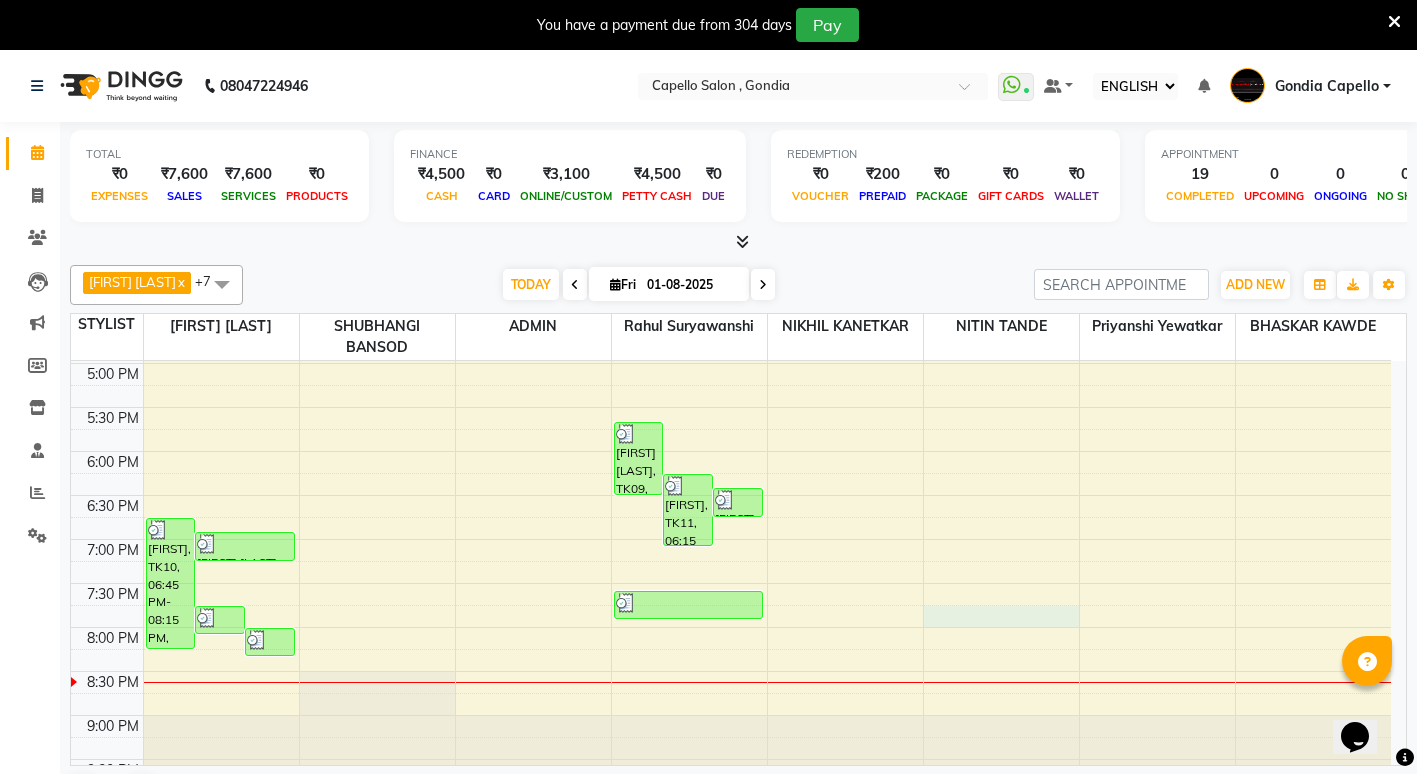 click on "10:00 AM 10:30 AM 11:00 AM 11:30 AM 12:00 PM 12:30 PM 1:00 PM 1:30 PM 2:00 PM 2:30 PM 3:00 PM 3:30 PM 4:00 PM 4:30 PM 5:00 PM 5:30 PM 6:00 PM 6:30 PM 7:00 PM 7:30 PM 8:00 PM 8:30 PM 9:00 PM 9:30 PM     JAYESH, TK10, 06:45 PM-08:15 PM, Haircut (M),Global Colour (M),Beard Trim/Shave     LOKESH, TK14, 07:45 PM-08:05 PM, Haircut (M)     NISHAT, TK15, 08:00 PM-08:20 PM, Haircut (M)     SHUBHAM SINGHANIA, TK12, 06:55 PM-07:15 PM, Haircut (M)     PRATIK DIWANI, TK07, 02:55 PM-04:15 PM, Beard Trim/Shave,Haircut (M),Half Arms Waxing Rica,Hair Wash     mohit, TK08, 03:40 PM-04:45 PM, Haircut (M),Beard Trim/Shave,Hair Wash     nishi, TK02, 11:40 AM-12:10 PM, HAIRCUT (F)     sahul, TK03, 01:20 PM-02:10 PM, Beard Trim/Shave,Haircut (M)     rahul agrawal, TK09, 05:40 PM-06:30 PM, Haircut (M),Beard Trim/Shave     SUDHANSHU, TK11, 06:15 PM-07:05 PM, Haircut (M),Beard Trim/Shave     JAYESH, TK10, 06:25 PM-06:45 PM, Haircut (M)     rahul dixit, TK01, 10:50 AM-11:40 AM, Haircut (M),Beard Trim/Shave" at bounding box center (731, 275) 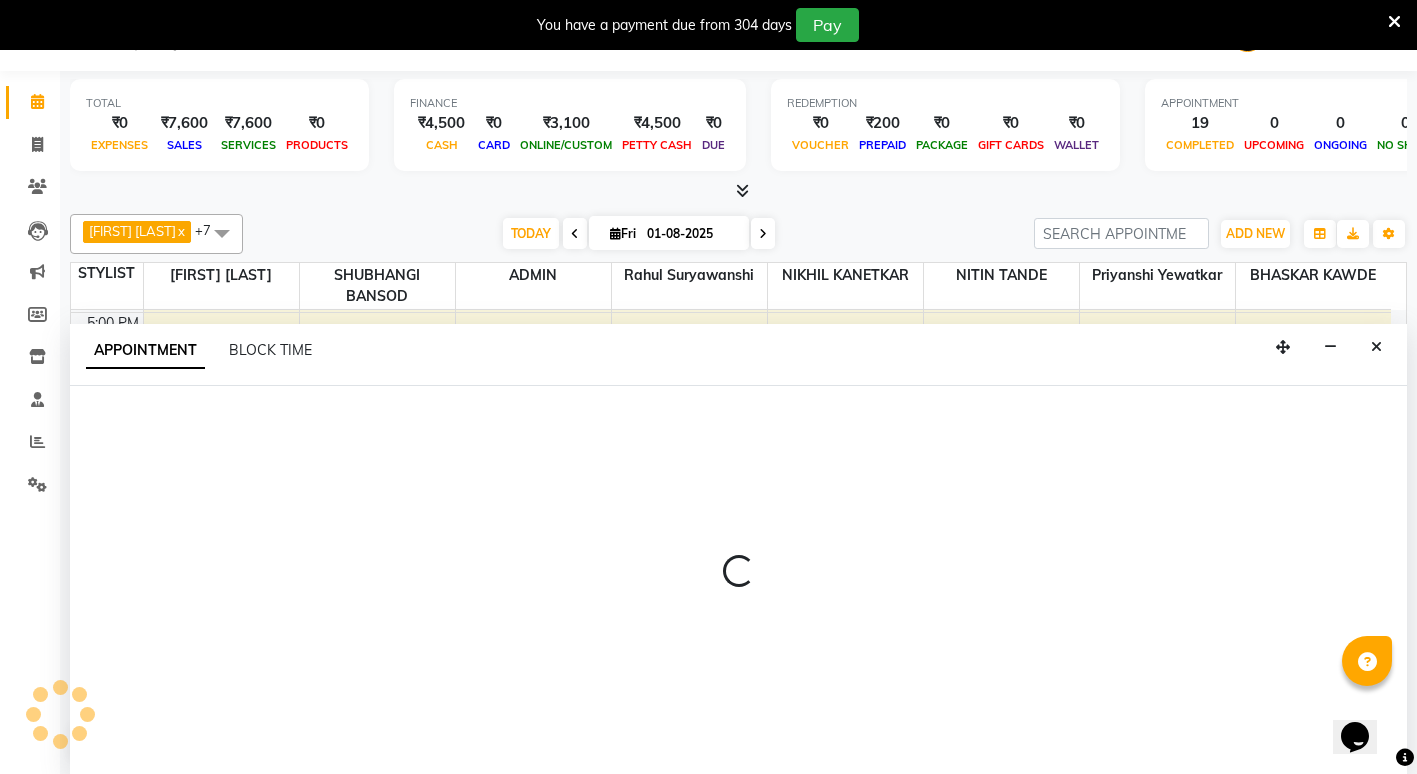 scroll, scrollTop: 24, scrollLeft: 0, axis: vertical 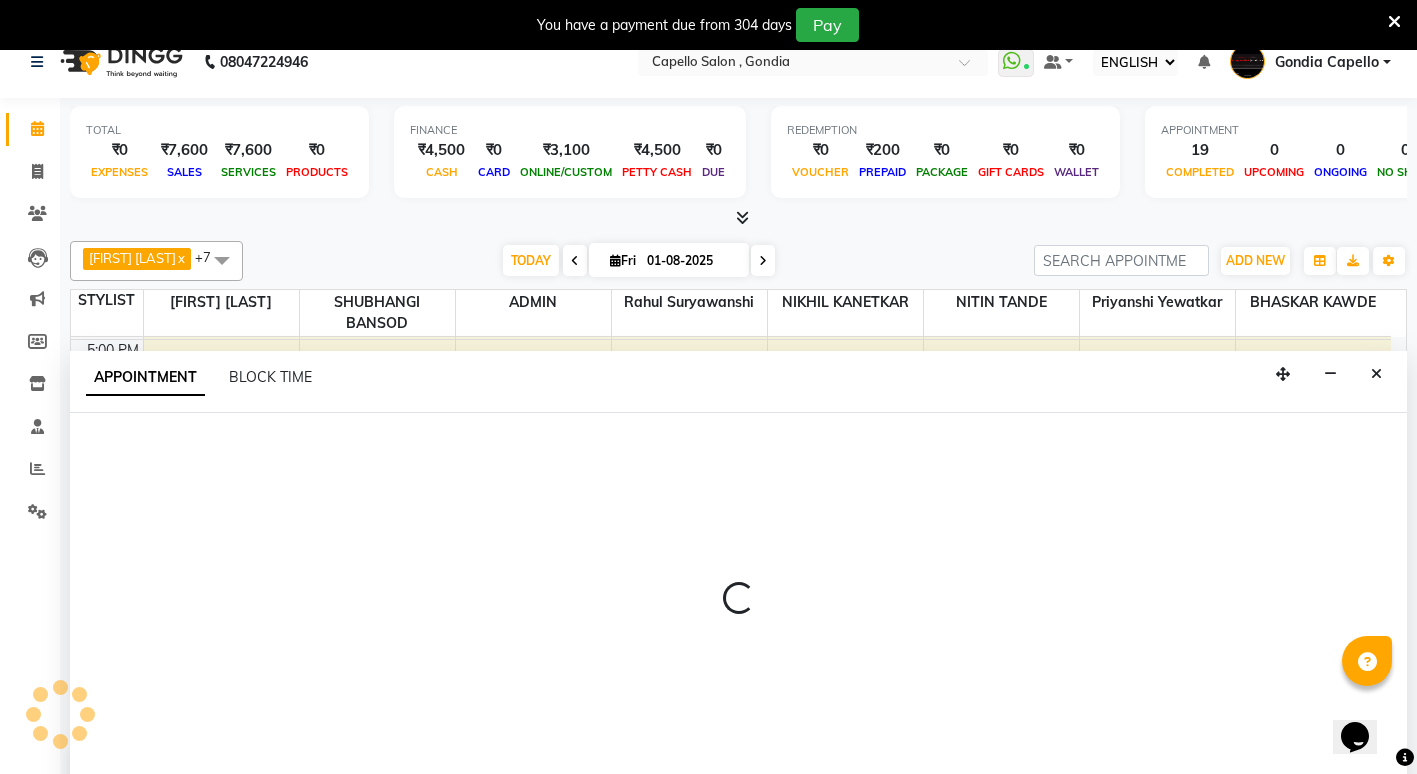 select on "63767" 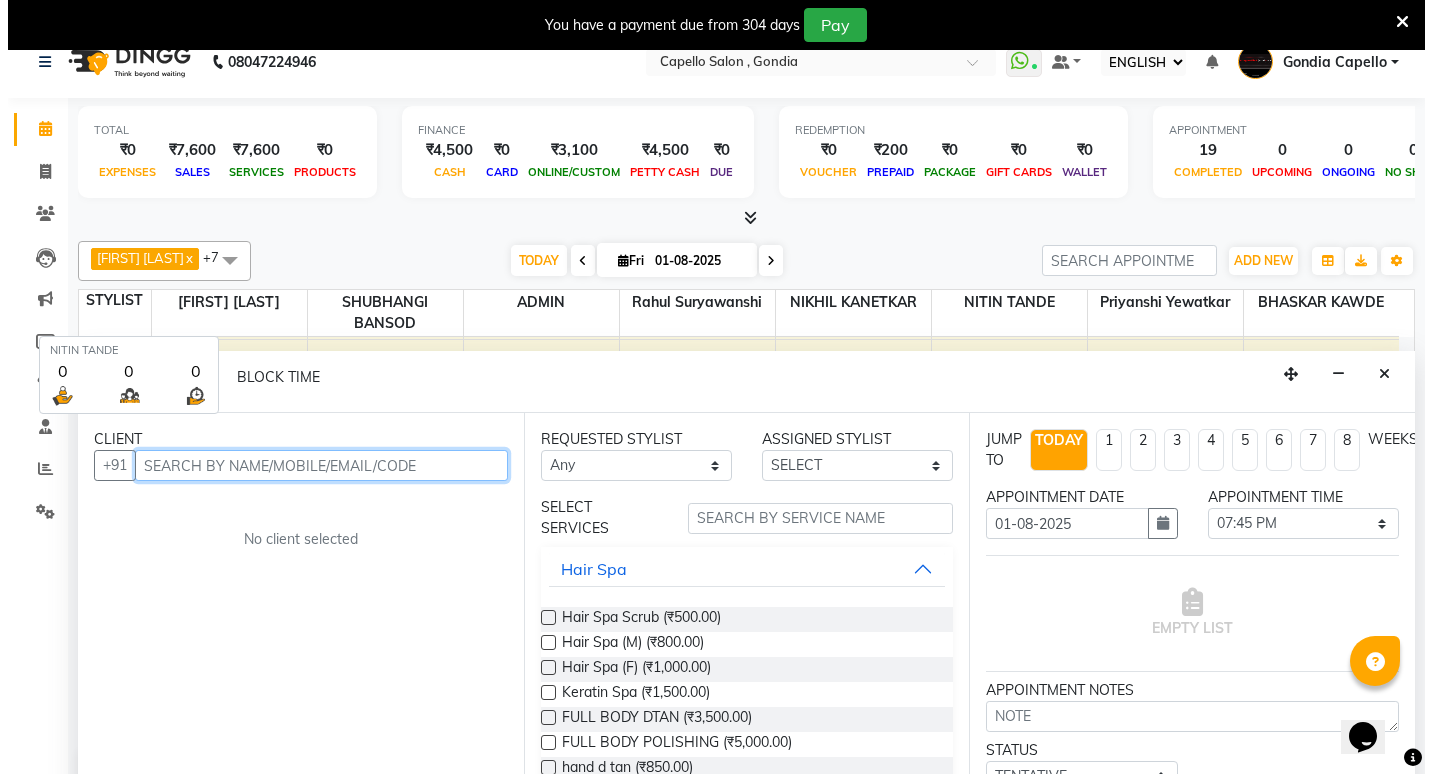 scroll, scrollTop: 0, scrollLeft: 0, axis: both 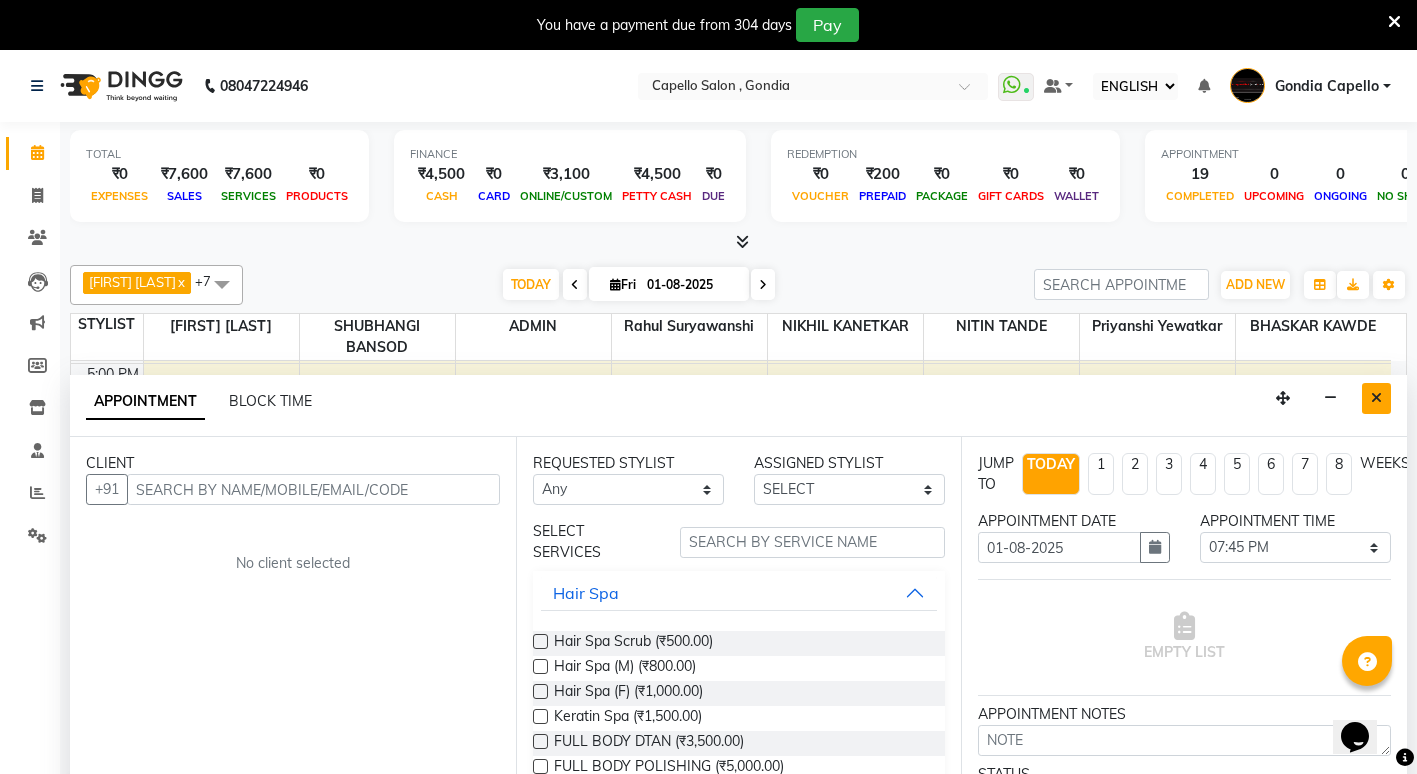 click at bounding box center (1376, 398) 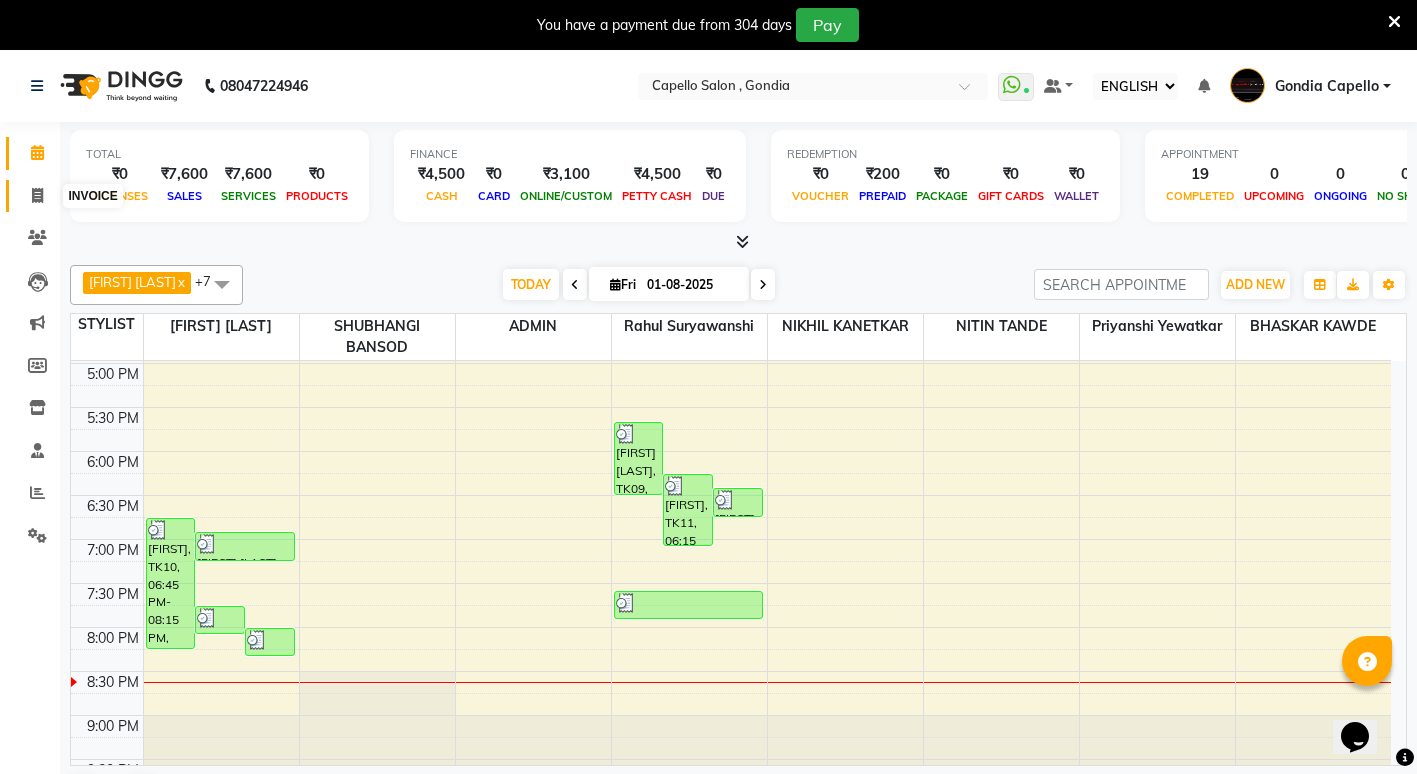 click 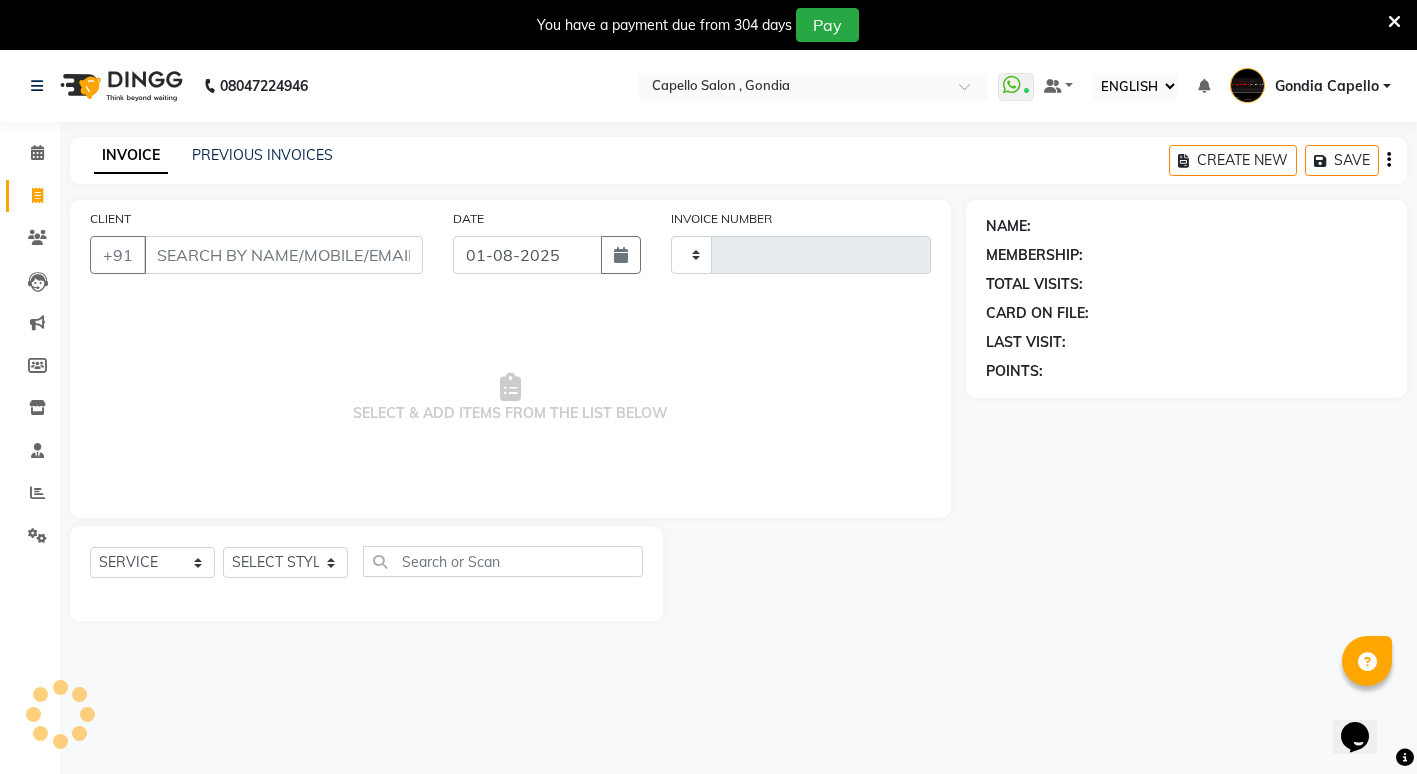 type on "1731" 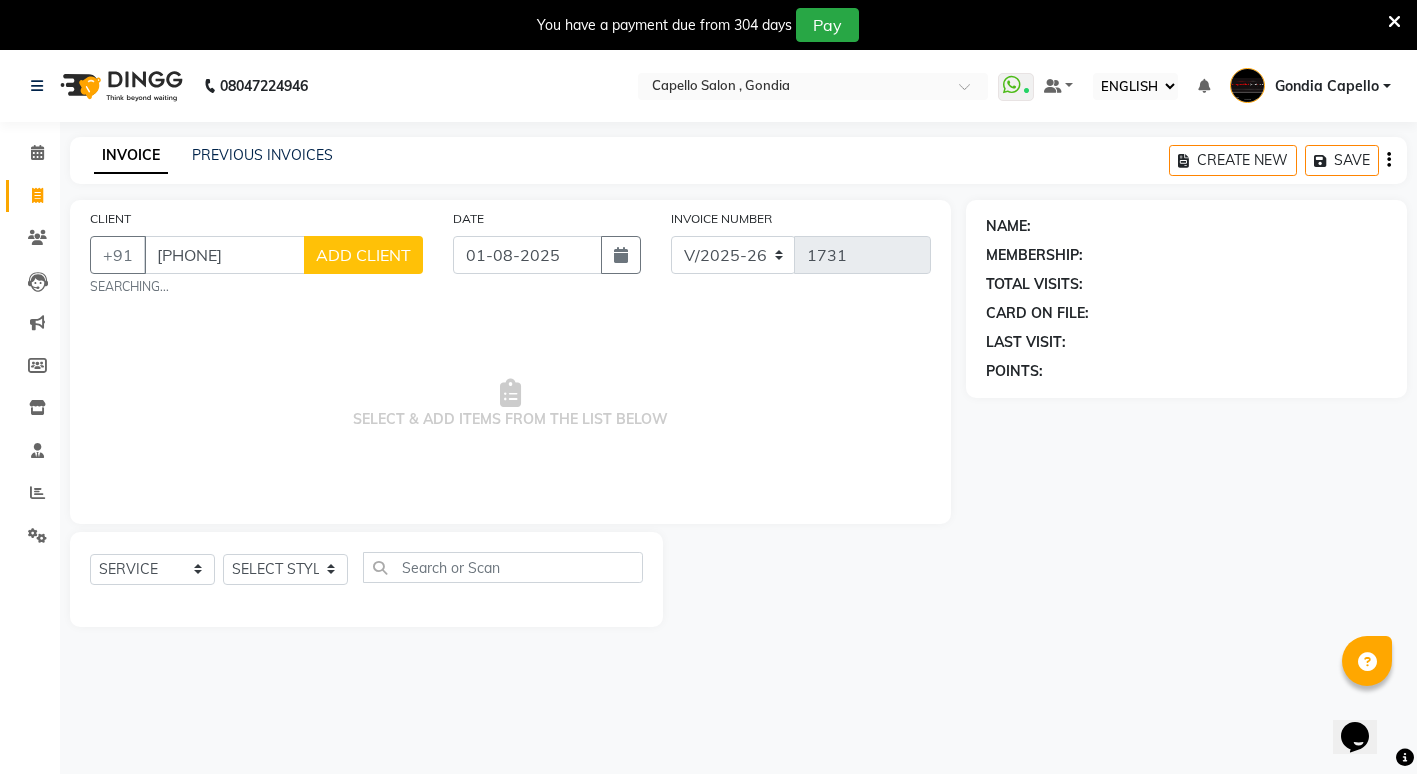 type on "9608711669" 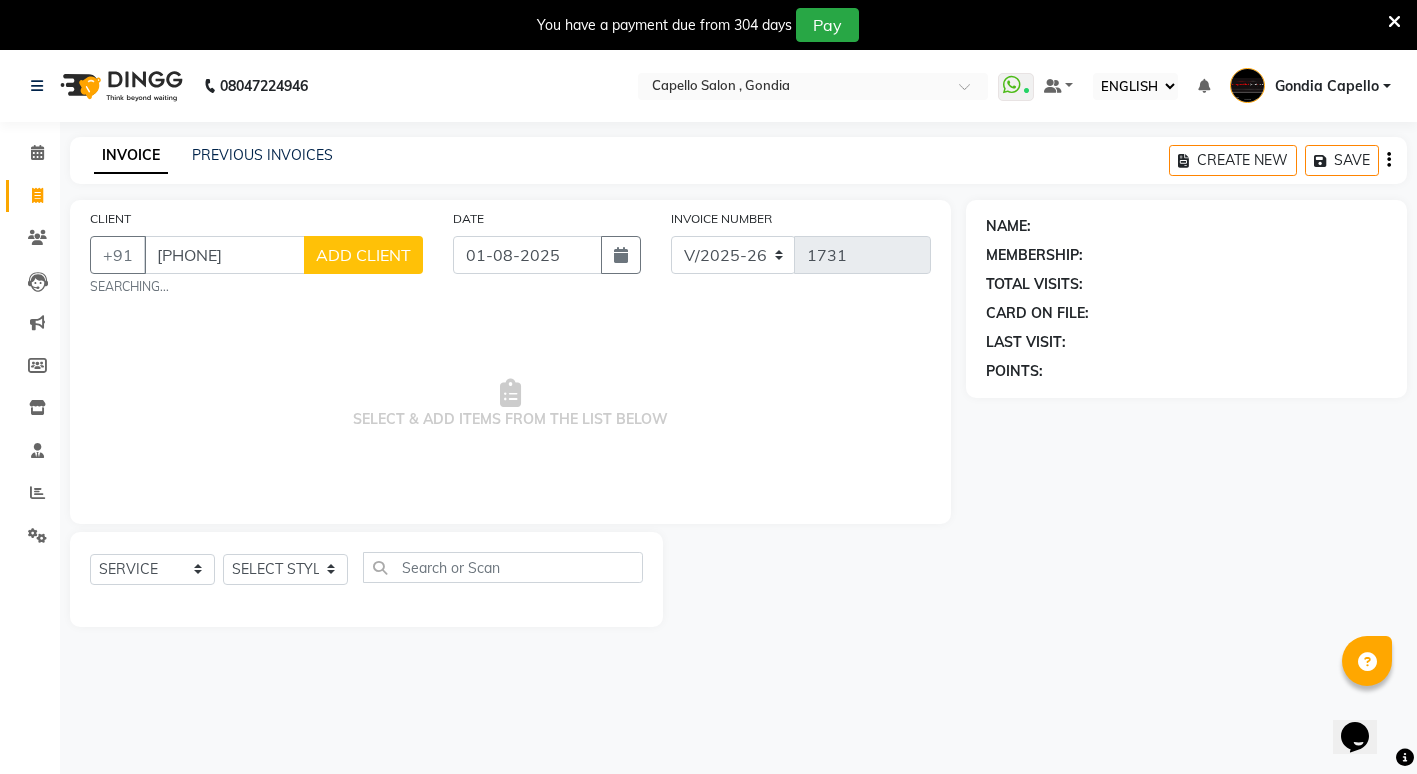 click on "ADD CLIENT" 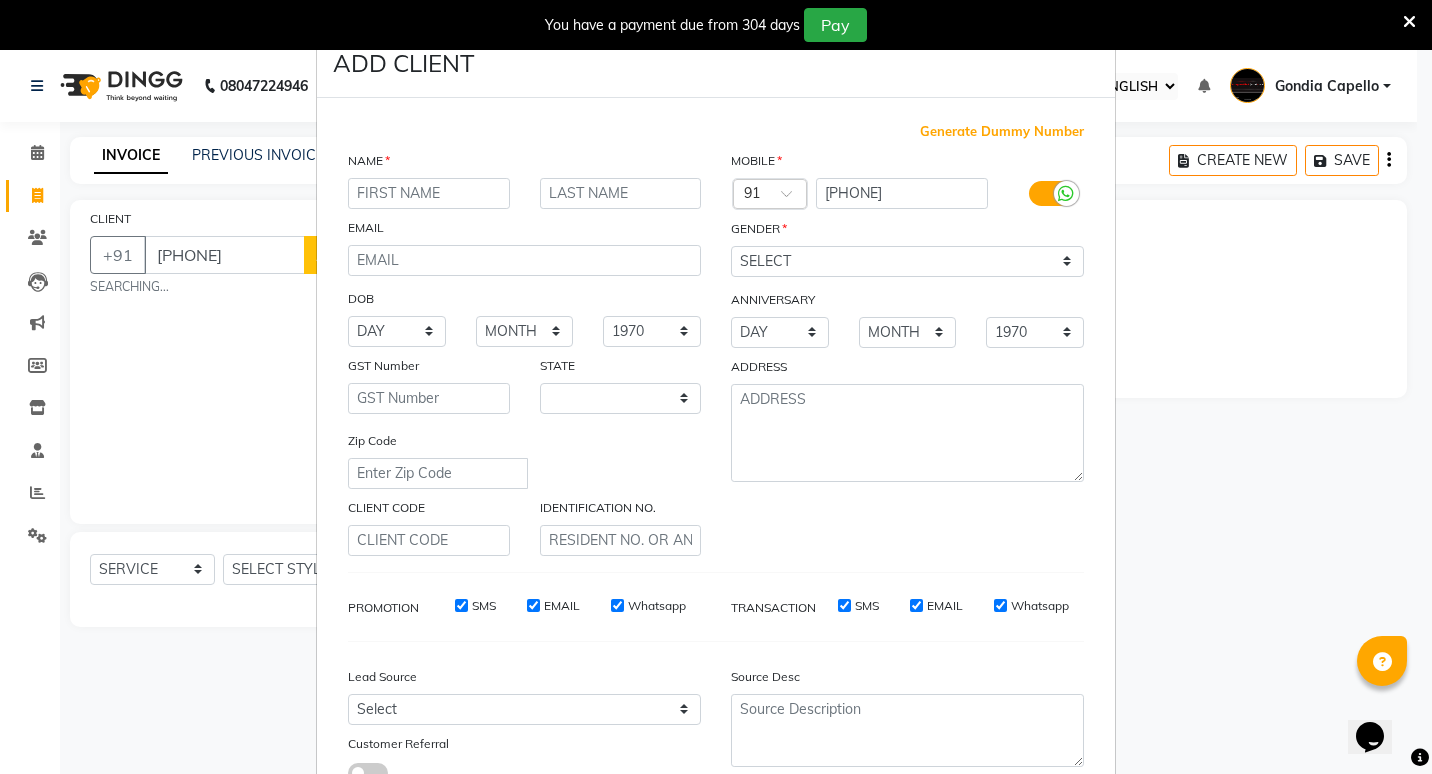 select on "22" 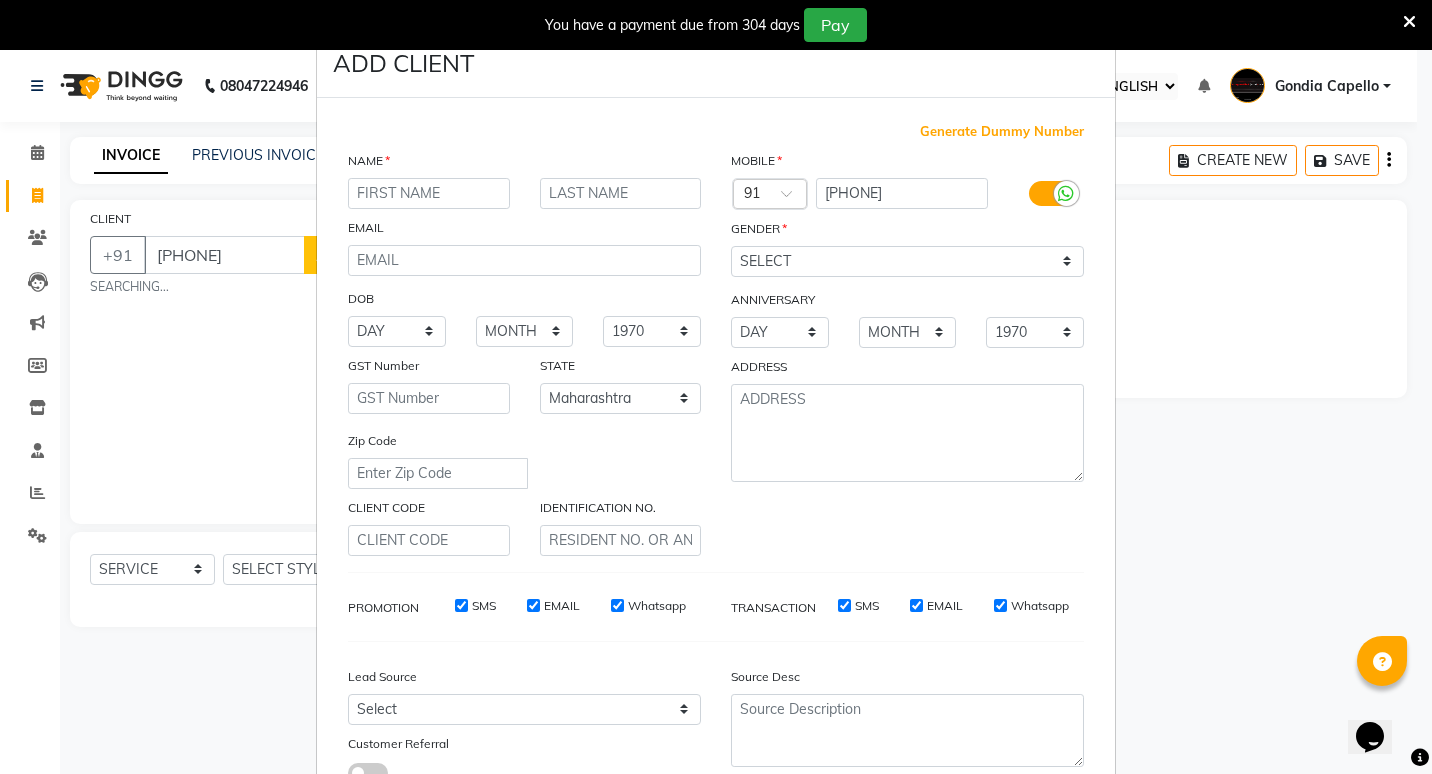 click at bounding box center (429, 193) 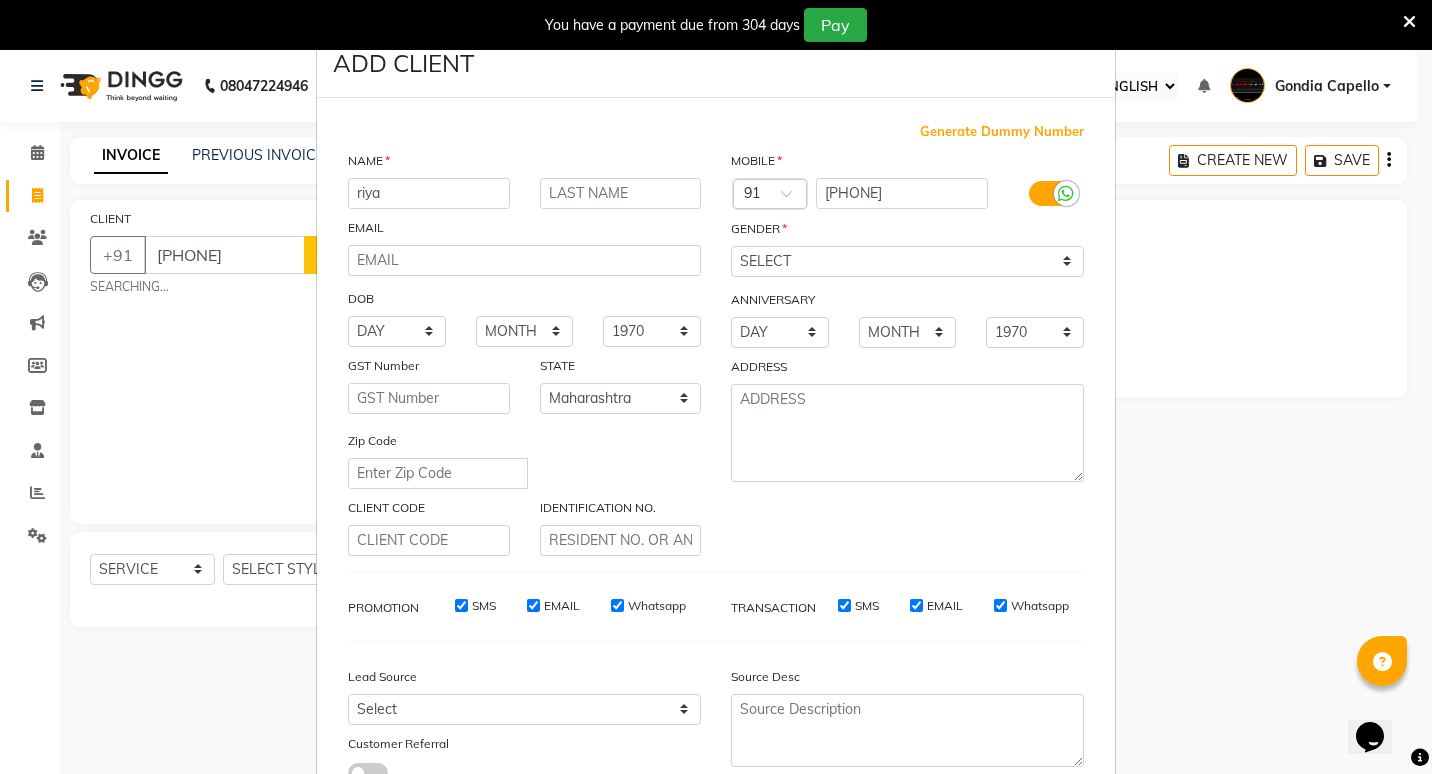 type on "riya" 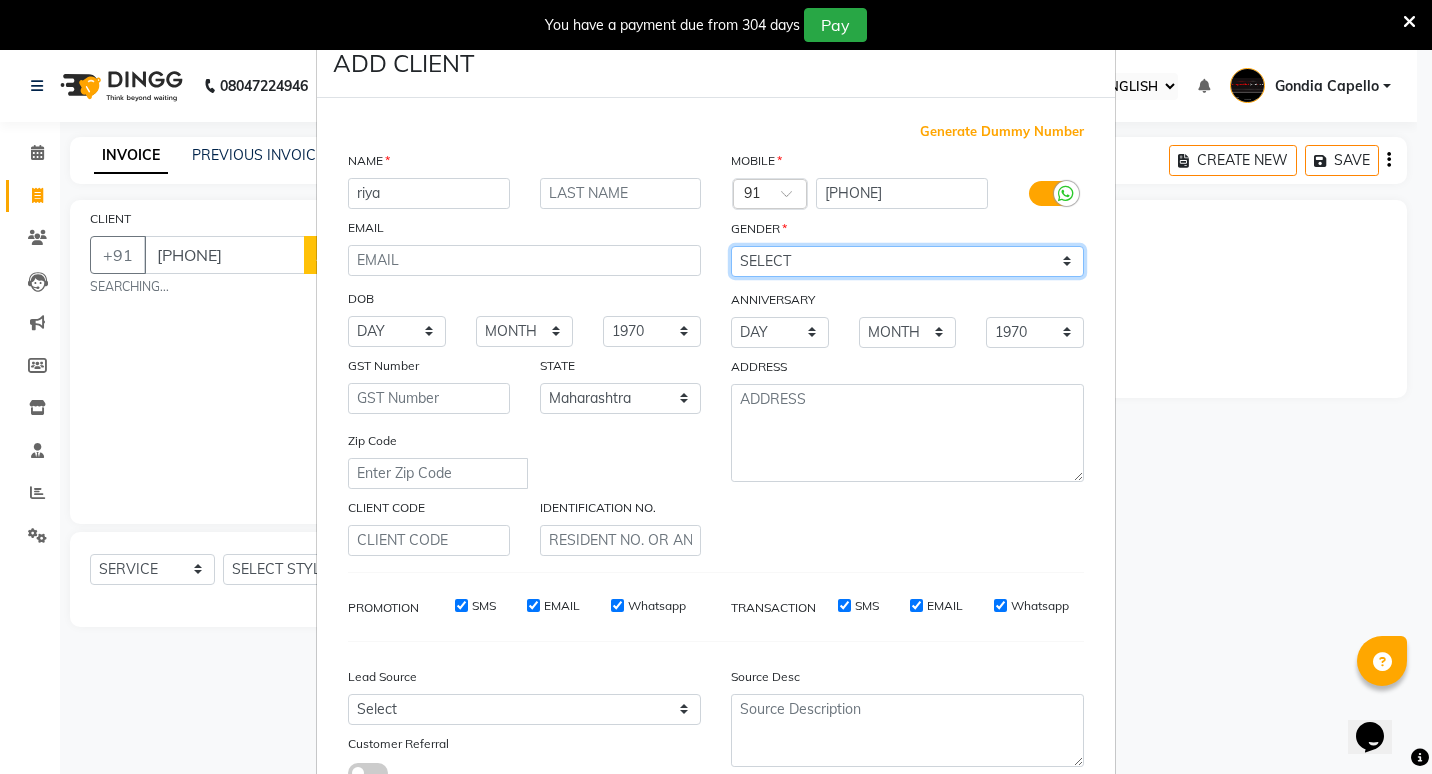 click on "SELECT MALE FEMALE OTHER PREFER NOT TO SAY" at bounding box center [907, 261] 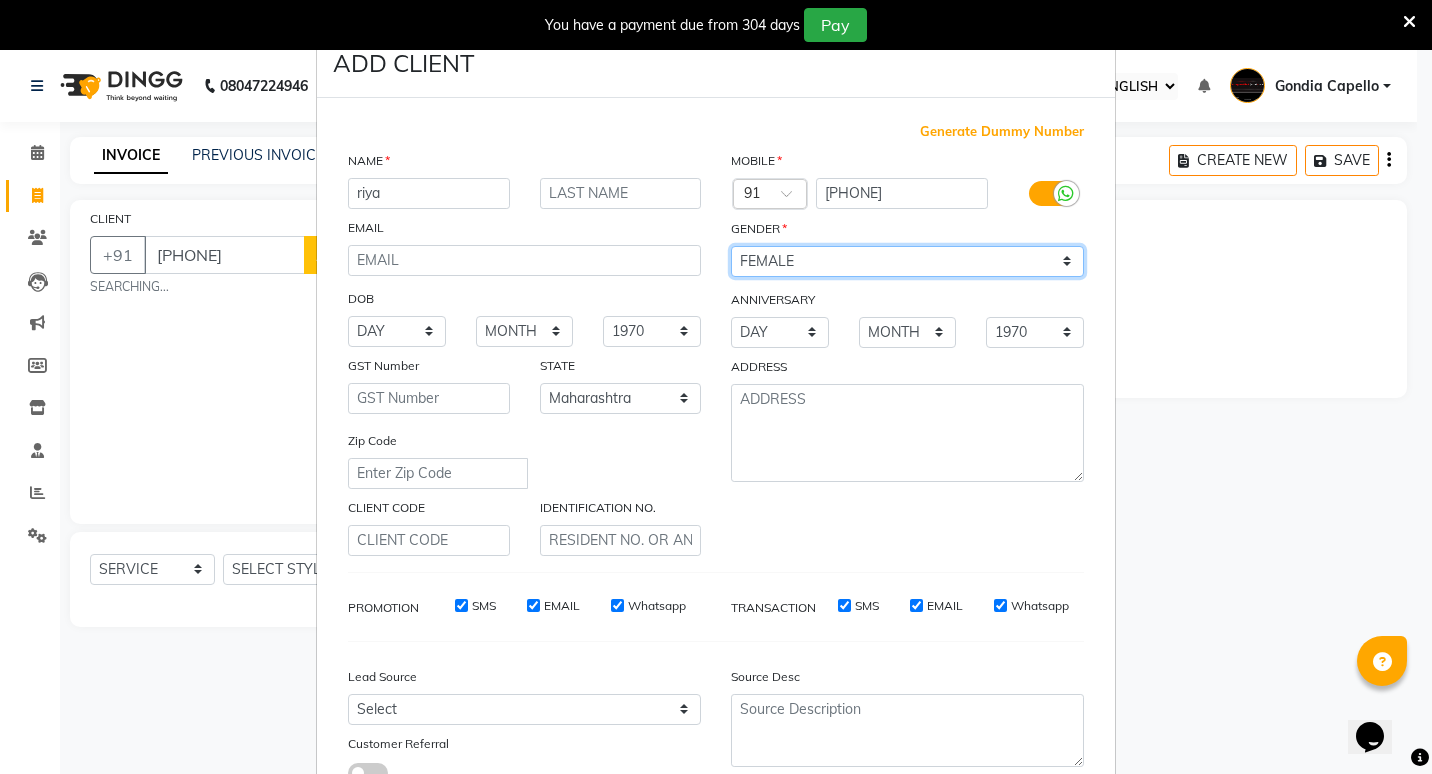 click on "SELECT MALE FEMALE OTHER PREFER NOT TO SAY" at bounding box center (907, 261) 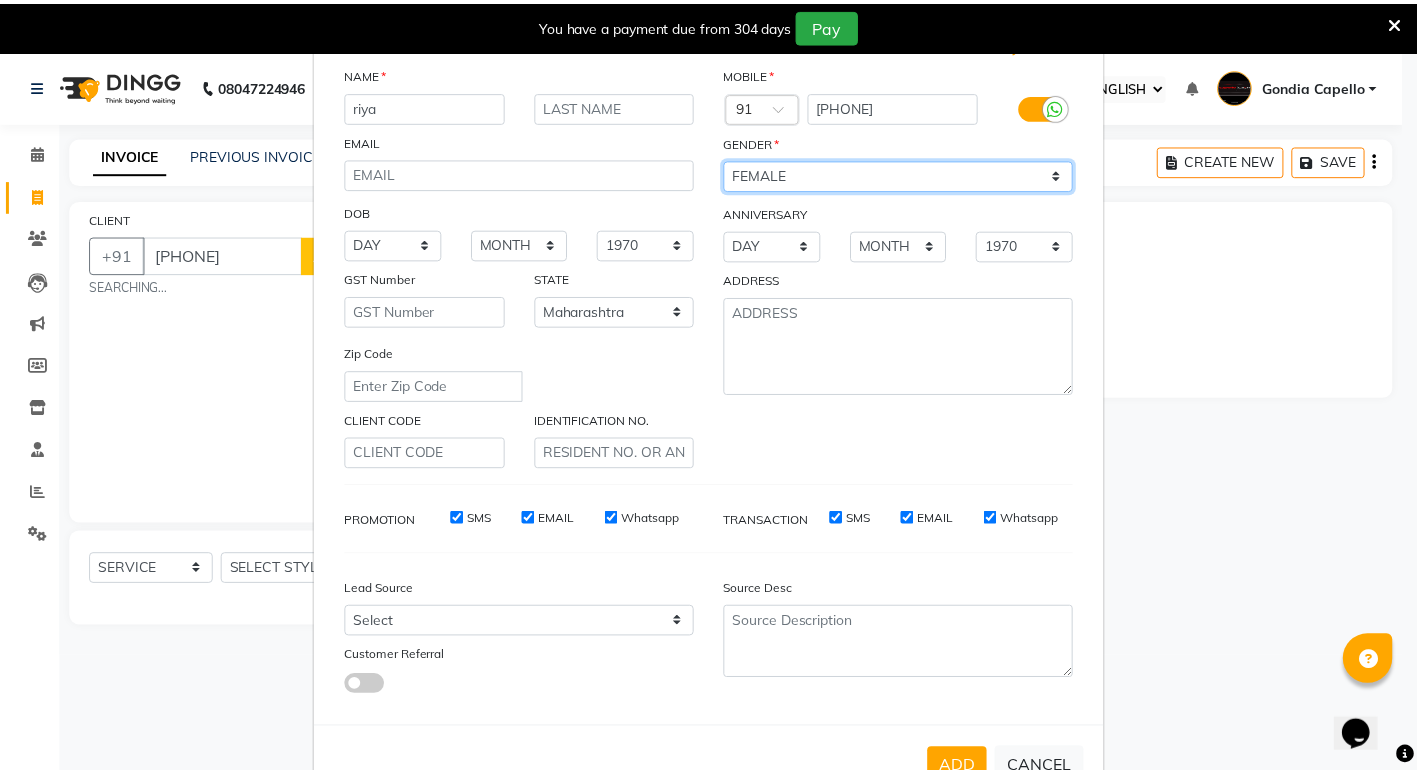 scroll, scrollTop: 149, scrollLeft: 0, axis: vertical 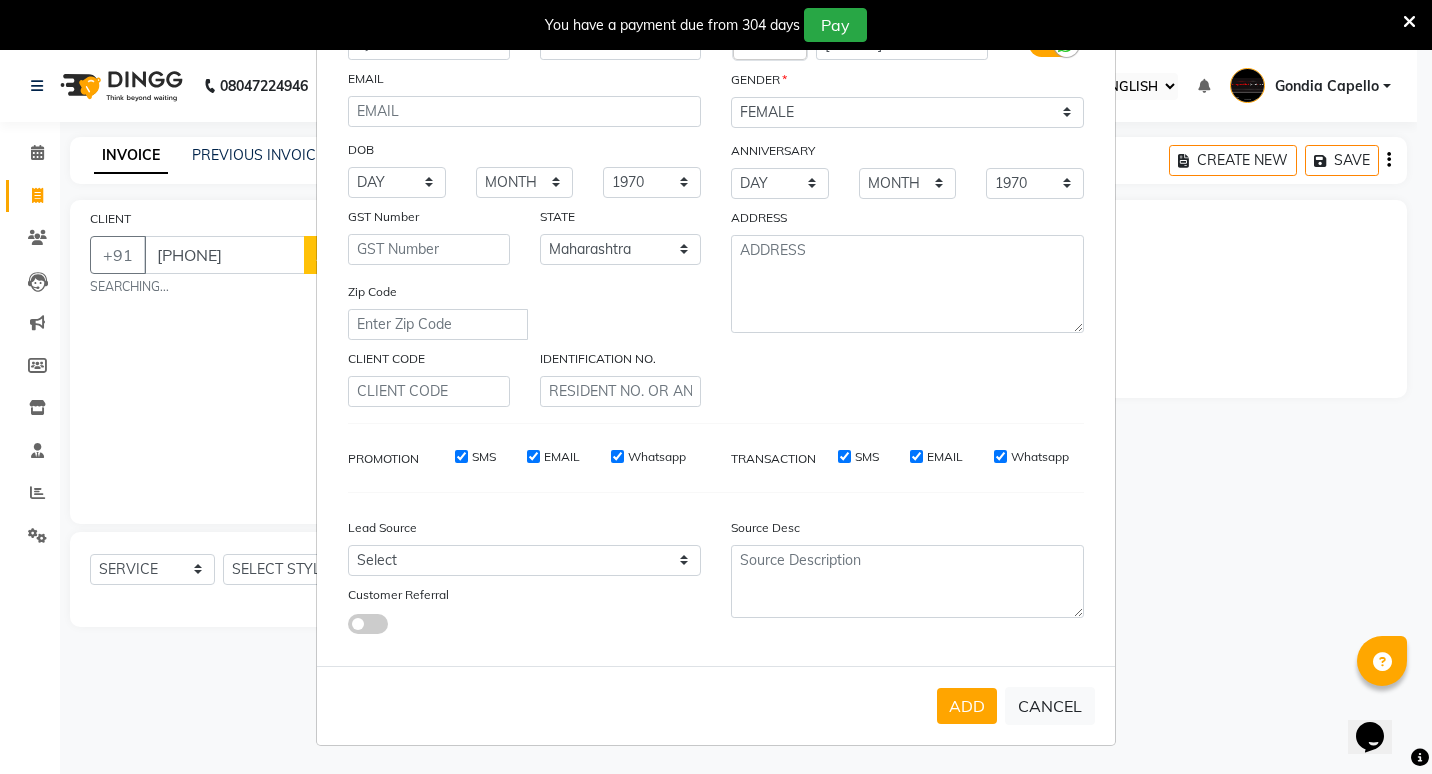 click on "ADD" at bounding box center (967, 706) 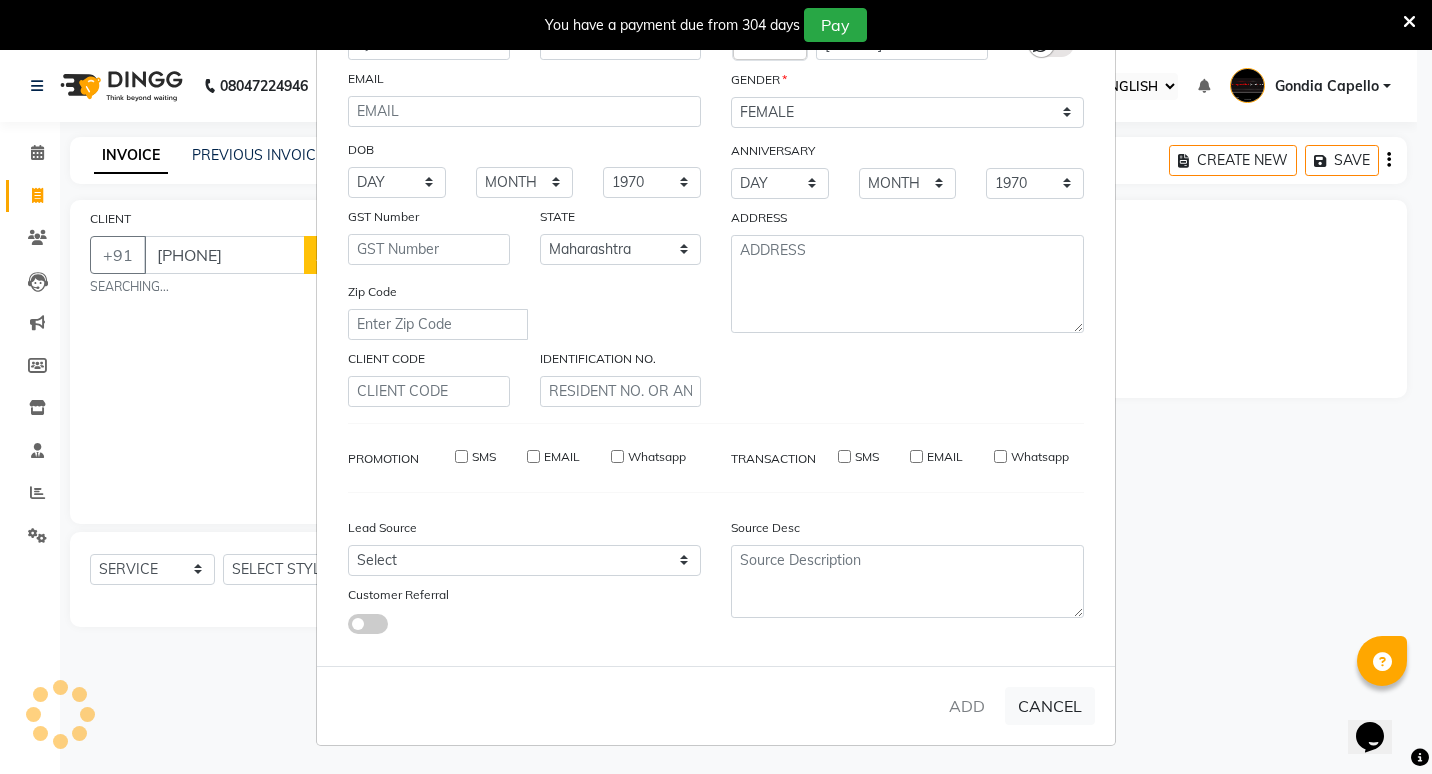 type 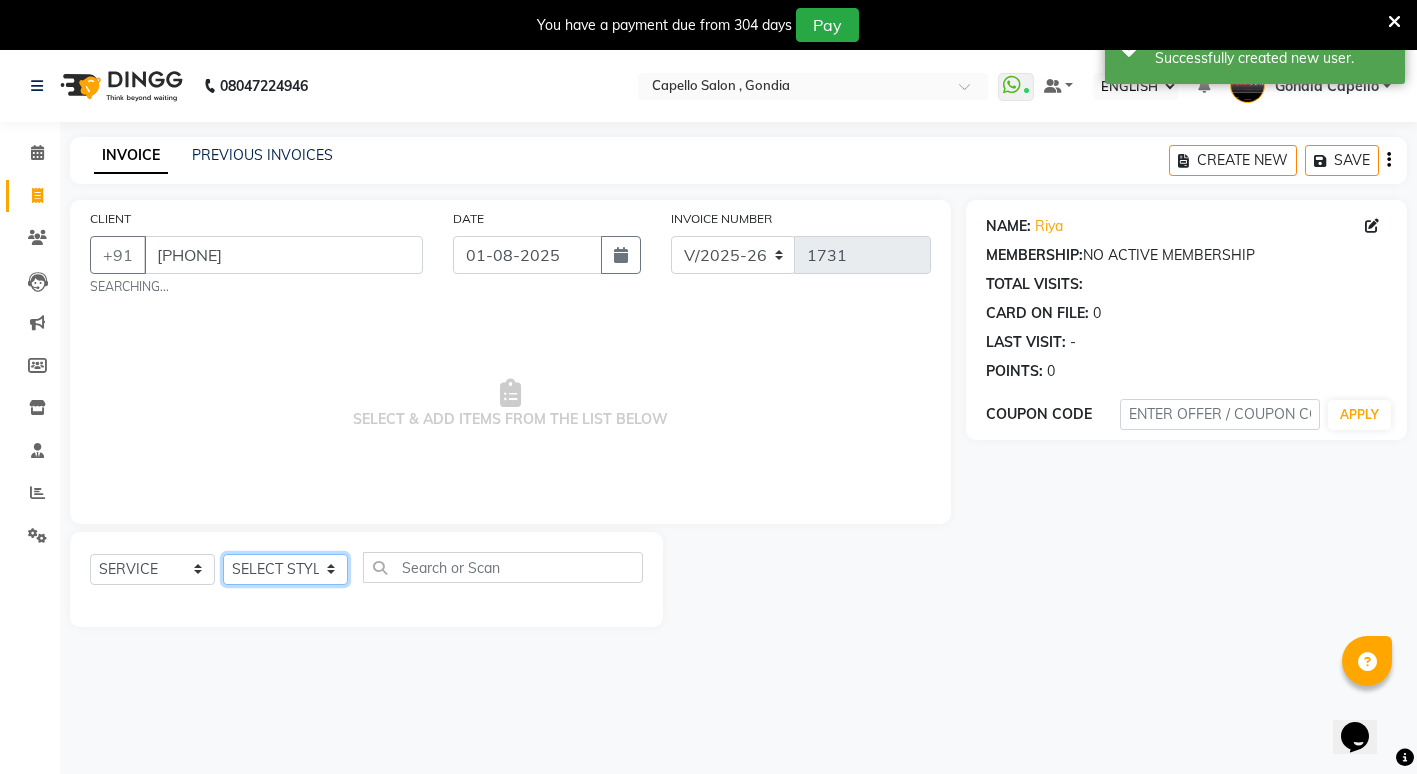 click on "SELECT STYLIST ADMIN ANIKET BAGDE BHASKAR KAWDE GAURAV KHOBRAGADE Gondia Capello NIKHIL KANETKAR  NITIN TANDE priyanshi yewatkar Rahul Suryawanshi SHUBHANGI BANSOD Uma Khandare (M) YAKSHITA KURVE" 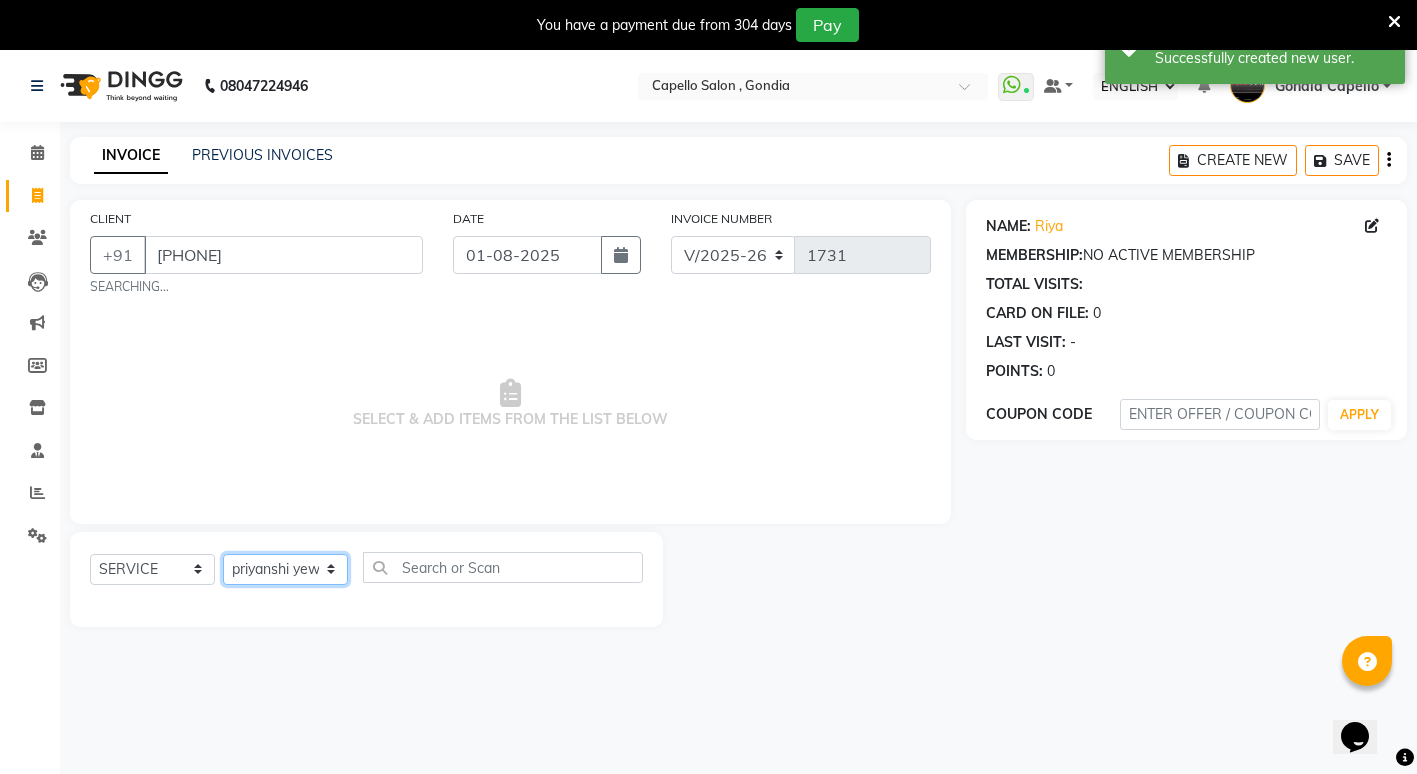 click on "SELECT STYLIST ADMIN ANIKET BAGDE BHASKAR KAWDE GAURAV KHOBRAGADE Gondia Capello NIKHIL KANETKAR  NITIN TANDE priyanshi yewatkar Rahul Suryawanshi SHUBHANGI BANSOD Uma Khandare (M) YAKSHITA KURVE" 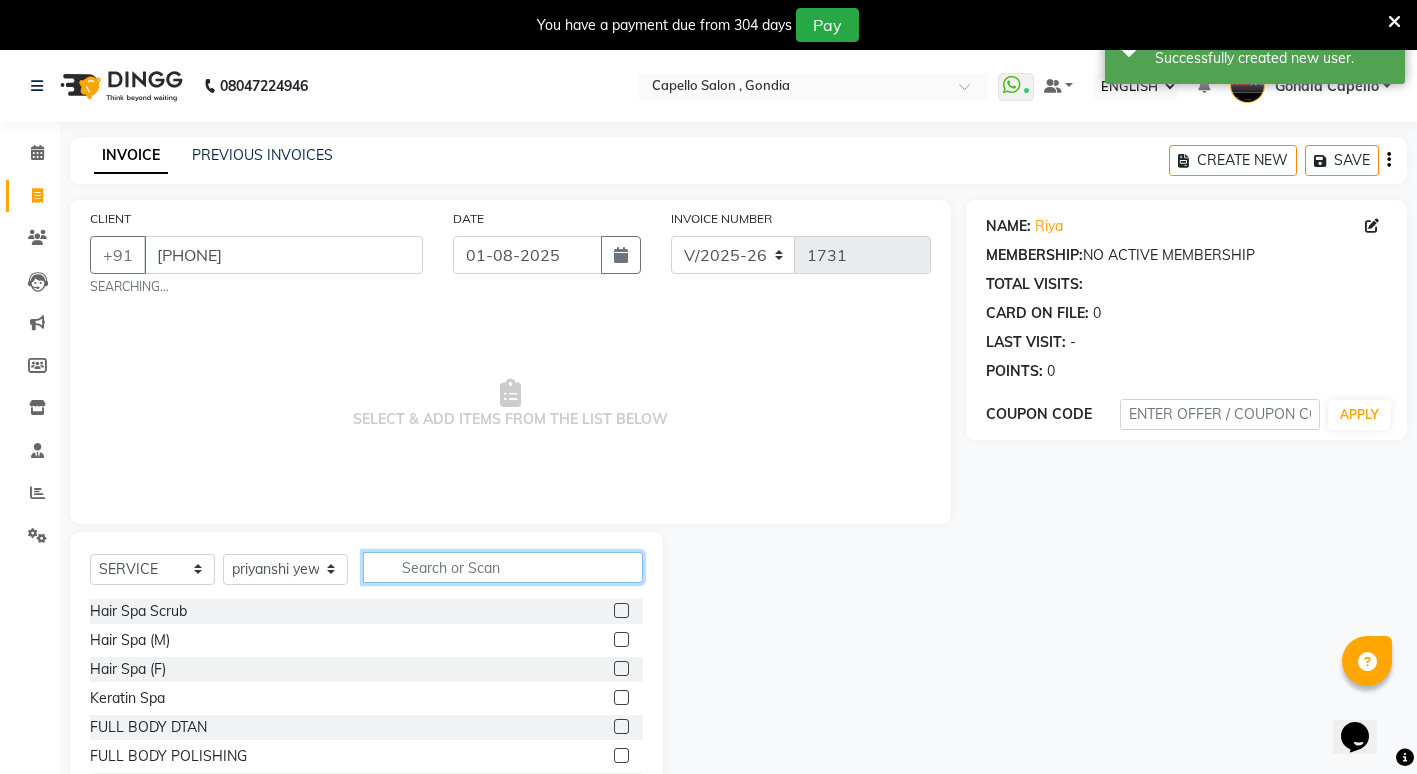 click 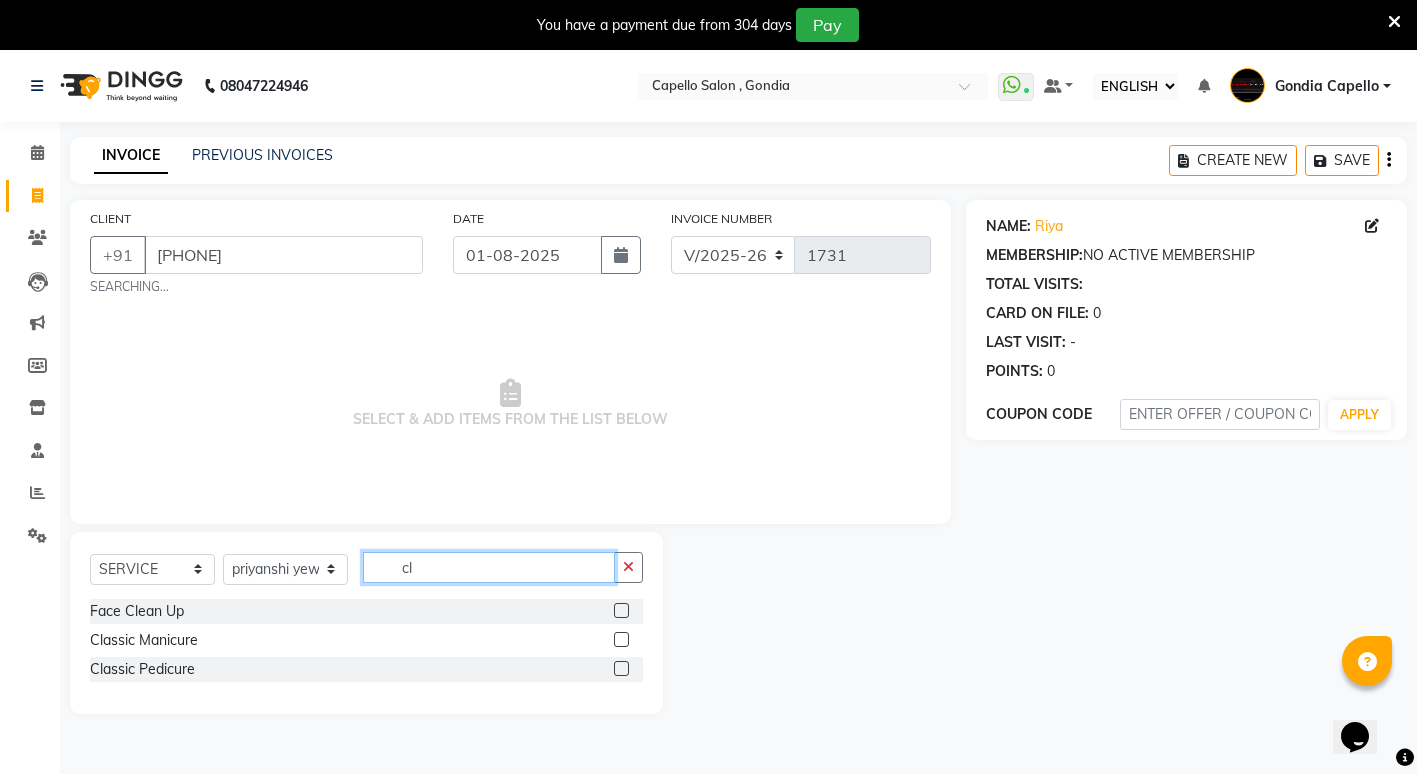 type on "cl" 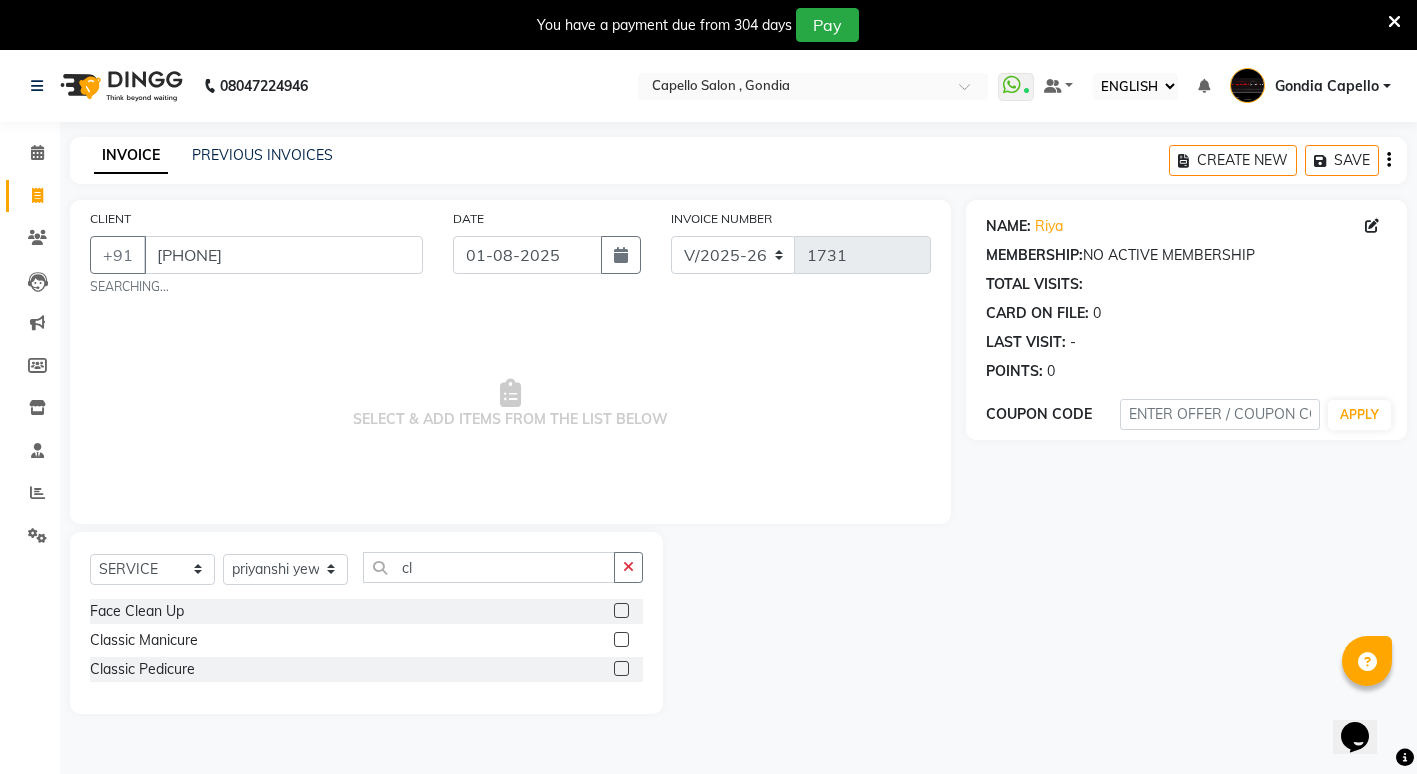 click 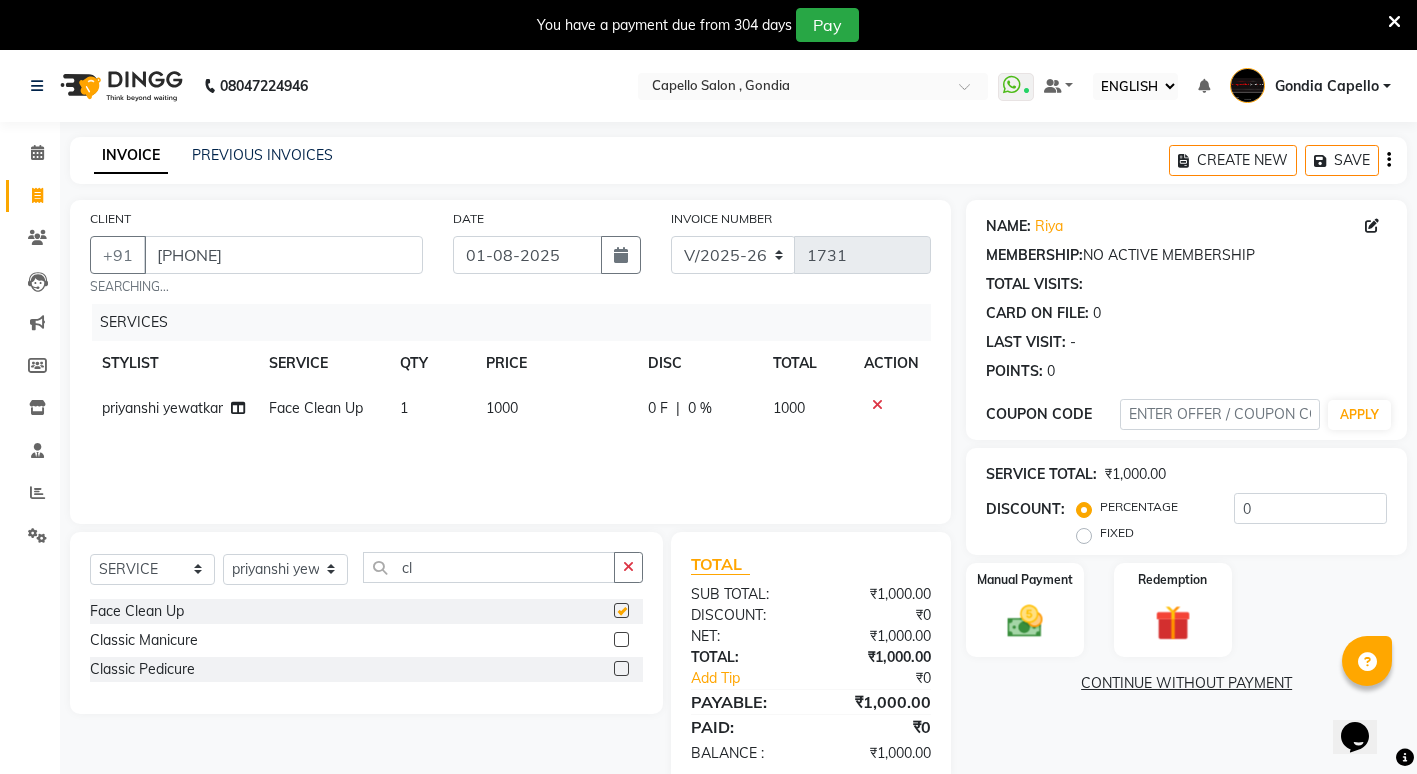 checkbox on "false" 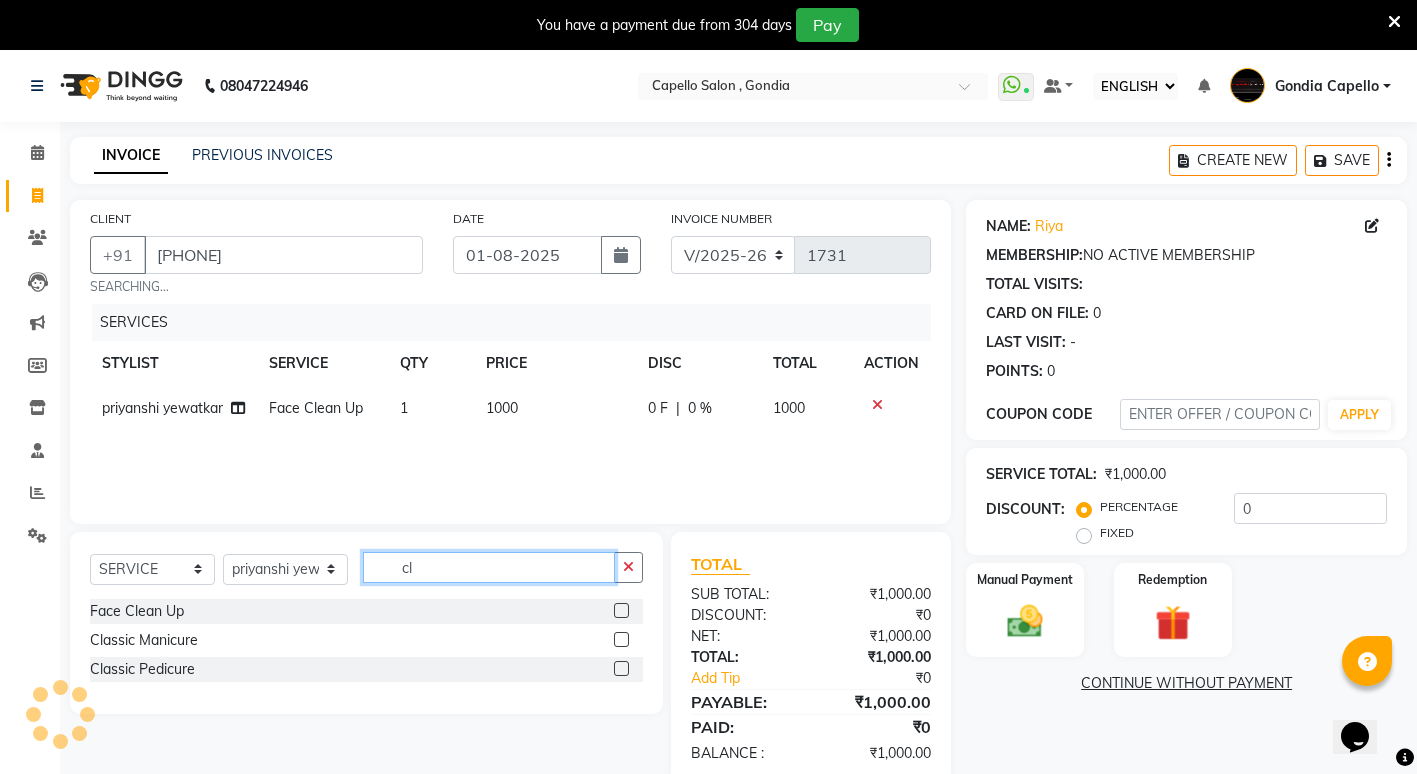 click on "cl" 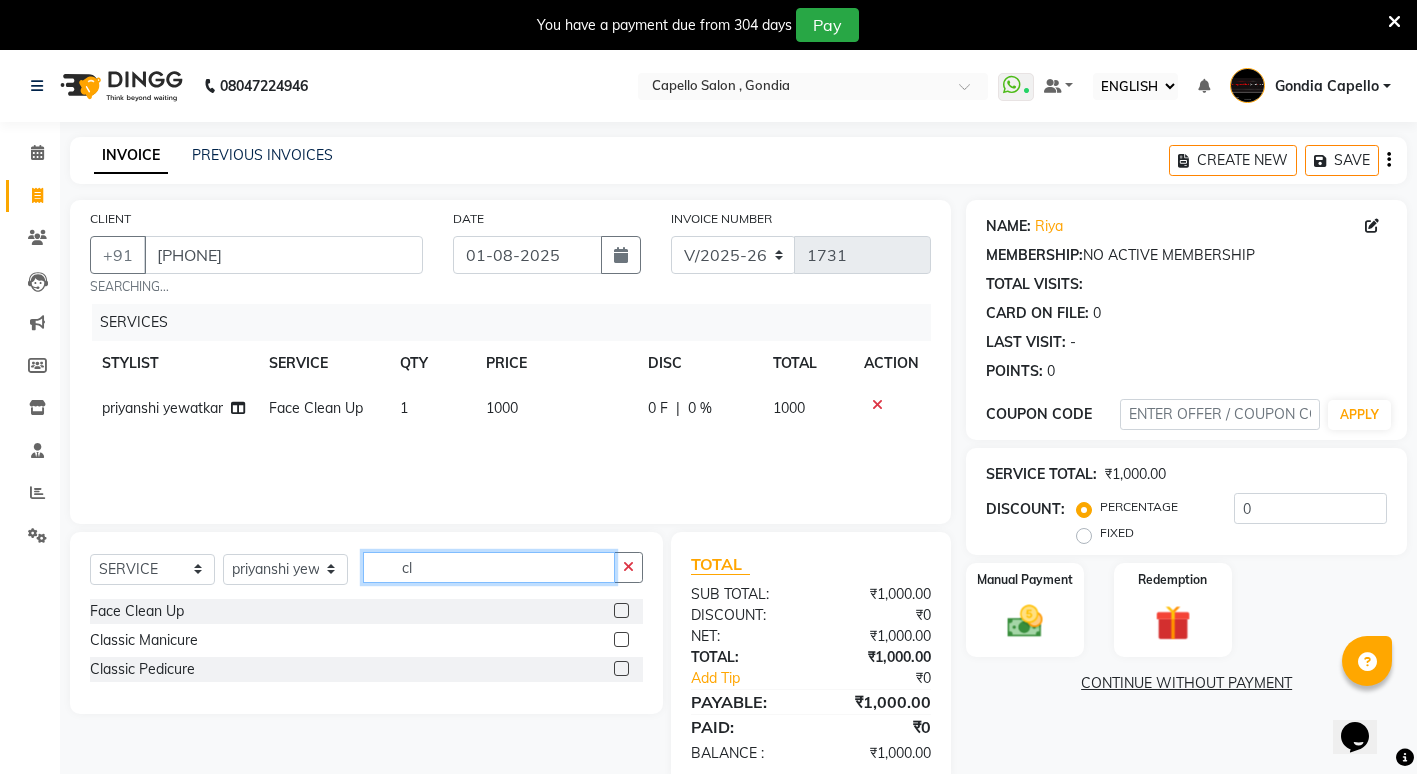 type on "c" 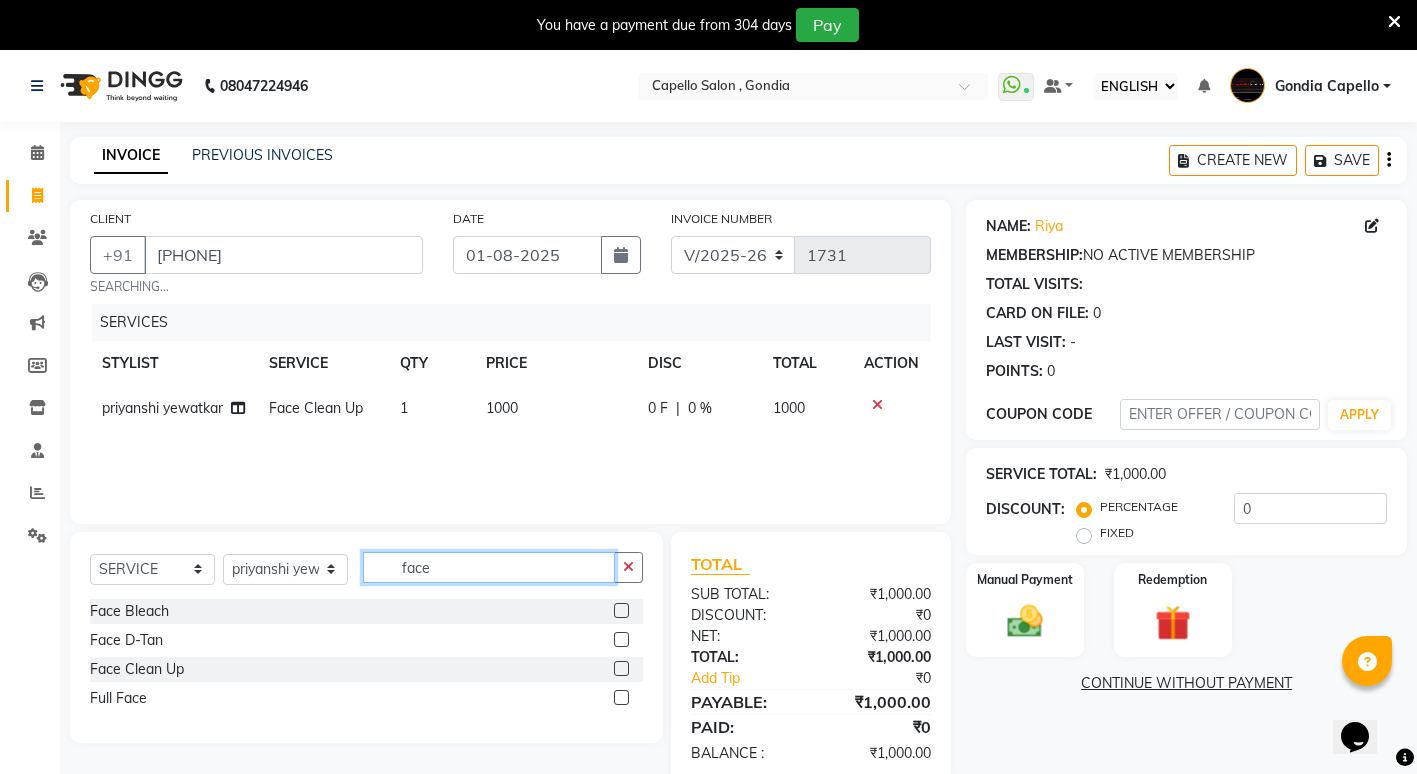 type on "face" 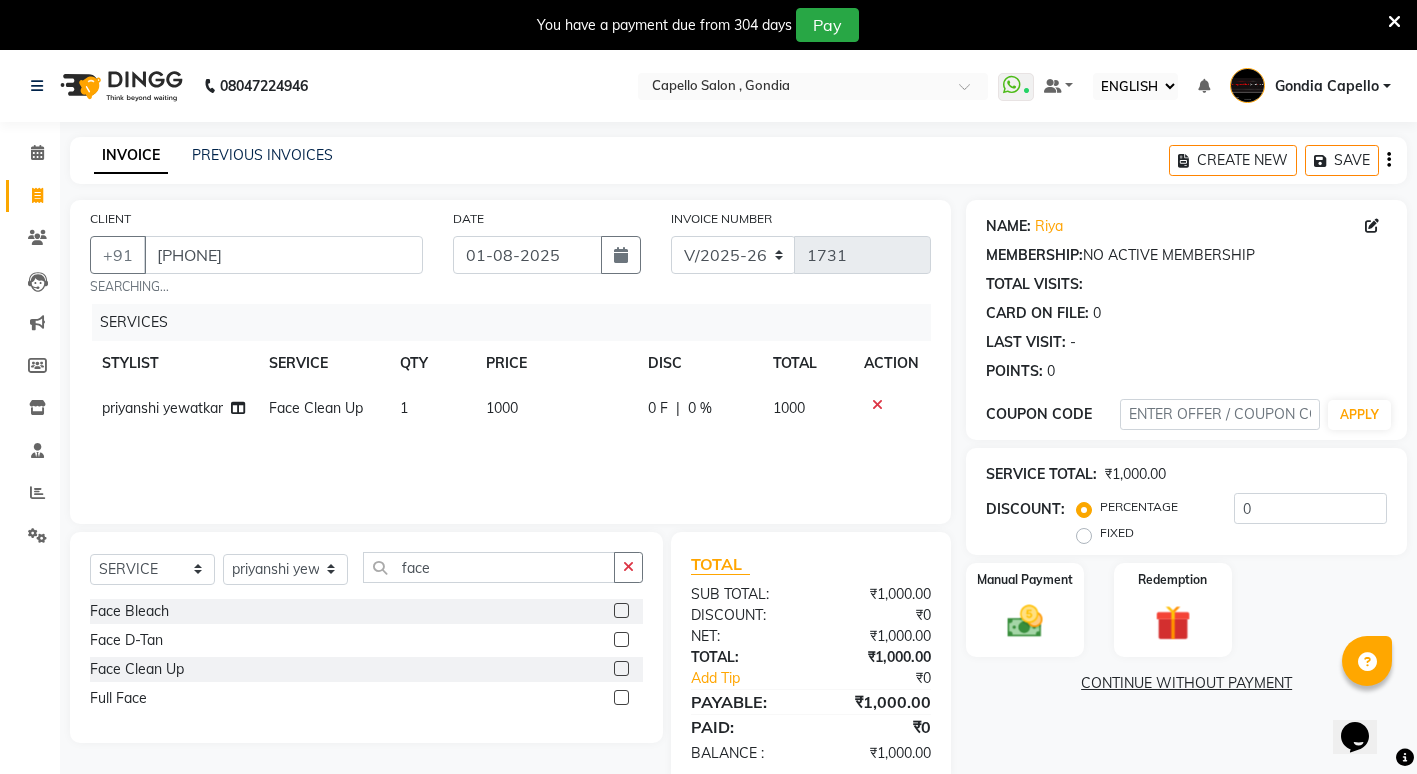 click 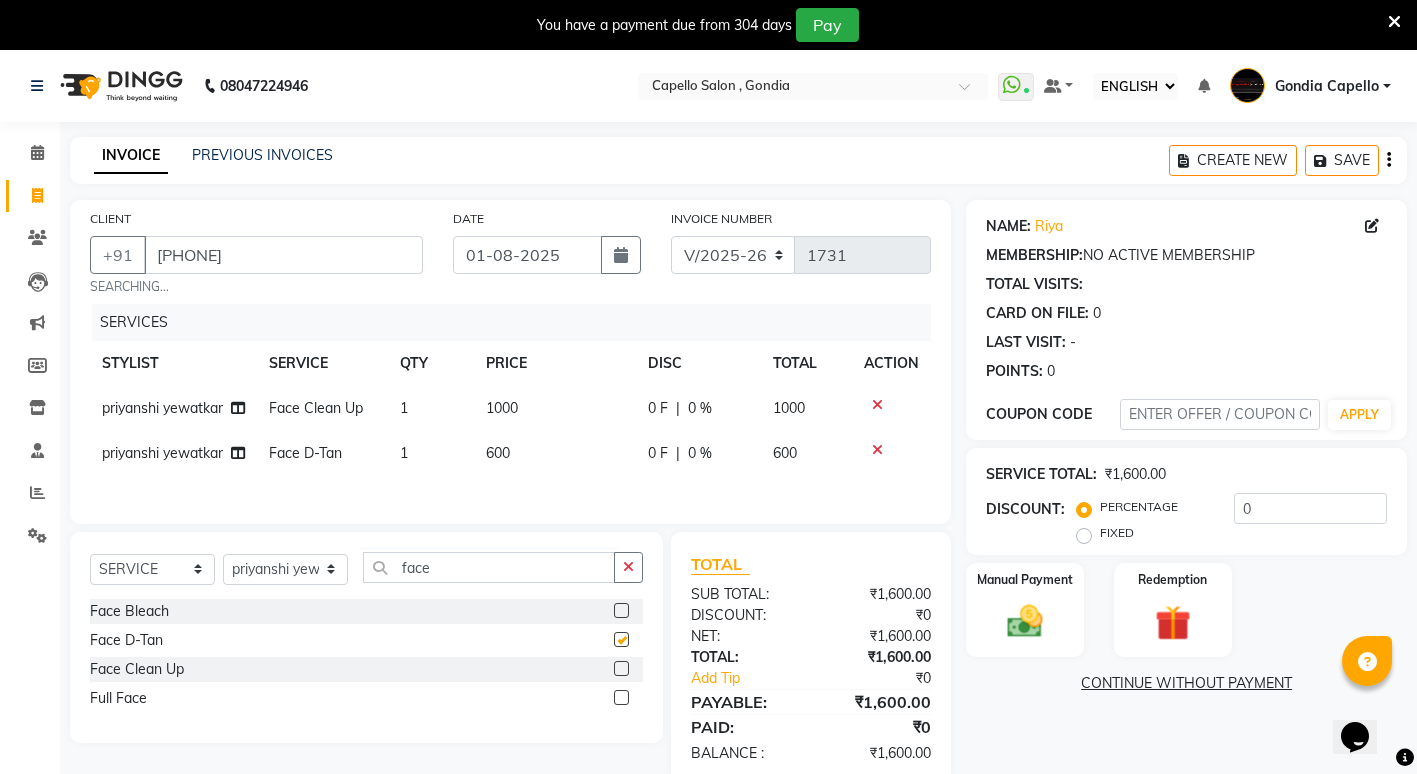 checkbox on "false" 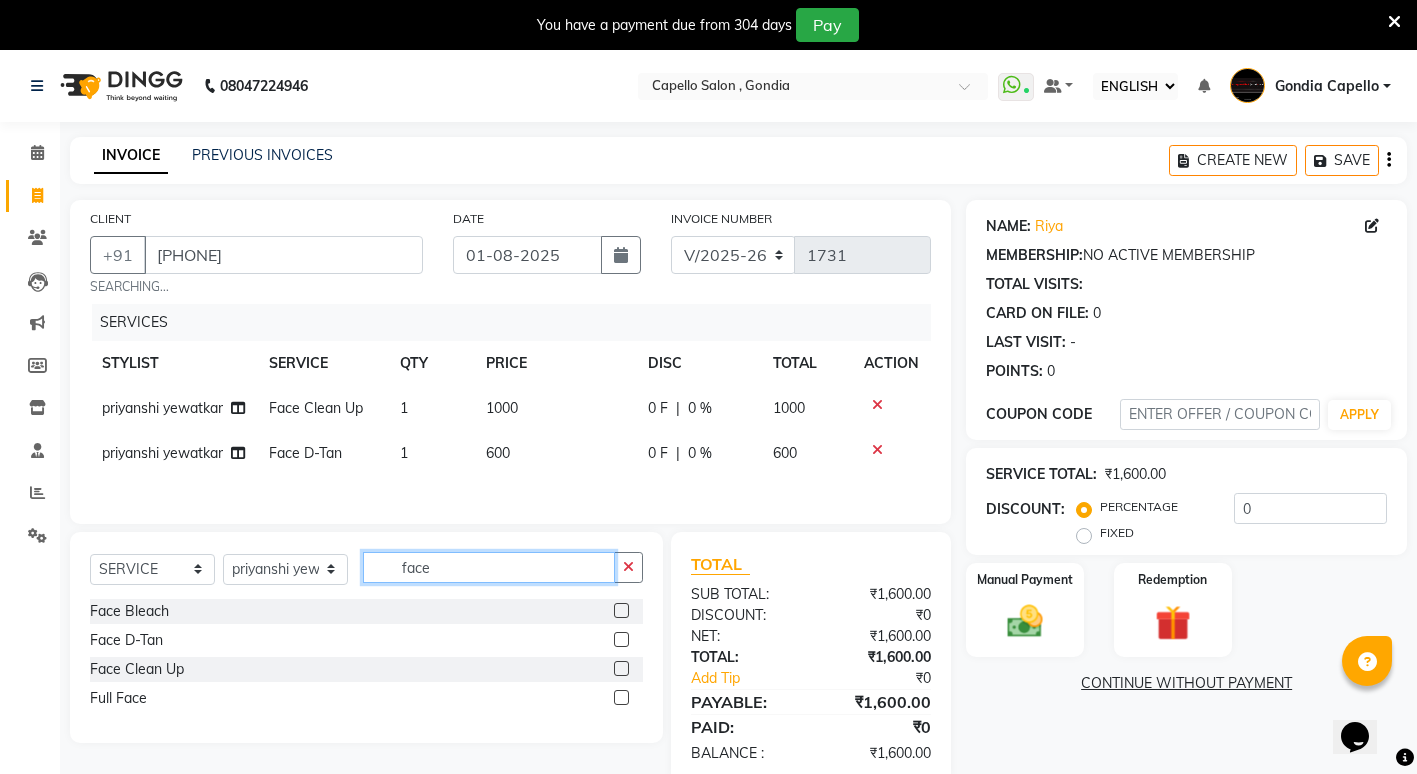 click on "face" 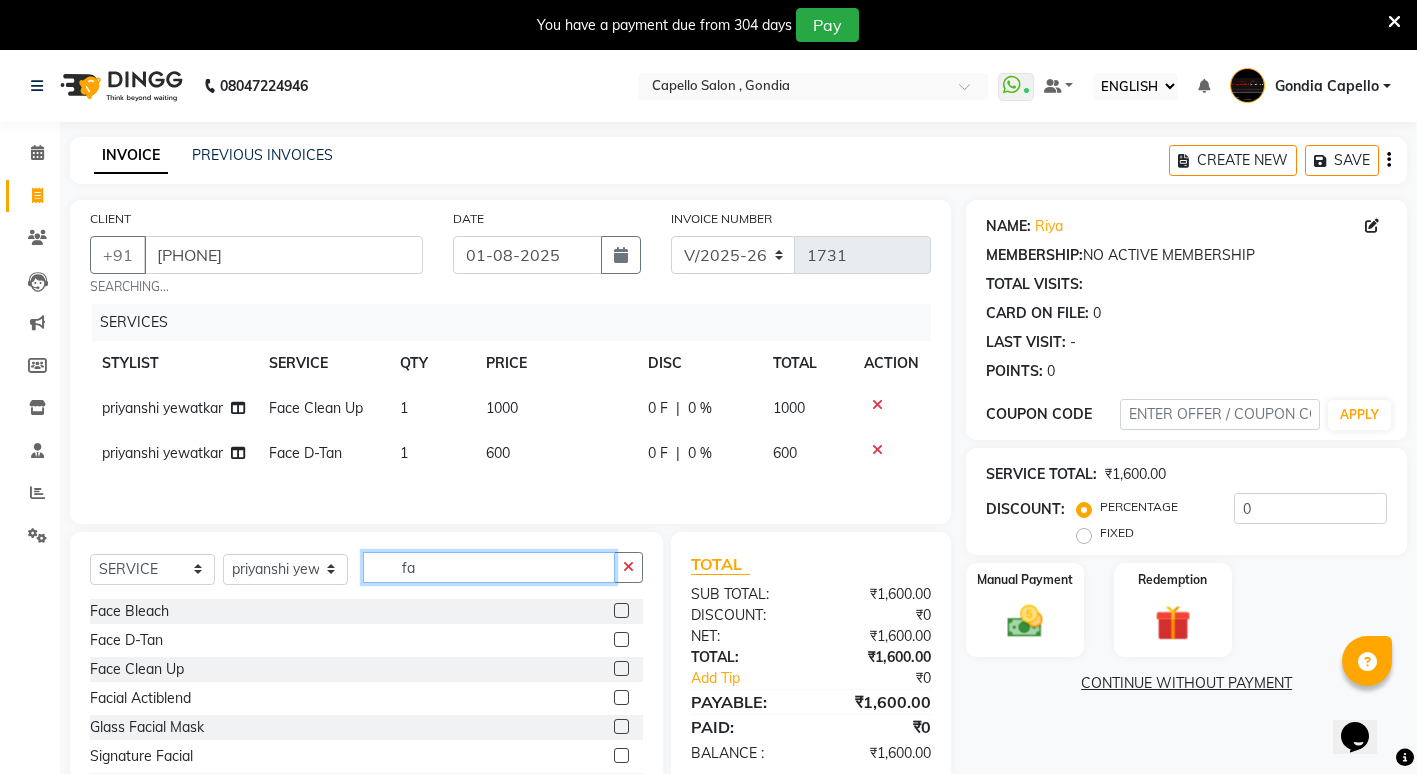 type on "f" 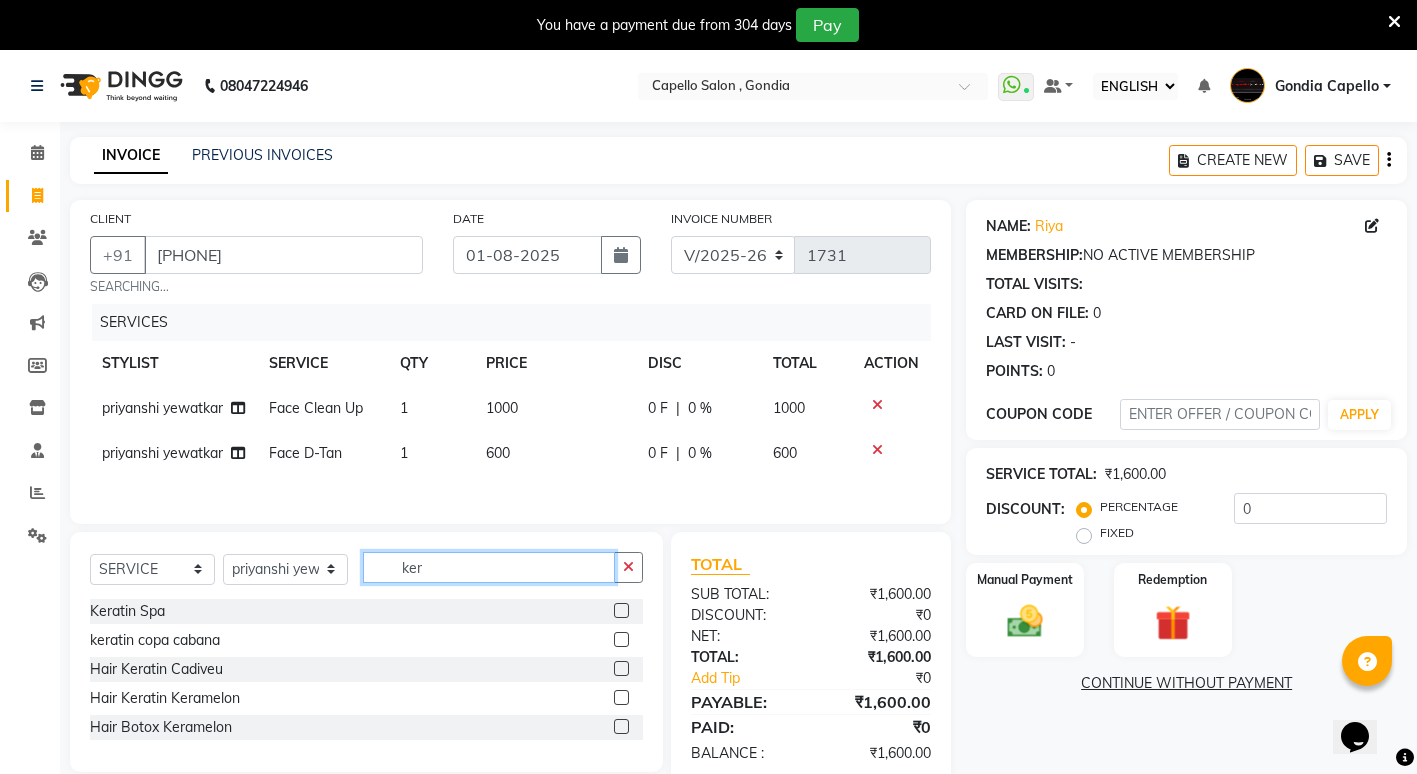 type on "ker" 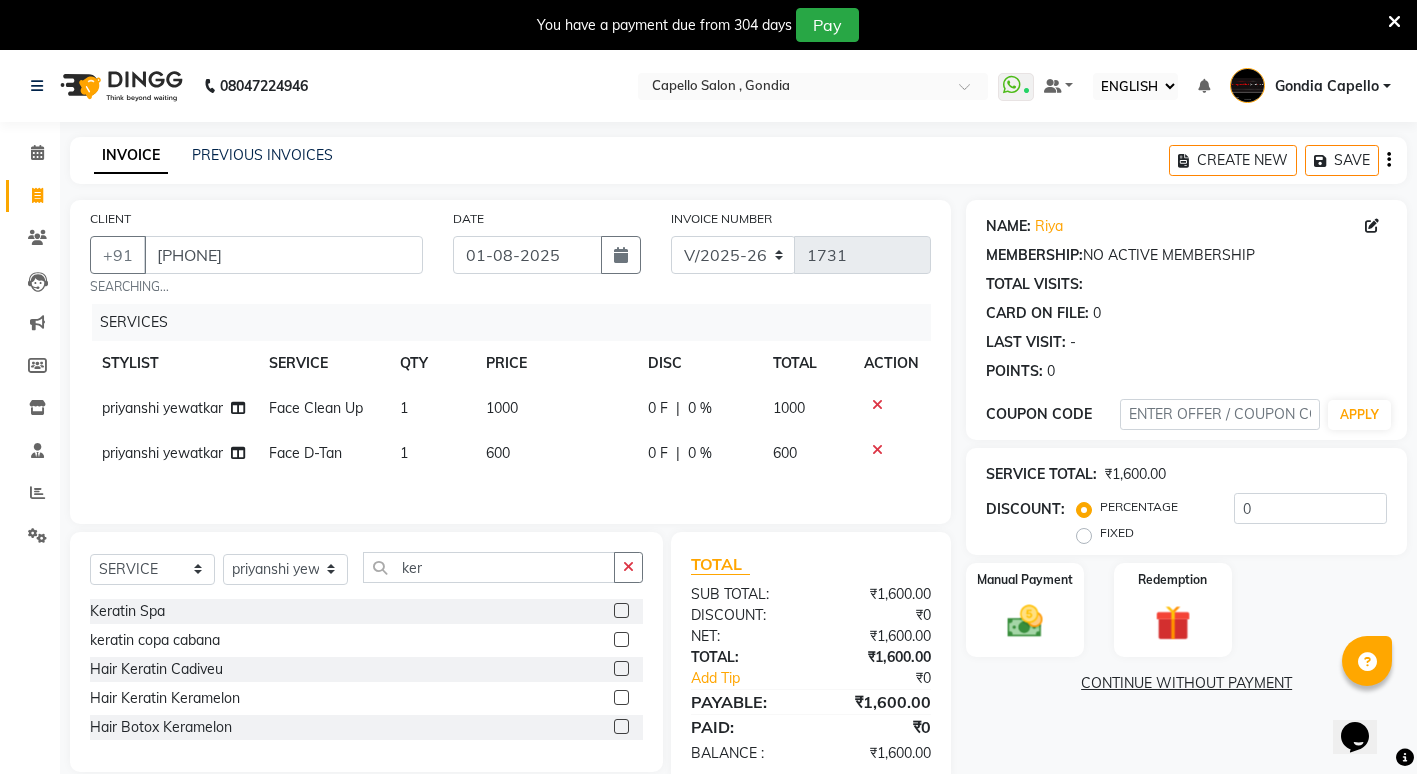 click 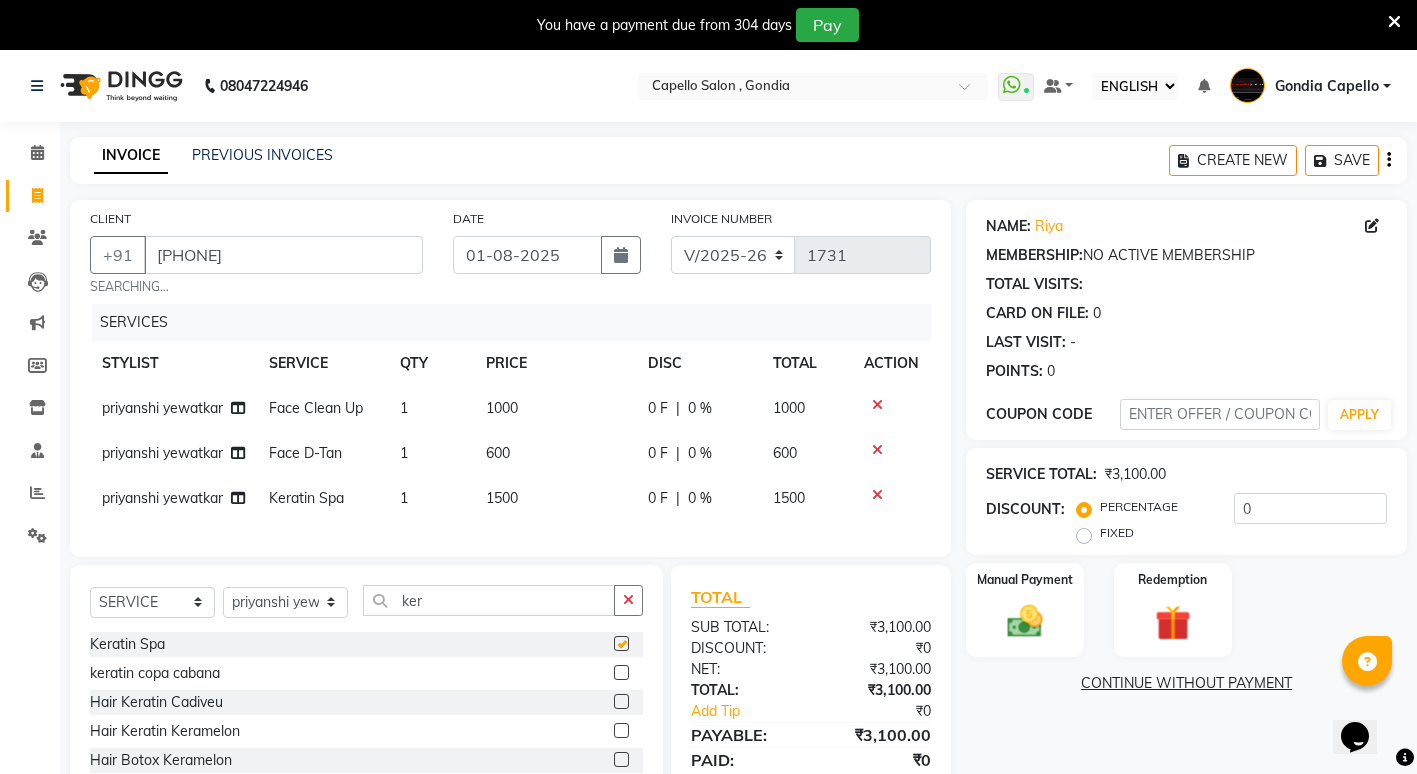 checkbox on "false" 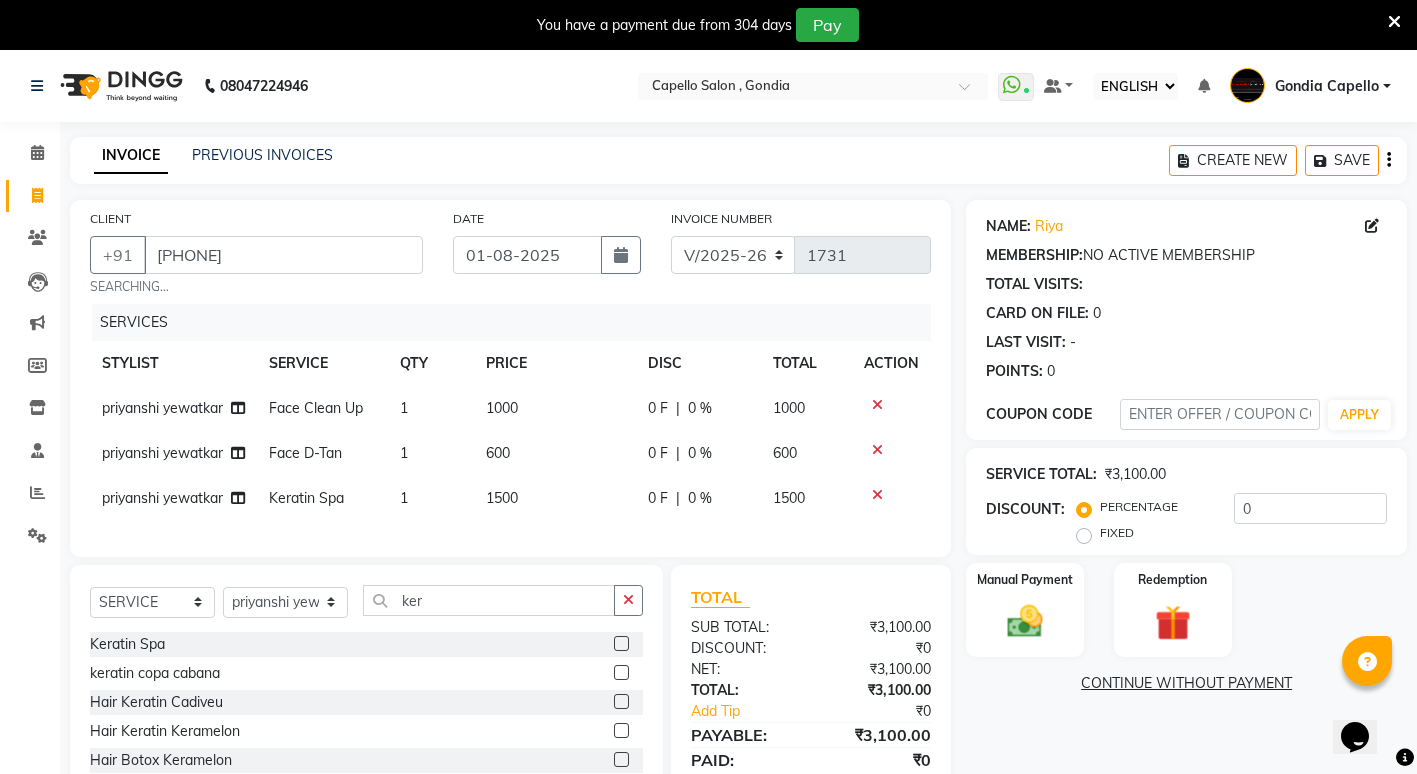 click on "1500" 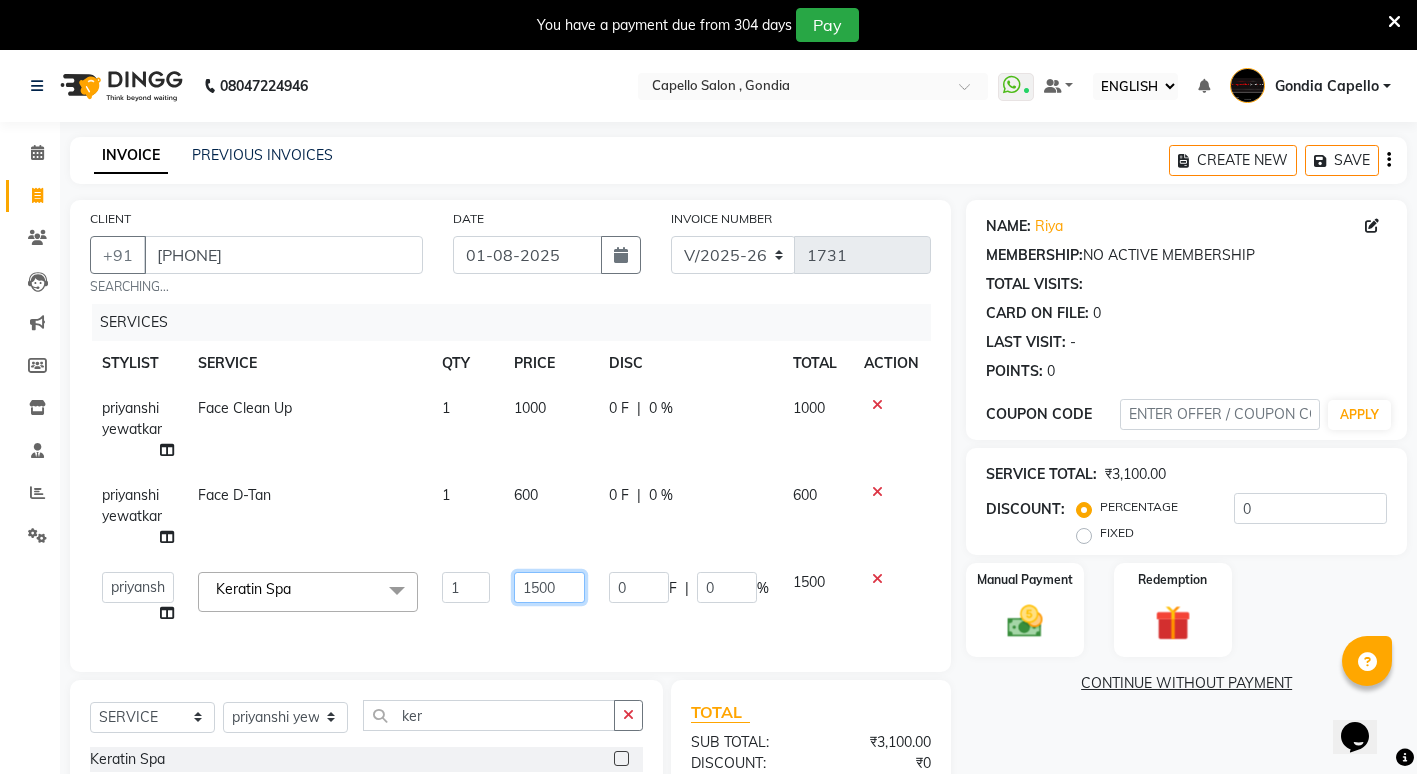 click on "1500" 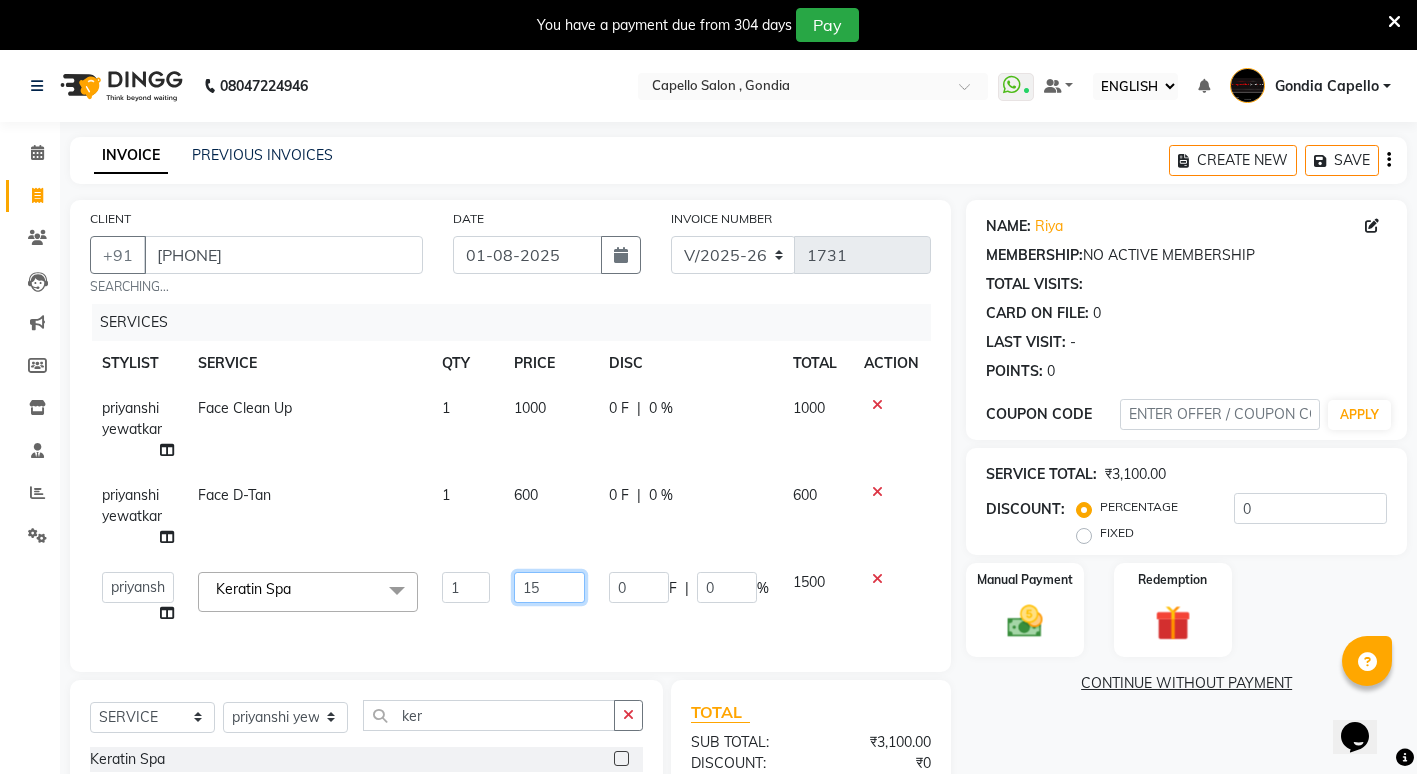 type on "1" 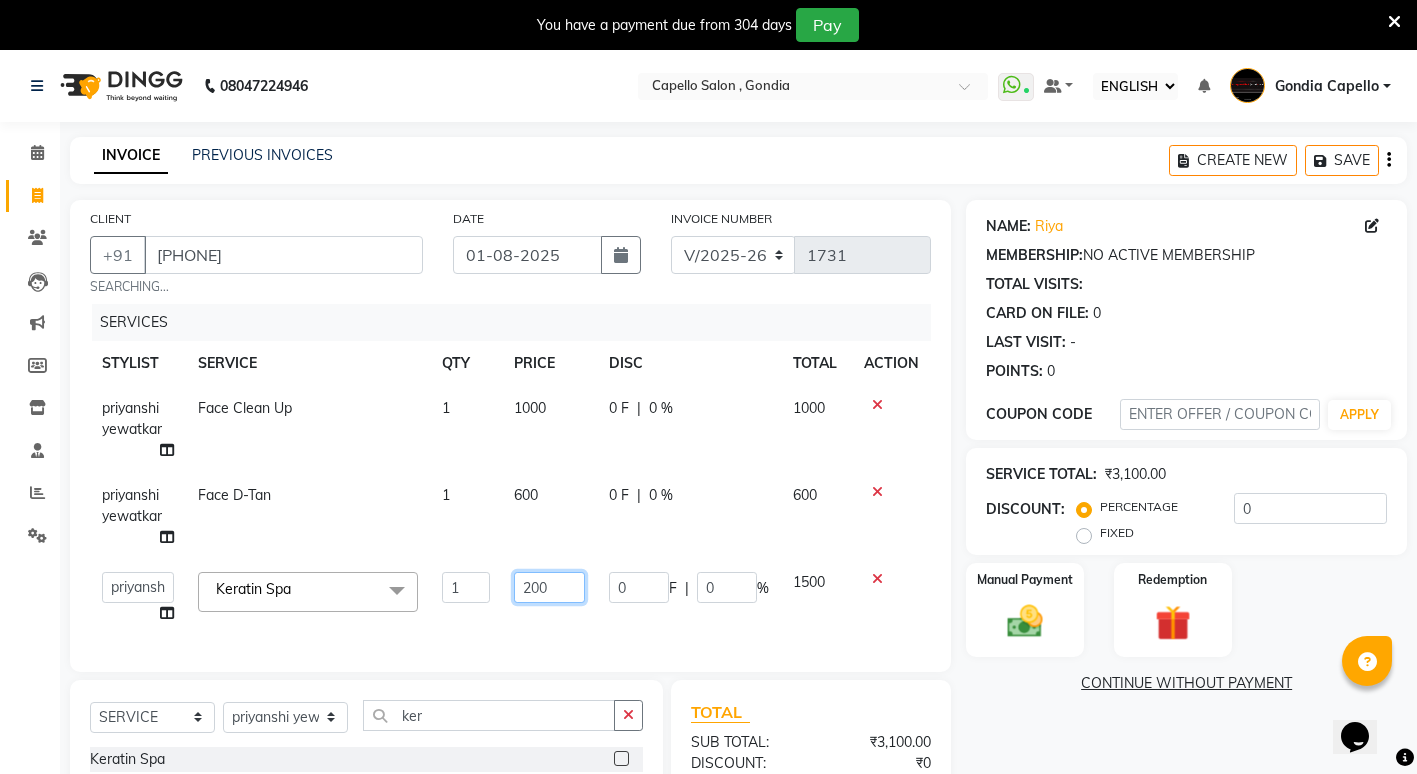 type on "2000" 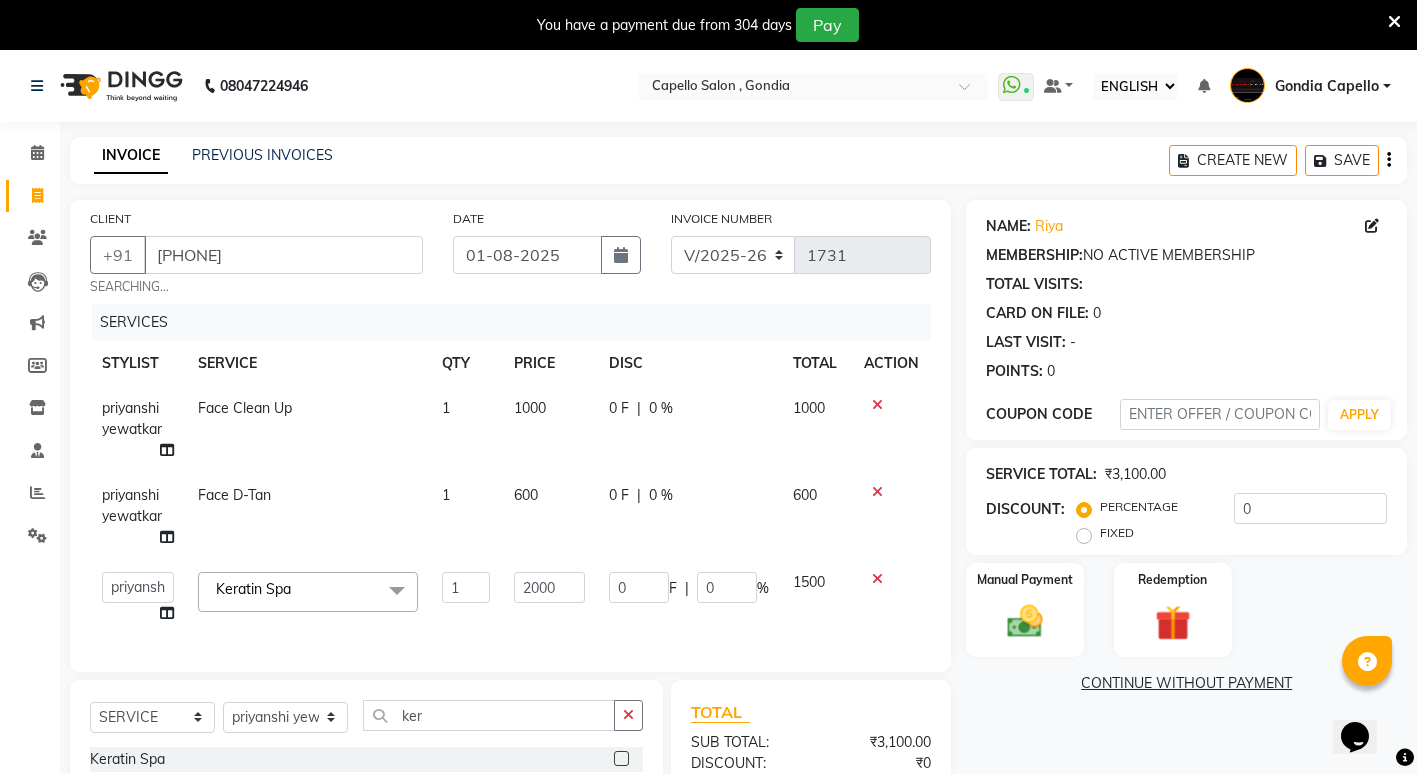 click on "NAME: Riya  MEMBERSHIP:  NO ACTIVE MEMBERSHIP  TOTAL VISITS:   CARD ON FILE:  0 LAST VISIT:   - POINTS:   0  COUPON CODE APPLY SERVICE TOTAL:  ₹3,100.00  DISCOUNT:  PERCENTAGE   FIXED  0 Manual Payment Redemption  CONTINUE WITHOUT PAYMENT" 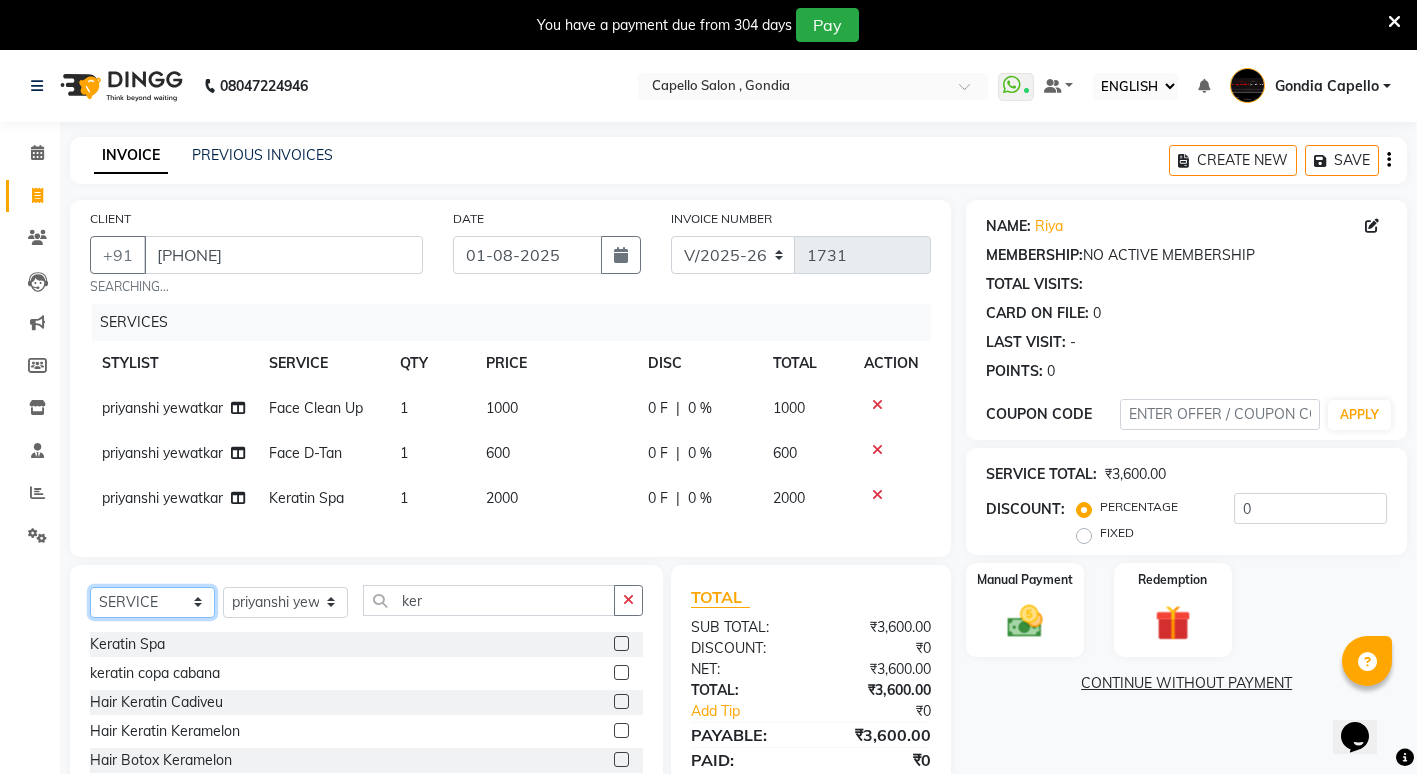 click on "SELECT  SERVICE  PRODUCT  MEMBERSHIP  PACKAGE VOUCHER PREPAID GIFT CARD" 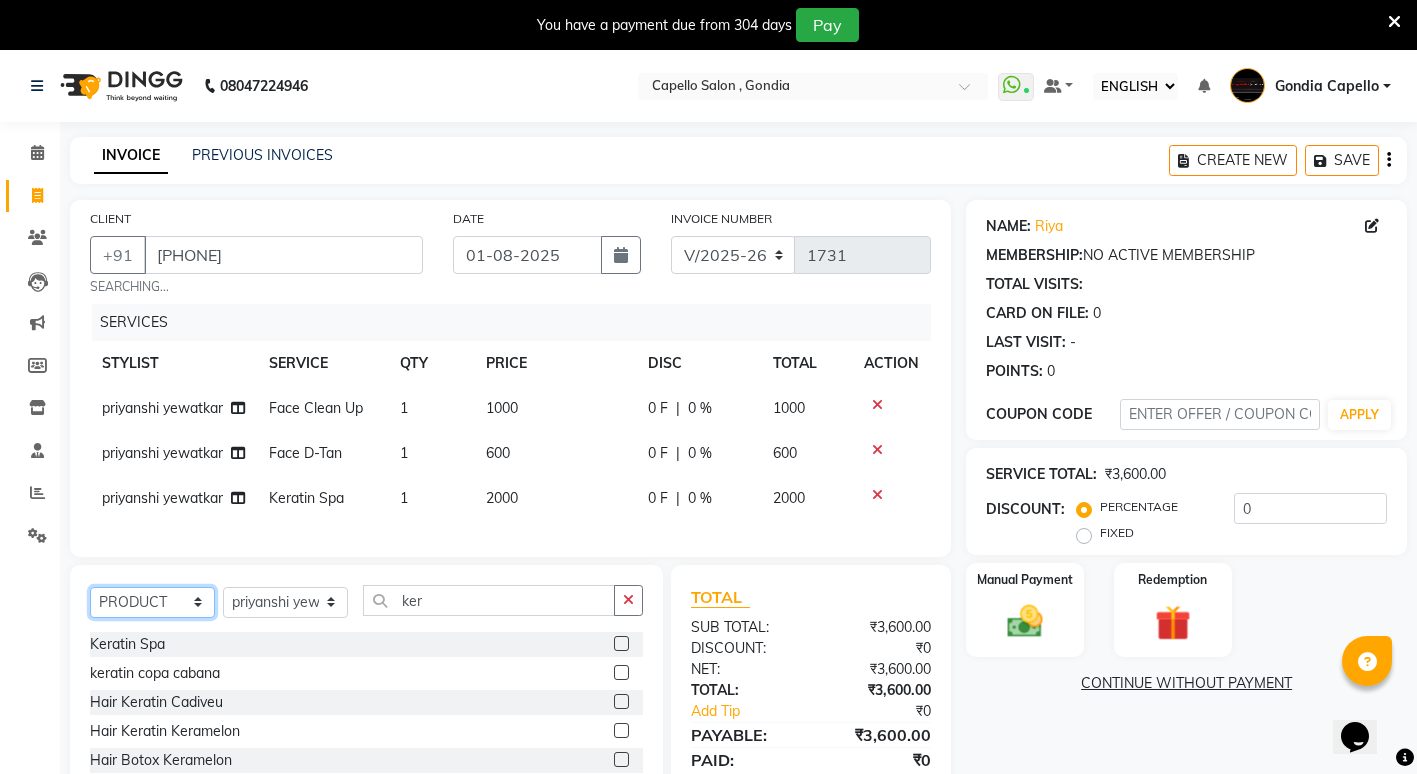 click on "SELECT  SERVICE  PRODUCT  MEMBERSHIP  PACKAGE VOUCHER PREPAID GIFT CARD" 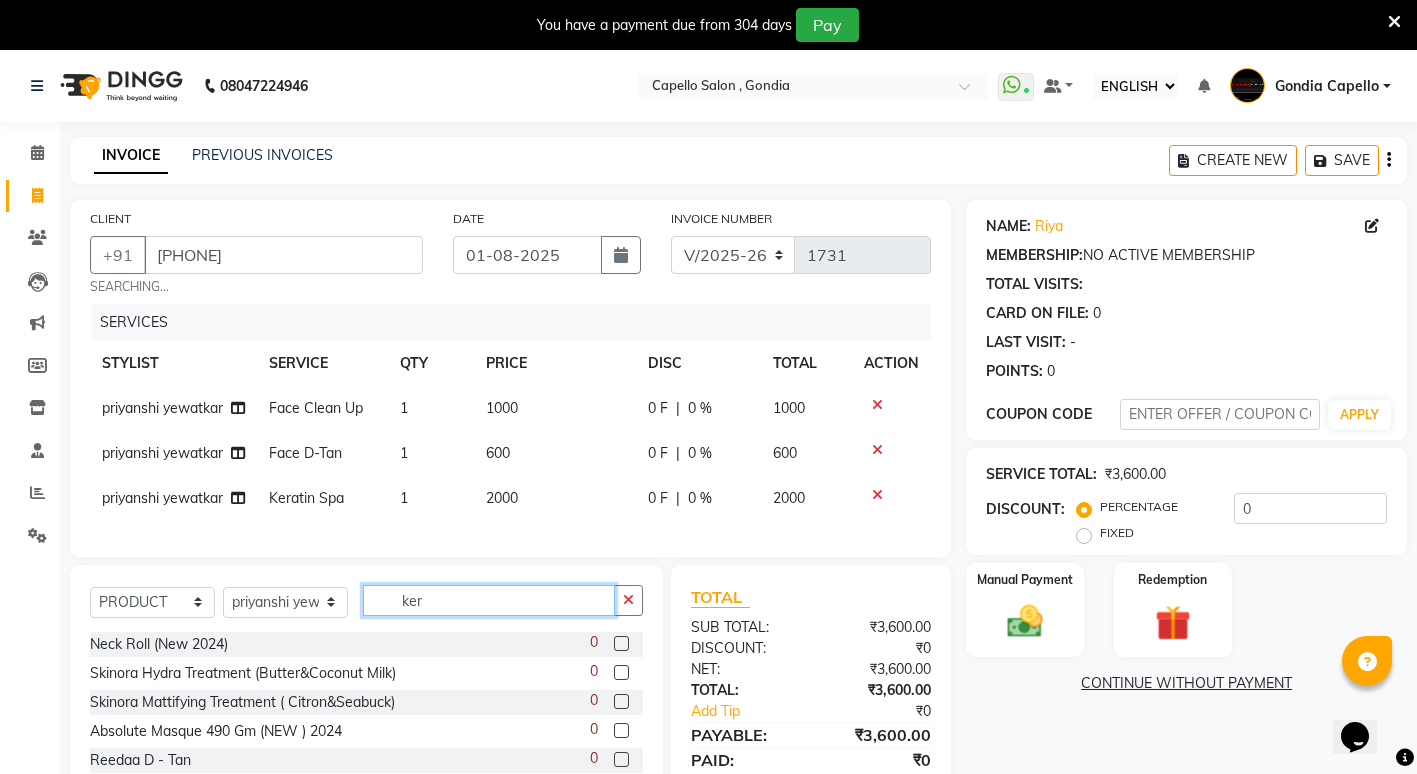 click on "ker" 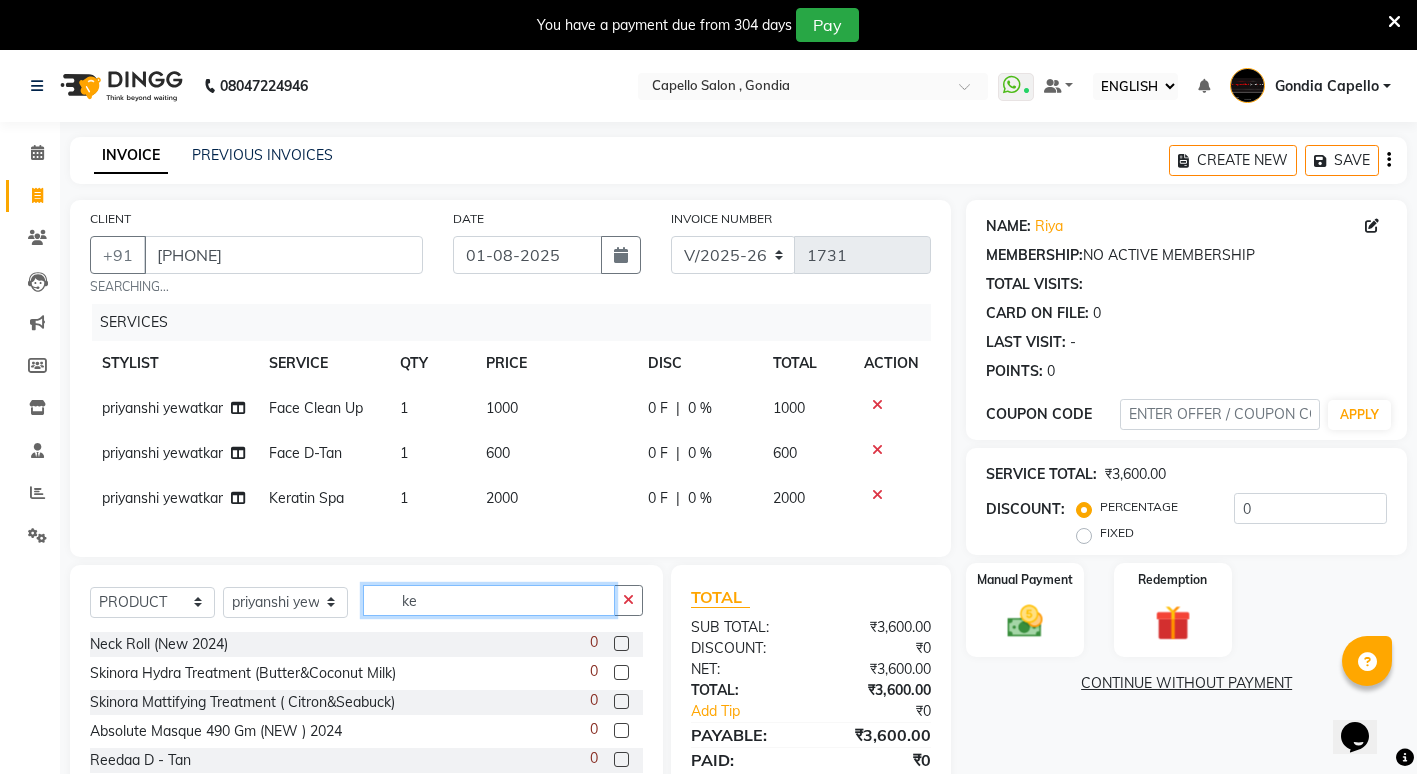type on "k" 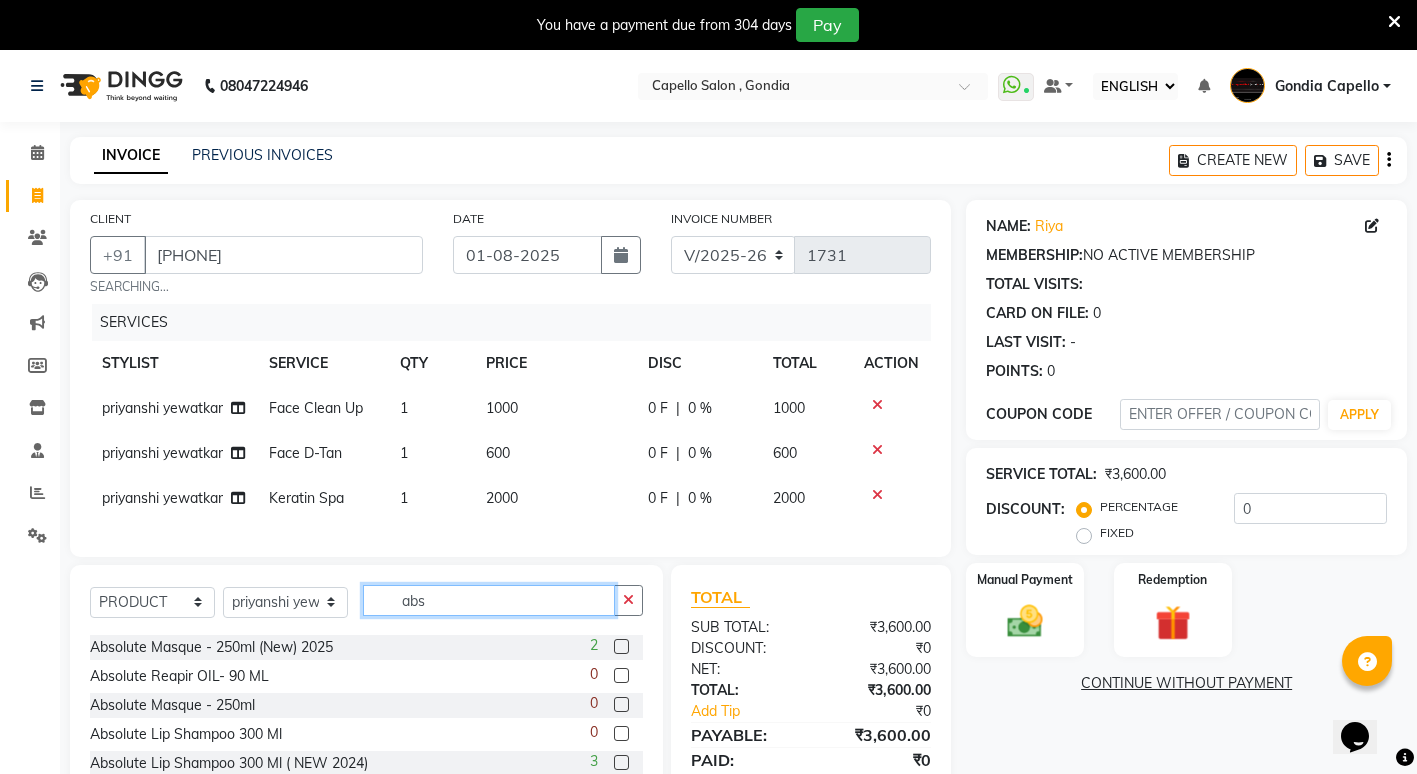scroll, scrollTop: 100, scrollLeft: 0, axis: vertical 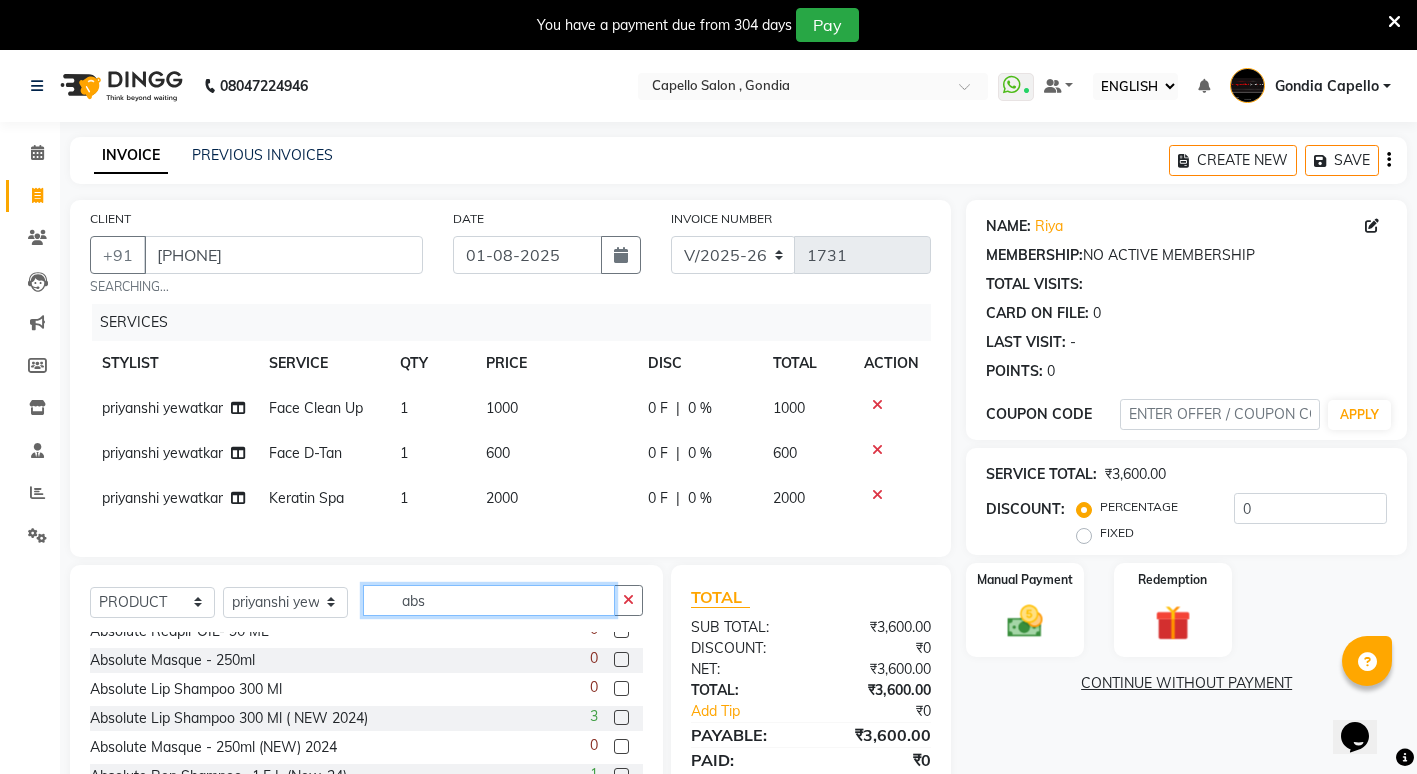 type on "abs" 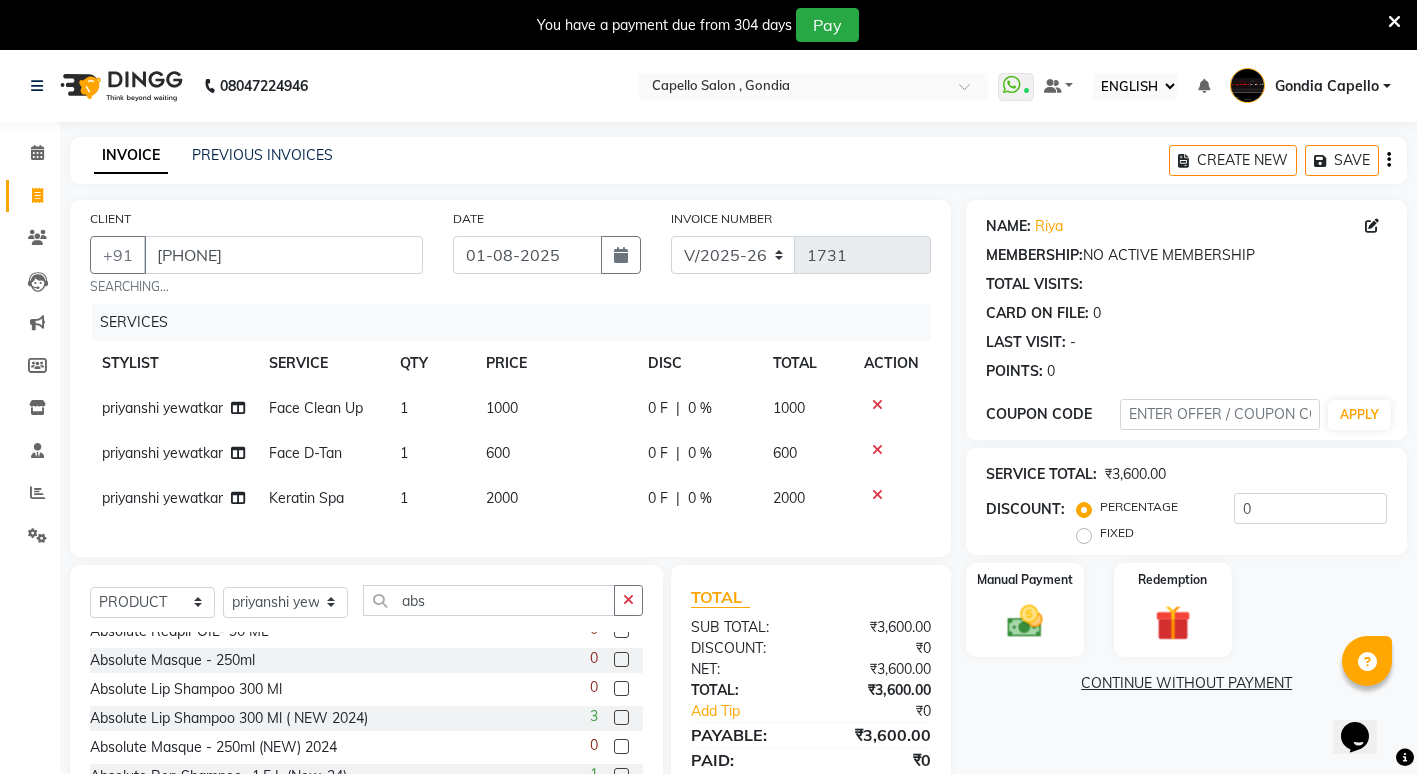 click 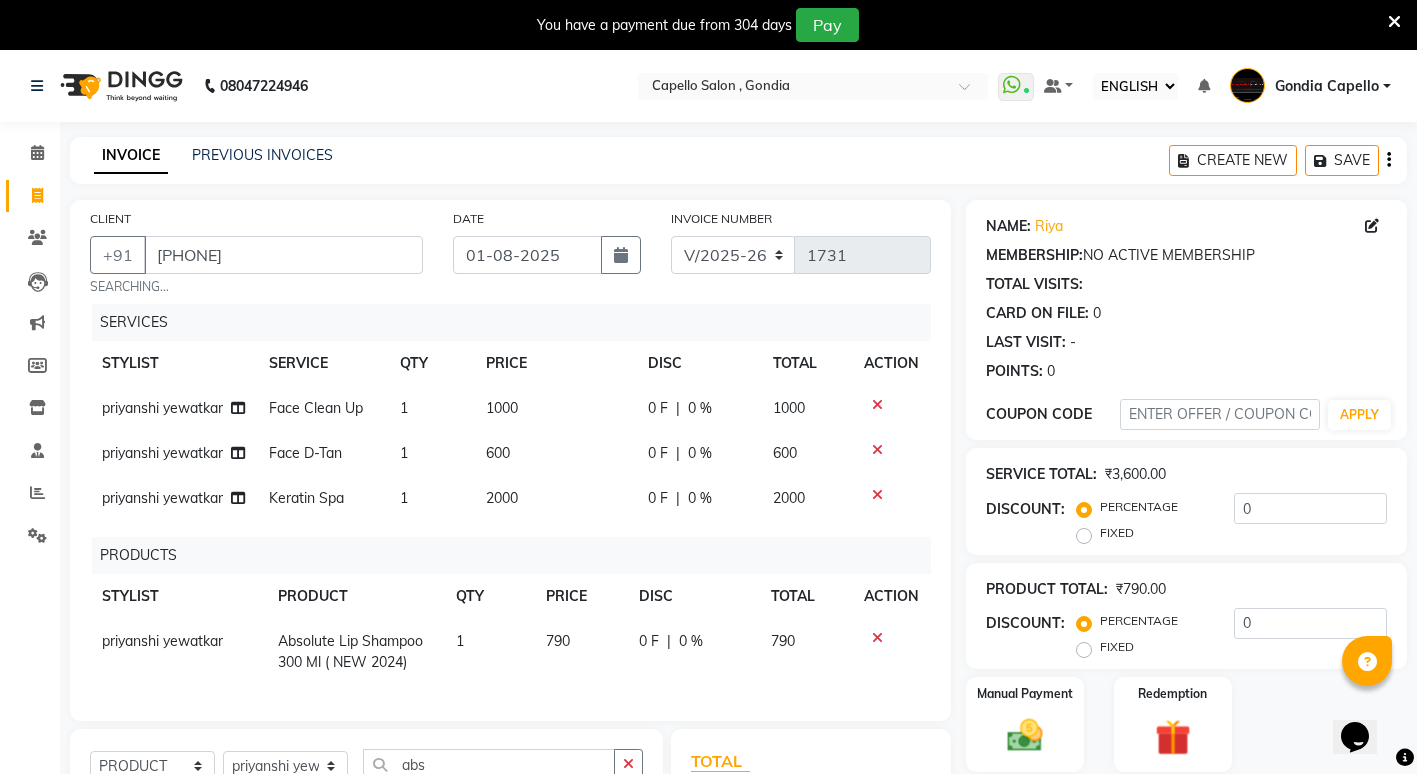 checkbox on "false" 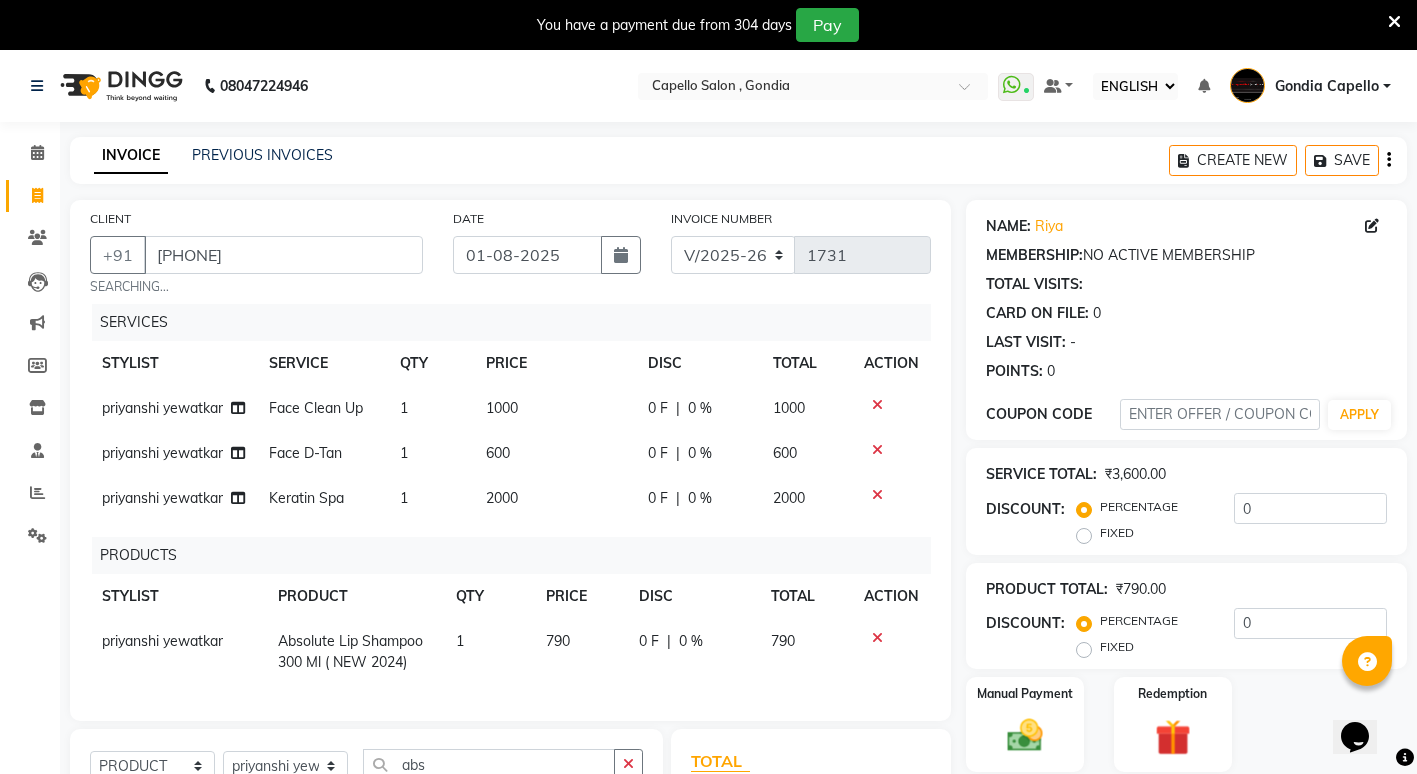 scroll, scrollTop: 200, scrollLeft: 0, axis: vertical 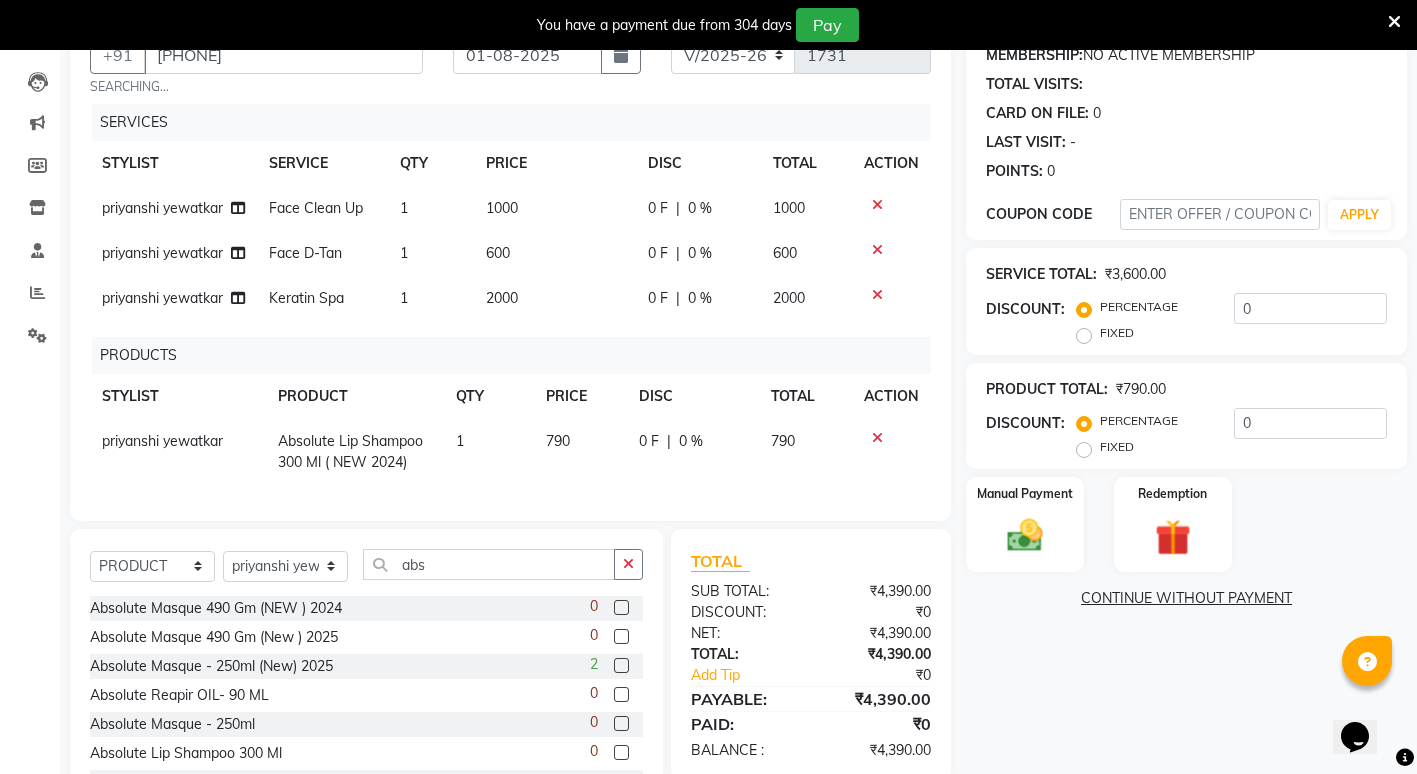 click 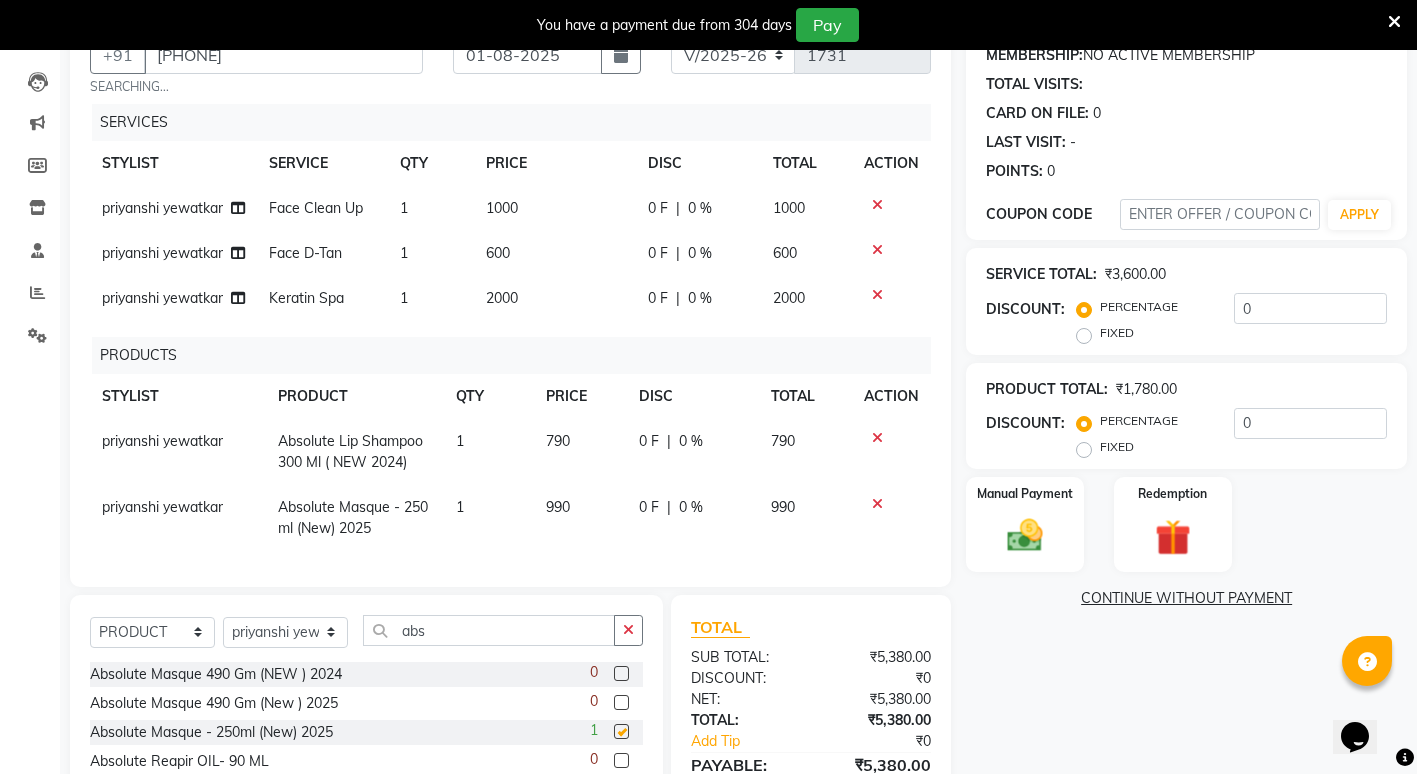 checkbox on "false" 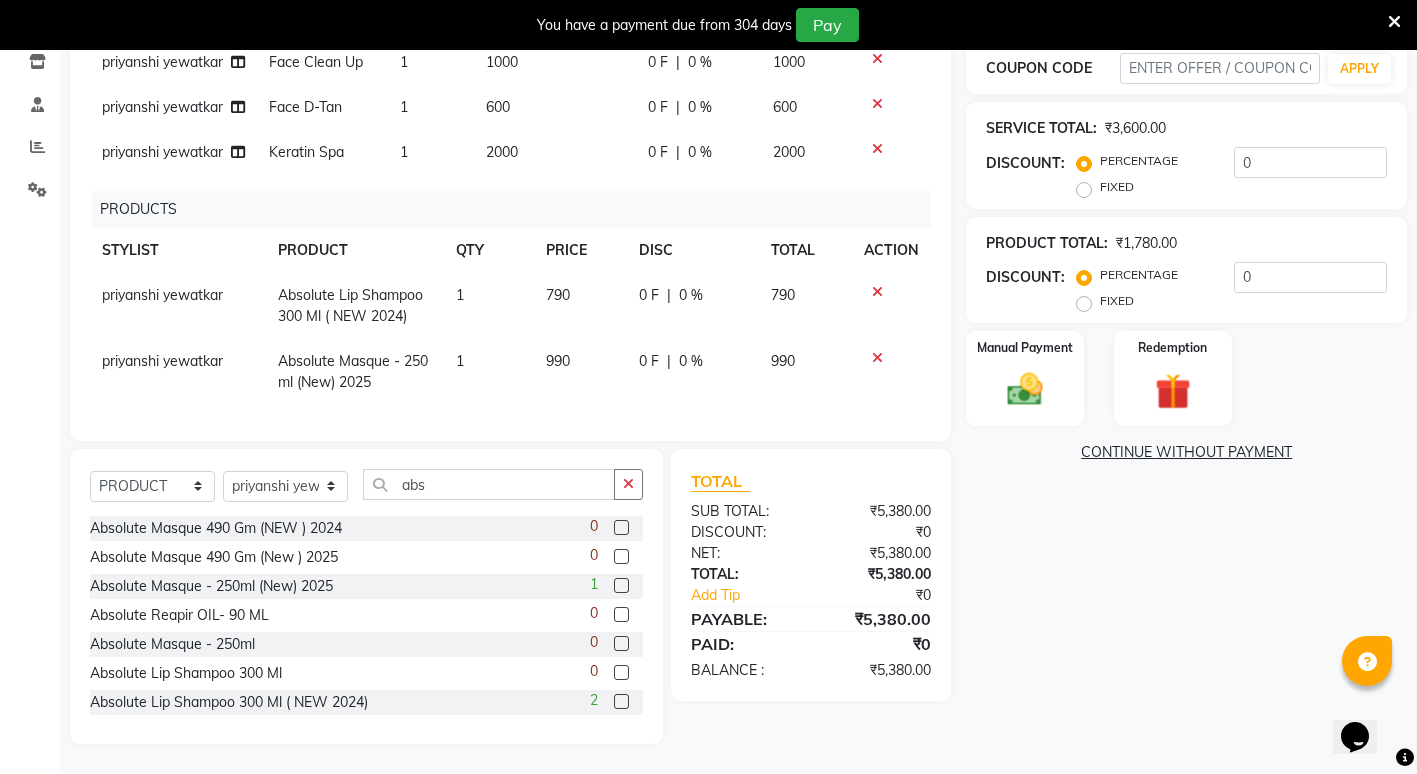 scroll, scrollTop: 161, scrollLeft: 0, axis: vertical 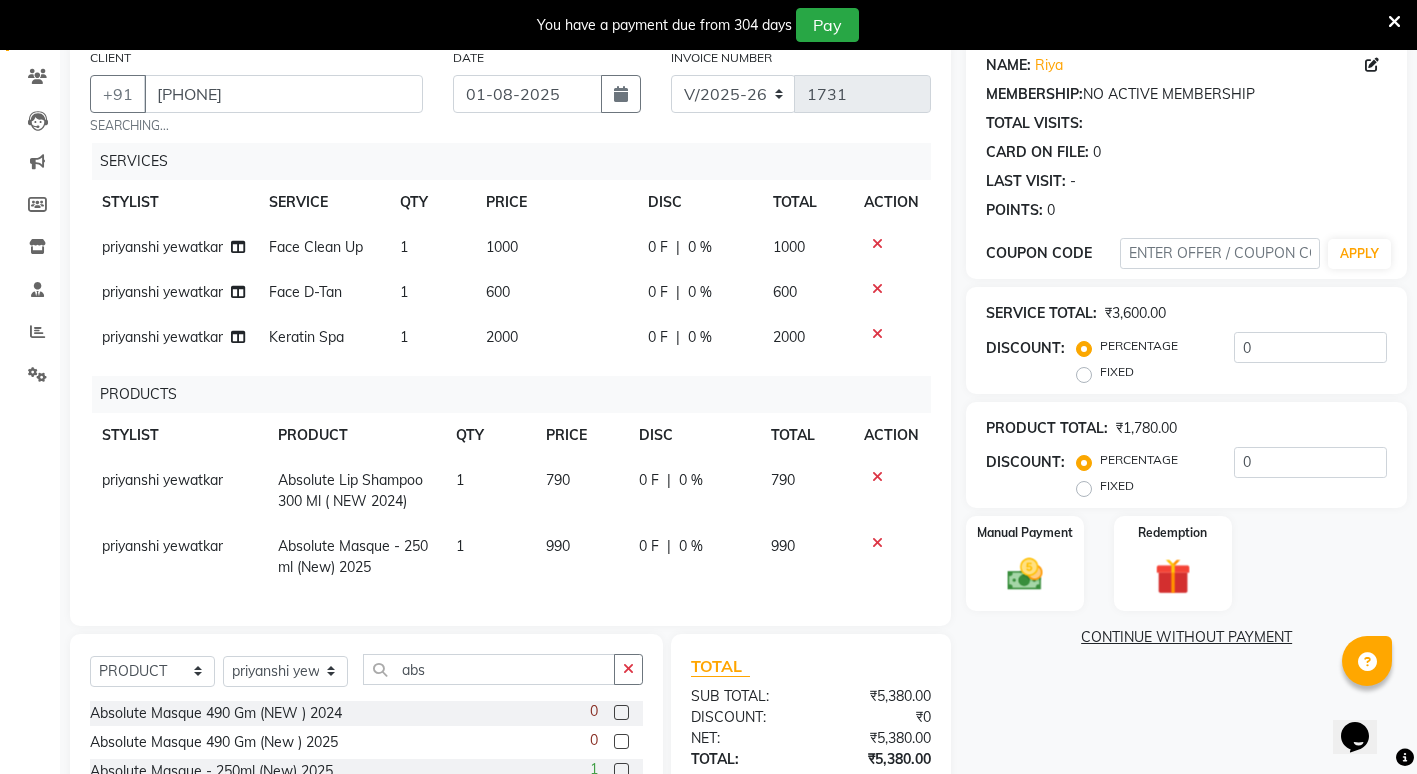 click on "priyanshi yewatkar" 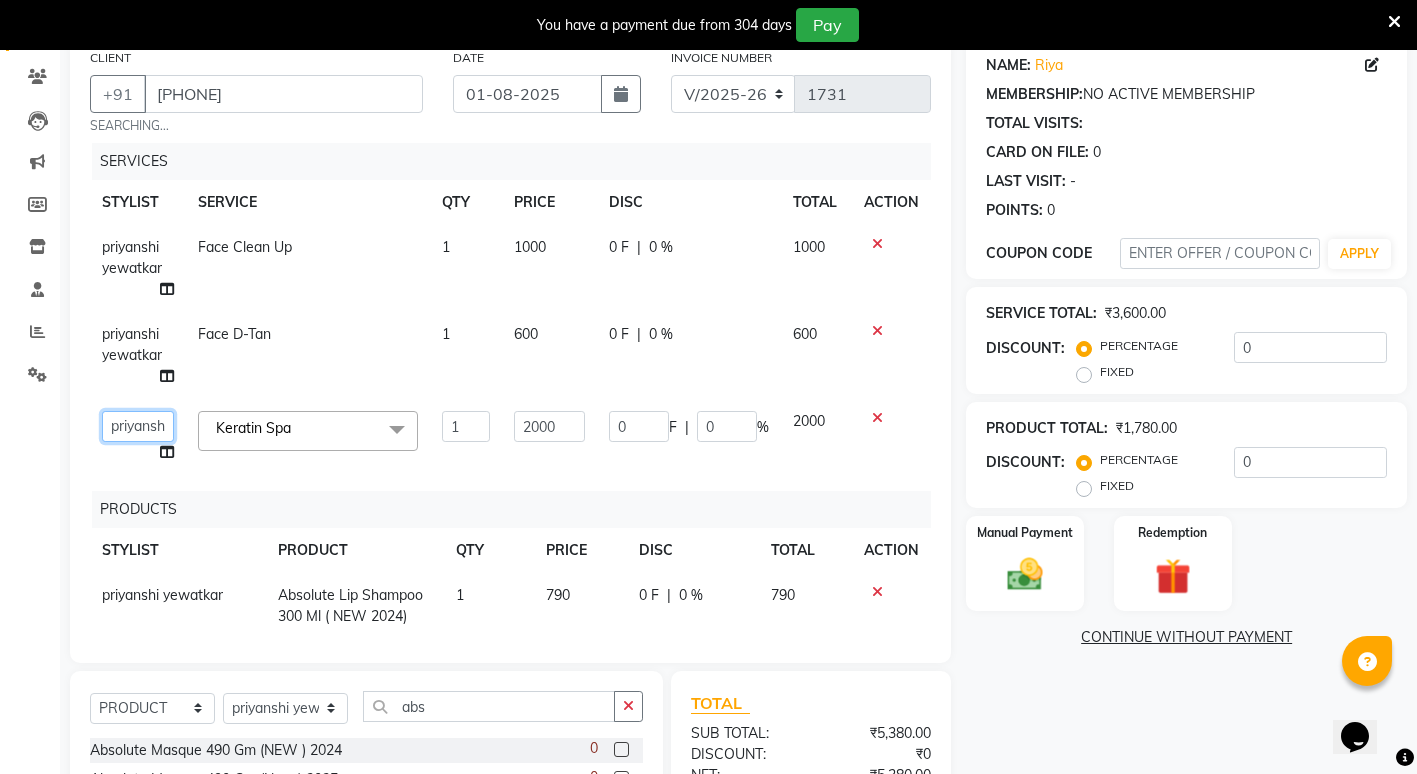 click on "ADMIN   ANIKET BAGDE   BHASKAR KAWDE   GAURAV KHOBRAGADE   Gondia Capello   NIKHIL KANETKAR    NITIN TANDE   priyanshi yewatkar   Rahul Suryawanshi   SHUBHANGI BANSOD   Uma Khandare (M)   YAKSHITA KURVE" 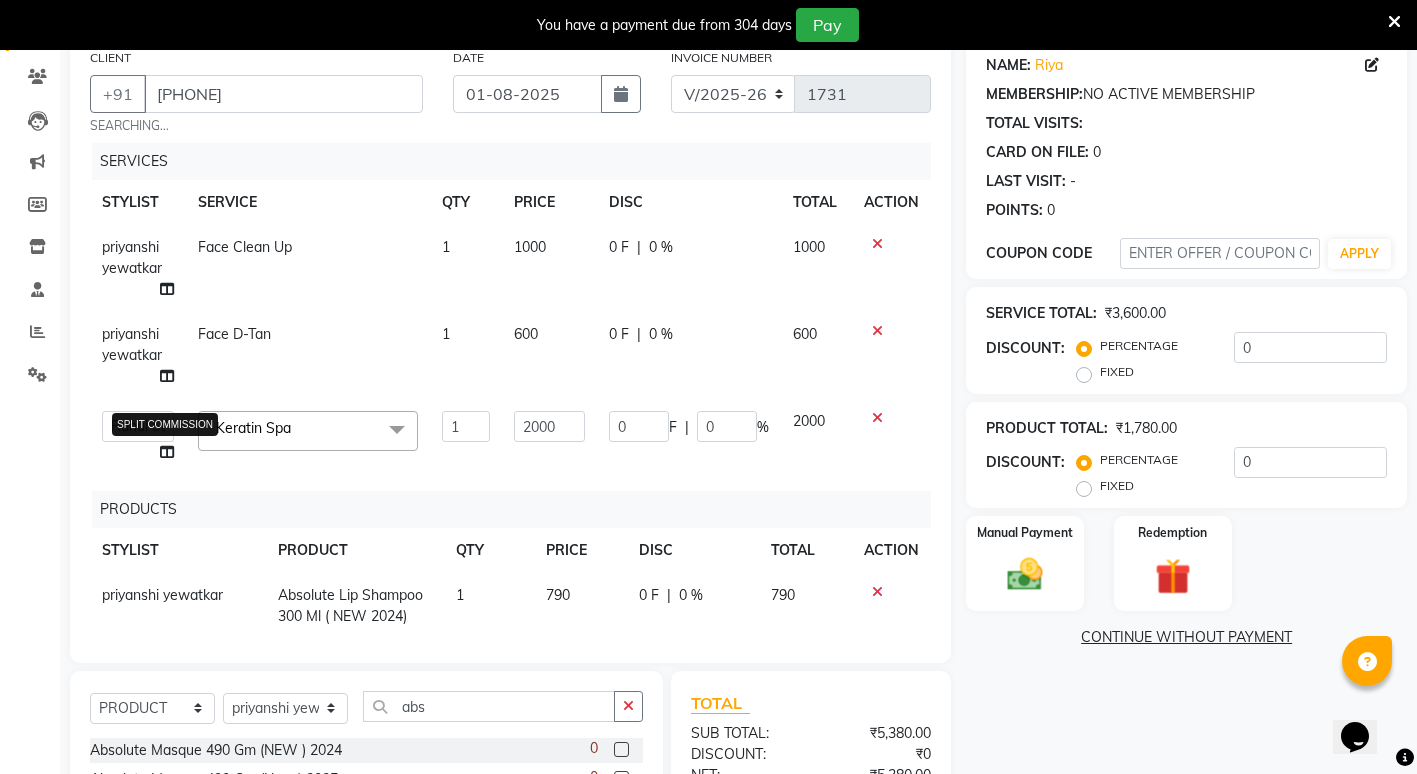 select on "16500" 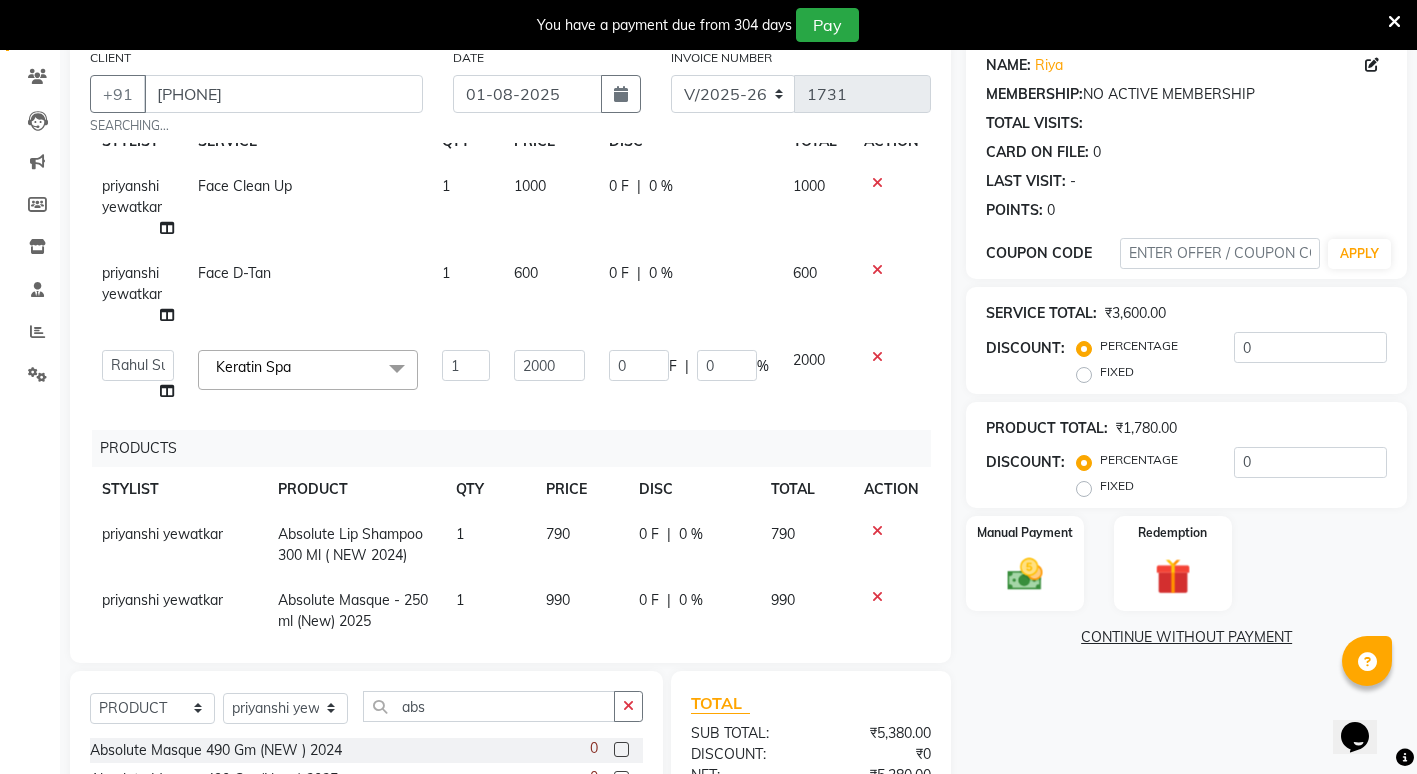 scroll, scrollTop: 93, scrollLeft: 0, axis: vertical 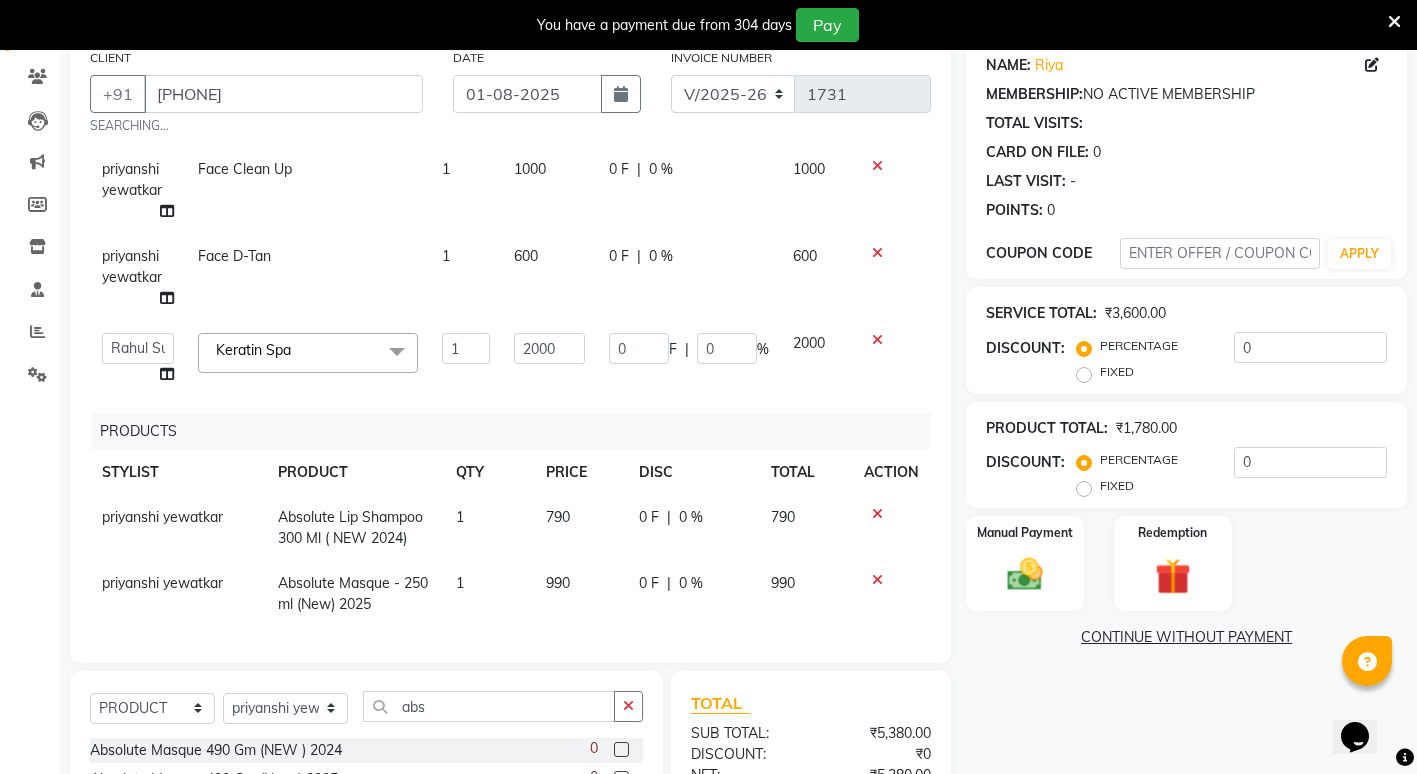 click on "priyanshi yewatkar" 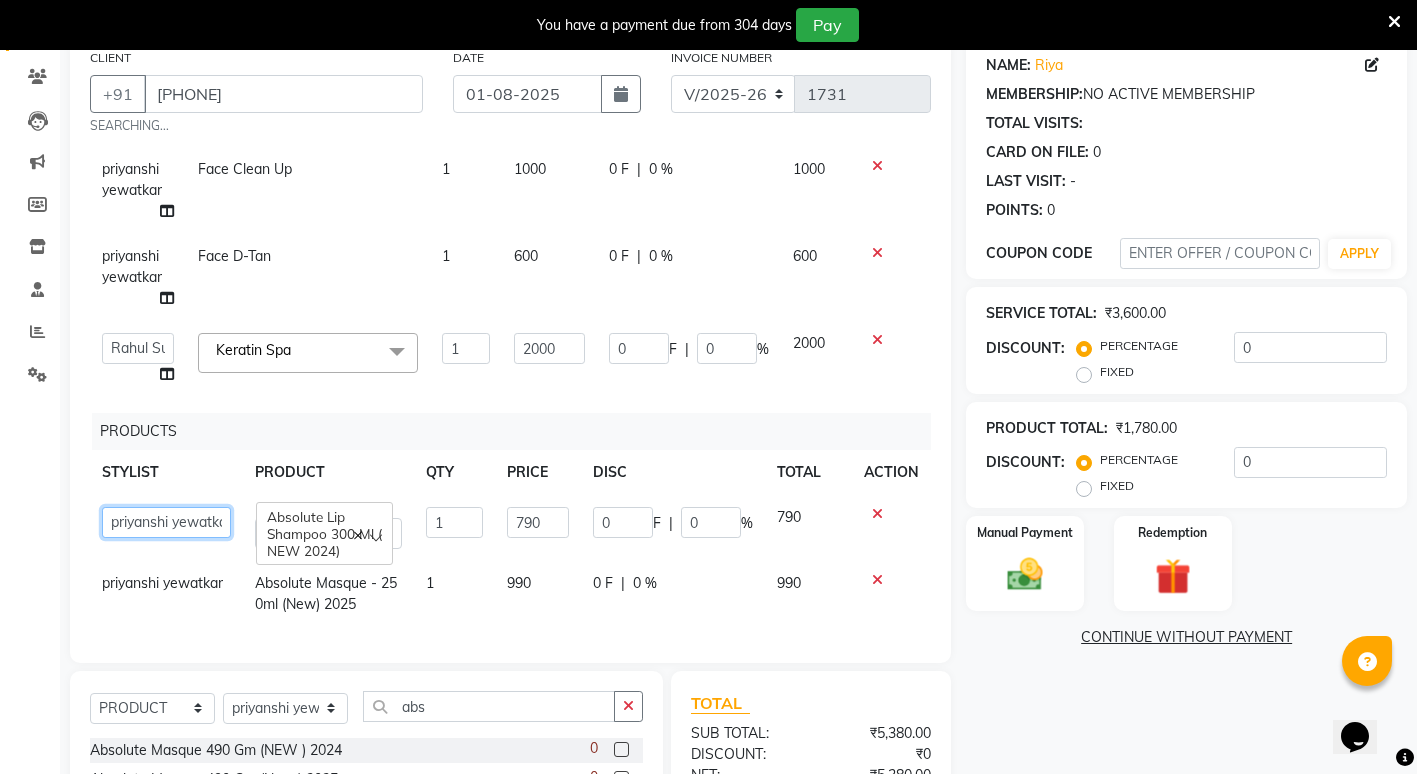 drag, startPoint x: 148, startPoint y: 503, endPoint x: 137, endPoint y: 521, distance: 21.095022 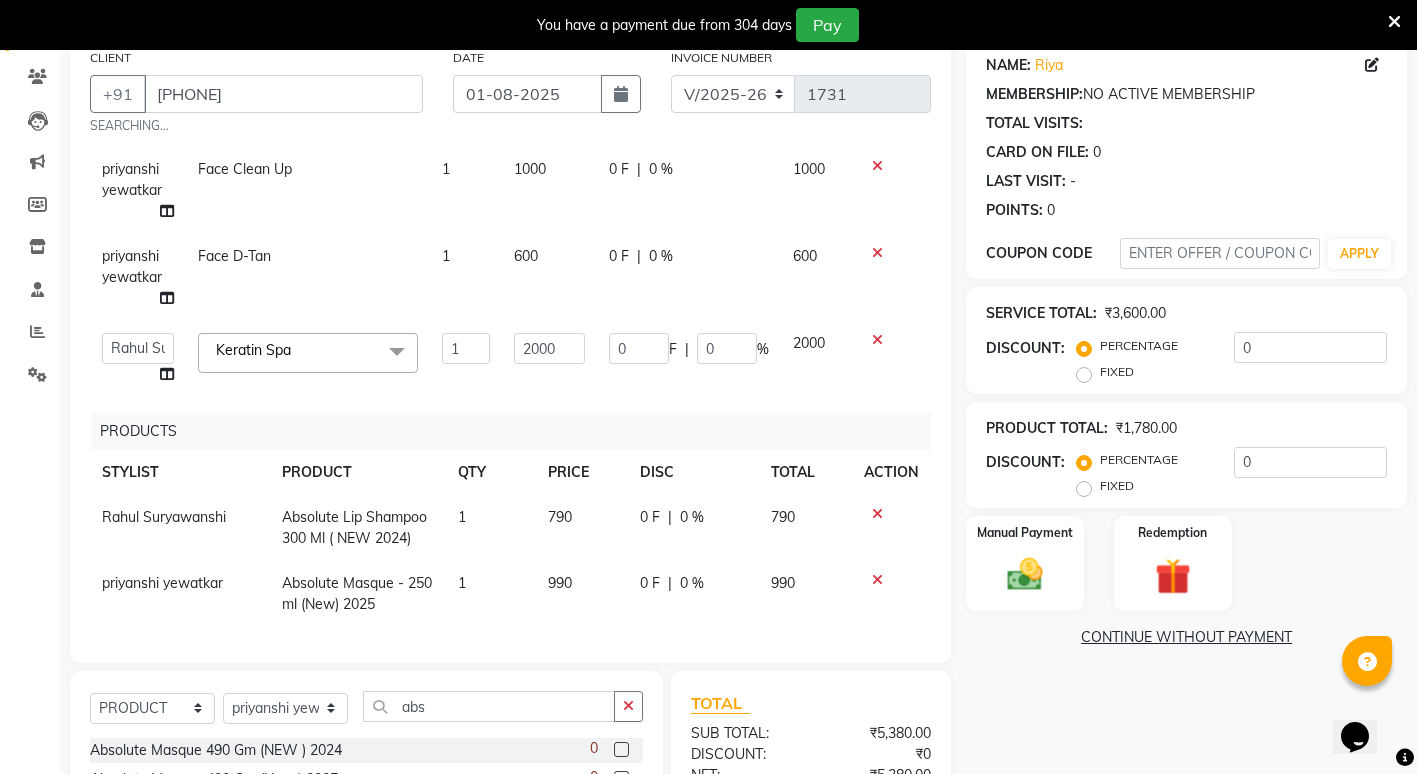 click on "priyanshi yewatkar" 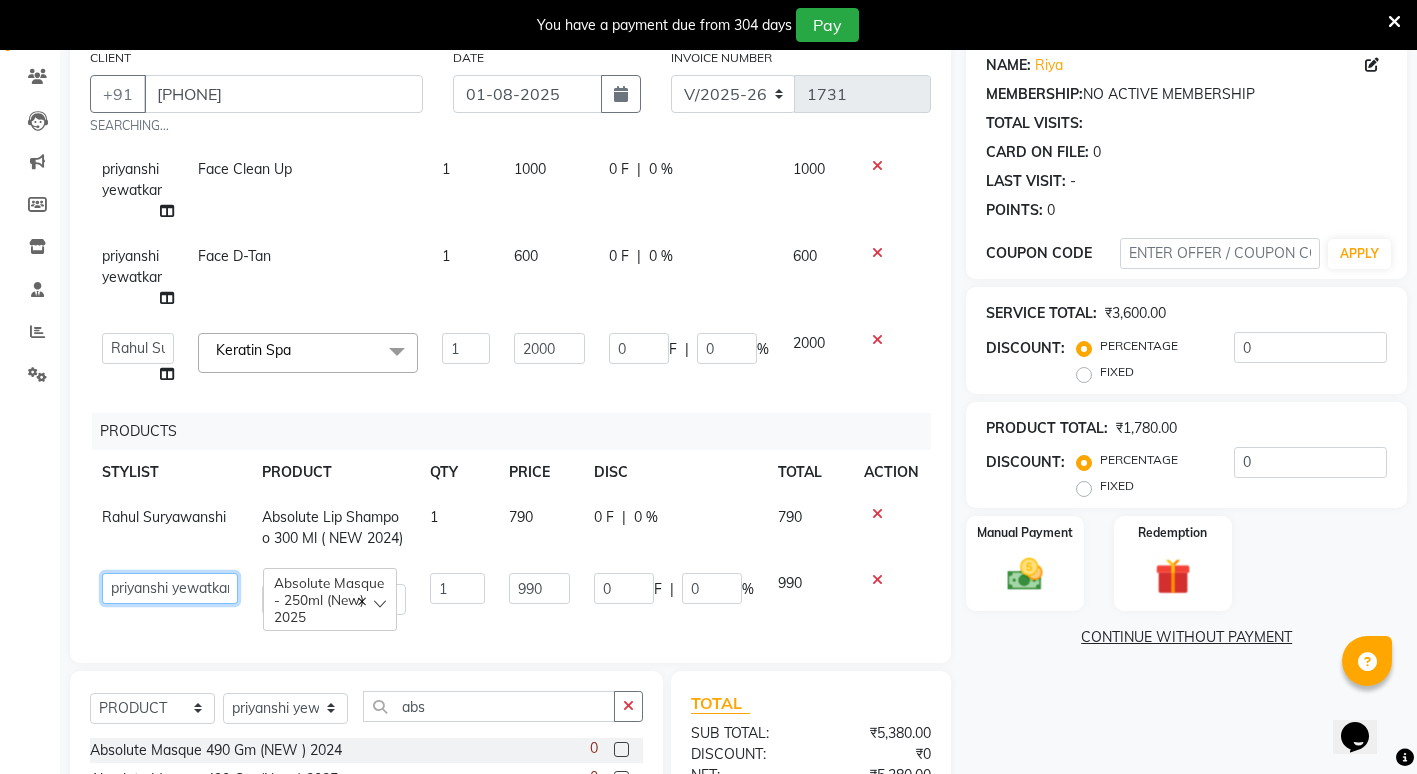 click on "ADMIN   ANIKET BAGDE   BHASKAR KAWDE   GAURAV KHOBRAGADE   Gondia Capello   NIKHIL KANETKAR    NITIN TANDE   priyanshi yewatkar   Rahul Suryawanshi   SHUBHANGI BANSOD   Uma Khandare (M)   YAKSHITA KURVE" 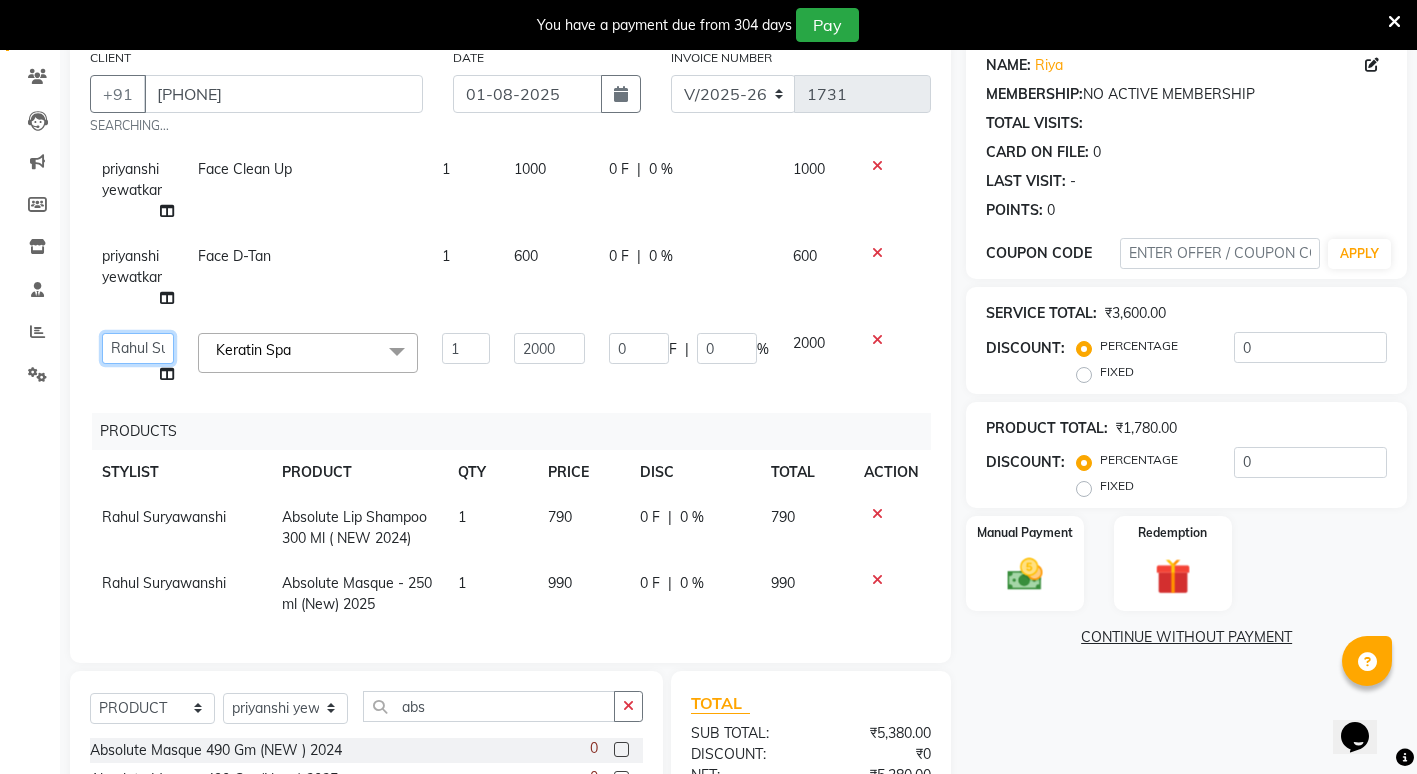 click on "ADMIN   ANIKET BAGDE   BHASKAR KAWDE   GAURAV KHOBRAGADE   Gondia Capello   NIKHIL KANETKAR    NITIN TANDE   priyanshi yewatkar   Rahul Suryawanshi   SHUBHANGI BANSOD   Uma Khandare (M)   YAKSHITA KURVE" 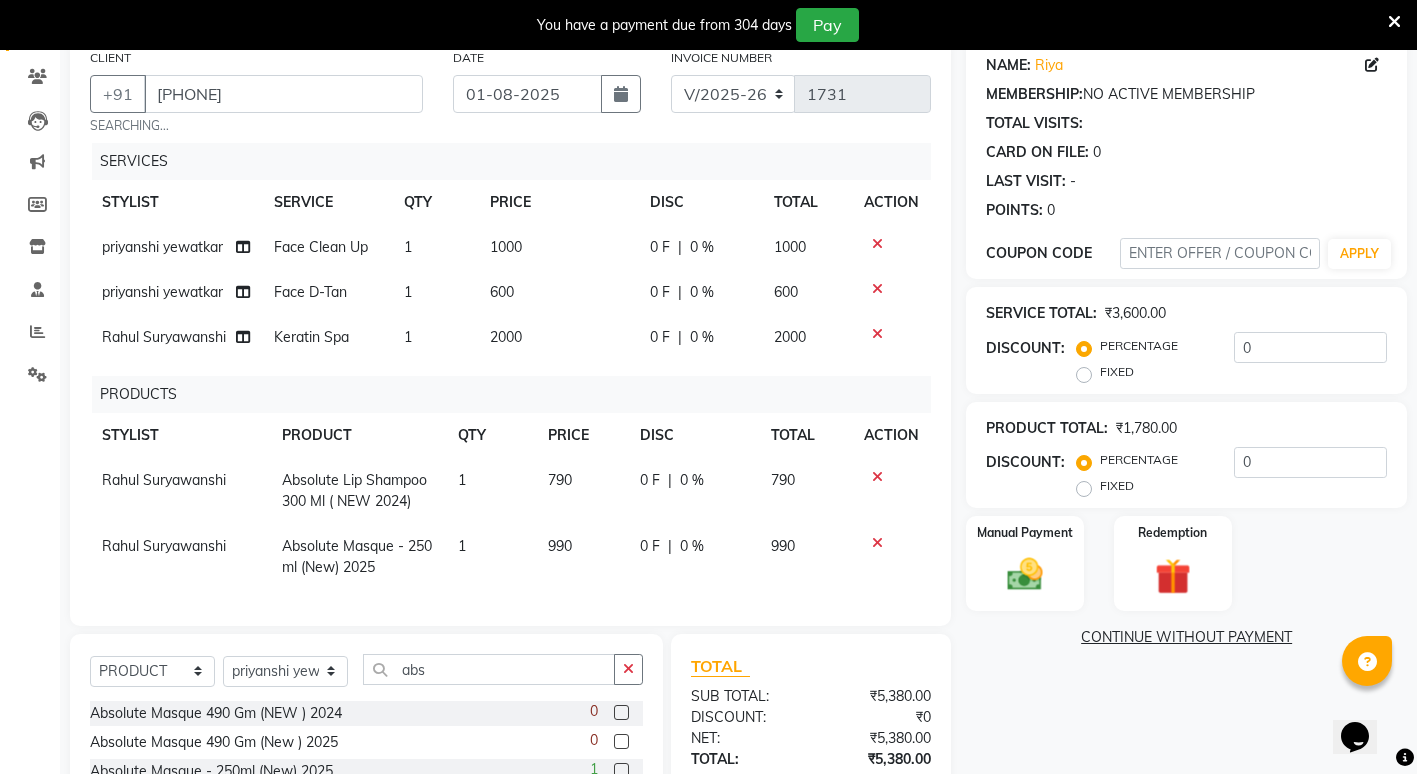 click on "NAME: Riya  MEMBERSHIP:  NO ACTIVE MEMBERSHIP  TOTAL VISITS:   CARD ON FILE:  0 LAST VISIT:   - POINTS:   0  COUPON CODE APPLY SERVICE TOTAL:  ₹3,600.00  DISCOUNT:  PERCENTAGE   FIXED  0 PRODUCT TOTAL:  ₹1,780.00  DISCOUNT:  PERCENTAGE   FIXED  0 Manual Payment Redemption  CONTINUE WITHOUT PAYMENT" 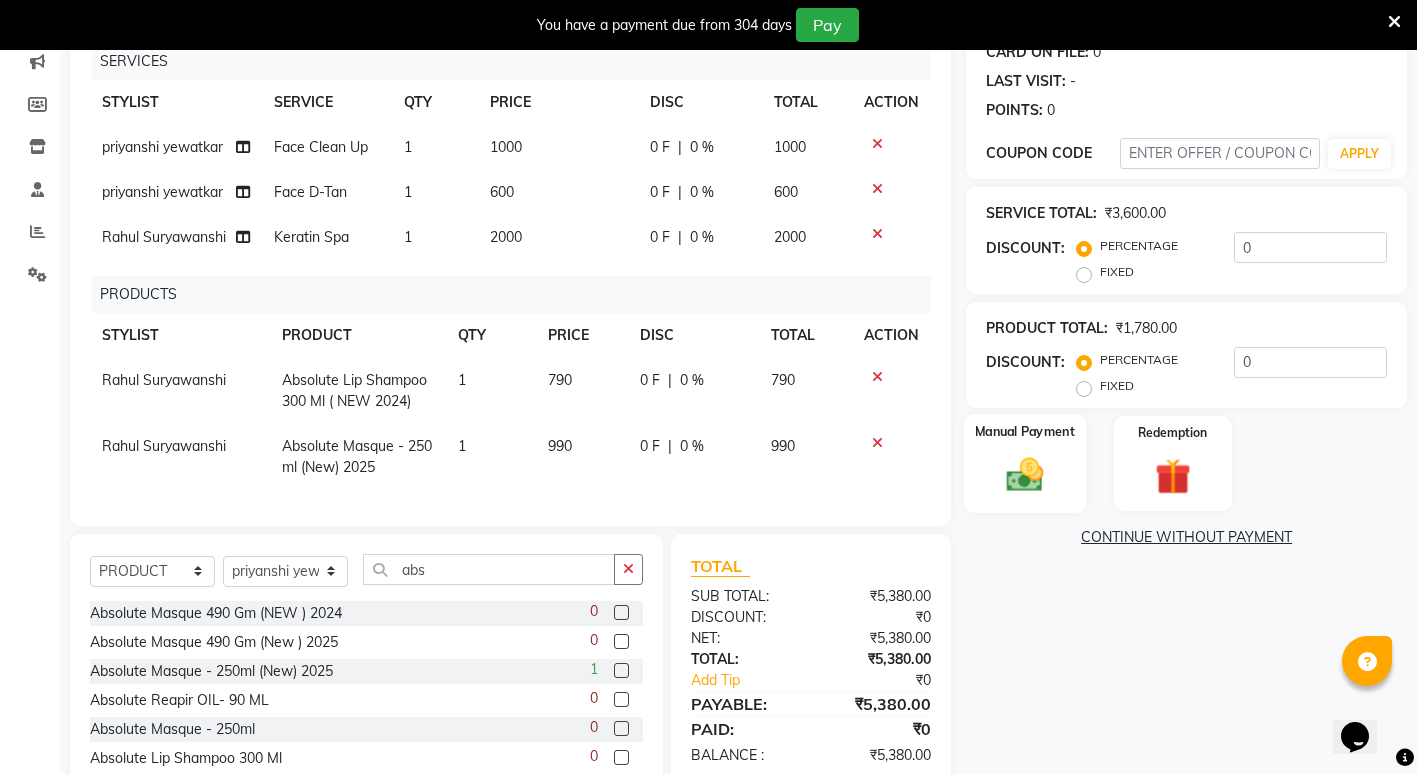 click 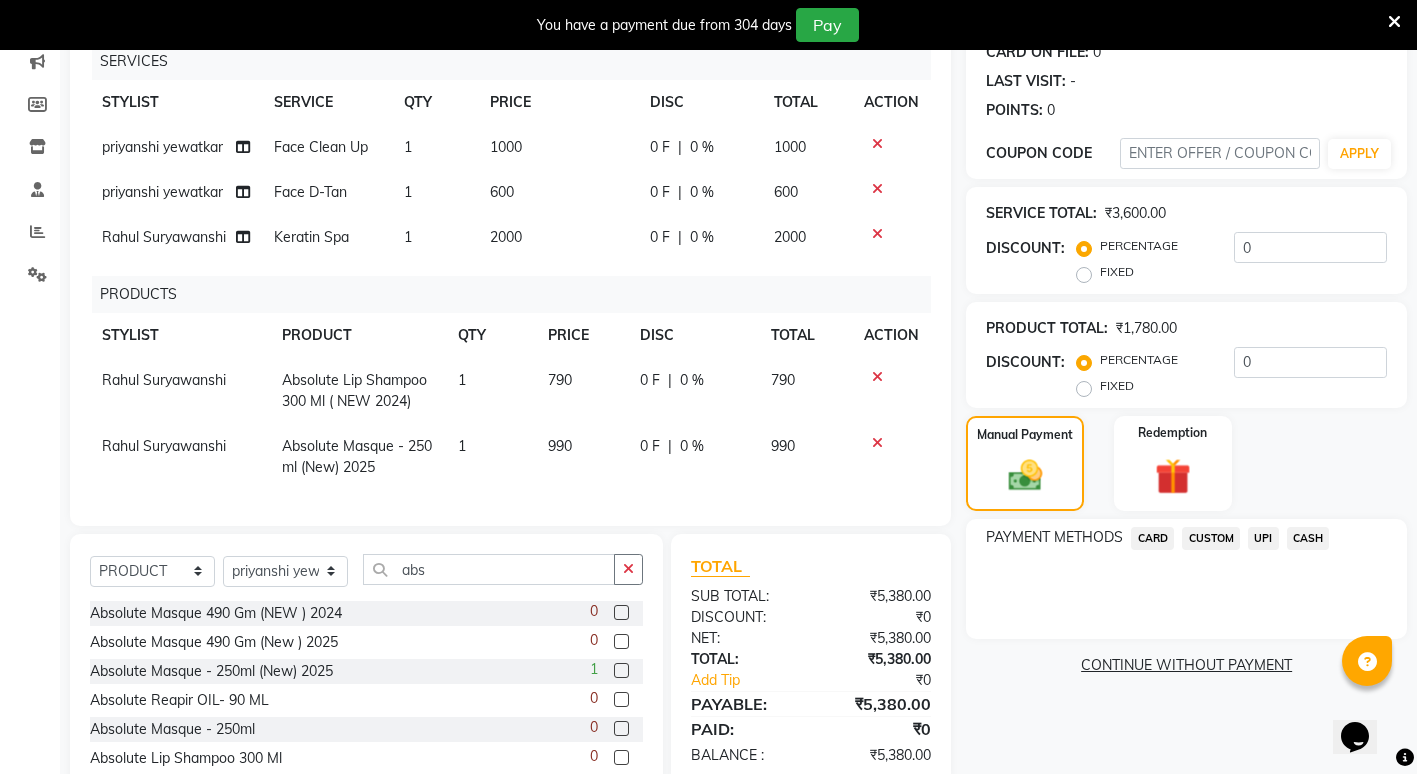 click on "UPI" 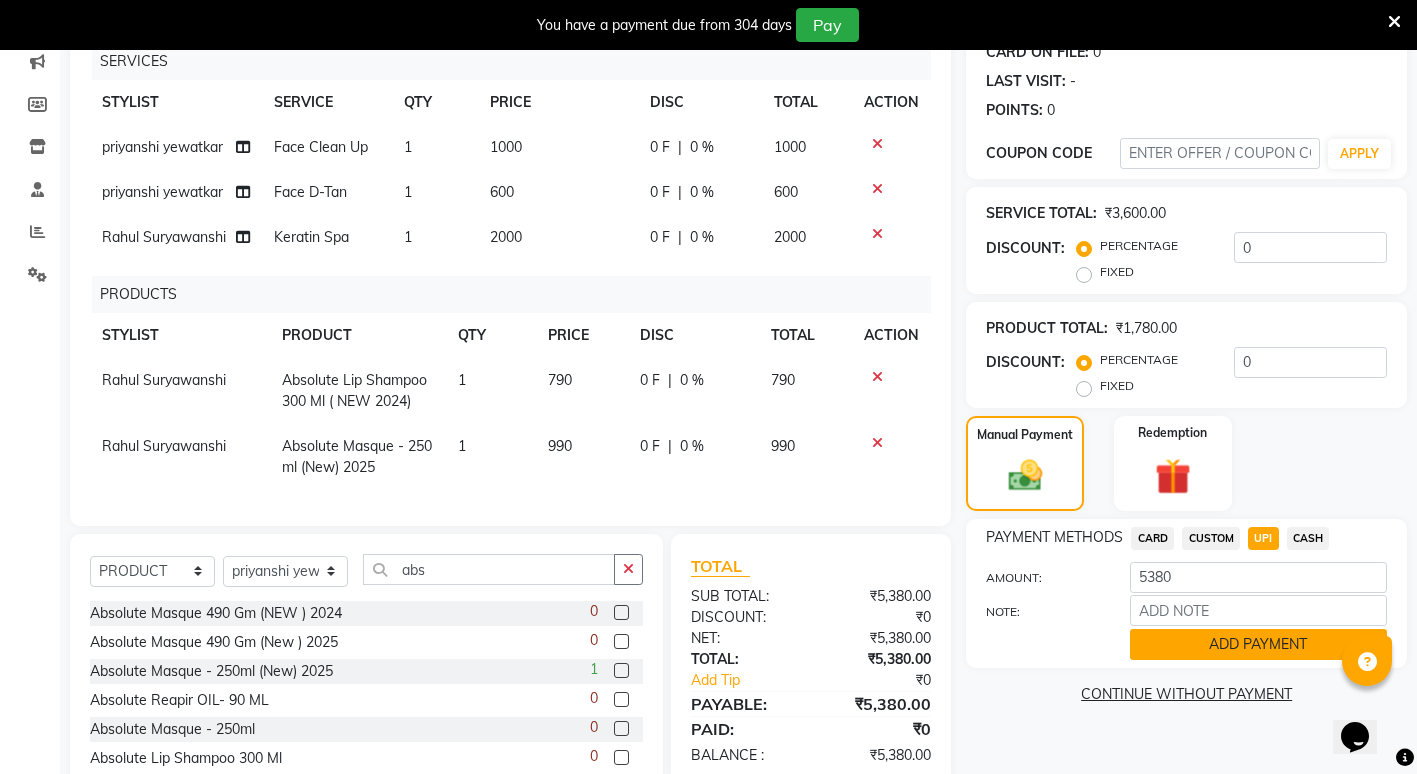 click on "ADD PAYMENT" 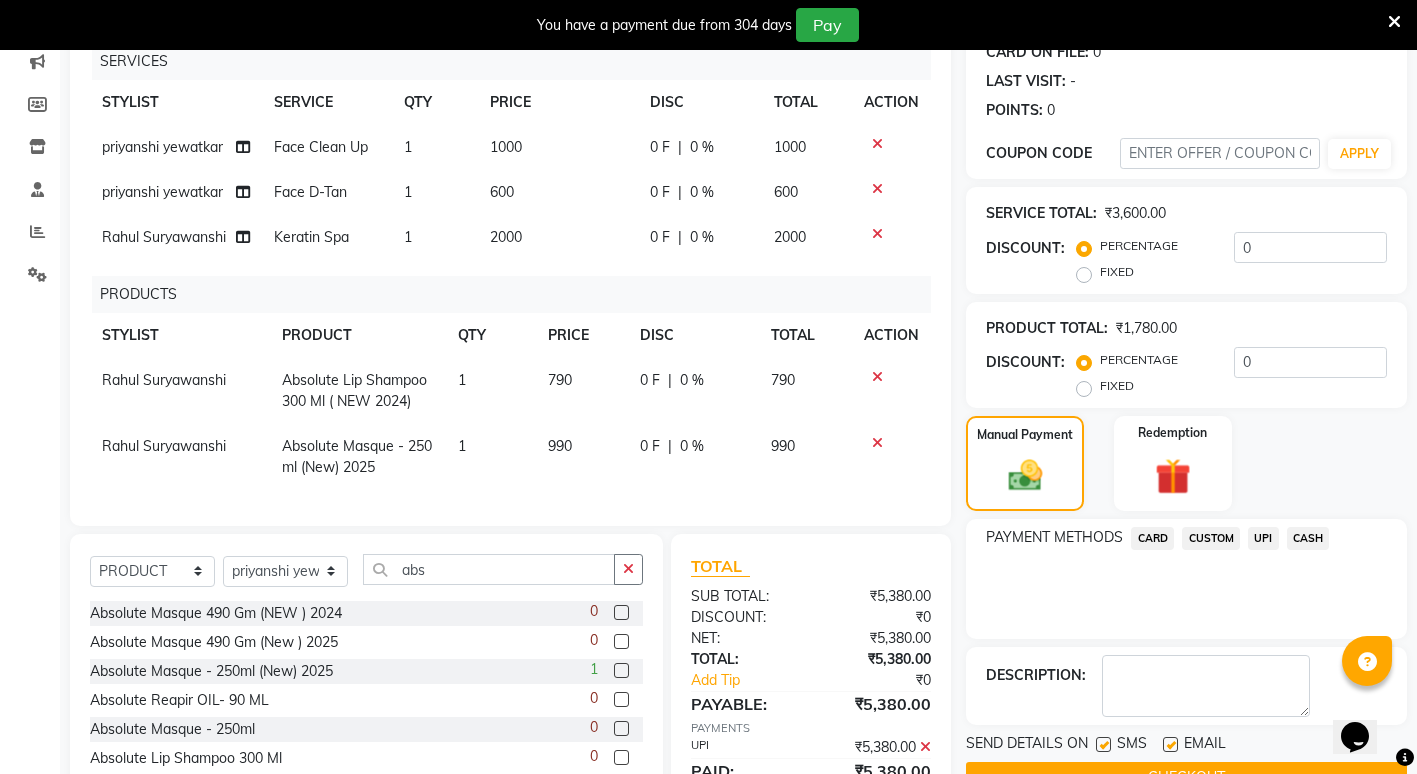 scroll, scrollTop: 346, scrollLeft: 0, axis: vertical 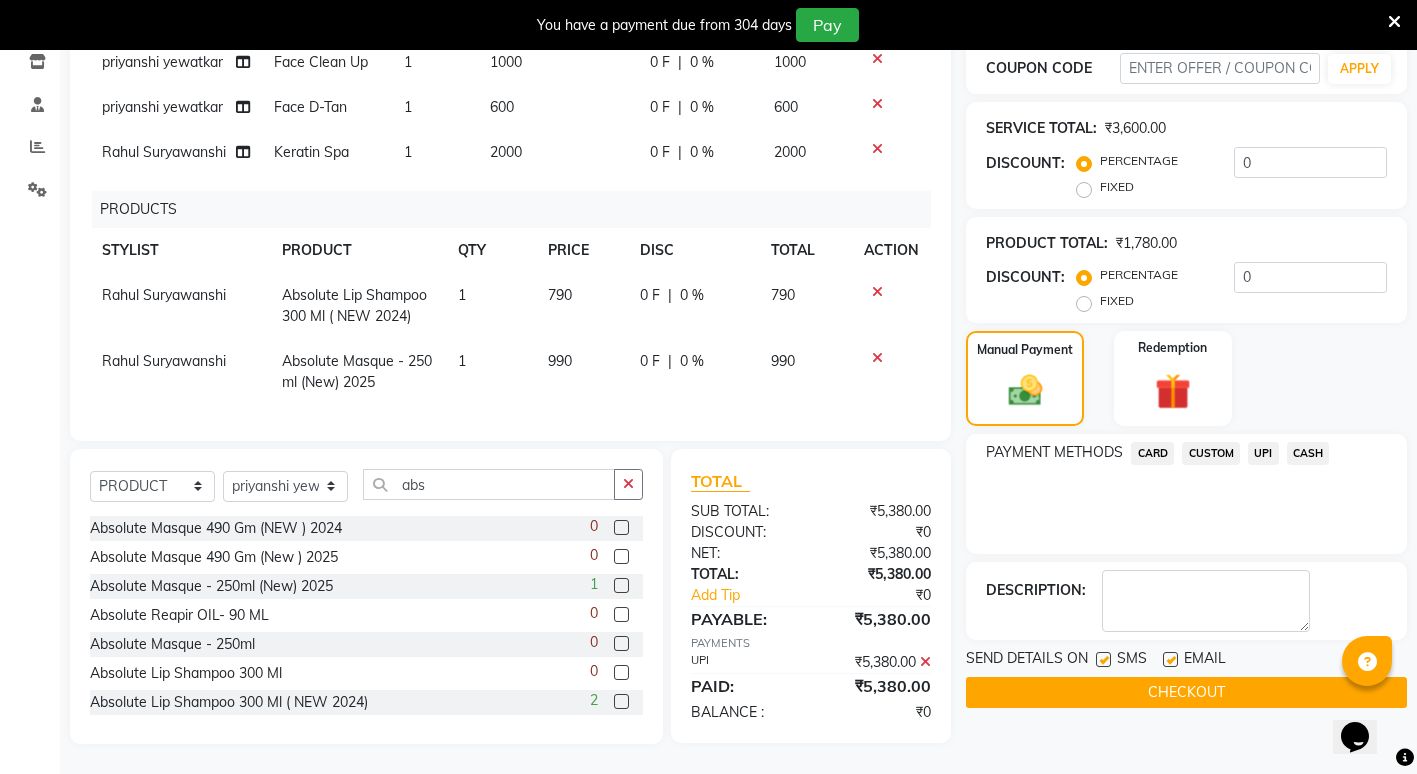 click on "CHECKOUT" 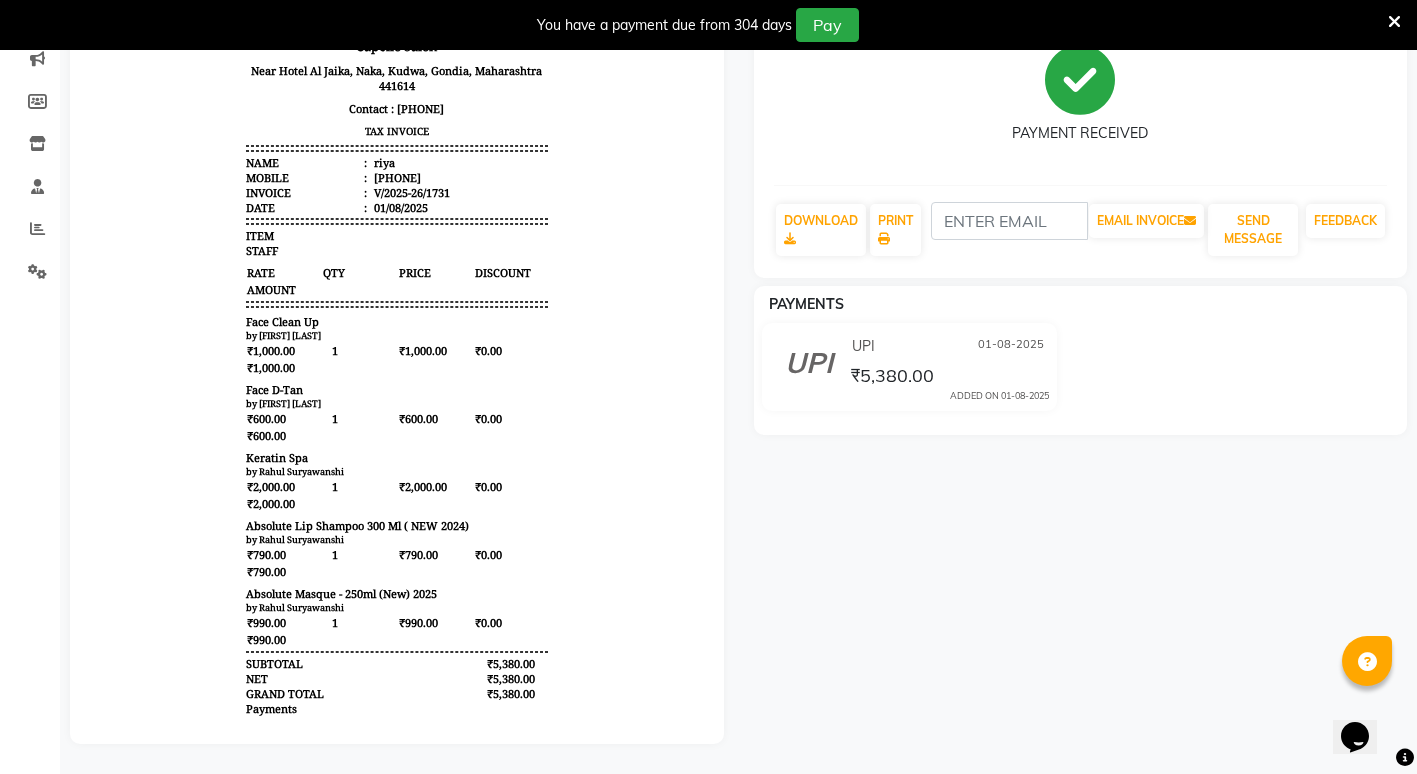 scroll, scrollTop: 0, scrollLeft: 0, axis: both 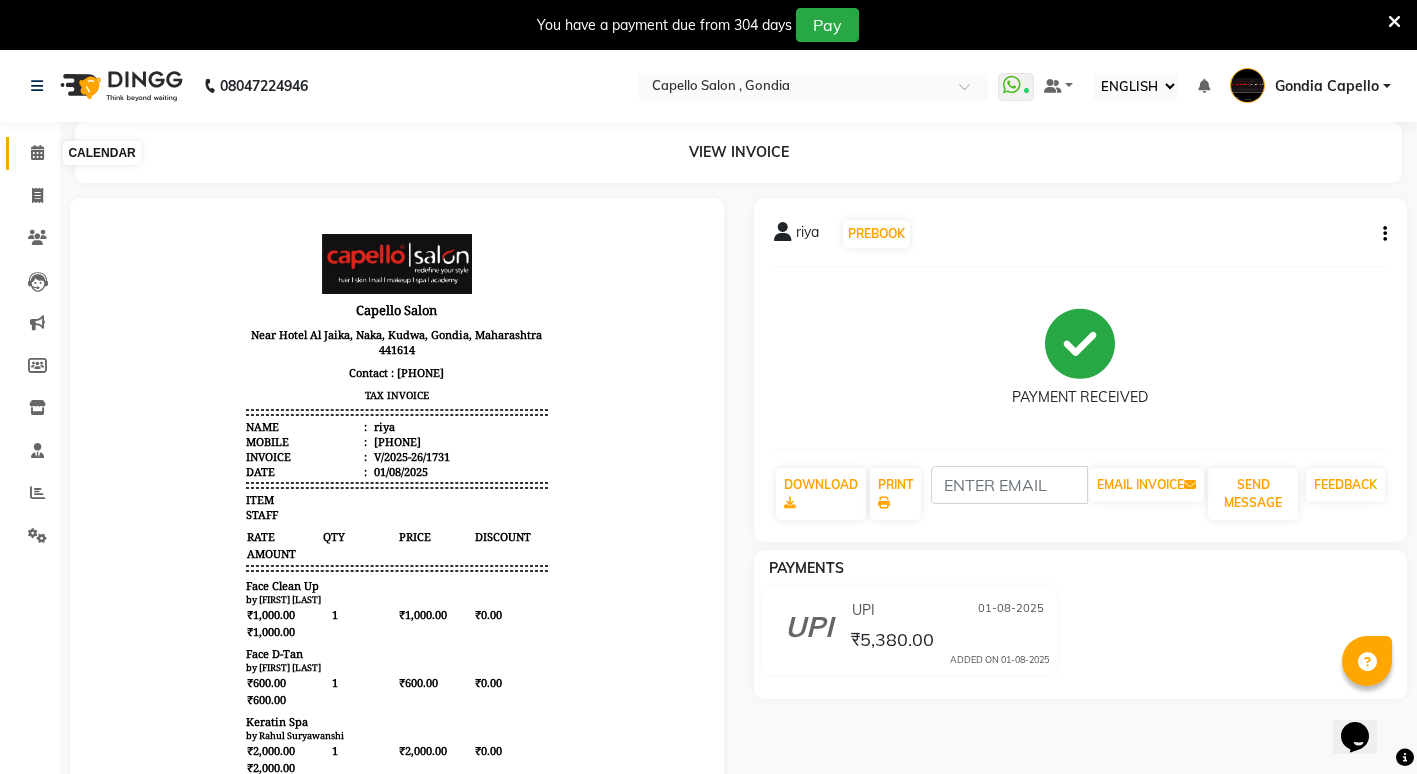click 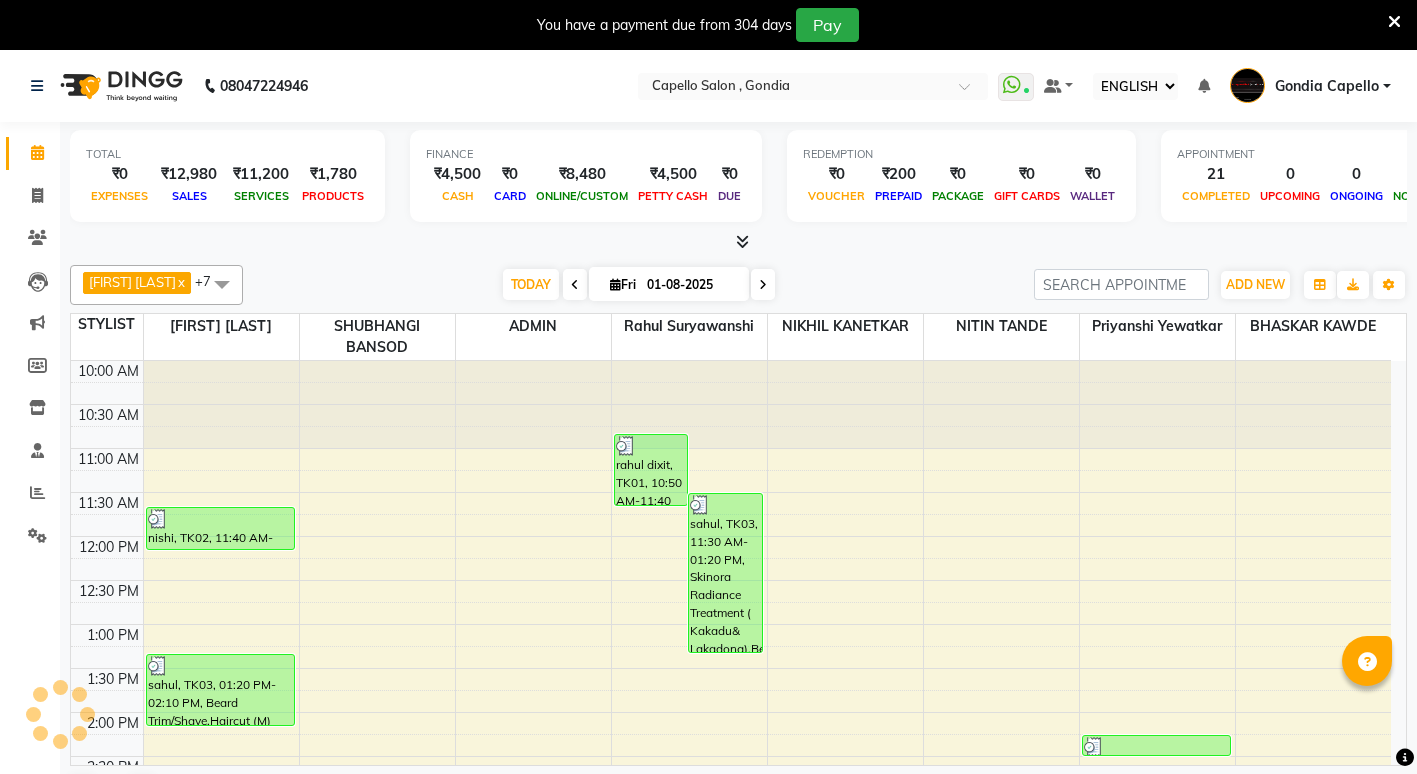 select on "ec" 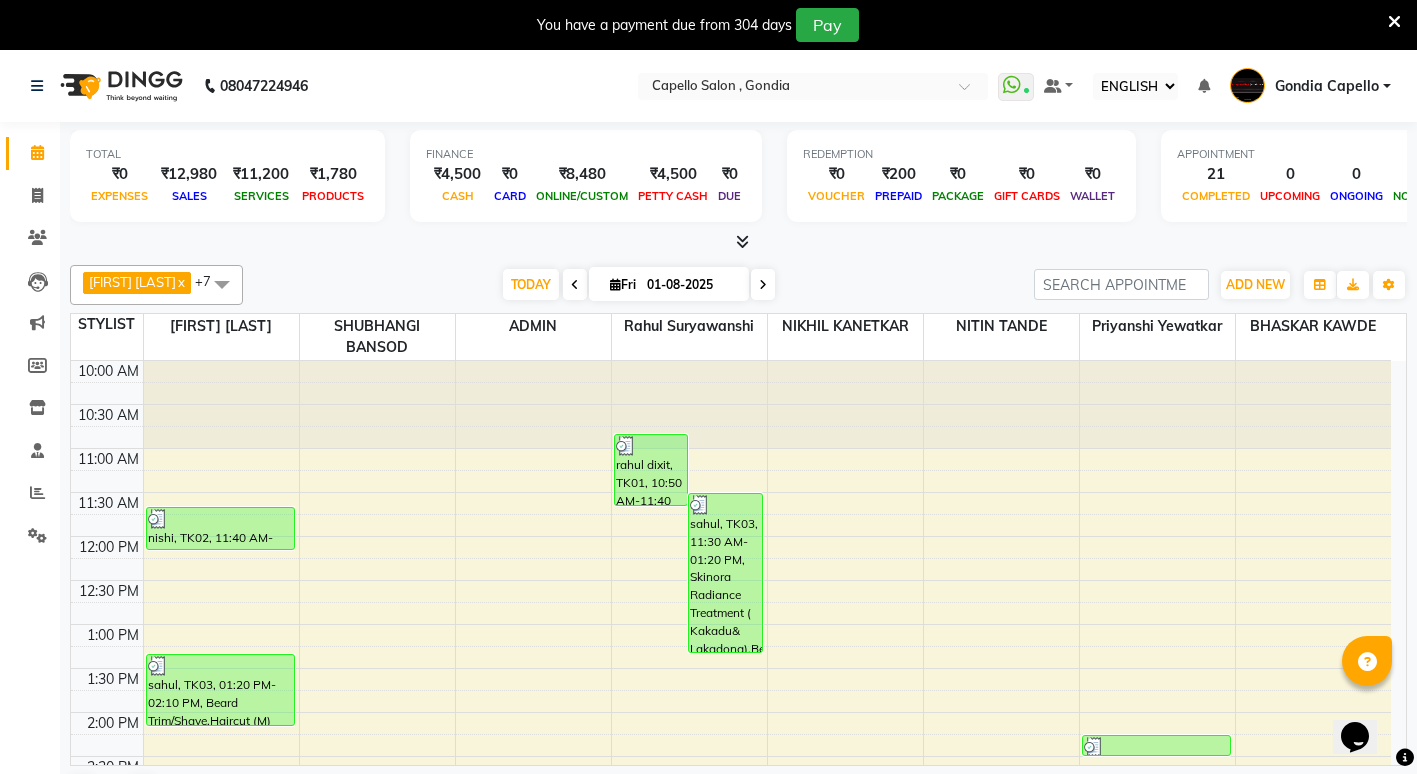 scroll, scrollTop: 0, scrollLeft: 0, axis: both 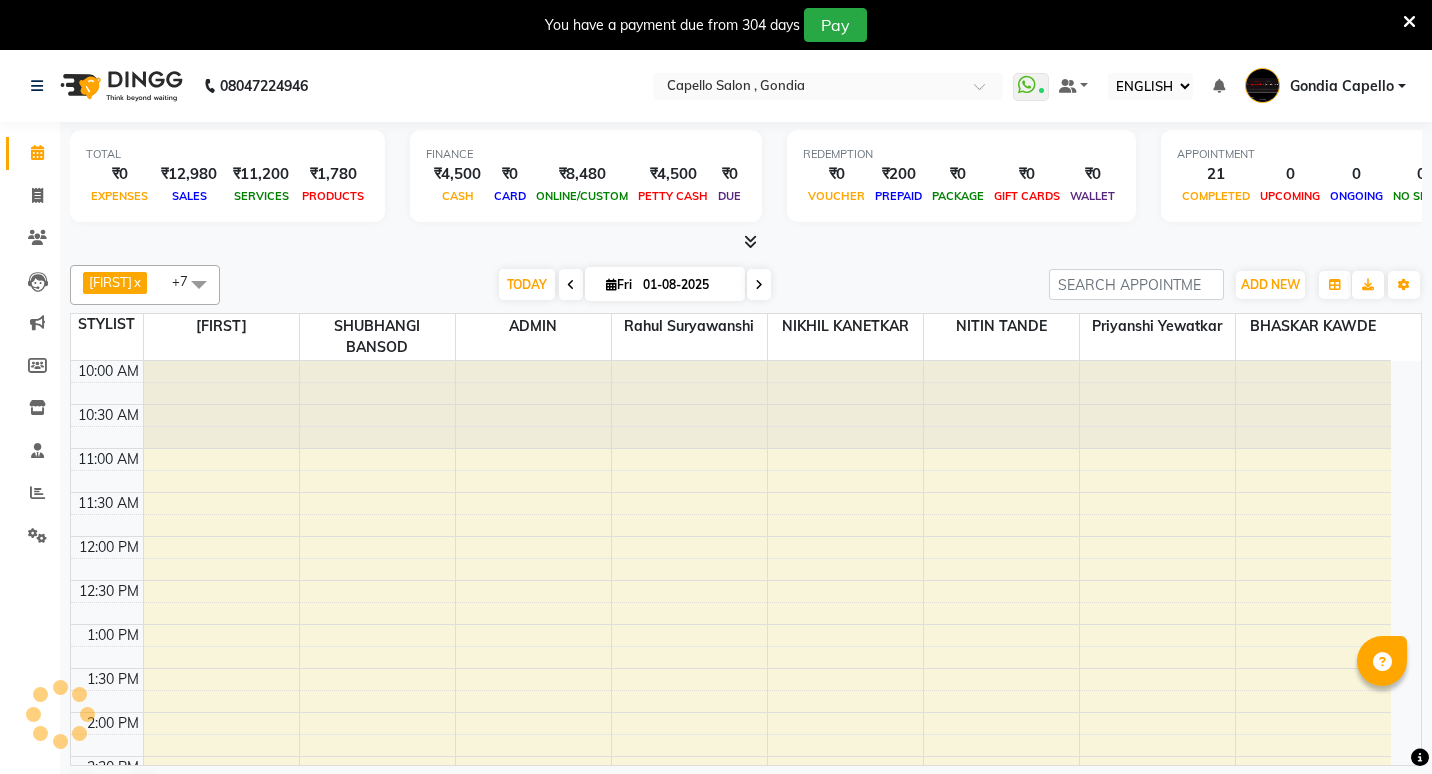 select on "ec" 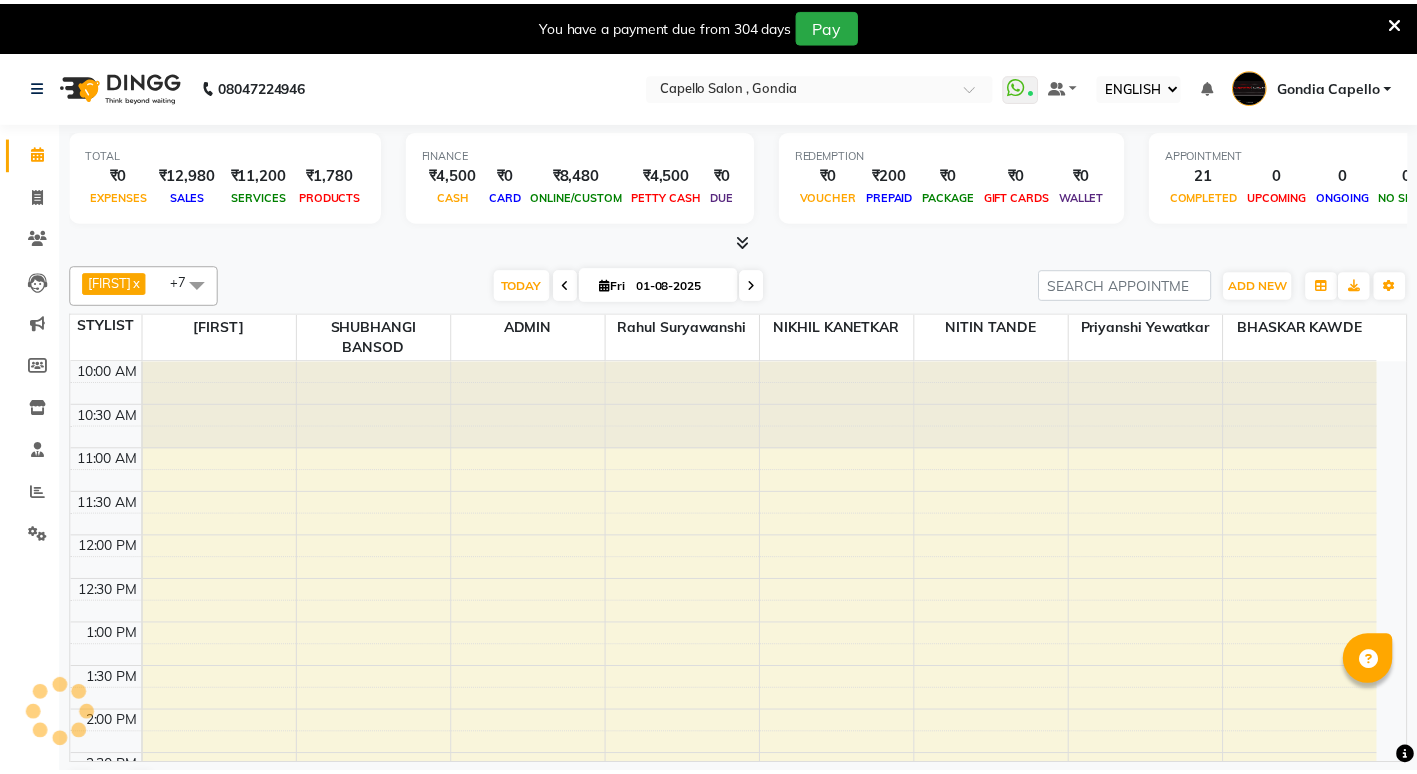 scroll, scrollTop: 0, scrollLeft: 0, axis: both 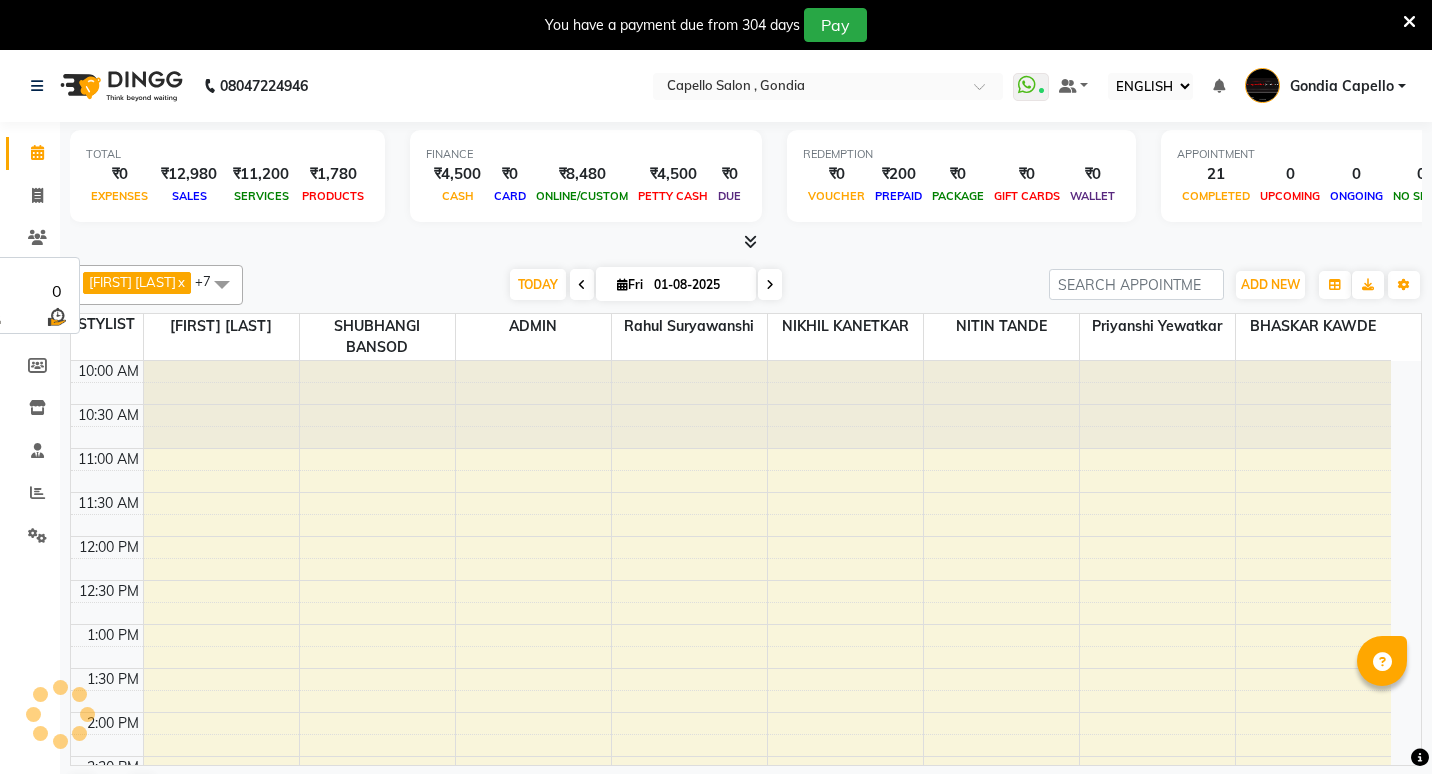 select on "ec" 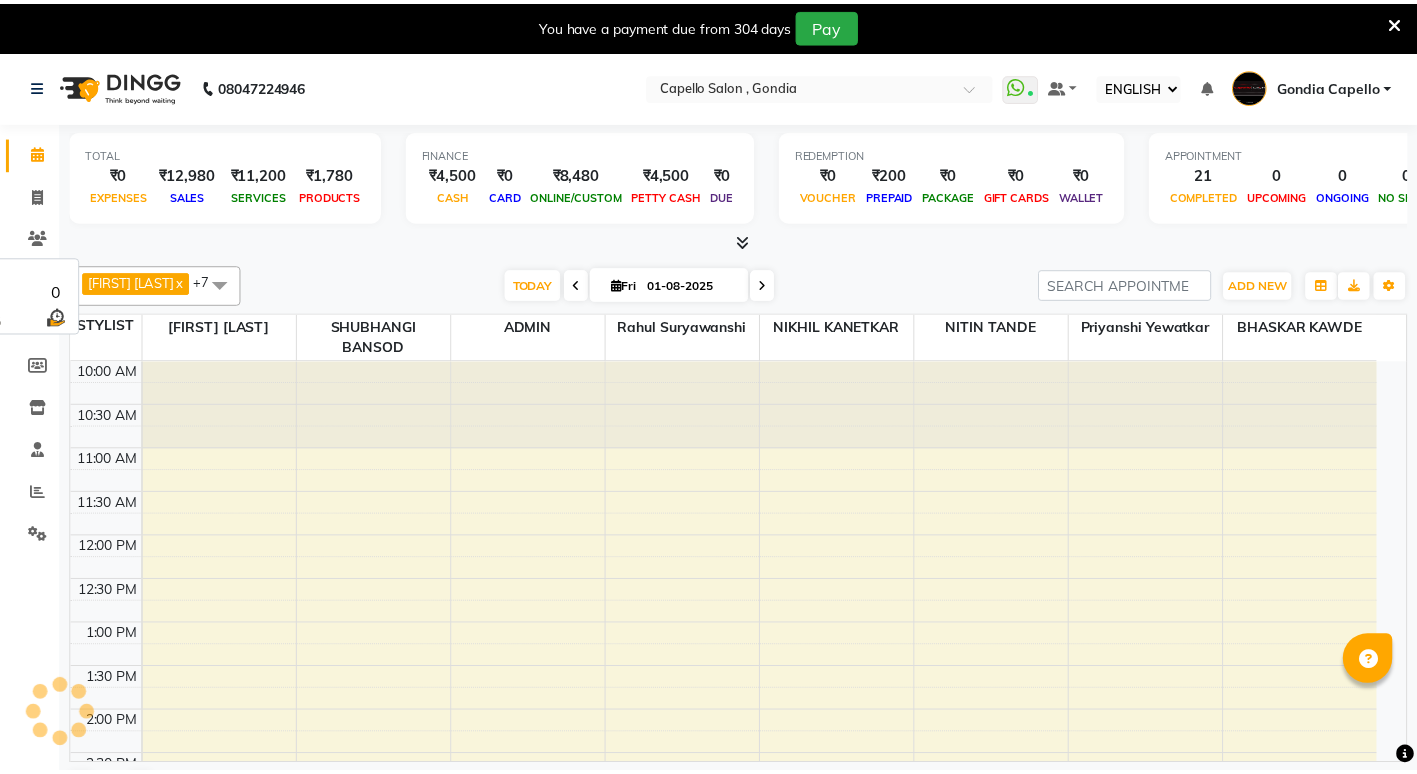 scroll, scrollTop: 0, scrollLeft: 0, axis: both 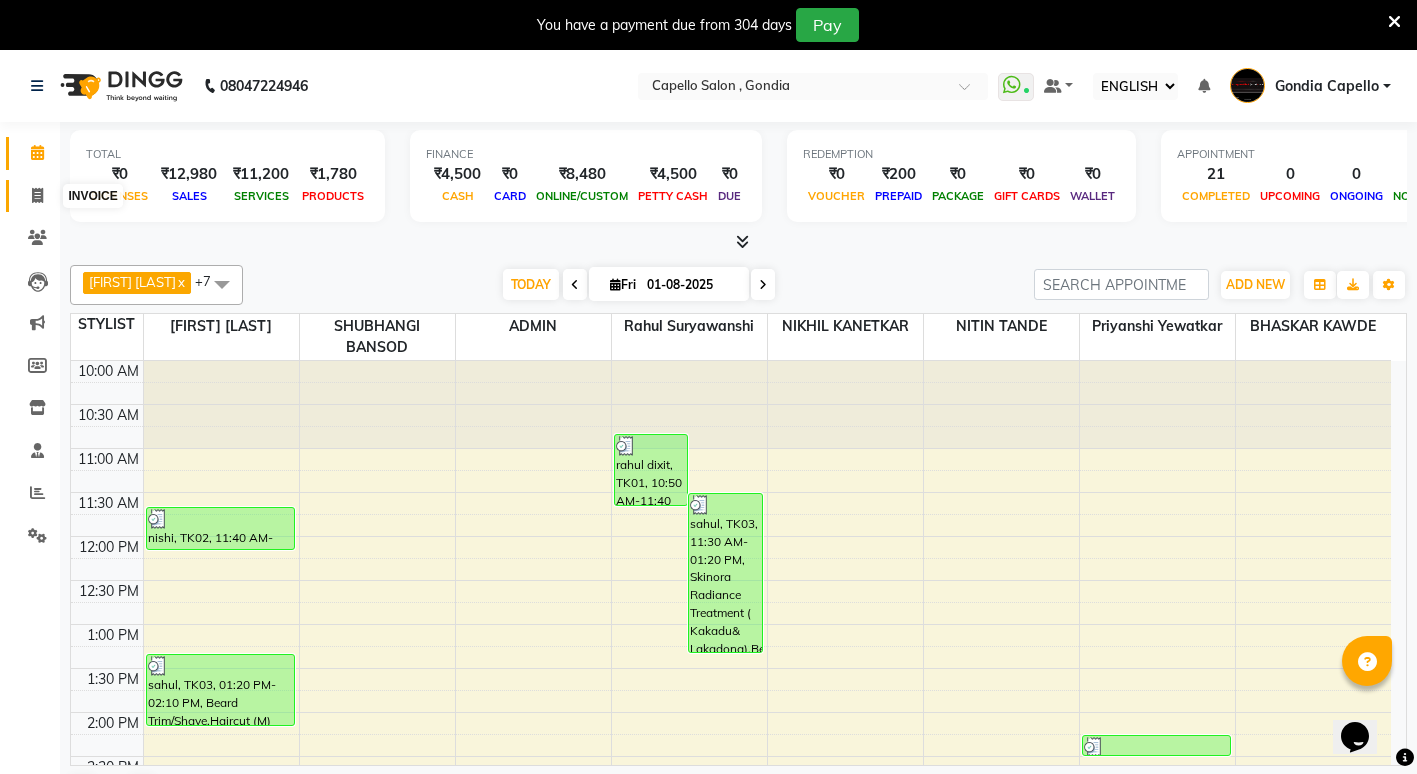 drag, startPoint x: 39, startPoint y: 190, endPoint x: 57, endPoint y: 188, distance: 18.110771 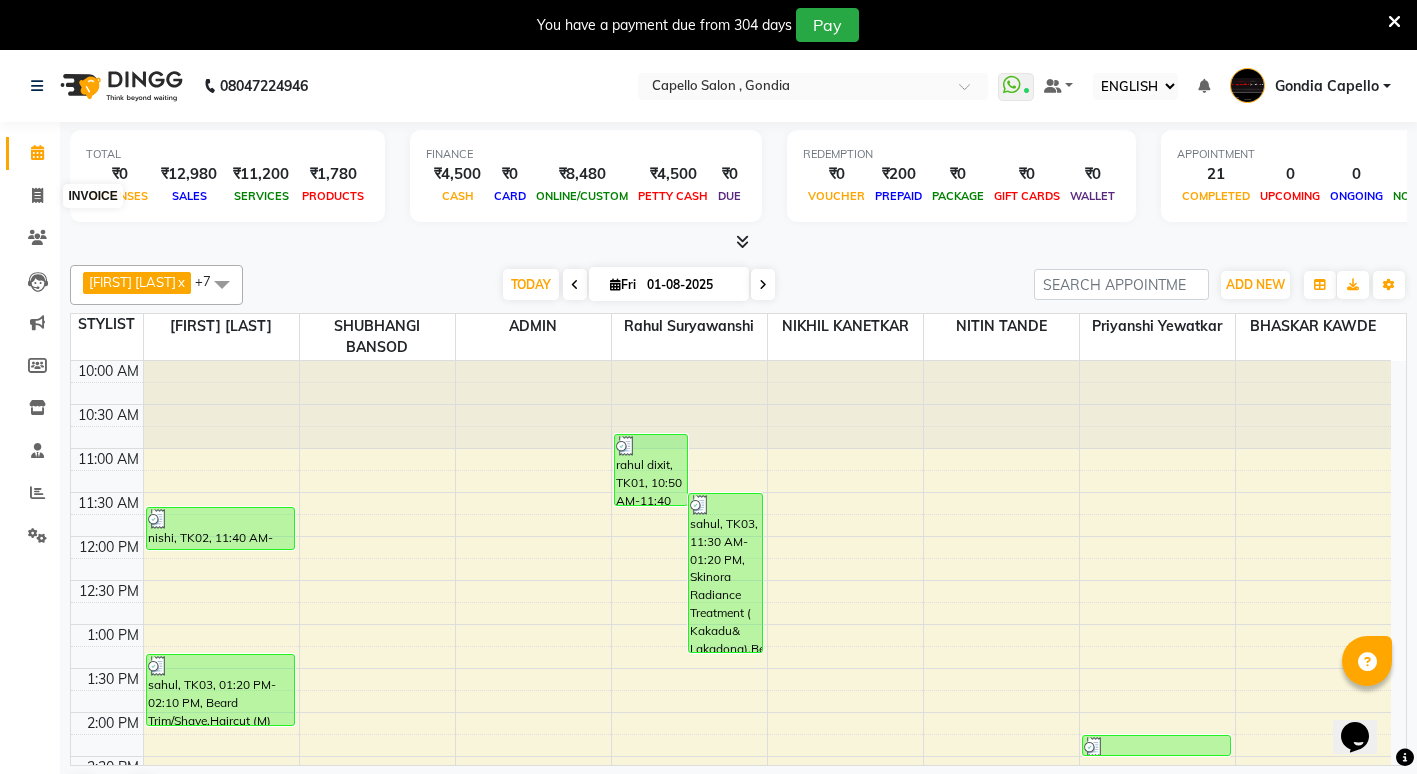 select on "service" 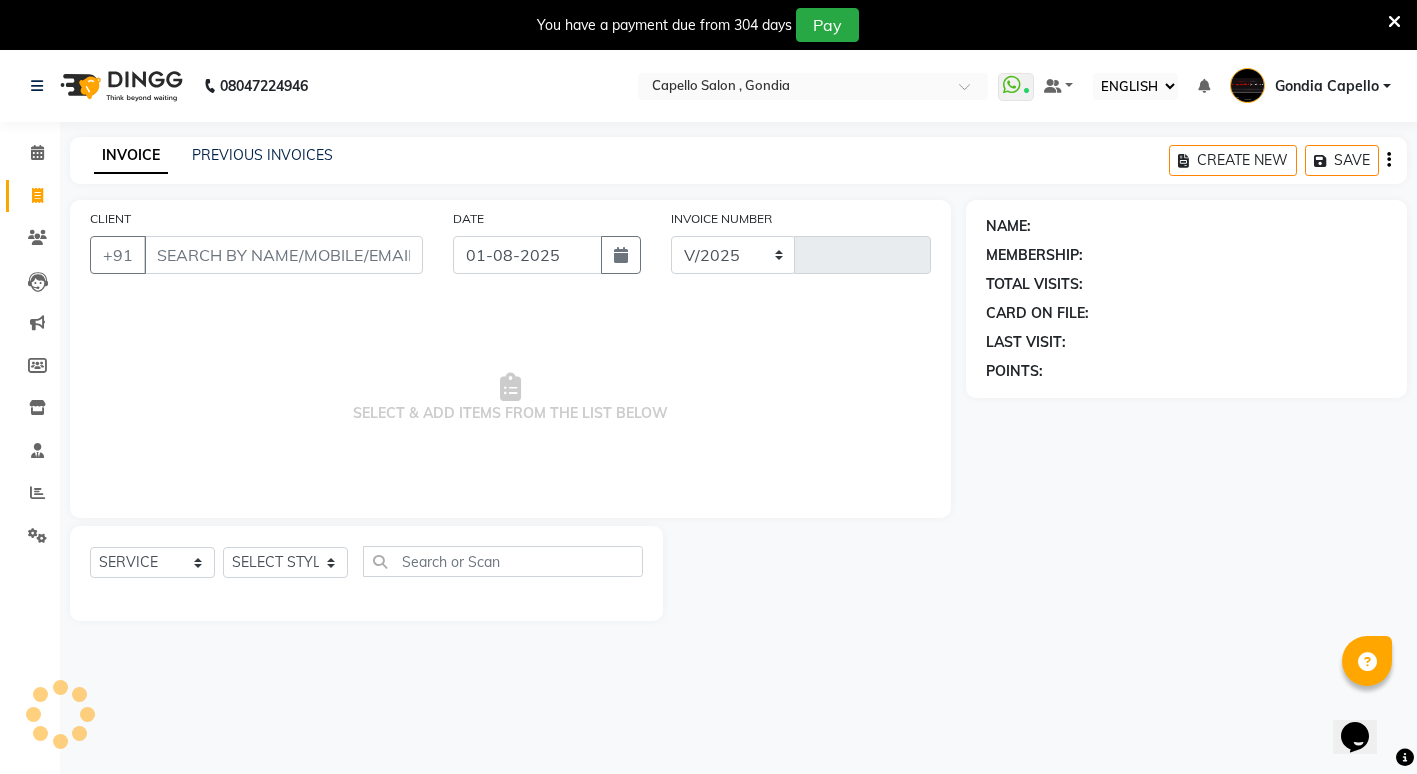 select on "853" 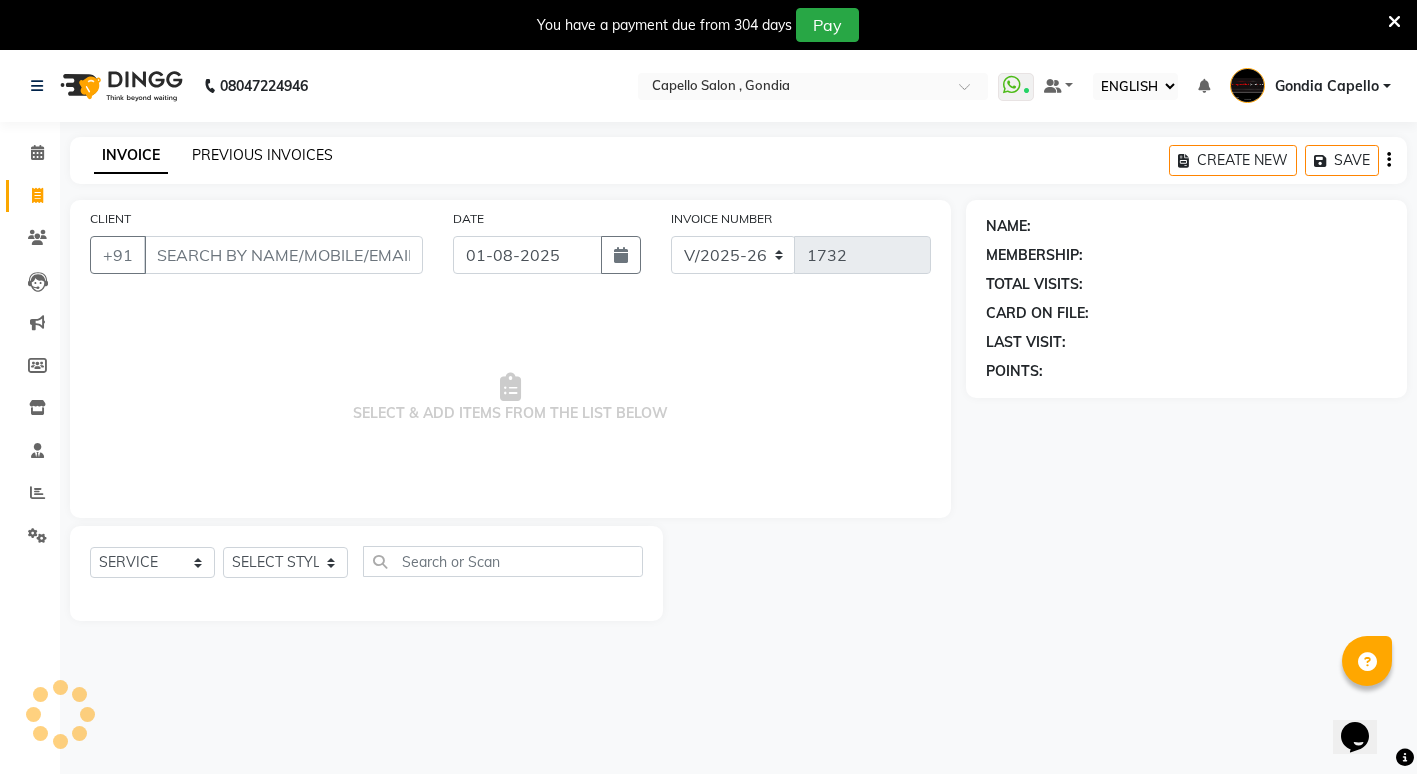 click on "PREVIOUS INVOICES" 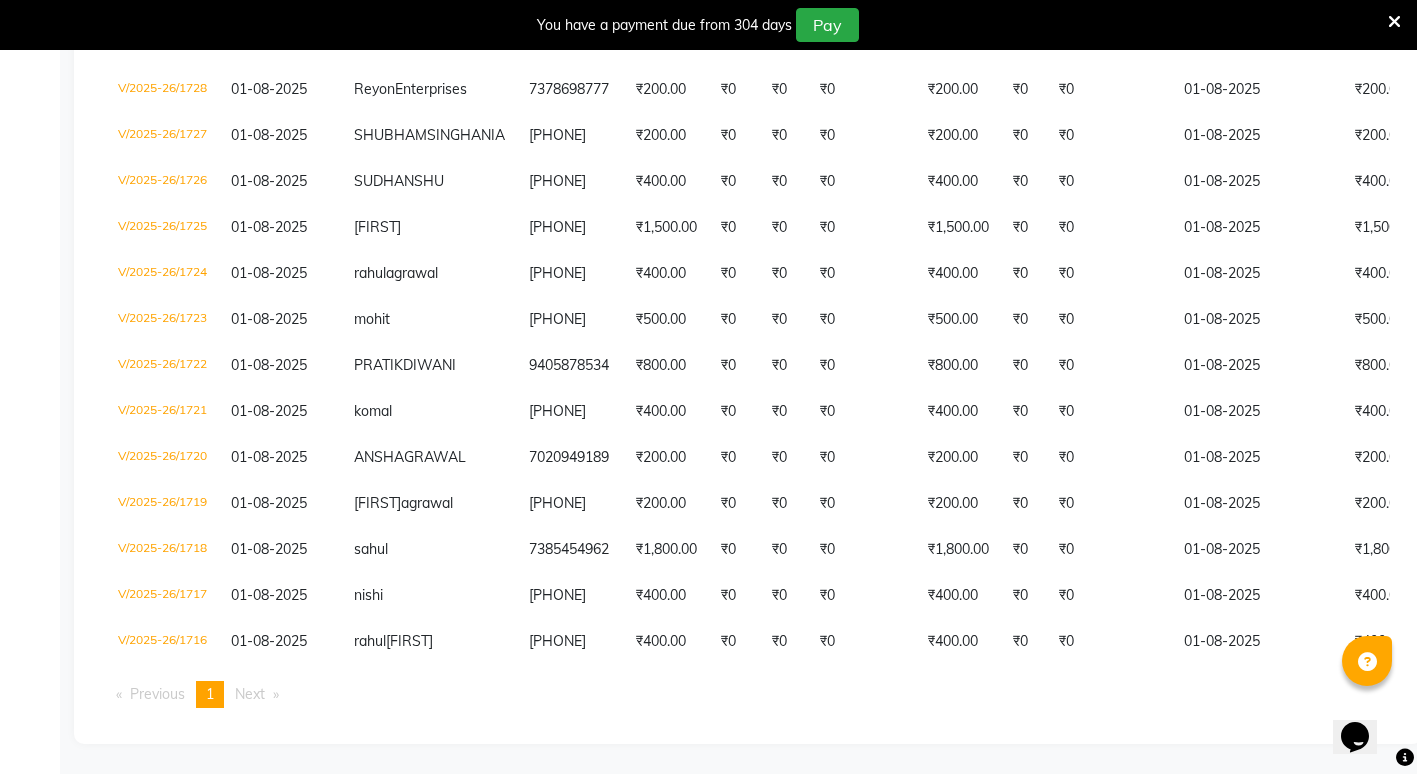 scroll, scrollTop: 630, scrollLeft: 0, axis: vertical 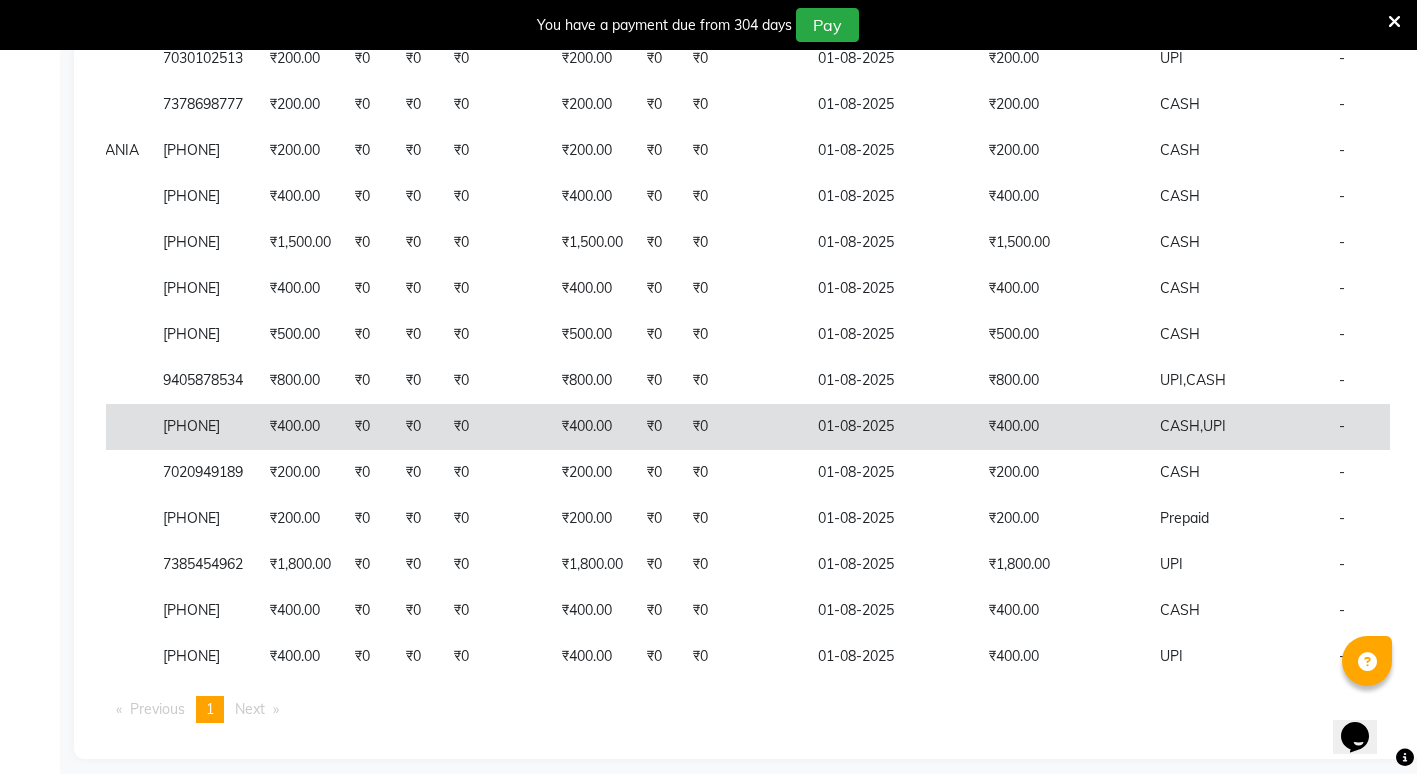 click on "[PHONE]" 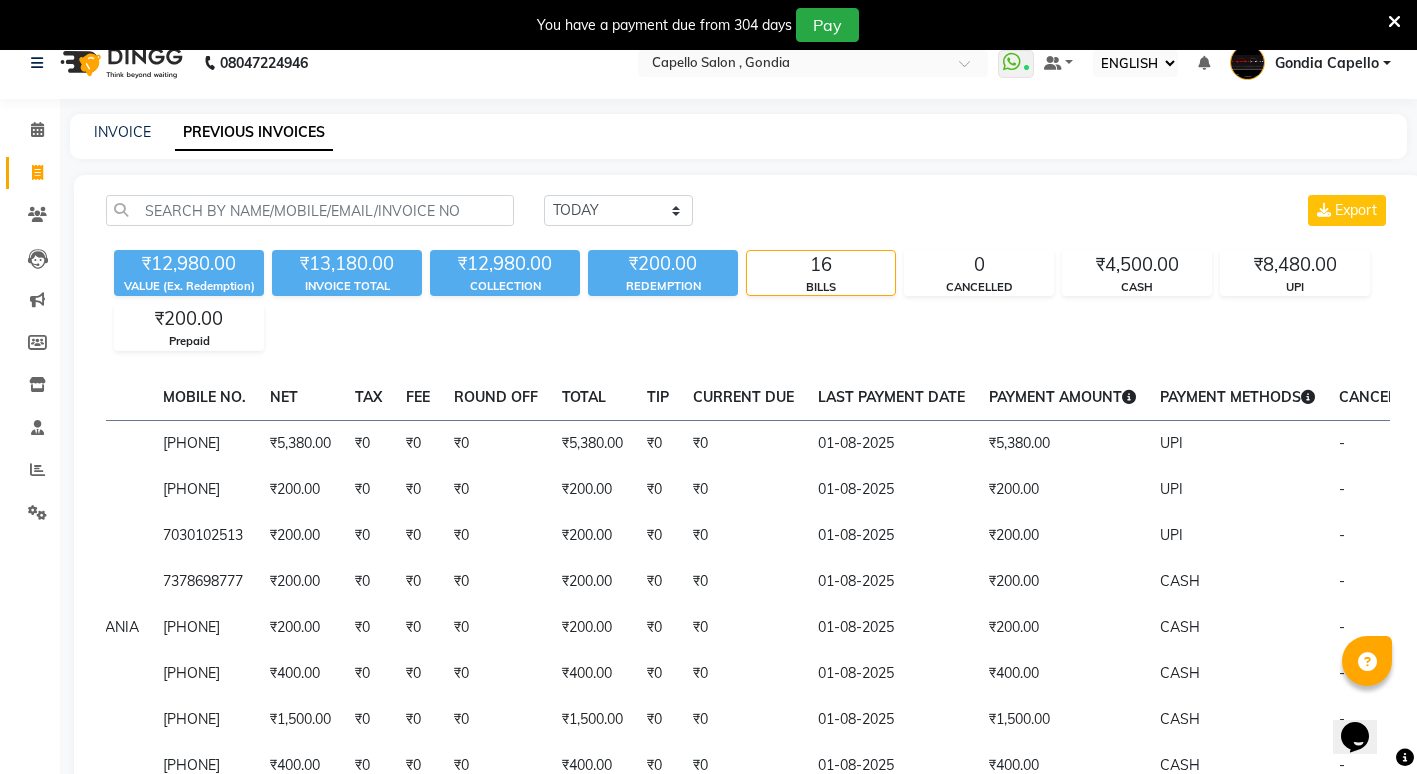 scroll, scrollTop: 0, scrollLeft: 0, axis: both 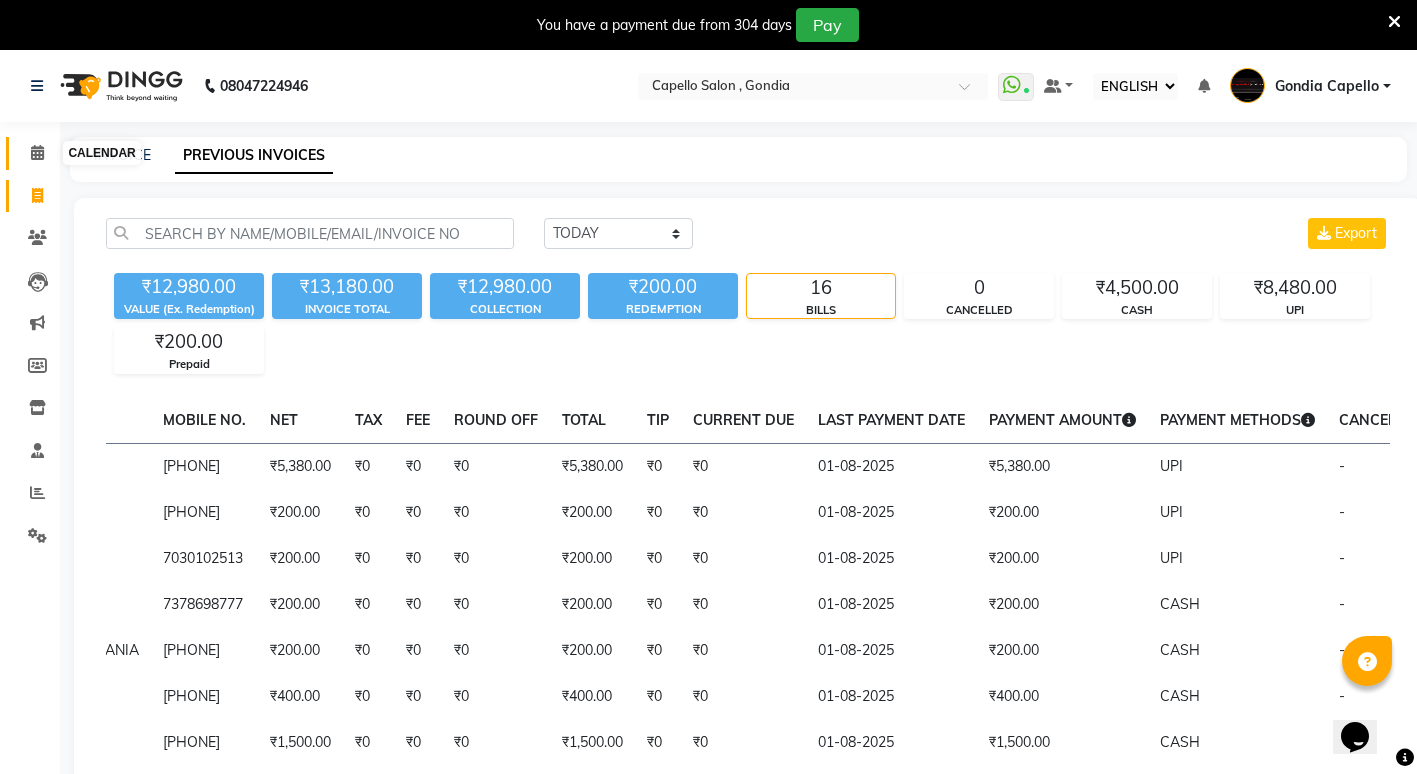 click 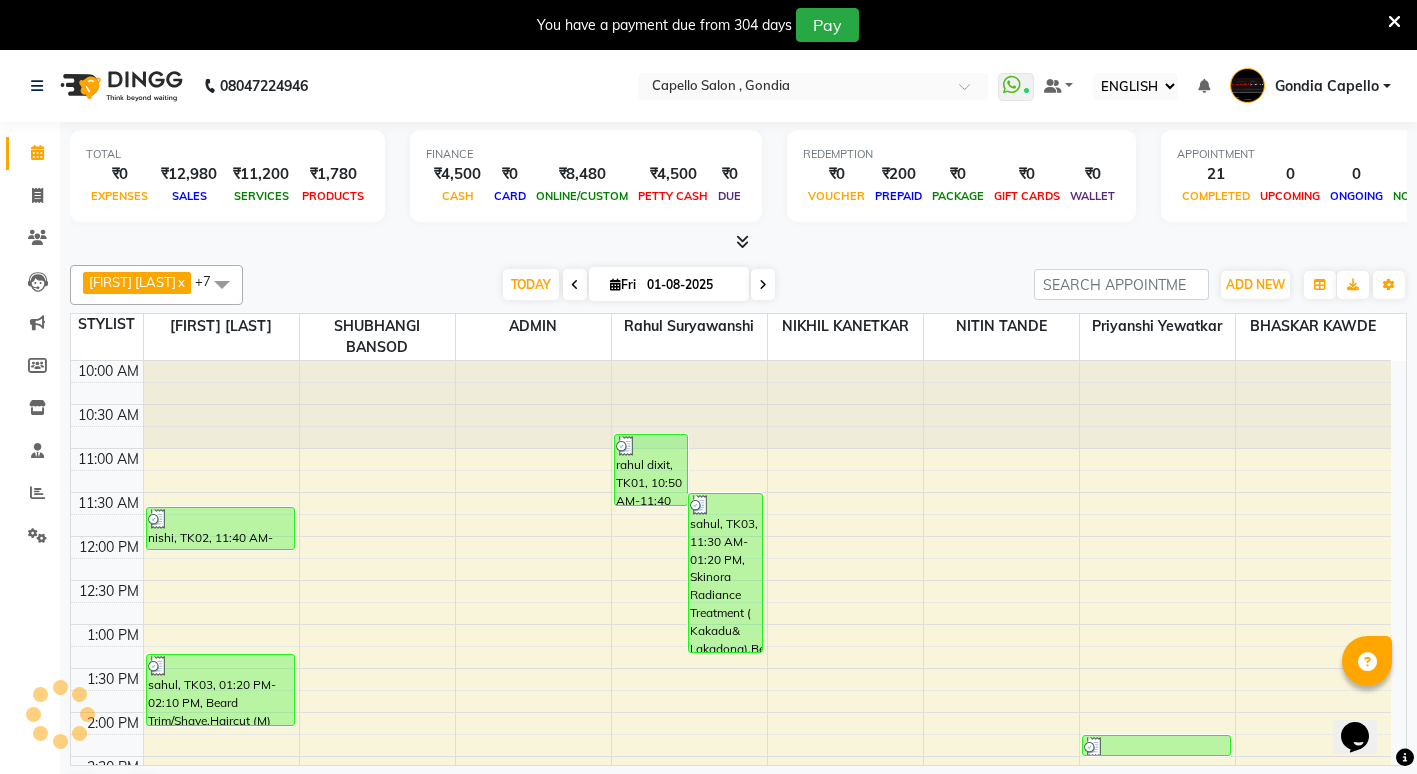 scroll, scrollTop: 0, scrollLeft: 0, axis: both 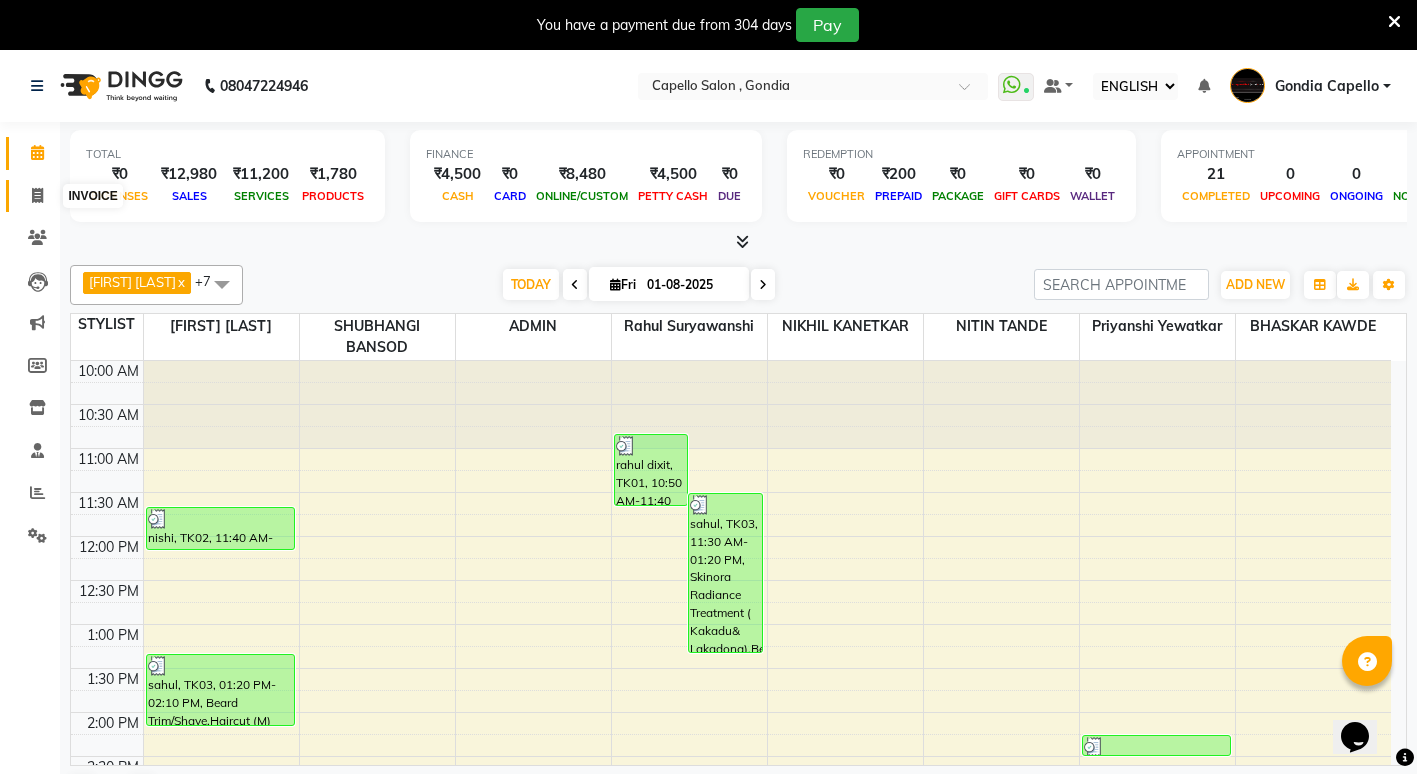 click 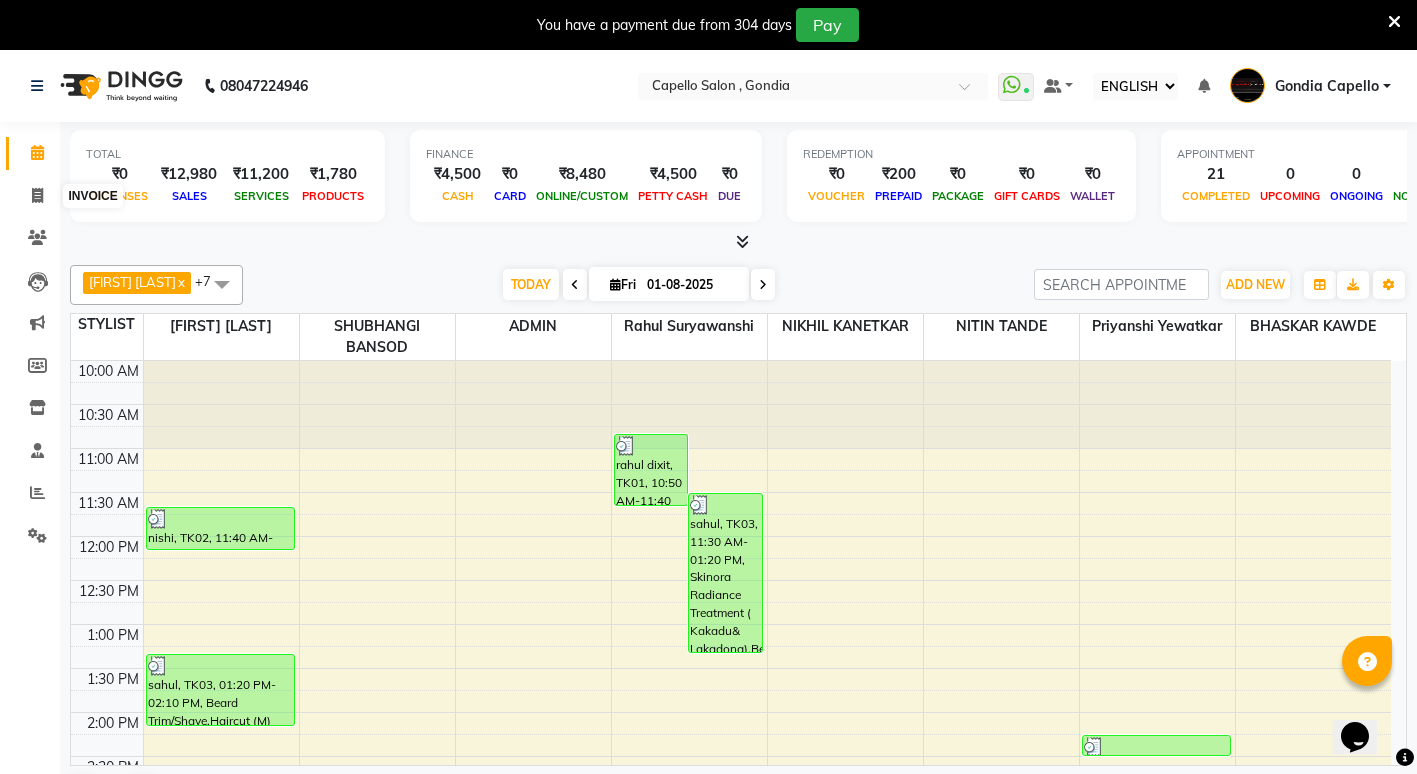 select on "service" 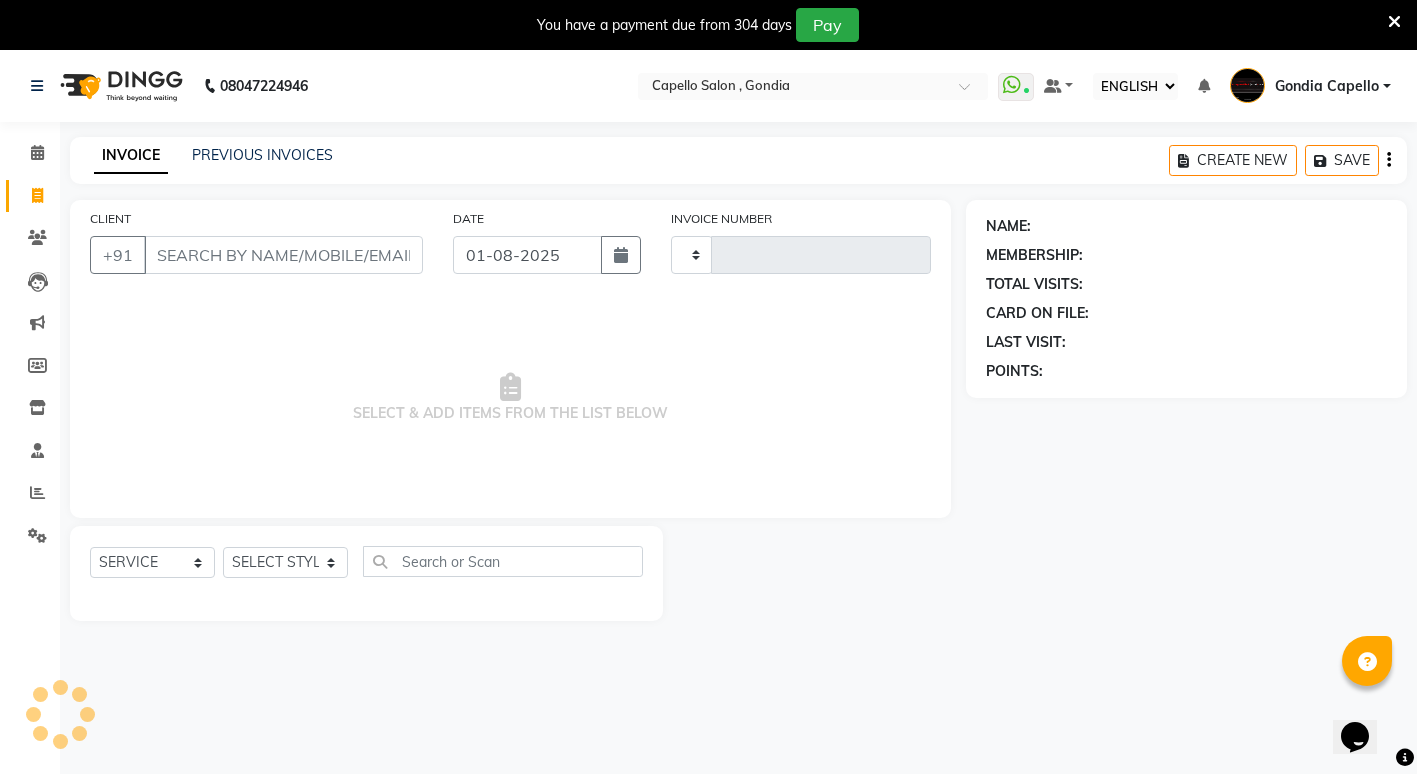 type on "1732" 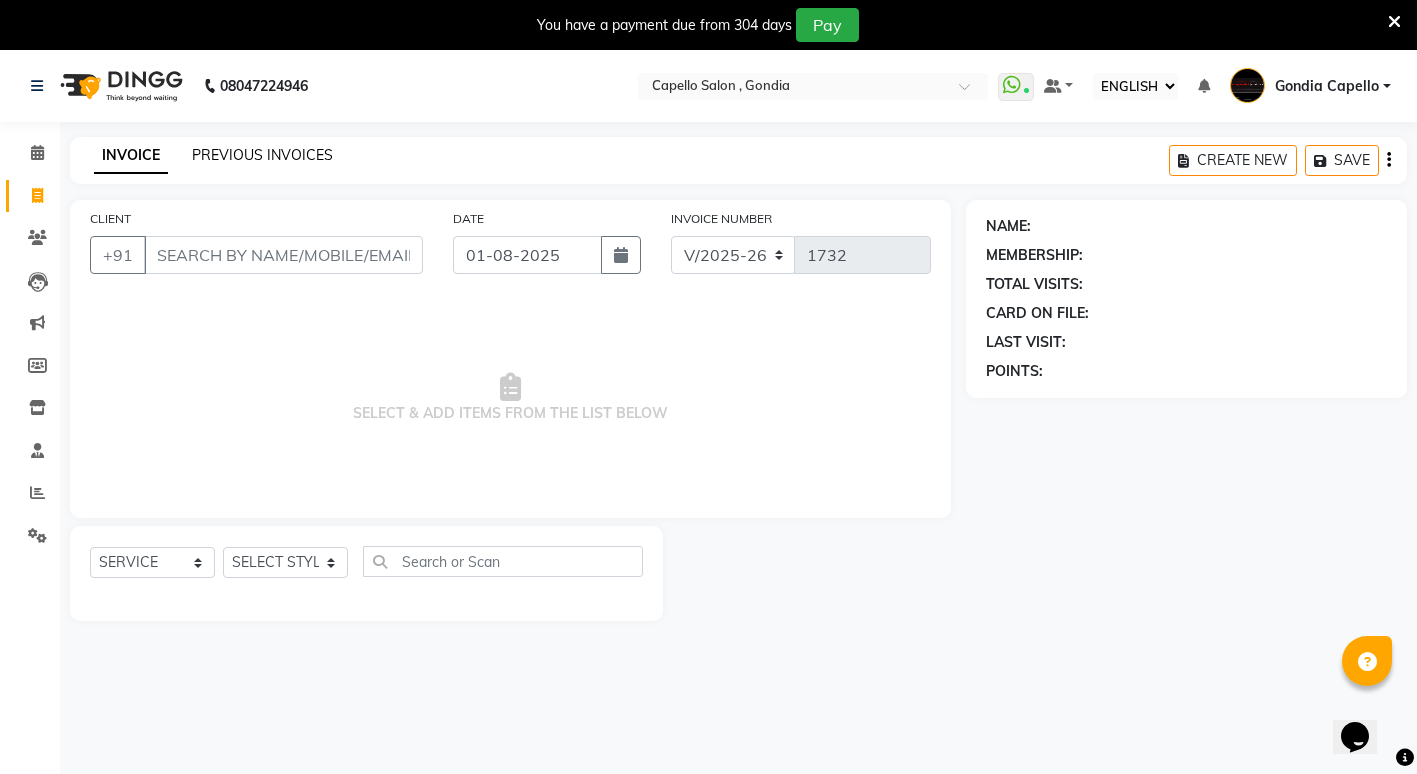 click on "PREVIOUS INVOICES" 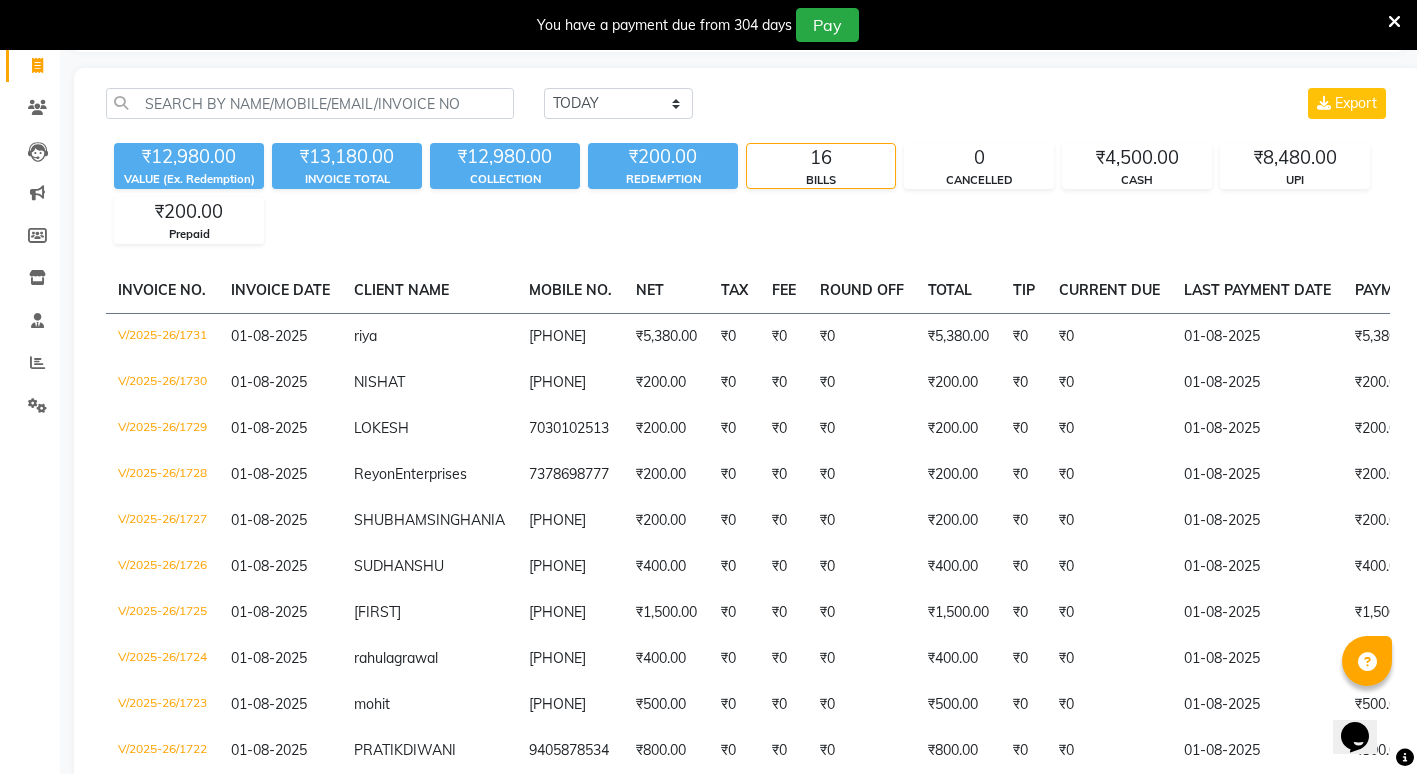 scroll, scrollTop: 0, scrollLeft: 0, axis: both 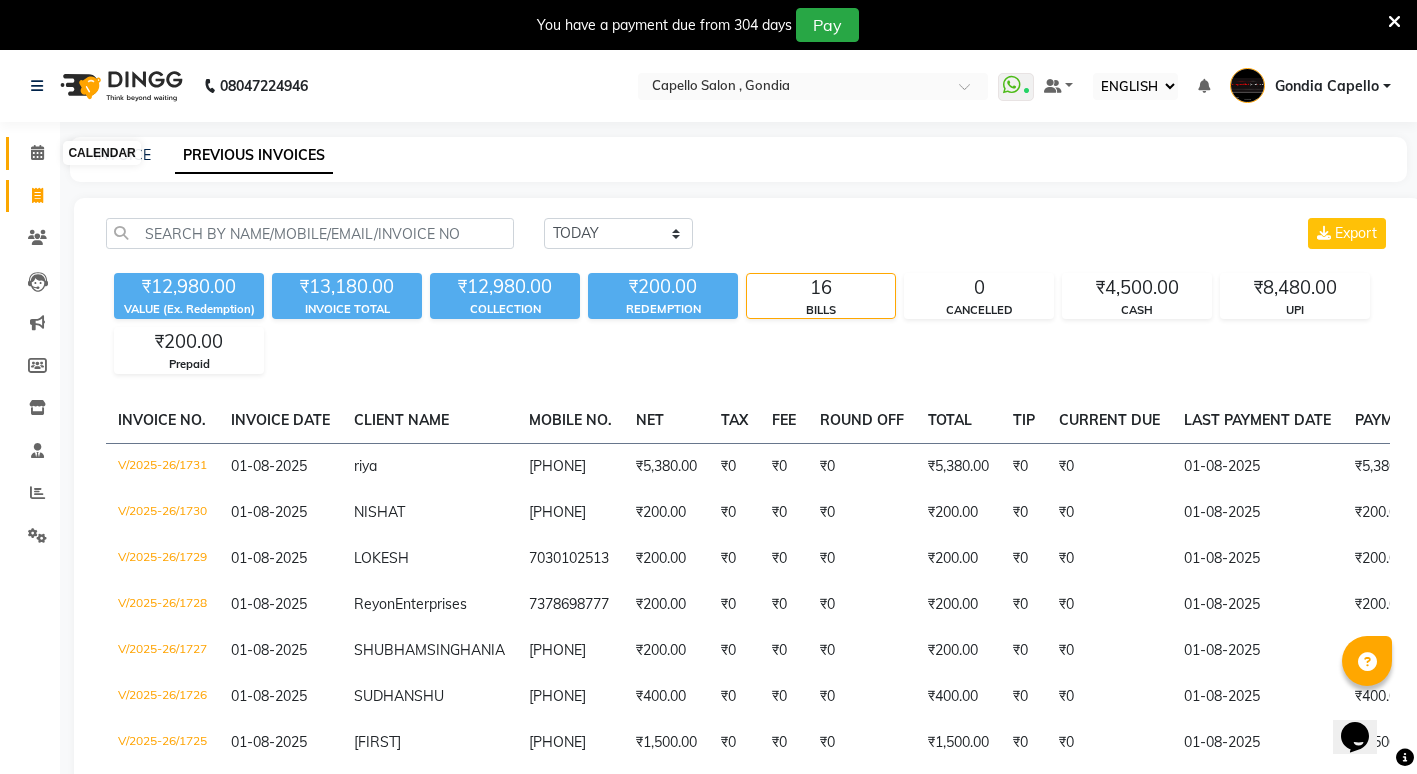 click 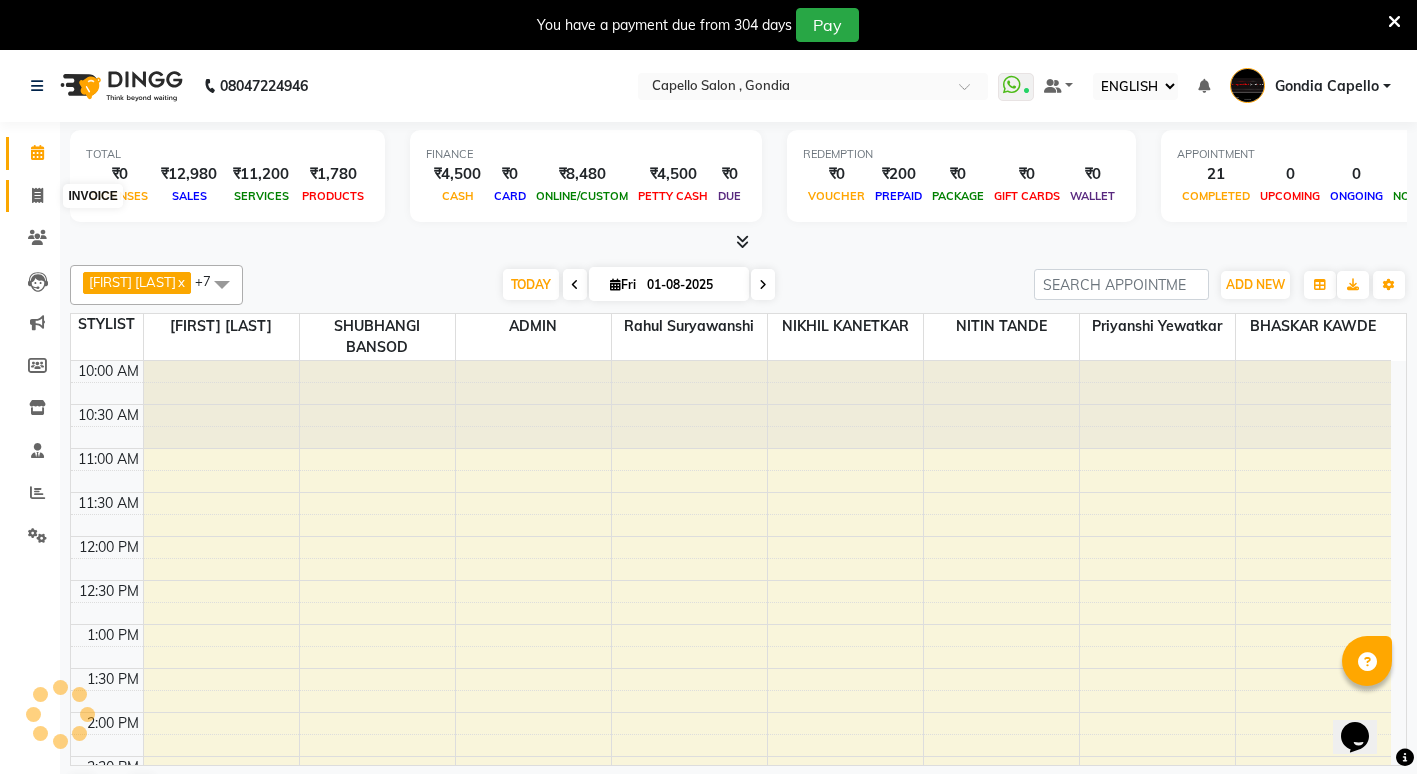 click 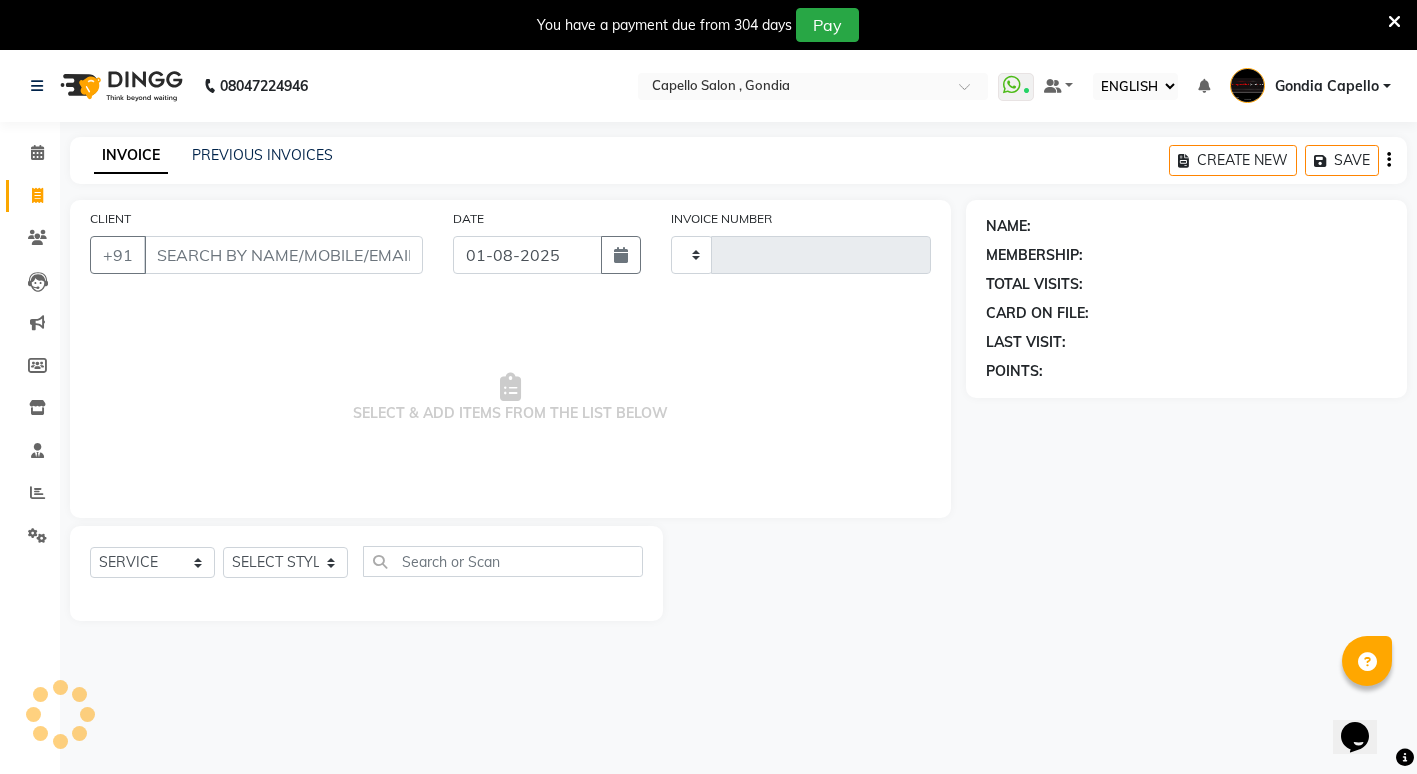 type on "1732" 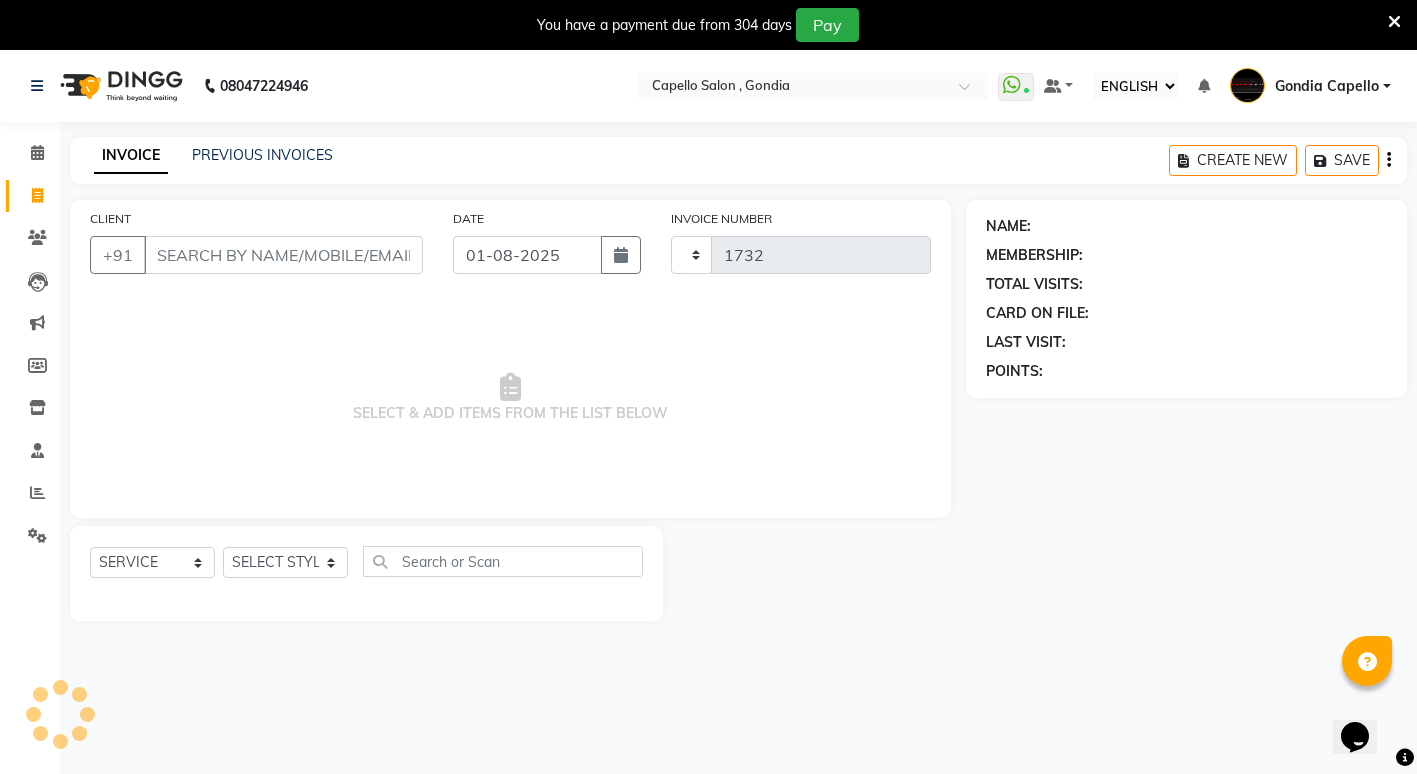select on "853" 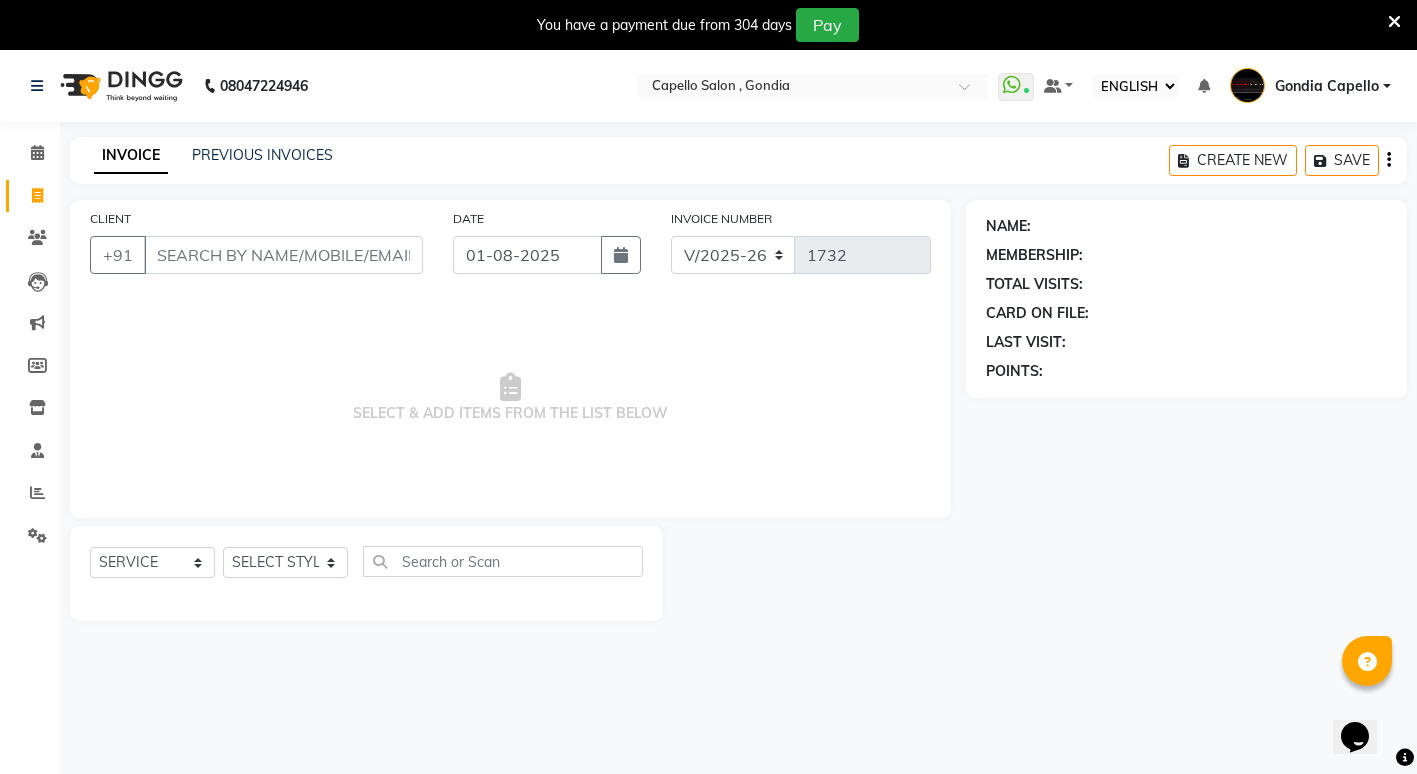click on "CLIENT" at bounding box center (283, 255) 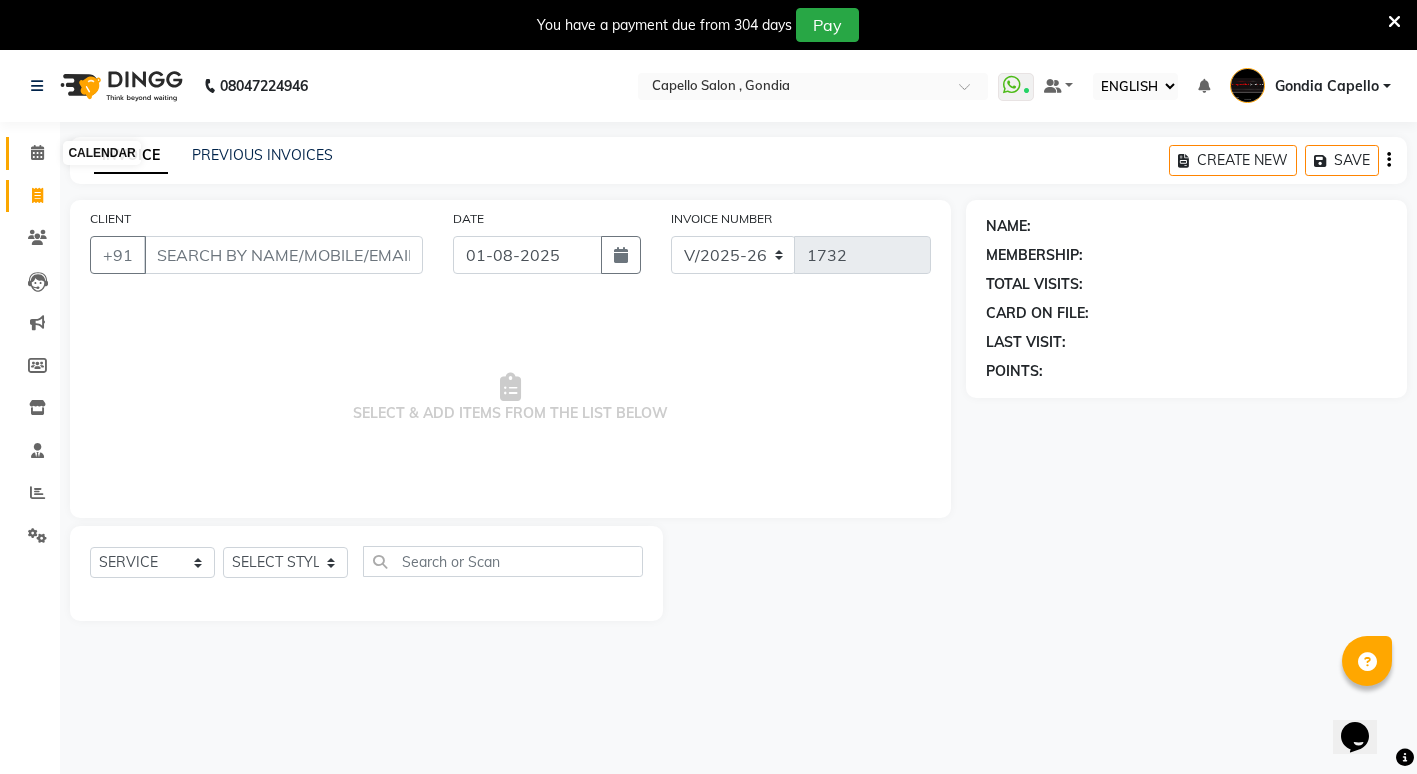 click 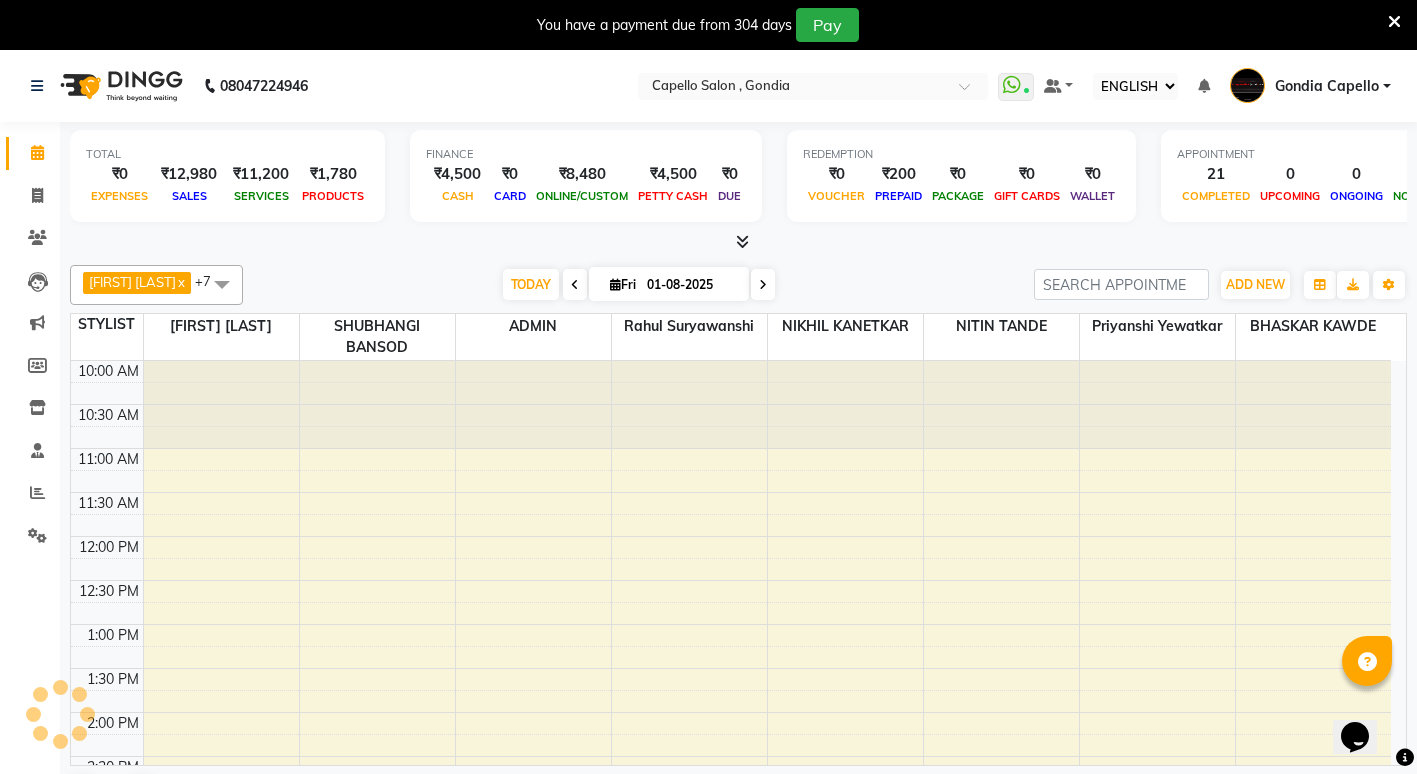 scroll, scrollTop: 0, scrollLeft: 0, axis: both 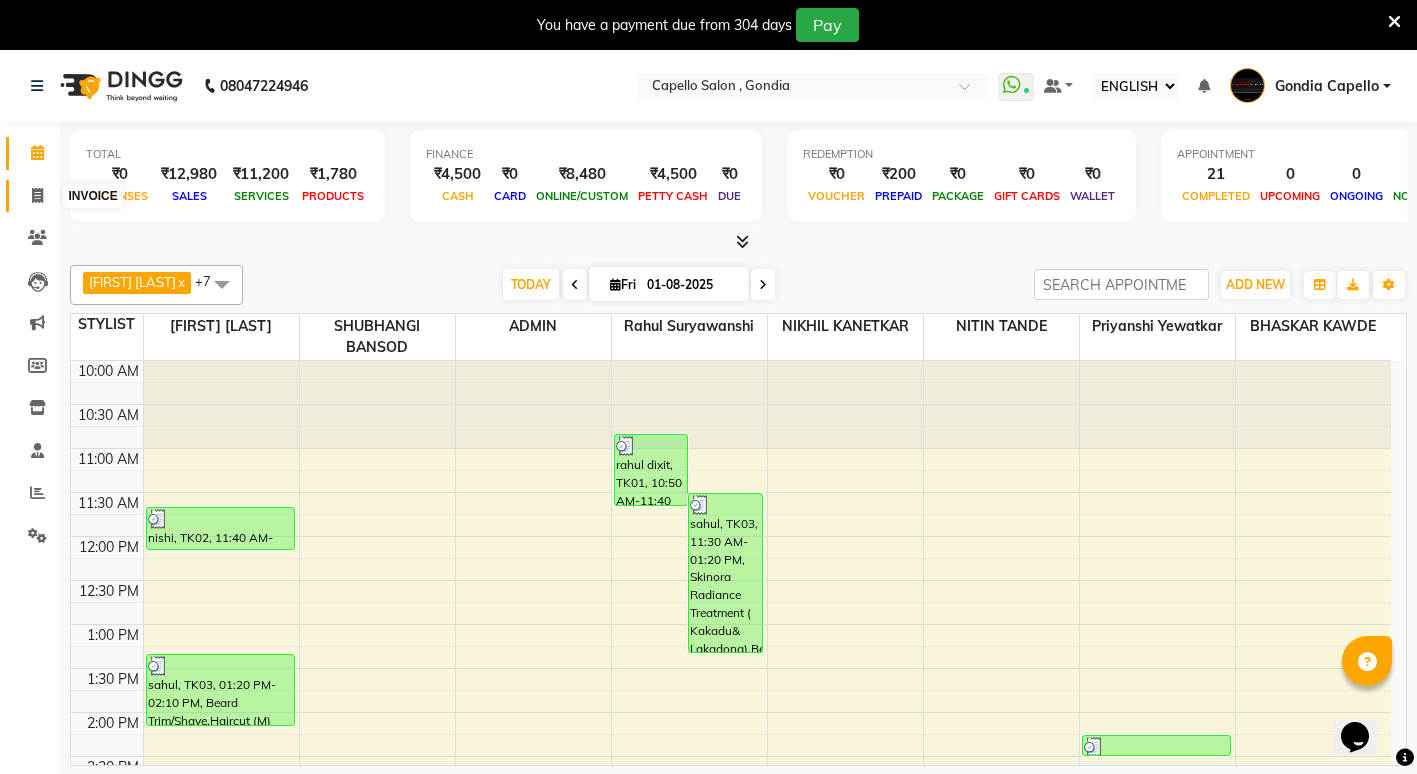 click 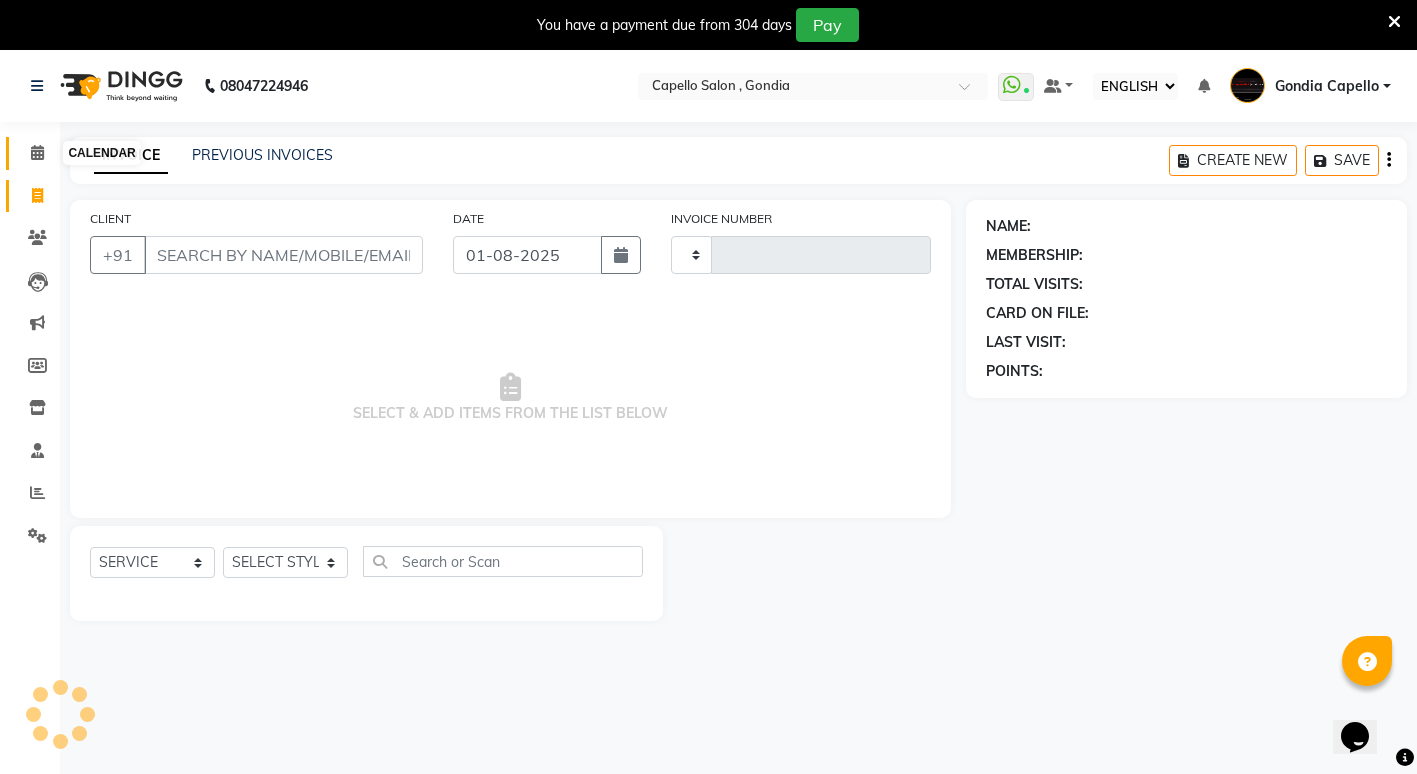 click 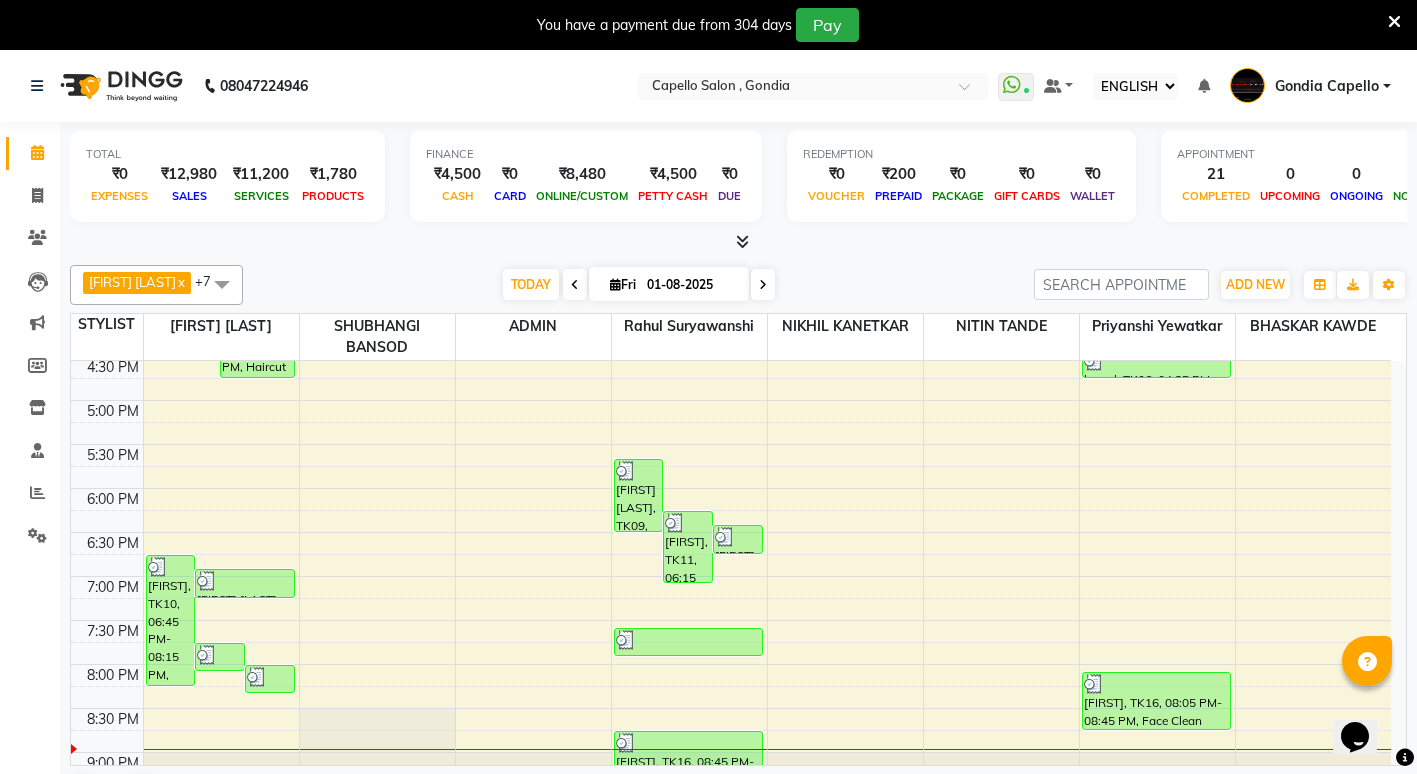 scroll, scrollTop: 651, scrollLeft: 0, axis: vertical 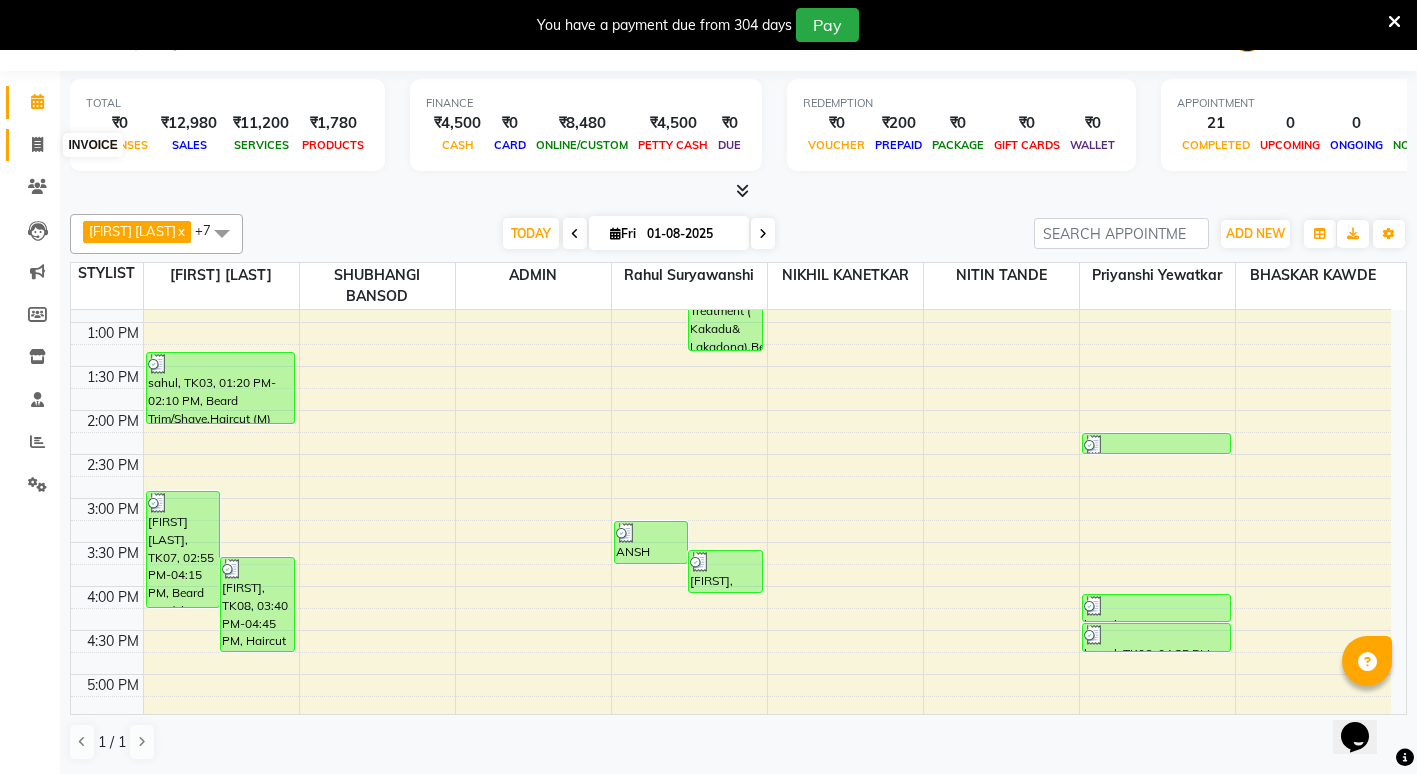 click 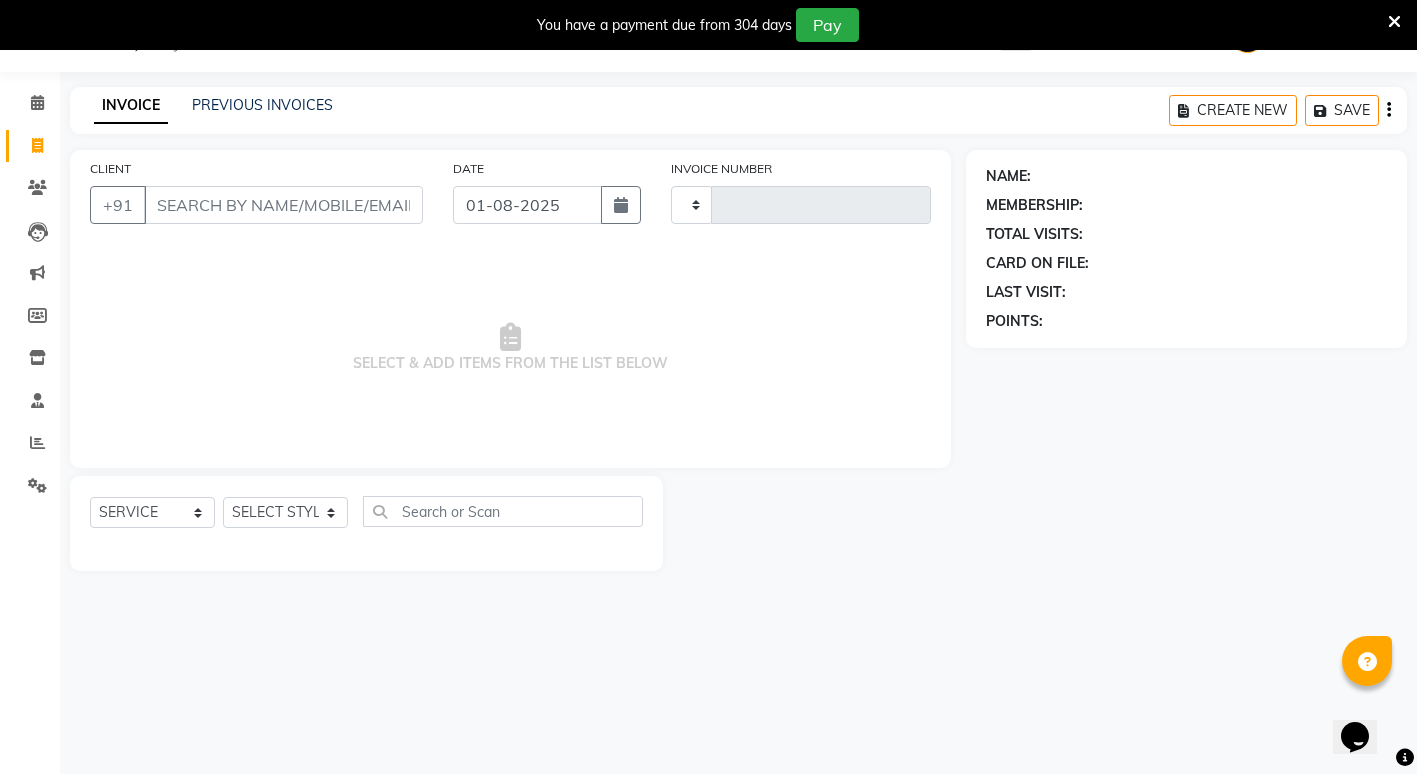 type on "1732" 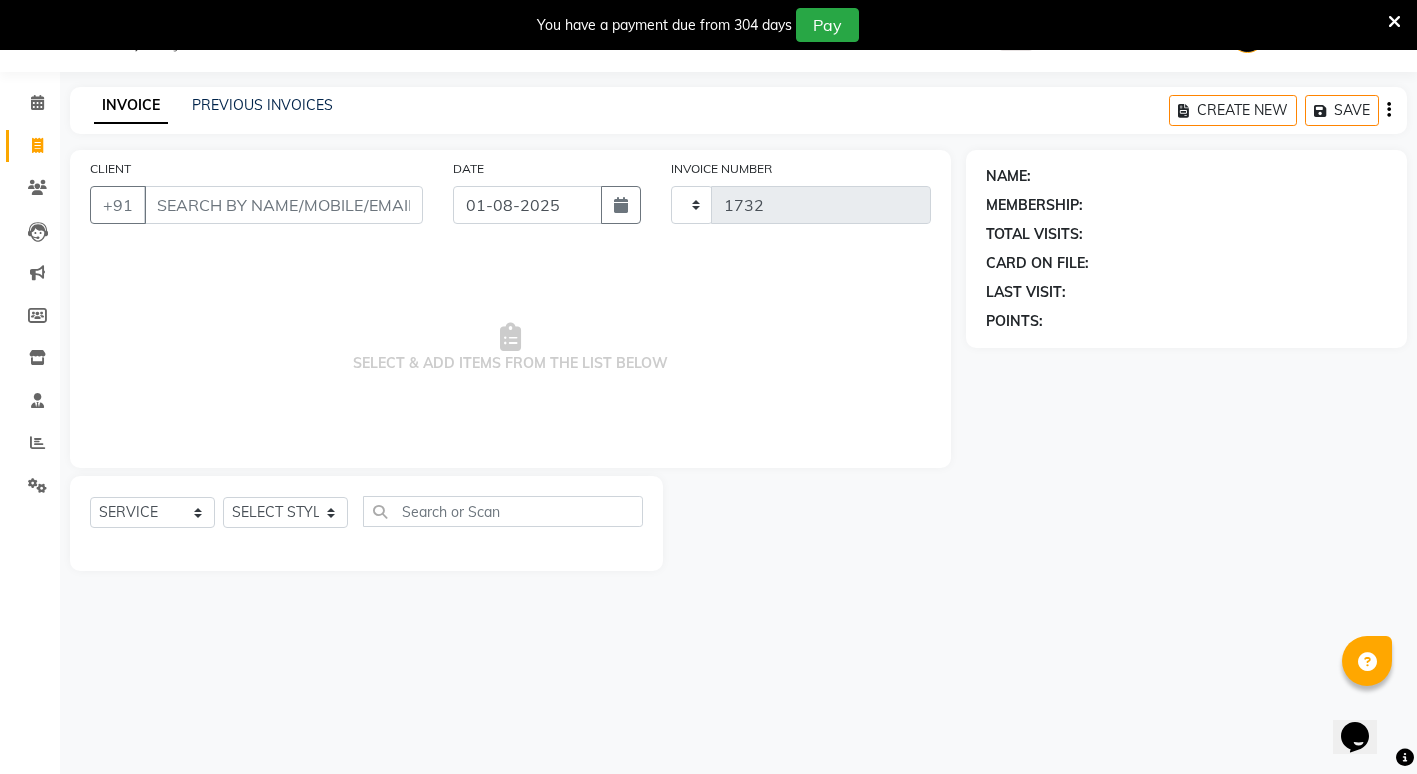 select on "853" 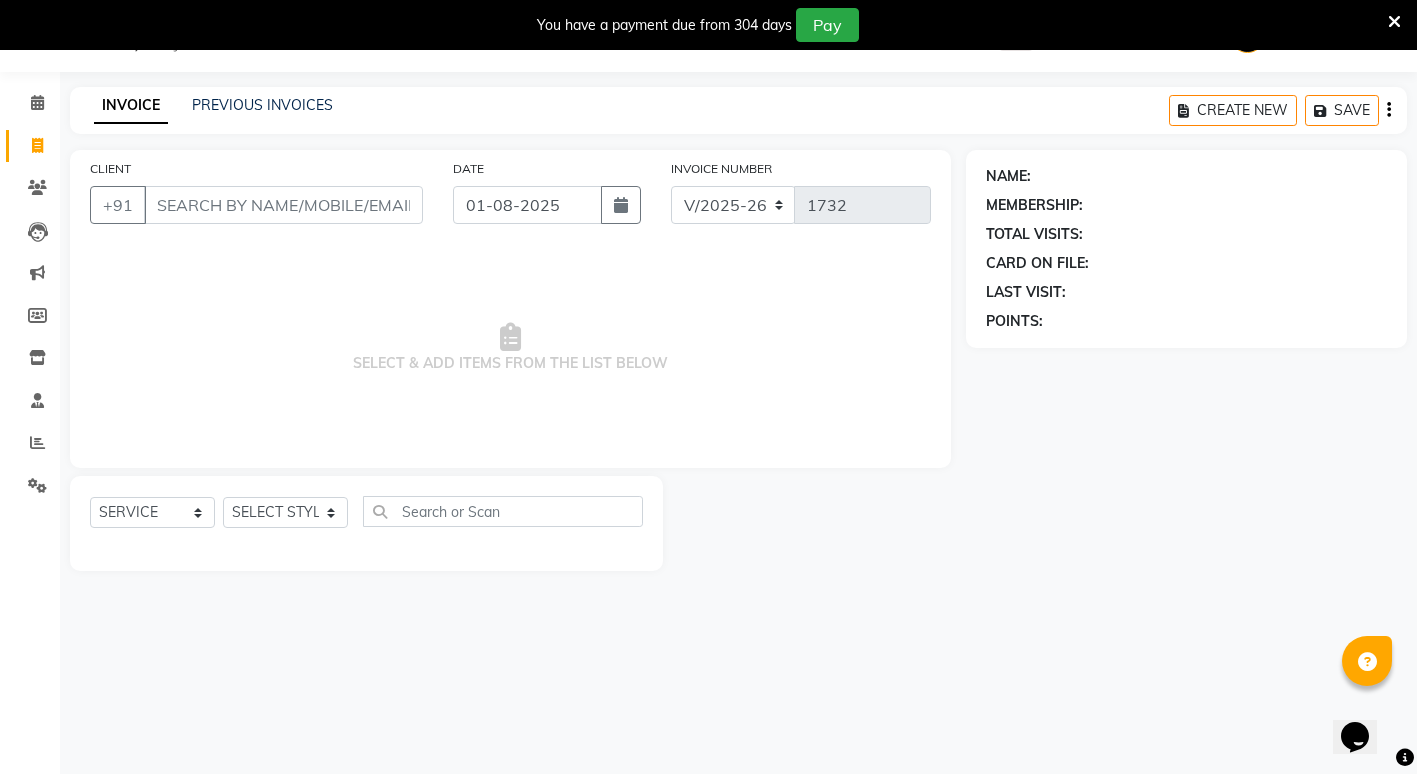 scroll, scrollTop: 50, scrollLeft: 0, axis: vertical 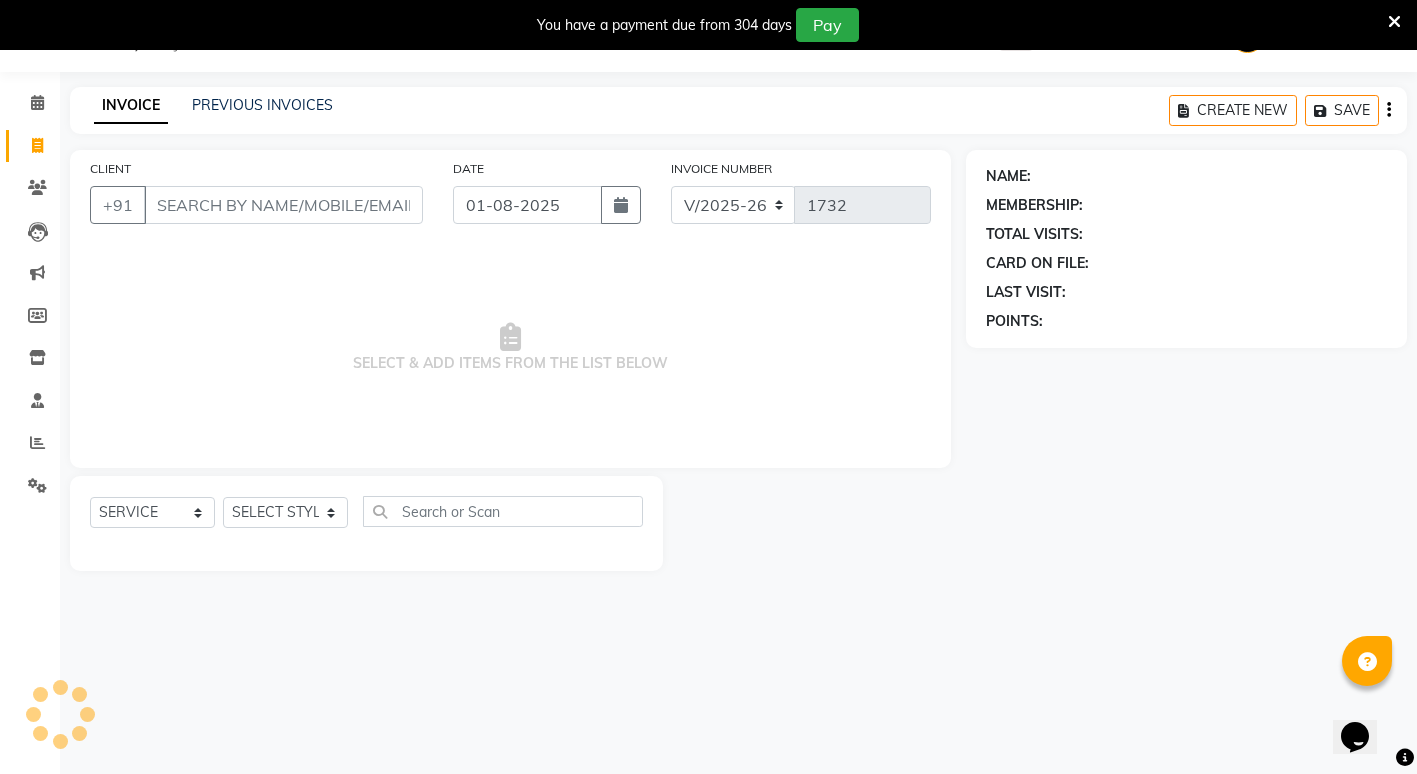 click on "CLIENT" at bounding box center [283, 205] 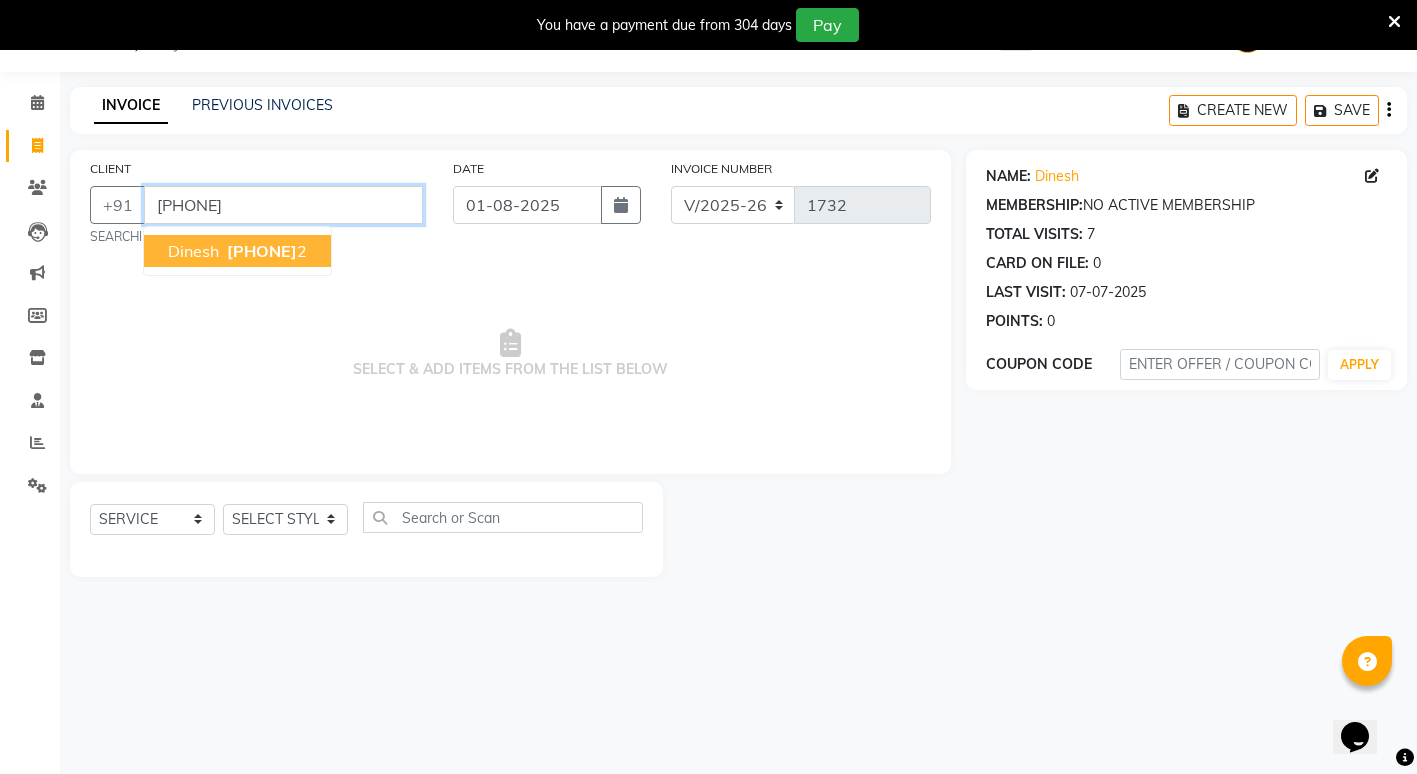 click on "6306817882" at bounding box center (283, 205) 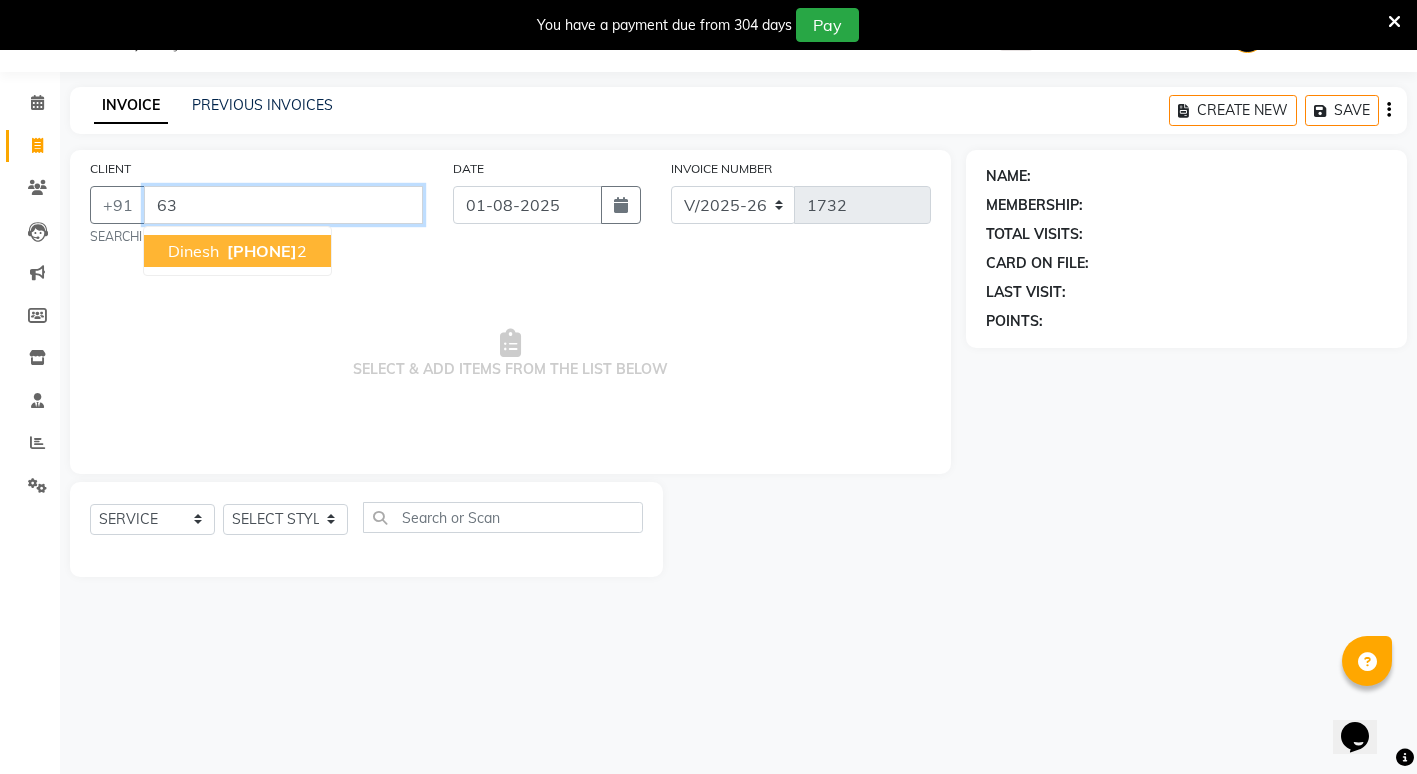 type on "6" 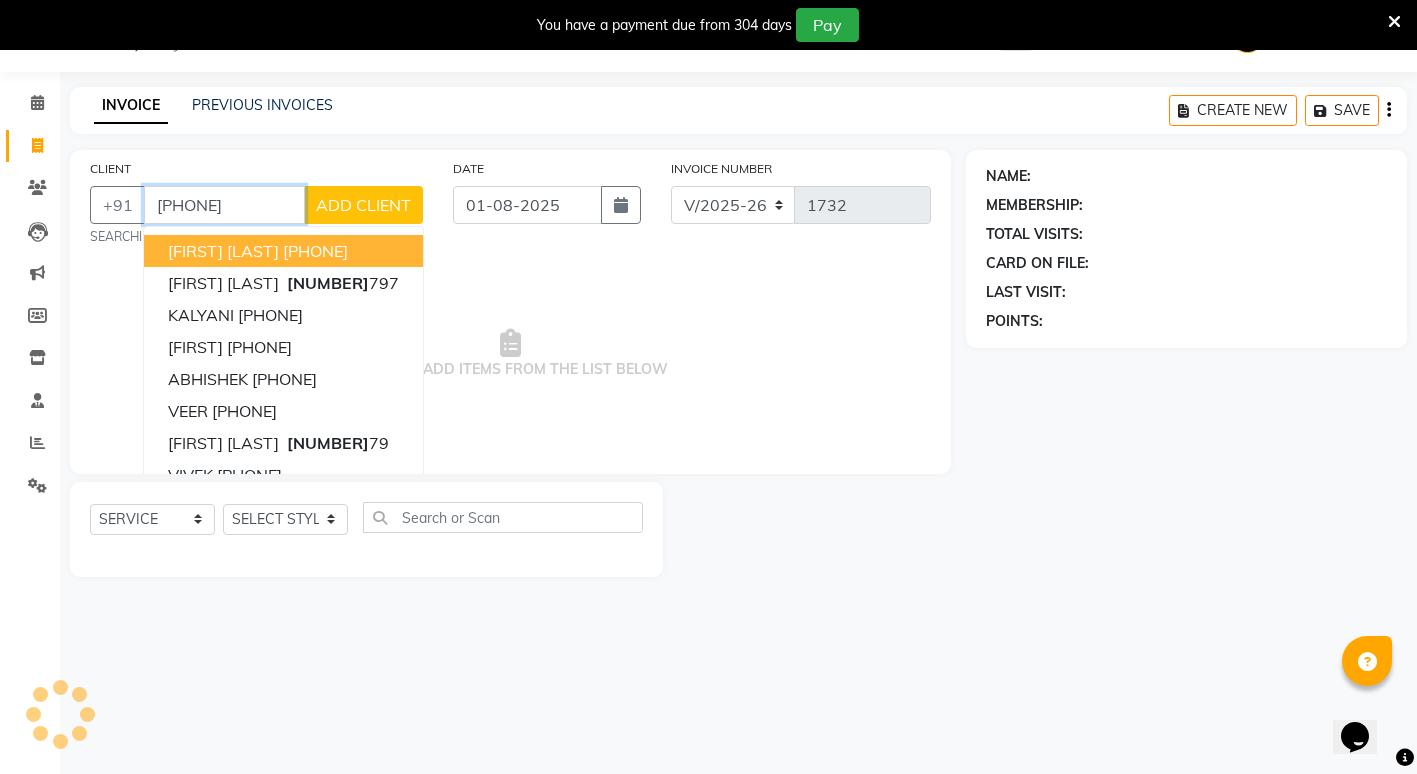 type on "726281579" 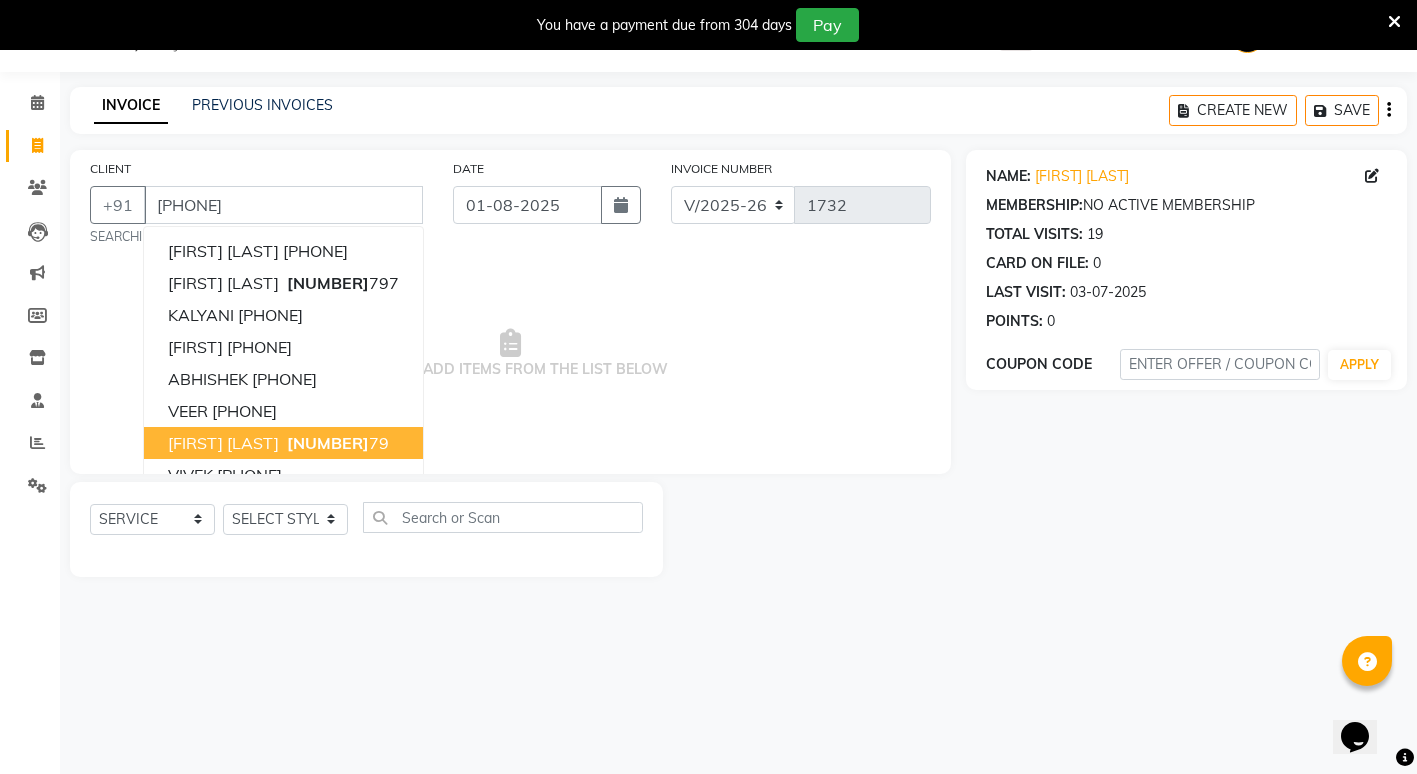 click on "08047224946 Select Location × Capello Salon , Gondia  WhatsApp Status  ✕ Status:  Connected Most Recent Message: 01-08-2025     08:44 PM Recent Service Activity: 01-08-2025     08:46 PM Default Panel My Panel English ENGLISH Español العربية मराठी हिंदी ગુજરાતી தமிழ் 中文 NOTIFICATIONS NOTHING TO SHOW Gondia Capello Manage Profile CHANGE PASSWORD Sign out  Version:3.15.11  ☀ Capello Salon , Gondia  CALENDAR  INVOICE  CLIENTS  LEADS   MARKETING  MEMBERS  INVENTORY  STAFF  REPORTS  SETTINGS COMPLETED INPROGRESS UPCOMING DROPPED TENTATIVE CHECK-IN CONFIRM BOOKINGS Generate Report SEGMENTS Page Builder INVOICE PREVIOUS INVOICES CREATE NEW   SAVE  CLIENT +91 726281579 ASAWARI BHAGAT  9027262813 AARTI BAKHTANI   7262815 797 KALYANI  7262811304 samriddha  7262818734 ABHISHEK  7972628117 VEER  9156726281 sonal agrawal   7262815 79 VIVEK  7262814254 SUYOG  9307262818 SONAL   7262815 795 SEARCHING... DATE 01-08-2025 INVOICE NUMBER V/2025 V/2025-26 1732" at bounding box center [708, 387] 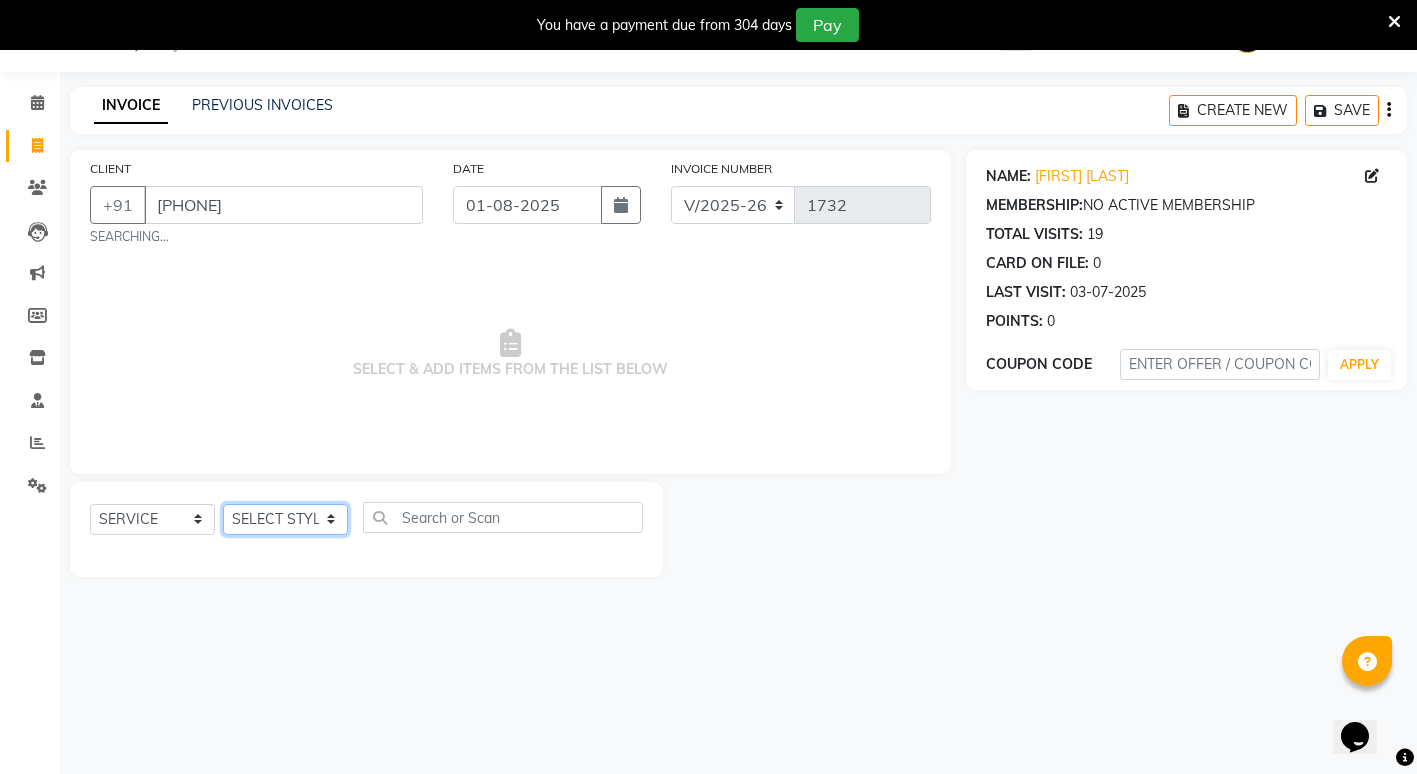 click on "SELECT STYLIST ADMIN [FIRST] [LAST] [FIRST] [LAST] [FIRST] [LAST] [CITY] Capello [FIRST] [LAST] [FIRST] [LAST] [FIRST] [LAST] [FIRST] [LAST] [FIRST] [LAST] [FIRST] [LAST] (M) [FIRST] [LAST]" 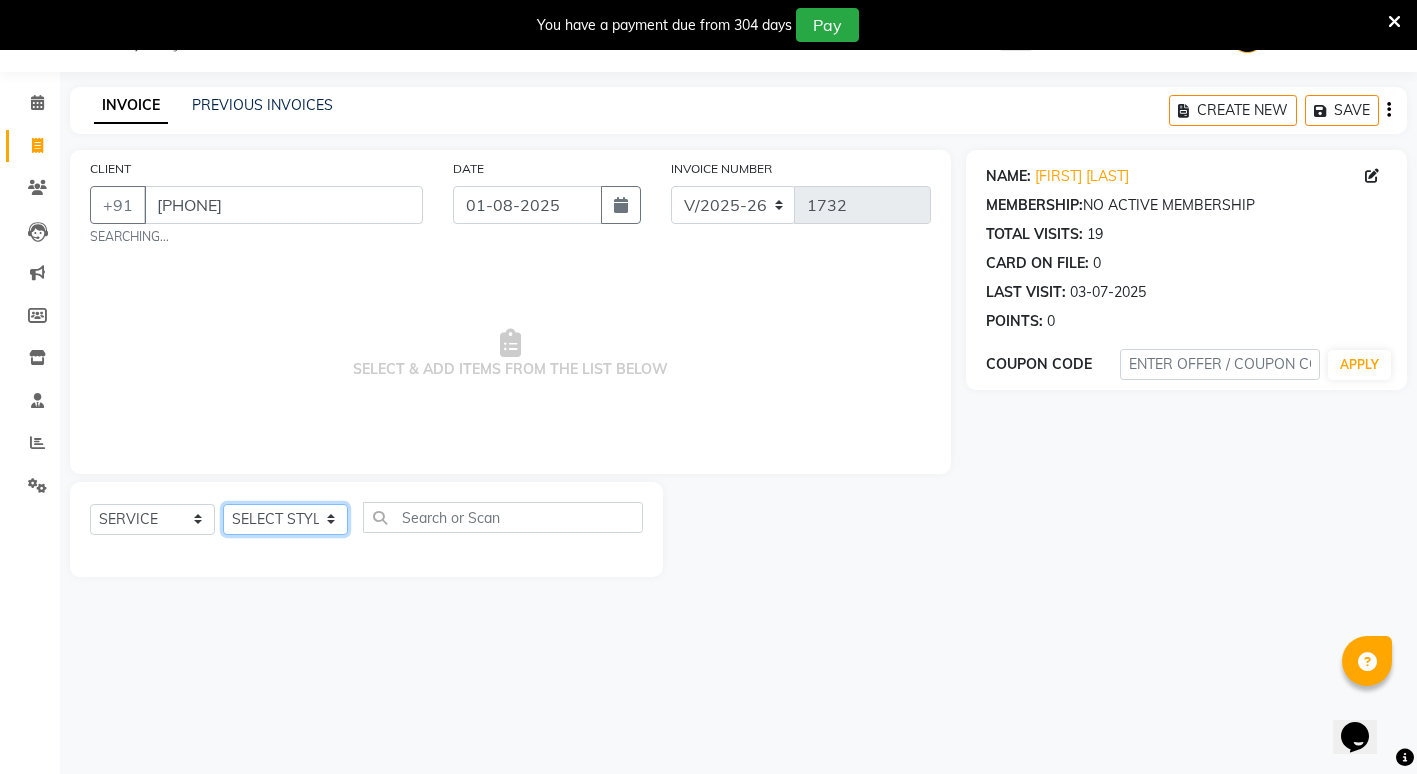 select on "16500" 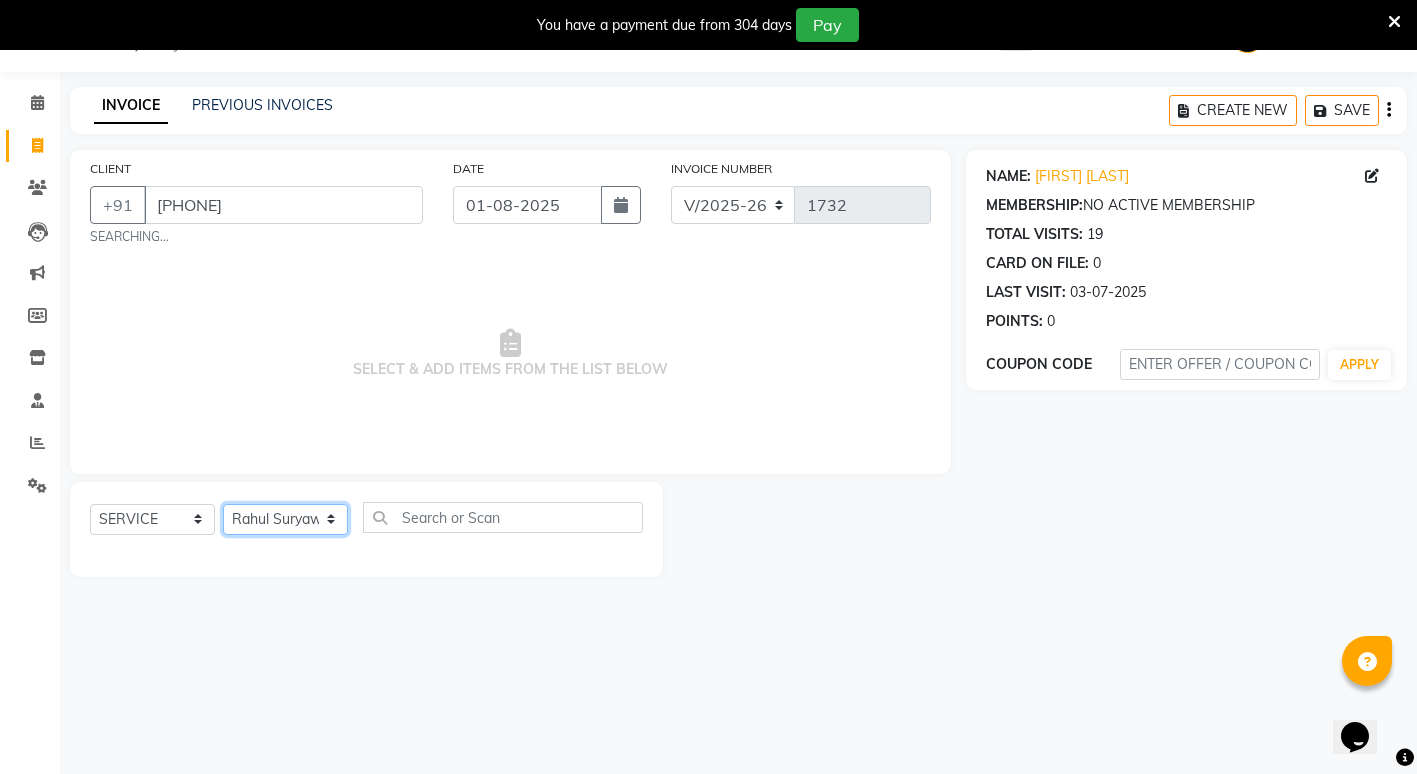 click on "SELECT STYLIST ADMIN [FIRST] [LAST] [FIRST] [LAST] [FIRST] [LAST] [CITY] Capello [FIRST] [LAST] [FIRST] [LAST] [FIRST] [LAST] [FIRST] [LAST] [FIRST] [LAST] [FIRST] [LAST] (M) [FIRST] [LAST]" 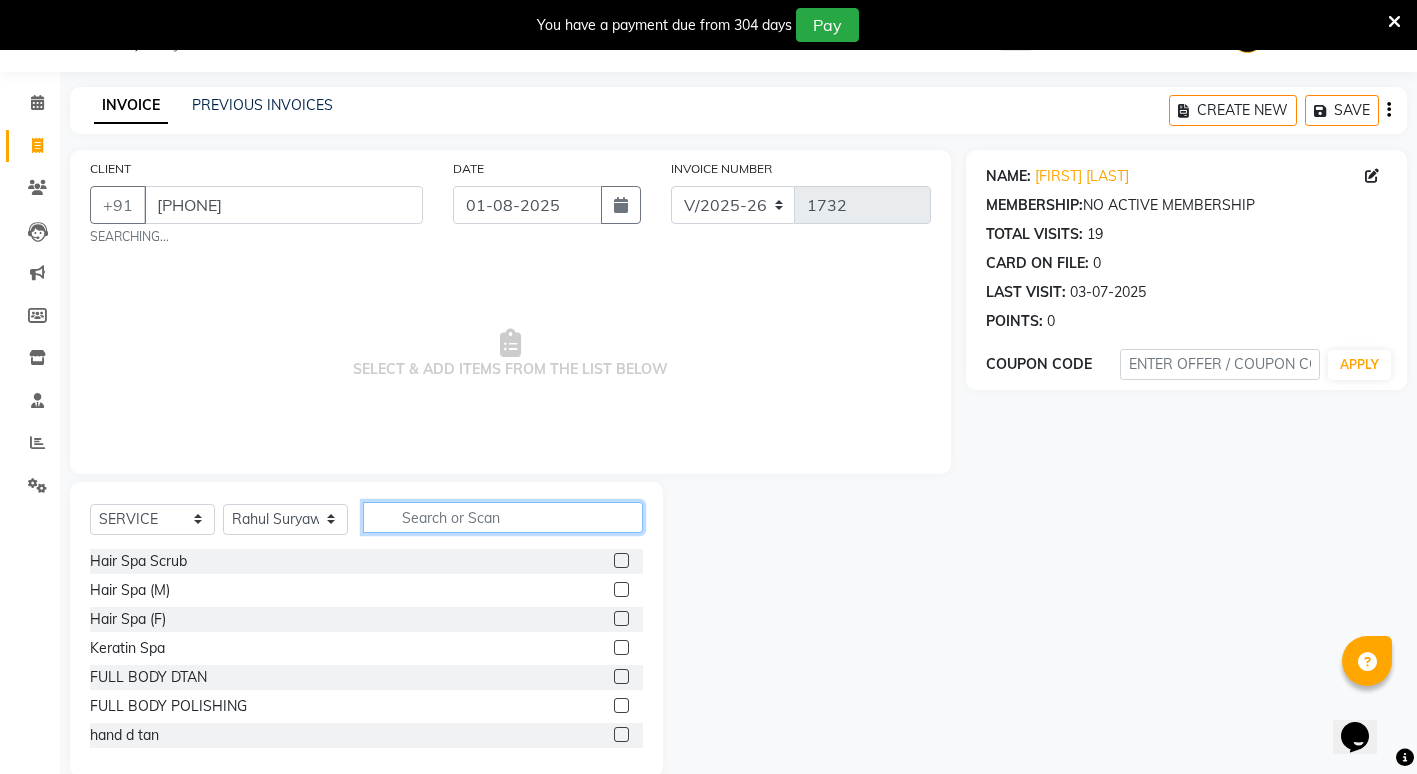 click 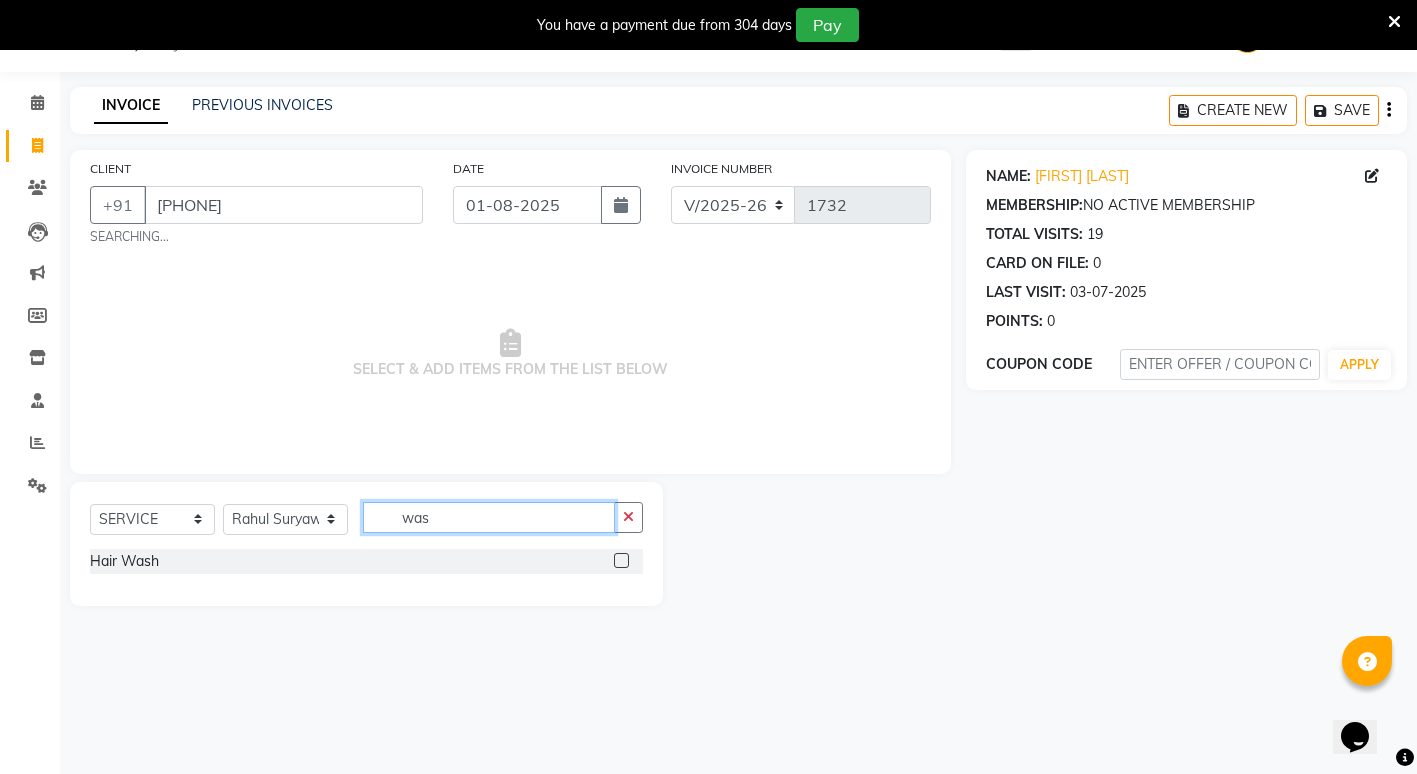 type on "was" 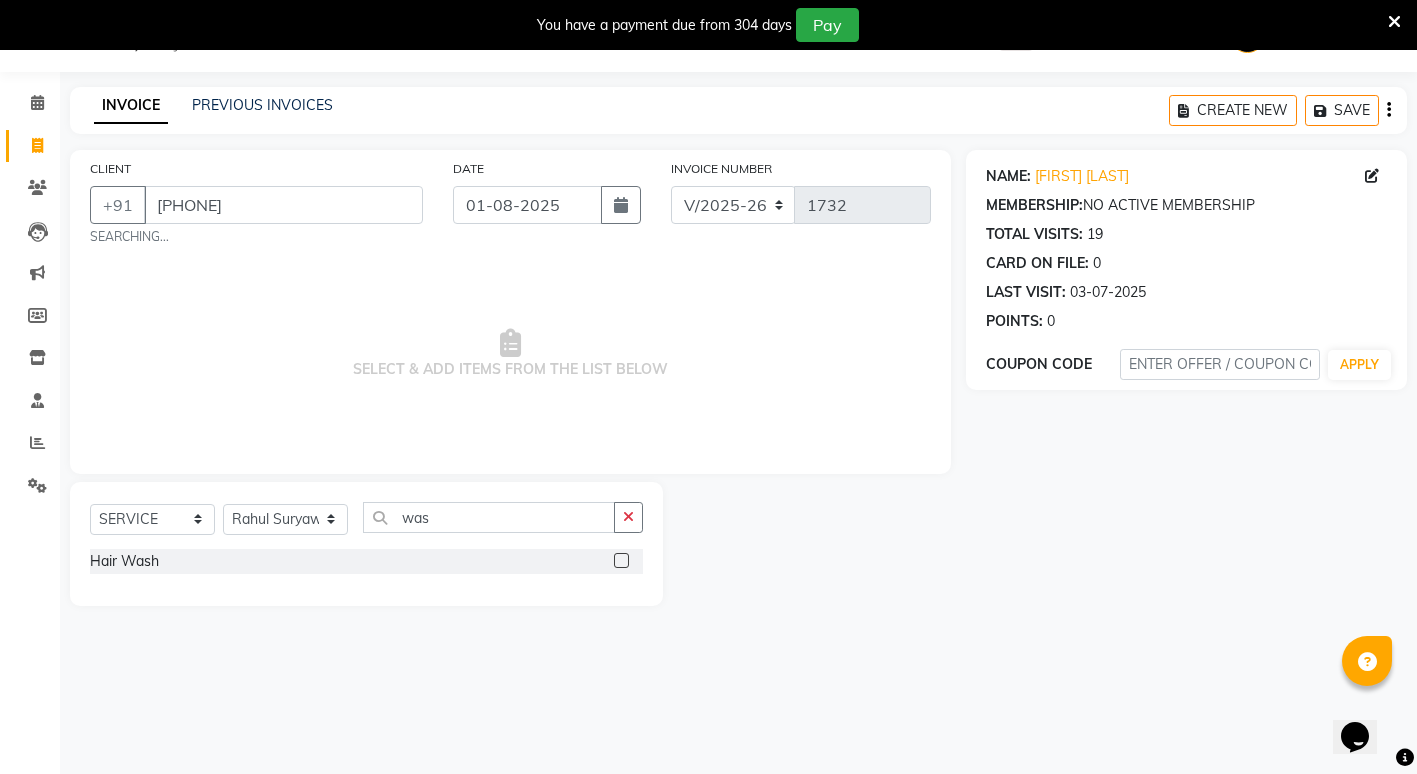 click 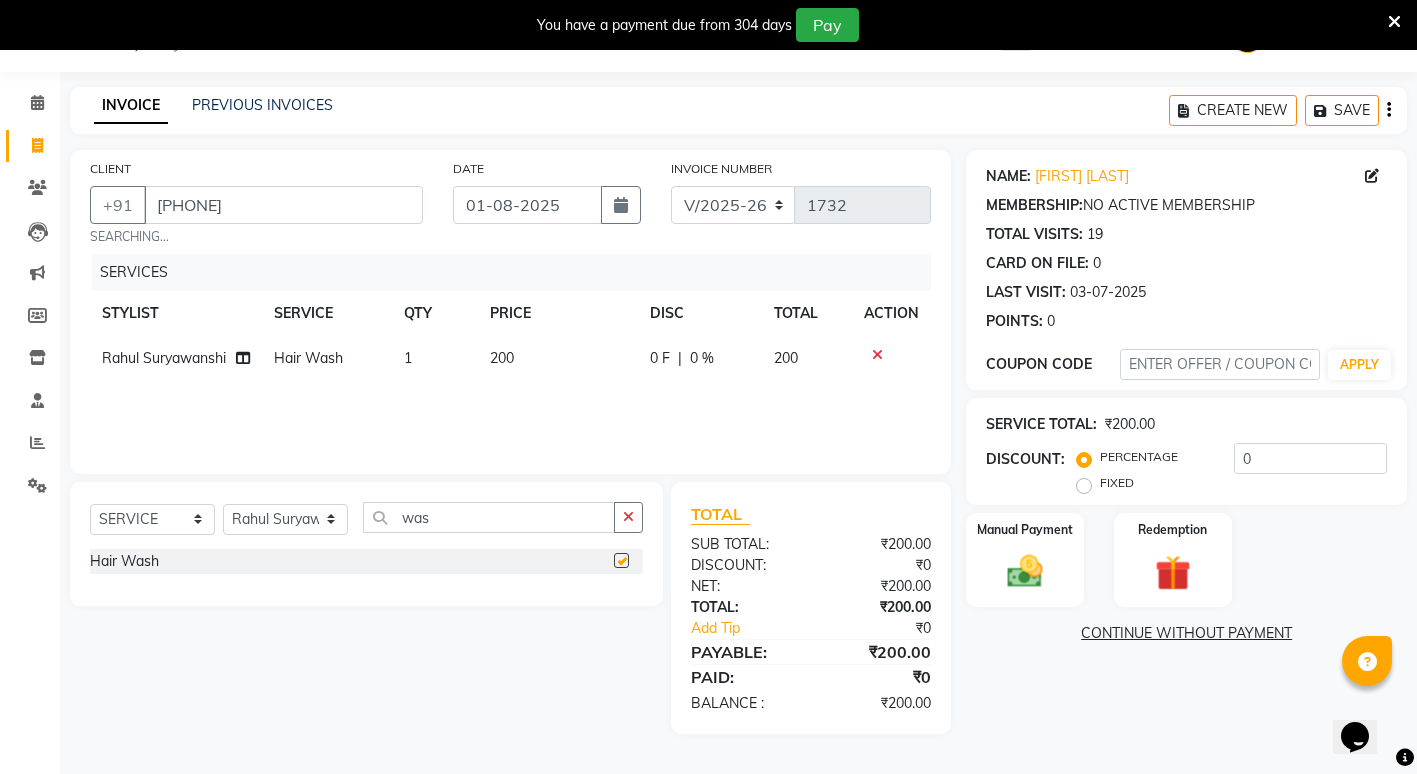 checkbox on "false" 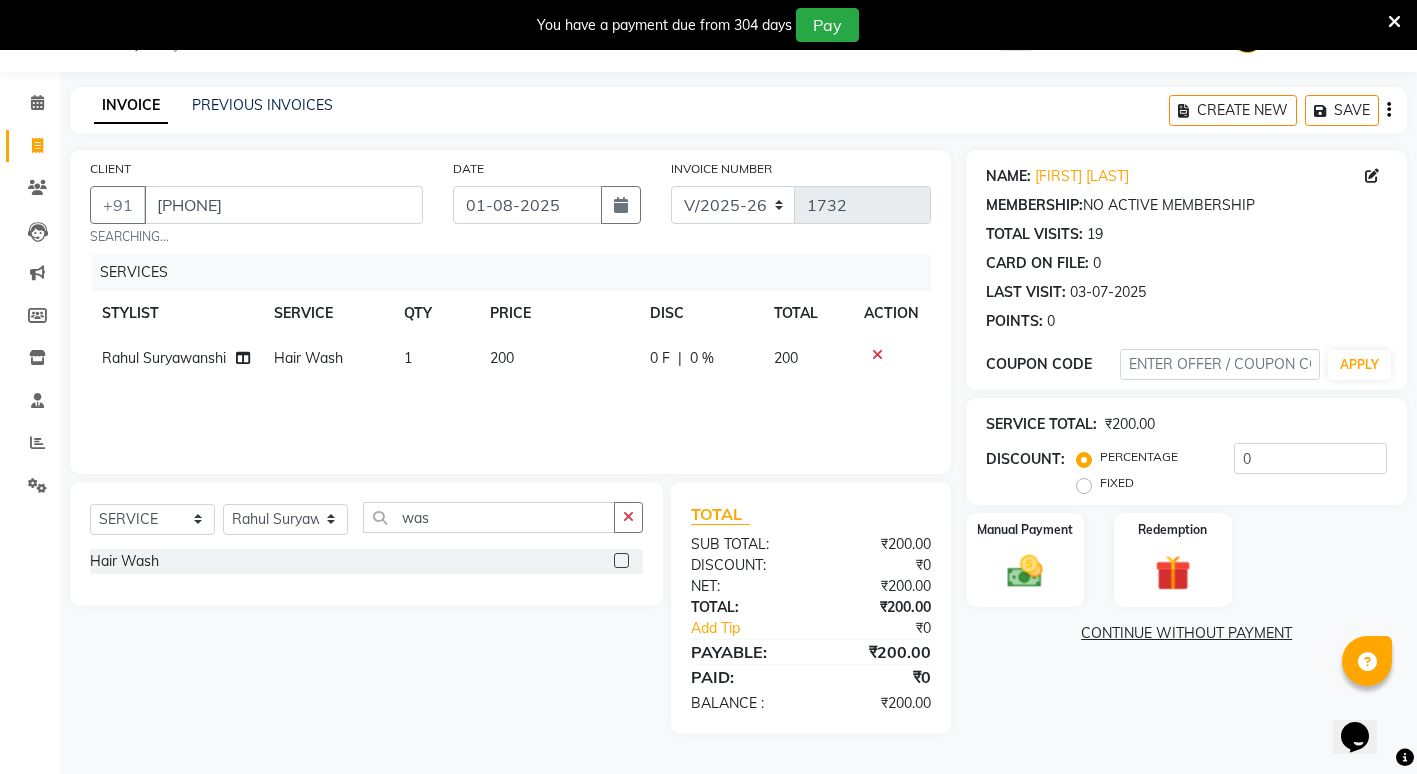 click on "200" 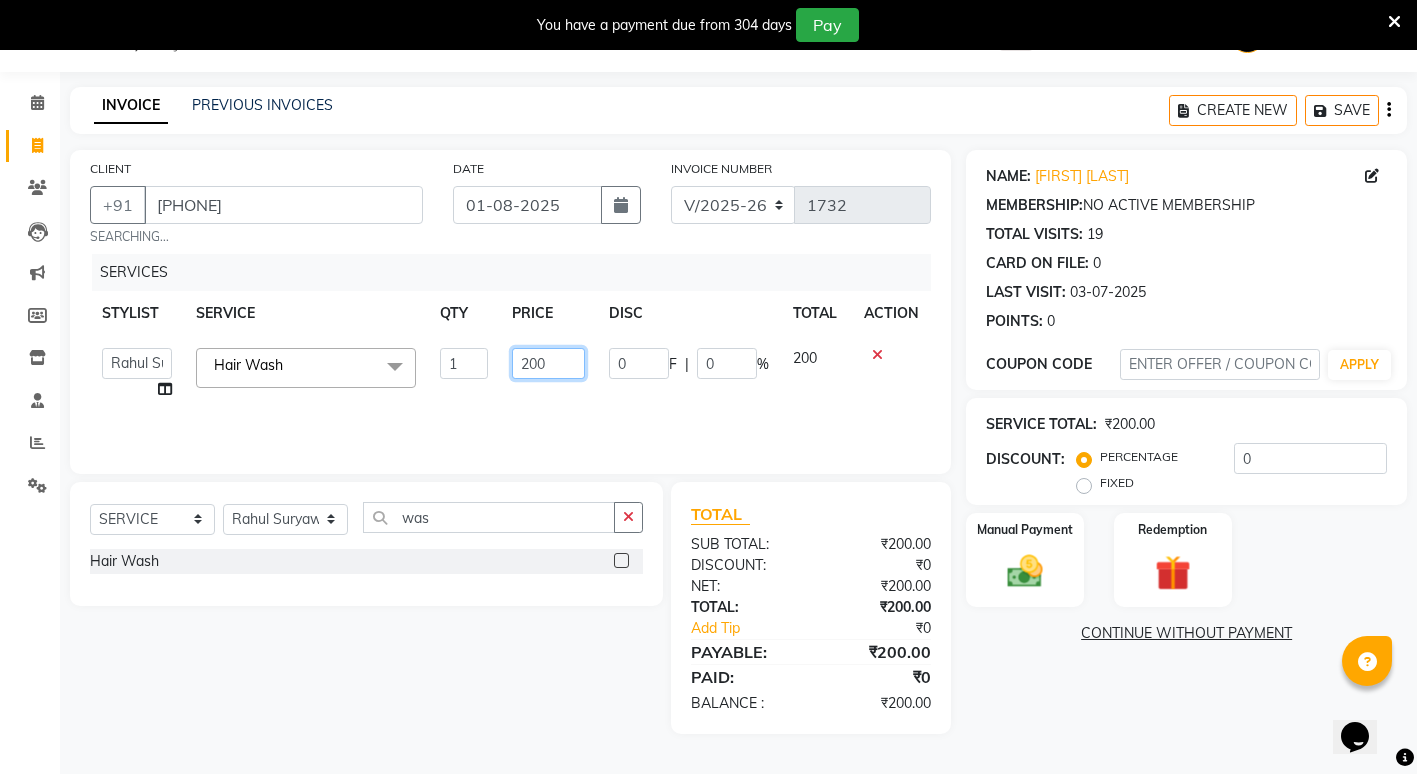 click on "200" 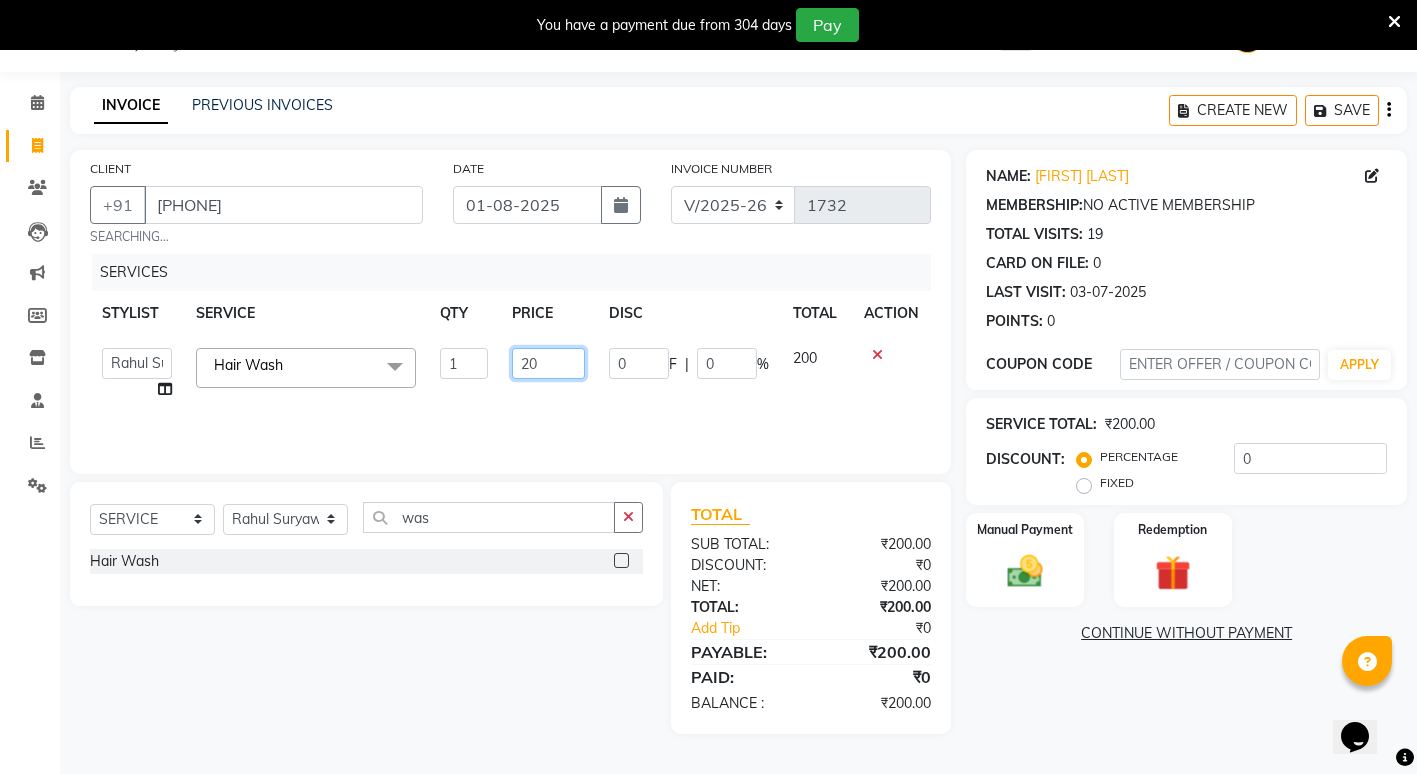 type on "2" 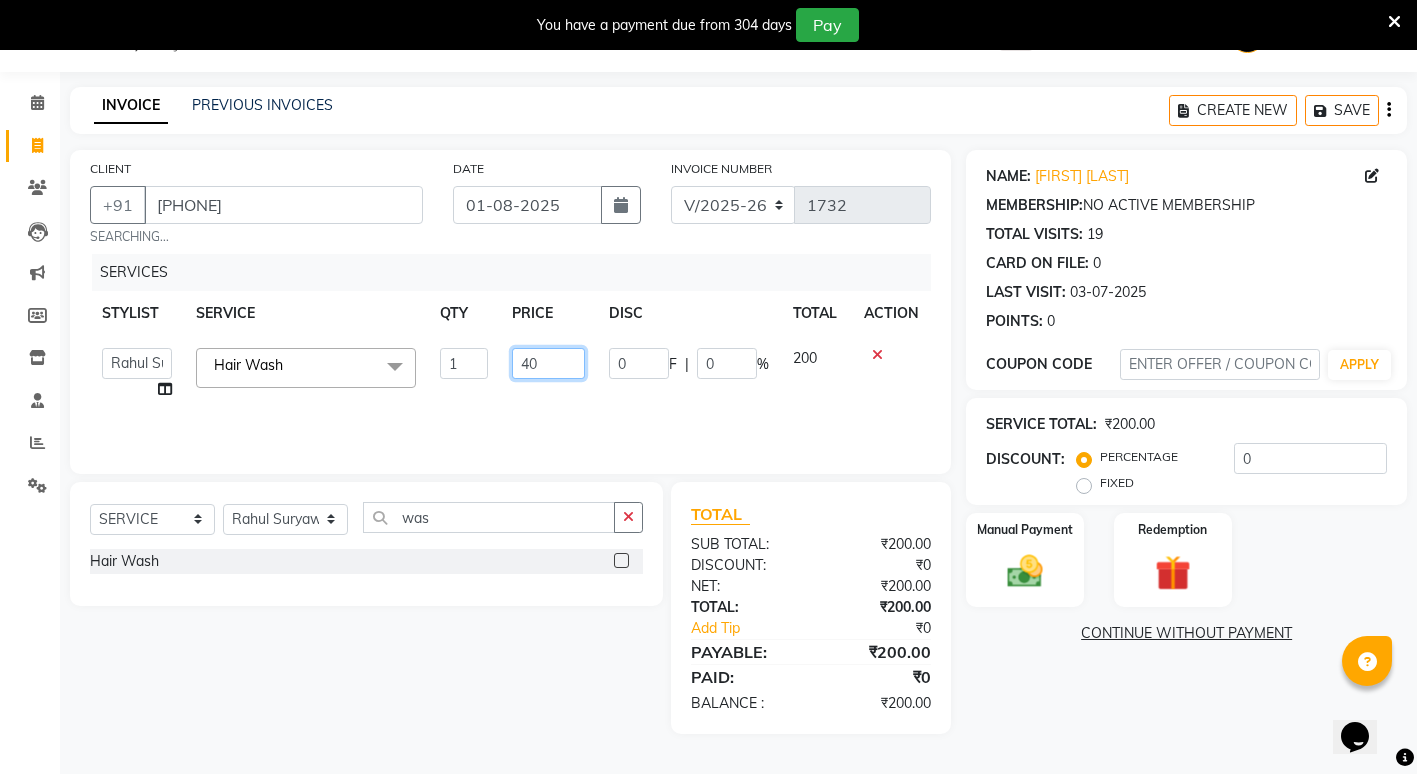 type on "400" 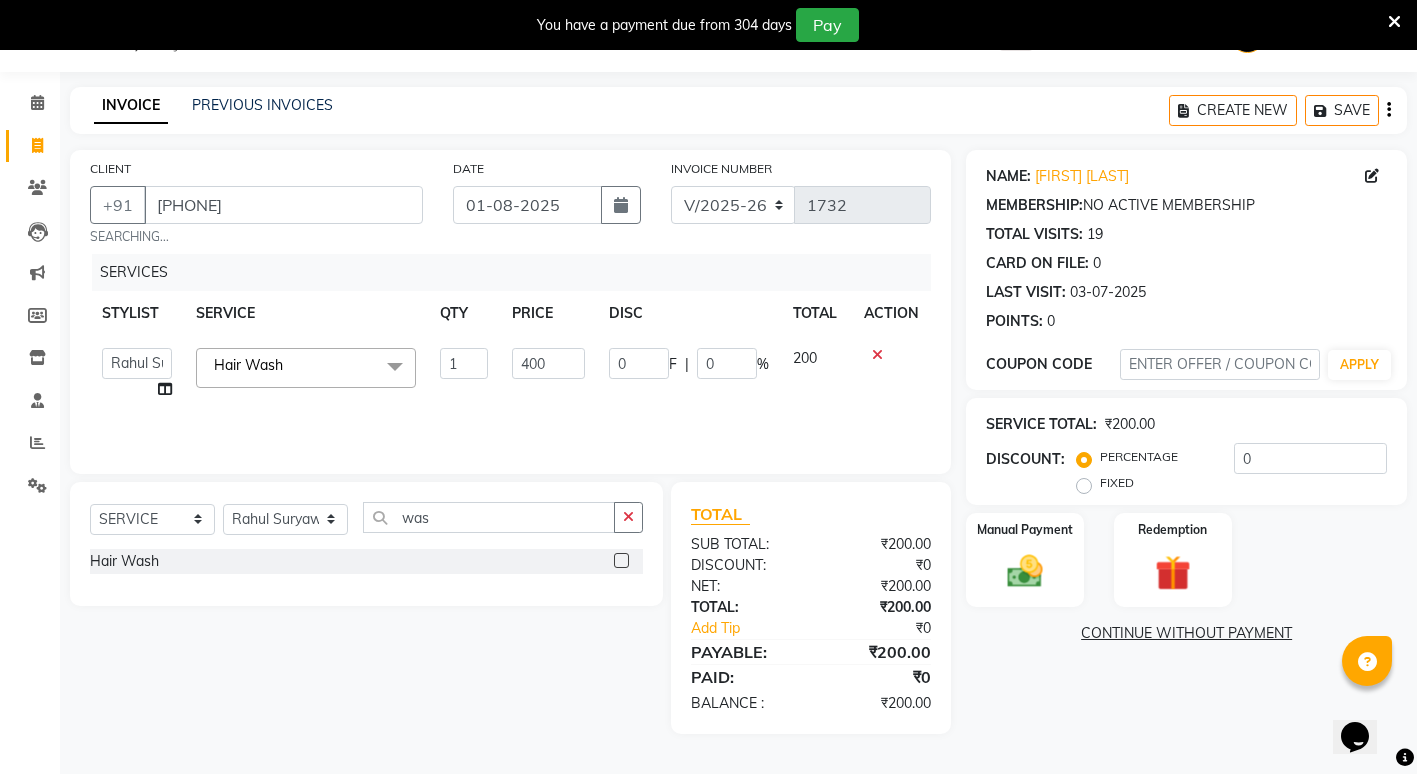 click on "NAME: Sonal Agrawal MEMBERSHIP:  NO ACTIVE MEMBERSHIP  TOTAL VISITS:  19 CARD ON FILE:  0 LAST VISIT:   03-07-2025 POINTS:   0  COUPON CODE APPLY SERVICE TOTAL:  ₹200.00  DISCOUNT:  PERCENTAGE   FIXED  0 Manual Payment Redemption  CONTINUE WITHOUT PAYMENT" 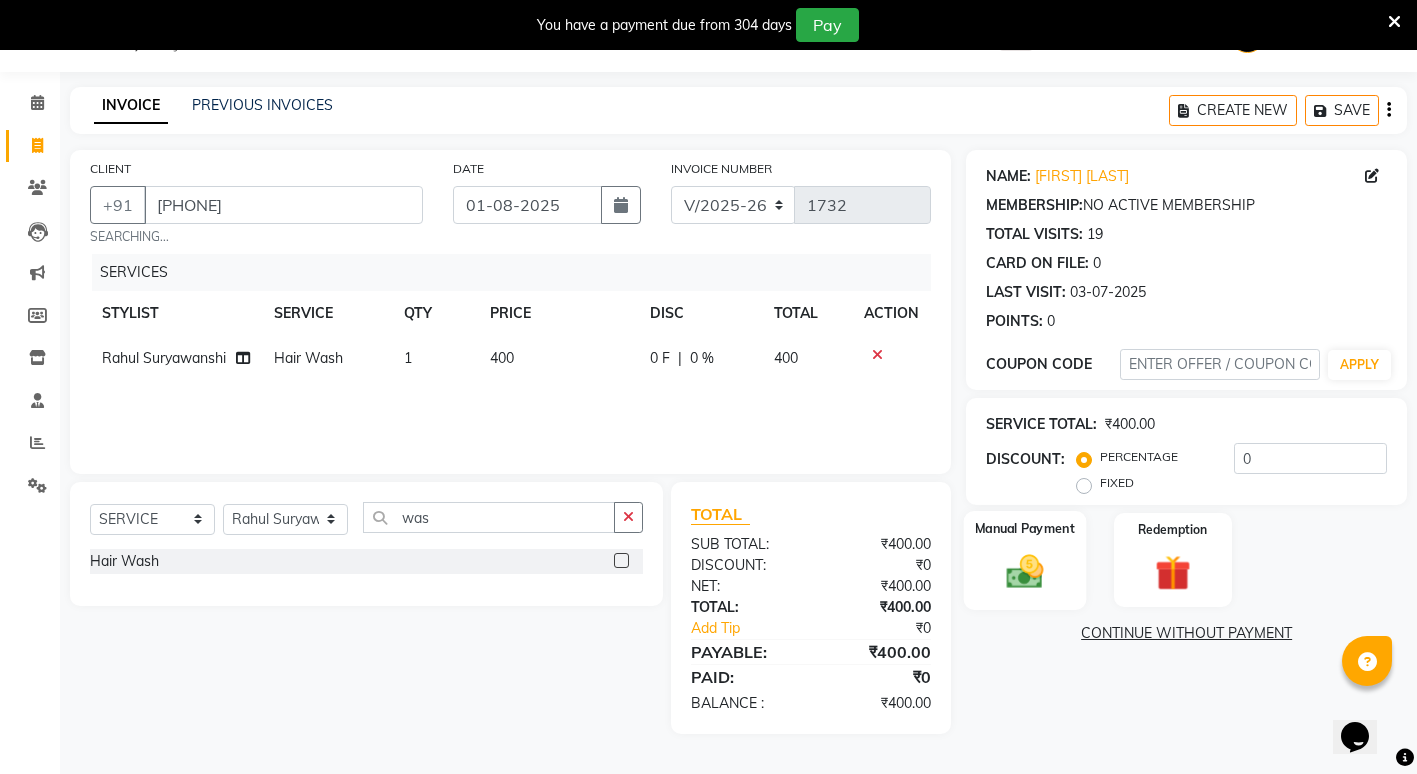 click 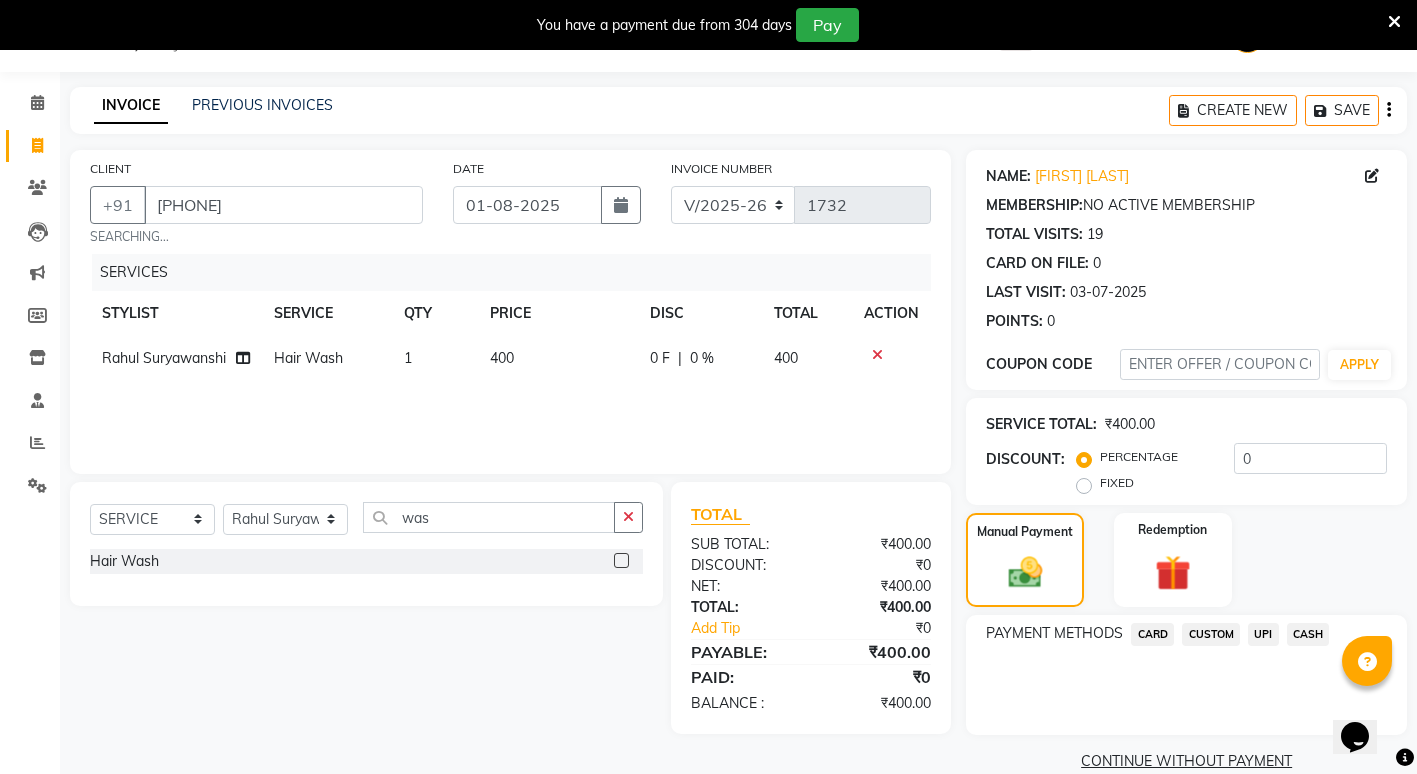 click on "UPI" 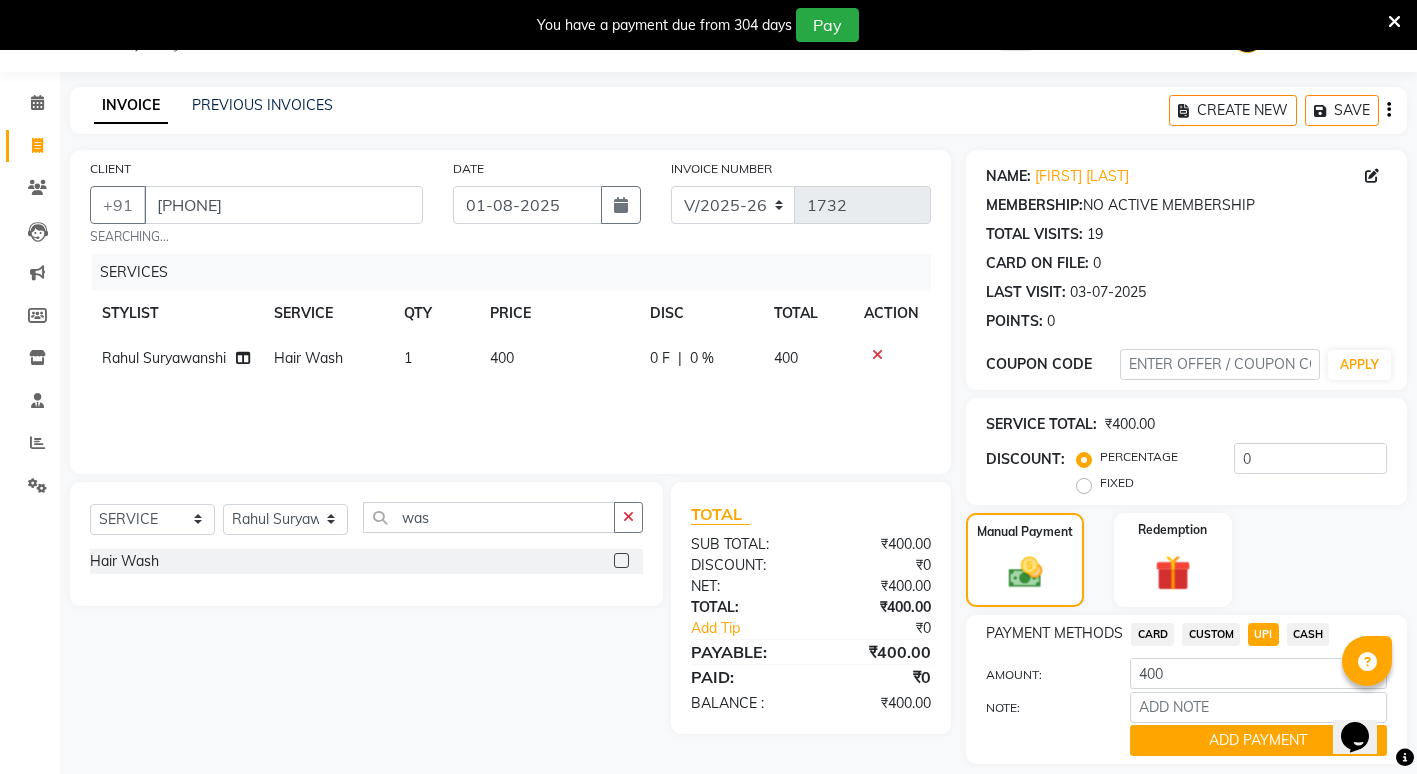 scroll, scrollTop: 111, scrollLeft: 0, axis: vertical 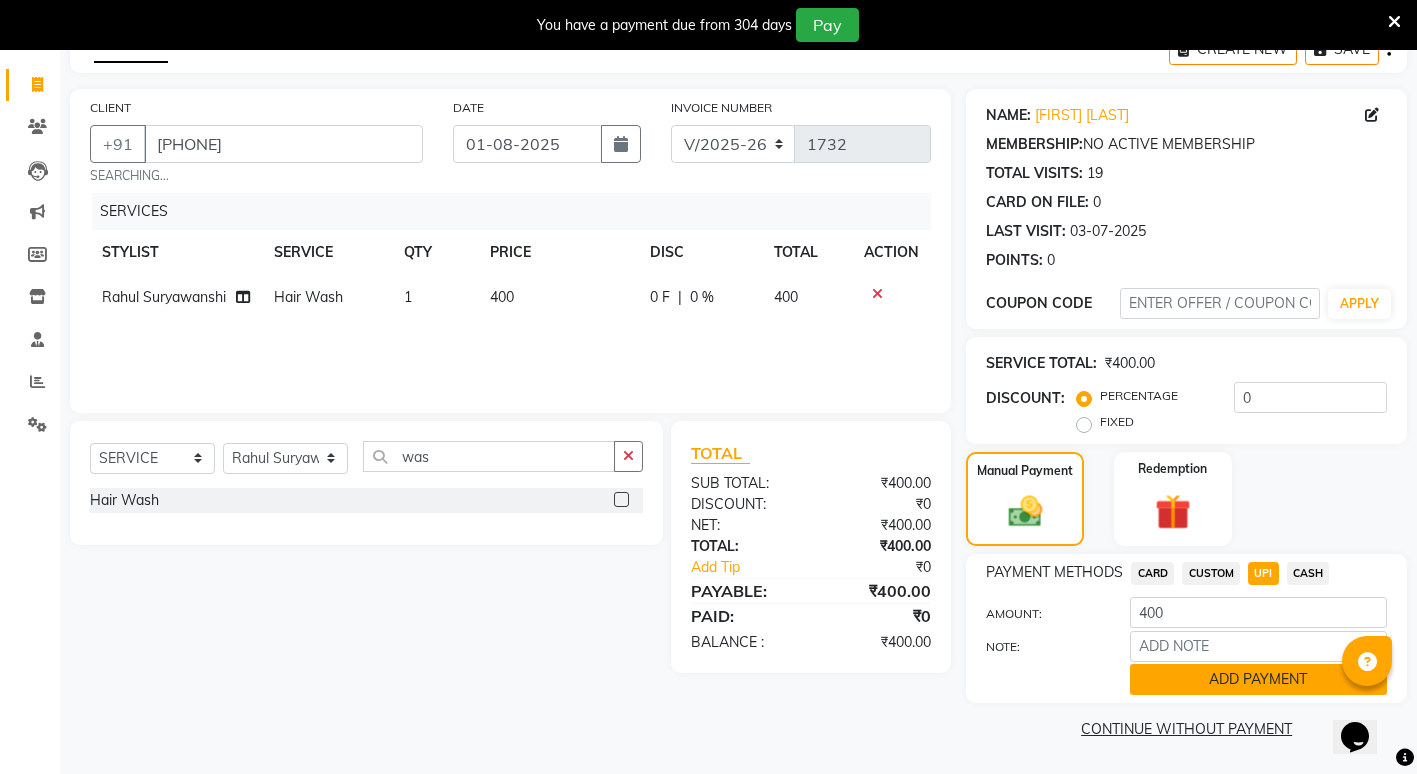 click on "ADD PAYMENT" 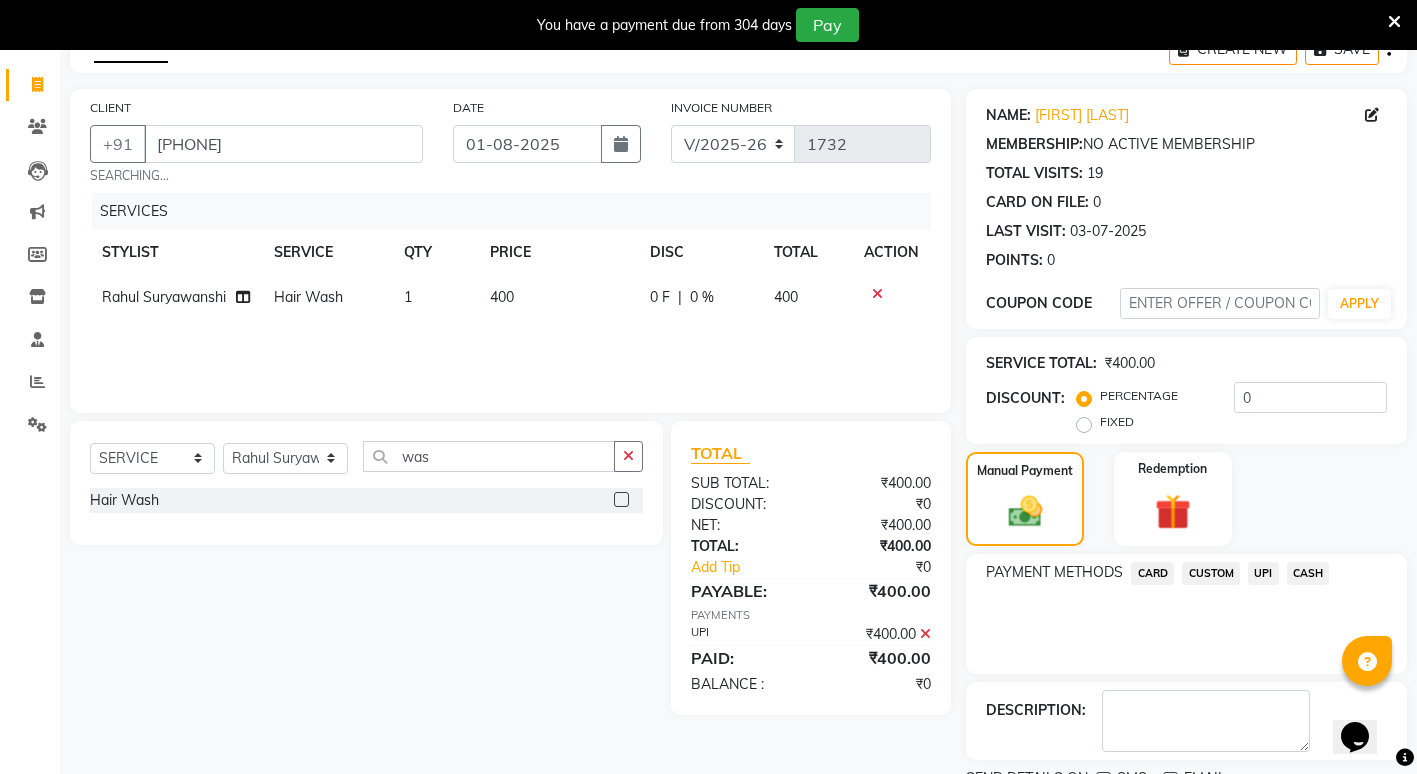scroll, scrollTop: 195, scrollLeft: 0, axis: vertical 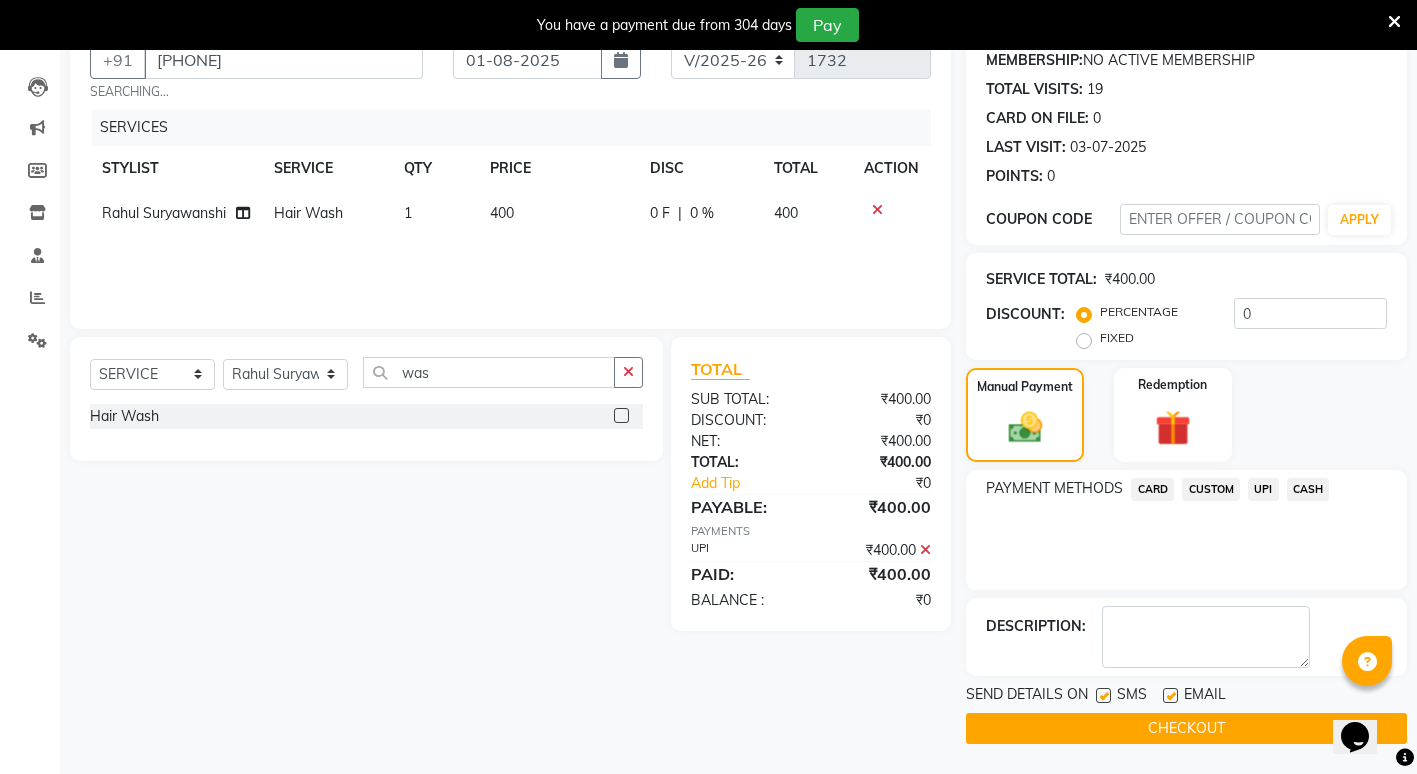 click on "CHECKOUT" 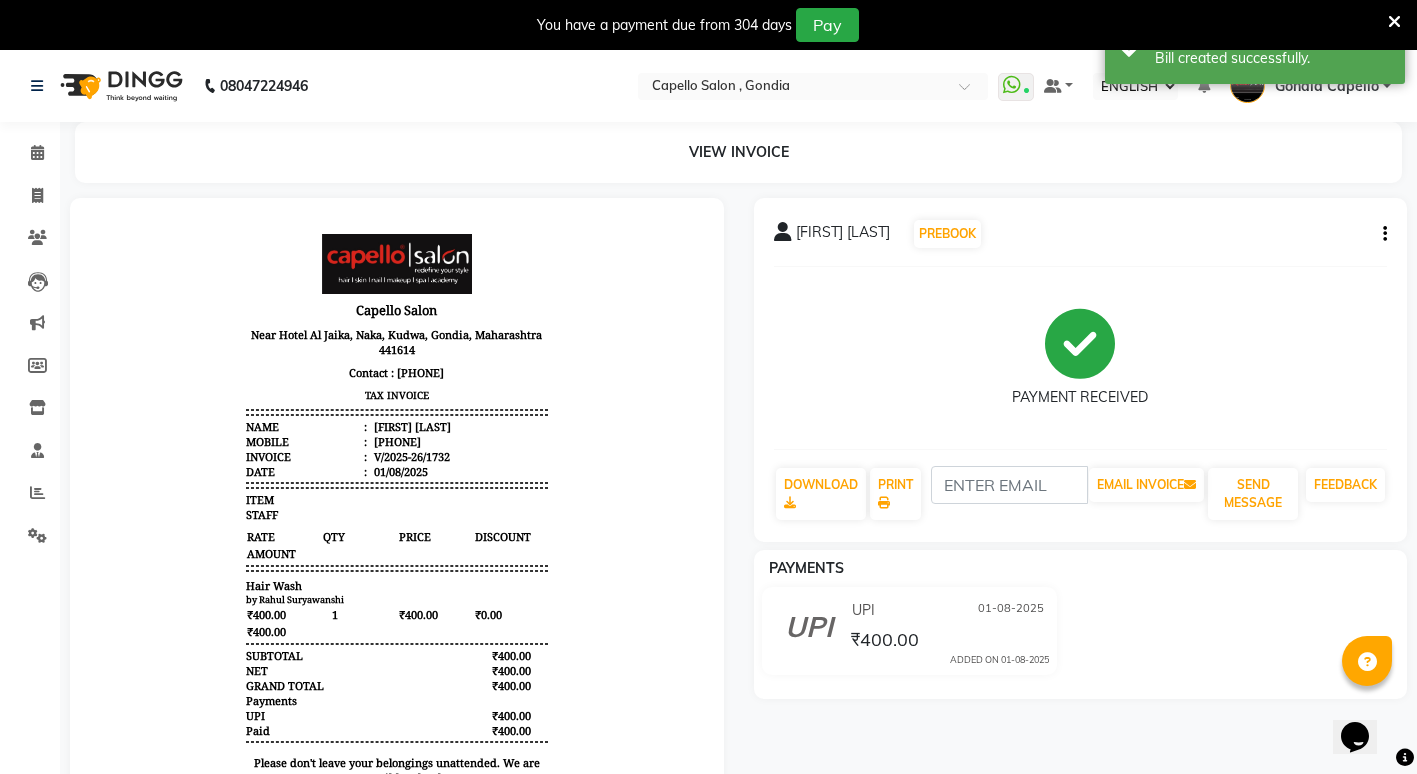 scroll, scrollTop: 0, scrollLeft: 0, axis: both 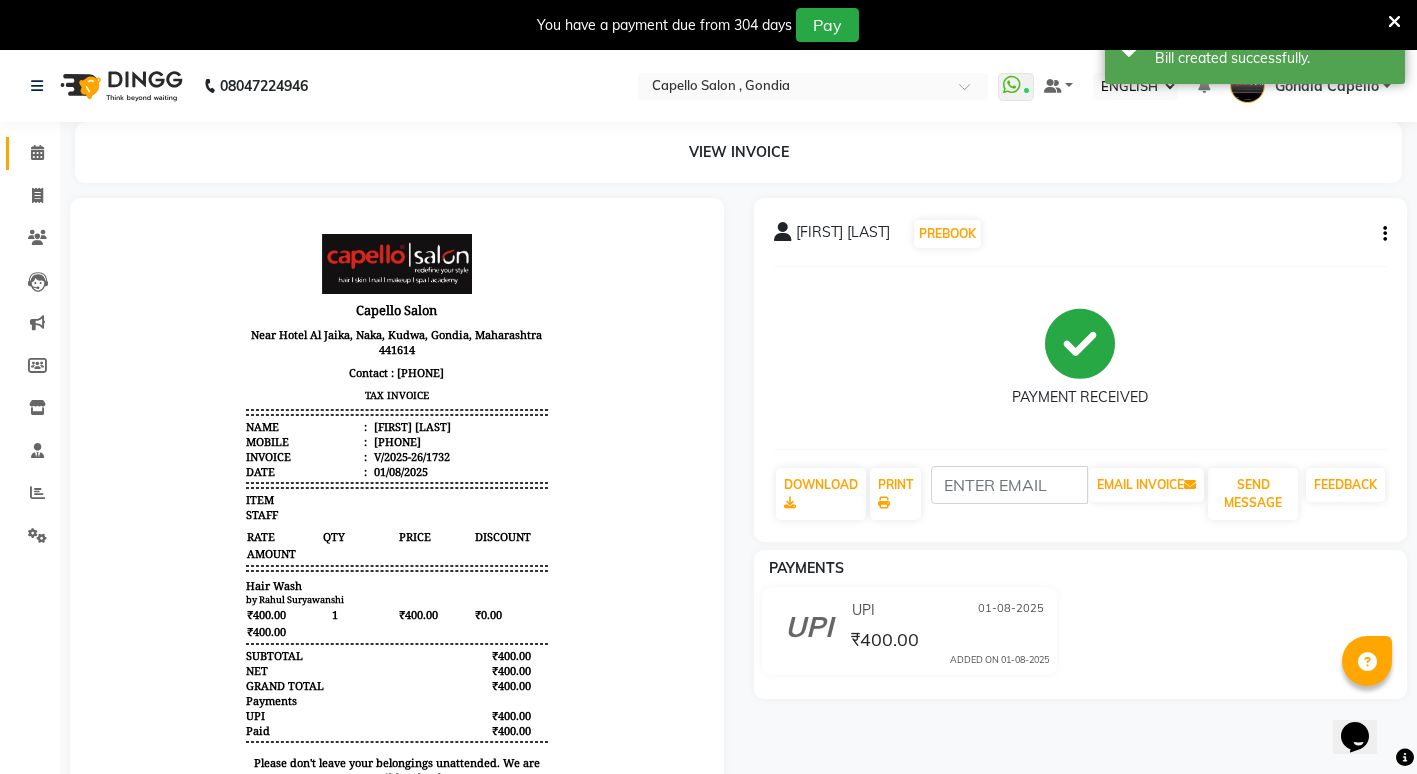 click on "CALENDAR" 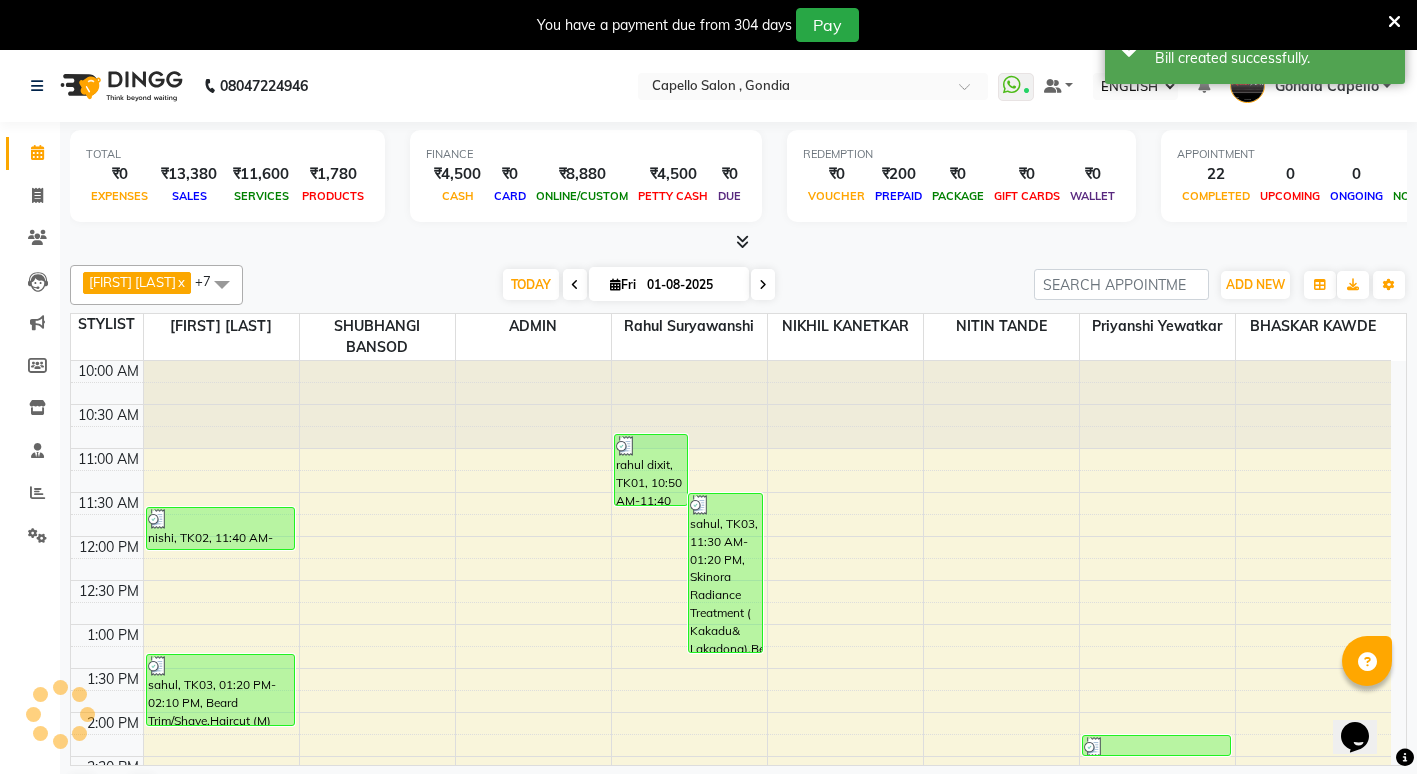 scroll, scrollTop: 0, scrollLeft: 0, axis: both 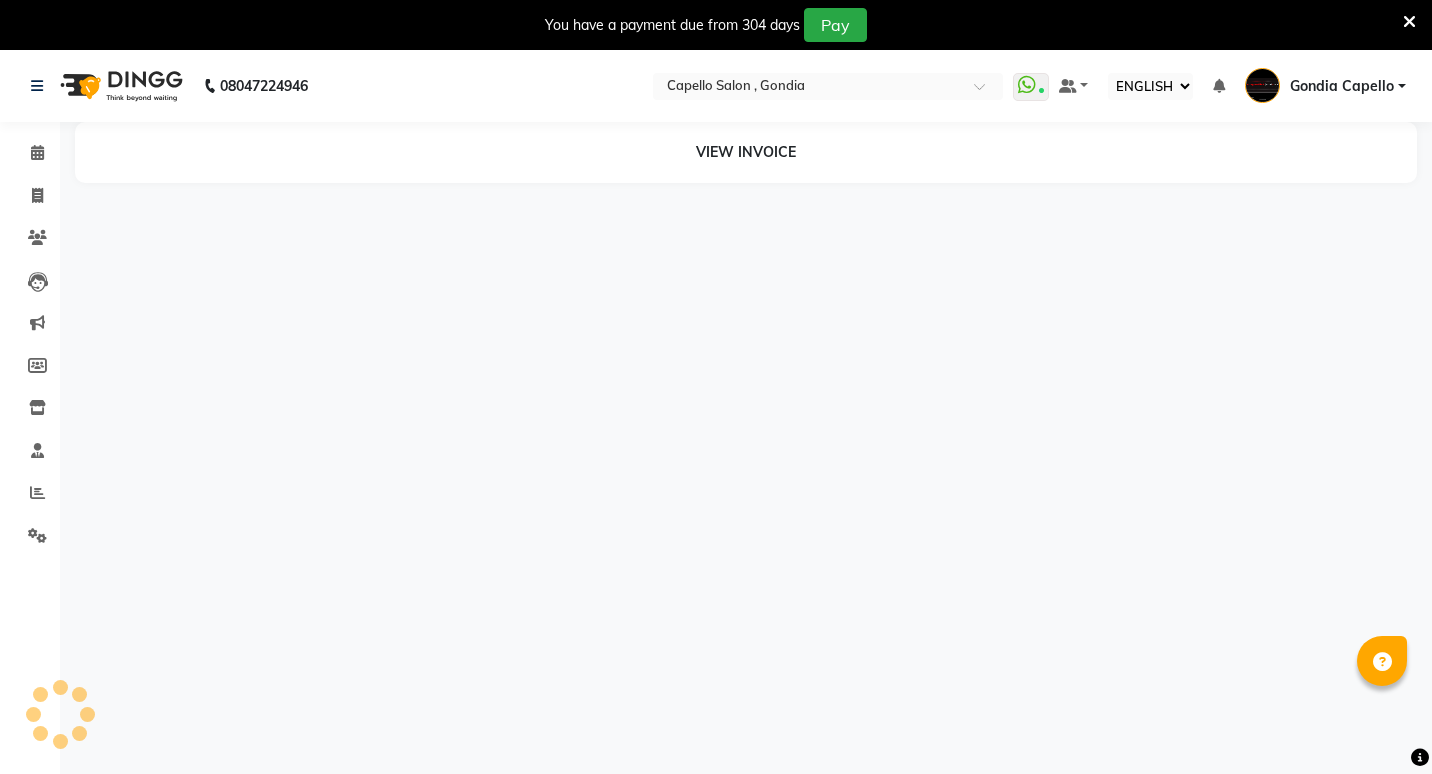 select on "ec" 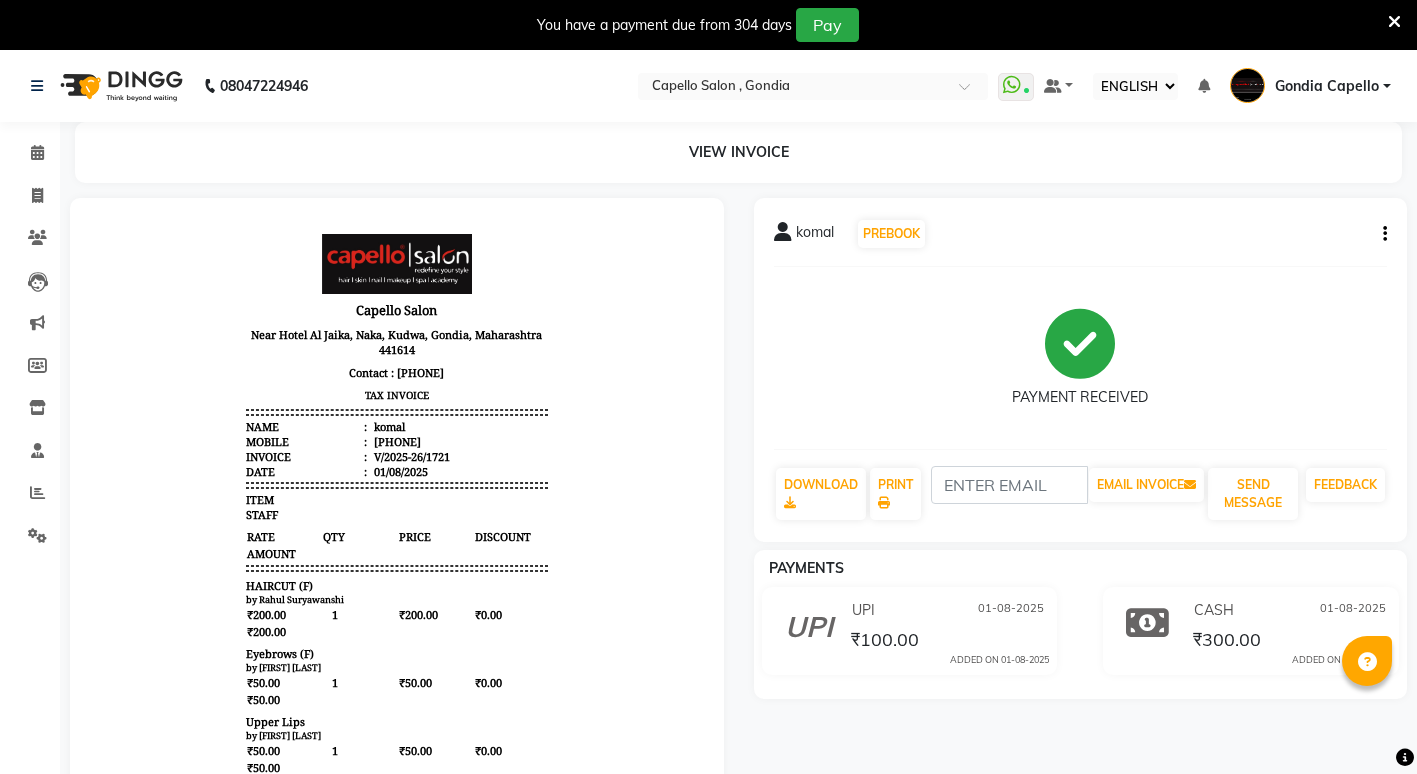 scroll, scrollTop: 0, scrollLeft: 0, axis: both 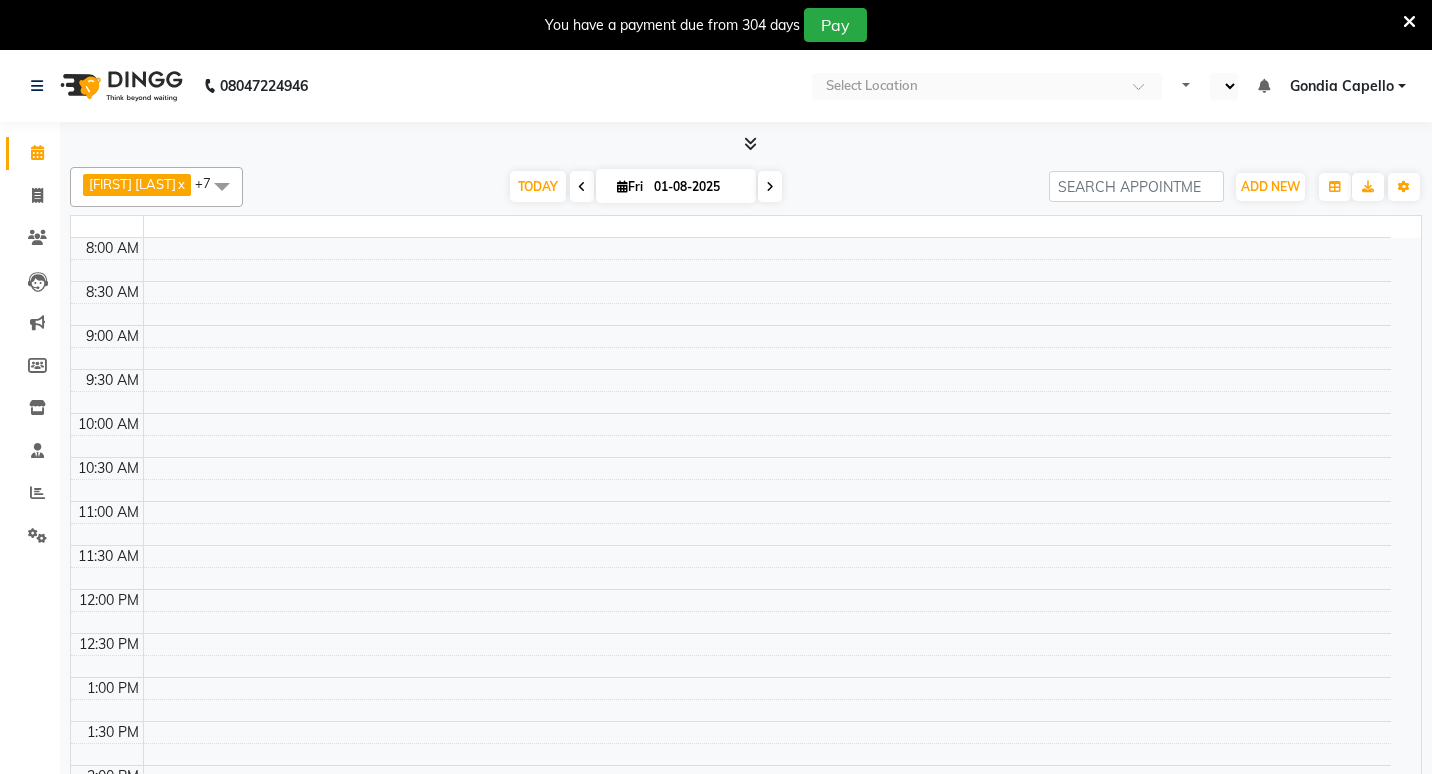 select on "ec" 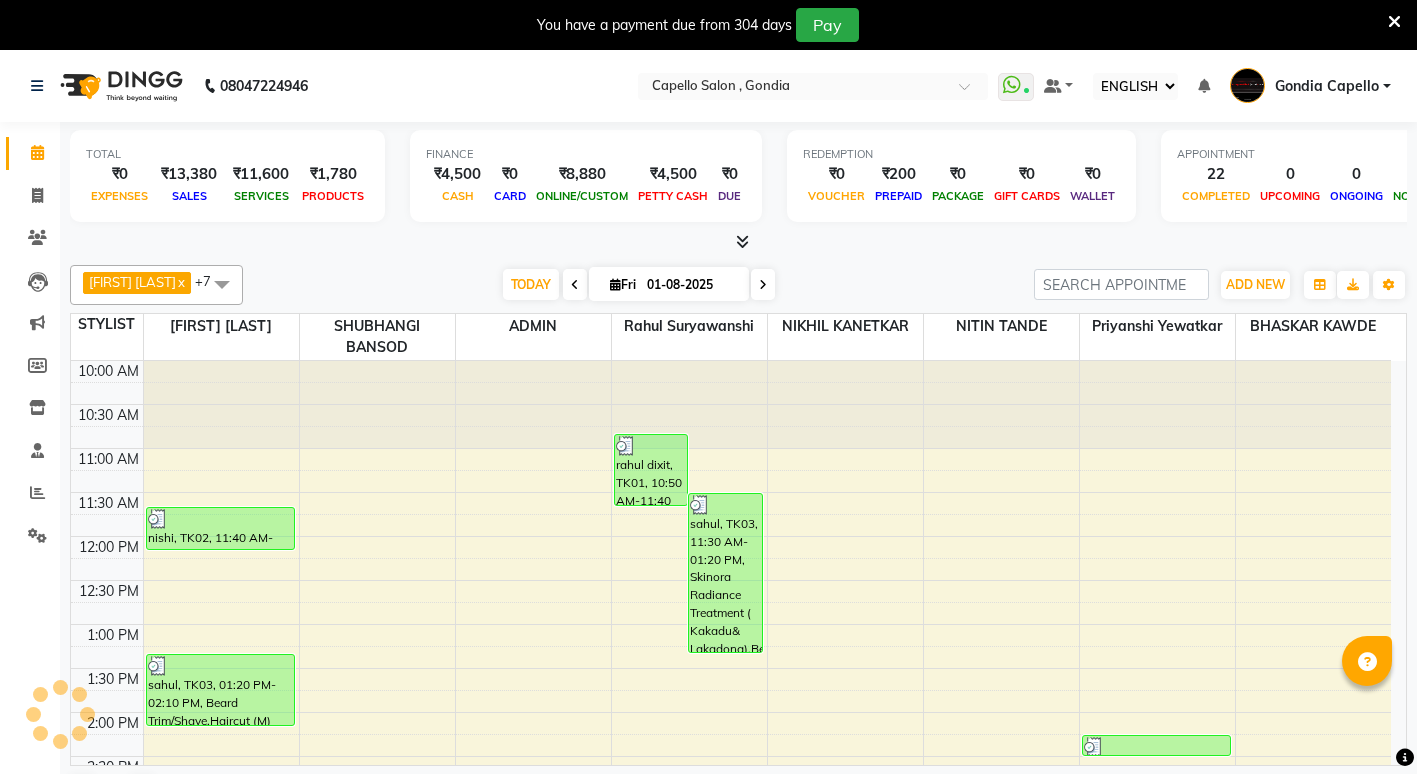 scroll, scrollTop: 0, scrollLeft: 0, axis: both 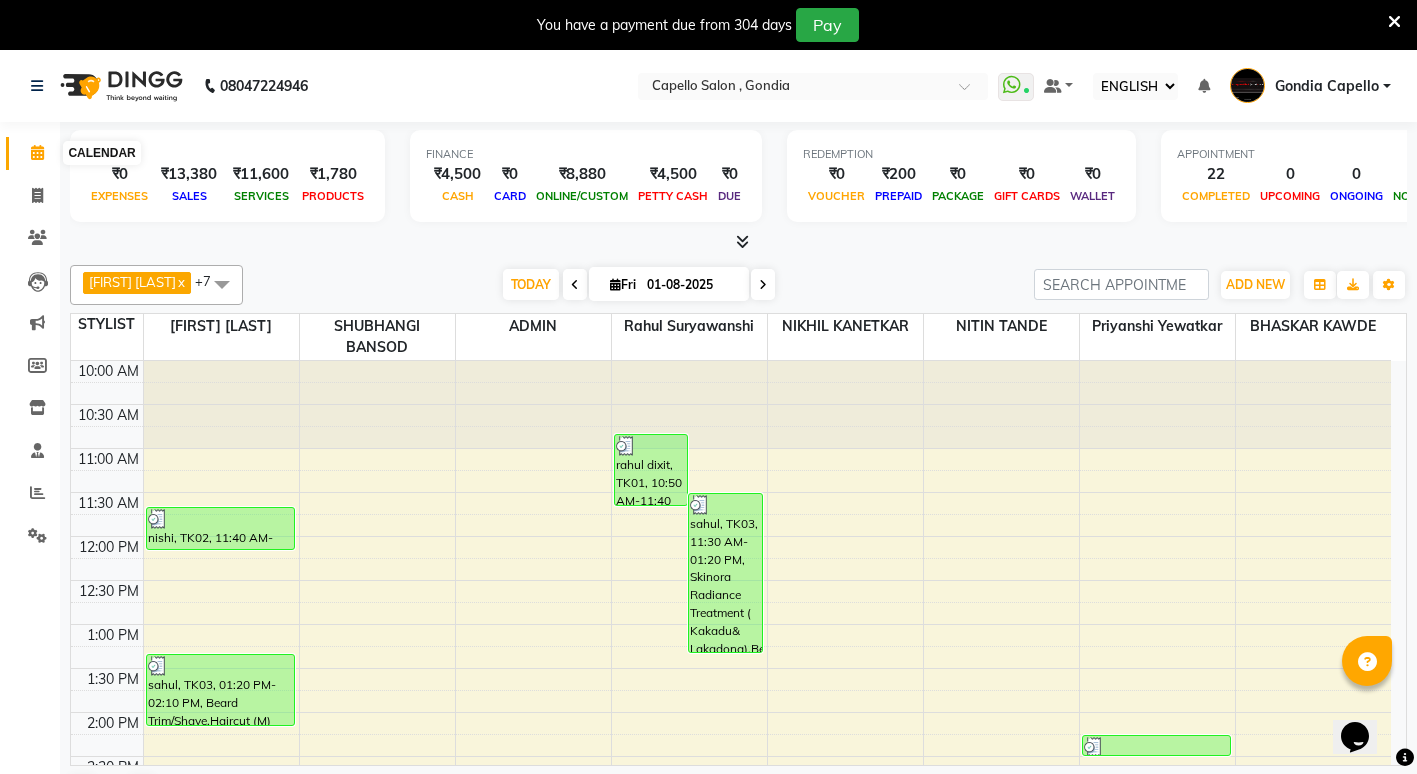 click 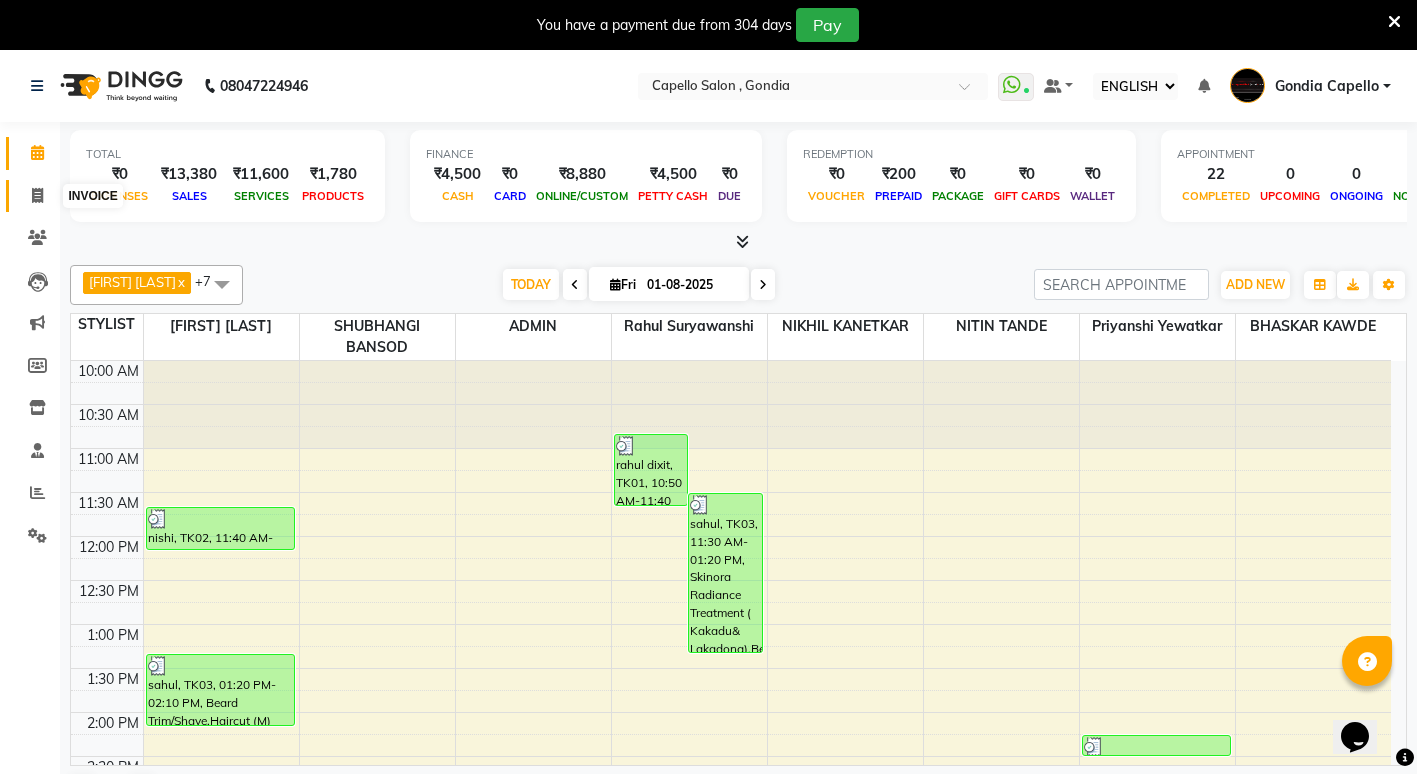 click 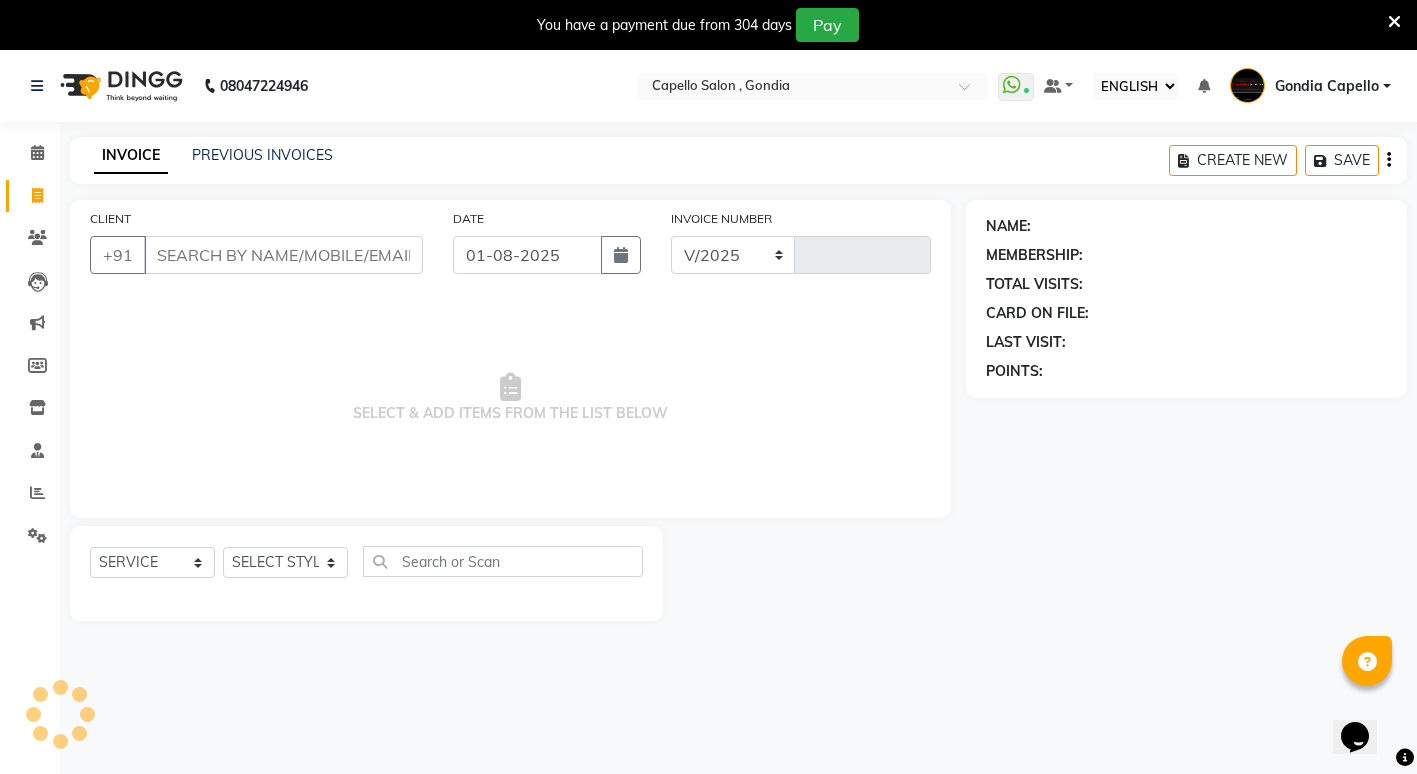 select on "853" 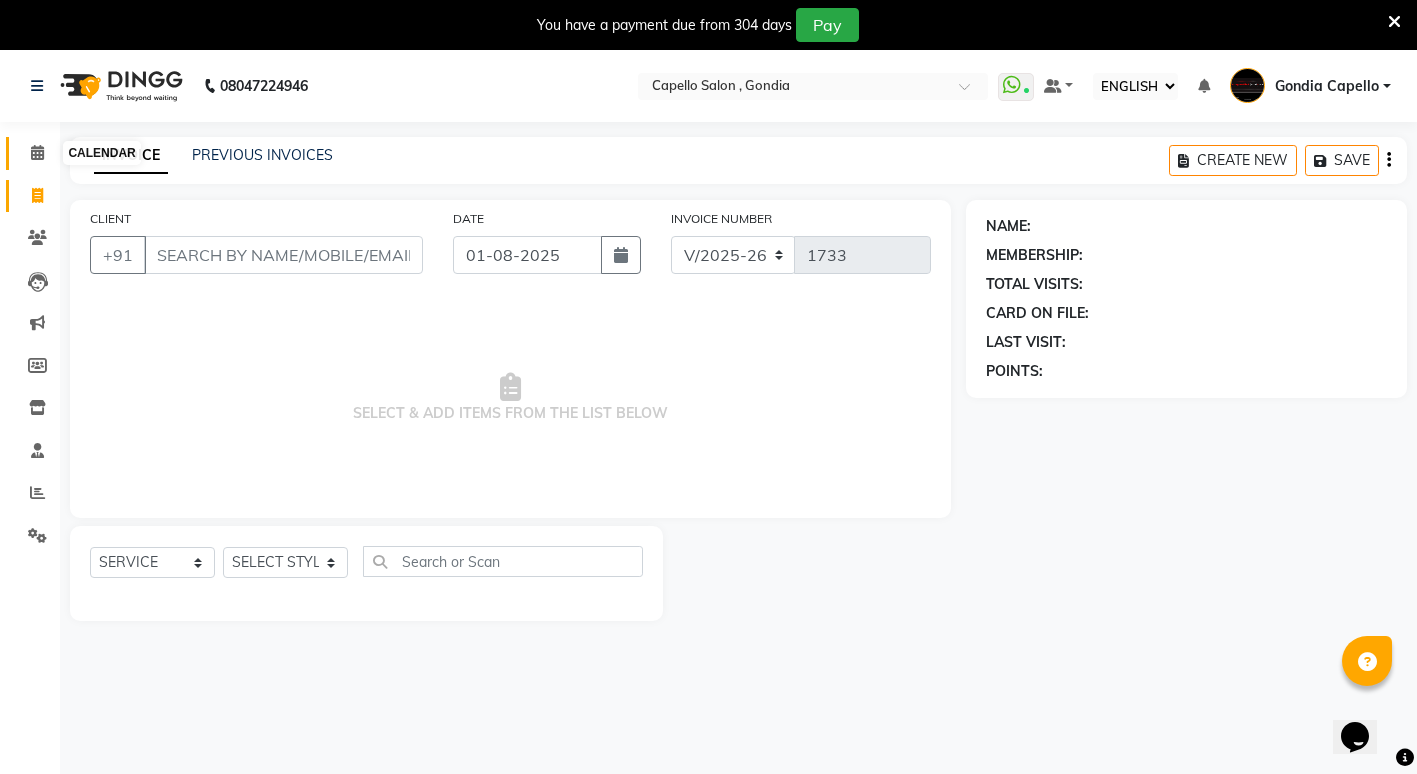 click 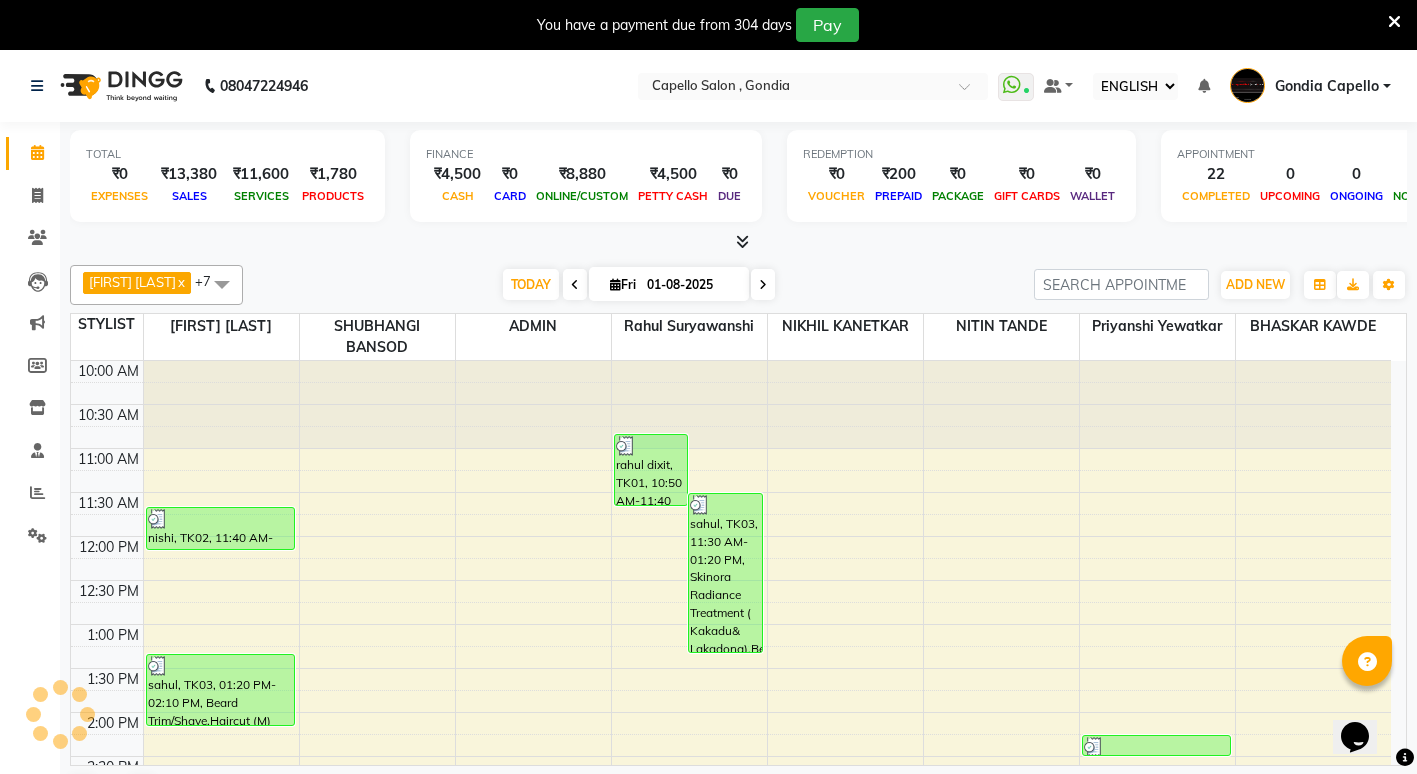 scroll, scrollTop: 0, scrollLeft: 0, axis: both 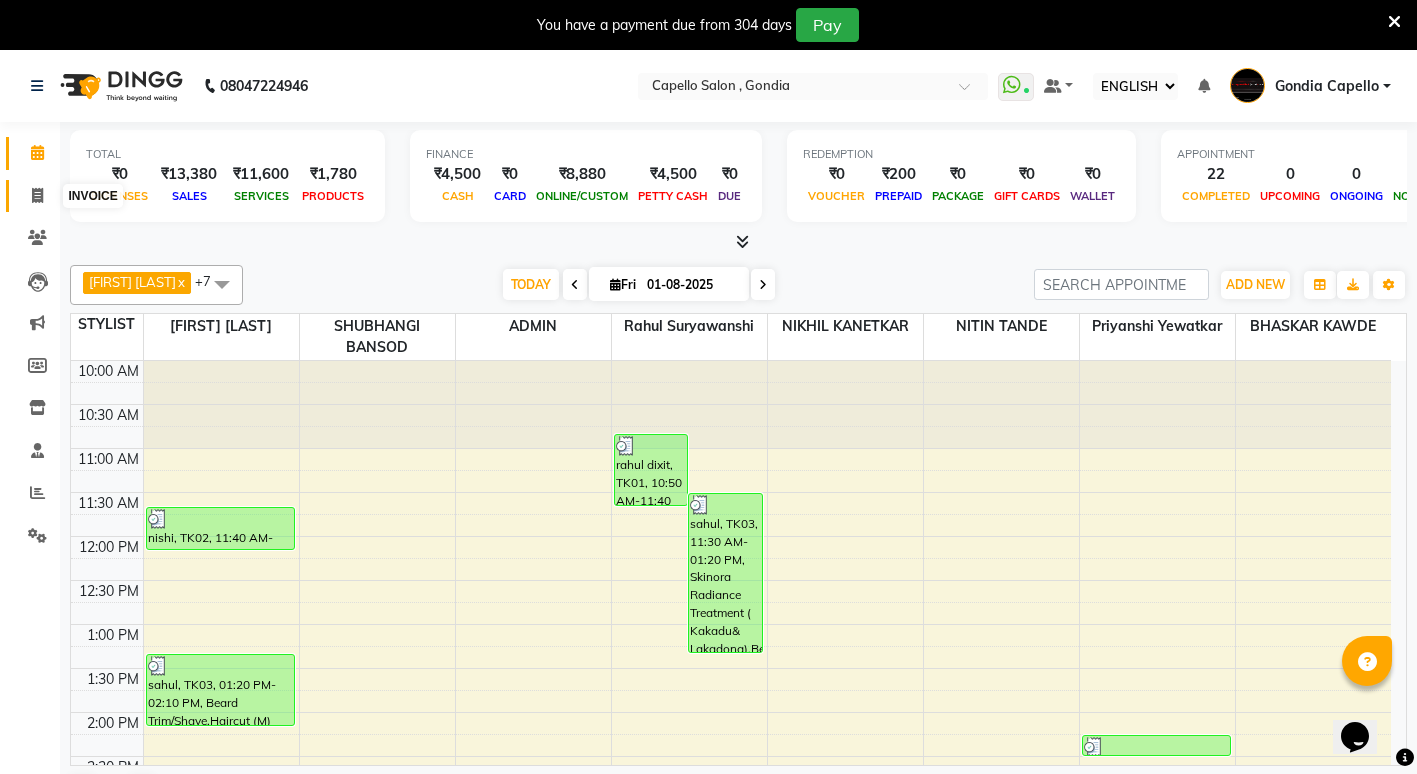 click 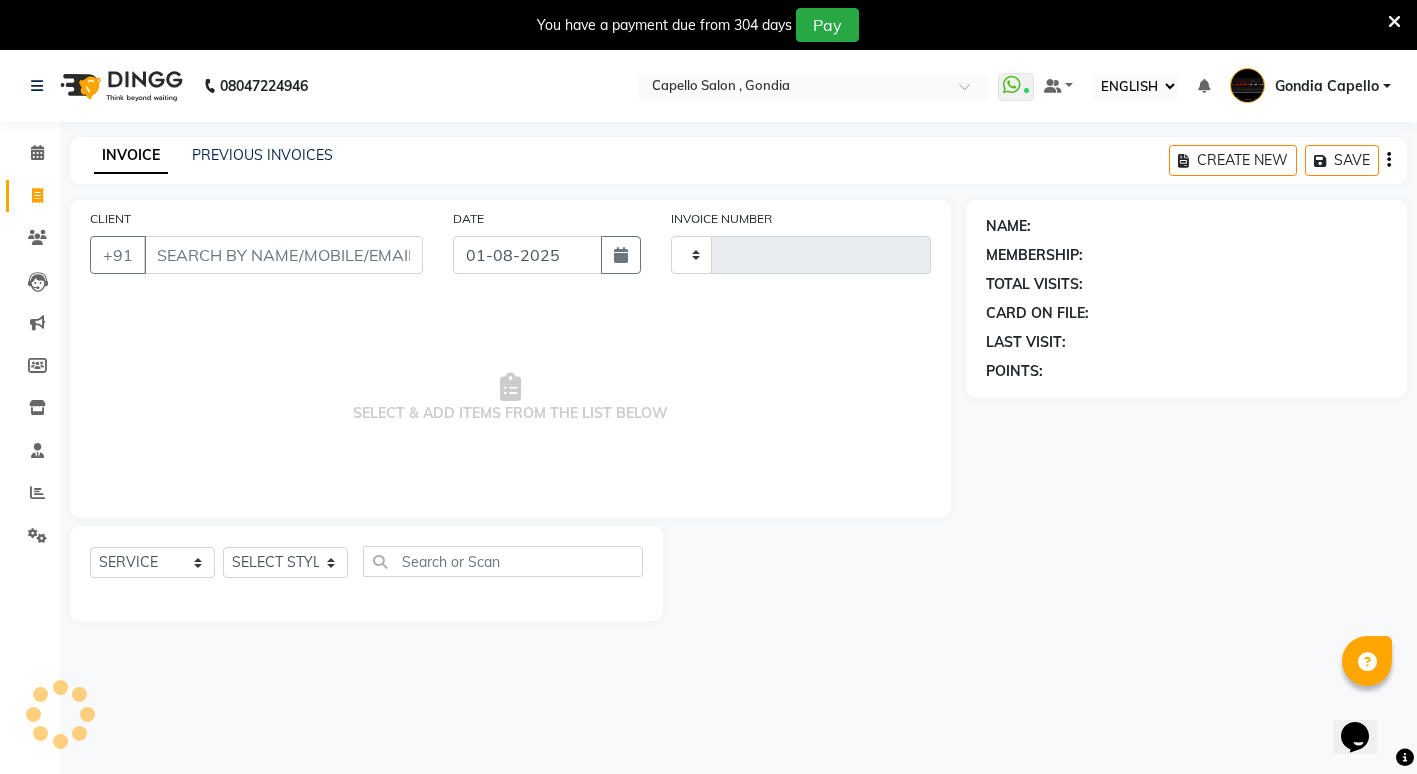 type on "1733" 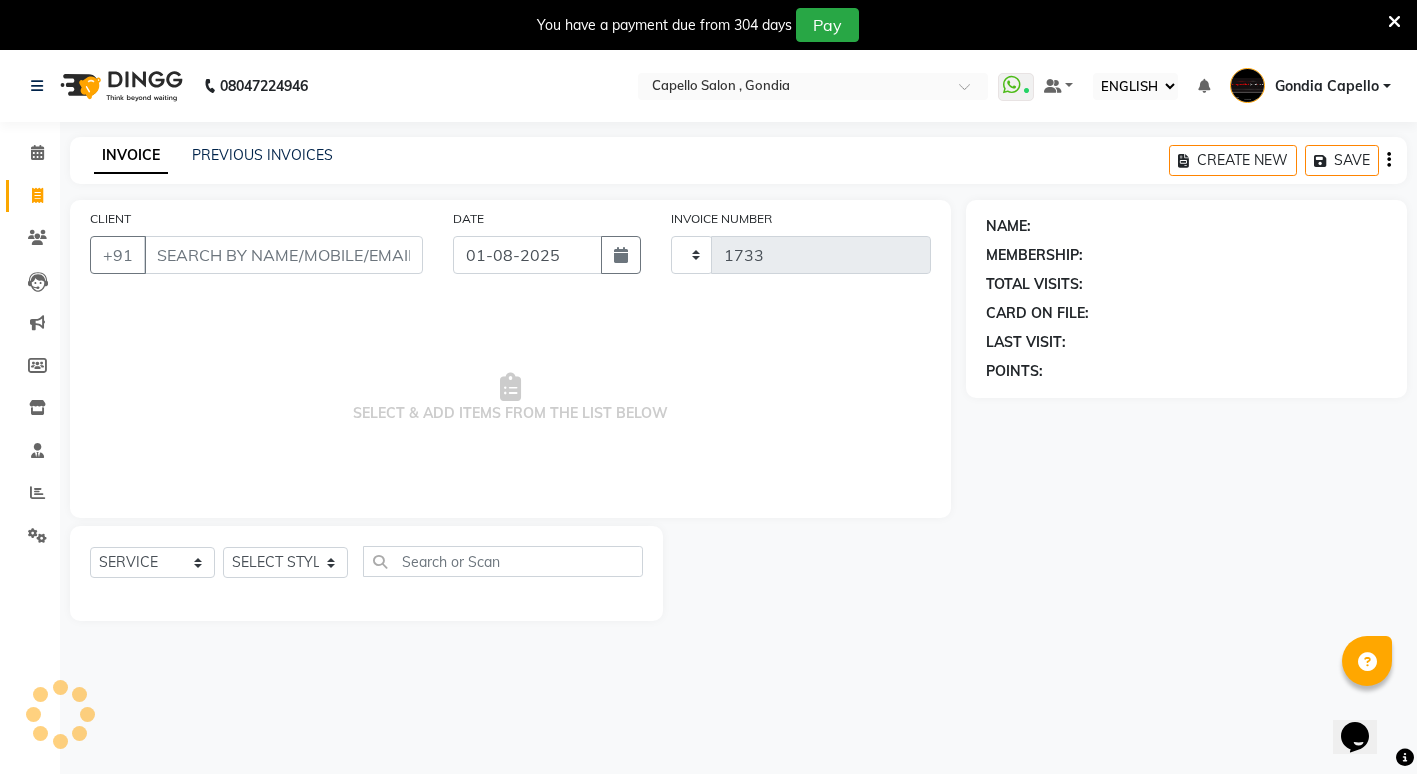 select on "853" 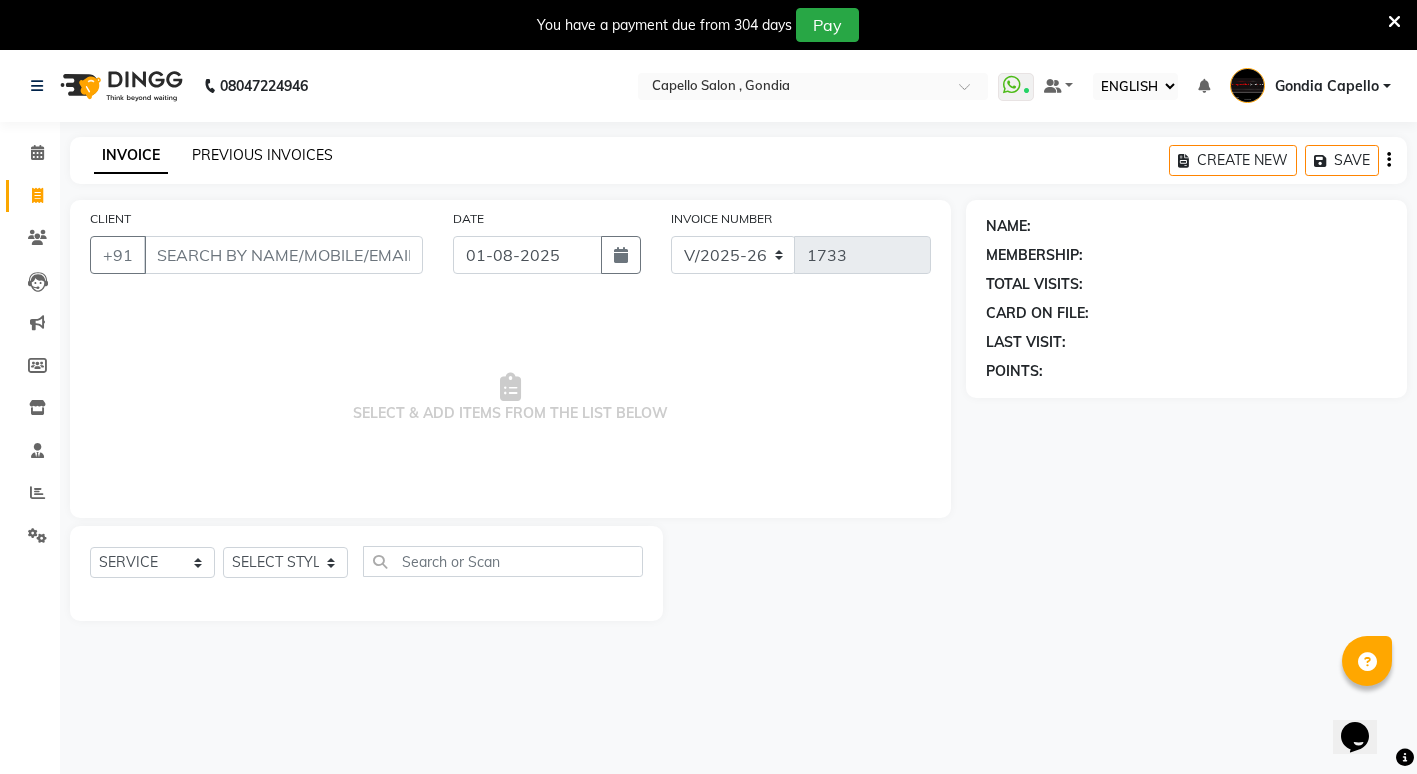 click on "PREVIOUS INVOICES" 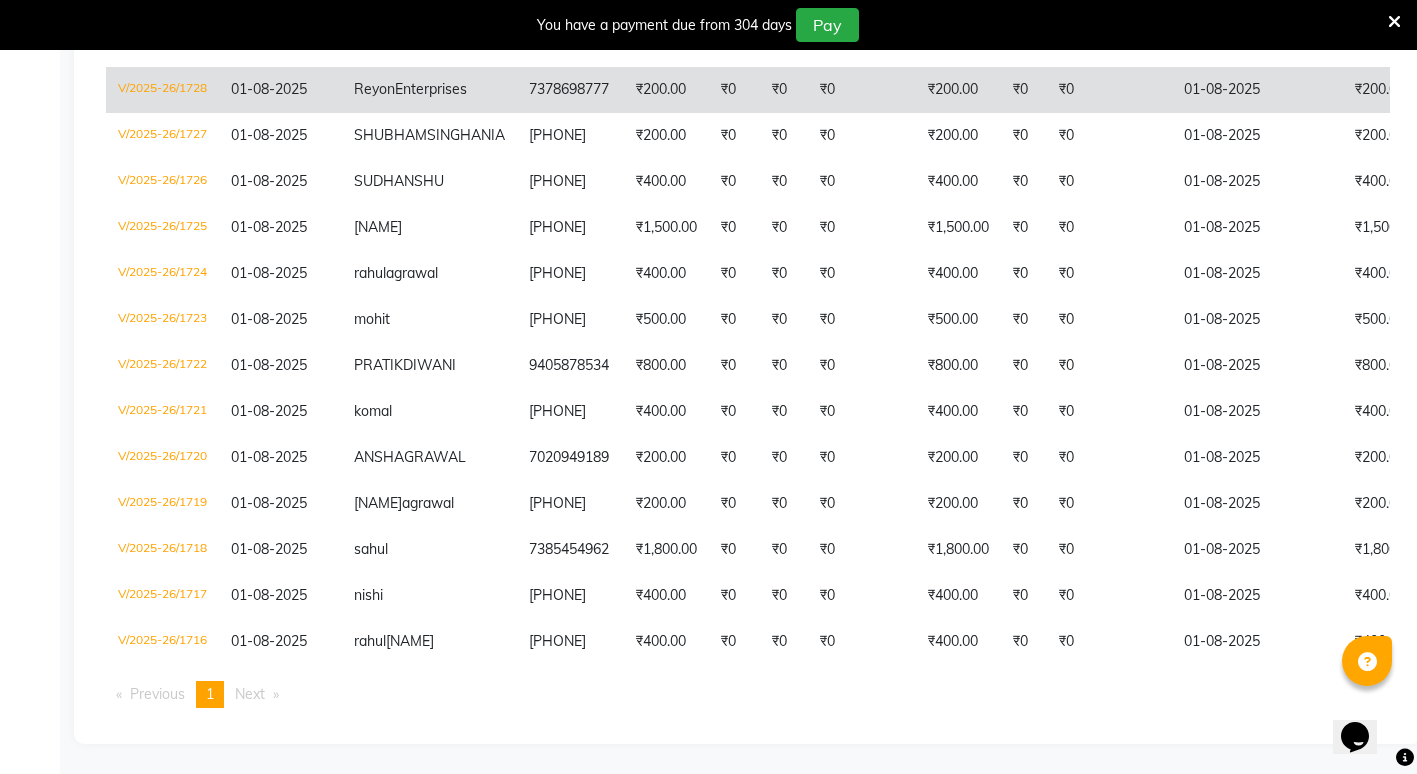 scroll, scrollTop: 676, scrollLeft: 0, axis: vertical 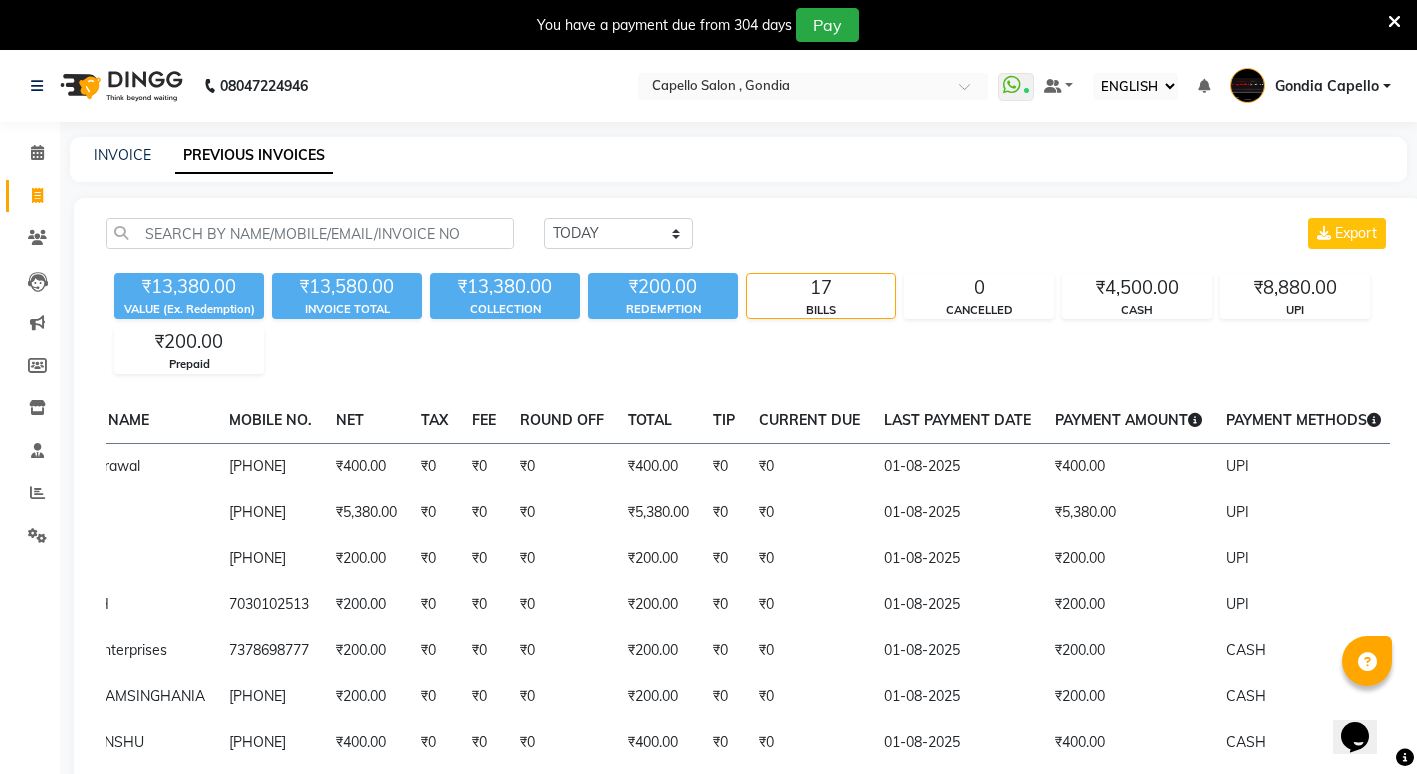 click on "TODAY YESTERDAY CUSTOM RANGE Export" 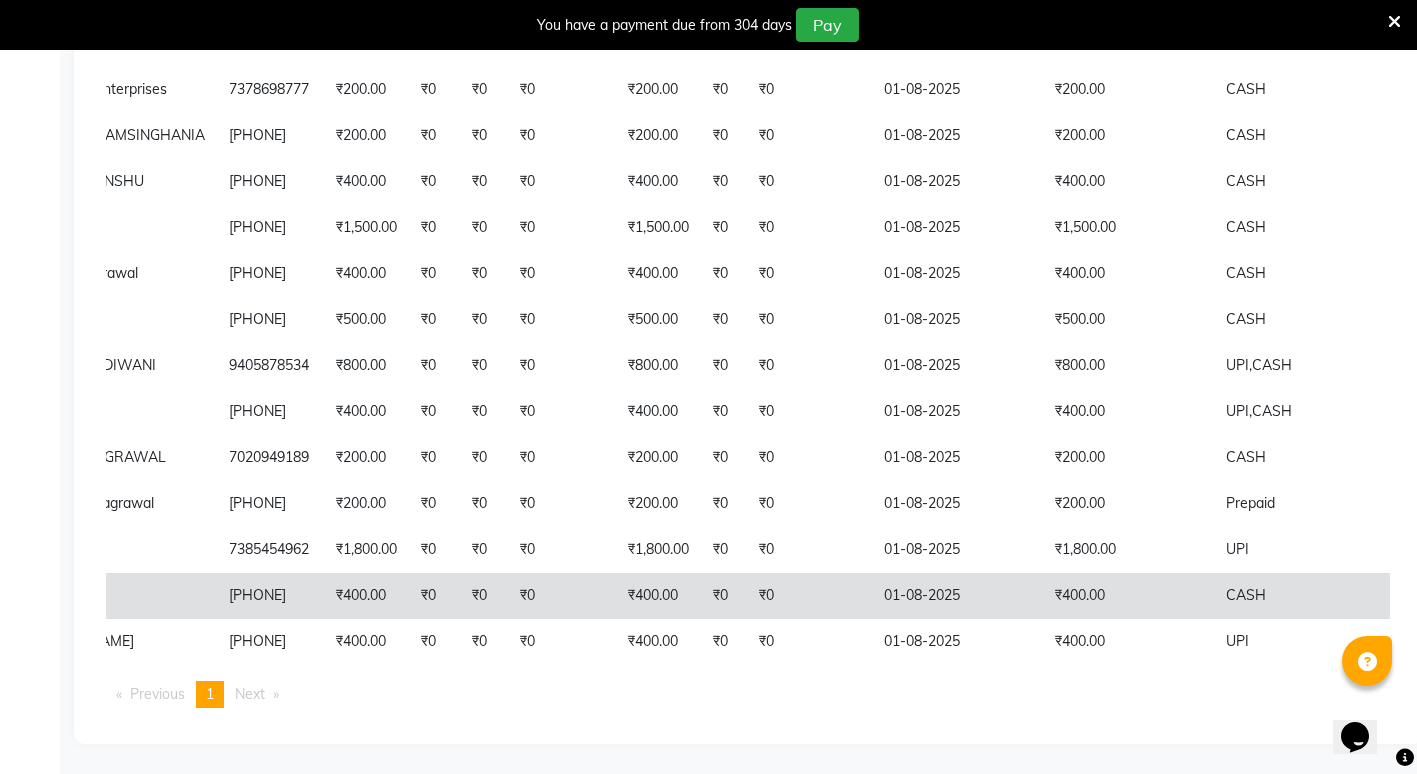 scroll, scrollTop: 676, scrollLeft: 0, axis: vertical 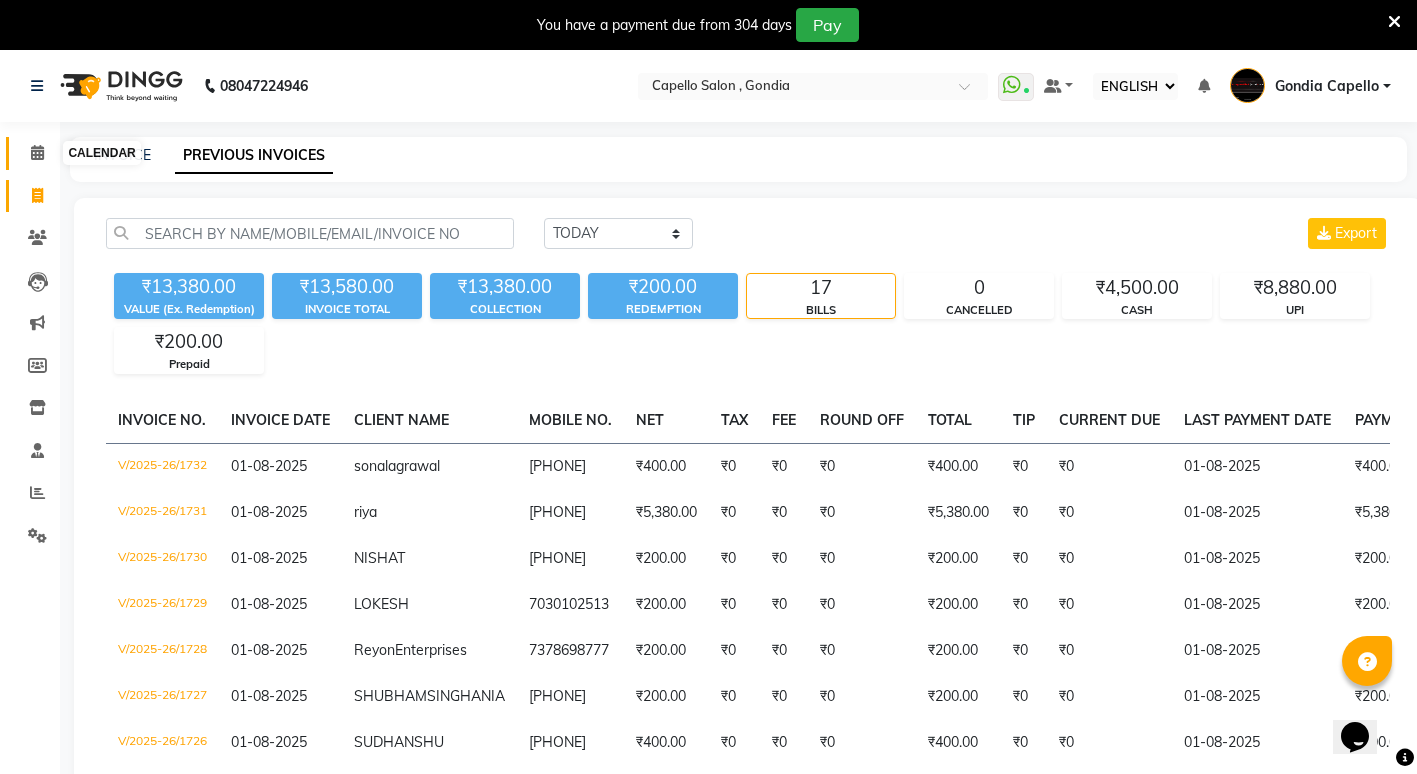 click 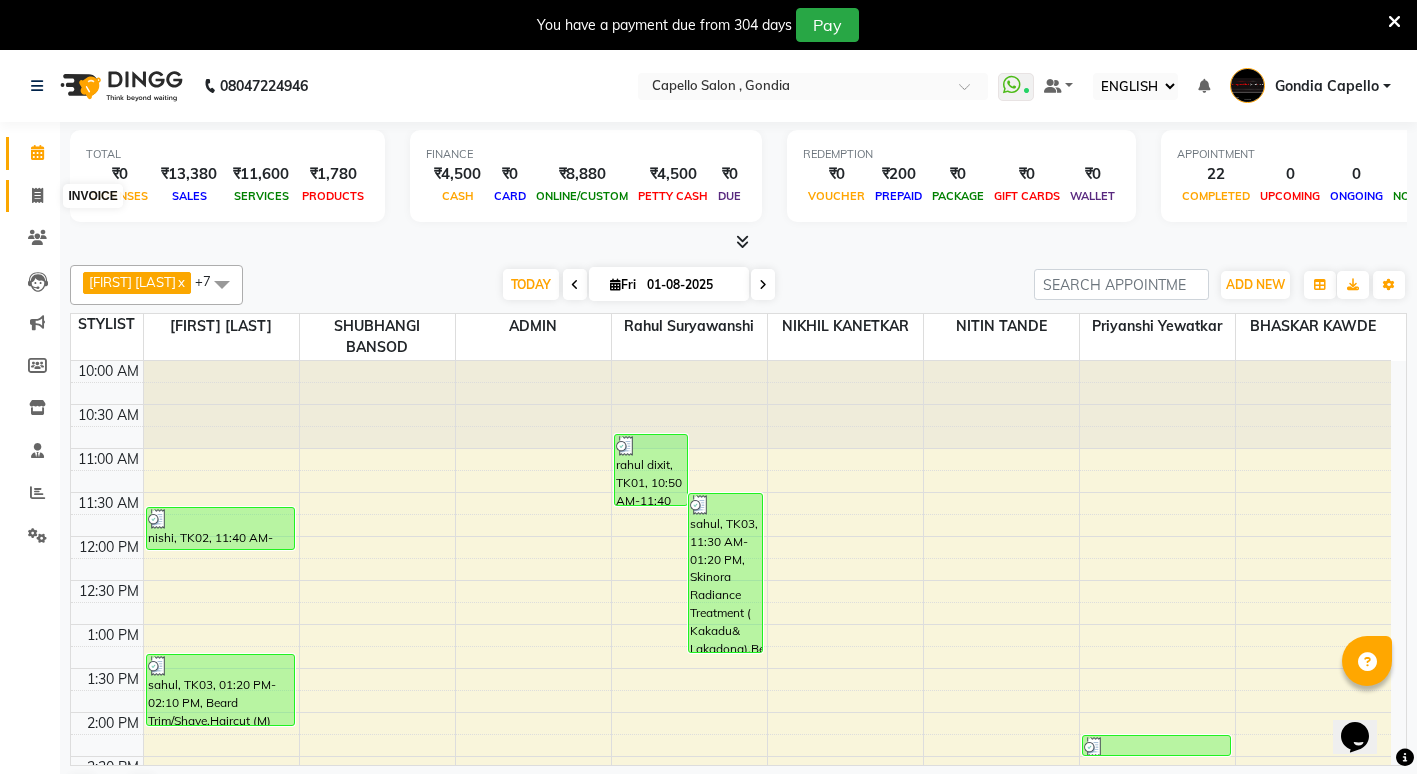 click 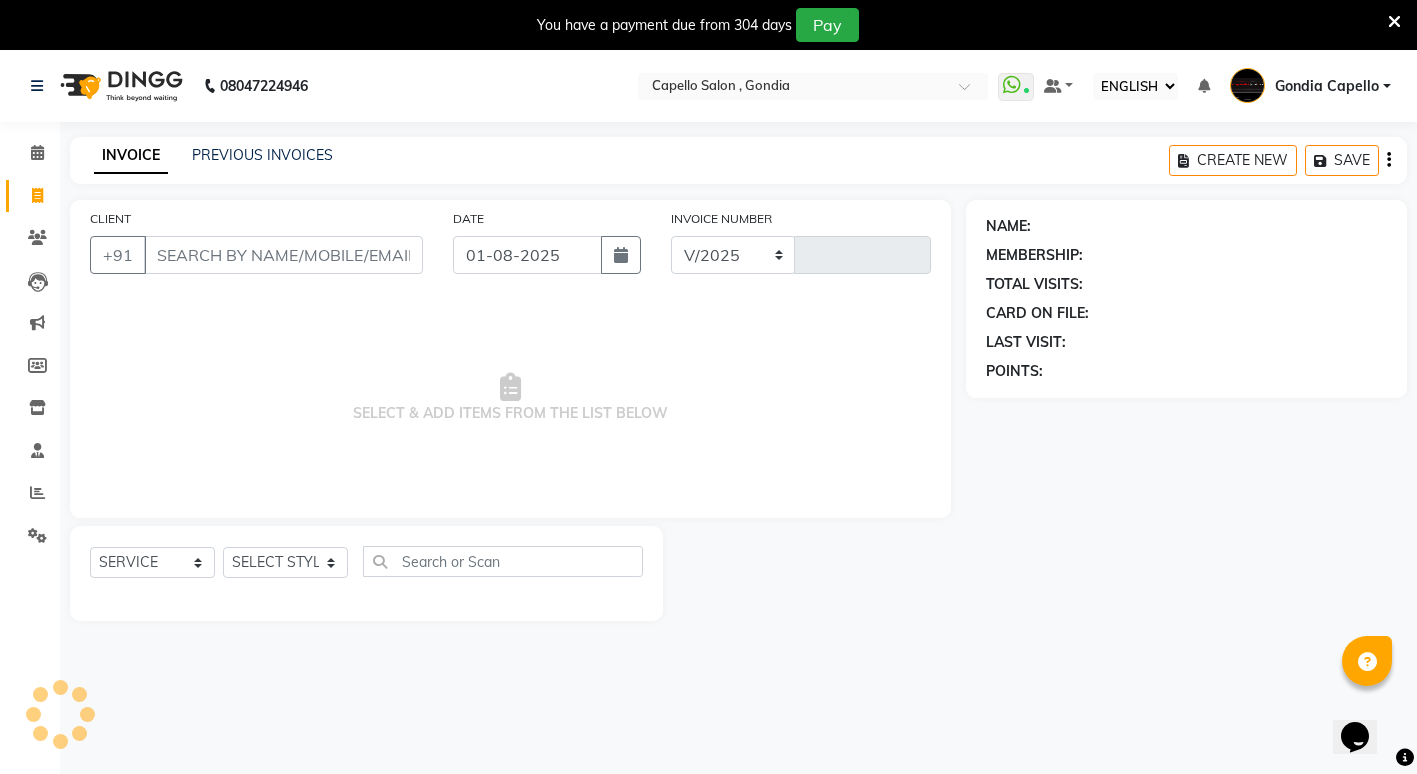 select on "853" 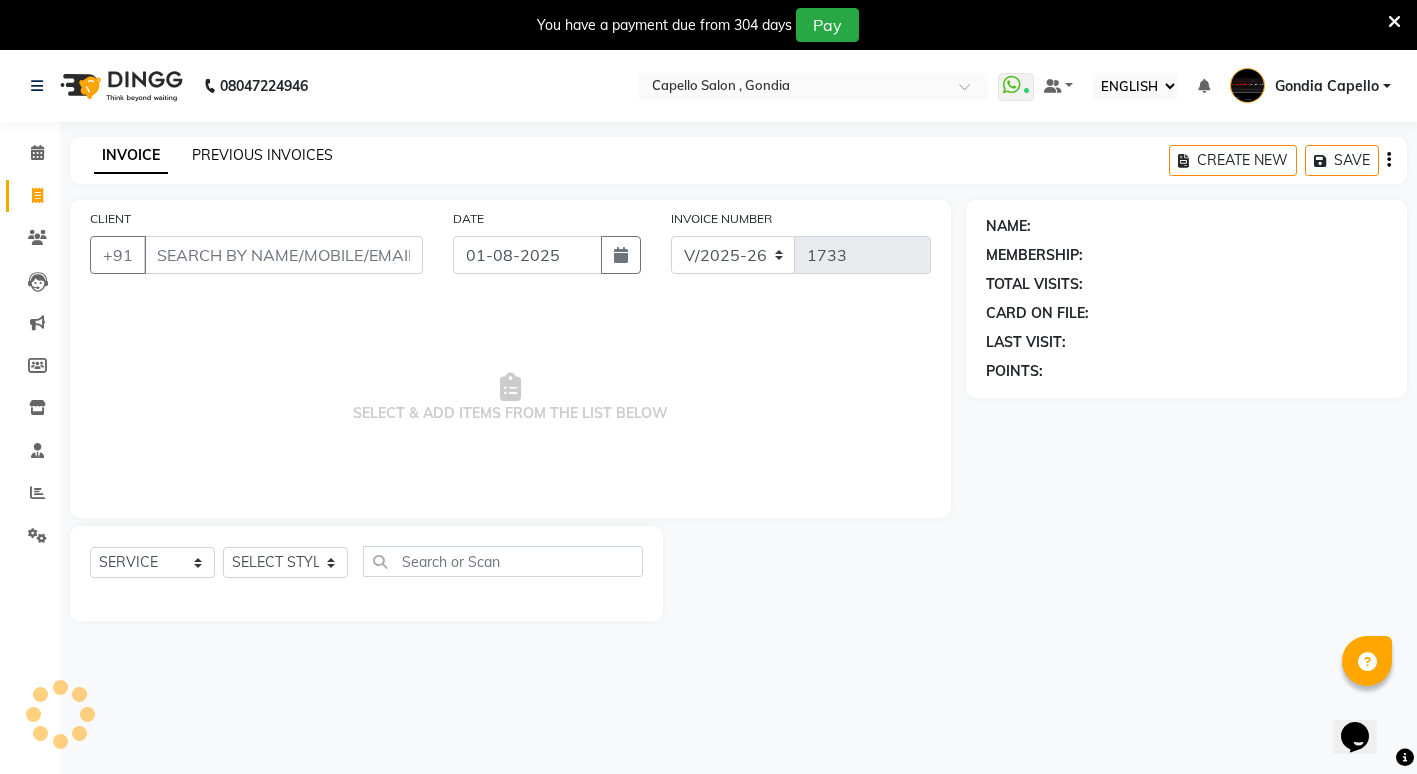 click on "PREVIOUS INVOICES" 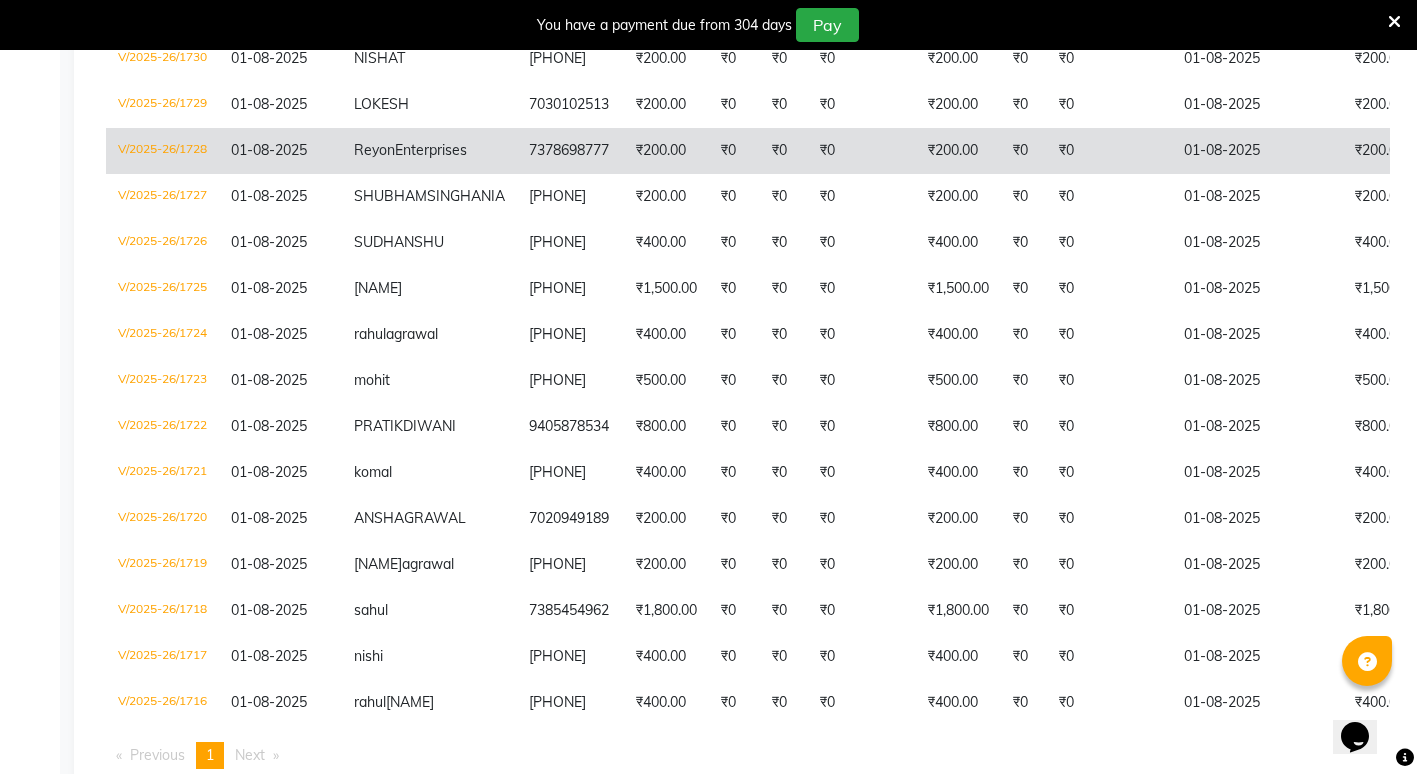 scroll, scrollTop: 676, scrollLeft: 0, axis: vertical 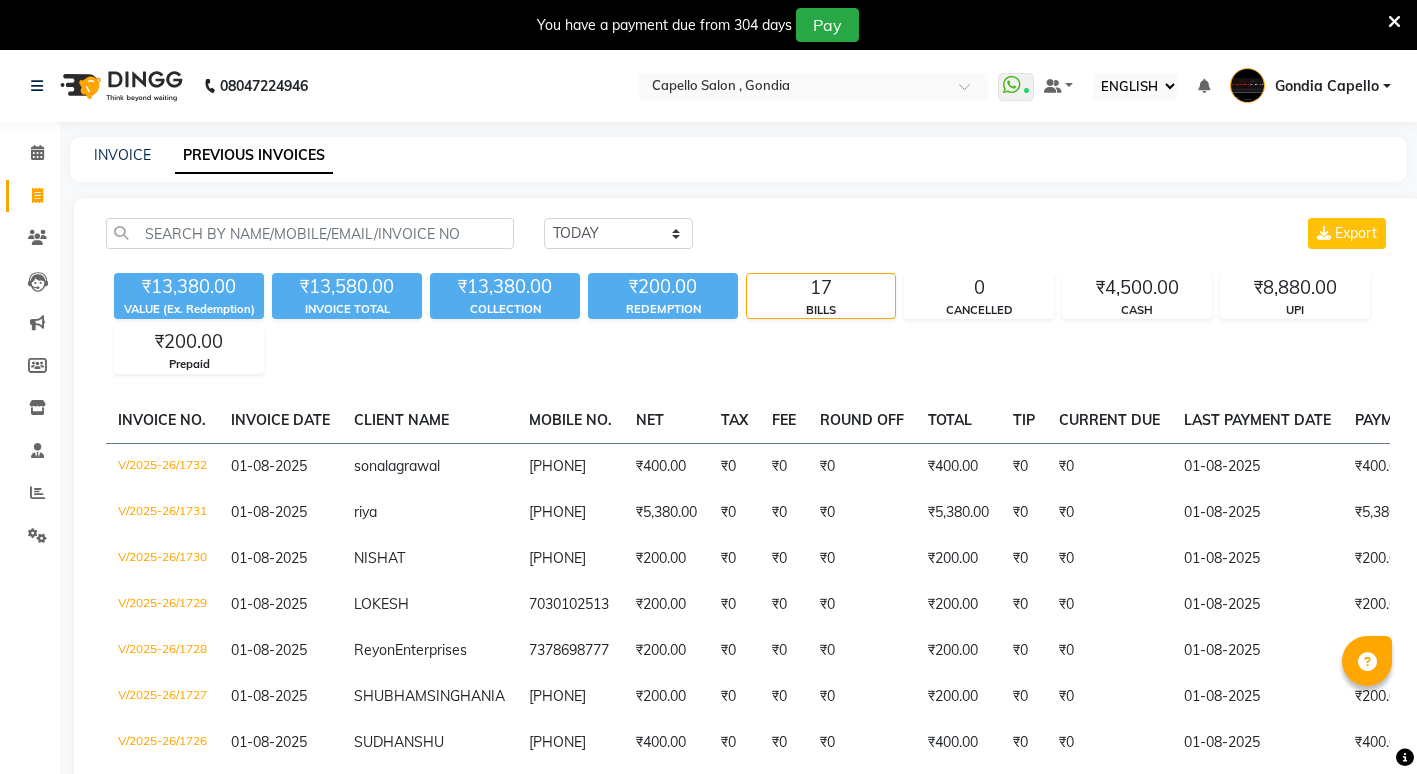 select on "ec" 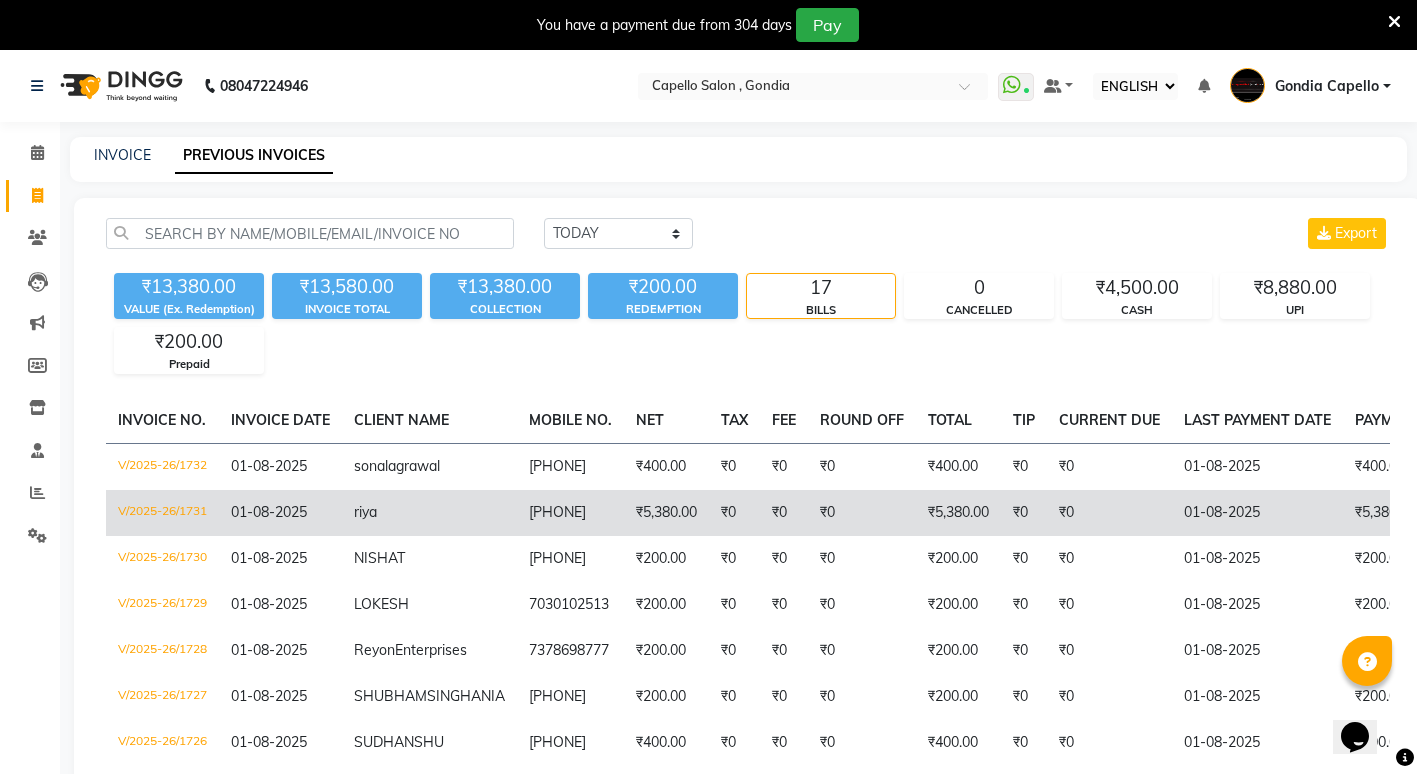 scroll, scrollTop: 0, scrollLeft: 0, axis: both 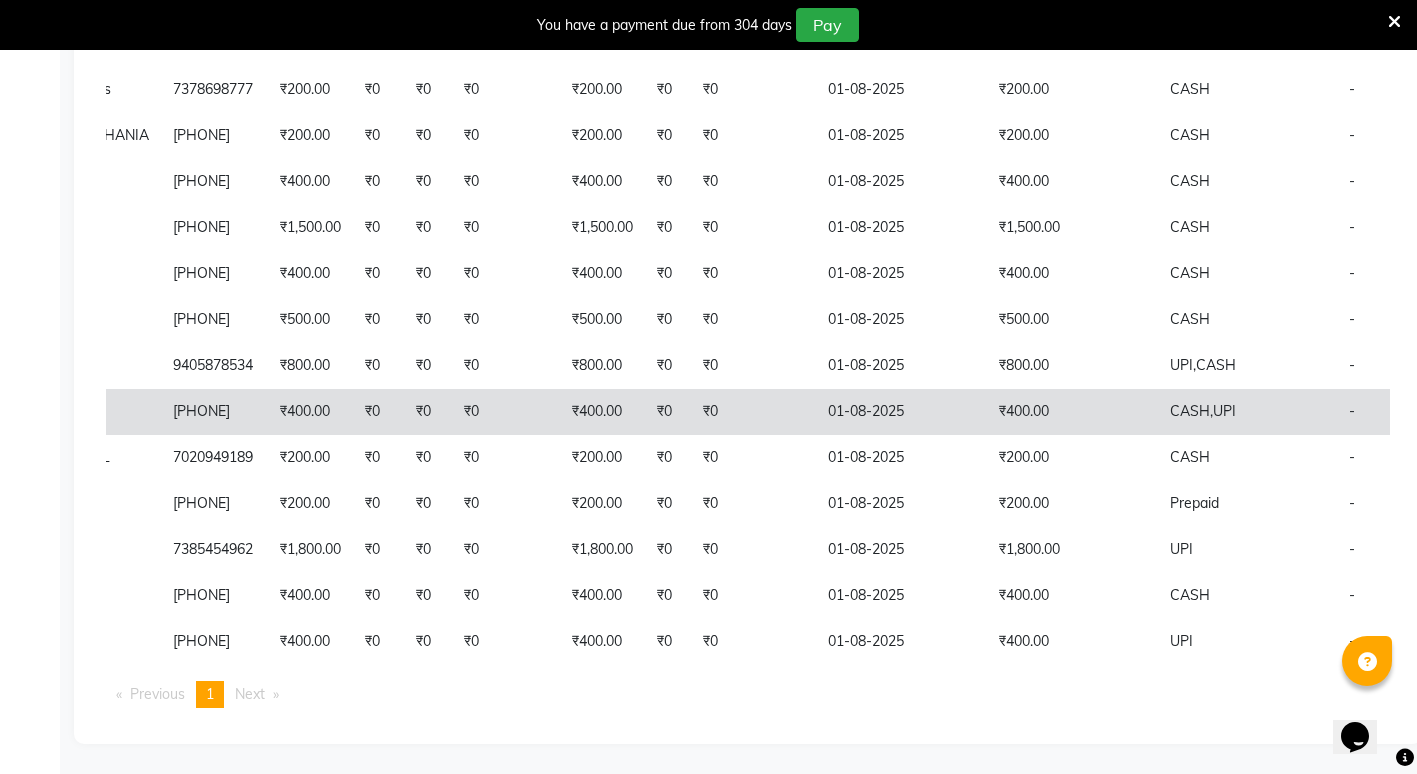click on "[PHONE]" 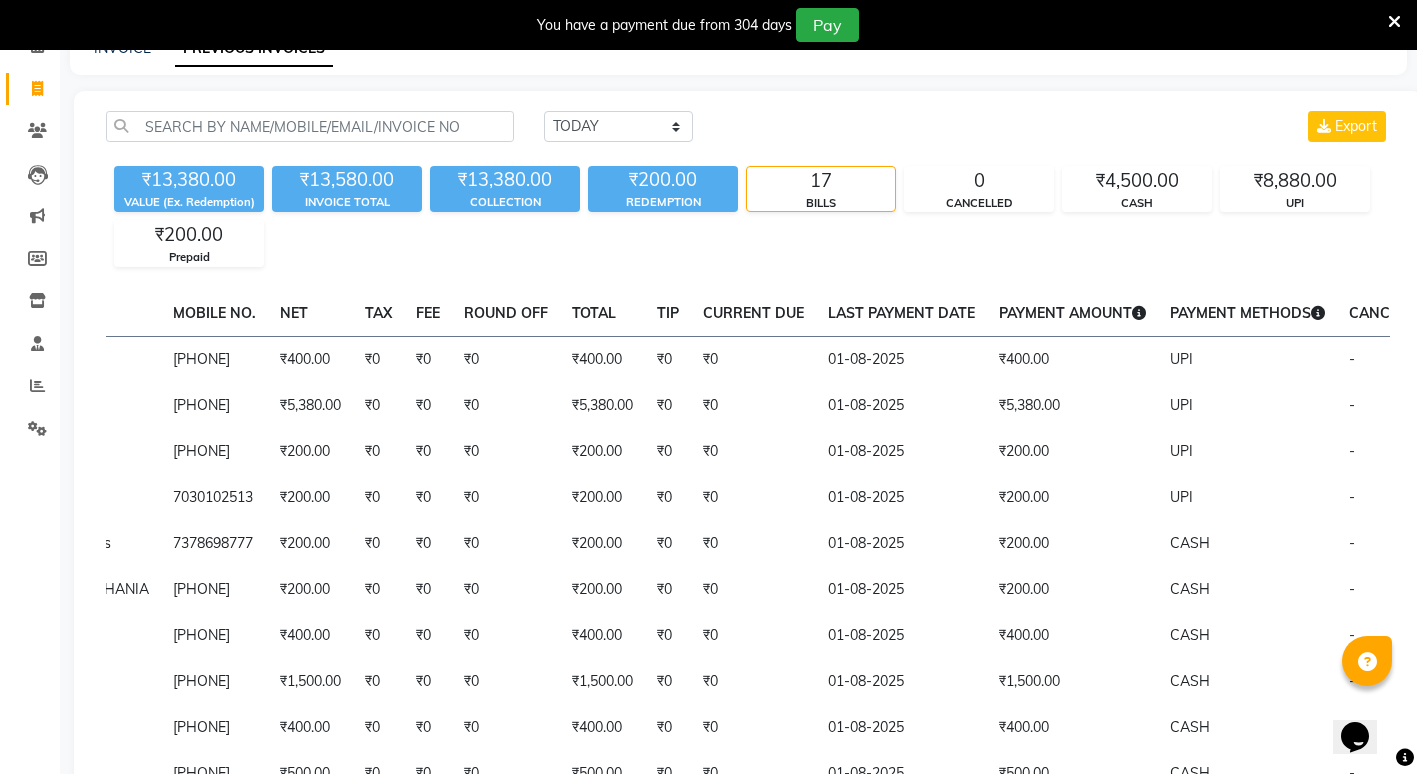 scroll, scrollTop: 0, scrollLeft: 0, axis: both 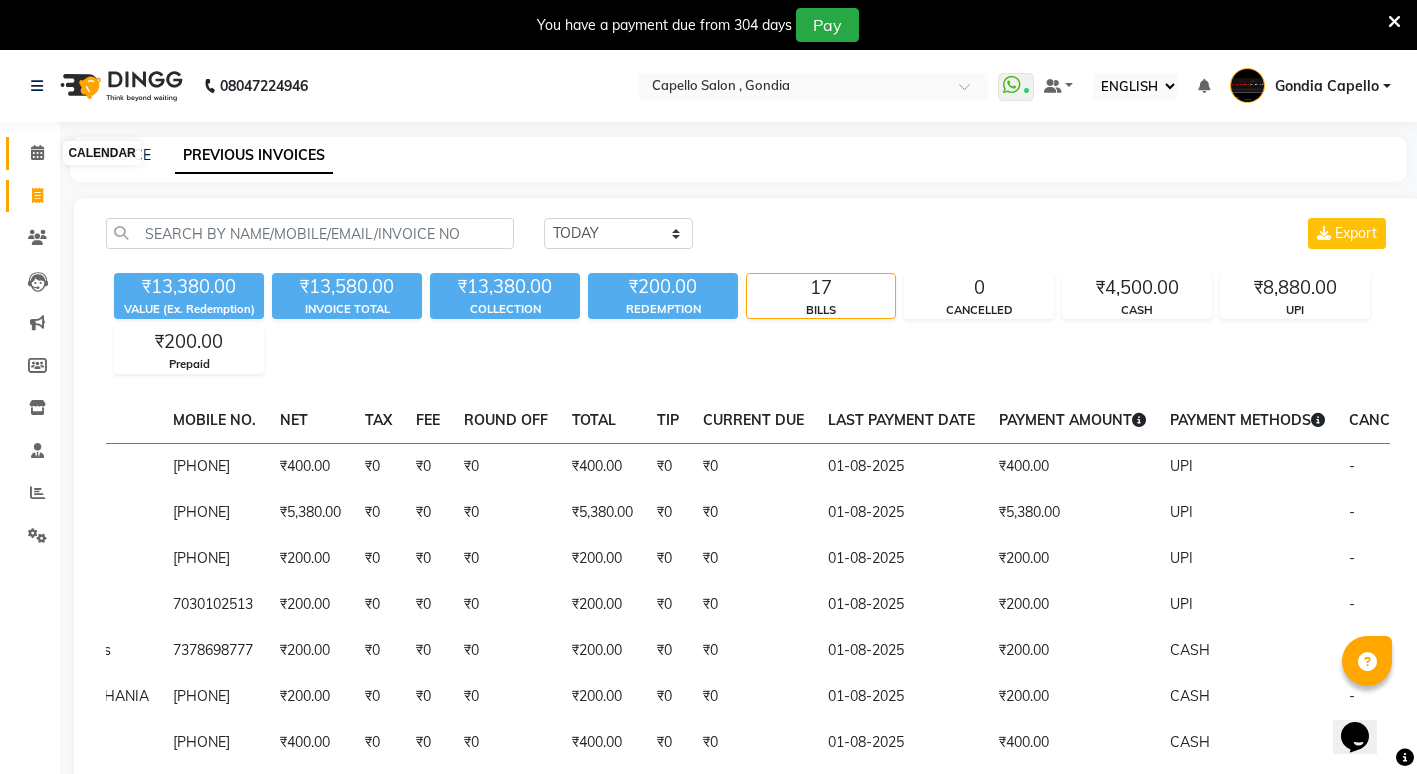 click 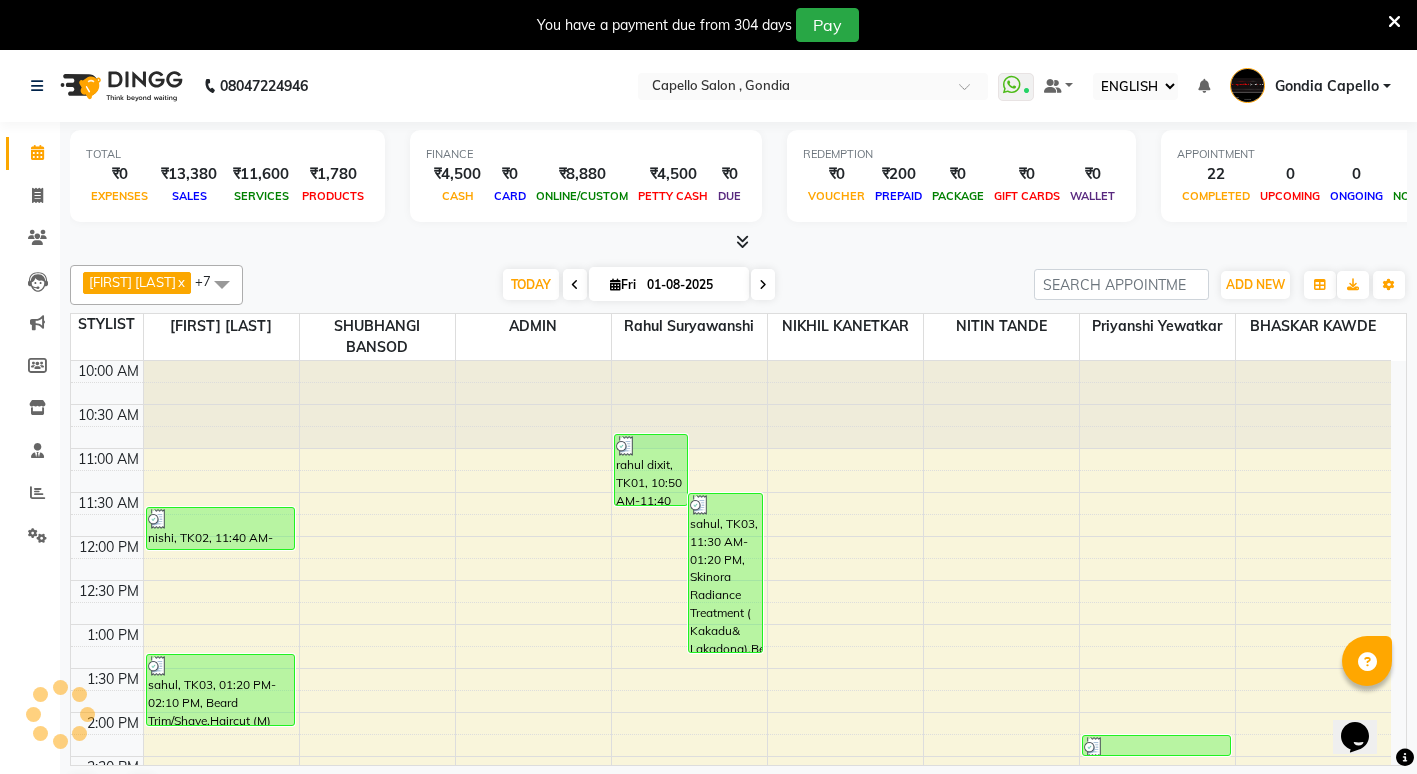scroll, scrollTop: 0, scrollLeft: 0, axis: both 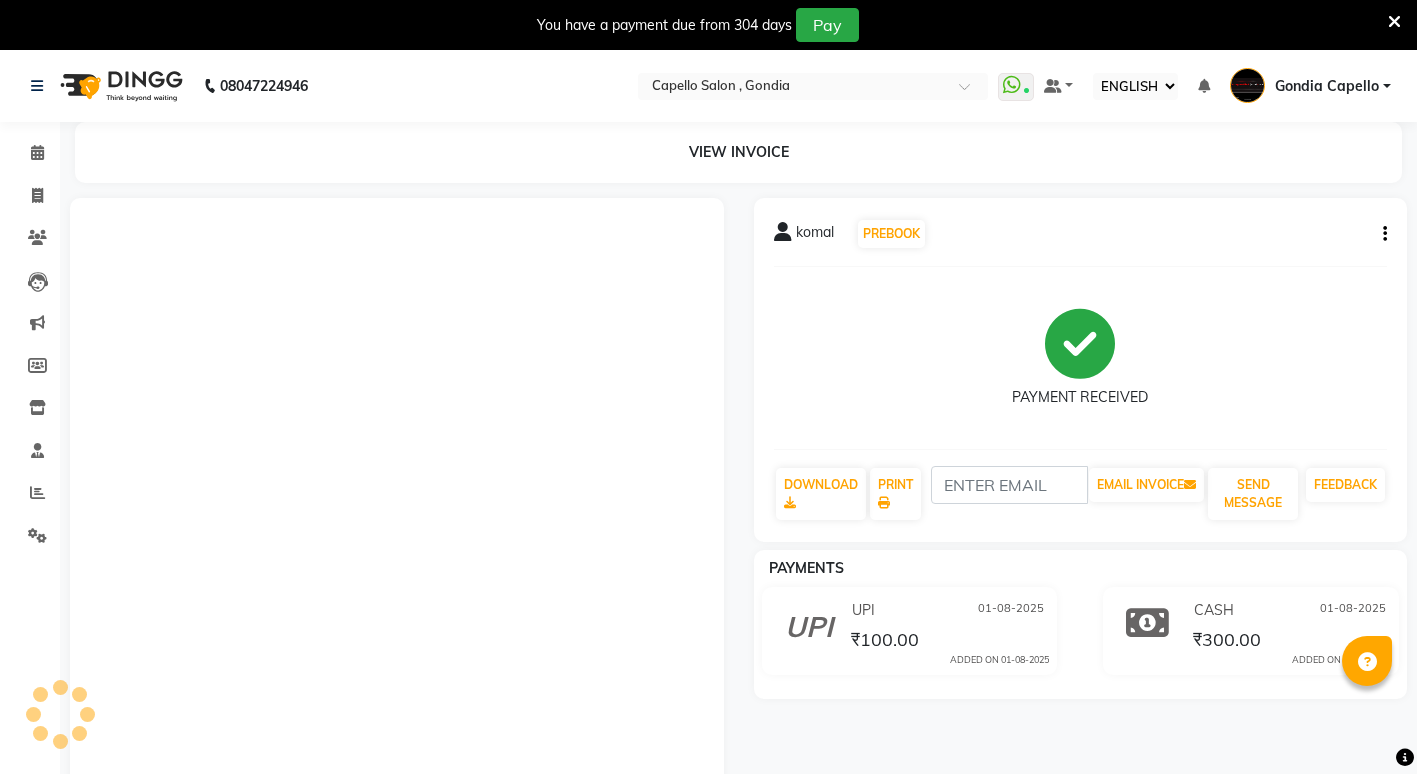select on "ec" 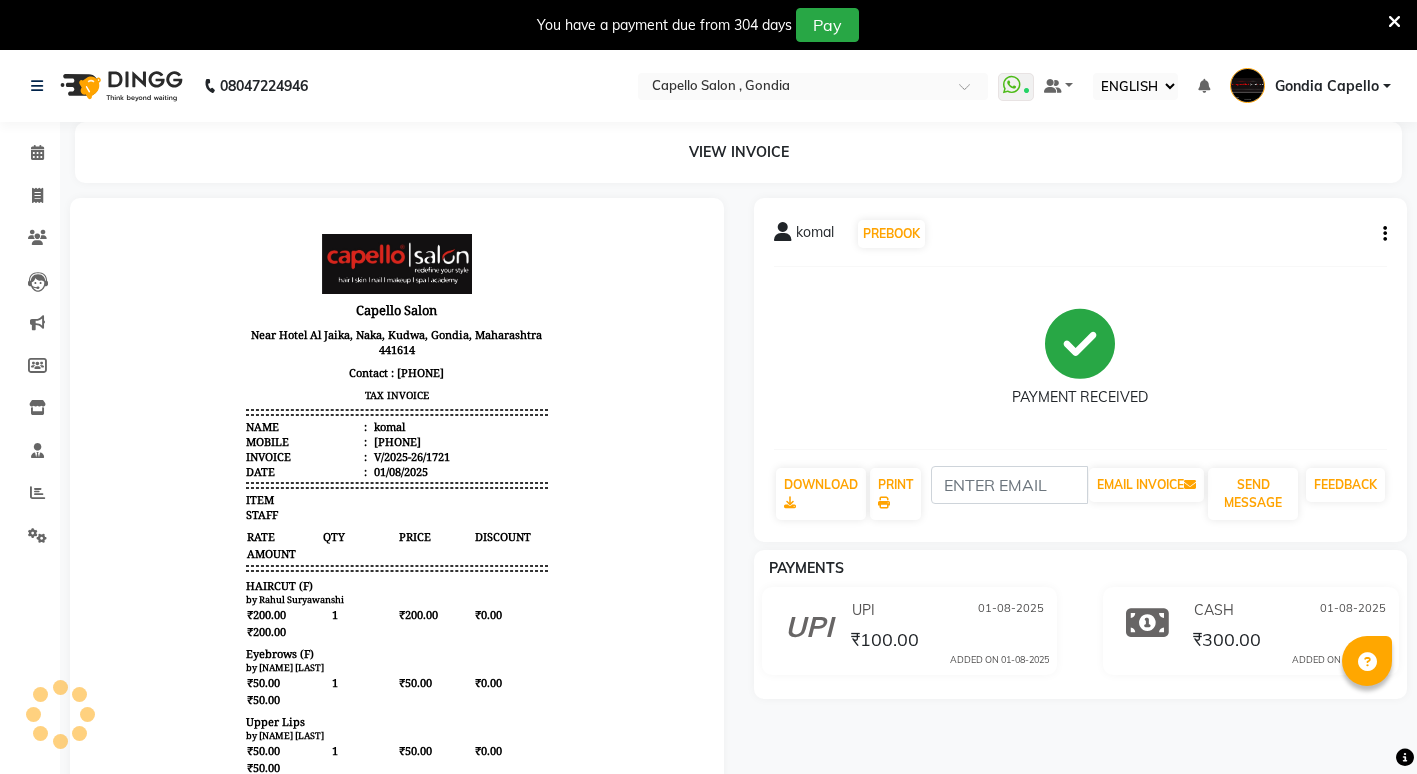 scroll, scrollTop: 0, scrollLeft: 0, axis: both 